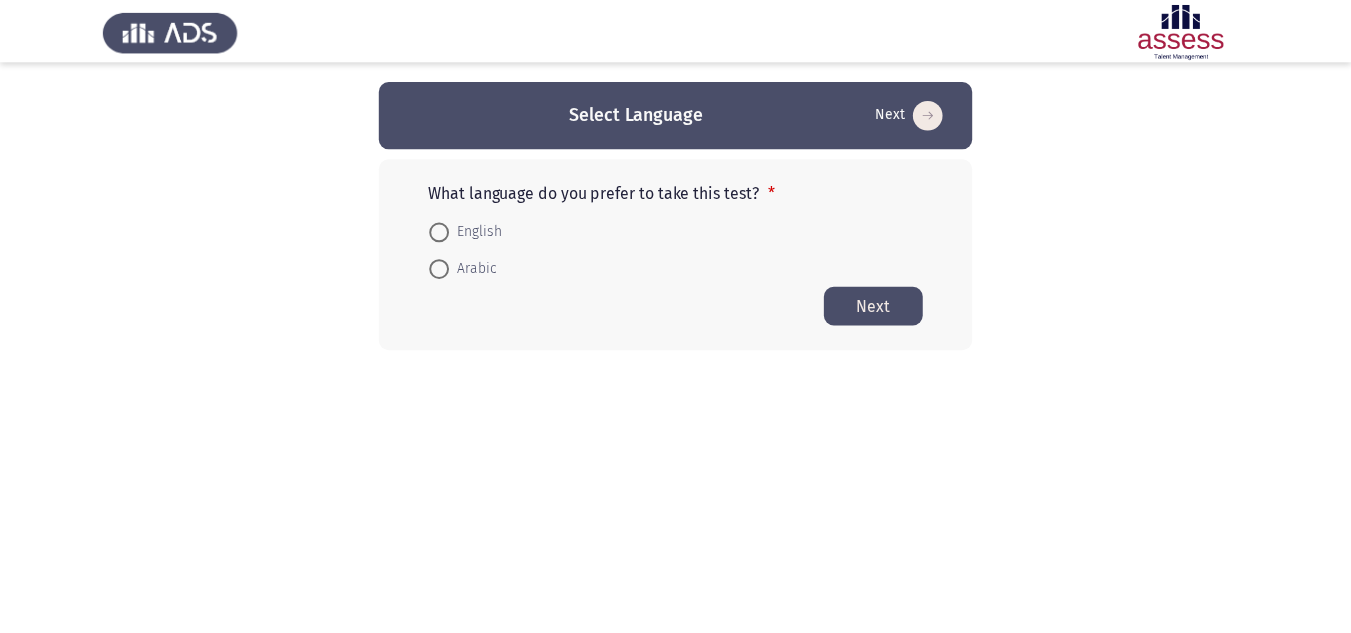 scroll, scrollTop: 0, scrollLeft: 0, axis: both 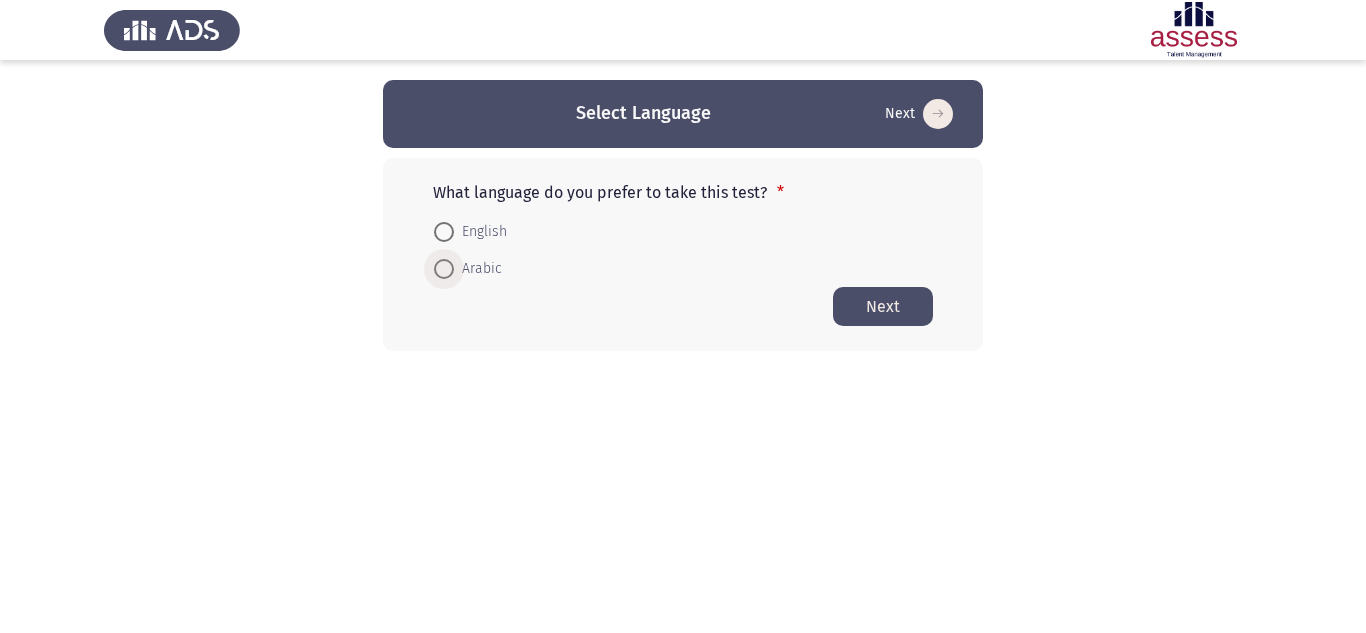 click on "Arabic" at bounding box center [478, 269] 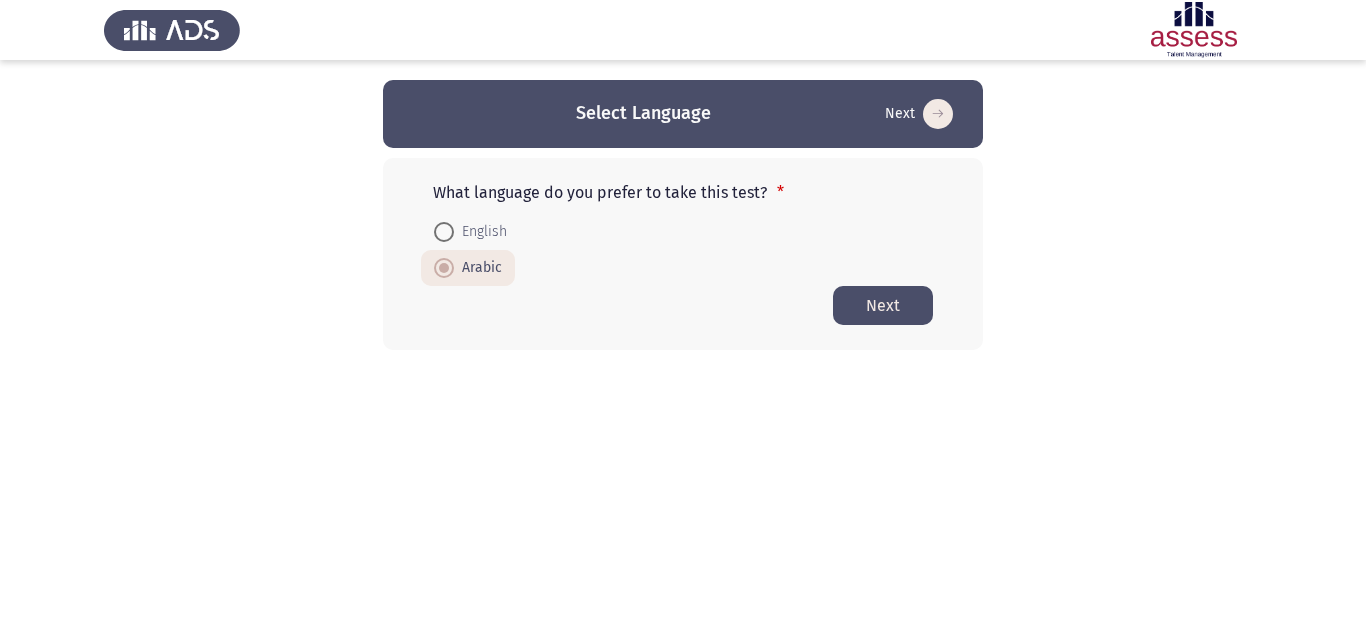click on "Next" 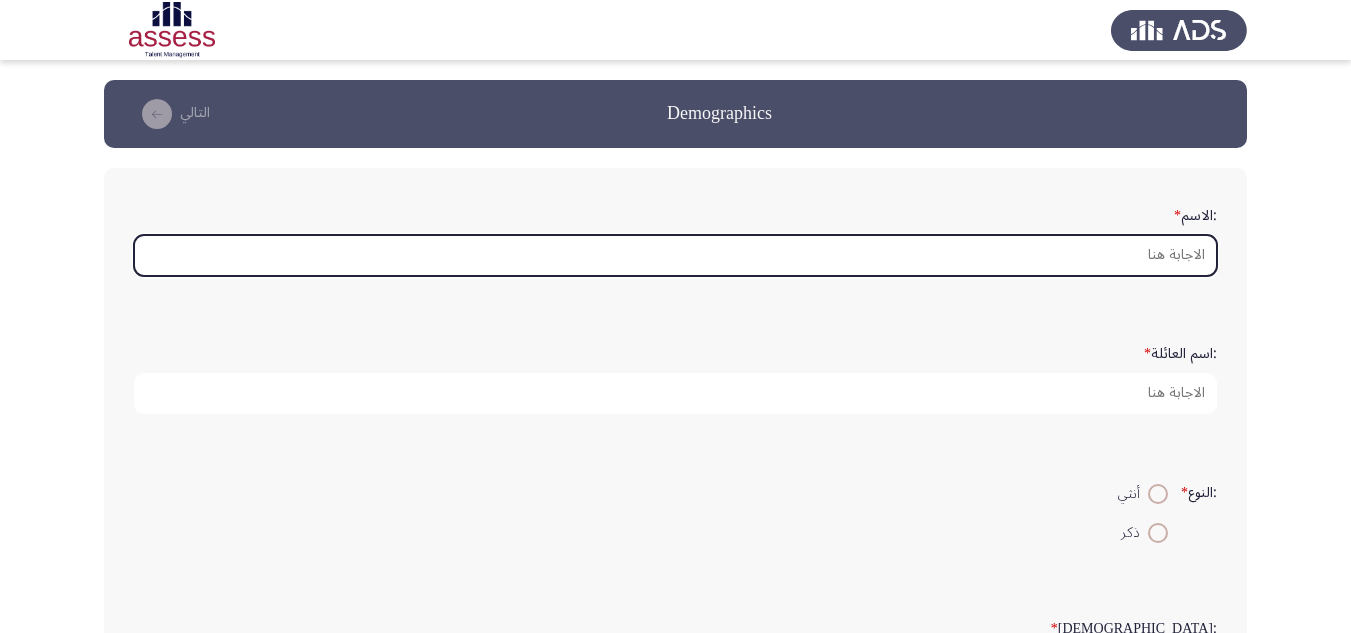 click on ":الاسم   *" at bounding box center [675, 255] 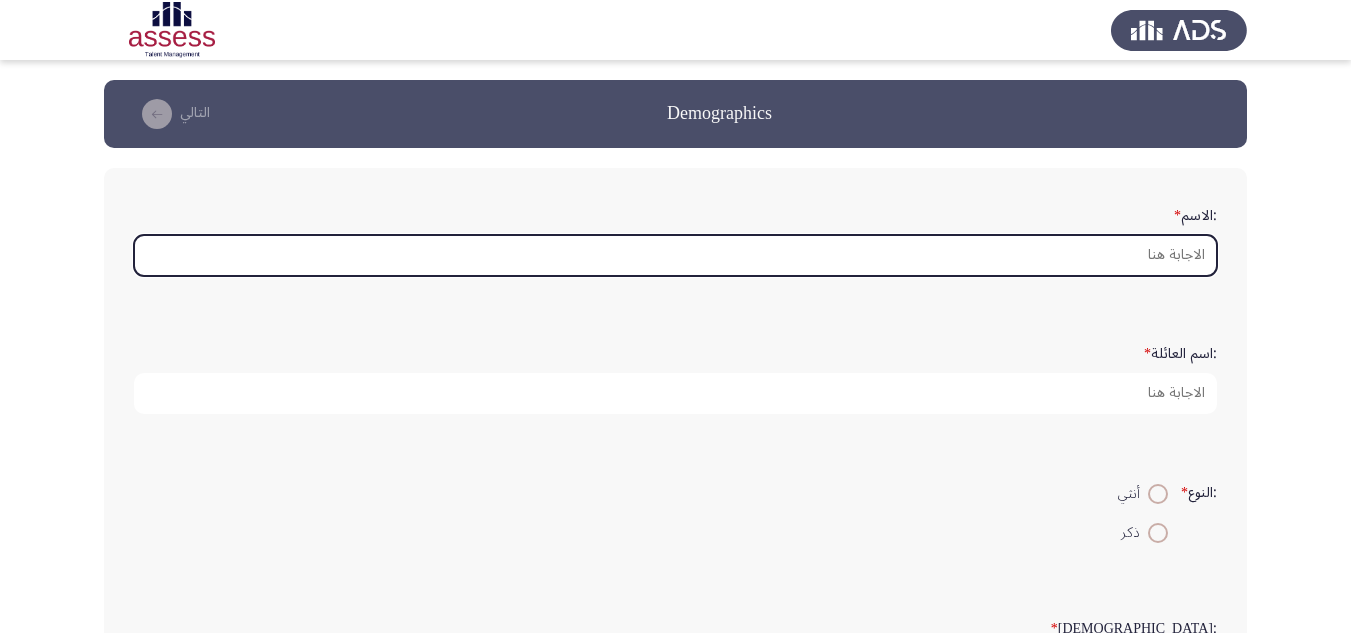 type on "h" 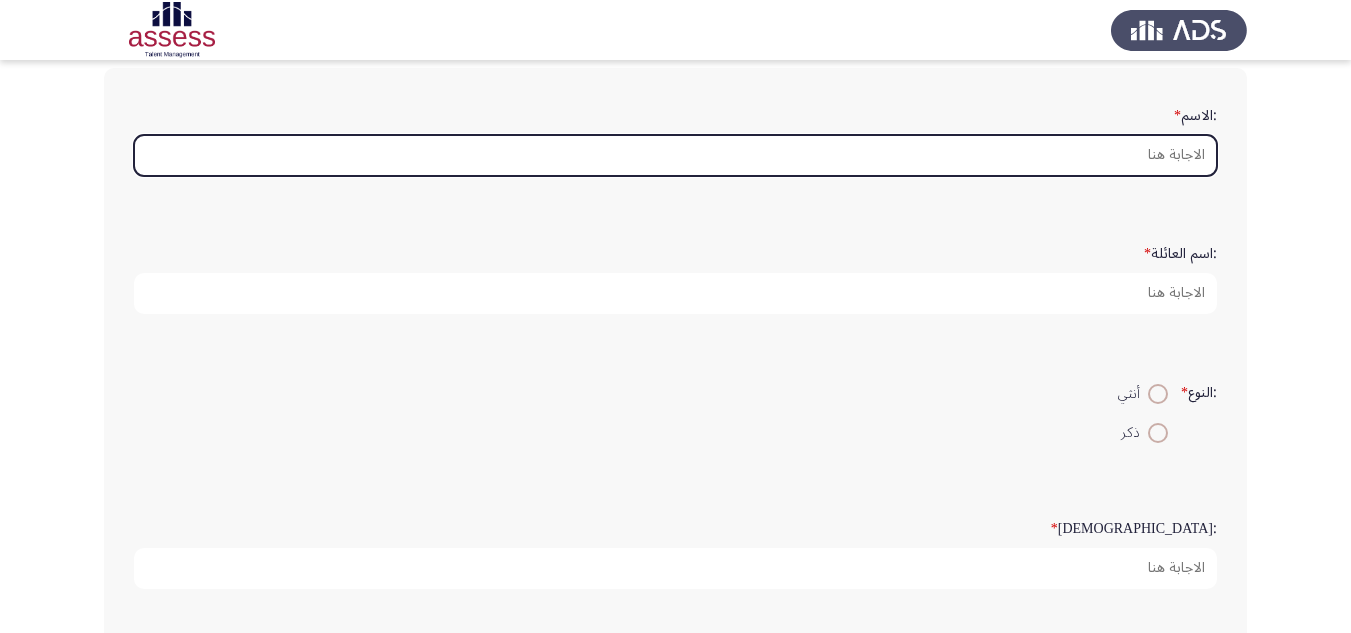 scroll, scrollTop: 0, scrollLeft: 0, axis: both 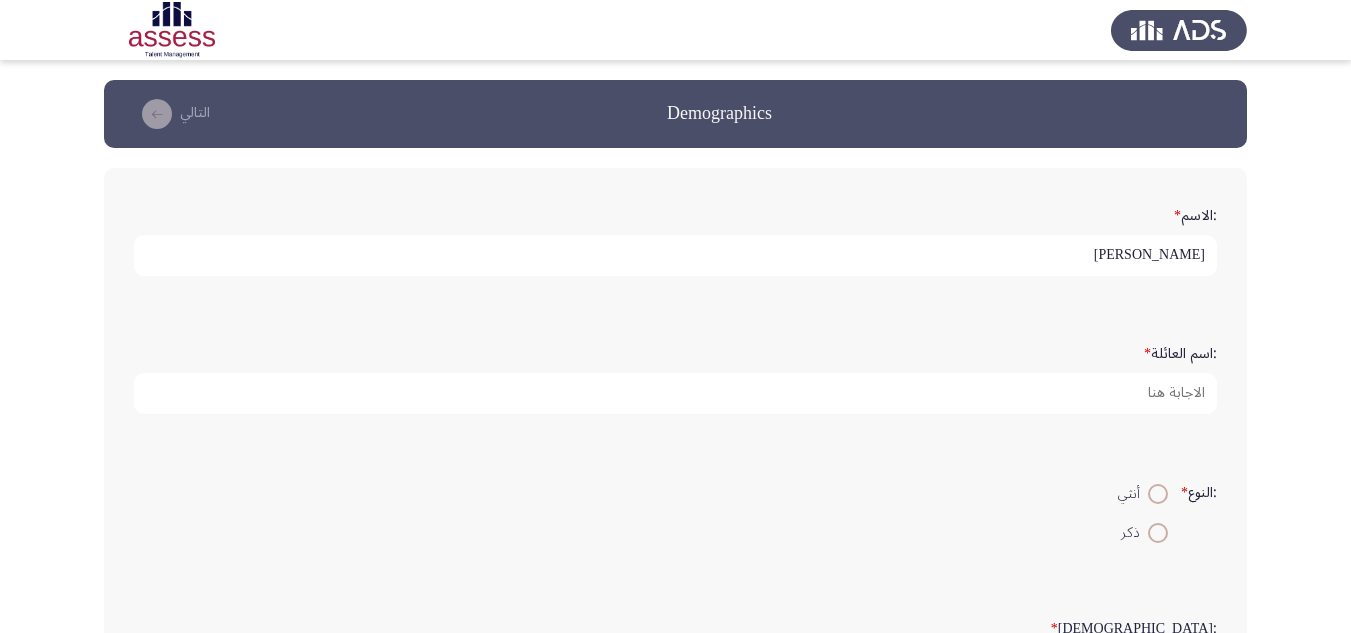 type on "[PERSON_NAME]" 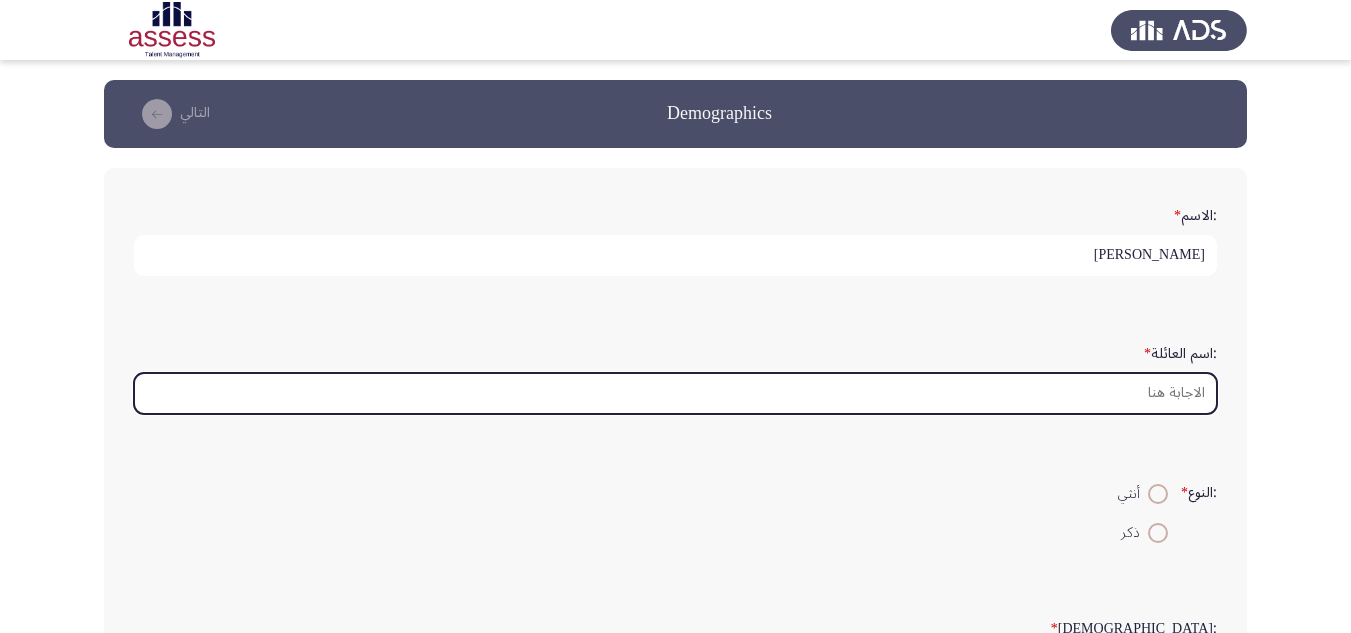 click on ":اسم العائلة   *" at bounding box center (675, 393) 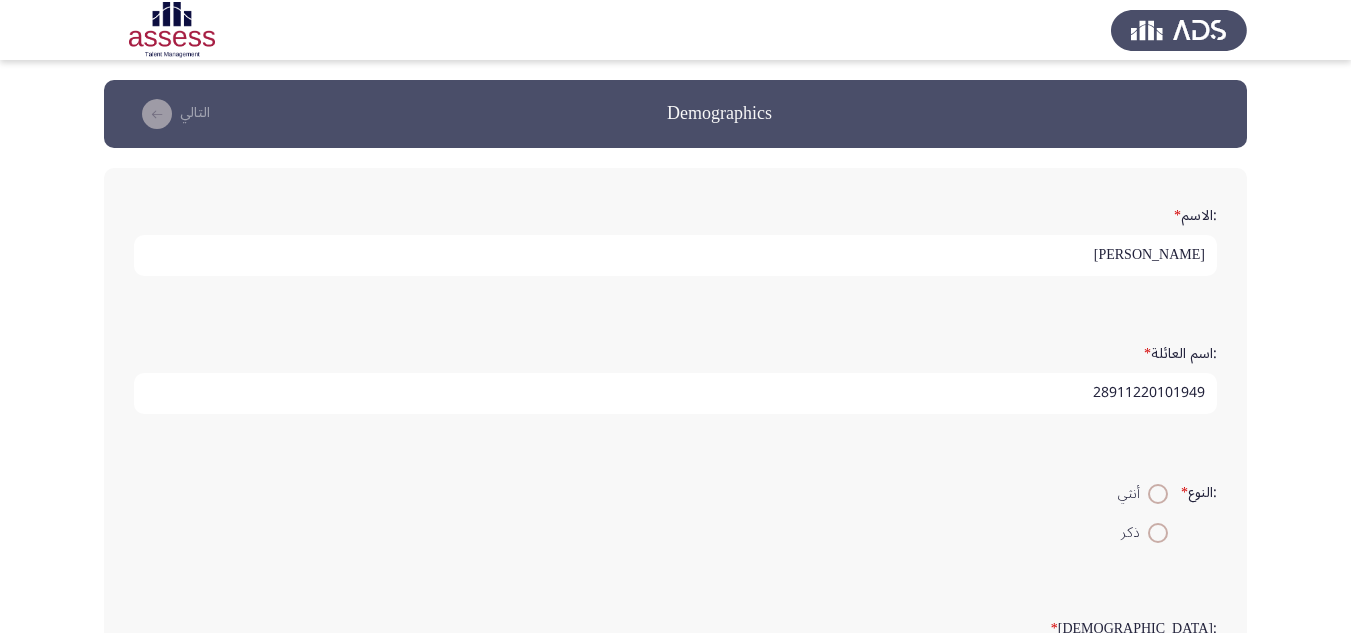 type on "28911220101949" 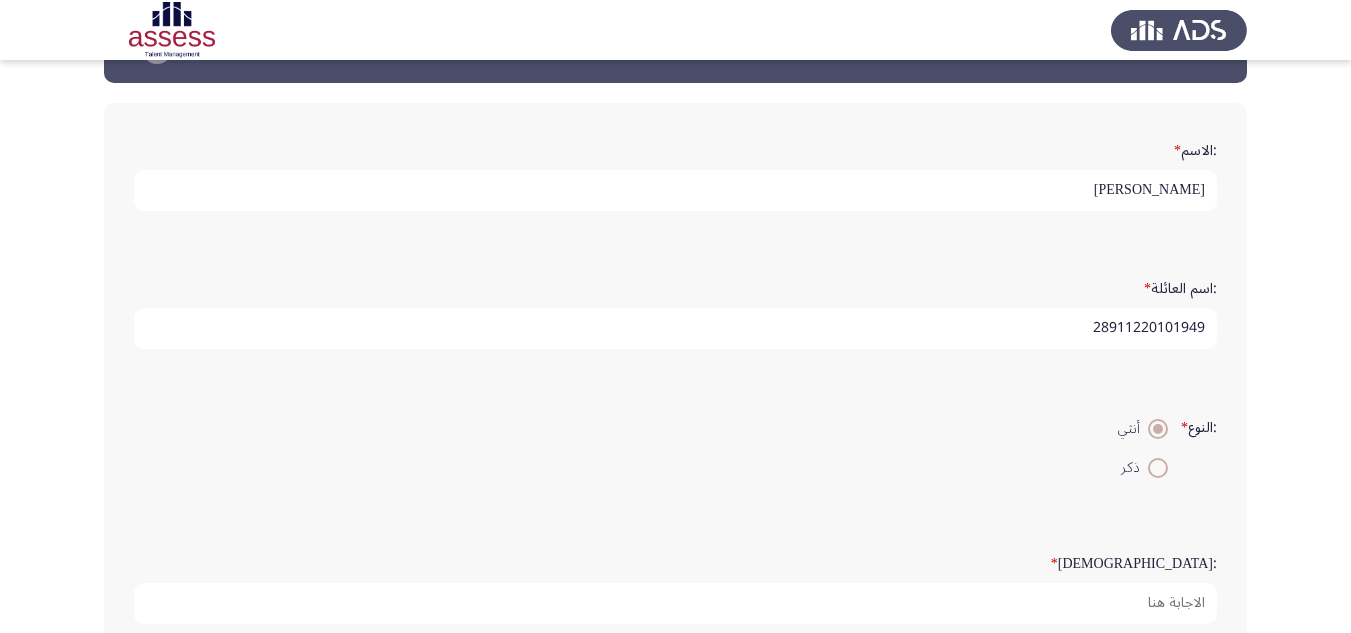 scroll, scrollTop: 100, scrollLeft: 0, axis: vertical 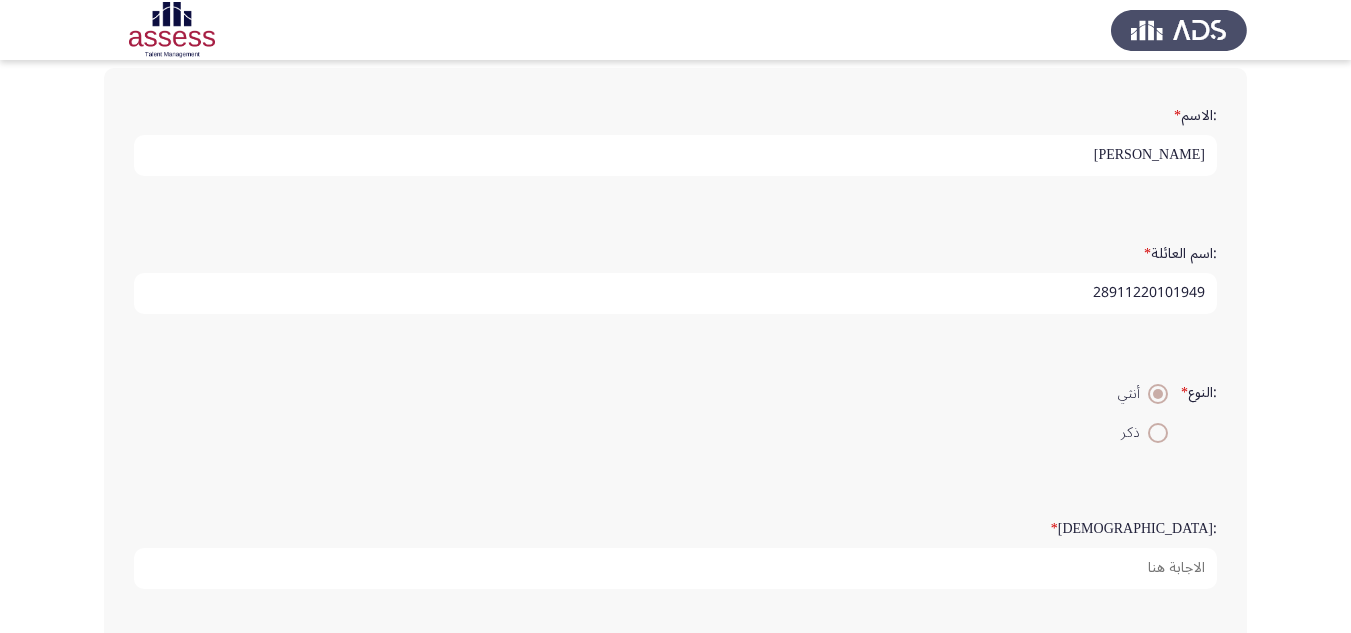 click on "[PERSON_NAME]" at bounding box center (675, 155) 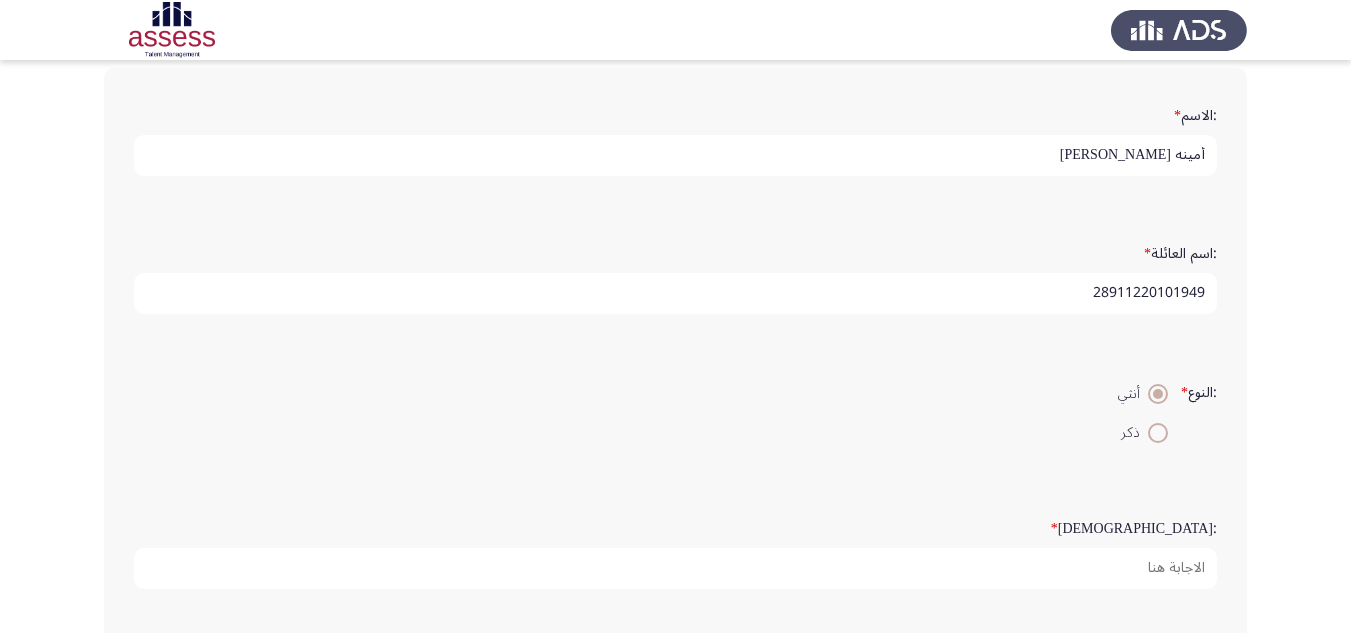 scroll, scrollTop: 200, scrollLeft: 0, axis: vertical 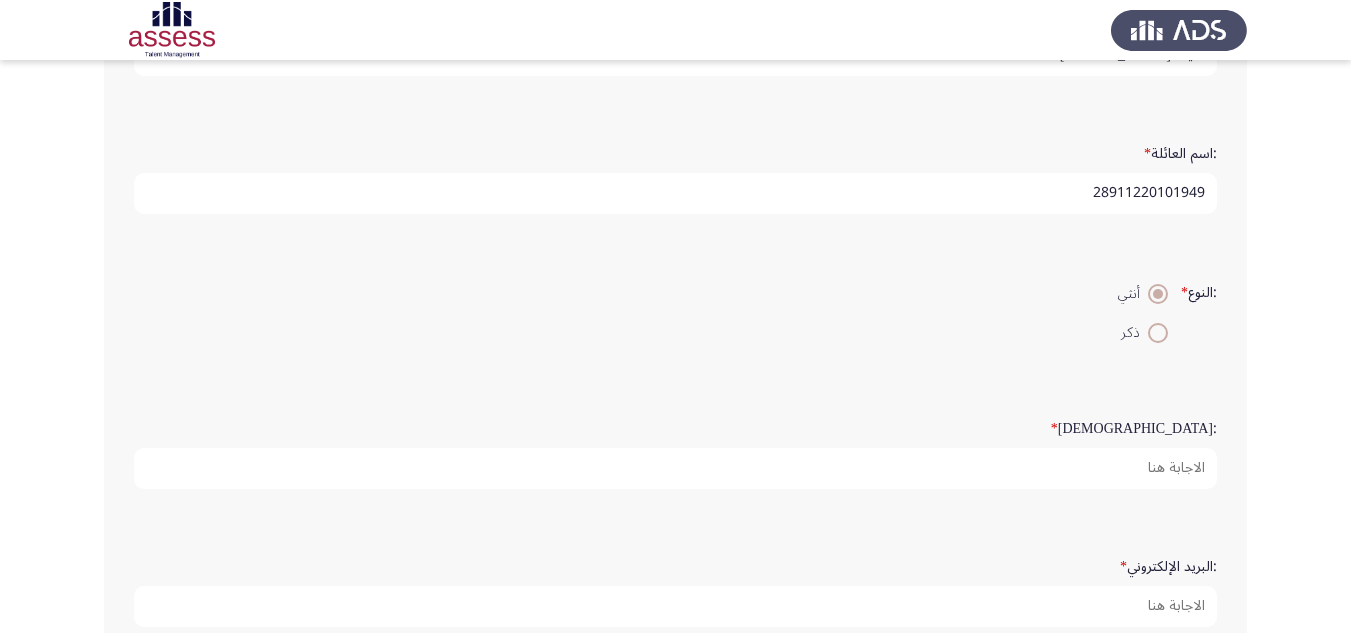 type on "أمينه [PERSON_NAME]" 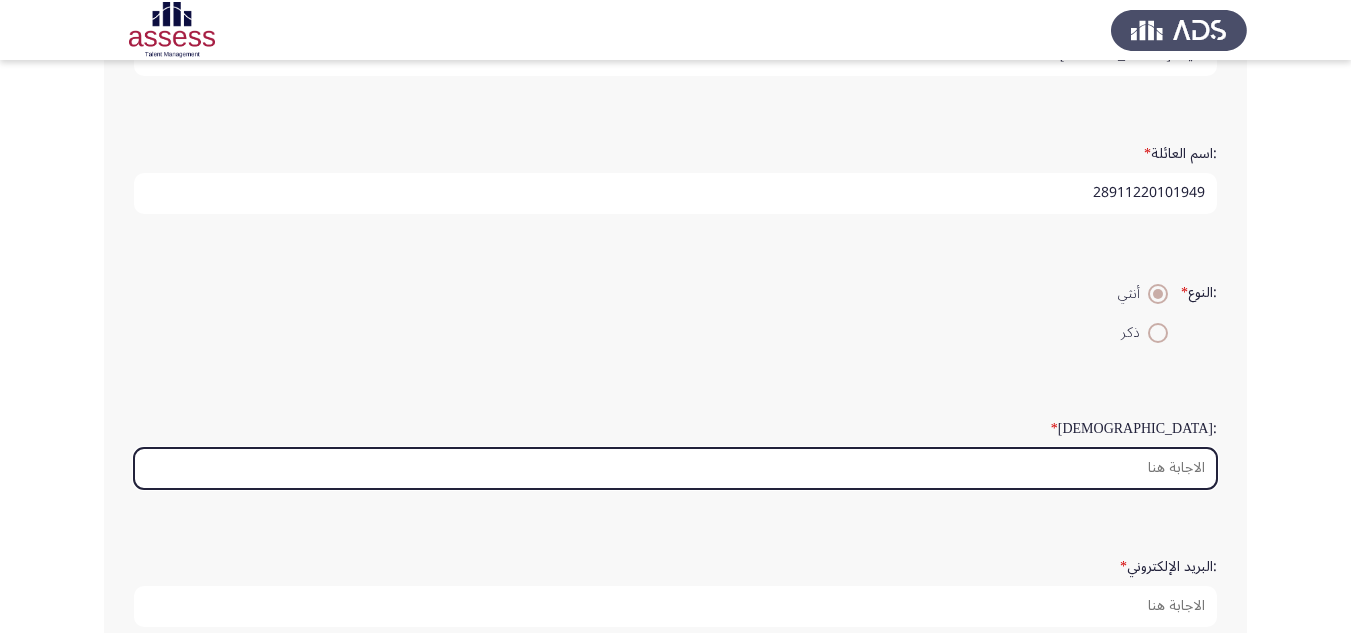 click on ":السن   *" at bounding box center [675, 468] 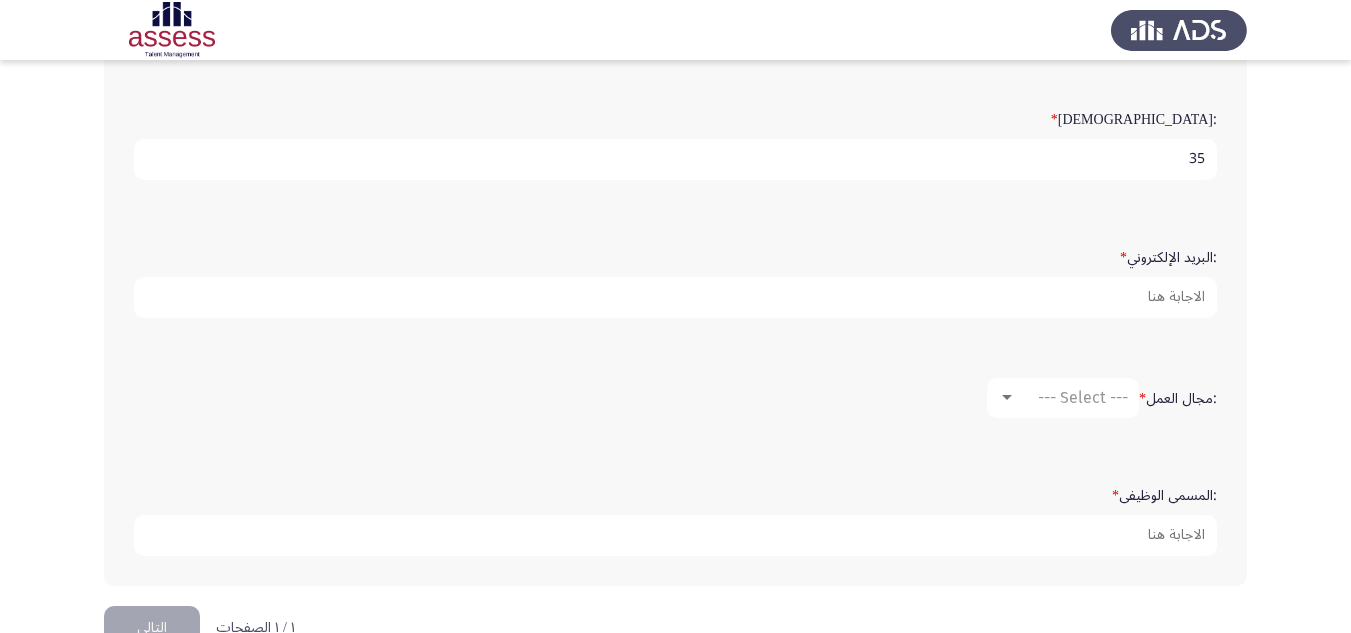 scroll, scrollTop: 462, scrollLeft: 0, axis: vertical 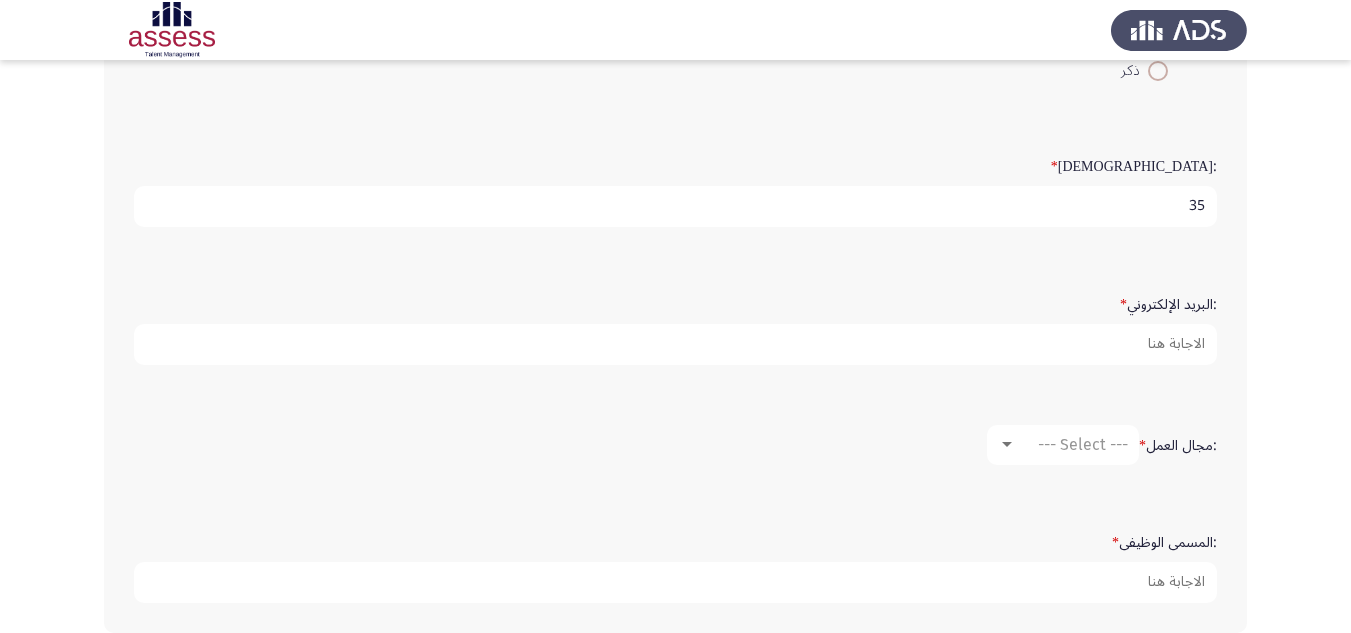 type on "35" 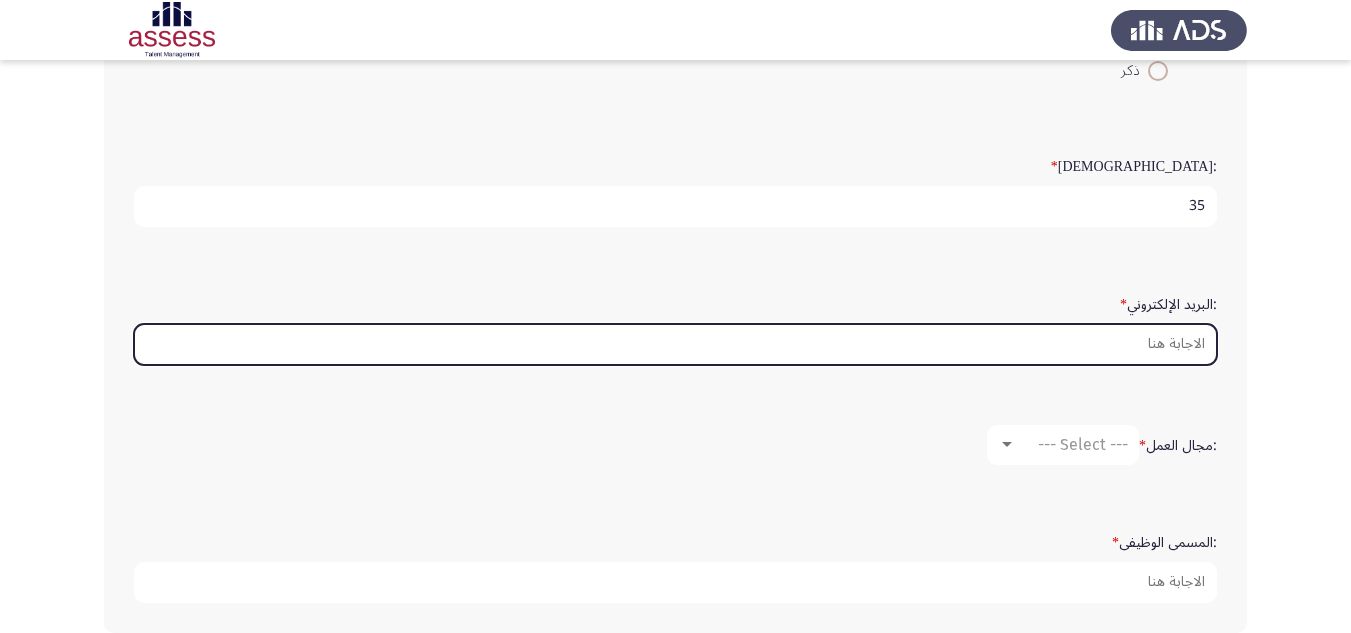 click on ":البريد الإلكتروني   *" at bounding box center (675, 344) 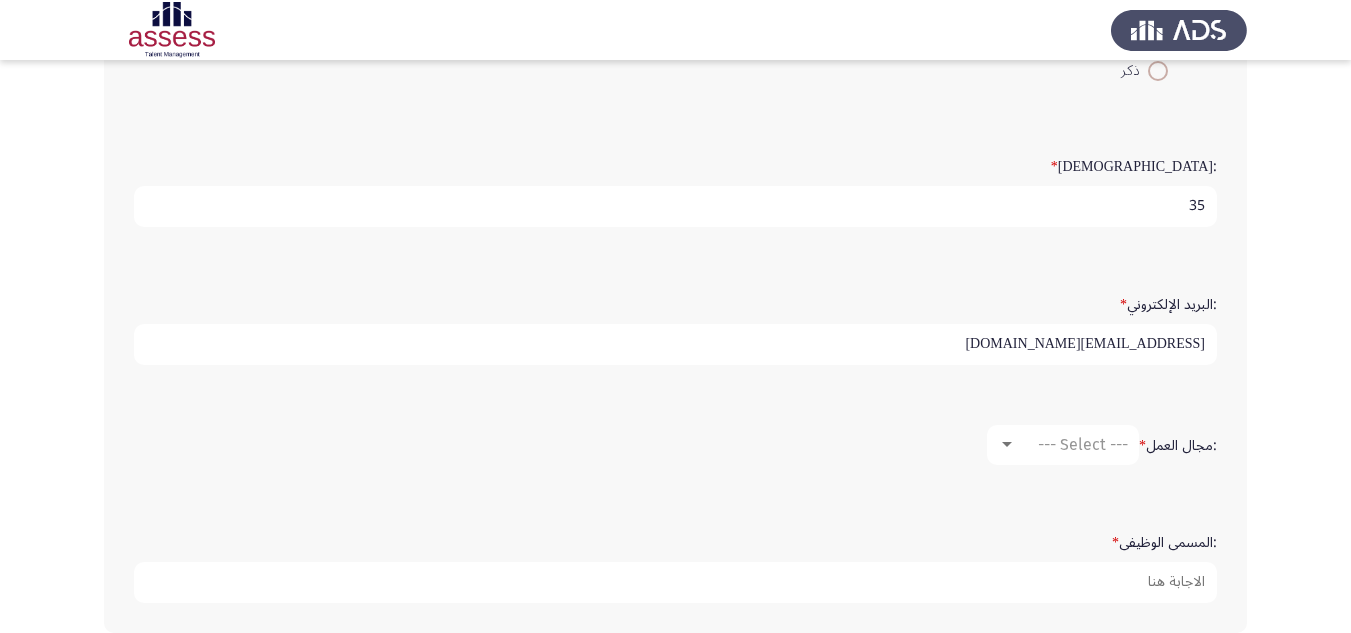 type on "[EMAIL_ADDRESS][DOMAIN_NAME]" 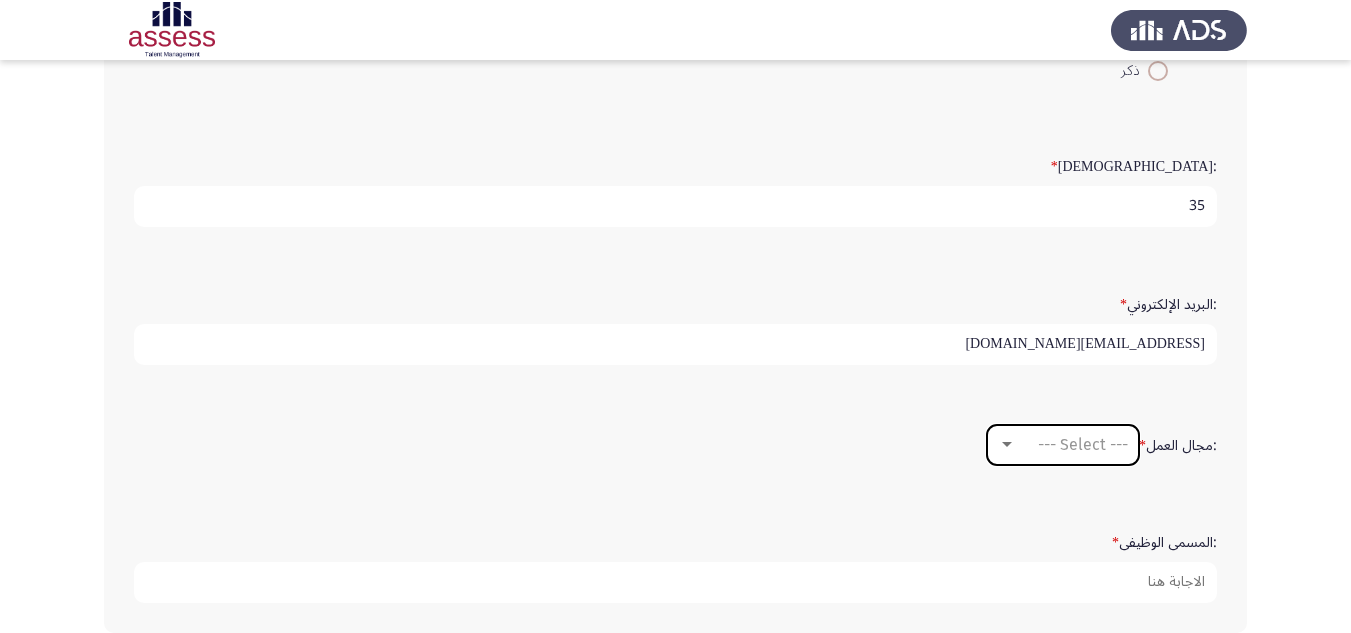 click at bounding box center (1007, 445) 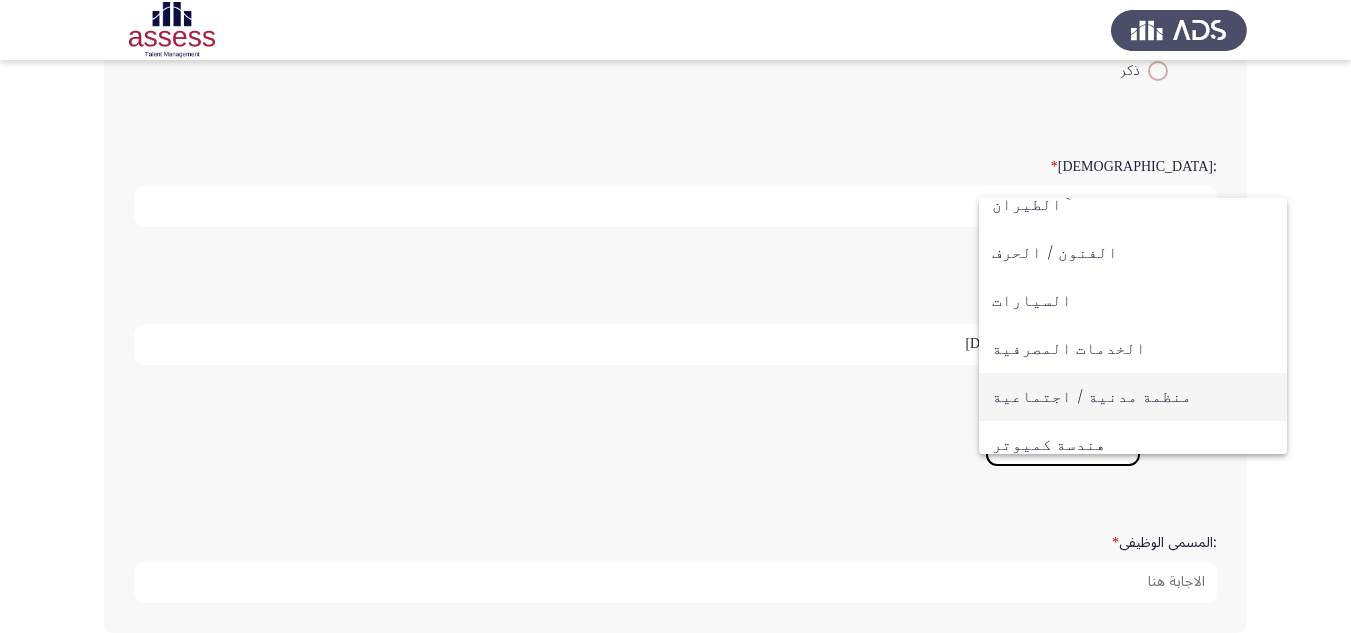scroll, scrollTop: 100, scrollLeft: 0, axis: vertical 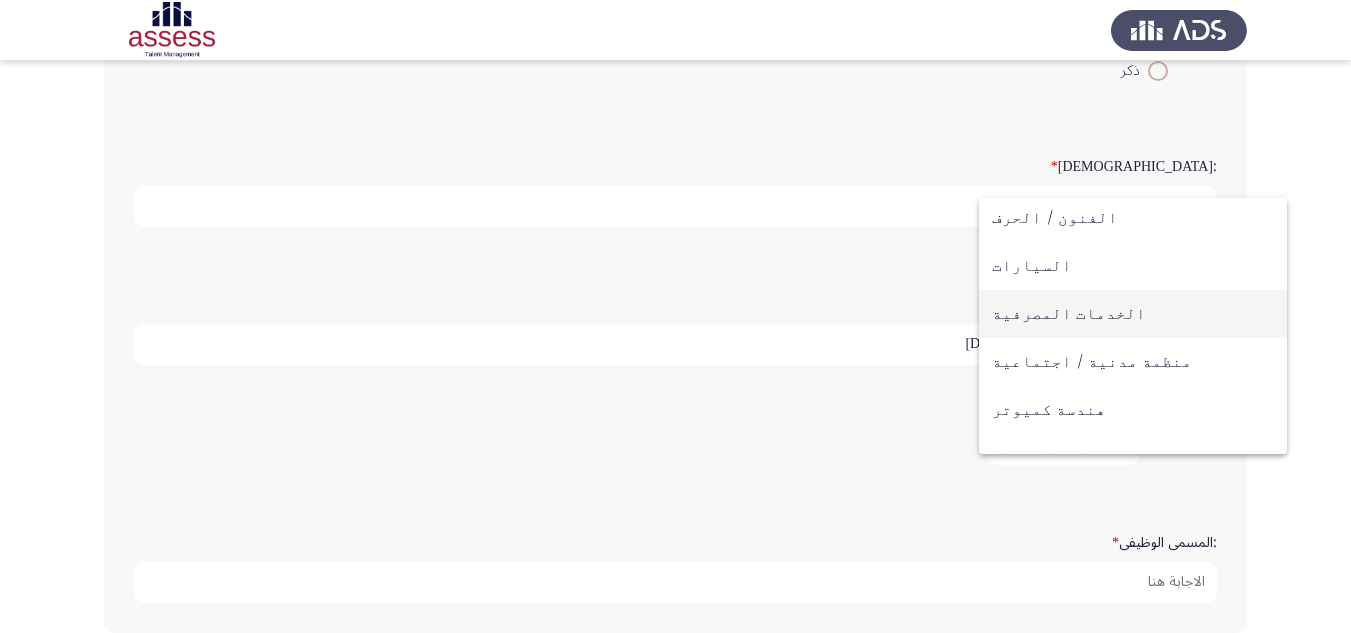 click on "الخدمات المصرفية" at bounding box center (1133, 314) 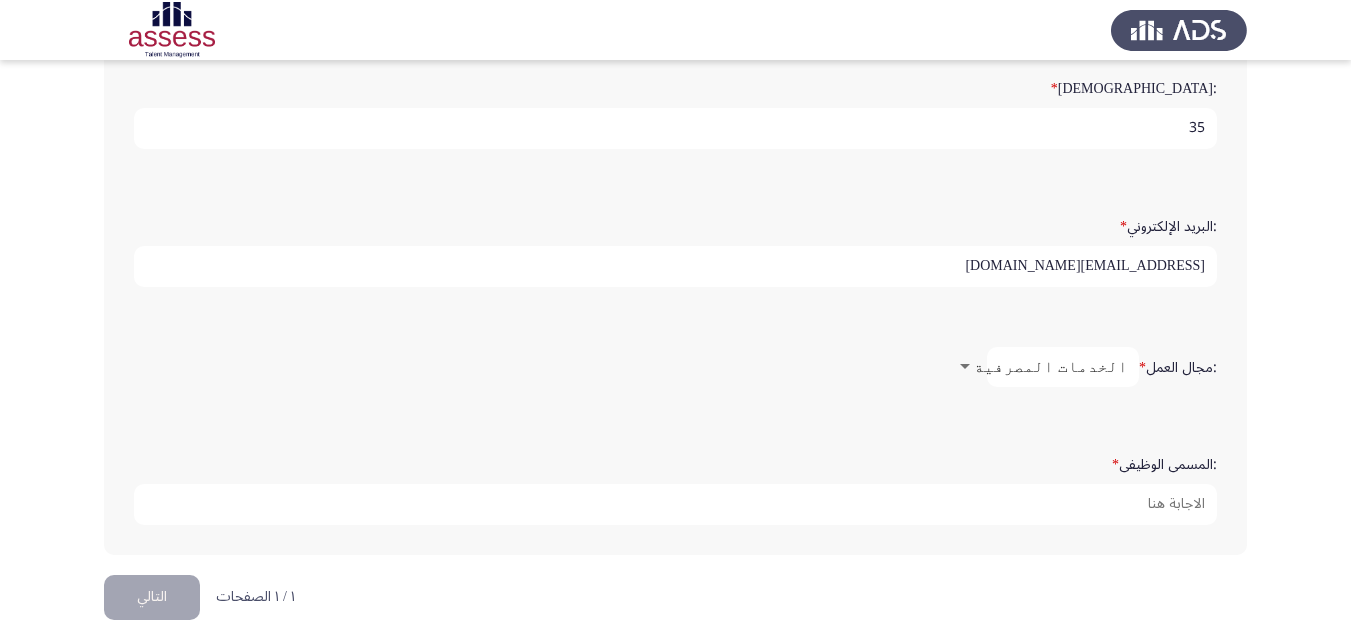 scroll, scrollTop: 562, scrollLeft: 0, axis: vertical 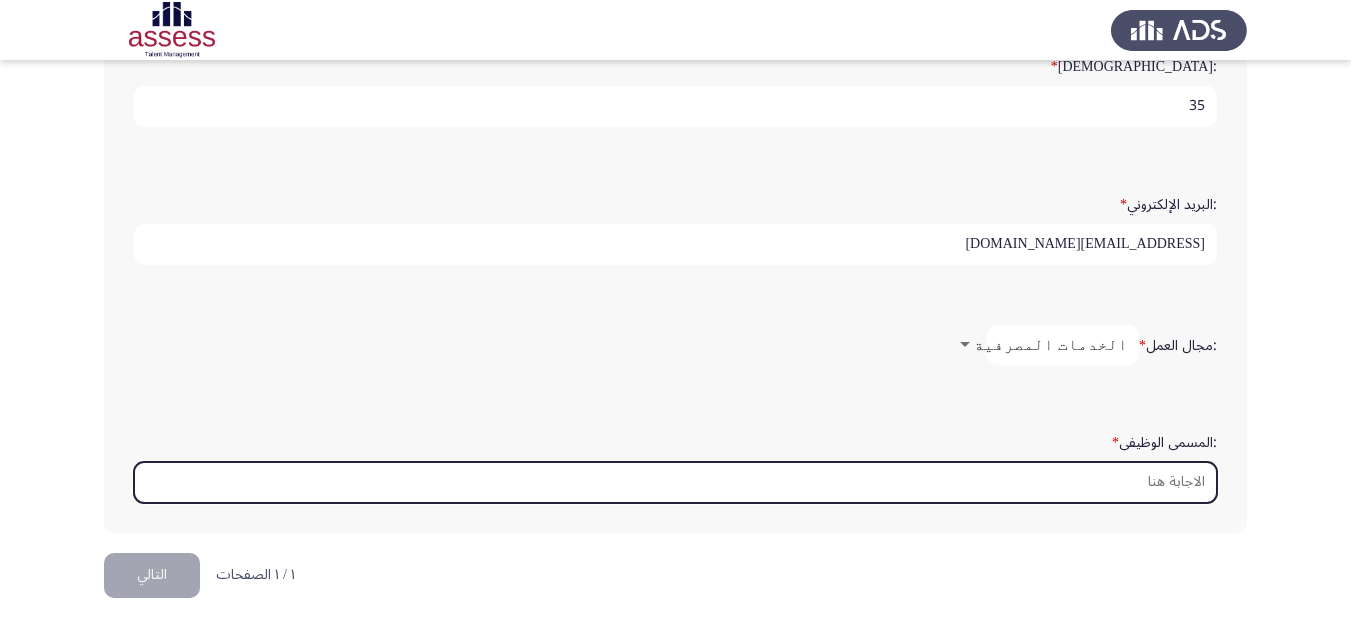 click on ":المسمى الوظيفى   *" at bounding box center (675, 482) 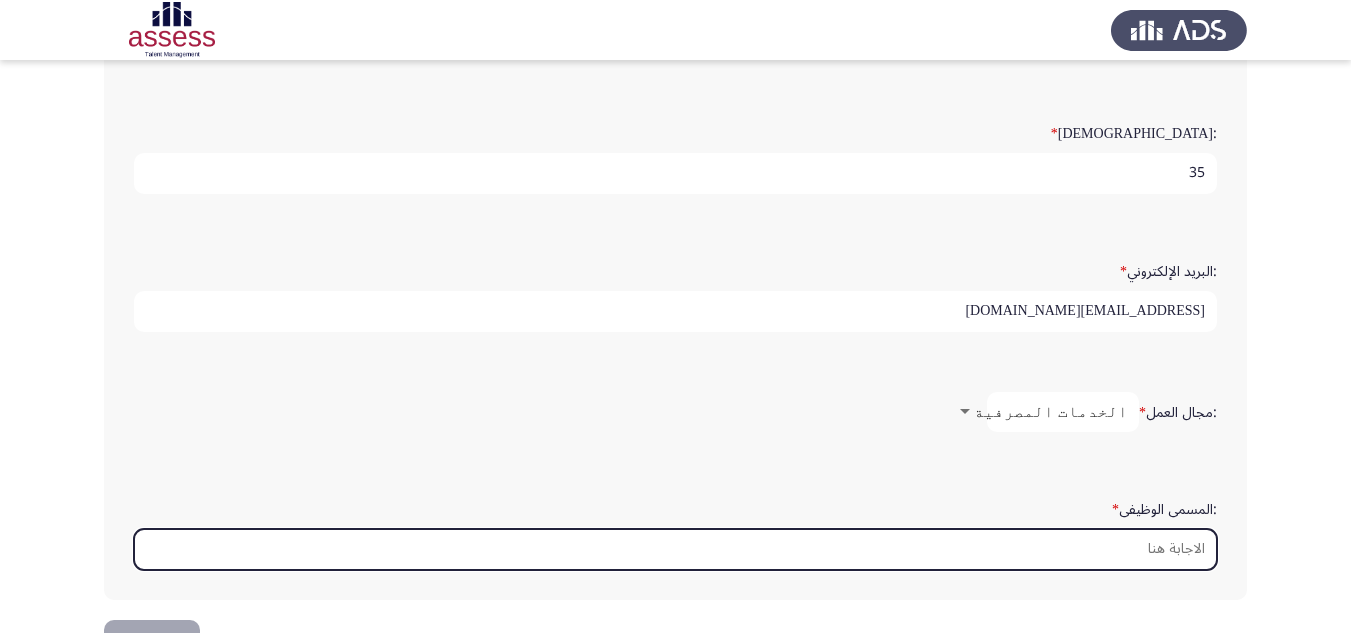 scroll, scrollTop: 462, scrollLeft: 0, axis: vertical 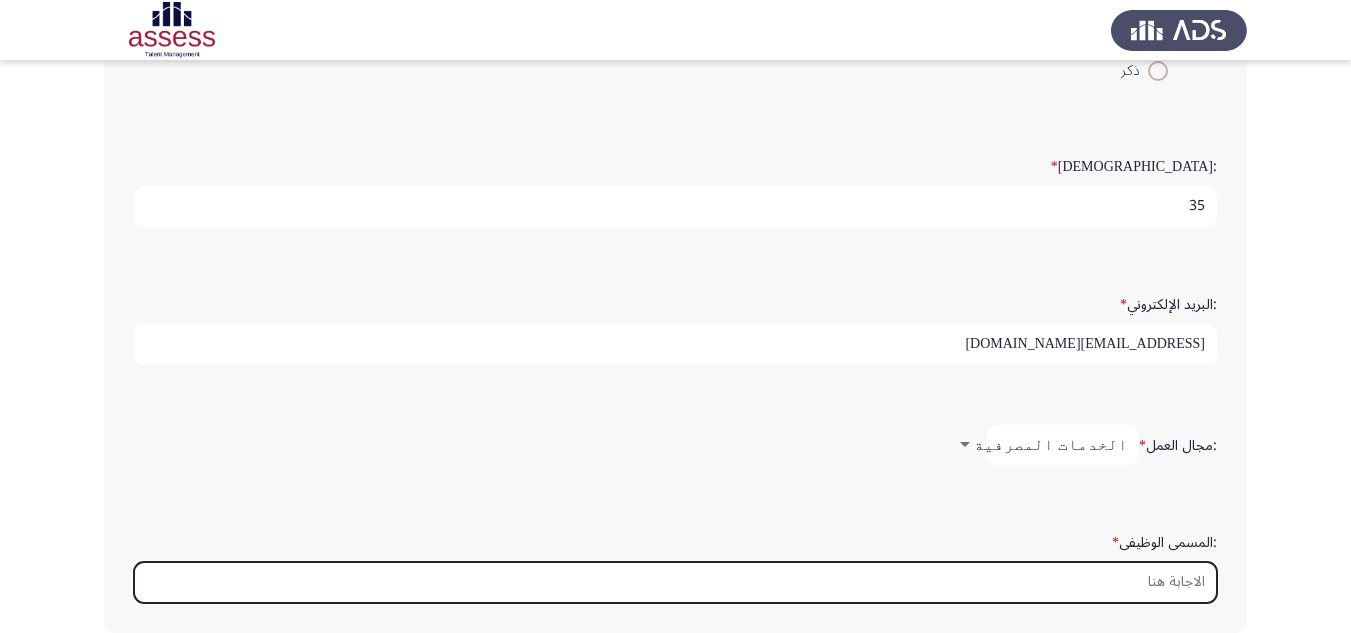 click on ":المسمى الوظيفى   *" at bounding box center [675, 582] 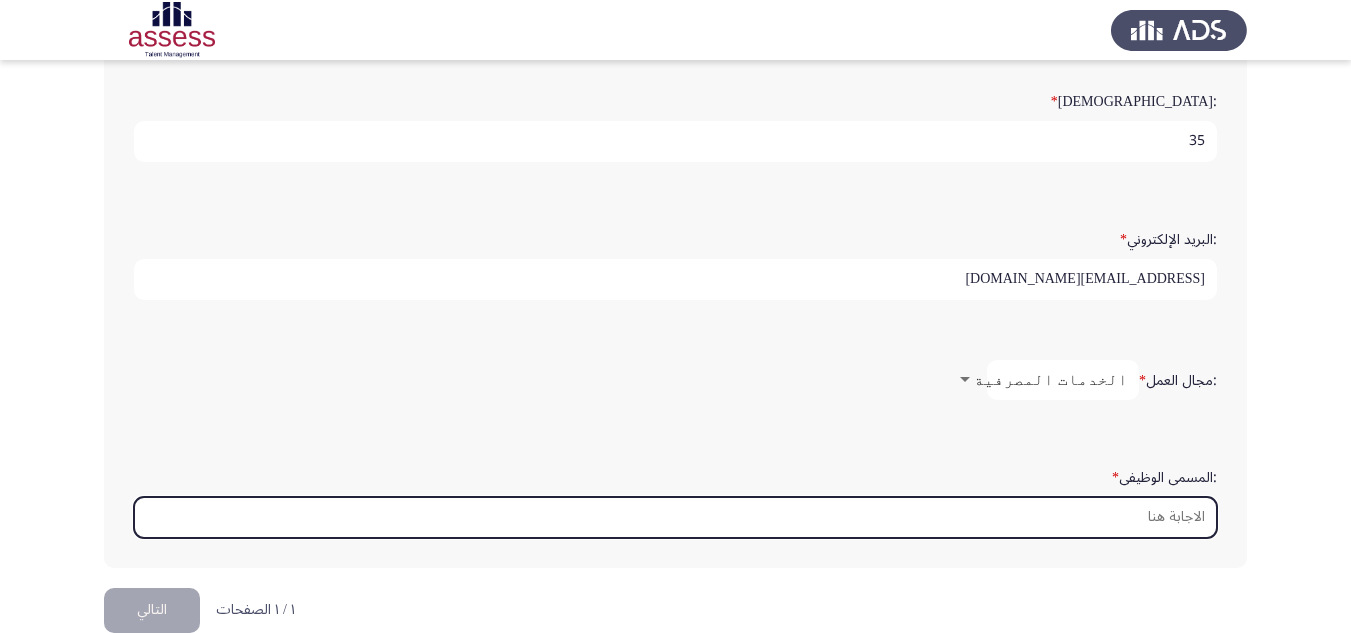 scroll, scrollTop: 562, scrollLeft: 0, axis: vertical 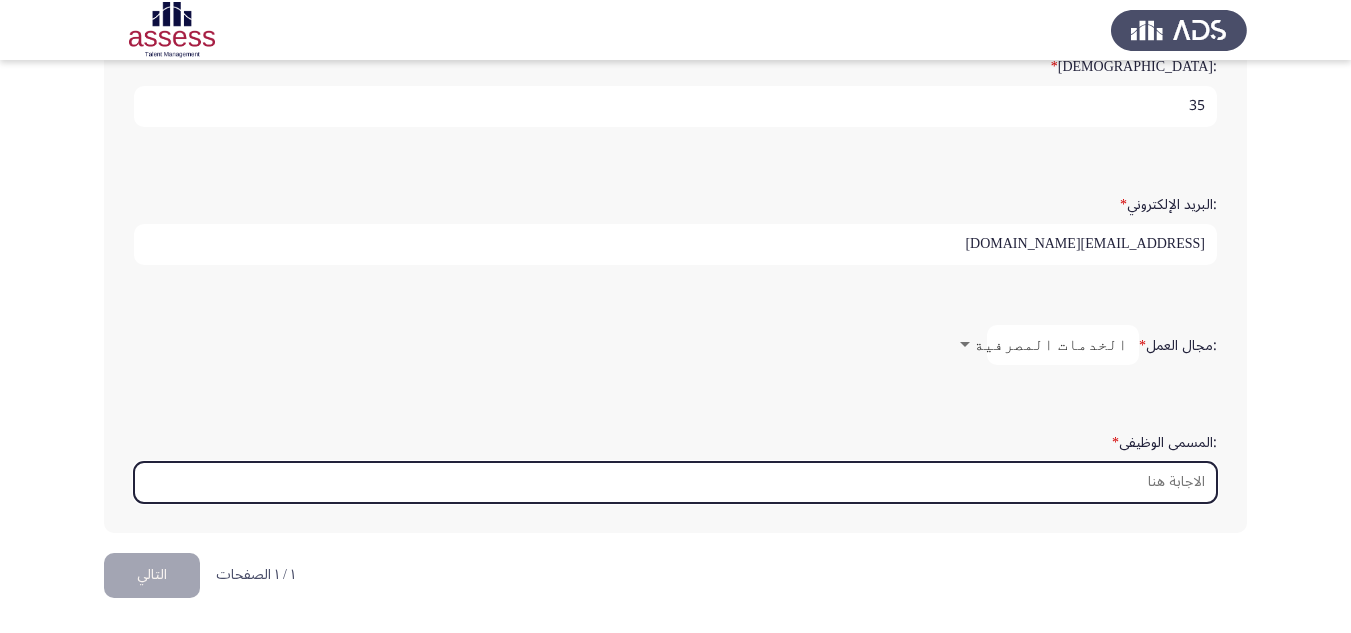 type on "v" 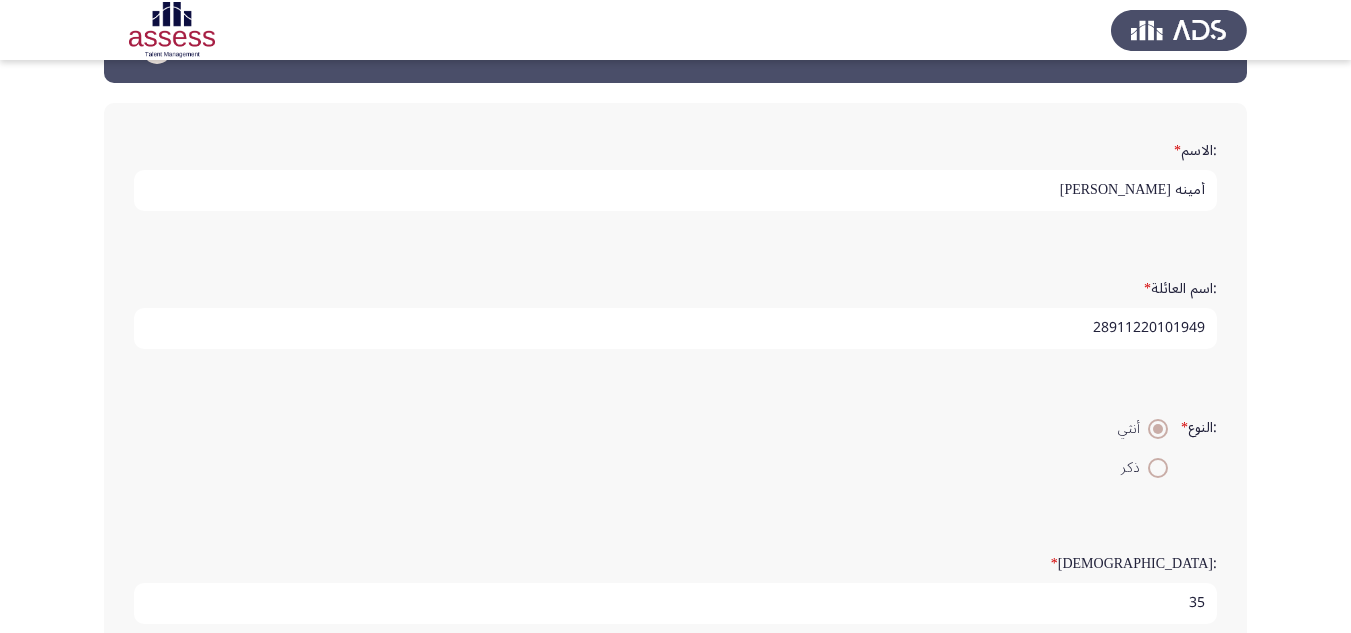 scroll, scrollTop: 100, scrollLeft: 0, axis: vertical 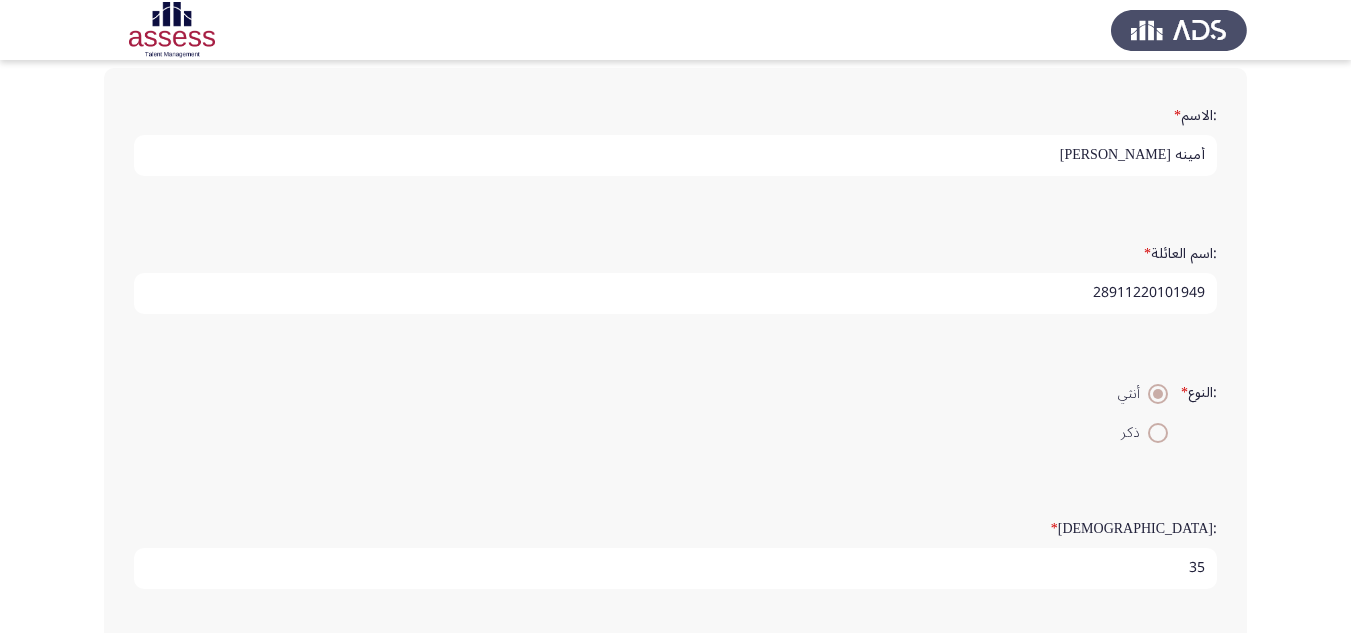 type on "مصرفى عالى" 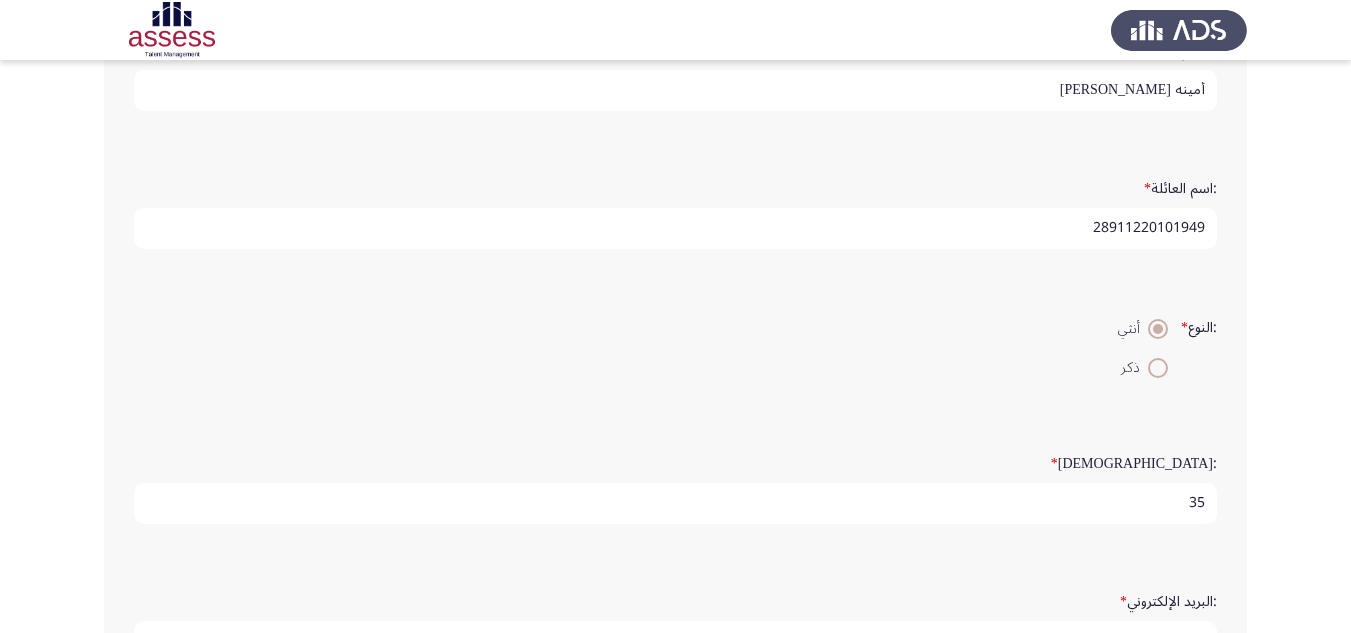scroll, scrollTop: 200, scrollLeft: 0, axis: vertical 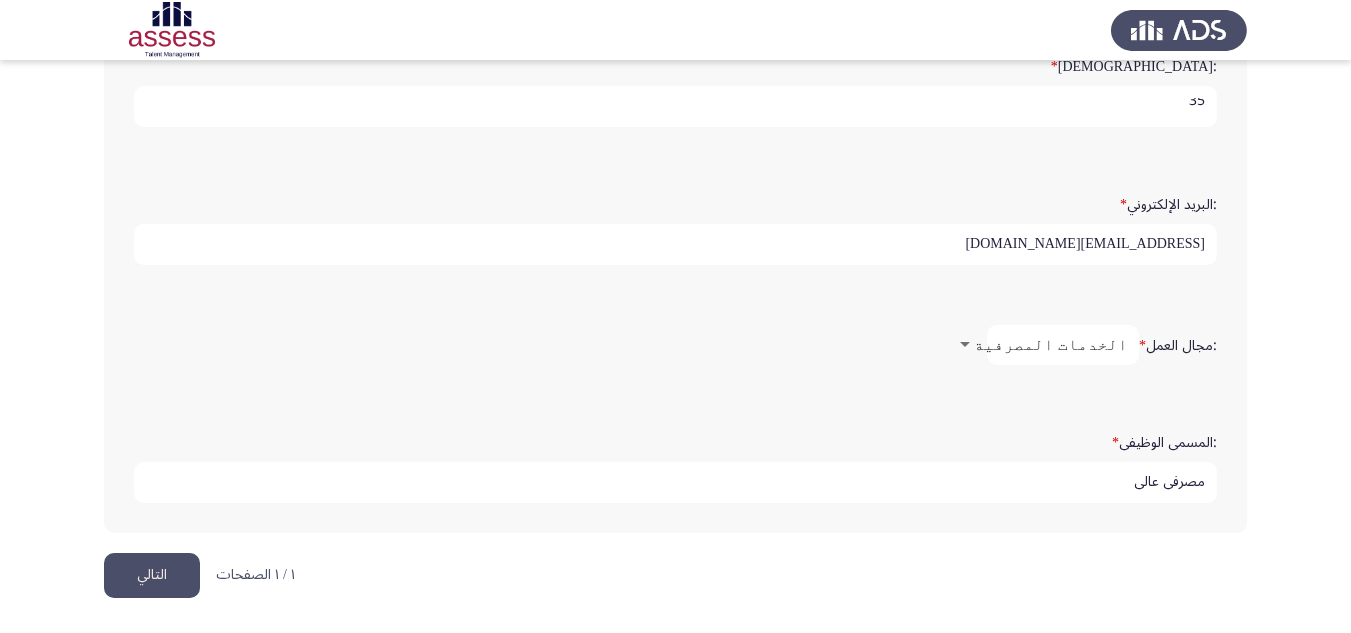 click on "التالي" 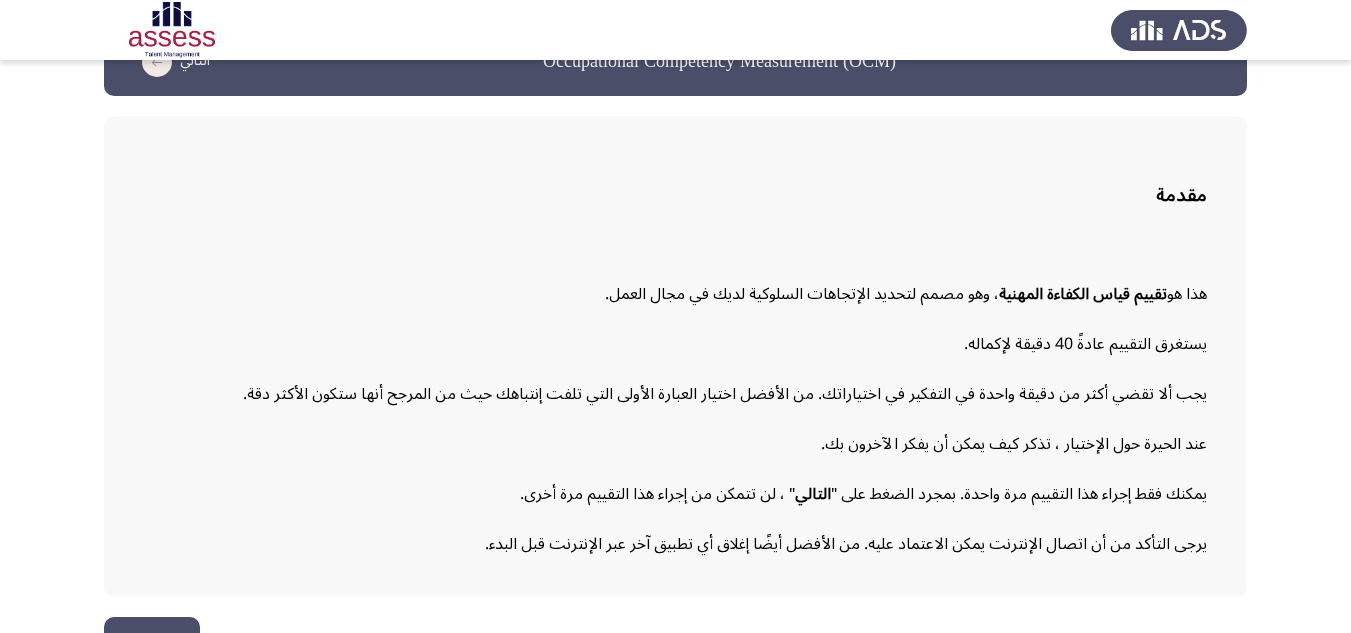 scroll, scrollTop: 101, scrollLeft: 0, axis: vertical 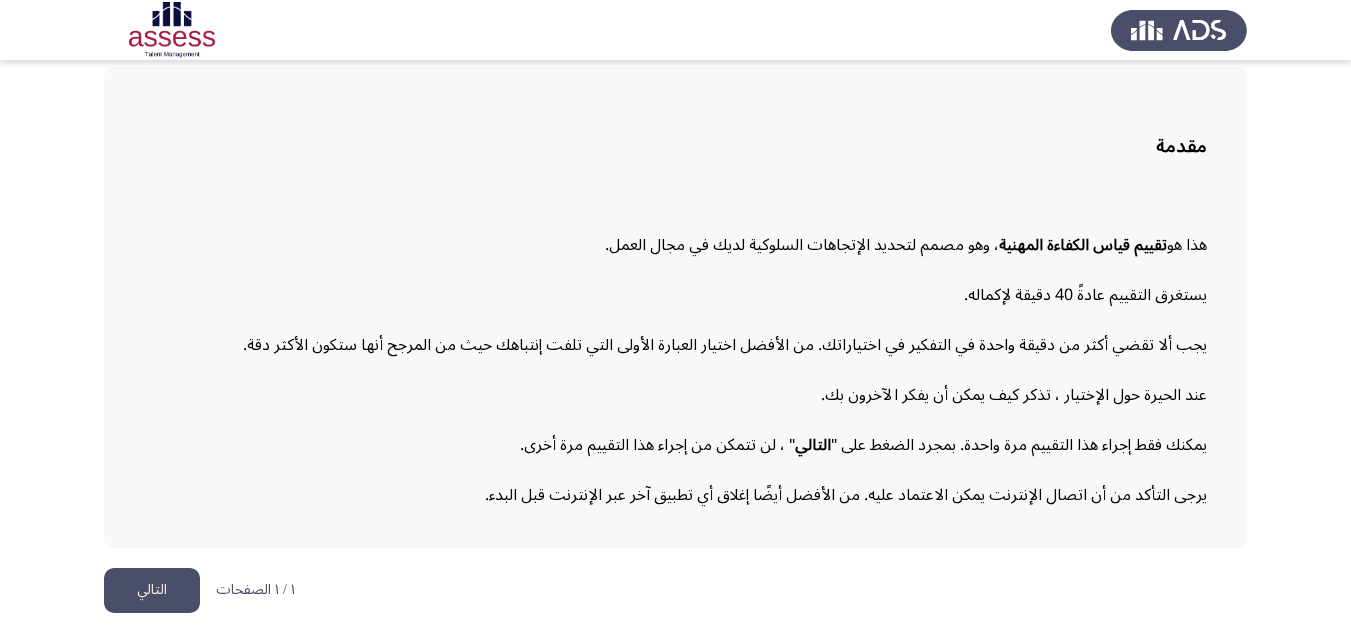 click on "التالي" 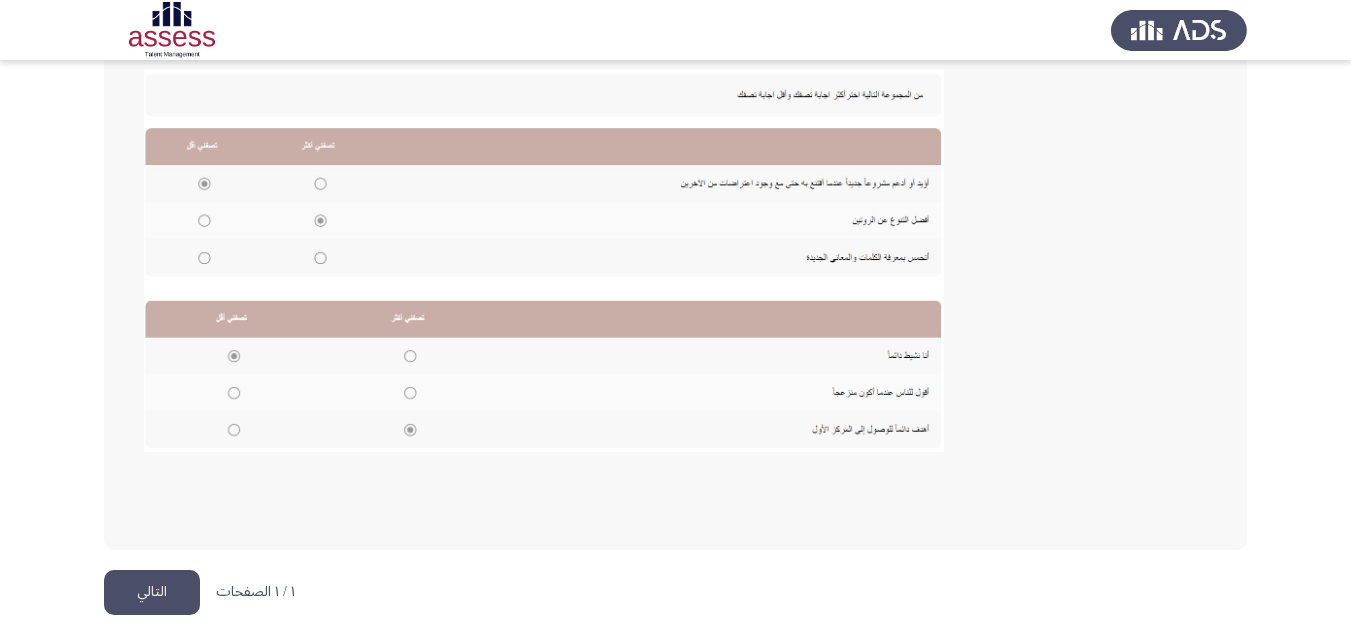 scroll, scrollTop: 443, scrollLeft: 0, axis: vertical 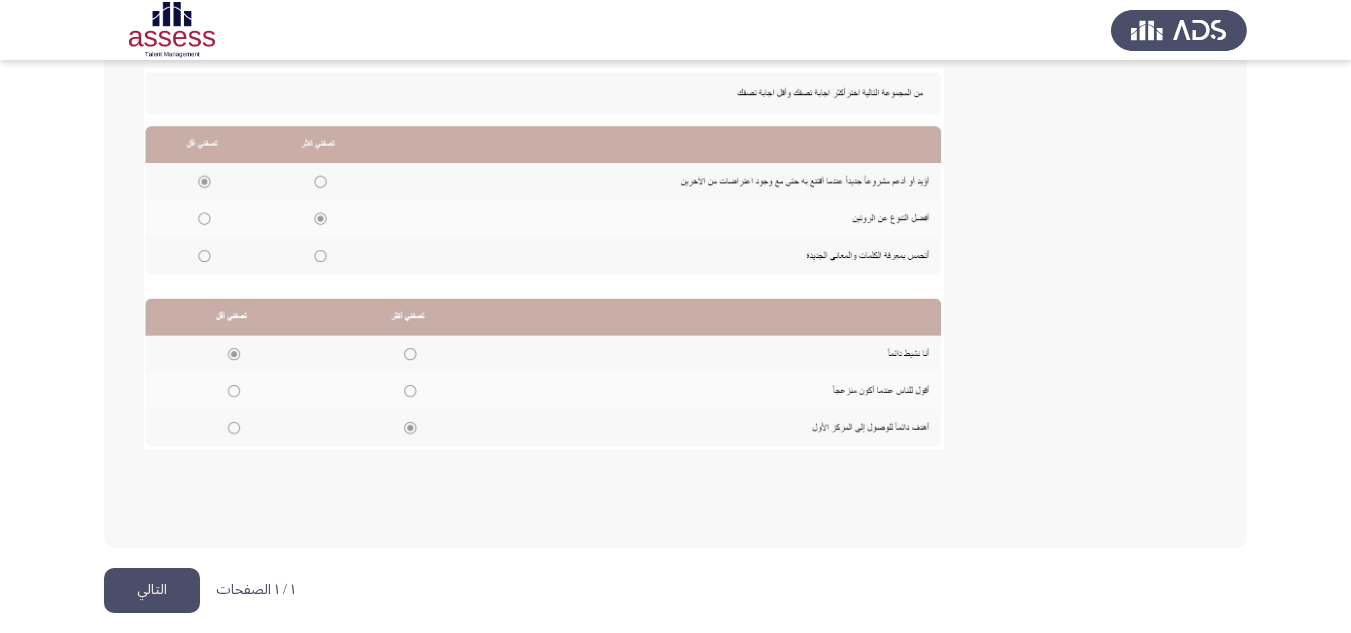 click on "التالي" 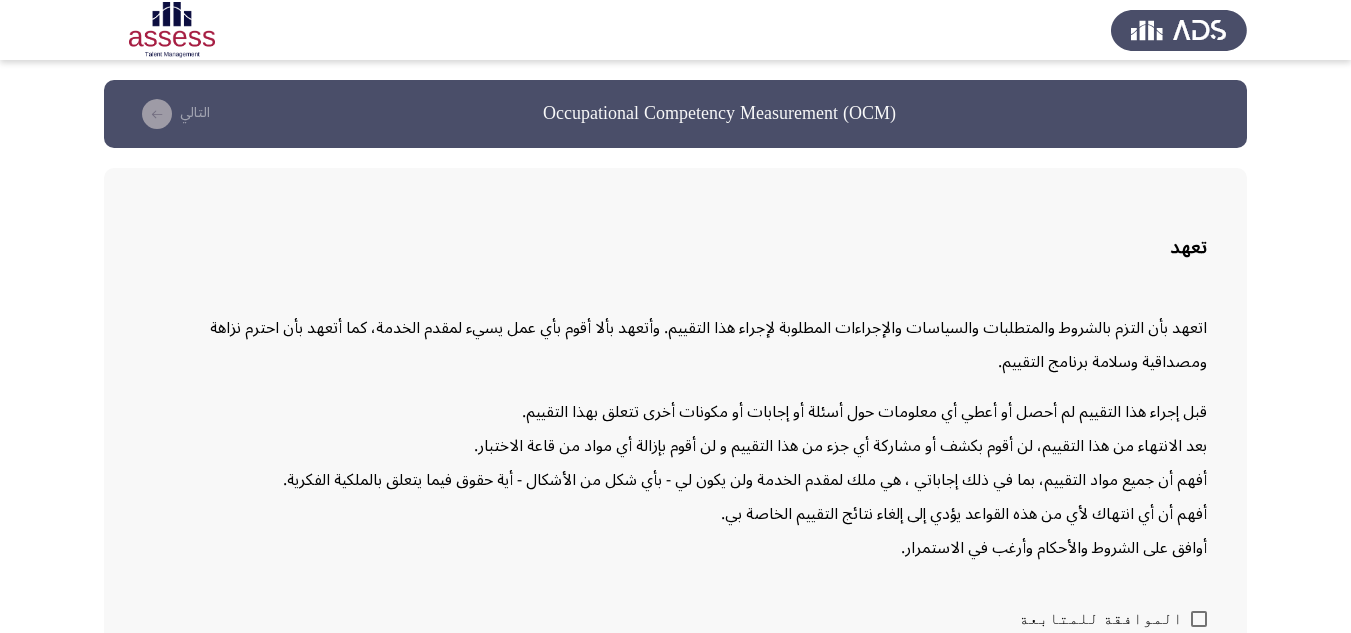 scroll, scrollTop: 100, scrollLeft: 0, axis: vertical 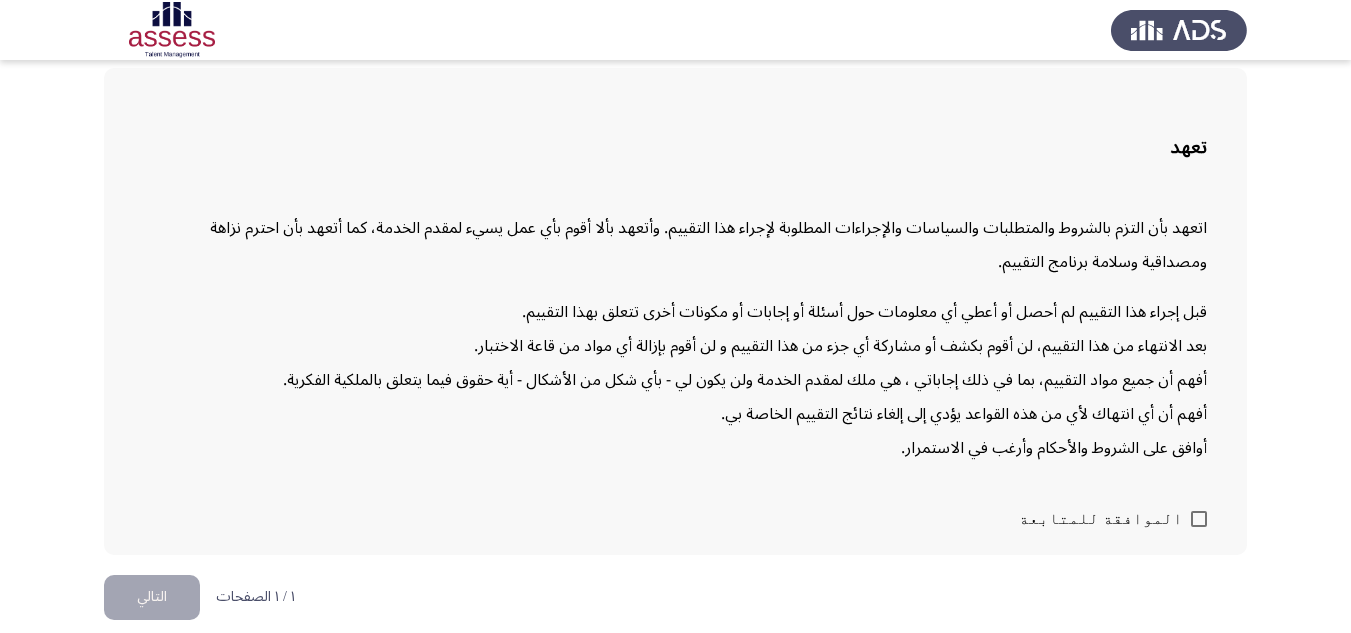 click on "الموافقة للمتابعة" at bounding box center [1113, 519] 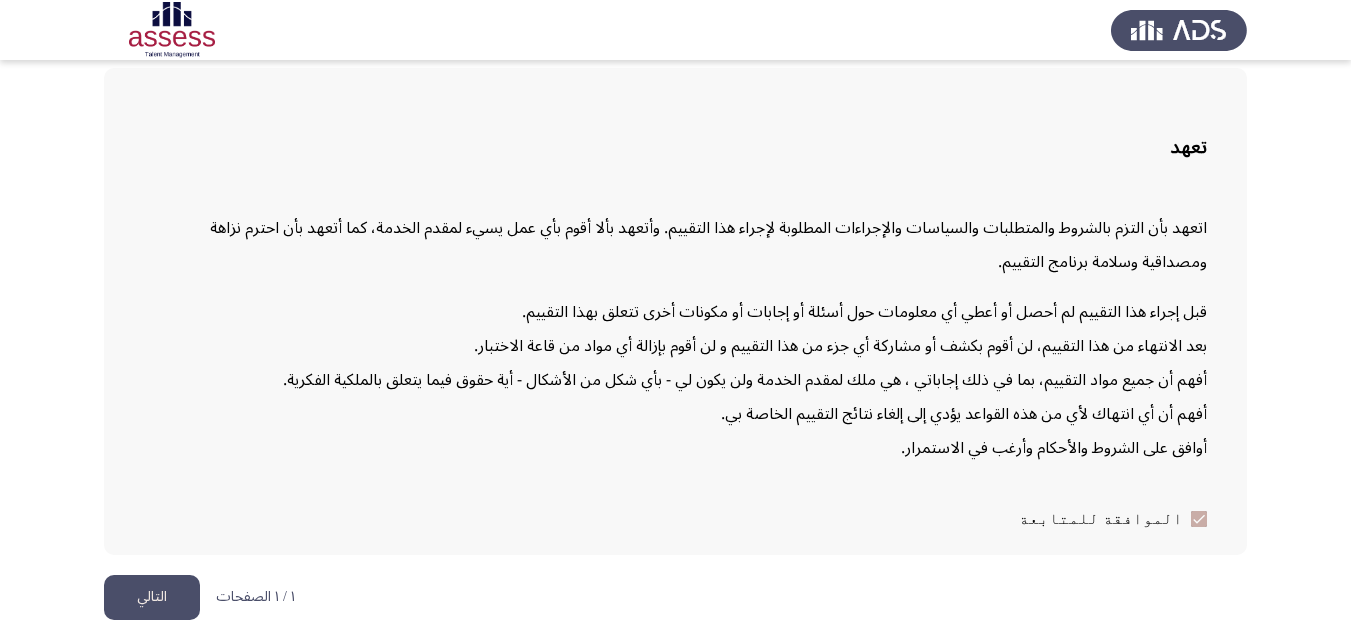 click on "التالي" 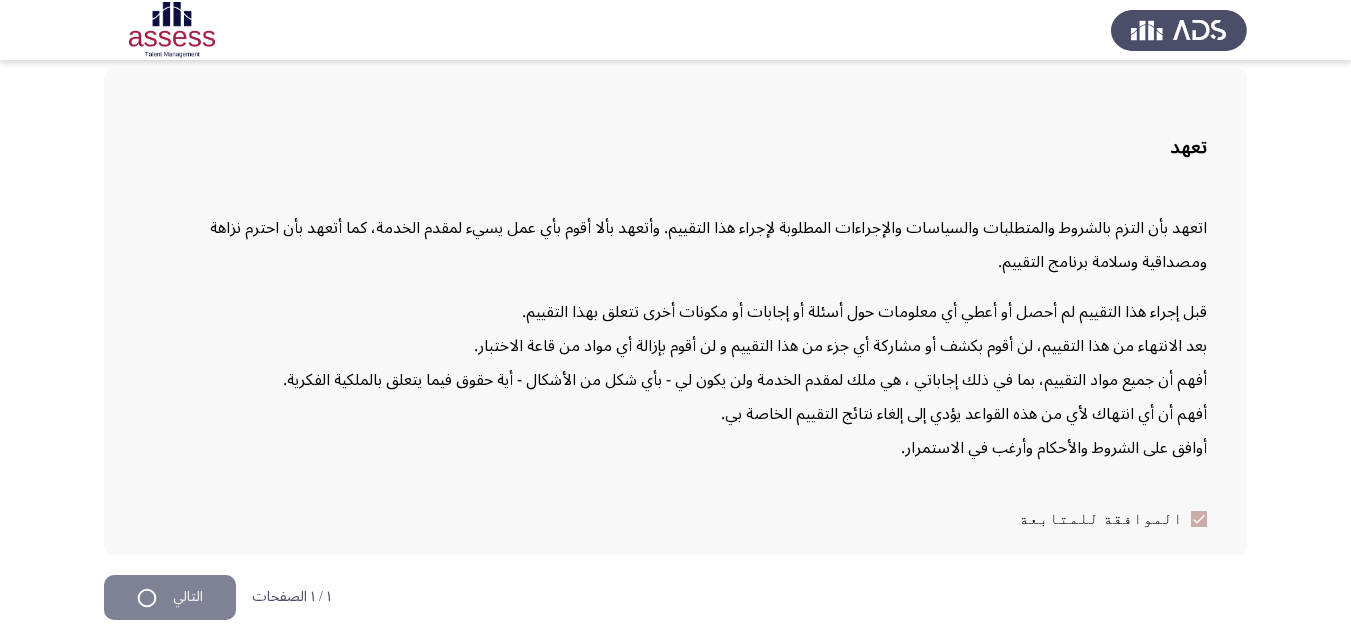 scroll, scrollTop: 0, scrollLeft: 0, axis: both 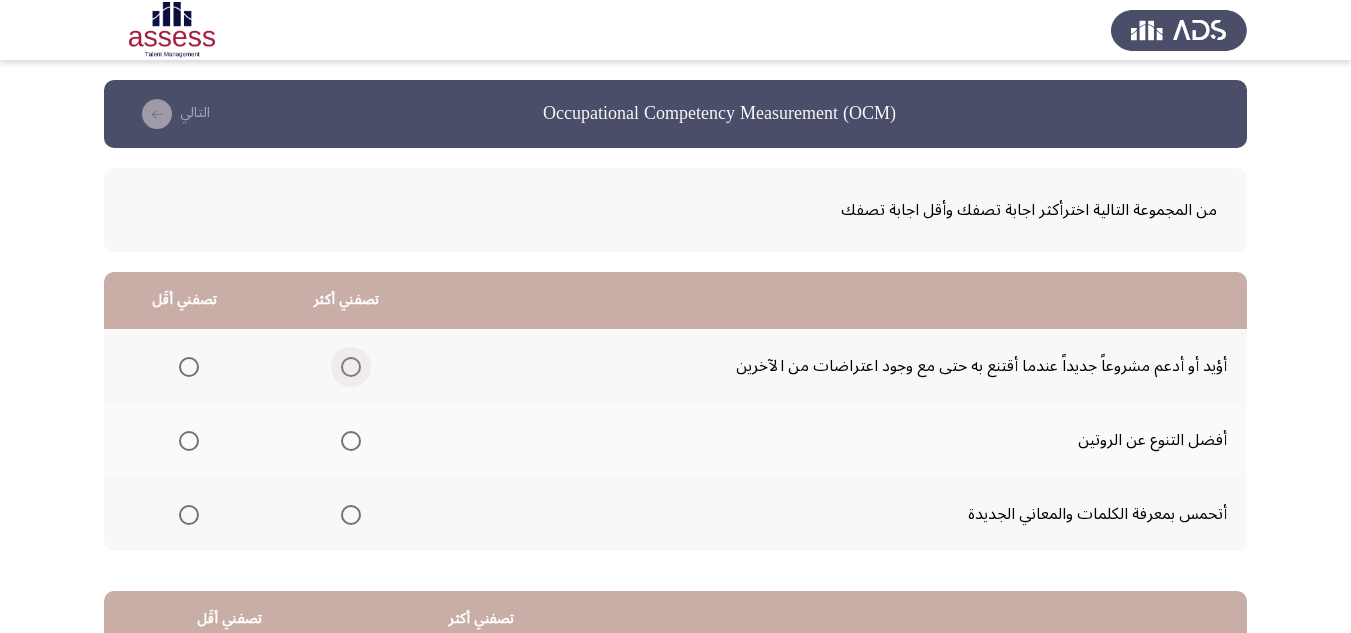 click at bounding box center (351, 367) 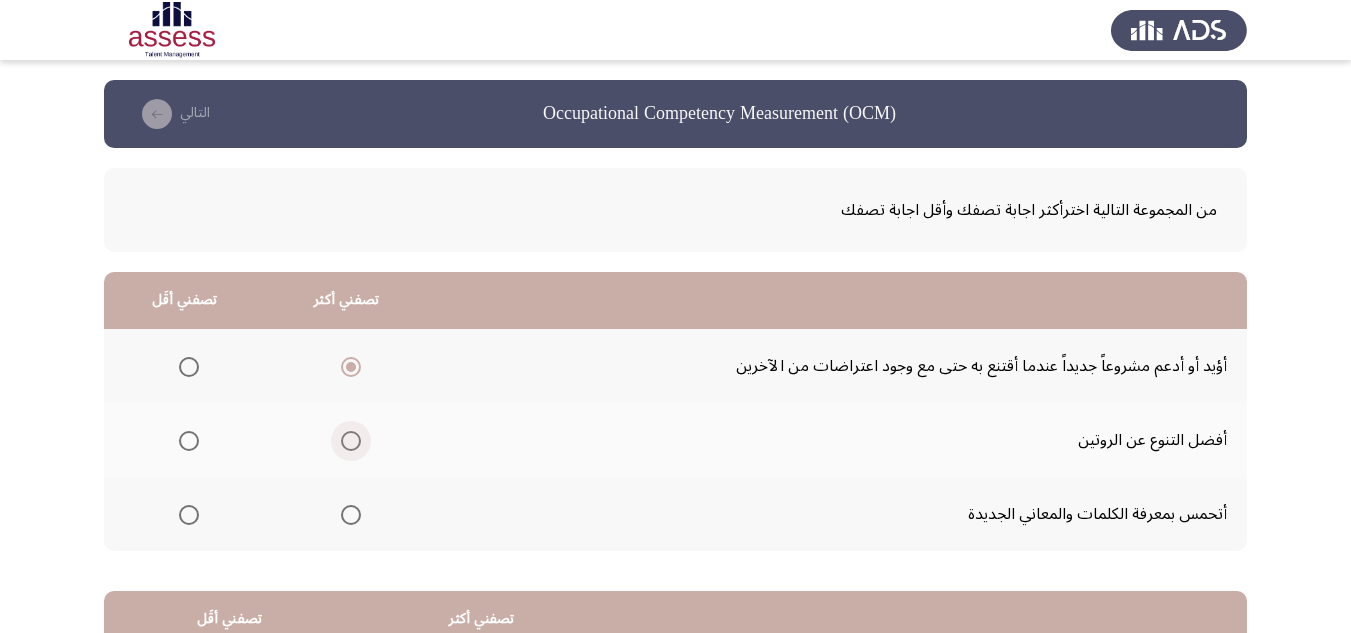 click at bounding box center (351, 441) 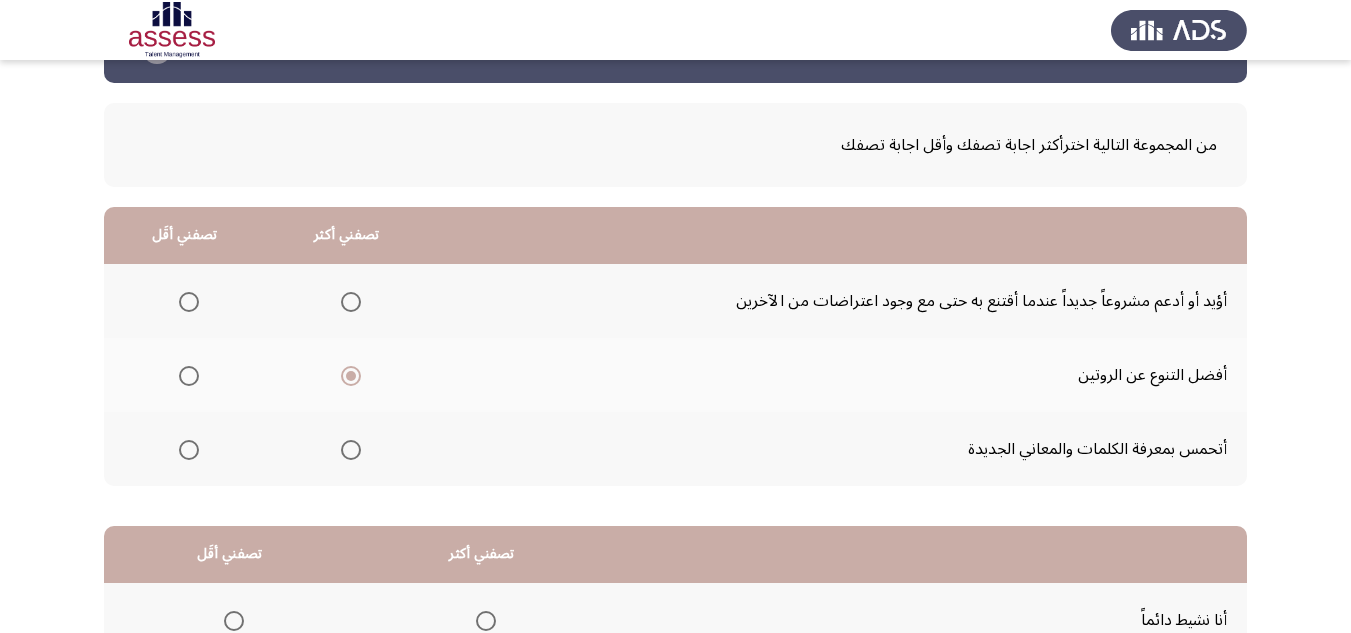 scroll, scrollTop: 100, scrollLeft: 0, axis: vertical 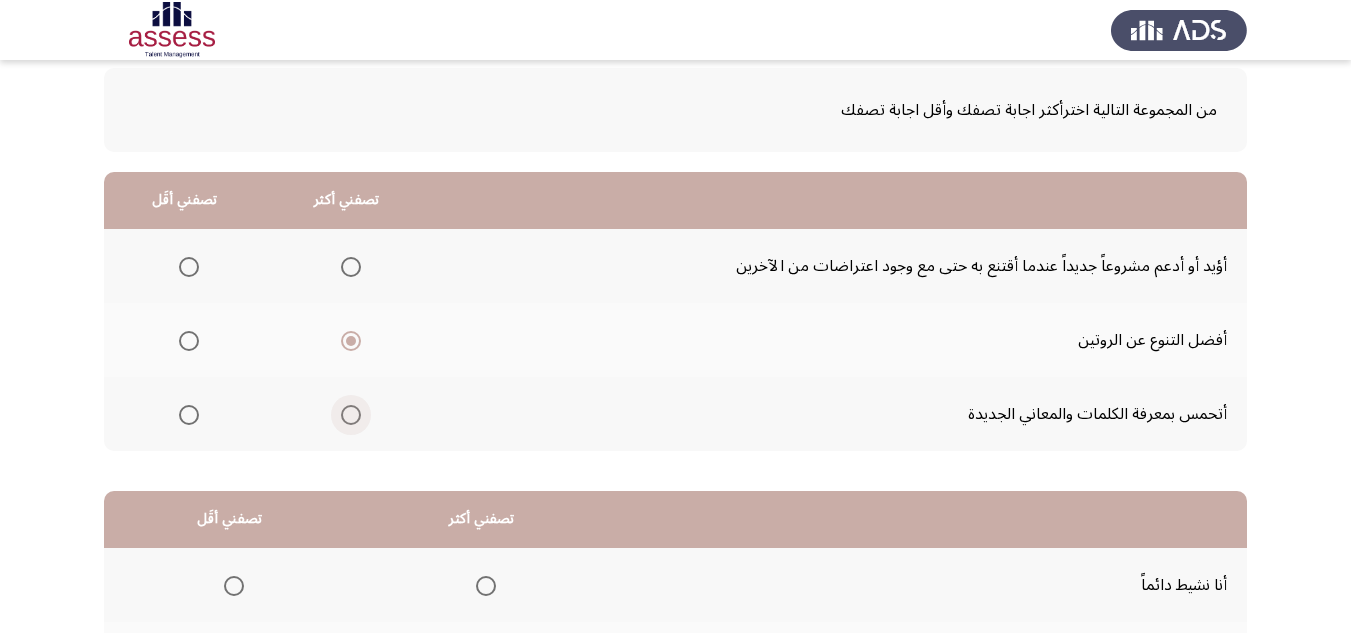 click at bounding box center (351, 415) 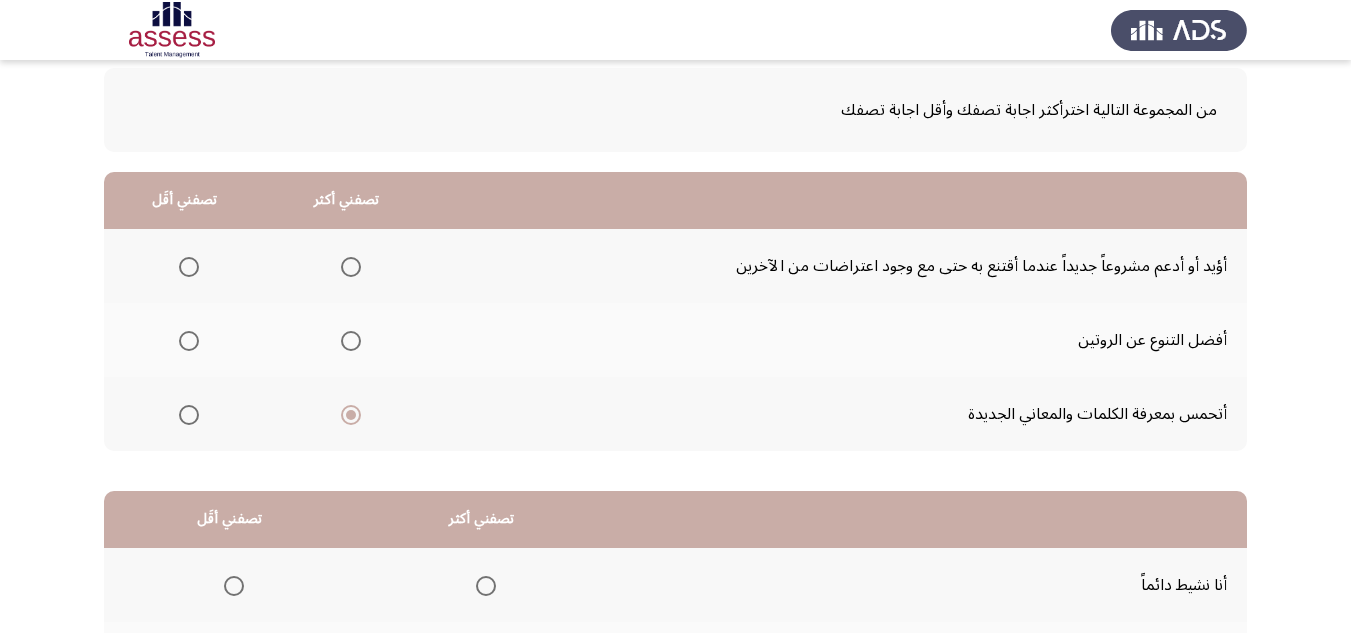 click at bounding box center (351, 341) 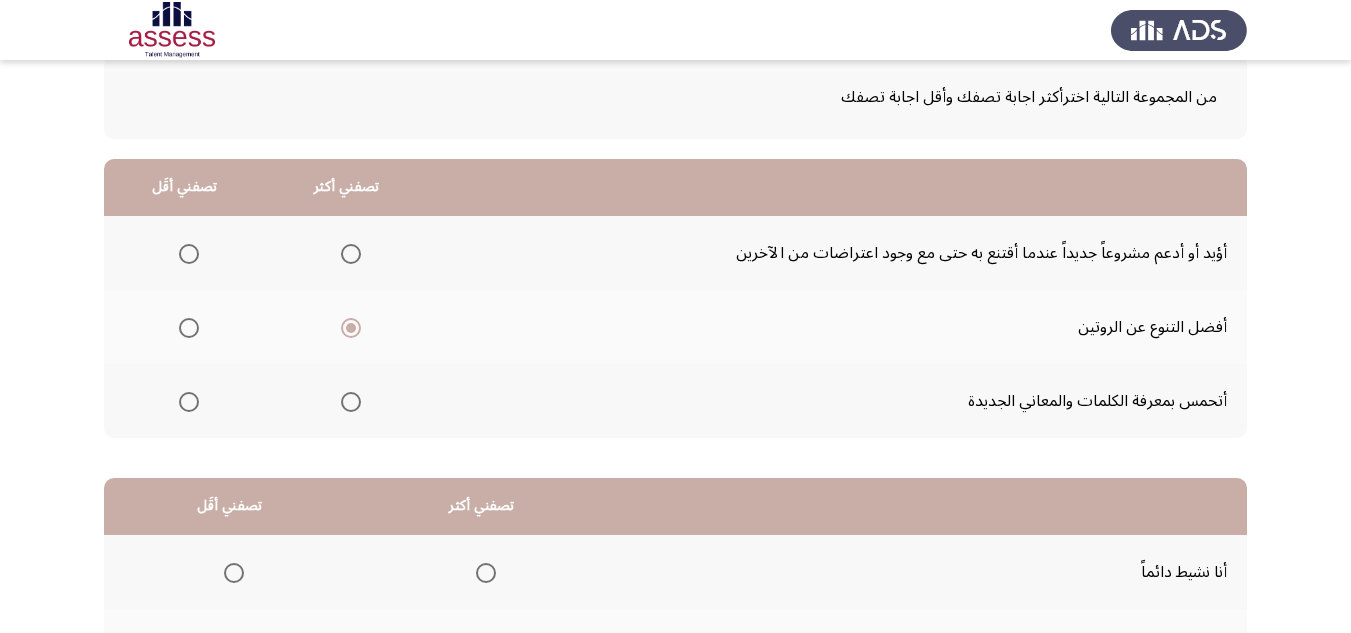 scroll, scrollTop: 100, scrollLeft: 0, axis: vertical 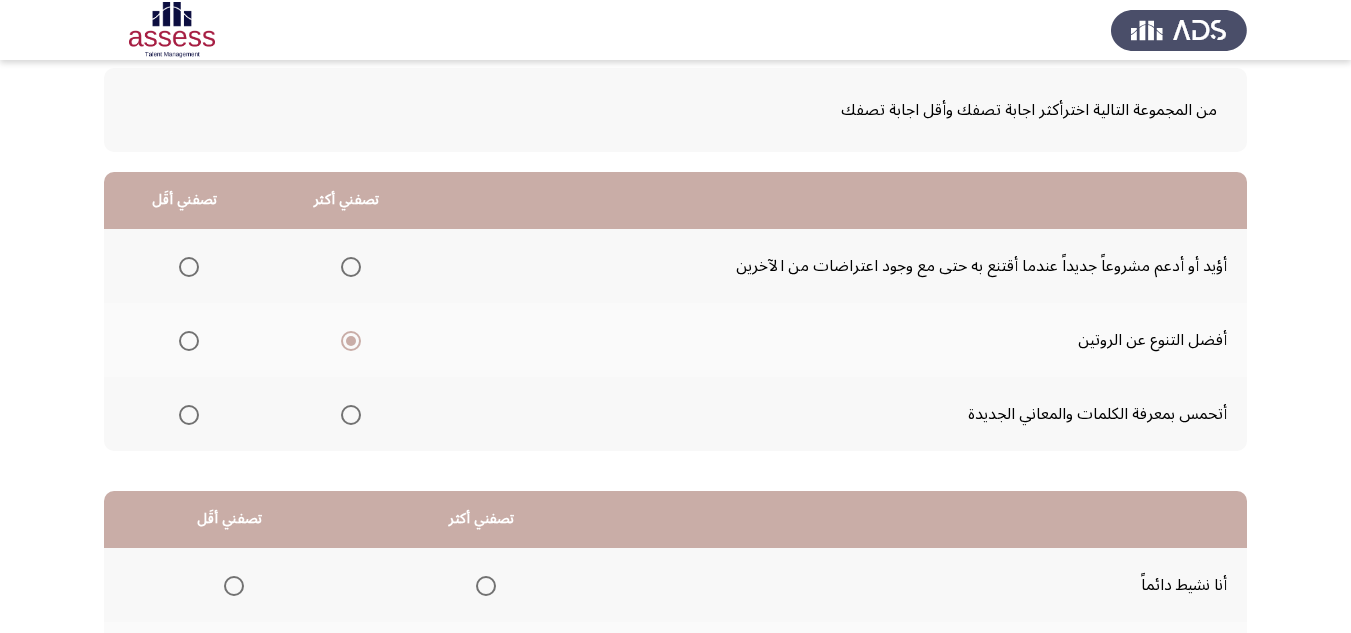 click at bounding box center (189, 267) 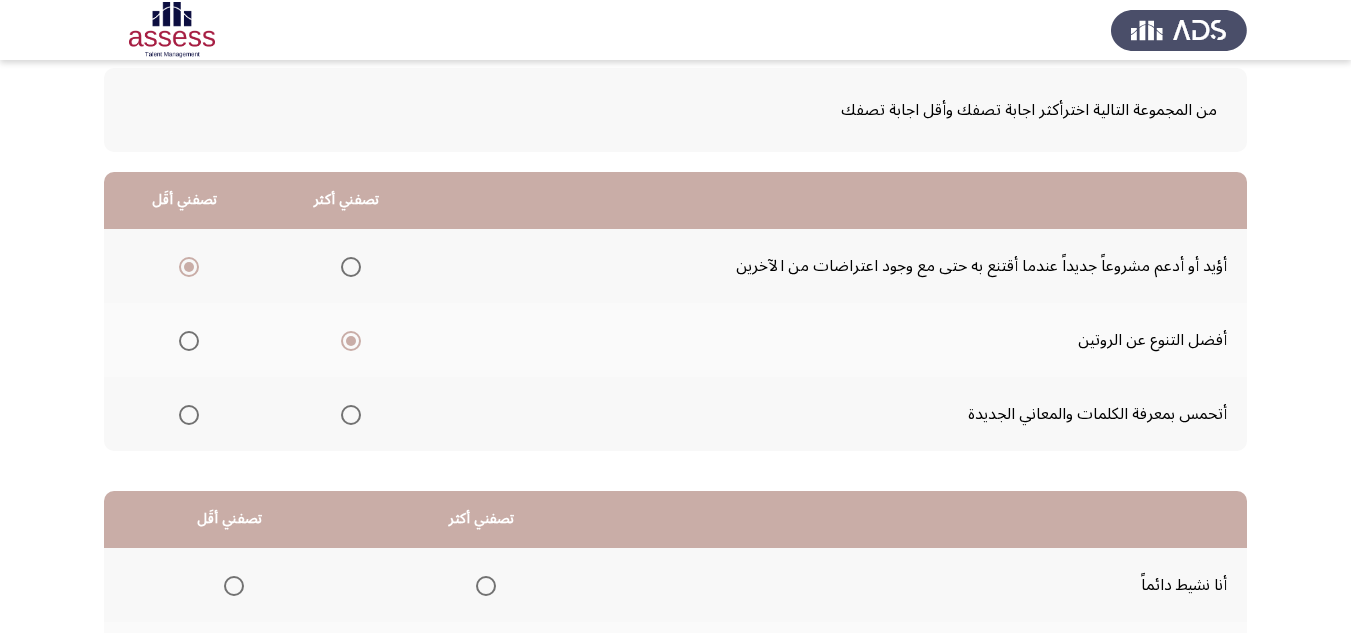 click at bounding box center (189, 341) 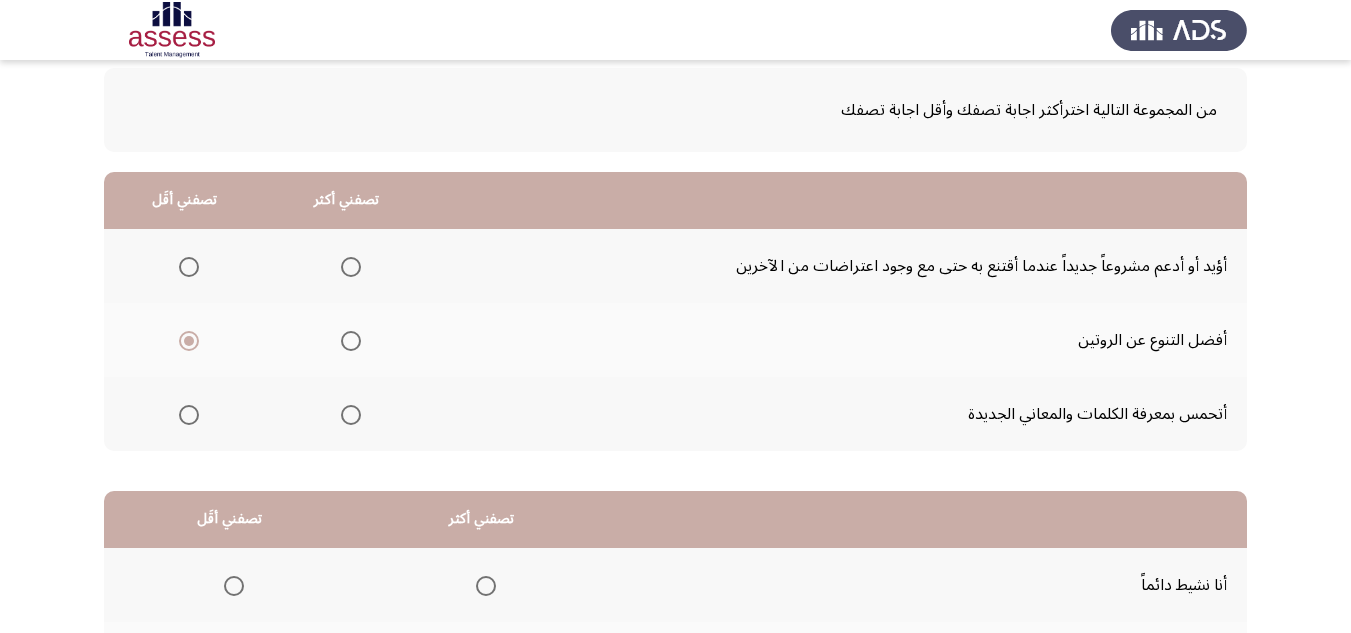click at bounding box center [351, 267] 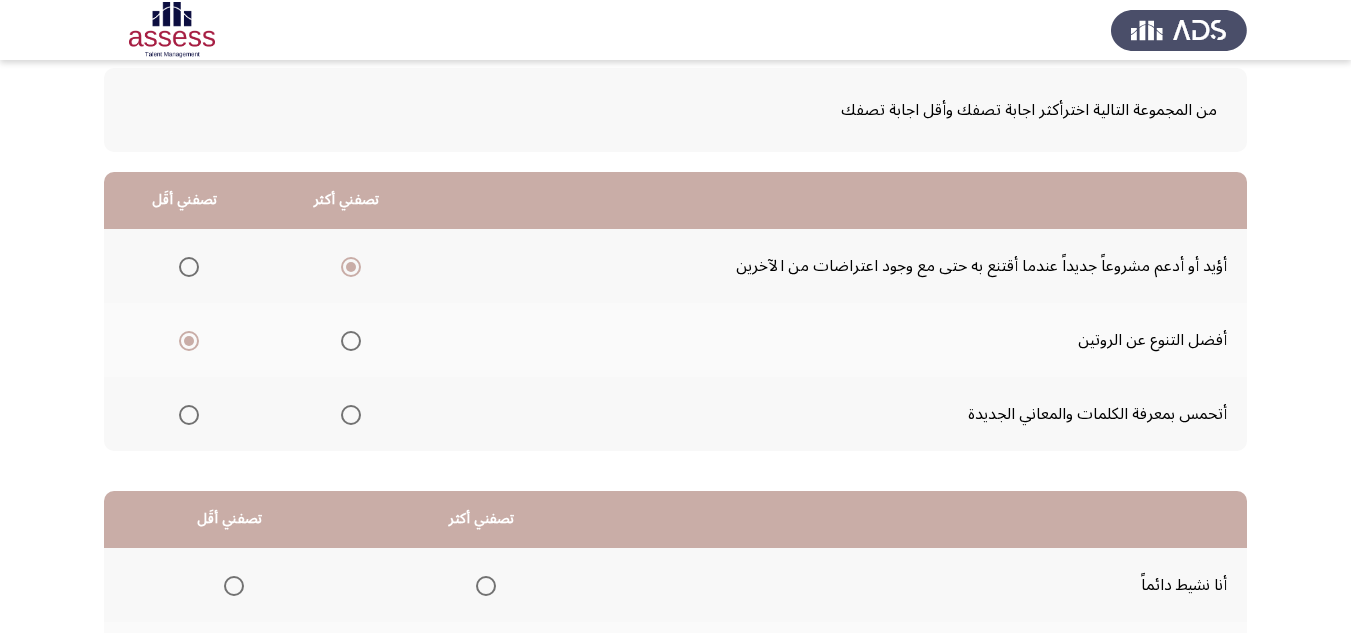 click at bounding box center [351, 341] 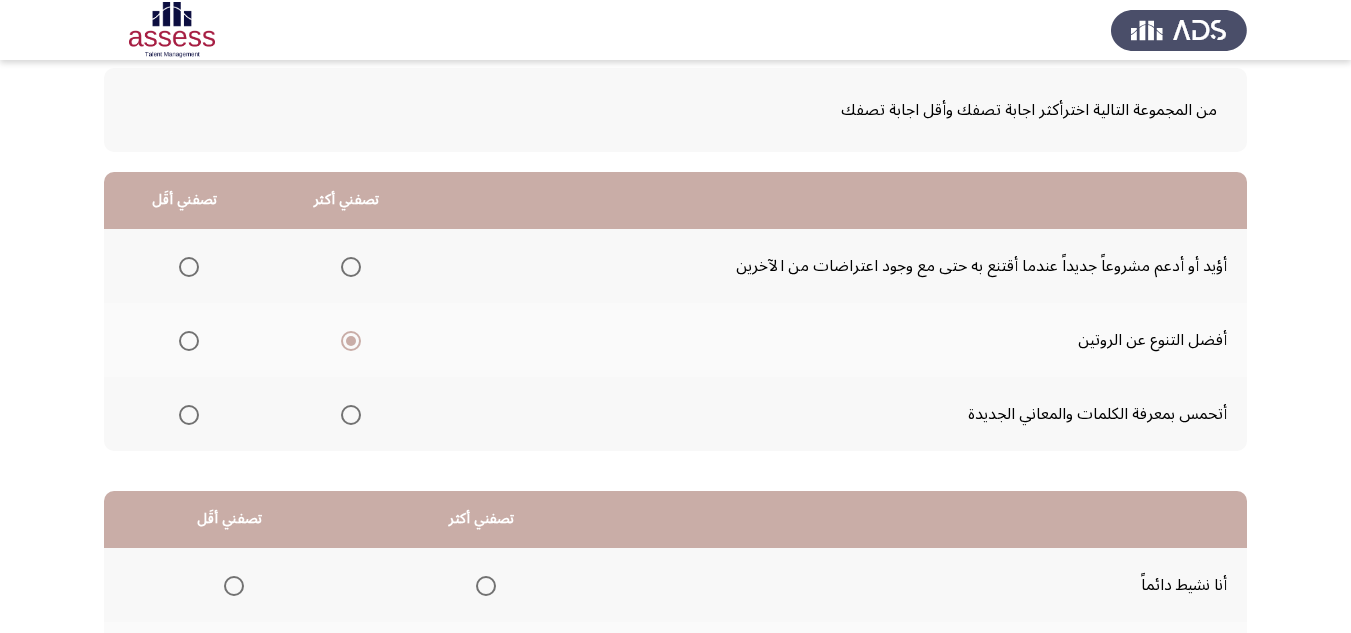 click at bounding box center (351, 267) 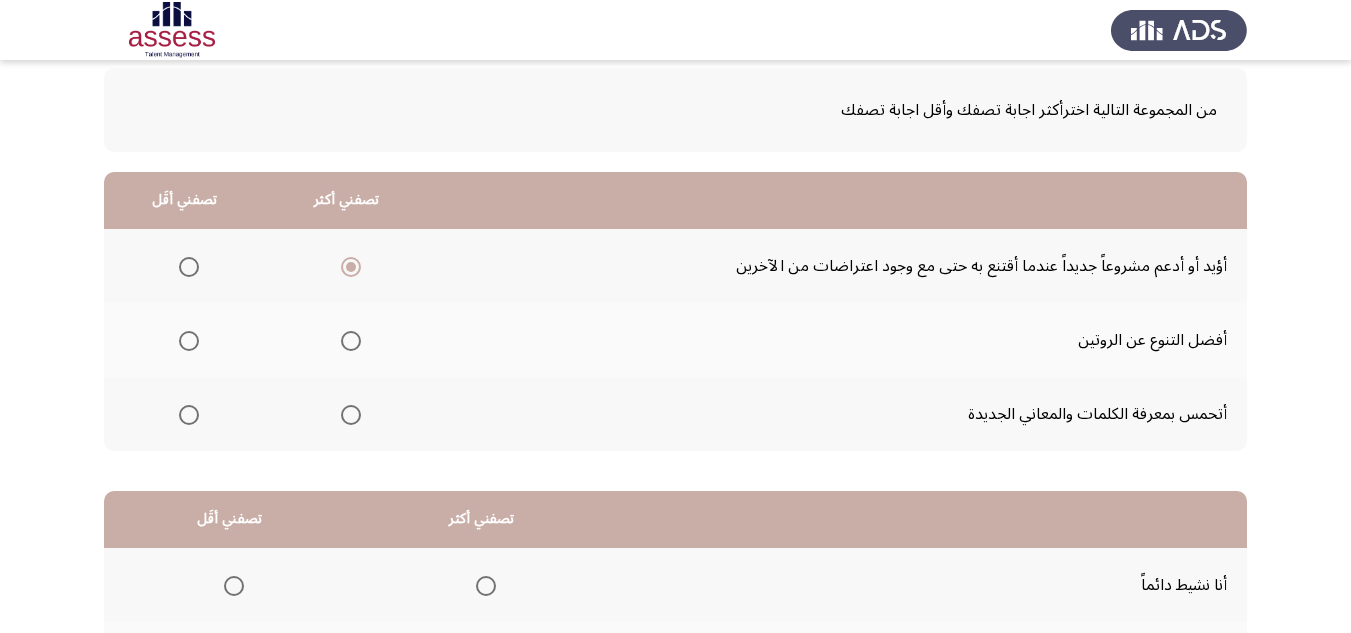 click at bounding box center [351, 415] 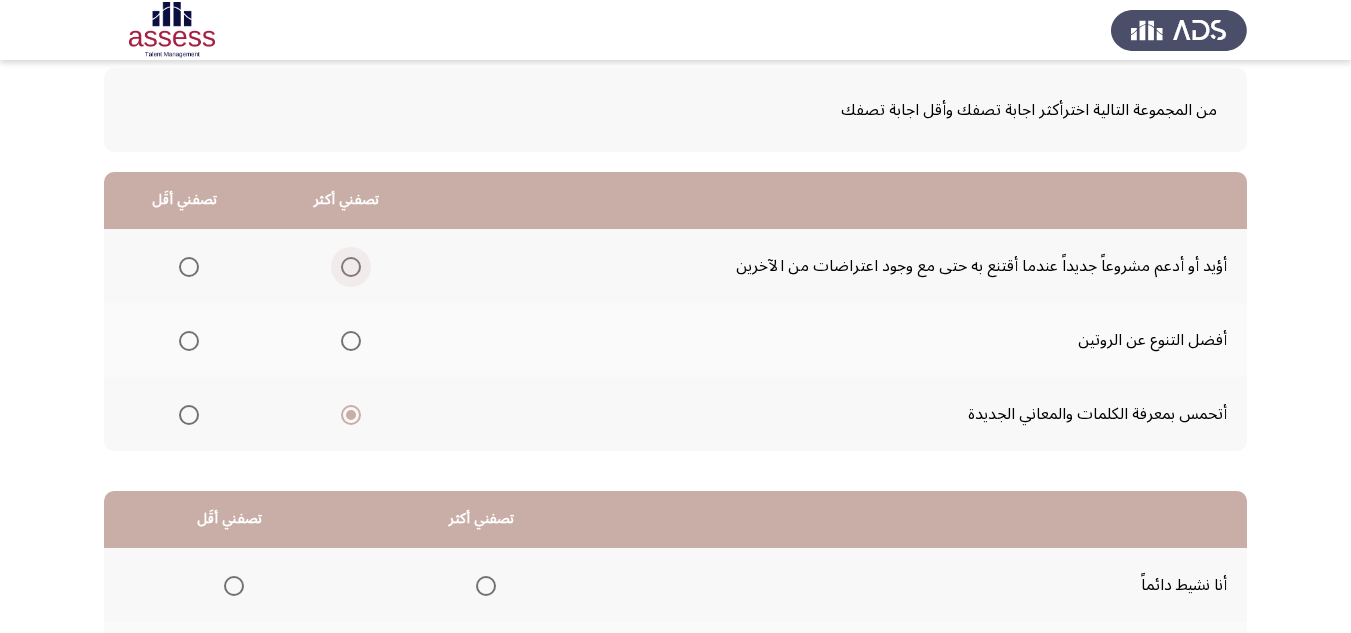 click at bounding box center [351, 267] 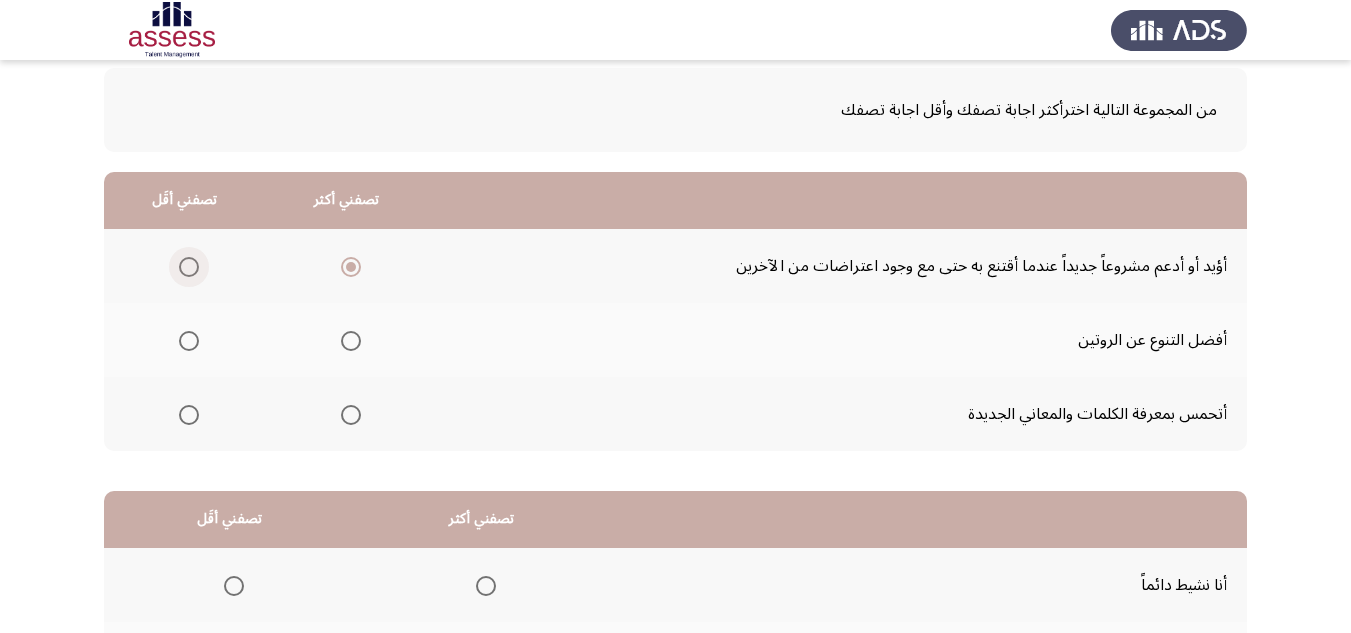 click at bounding box center [189, 267] 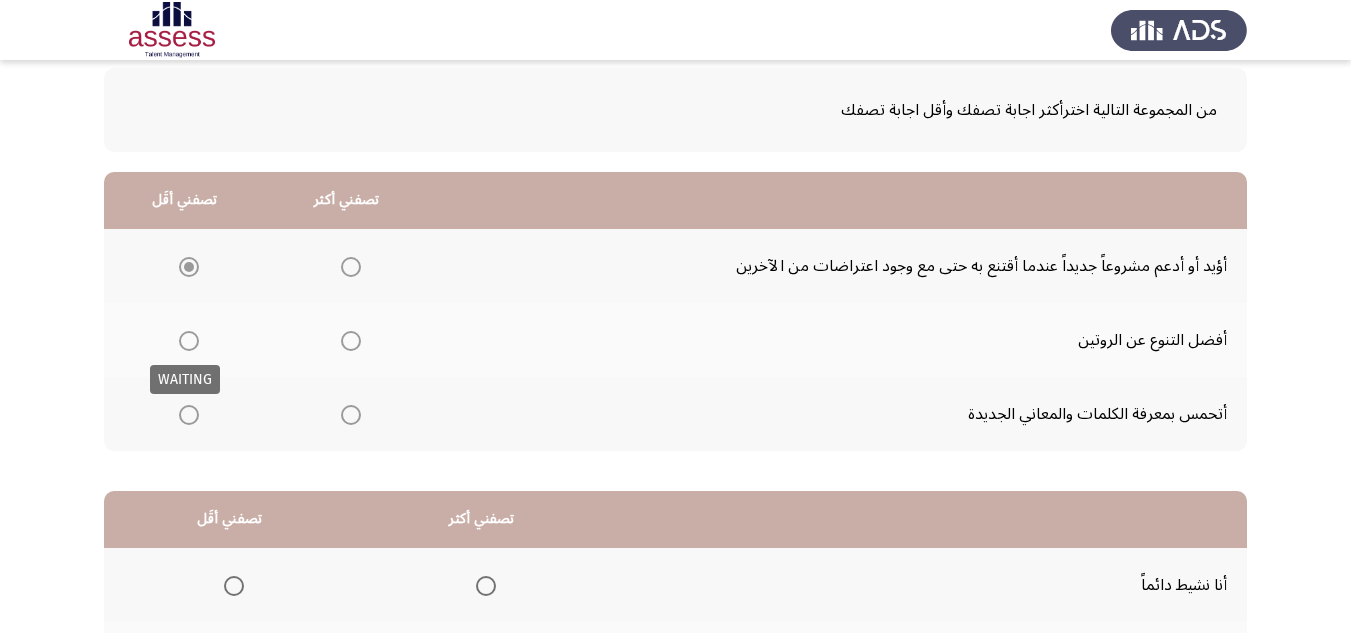 click at bounding box center [189, 341] 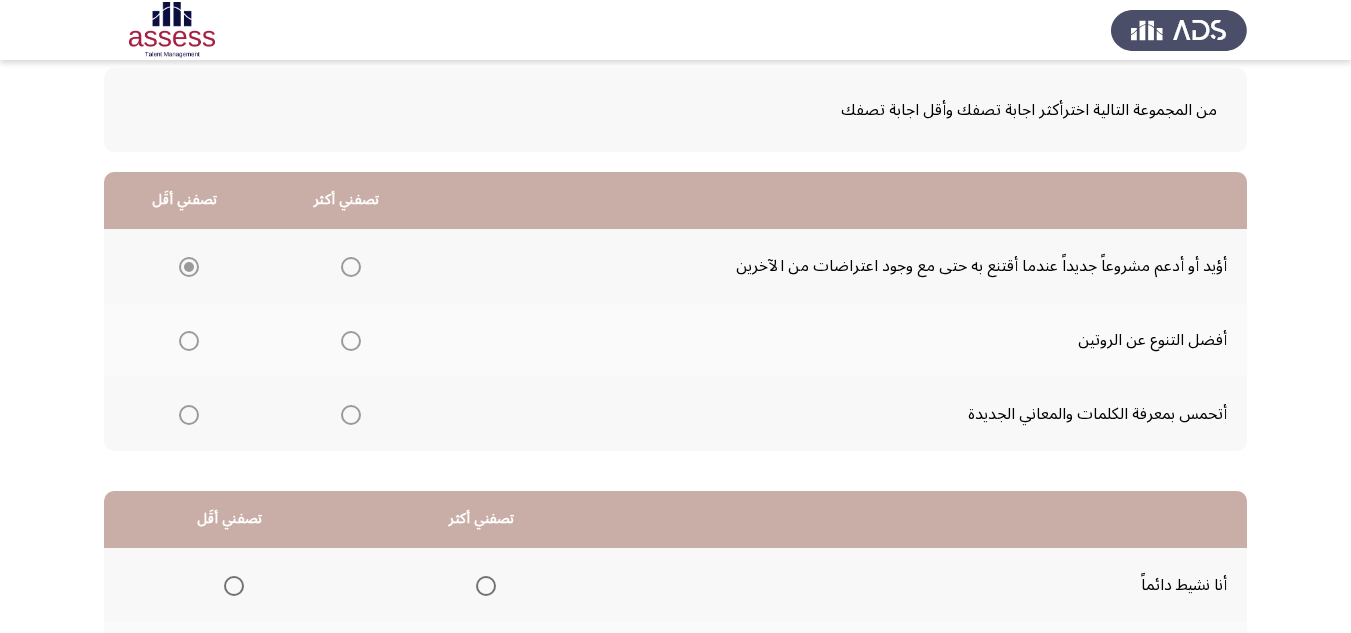 drag, startPoint x: 189, startPoint y: 338, endPoint x: 213, endPoint y: 364, distance: 35.383614 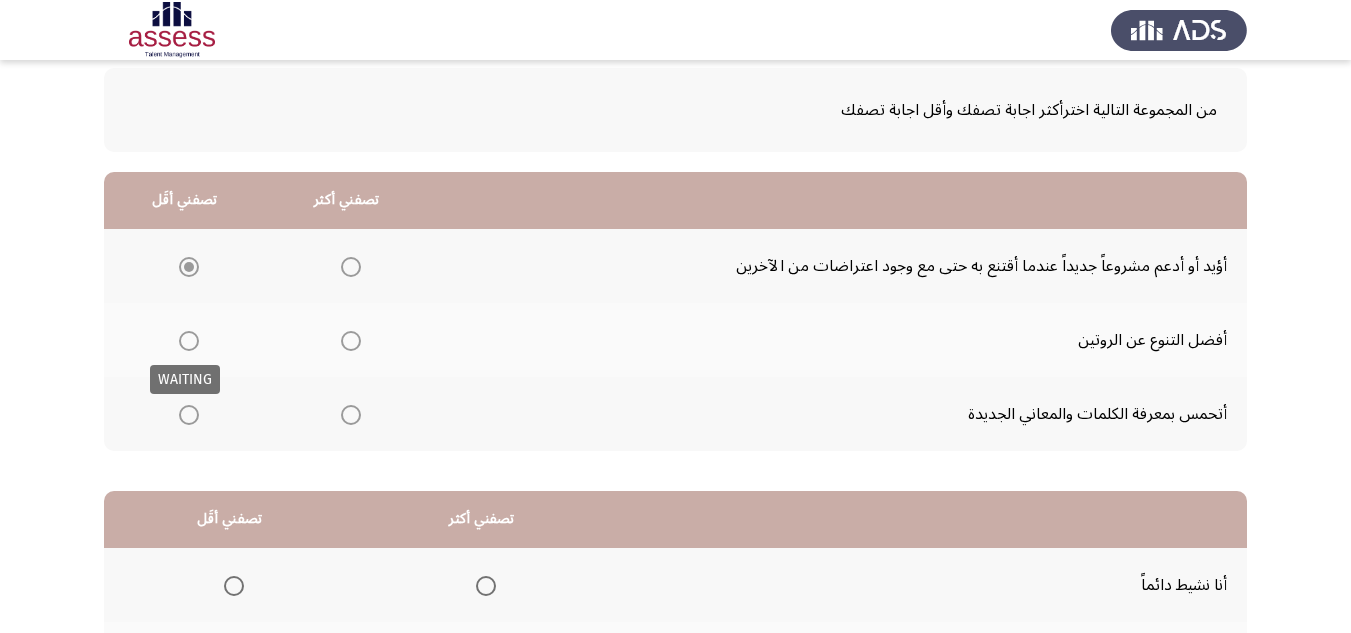 click on "WAITING" at bounding box center [185, 379] 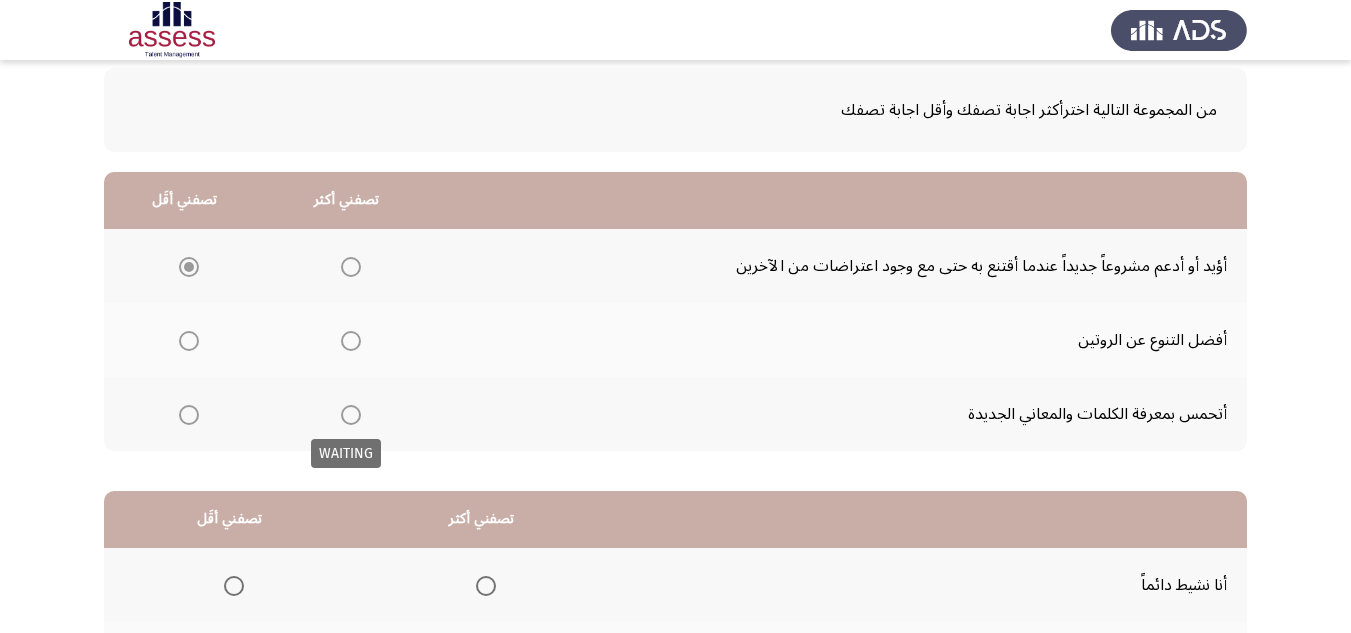click at bounding box center [351, 415] 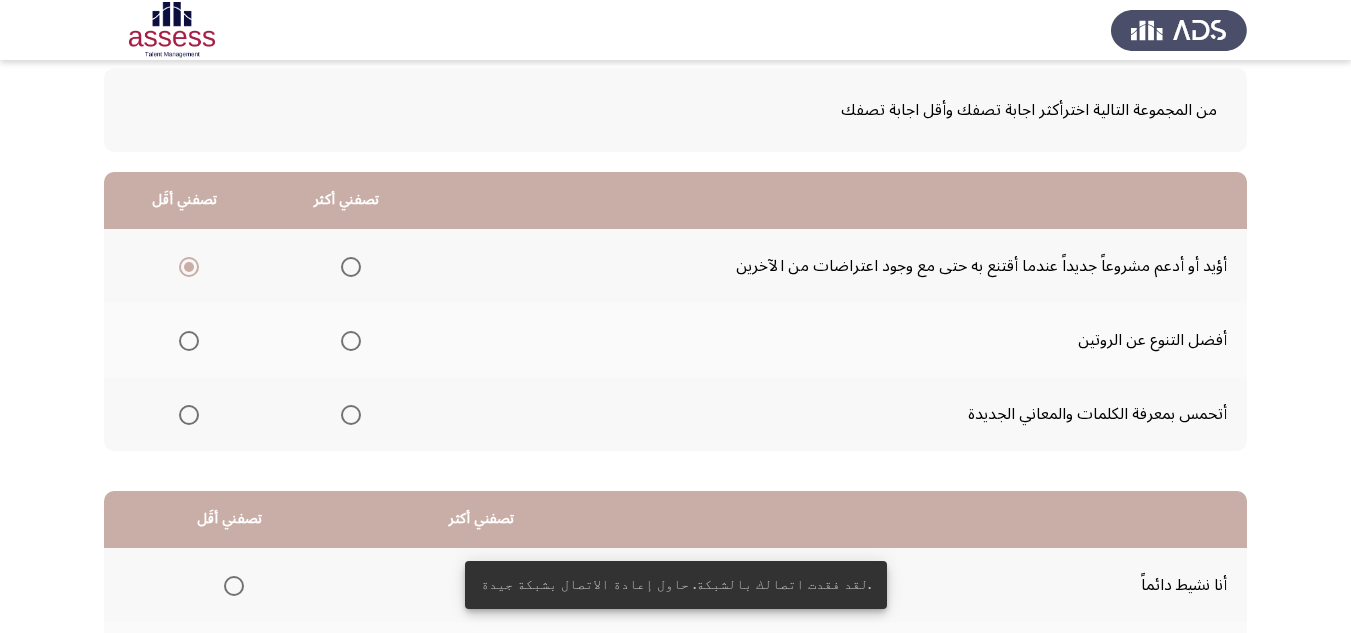 click at bounding box center [351, 415] 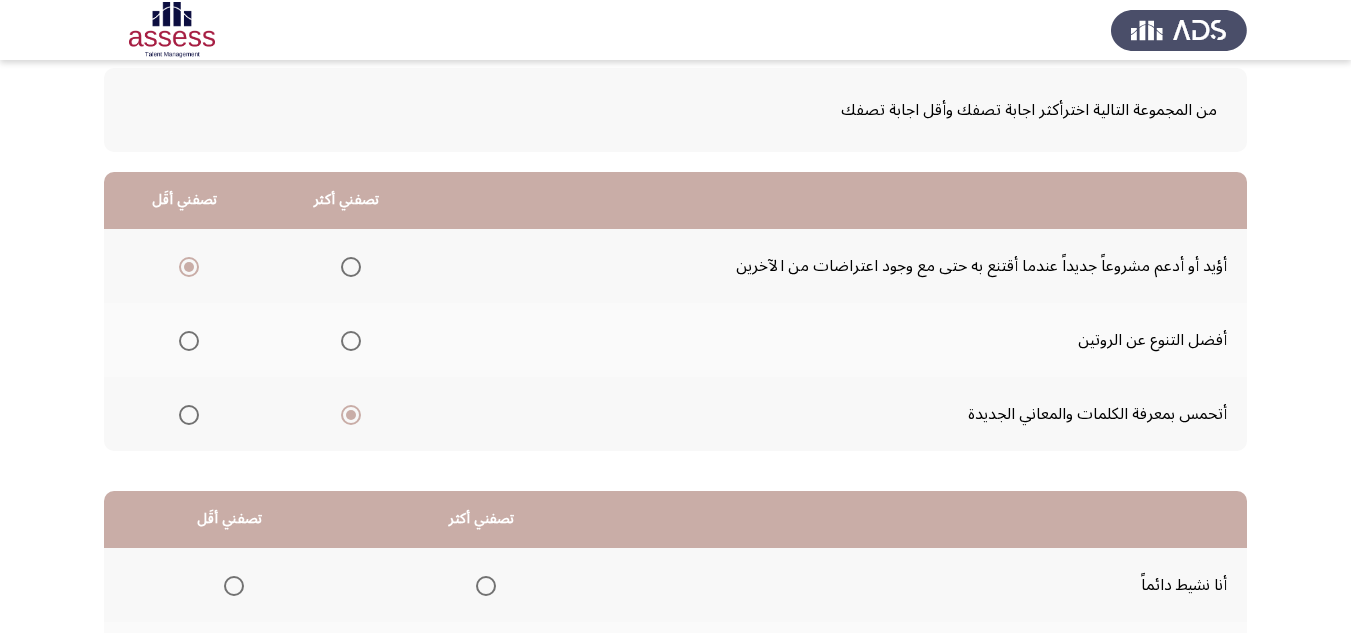 click at bounding box center (189, 341) 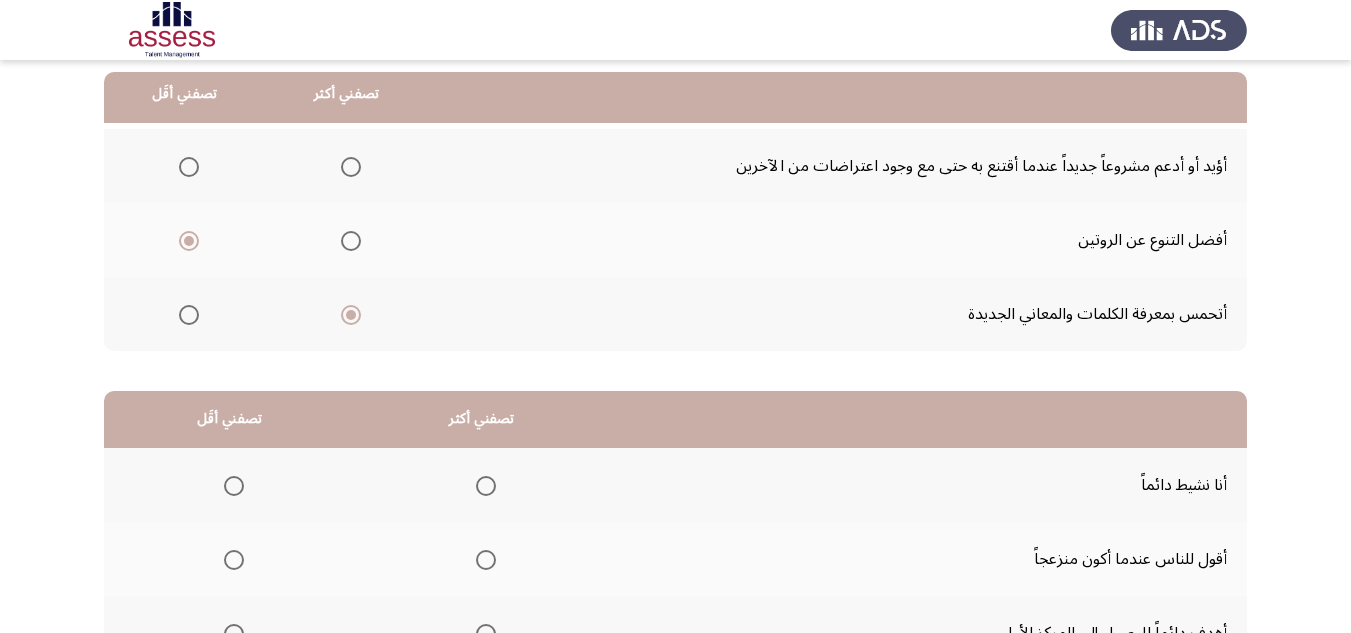 scroll, scrollTop: 300, scrollLeft: 0, axis: vertical 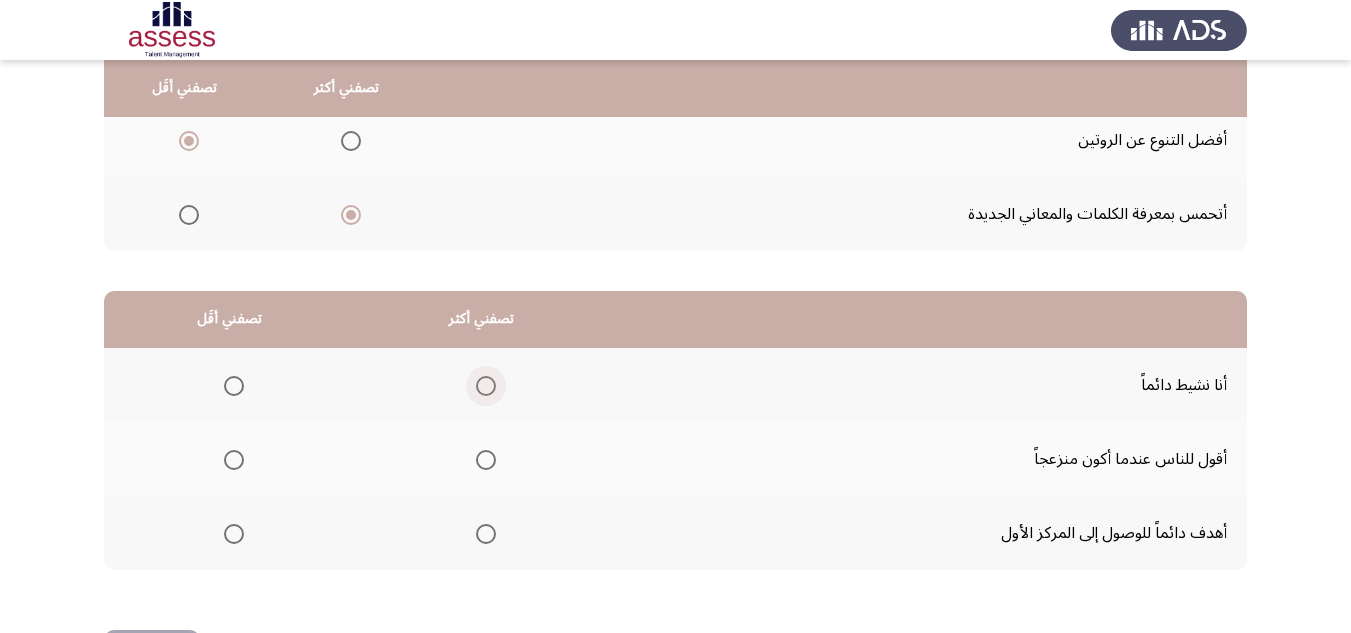 click at bounding box center (486, 386) 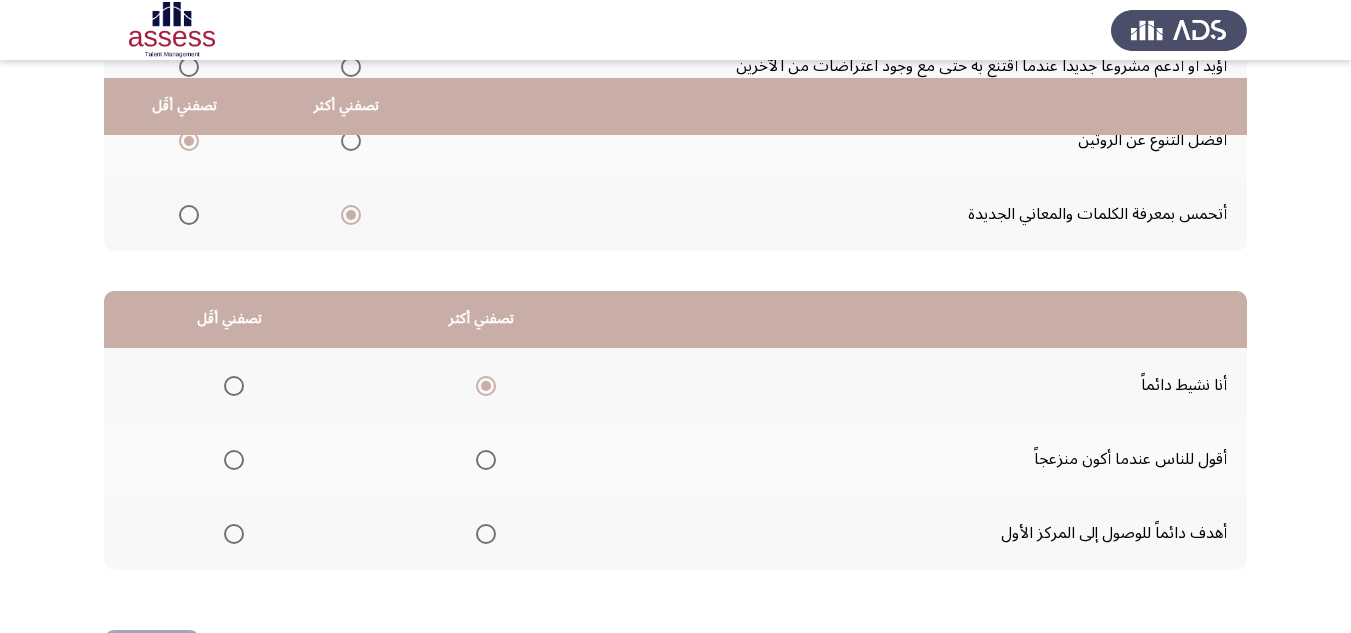 scroll, scrollTop: 377, scrollLeft: 0, axis: vertical 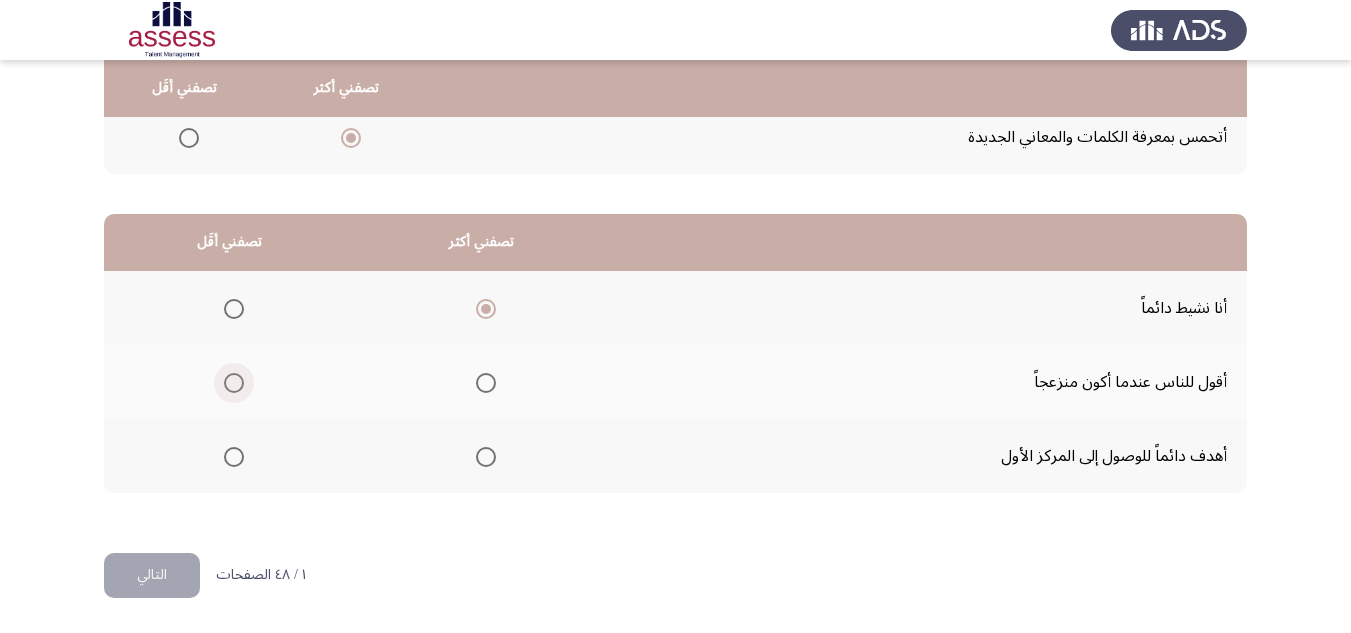 click at bounding box center (234, 383) 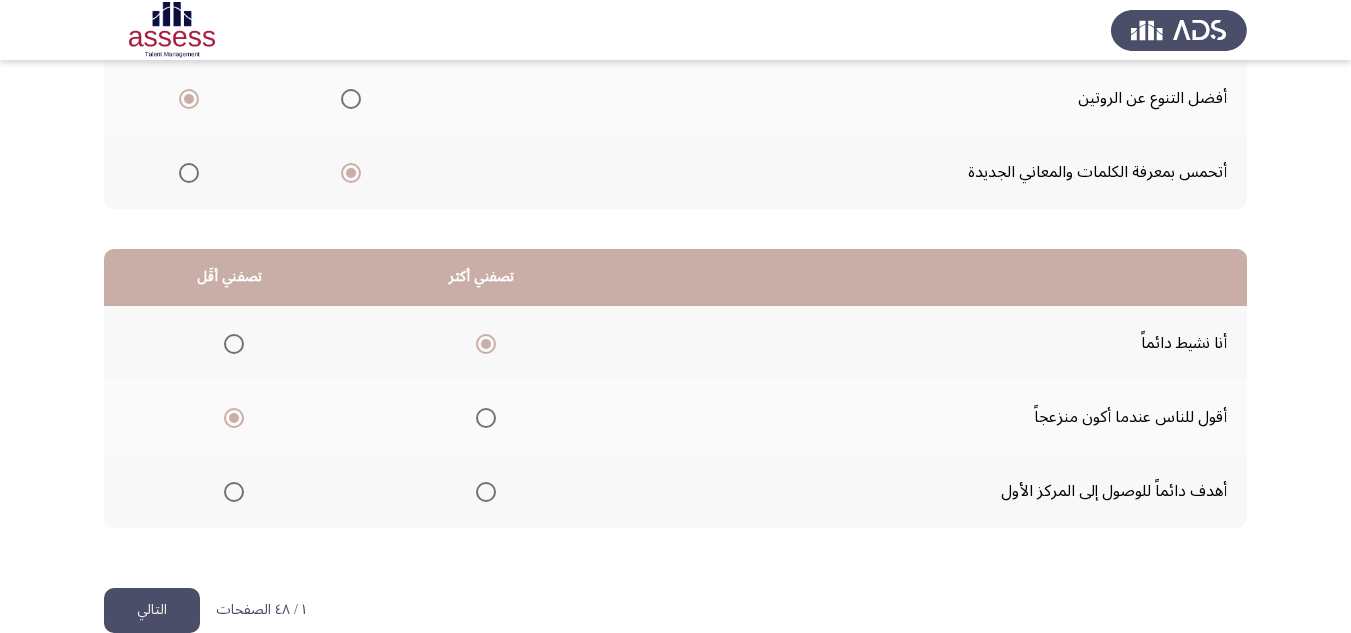 scroll, scrollTop: 377, scrollLeft: 0, axis: vertical 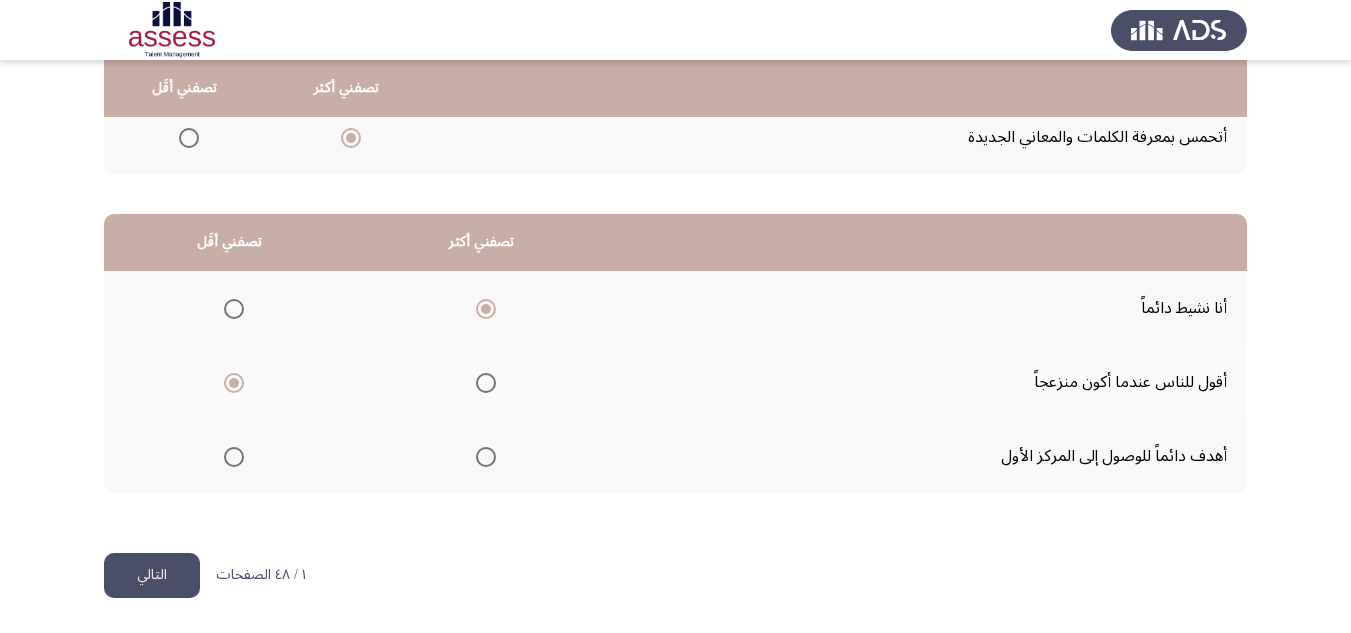 click on "التالي" 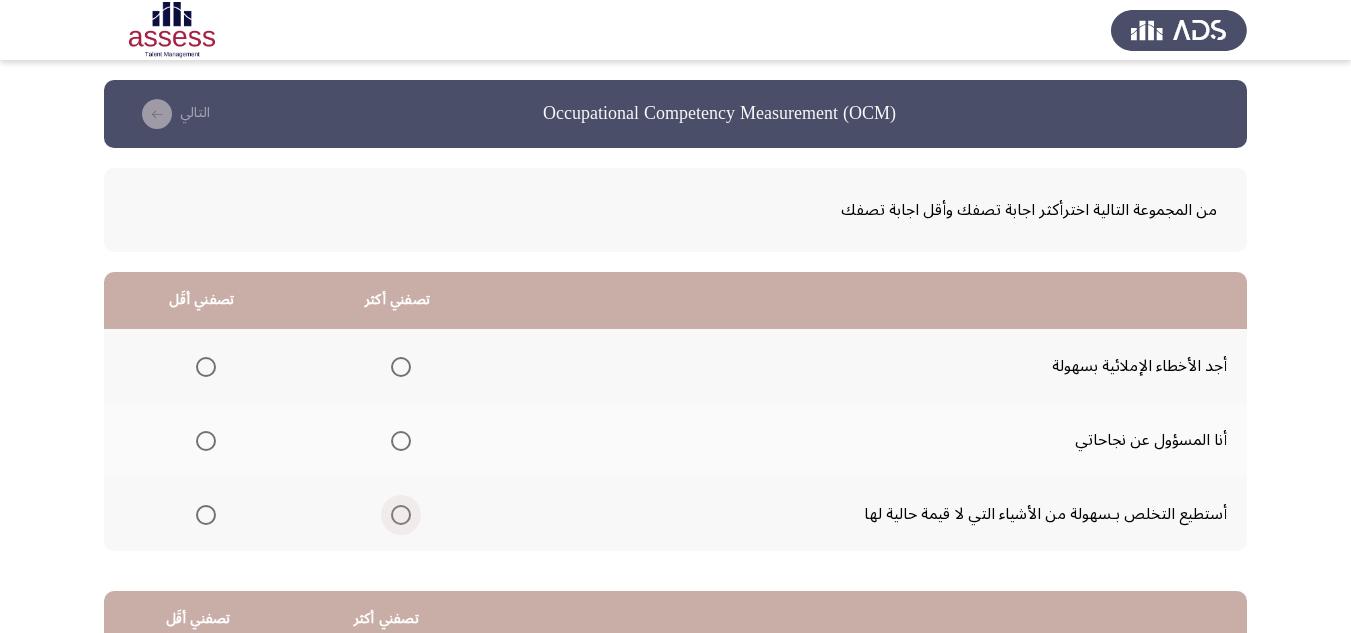 click at bounding box center (401, 515) 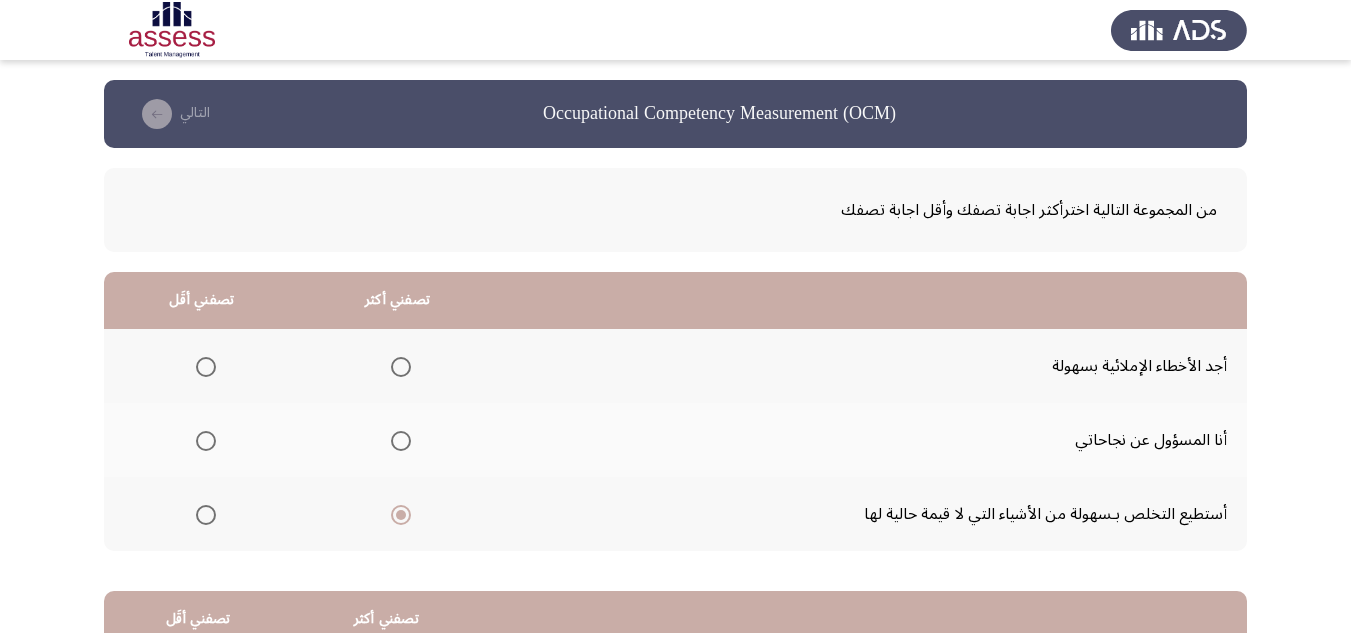scroll, scrollTop: 100, scrollLeft: 0, axis: vertical 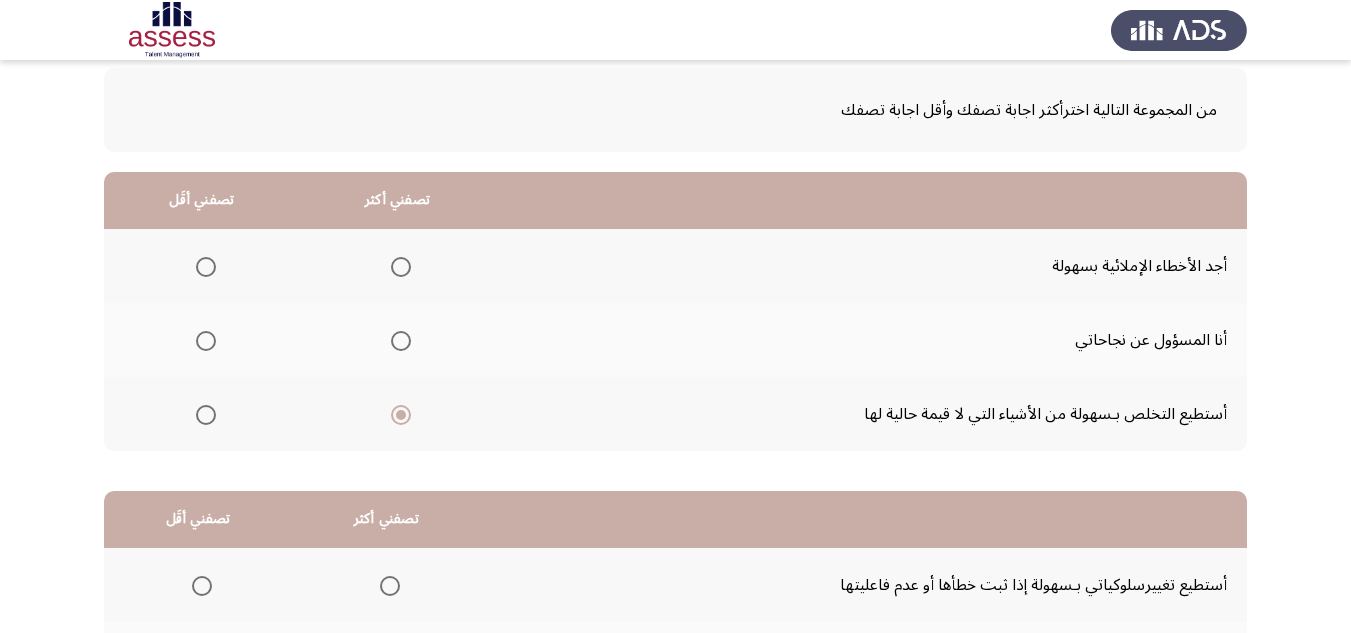 click at bounding box center (206, 267) 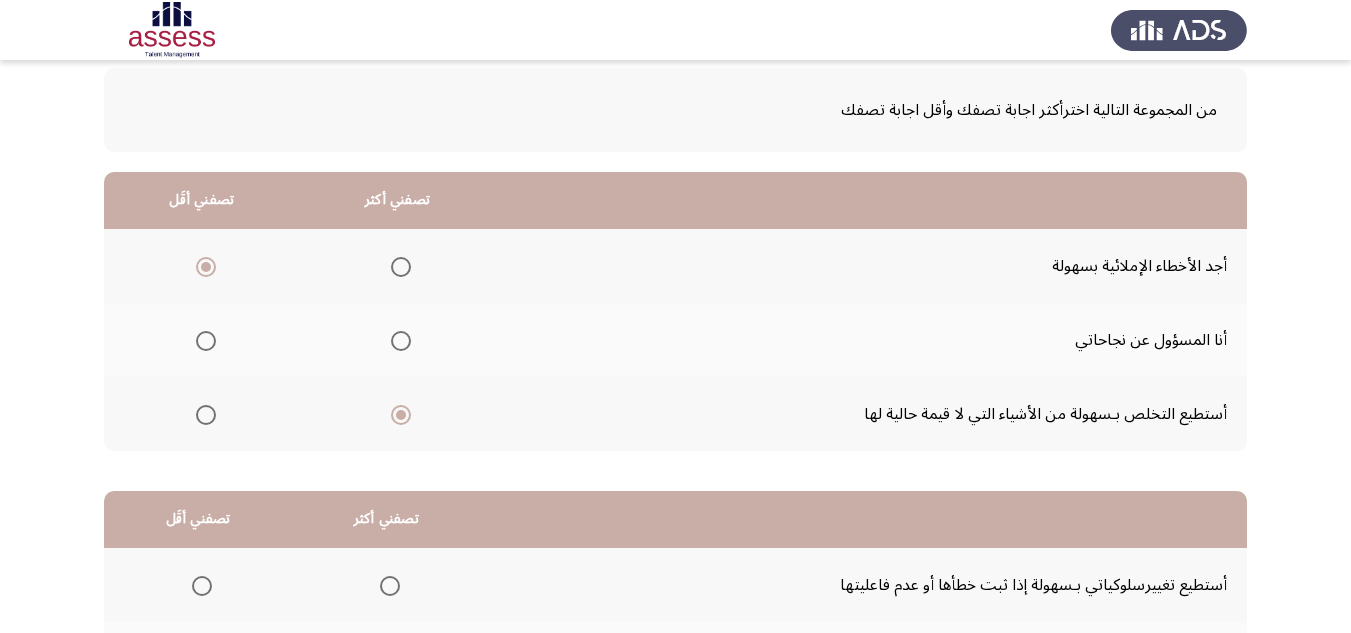 click at bounding box center (206, 415) 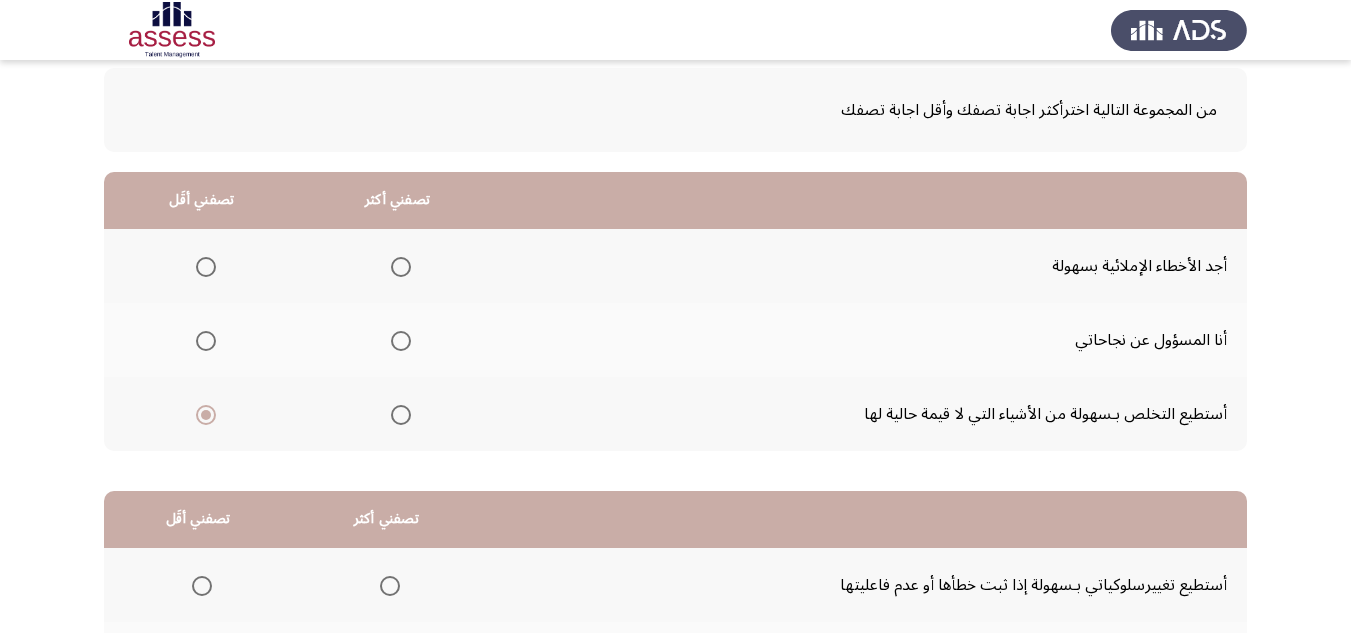 click at bounding box center [401, 341] 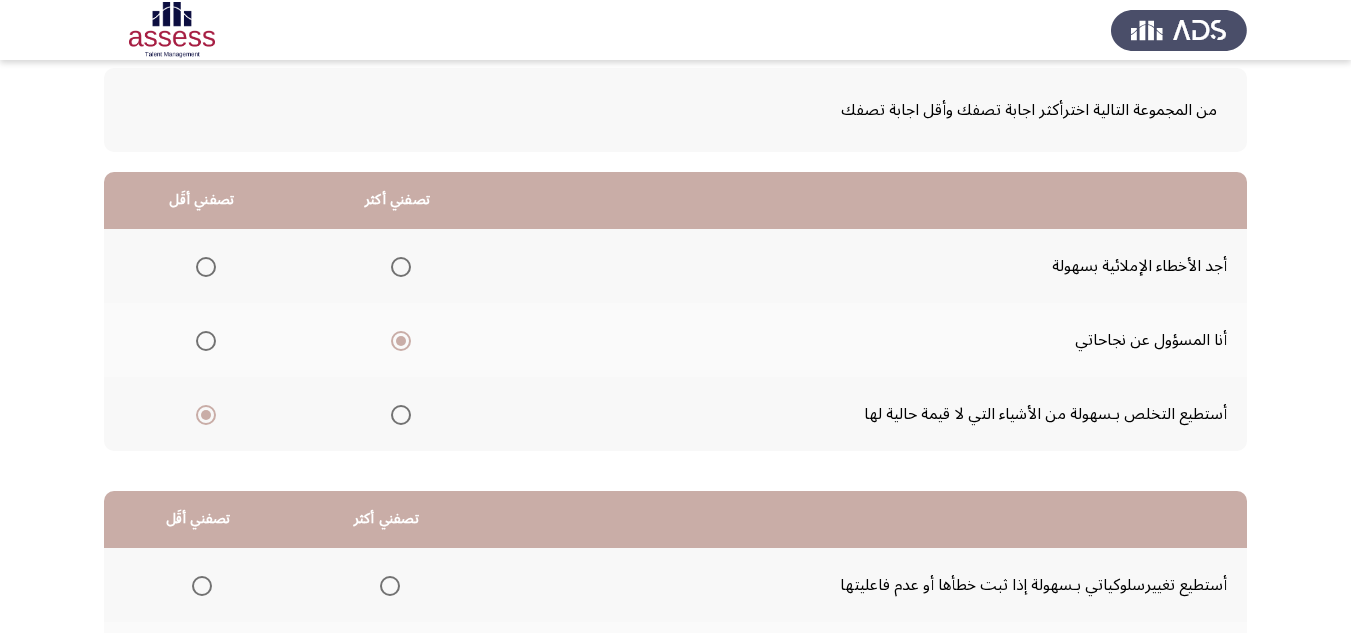 click at bounding box center (401, 415) 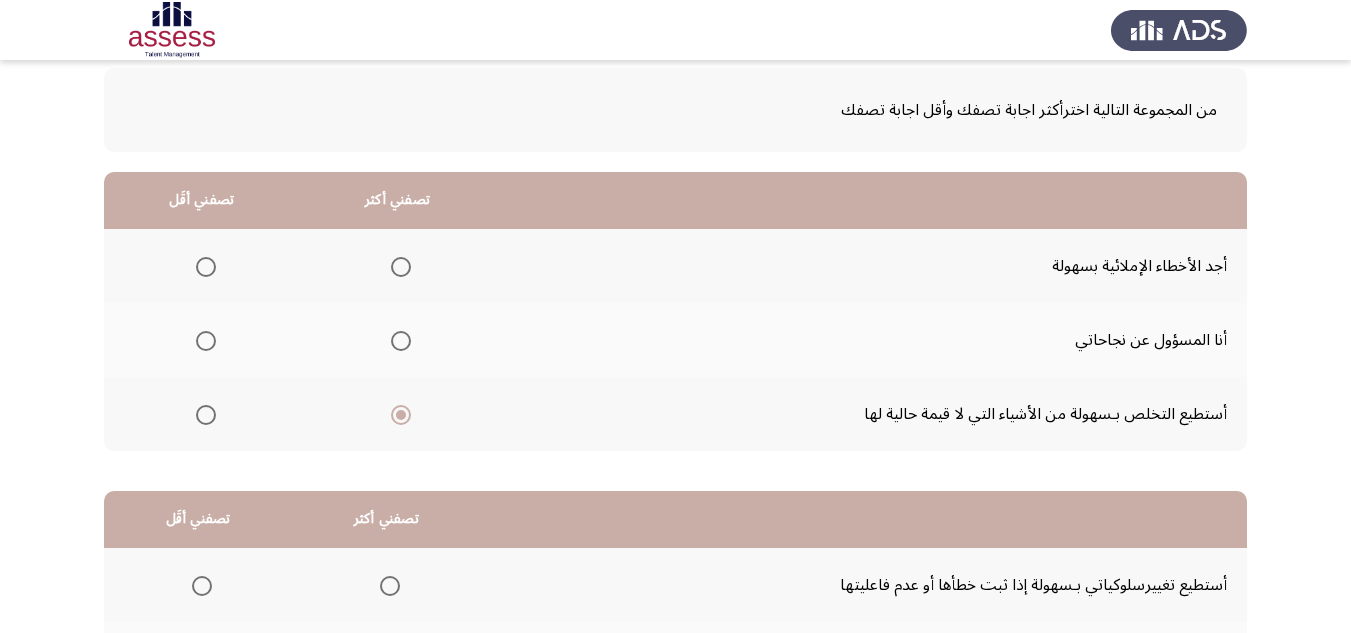 click at bounding box center [206, 415] 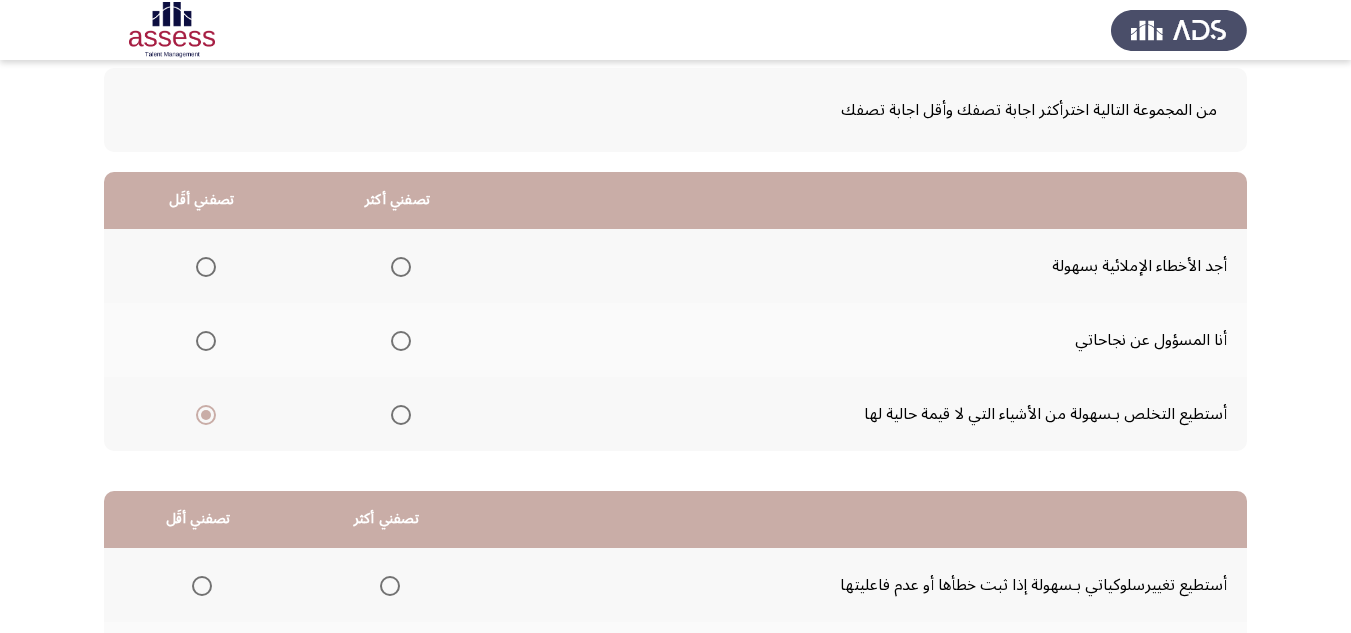 click at bounding box center [401, 341] 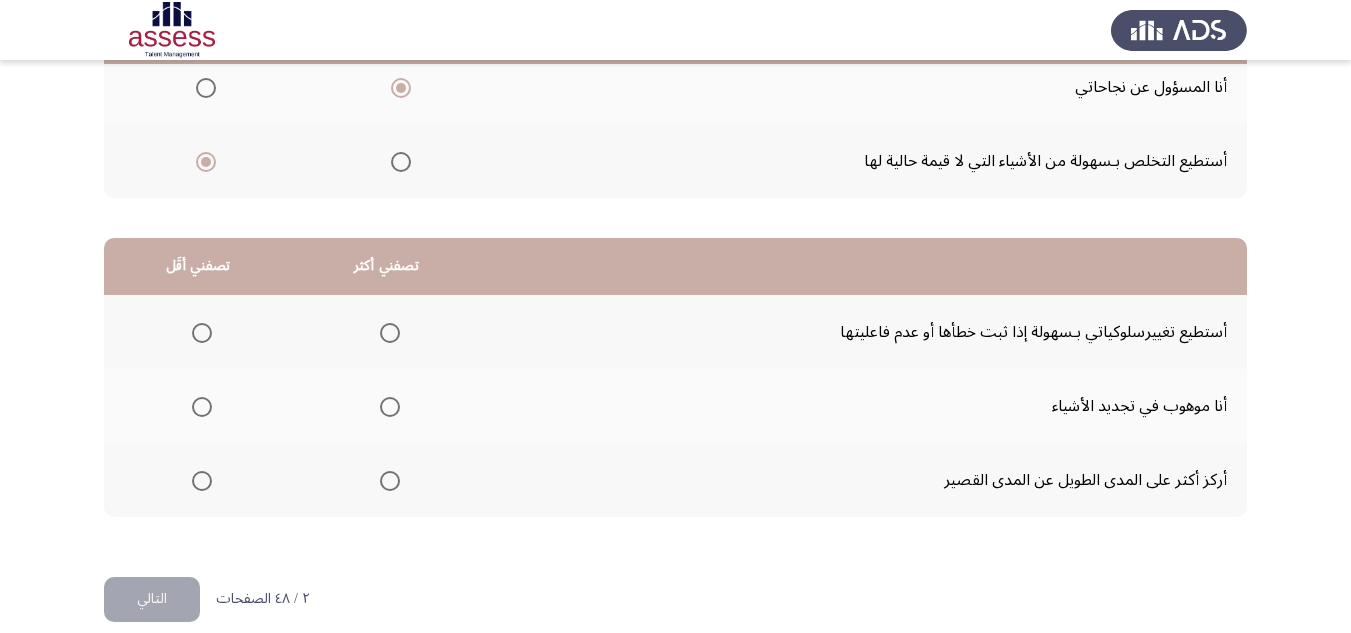scroll, scrollTop: 377, scrollLeft: 0, axis: vertical 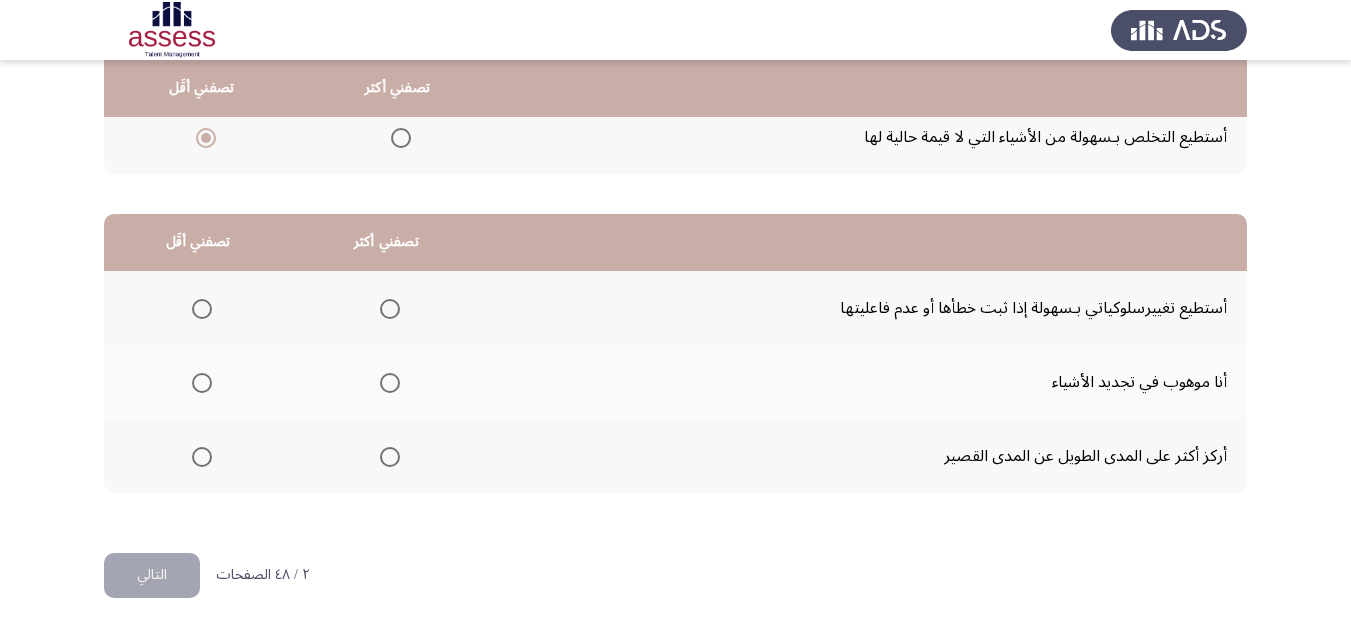 click at bounding box center [390, 309] 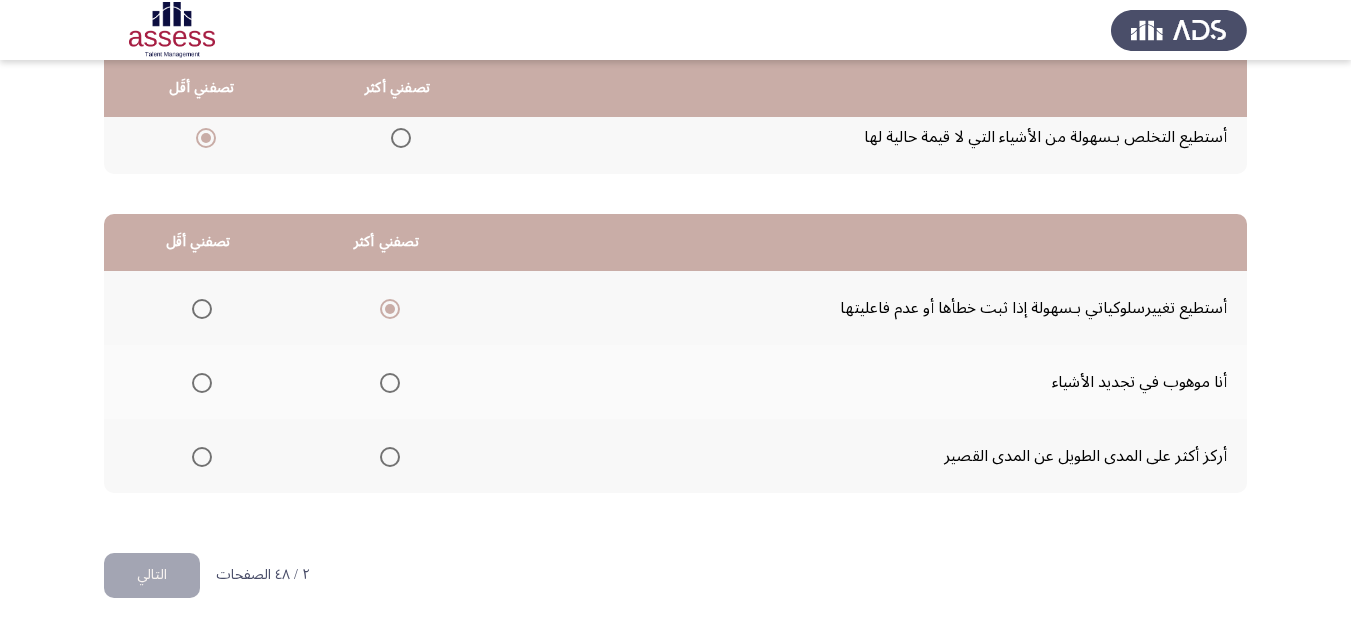 click at bounding box center [390, 383] 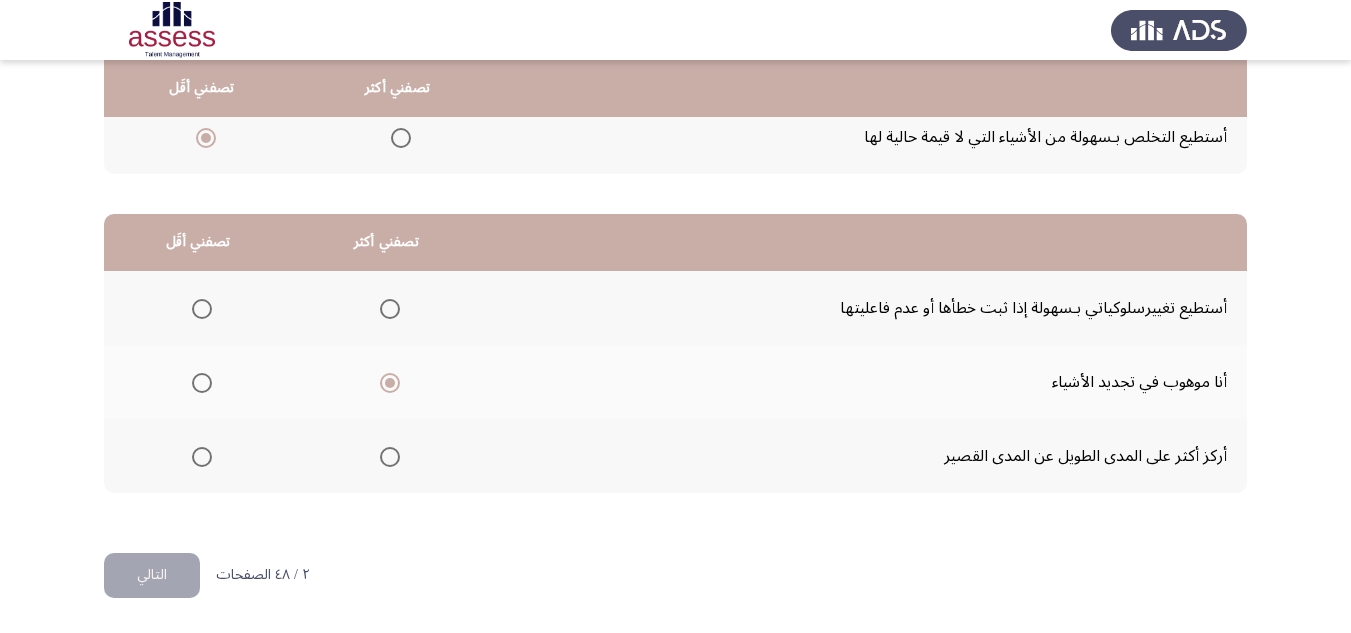 click at bounding box center [390, 309] 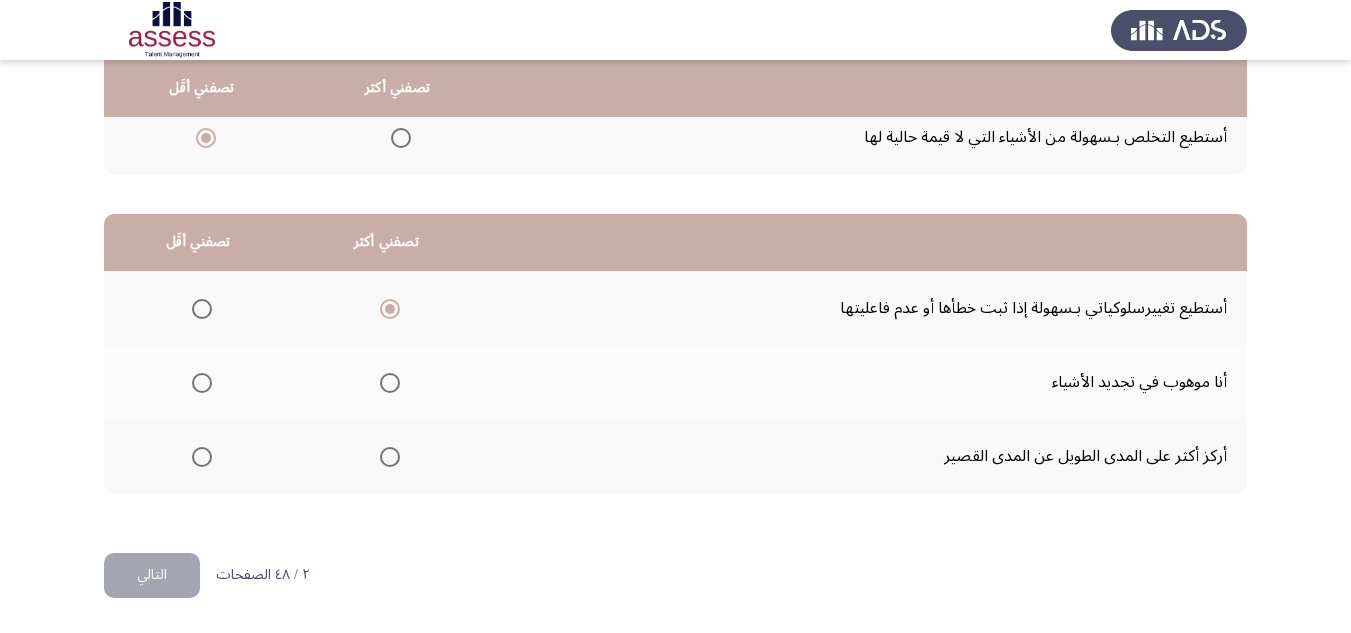 click at bounding box center (202, 457) 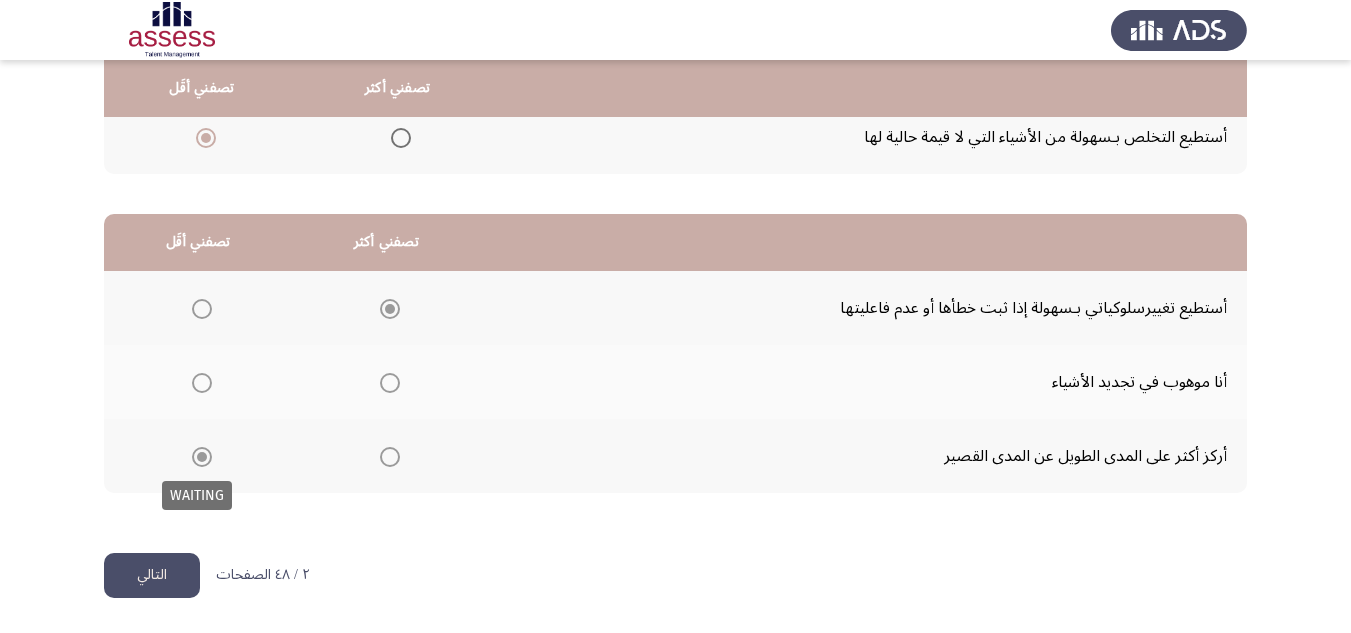 click at bounding box center (202, 457) 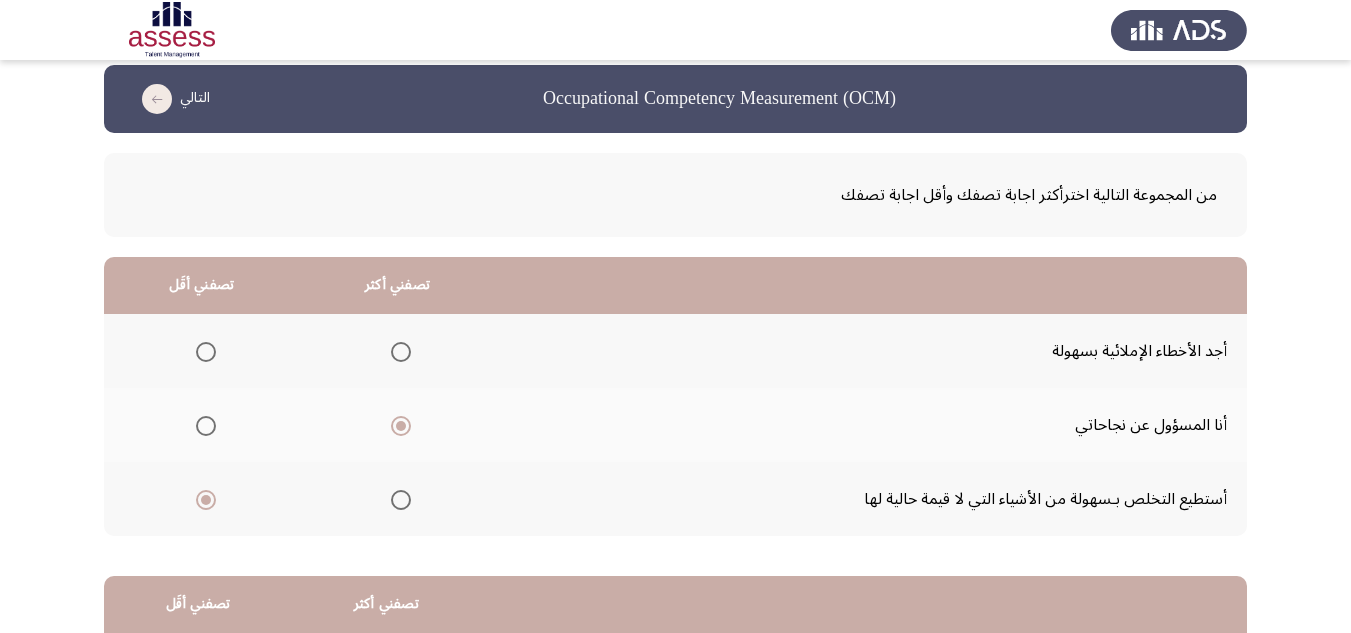 scroll, scrollTop: 0, scrollLeft: 0, axis: both 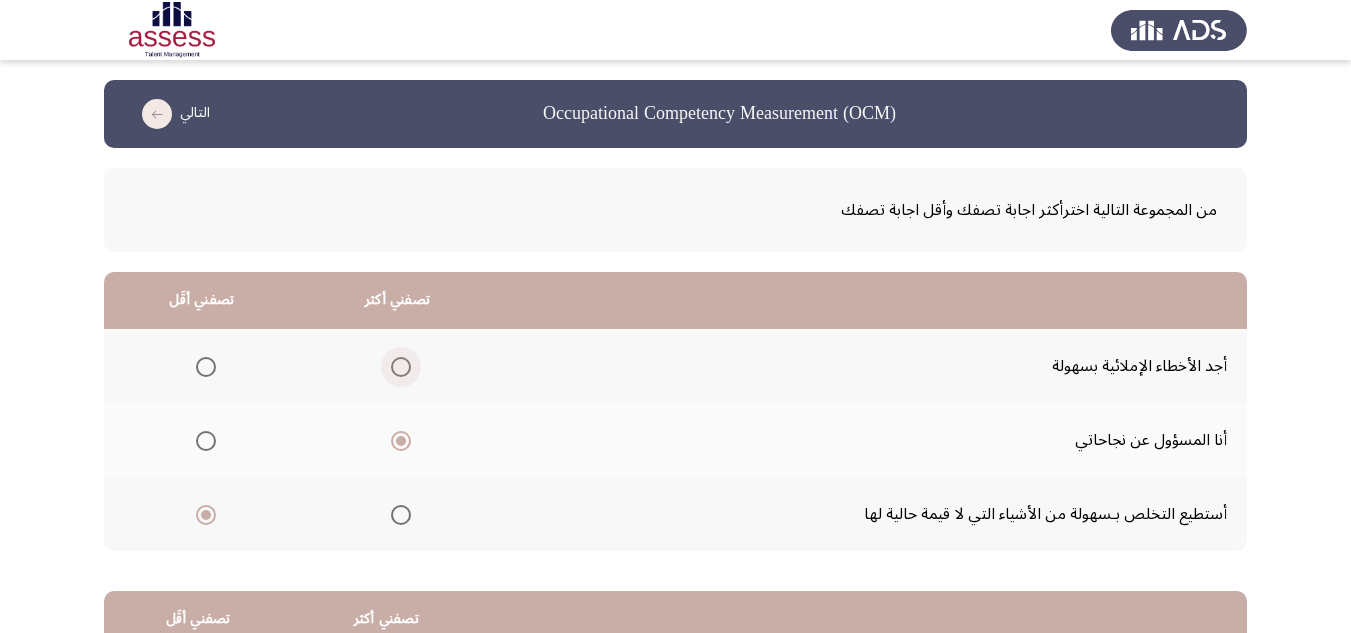click at bounding box center (401, 367) 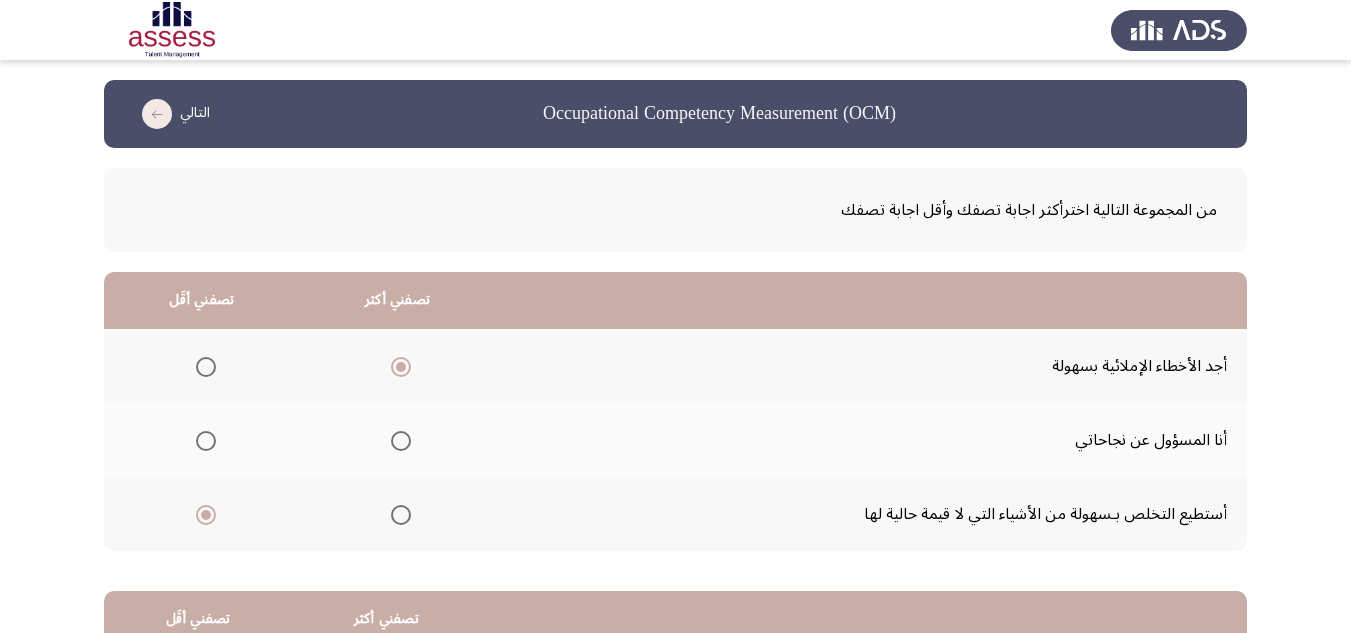 click at bounding box center (401, 441) 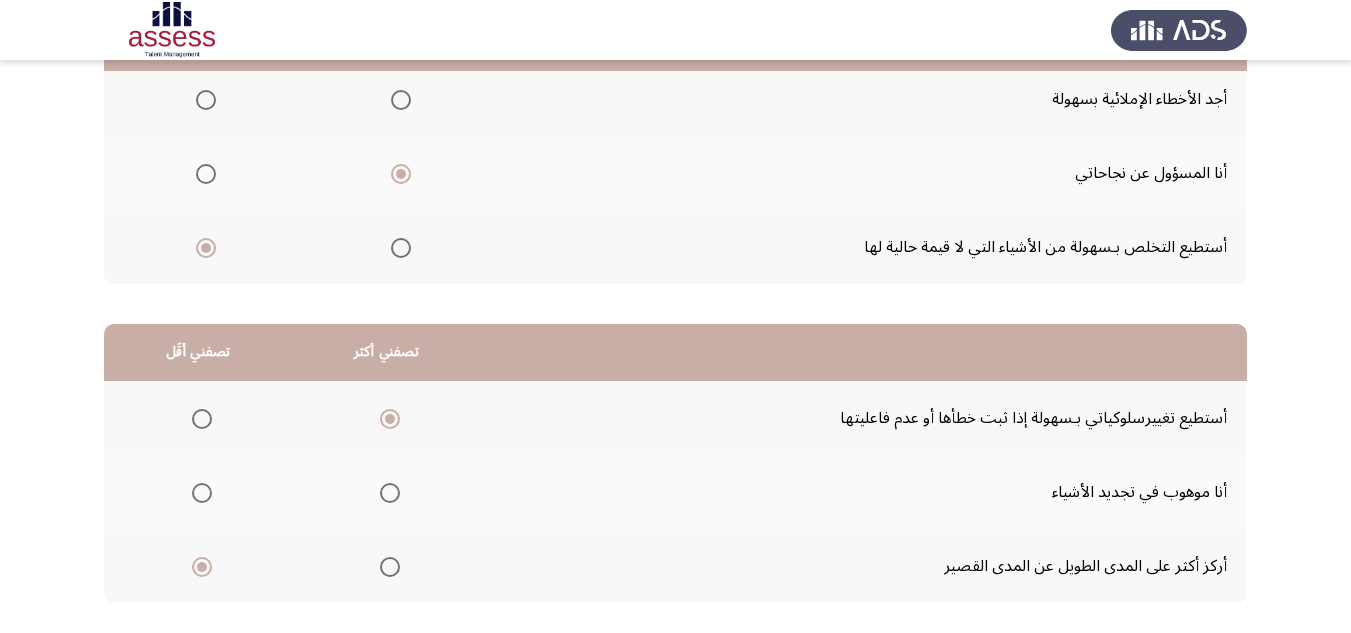 scroll, scrollTop: 300, scrollLeft: 0, axis: vertical 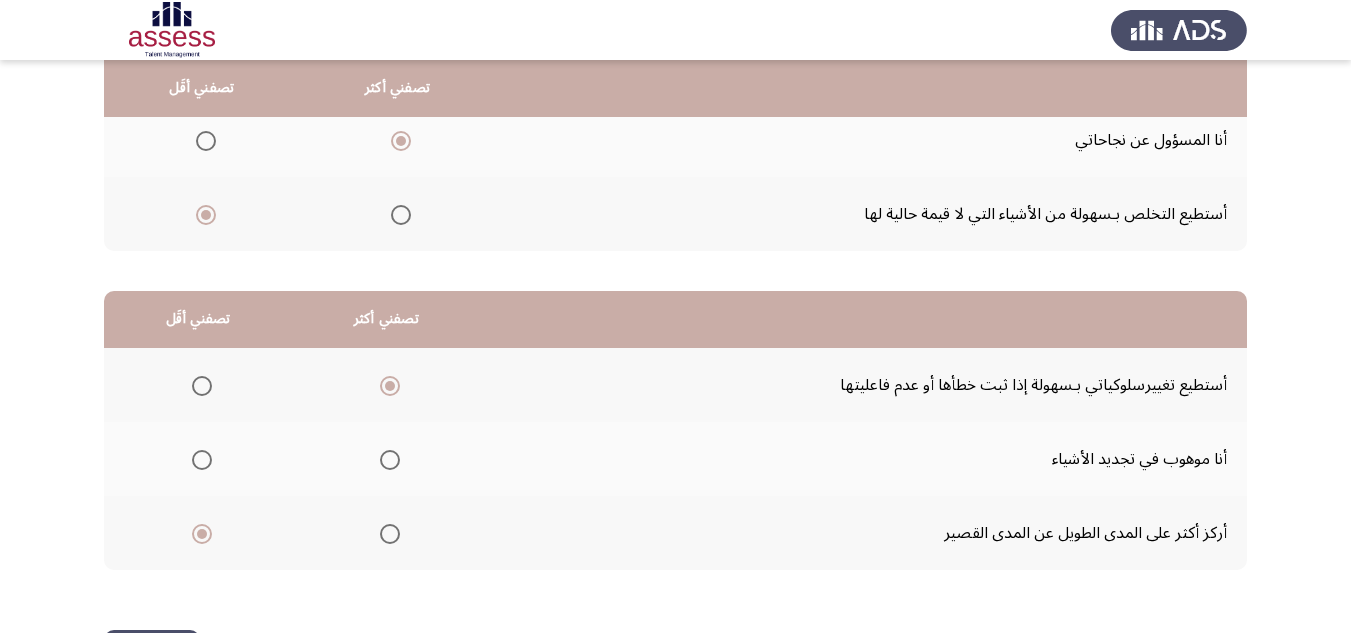 click at bounding box center (390, 460) 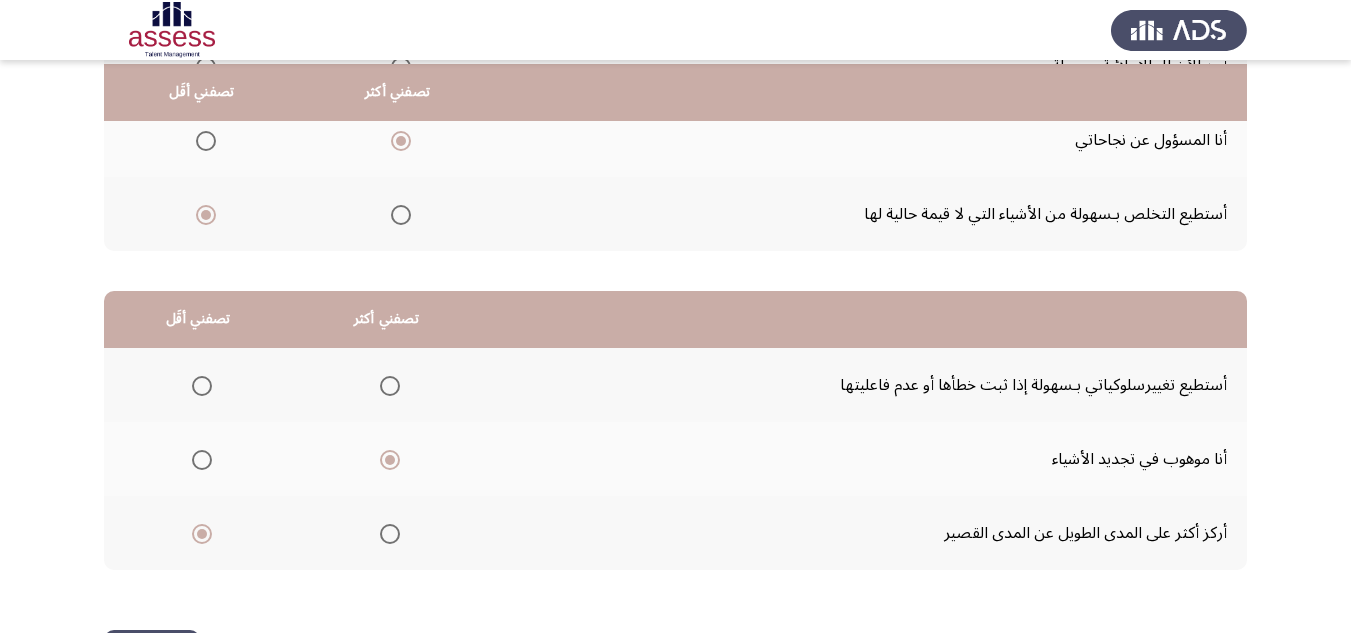 scroll, scrollTop: 377, scrollLeft: 0, axis: vertical 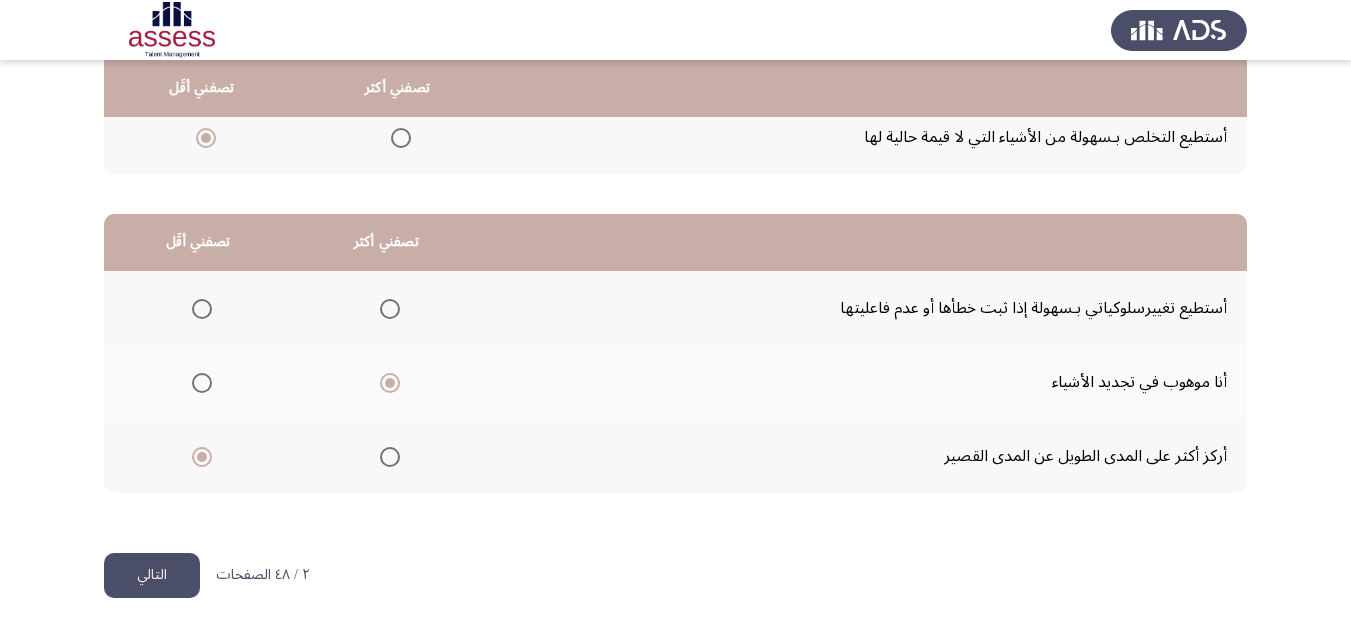 click on "التالي" 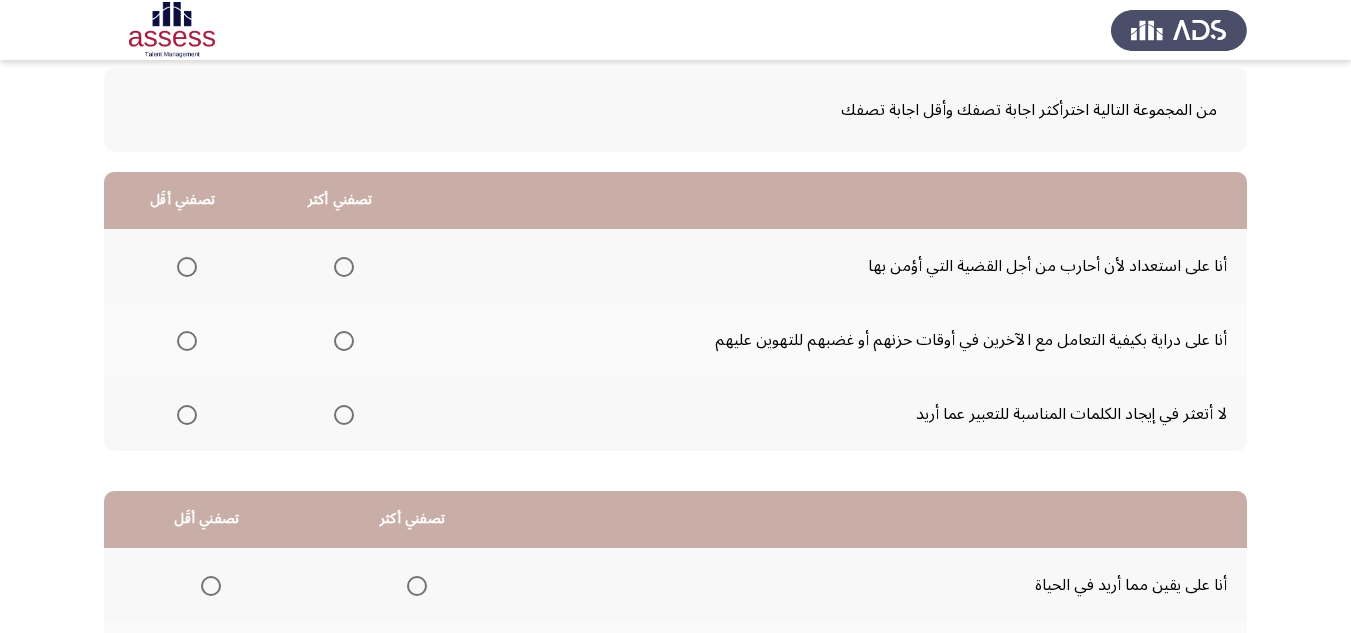 scroll, scrollTop: 0, scrollLeft: 0, axis: both 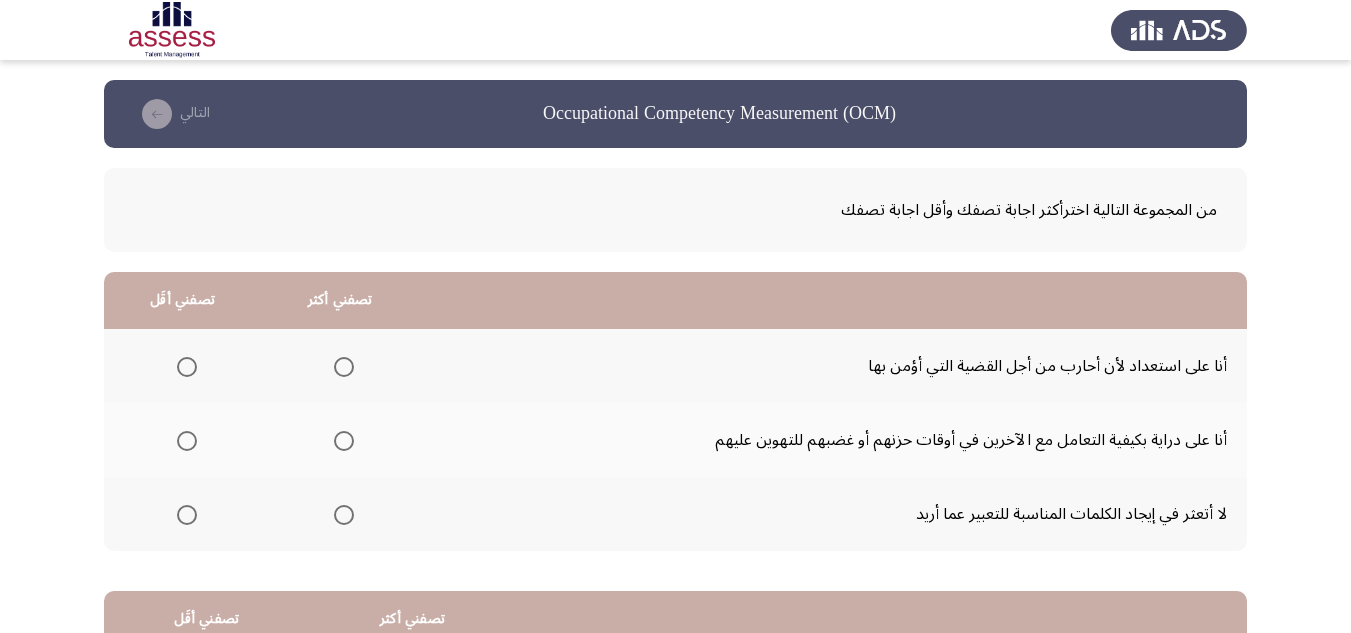 click at bounding box center (344, 367) 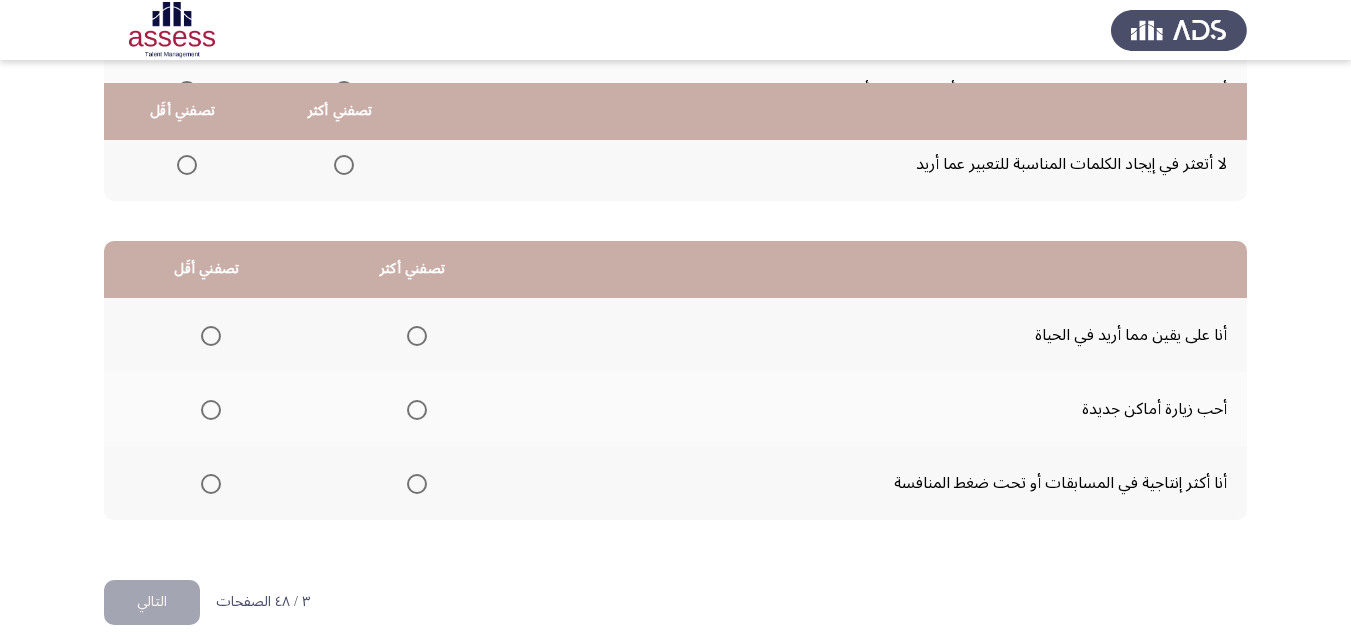 scroll, scrollTop: 377, scrollLeft: 0, axis: vertical 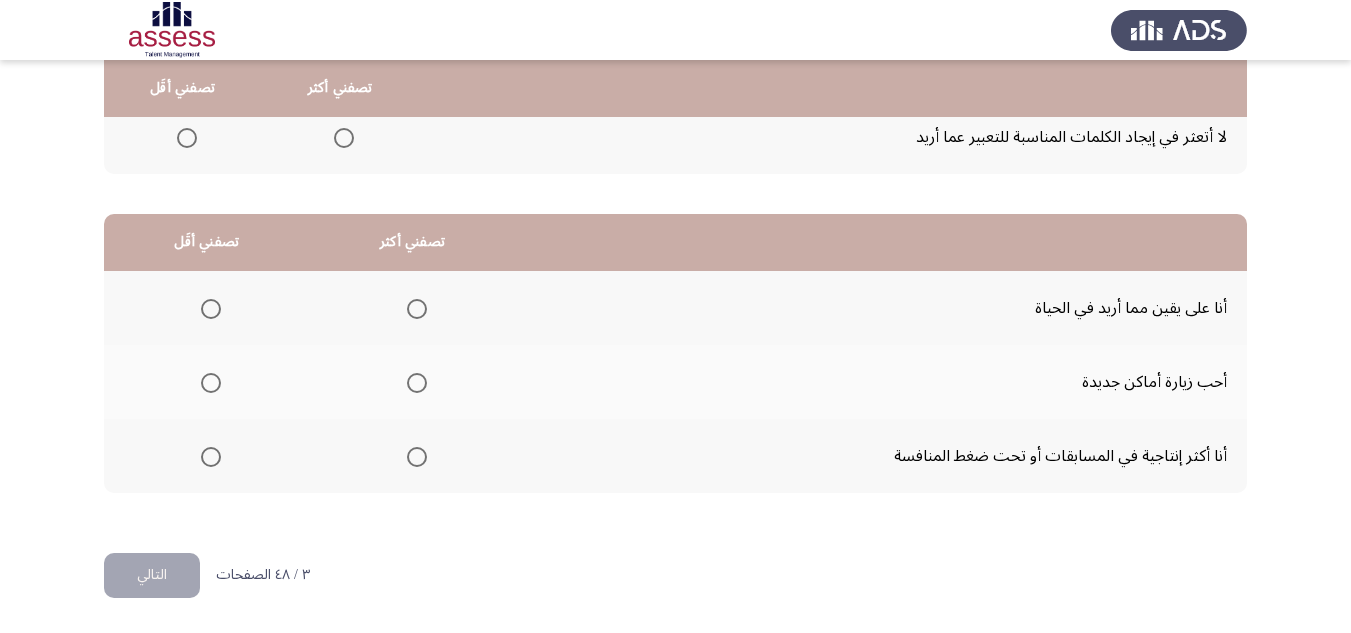 click at bounding box center (417, 383) 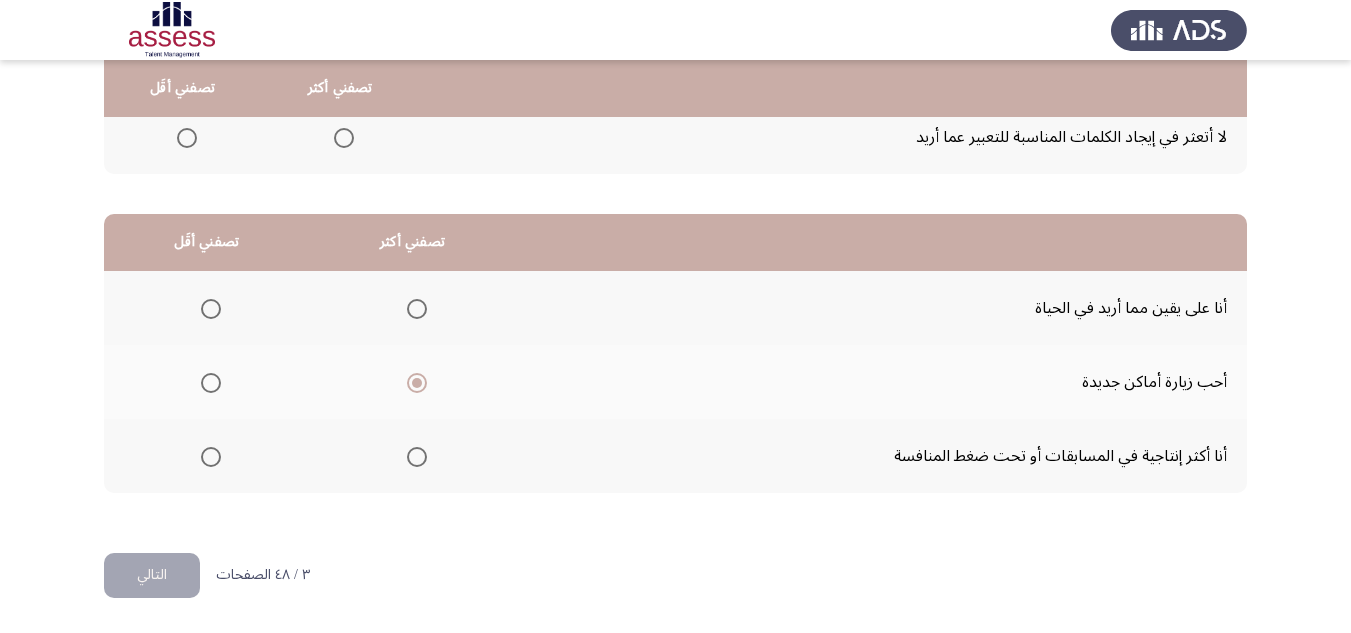 click at bounding box center [211, 309] 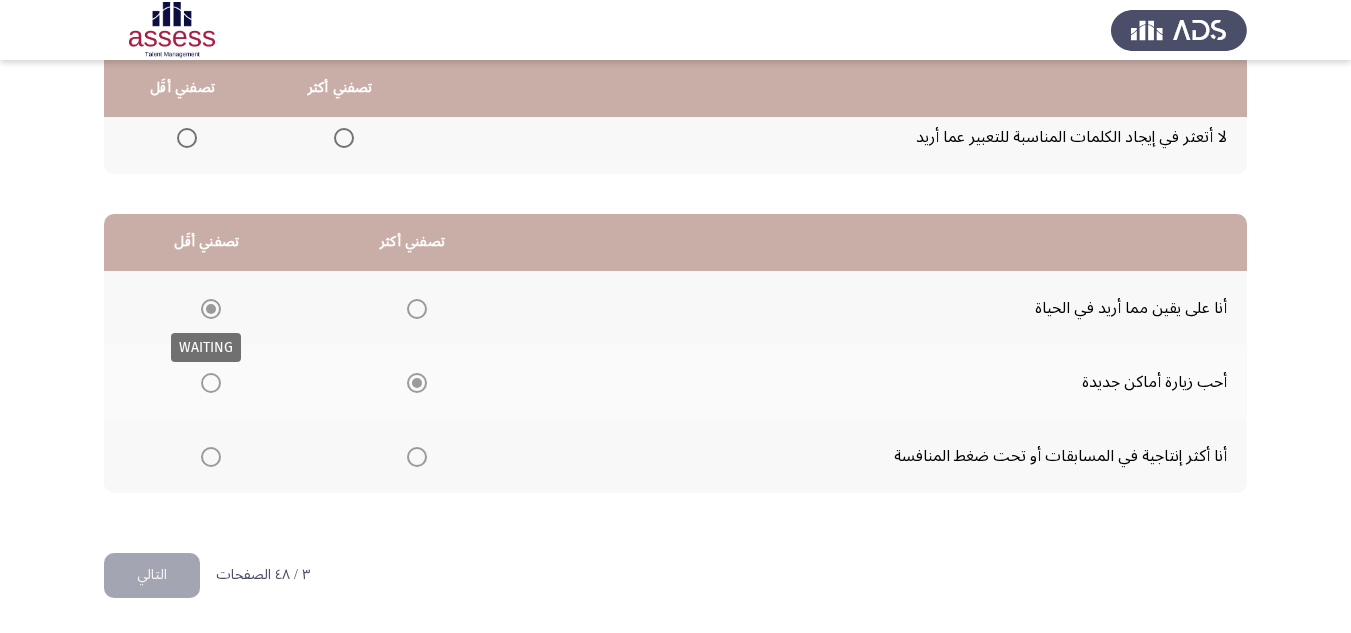 click at bounding box center (211, 309) 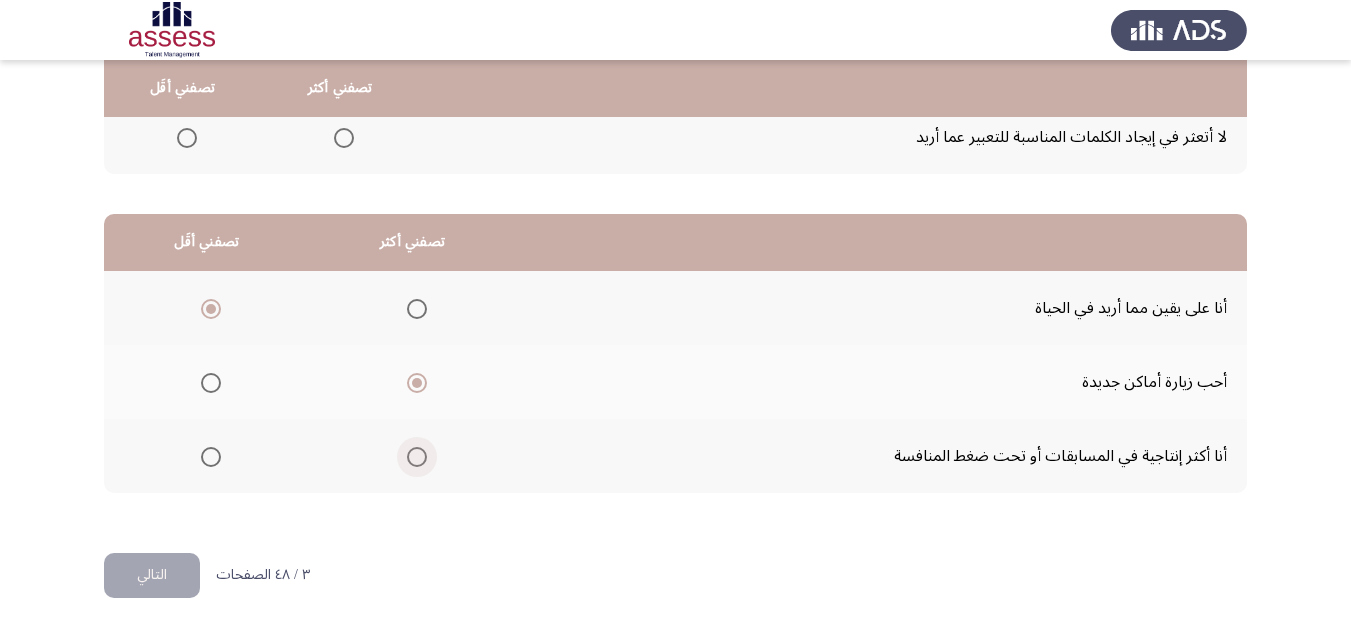 click at bounding box center (417, 457) 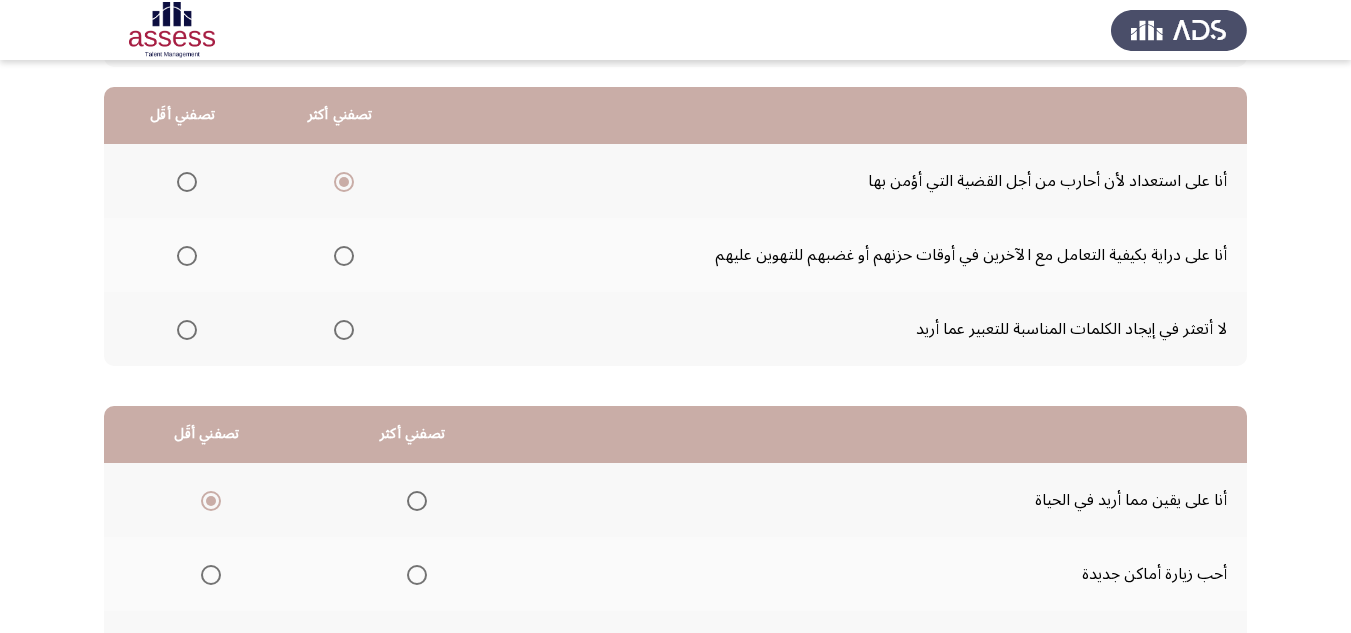 scroll, scrollTop: 177, scrollLeft: 0, axis: vertical 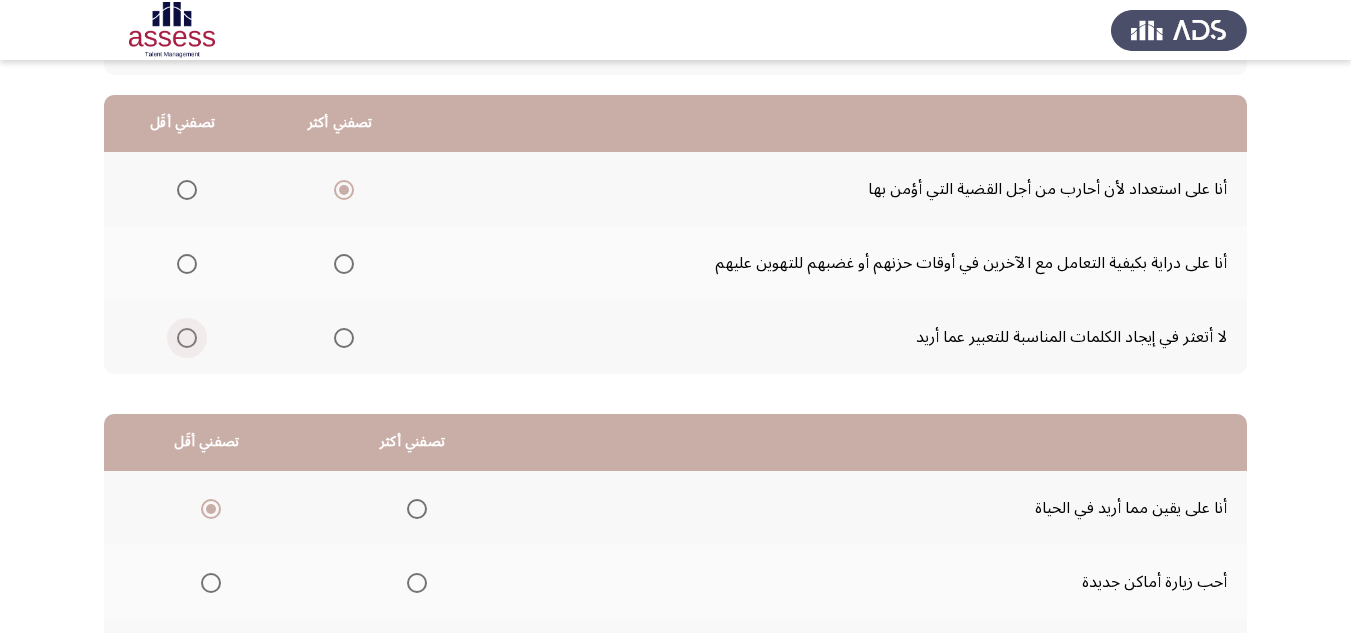 click at bounding box center [187, 338] 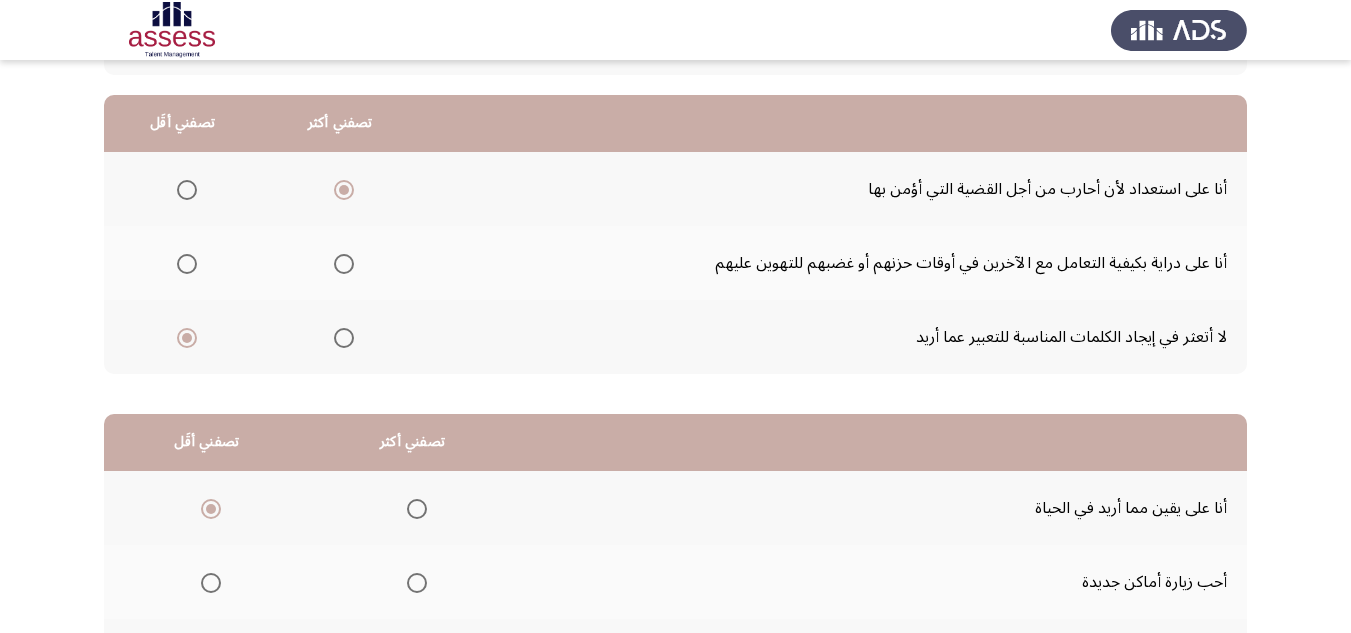 click at bounding box center (344, 264) 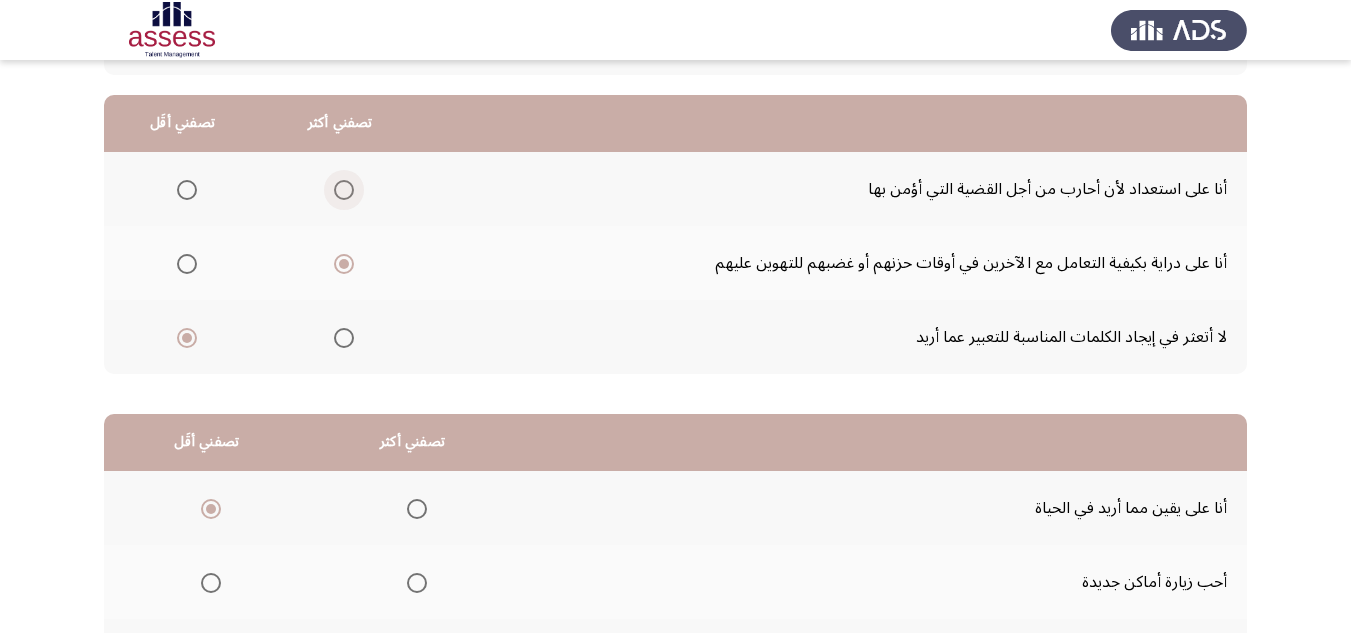 click at bounding box center (344, 190) 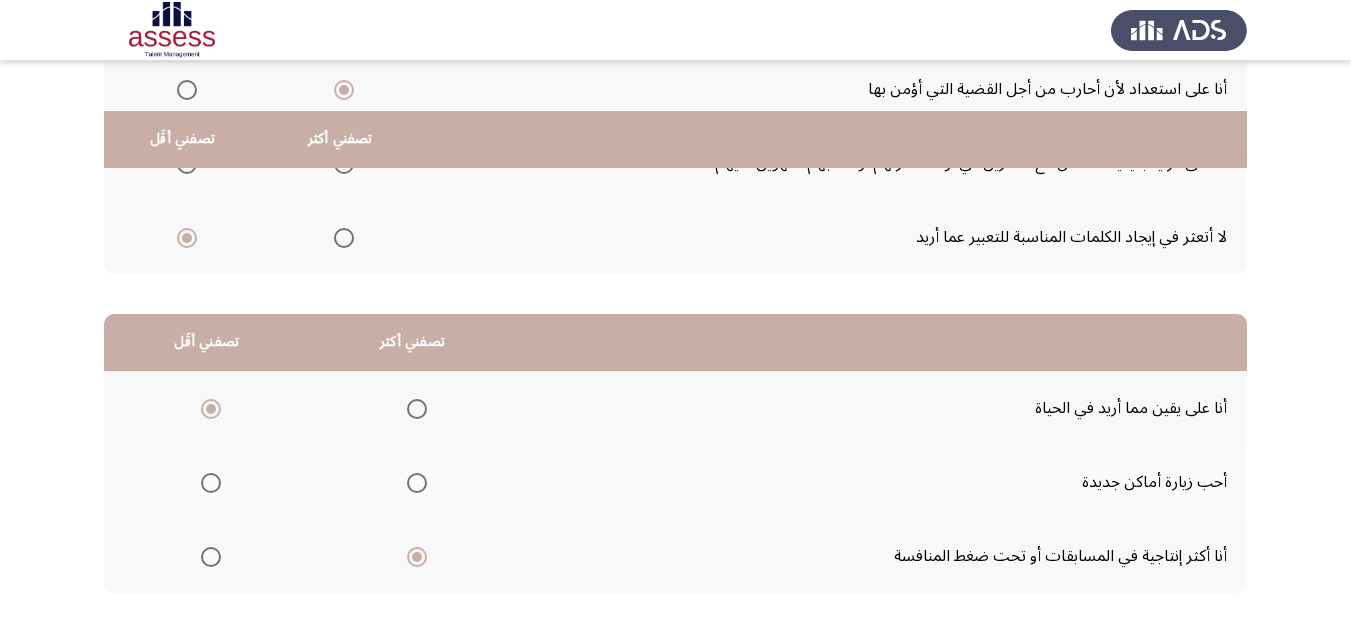 scroll, scrollTop: 377, scrollLeft: 0, axis: vertical 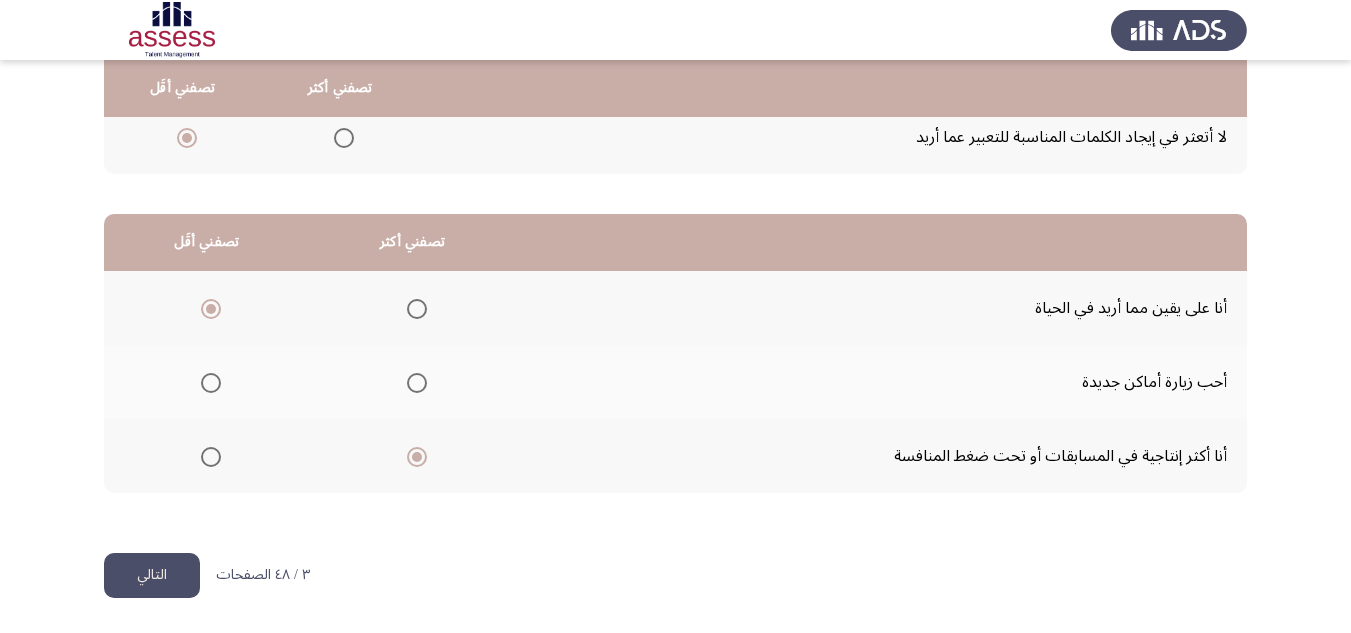 click on "التالي" 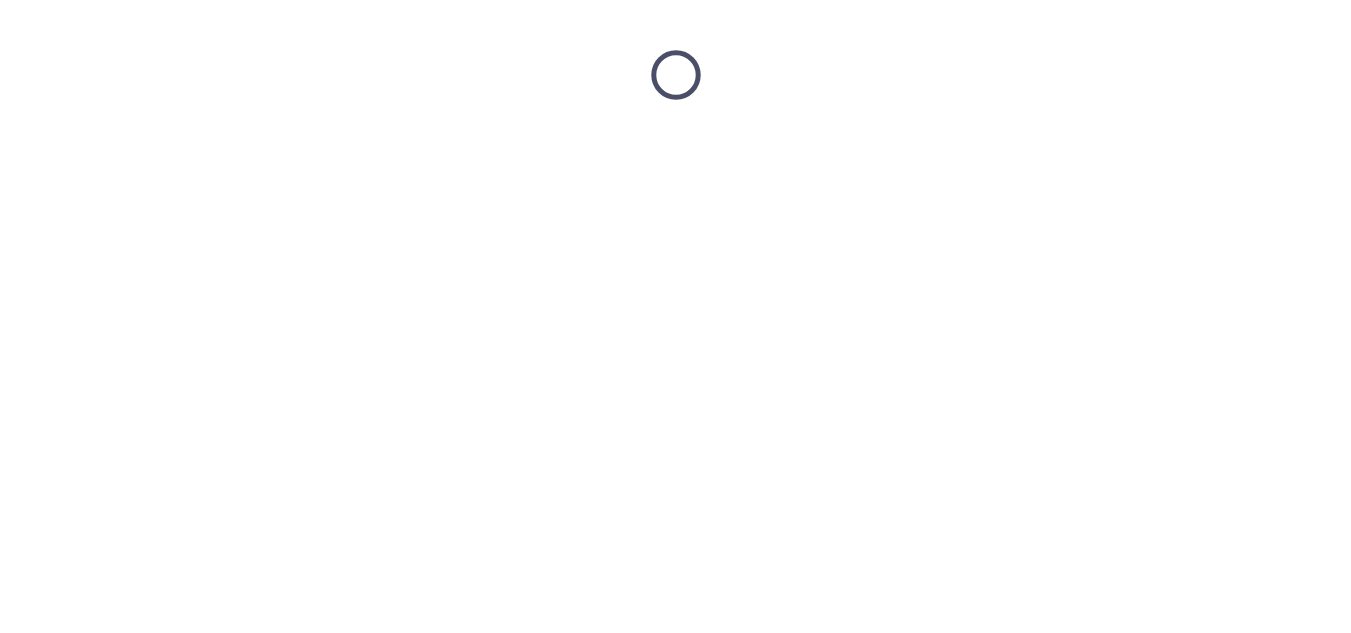 scroll, scrollTop: 0, scrollLeft: 0, axis: both 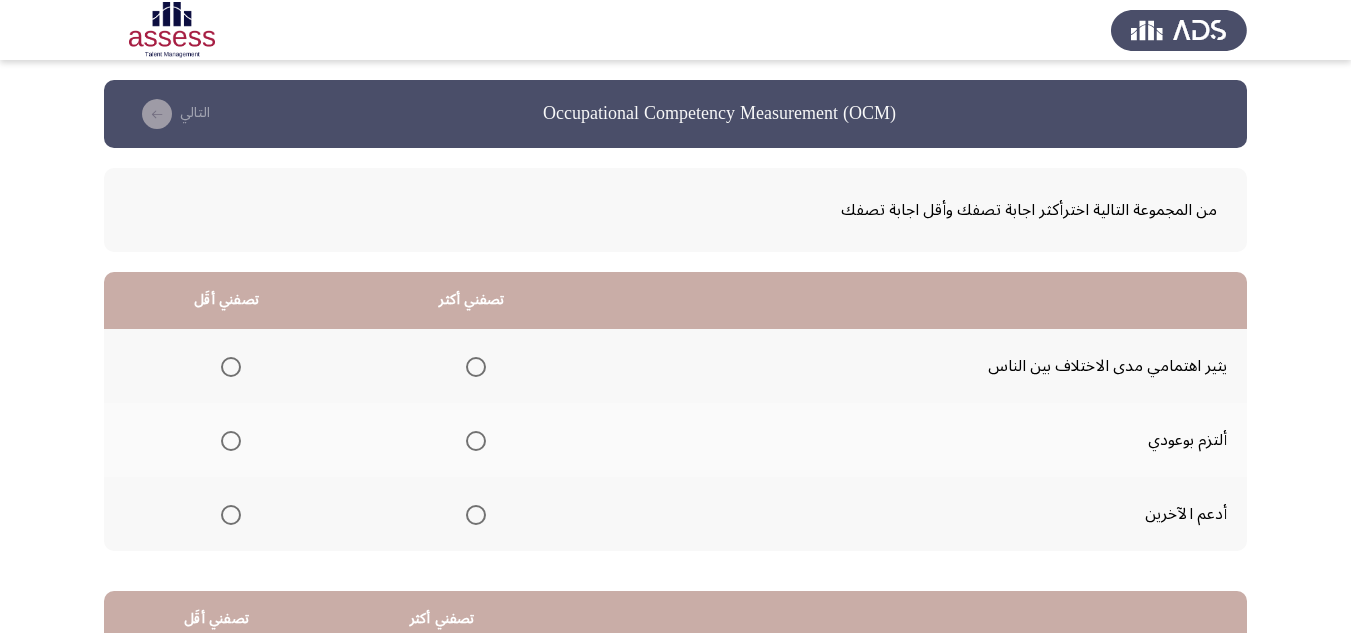 click at bounding box center (476, 441) 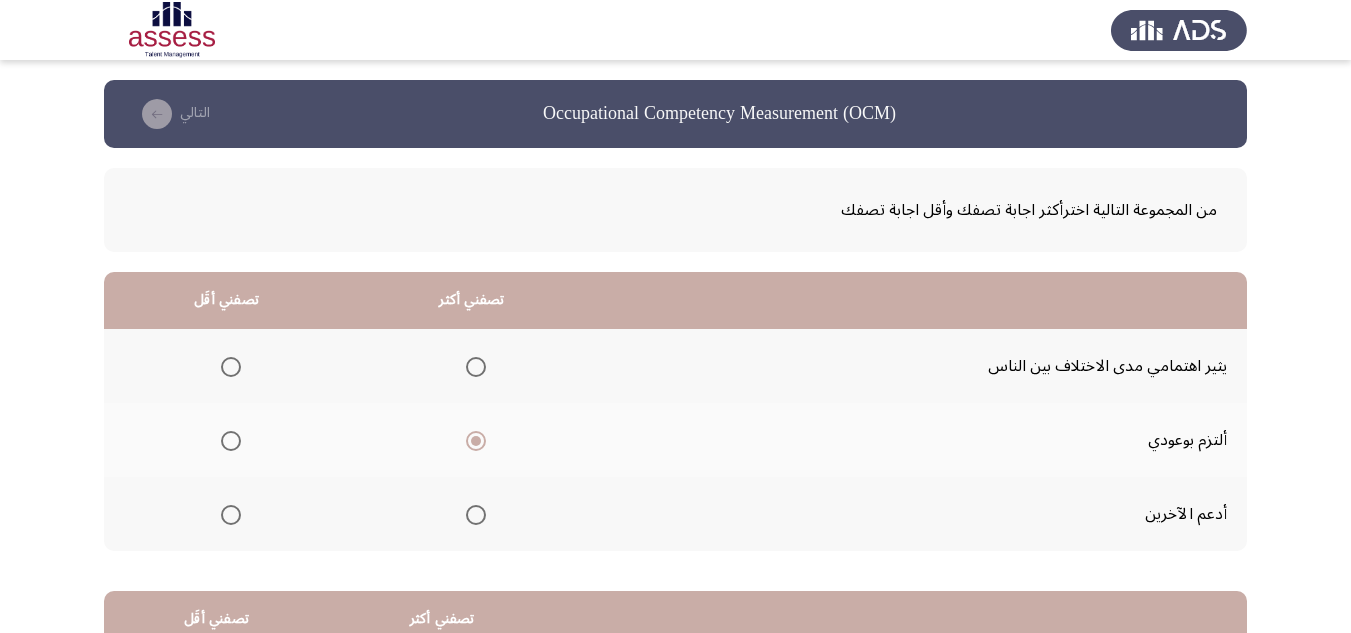 click at bounding box center (231, 367) 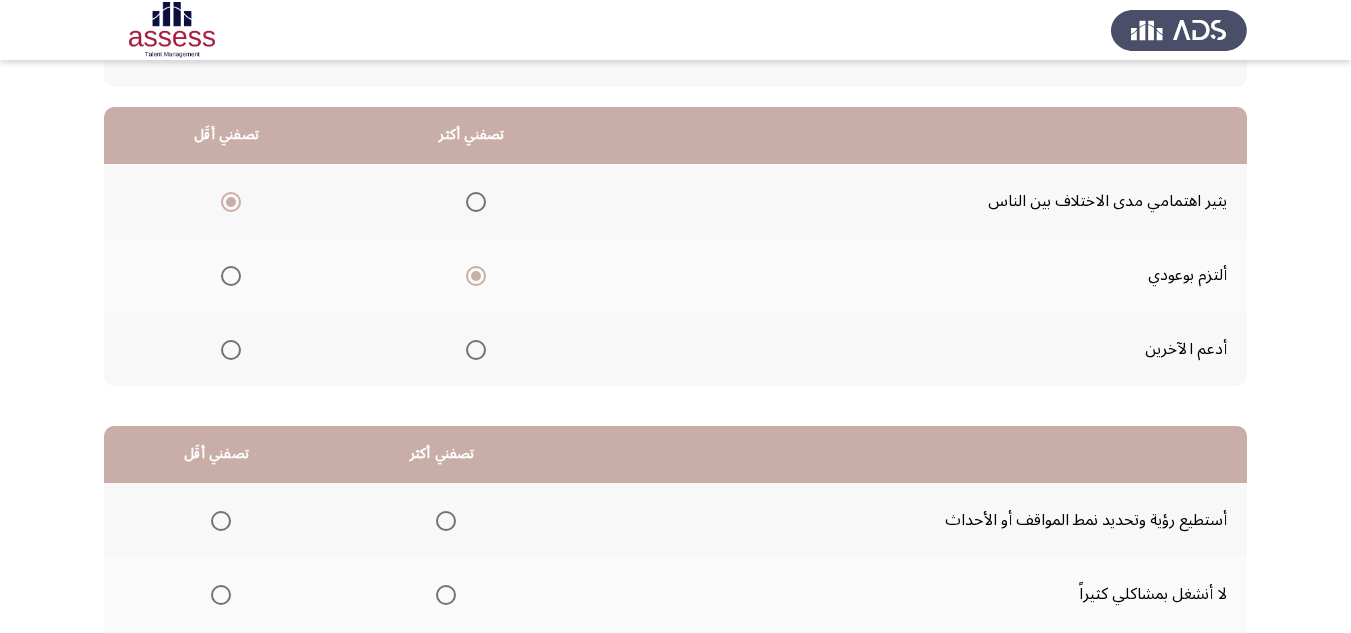 scroll, scrollTop: 200, scrollLeft: 0, axis: vertical 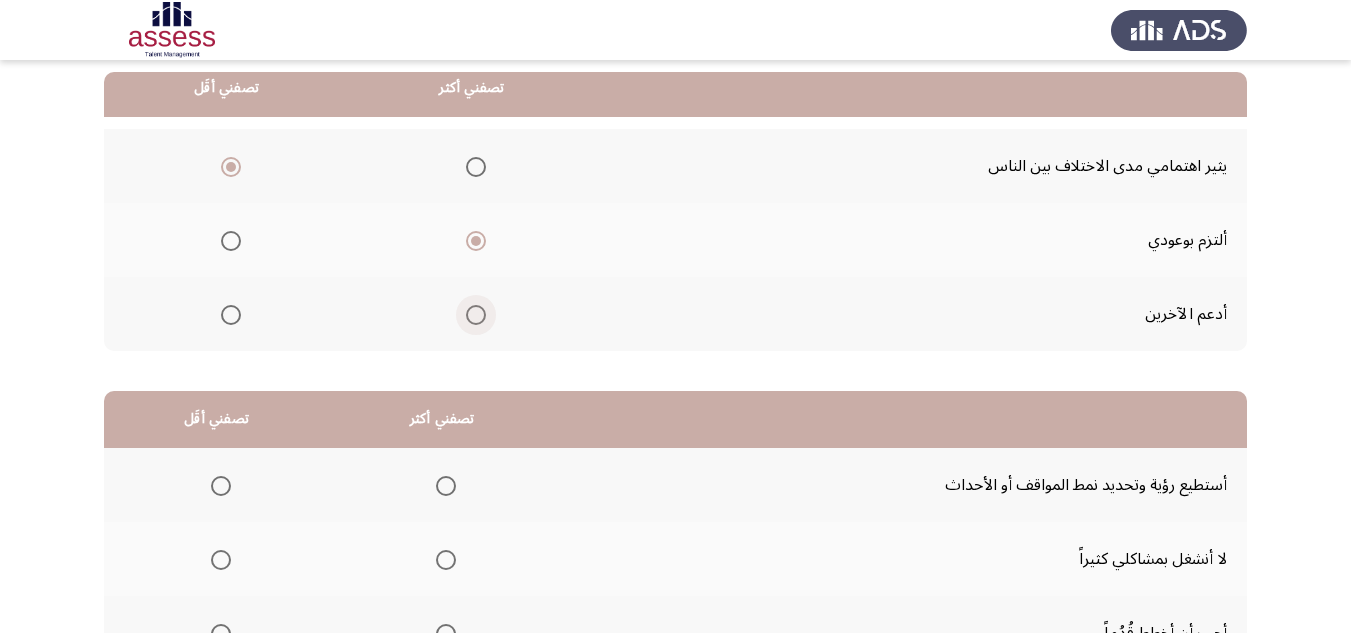 click at bounding box center (476, 315) 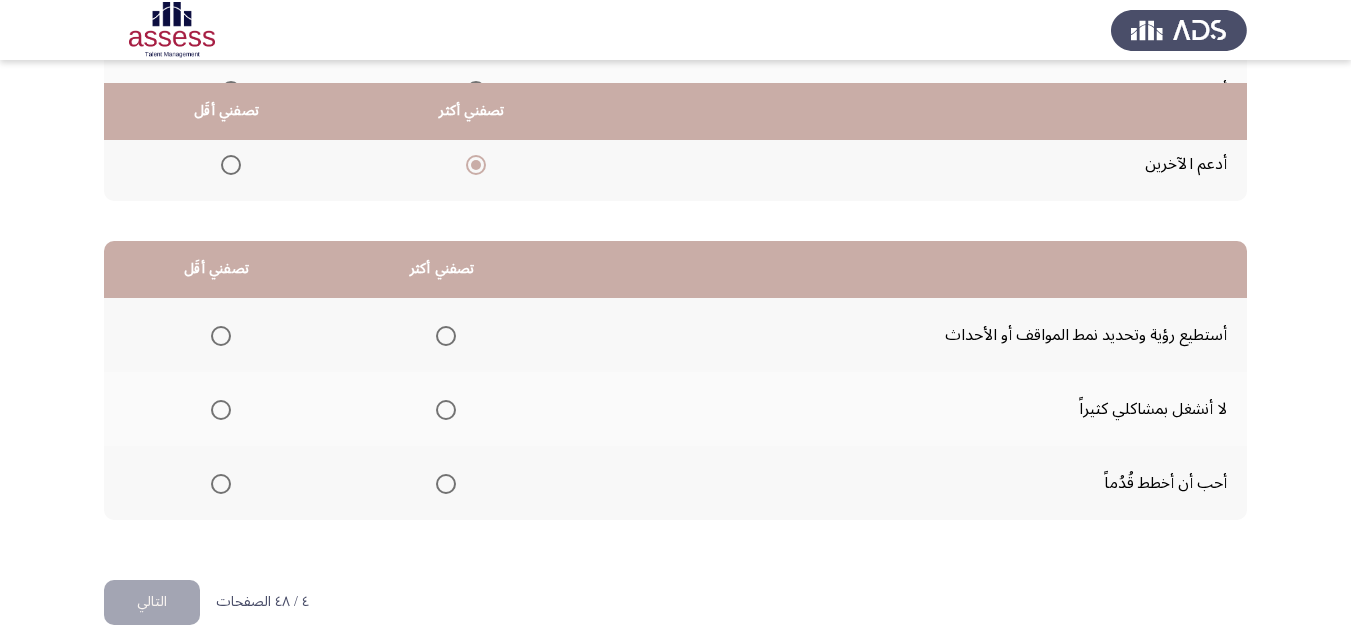 scroll, scrollTop: 377, scrollLeft: 0, axis: vertical 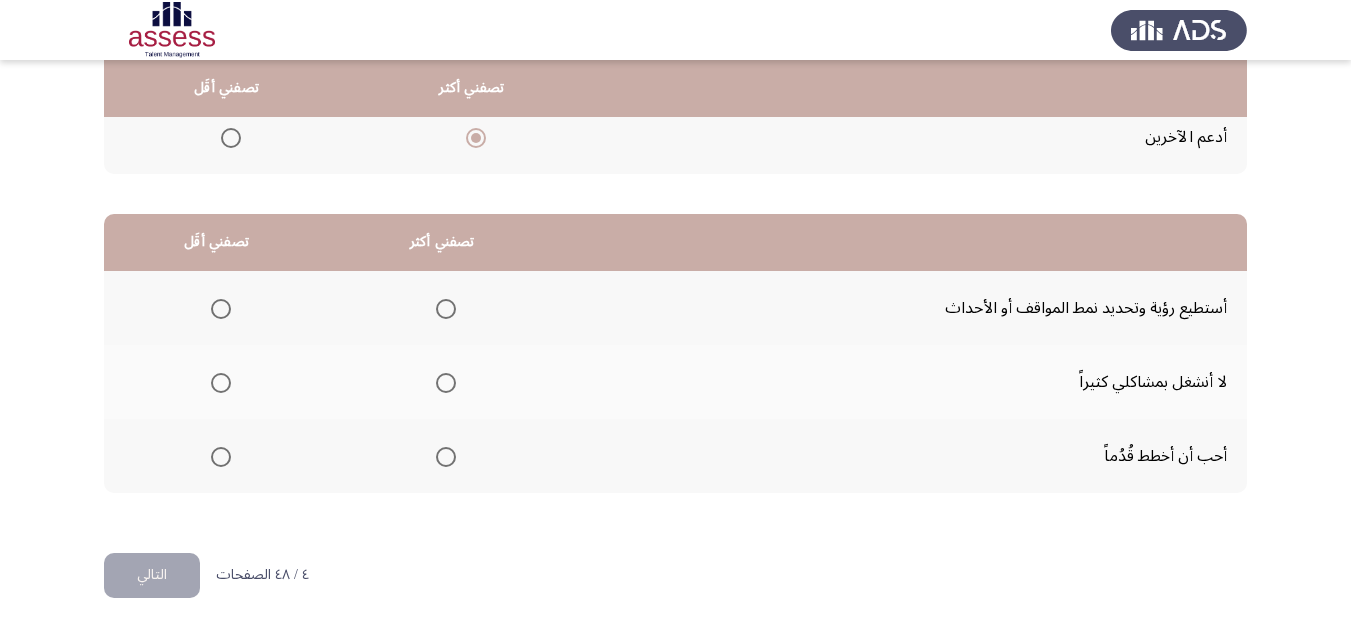 click at bounding box center (446, 309) 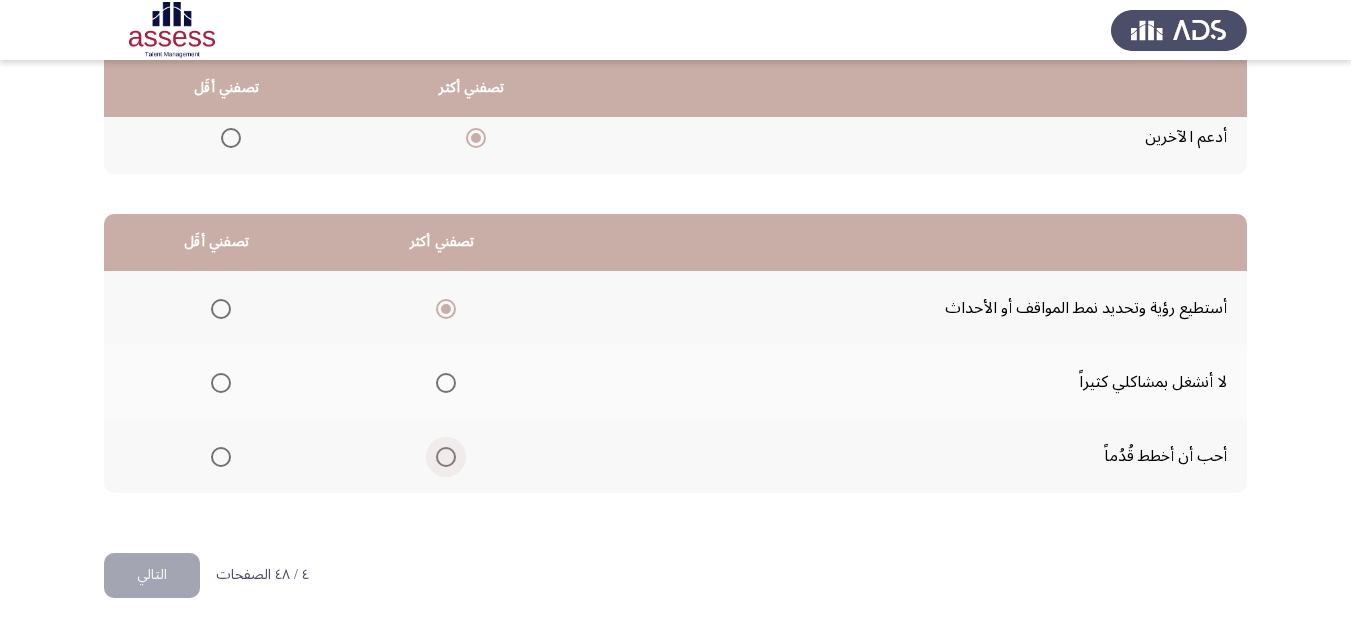 click at bounding box center (446, 457) 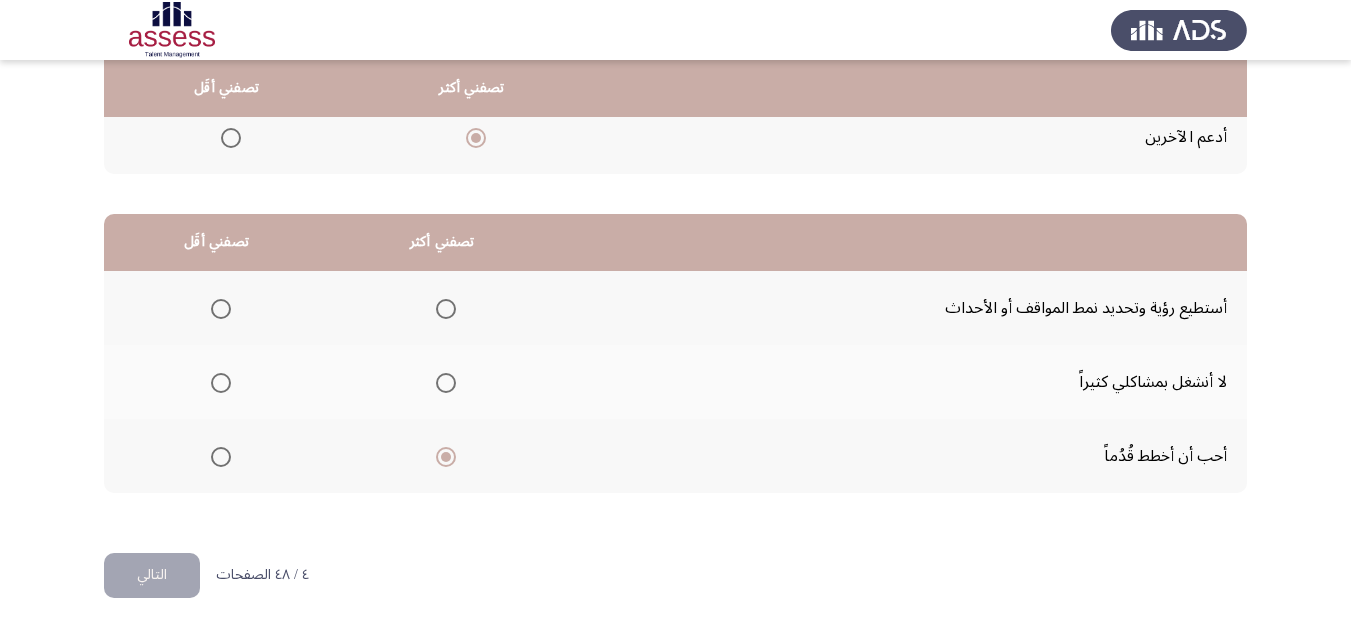 click at bounding box center [446, 309] 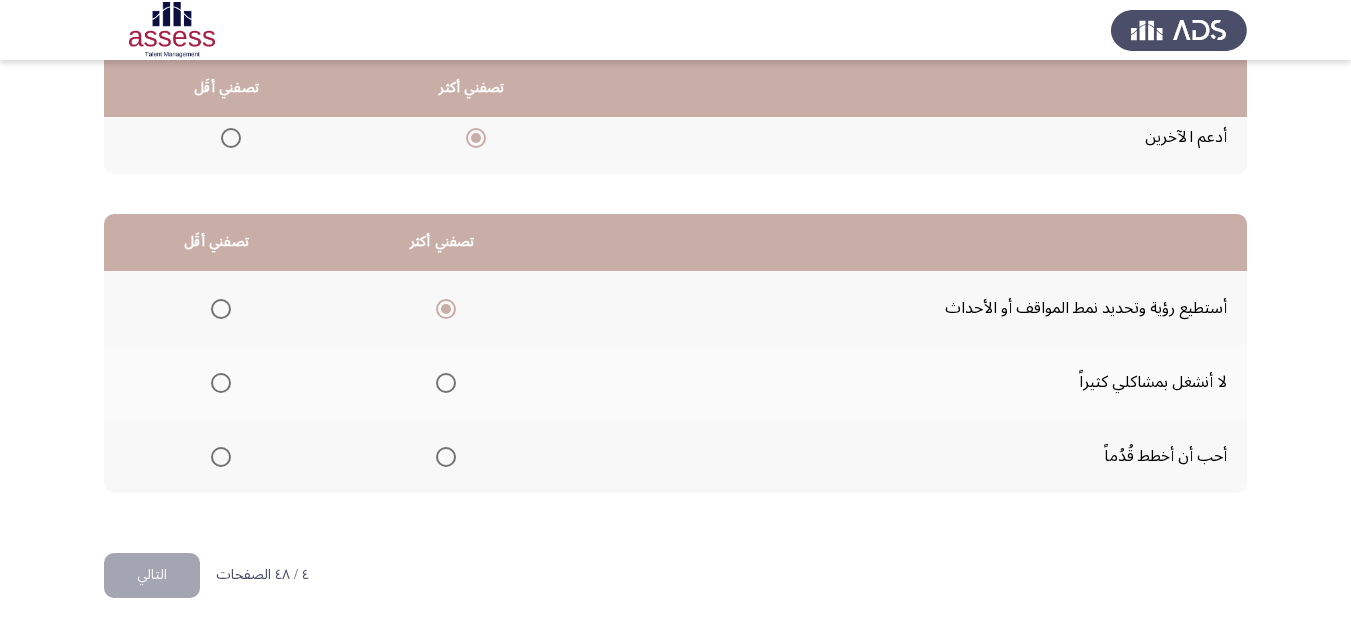 click at bounding box center [221, 457] 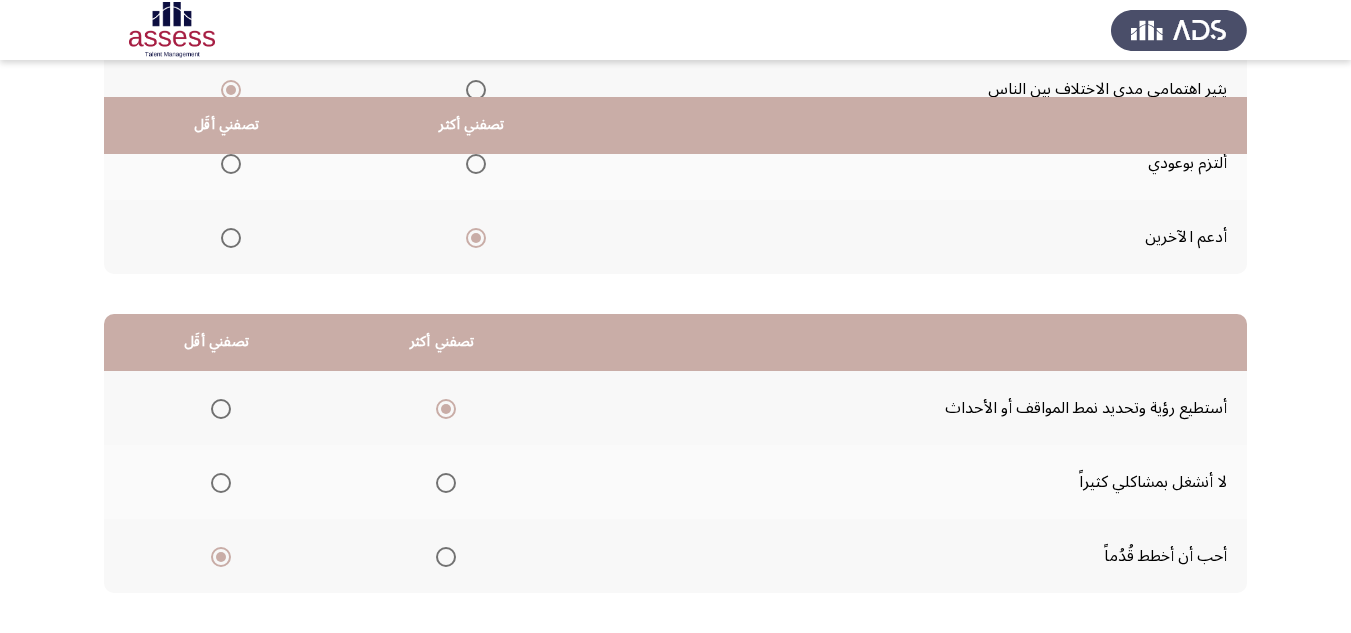 scroll, scrollTop: 377, scrollLeft: 0, axis: vertical 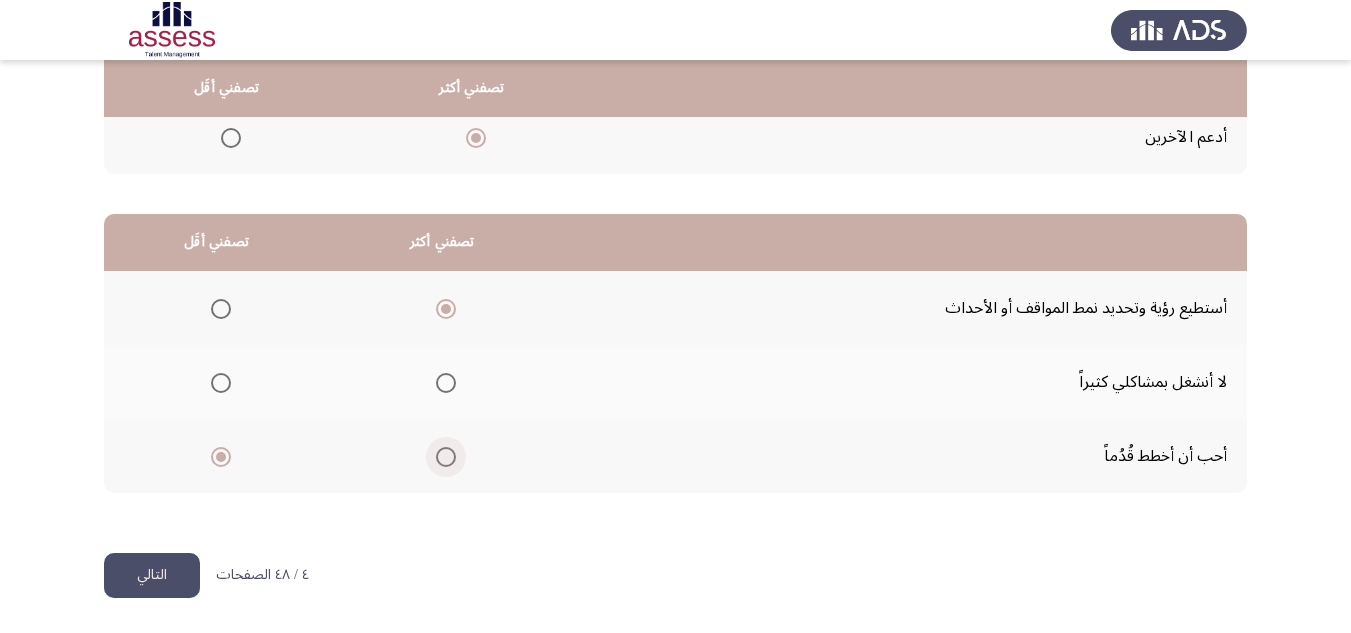 click at bounding box center (446, 457) 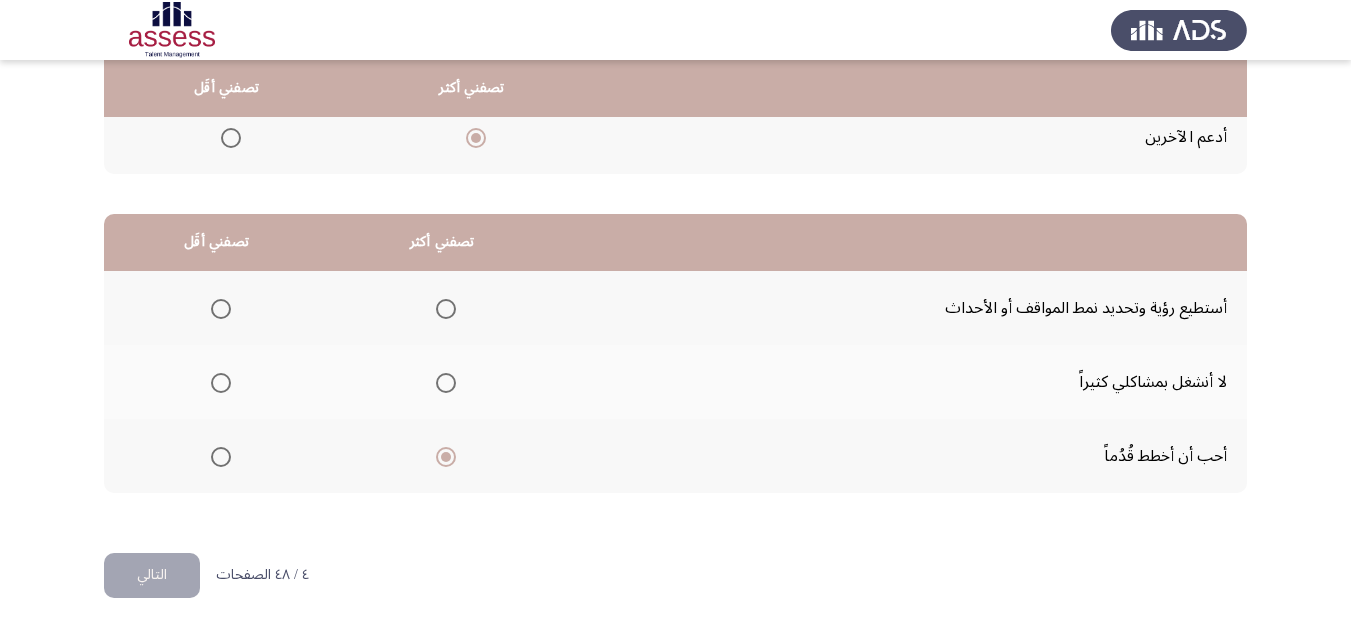 click at bounding box center [221, 309] 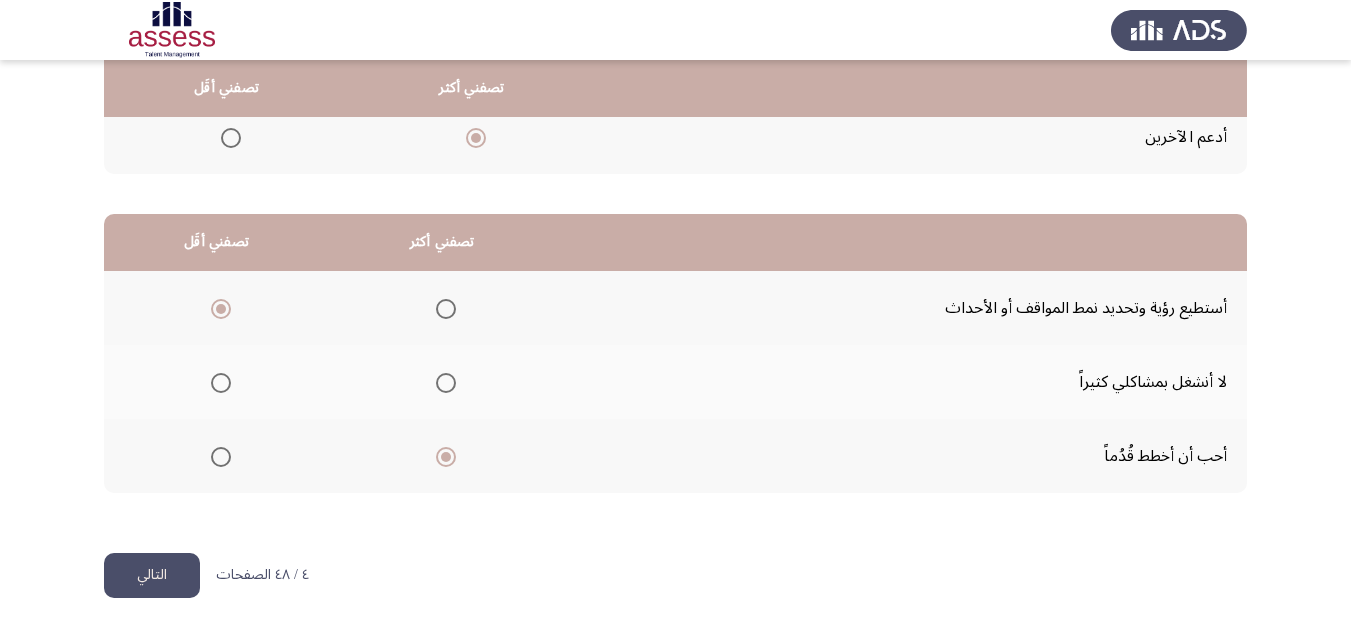 click at bounding box center [446, 309] 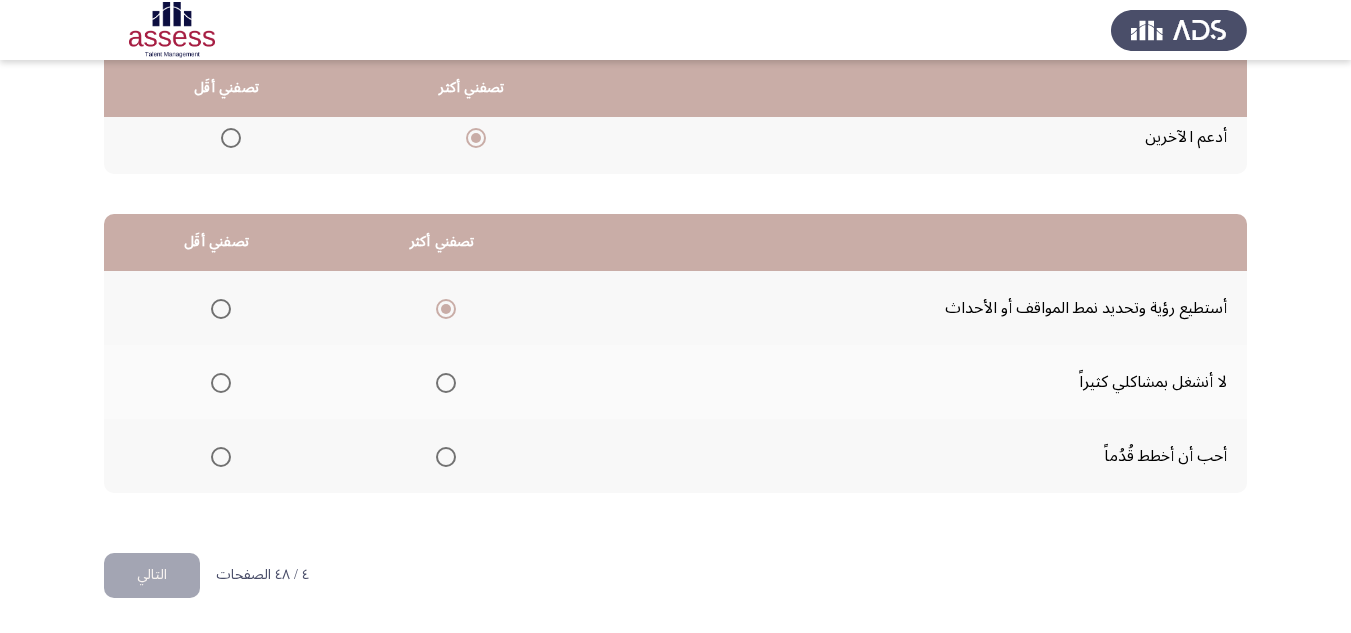 click at bounding box center (221, 383) 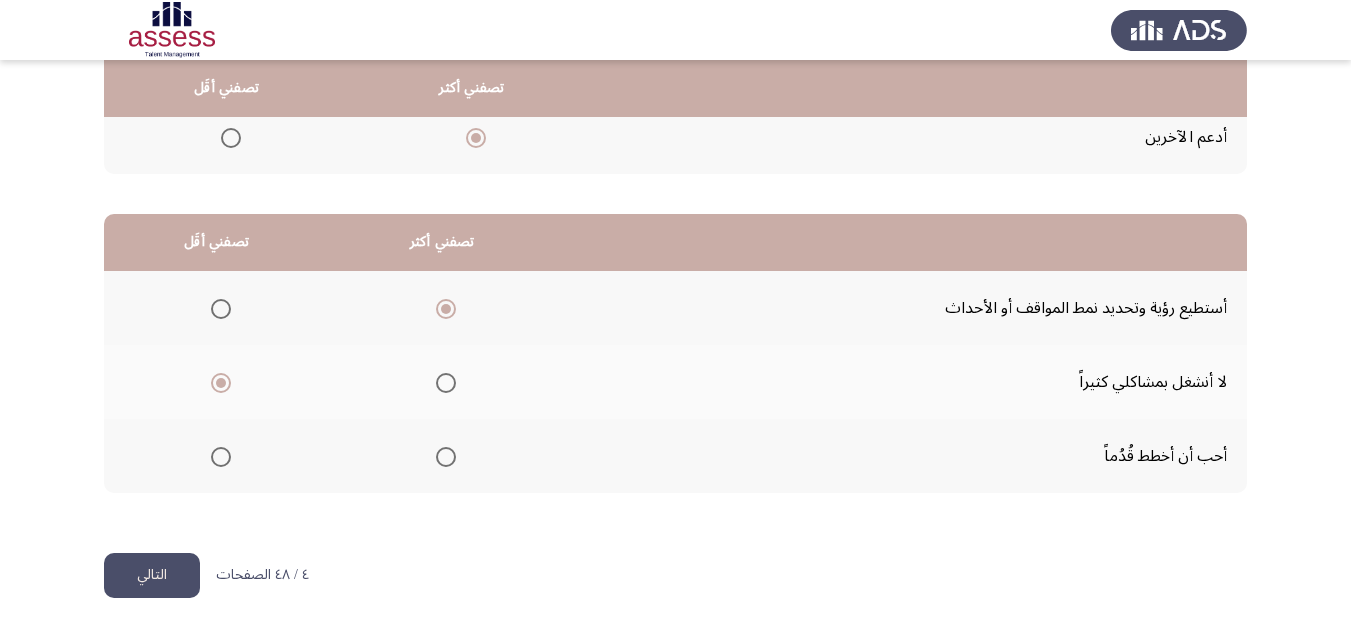 click on "التالي" 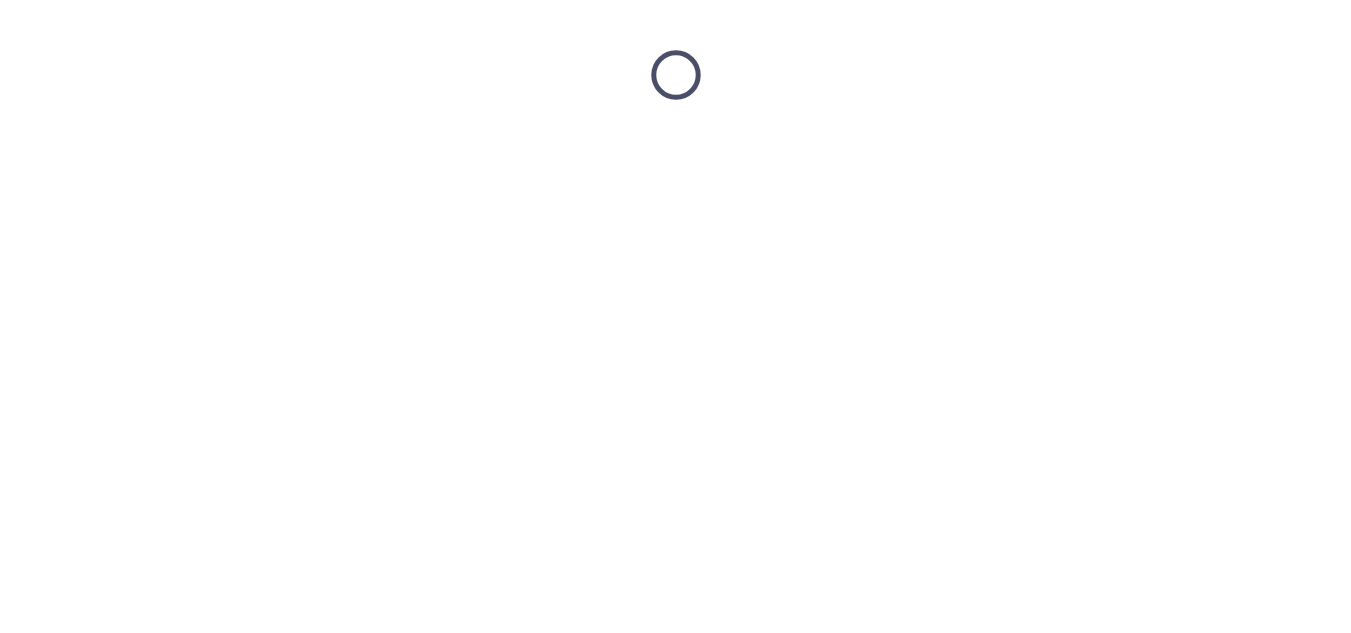 scroll, scrollTop: 0, scrollLeft: 0, axis: both 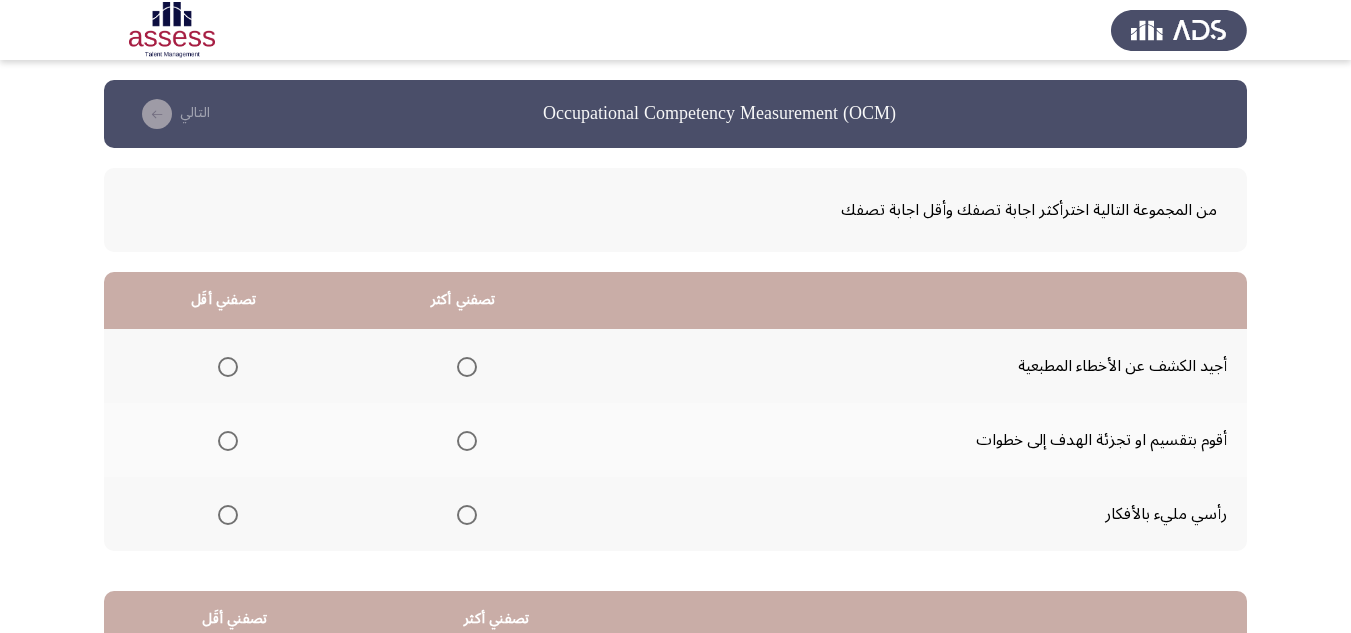 click at bounding box center [467, 441] 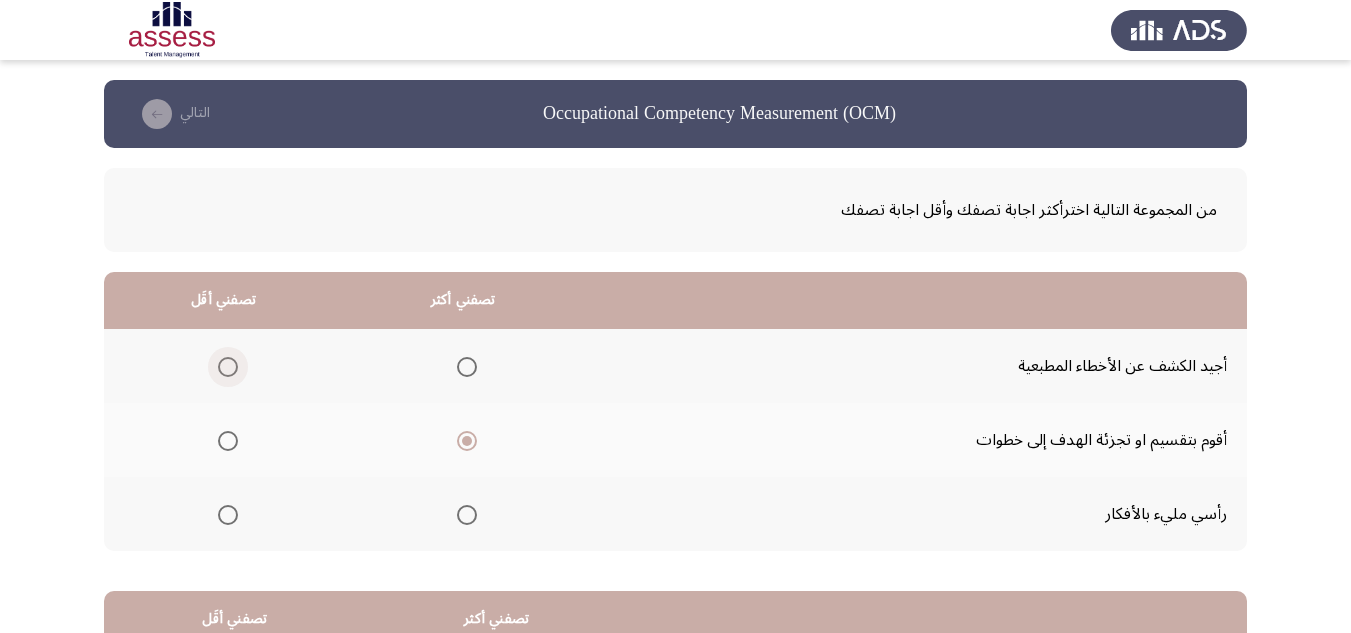 click at bounding box center (228, 367) 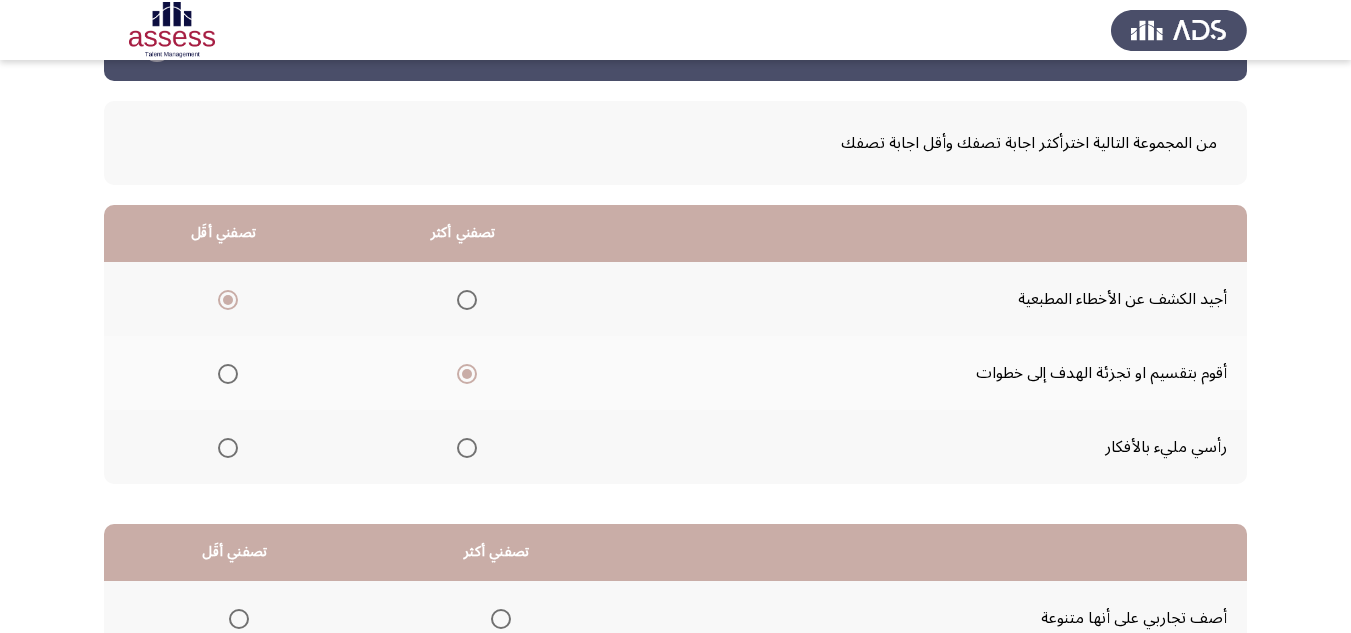 scroll, scrollTop: 100, scrollLeft: 0, axis: vertical 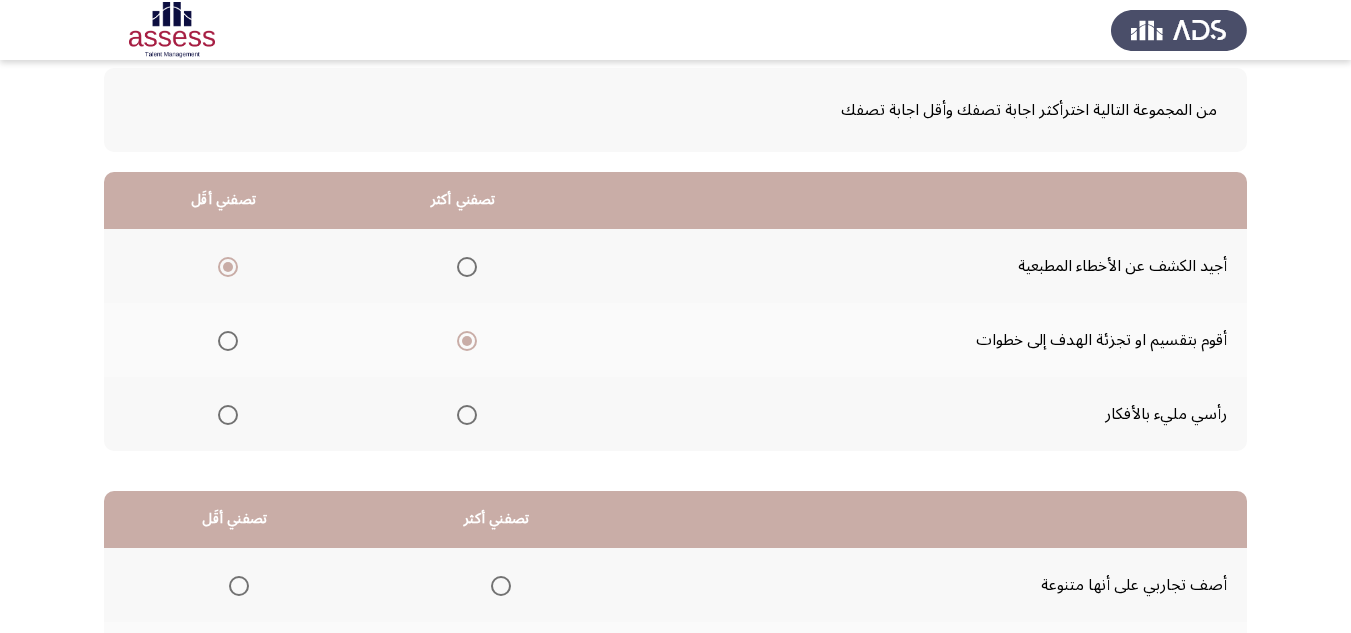 click at bounding box center (228, 415) 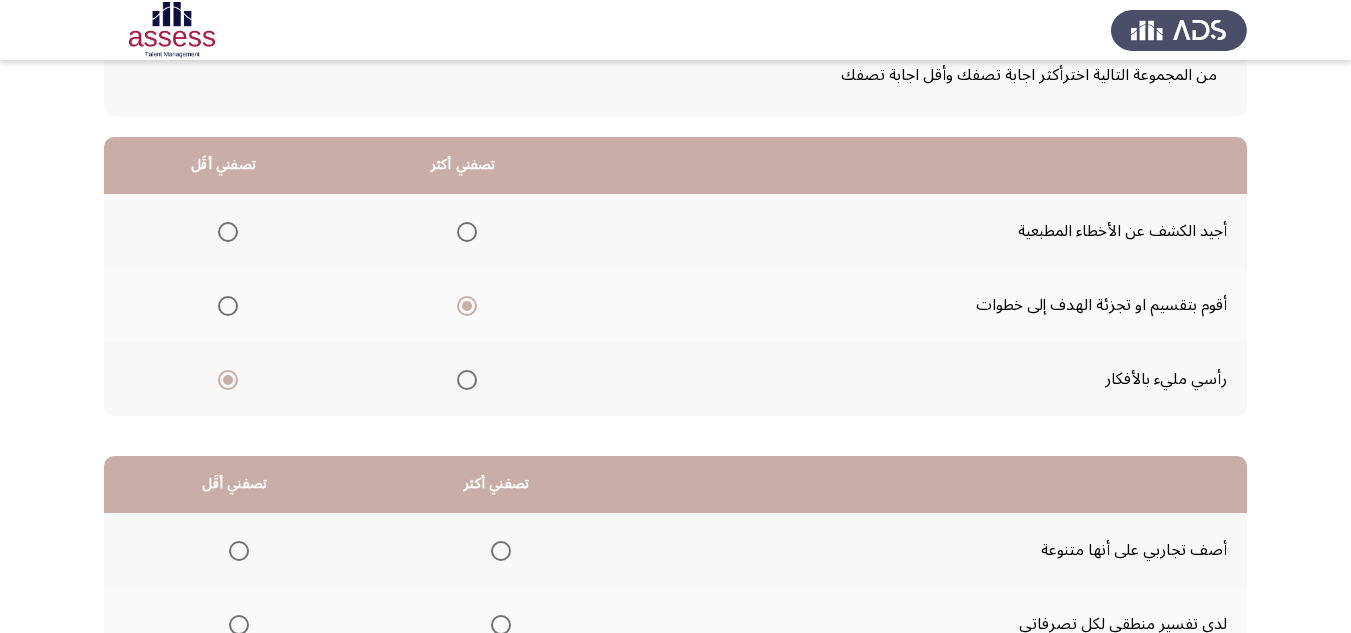 scroll, scrollTop: 100, scrollLeft: 0, axis: vertical 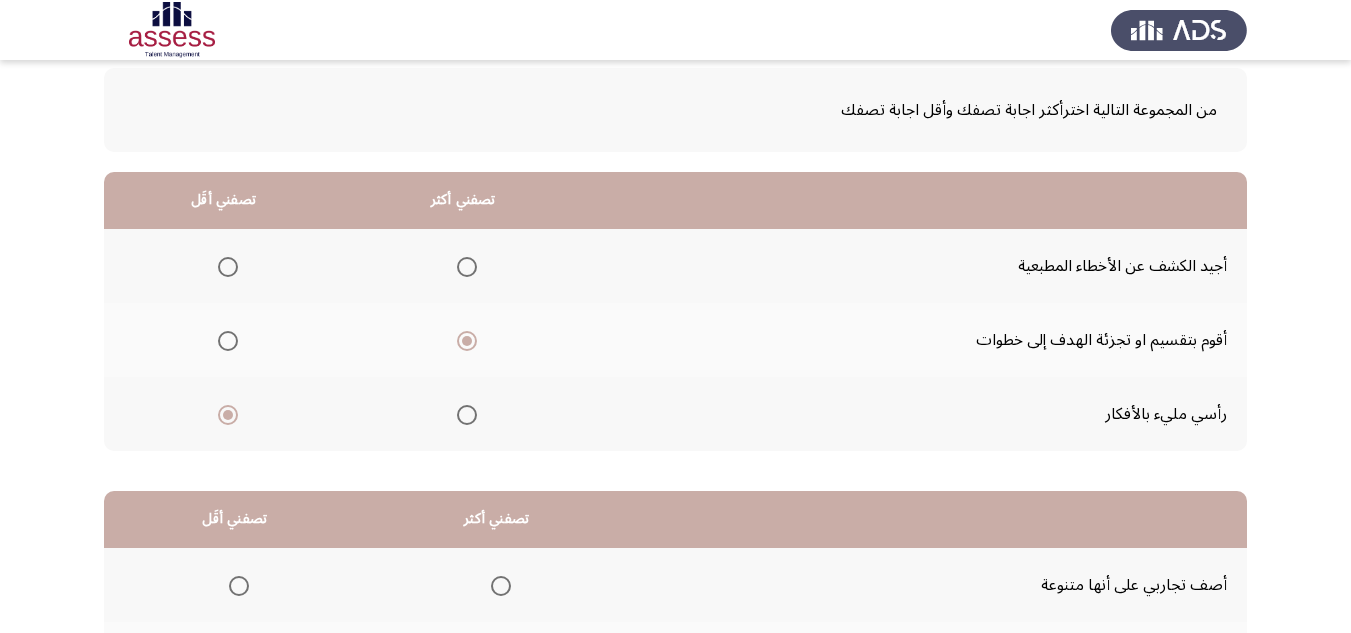 click at bounding box center (228, 267) 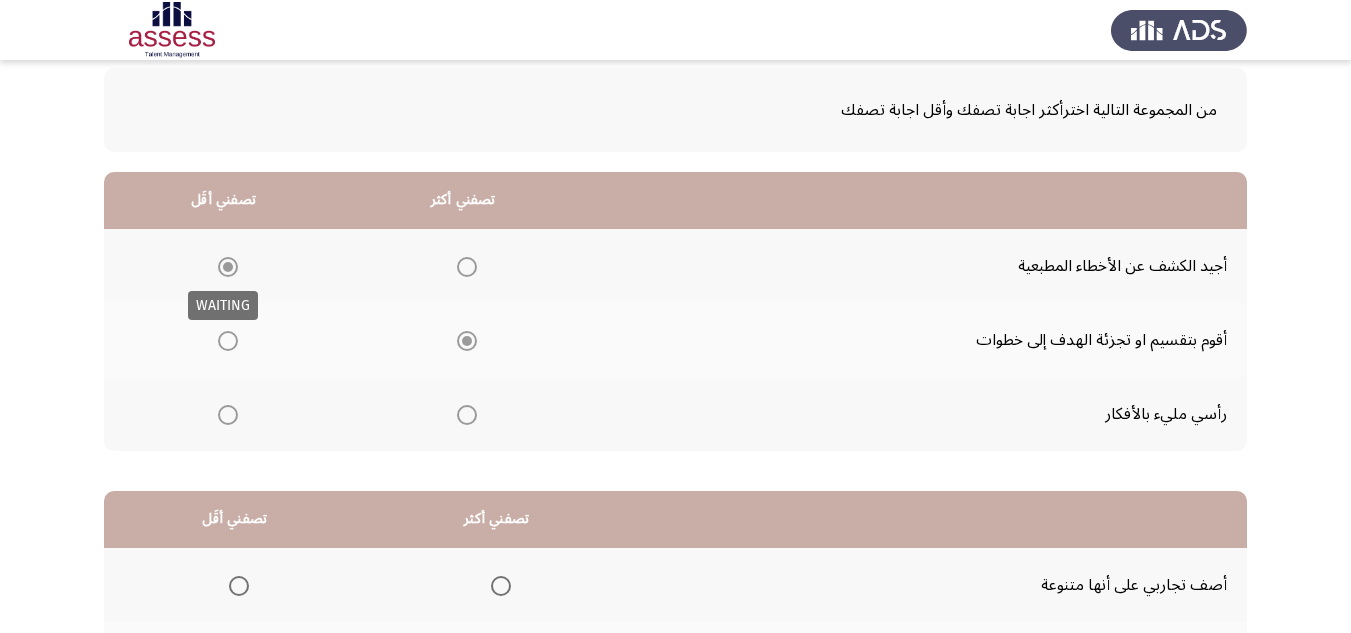 click at bounding box center [228, 267] 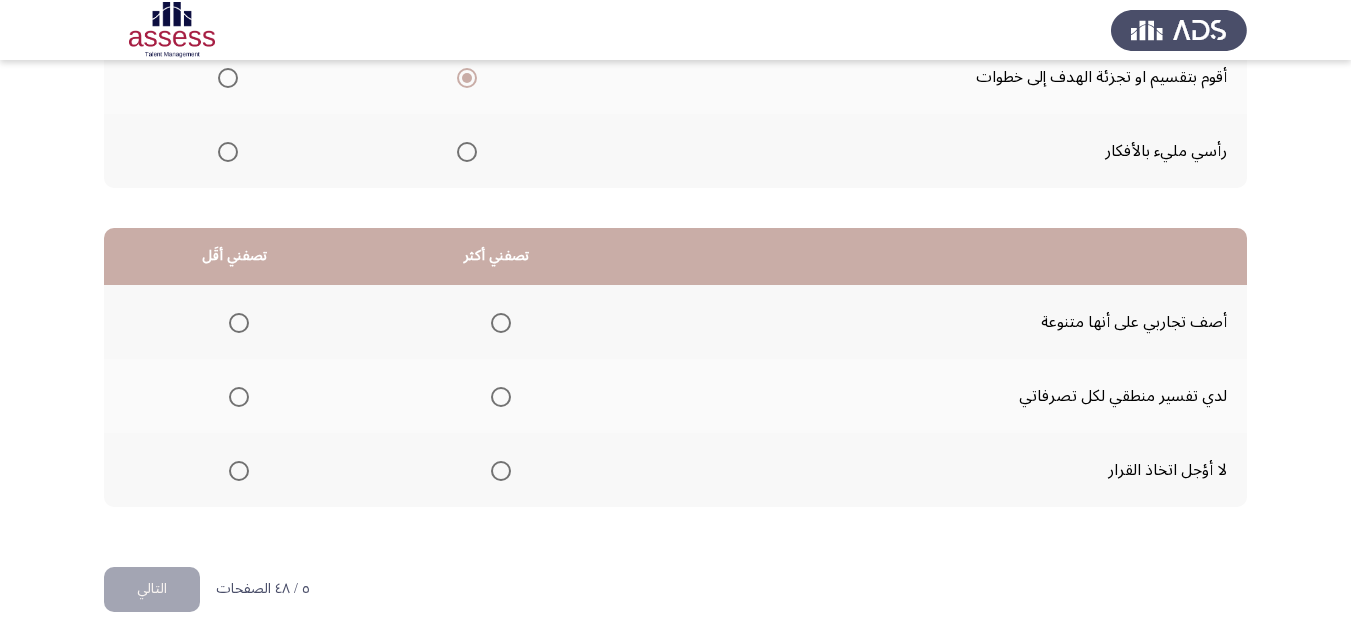 scroll, scrollTop: 377, scrollLeft: 0, axis: vertical 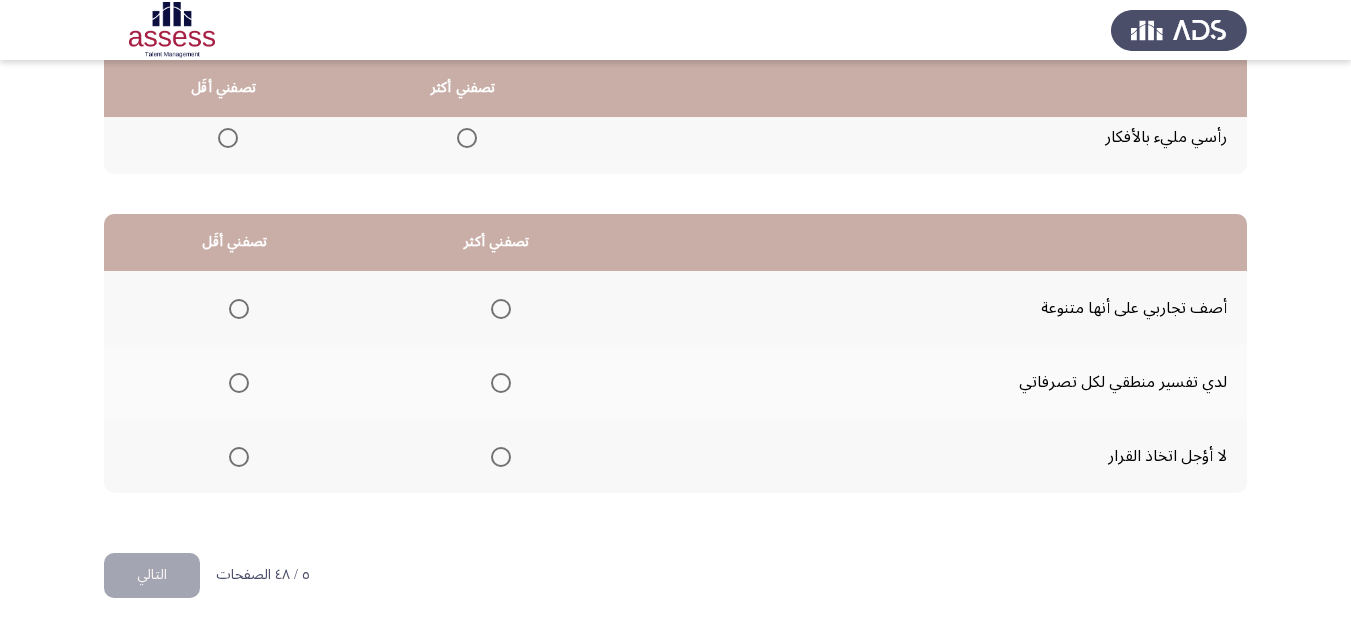 click at bounding box center (501, 457) 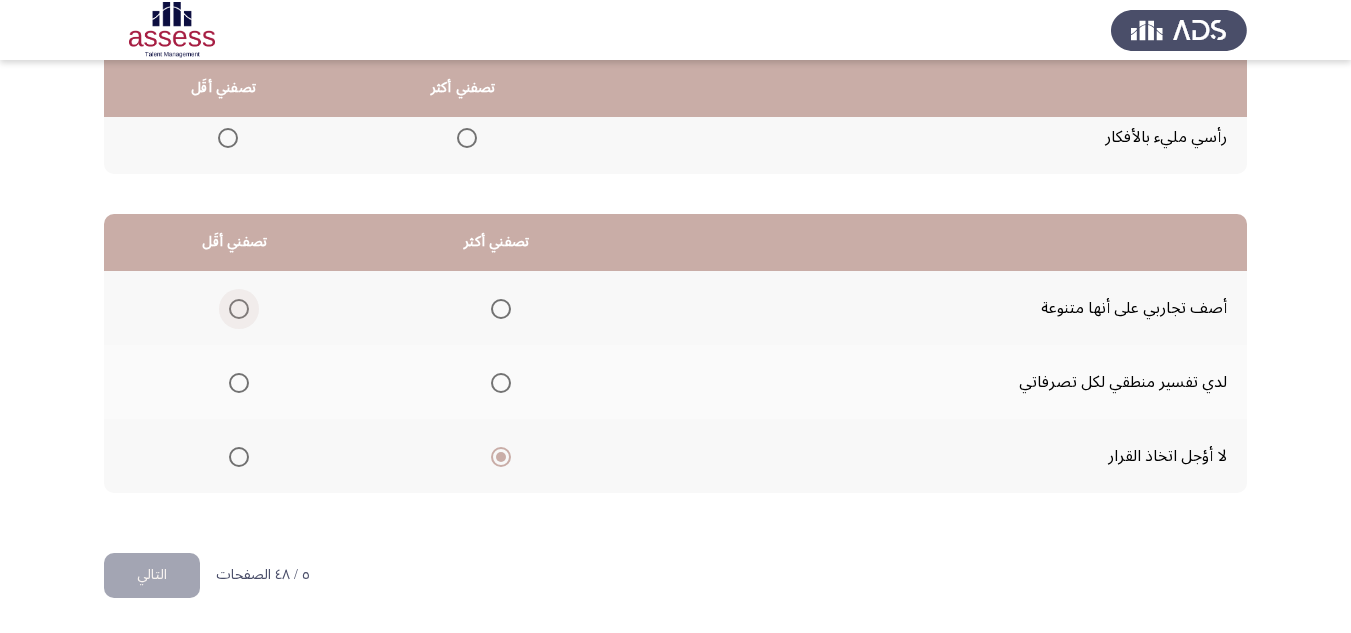 click at bounding box center [239, 309] 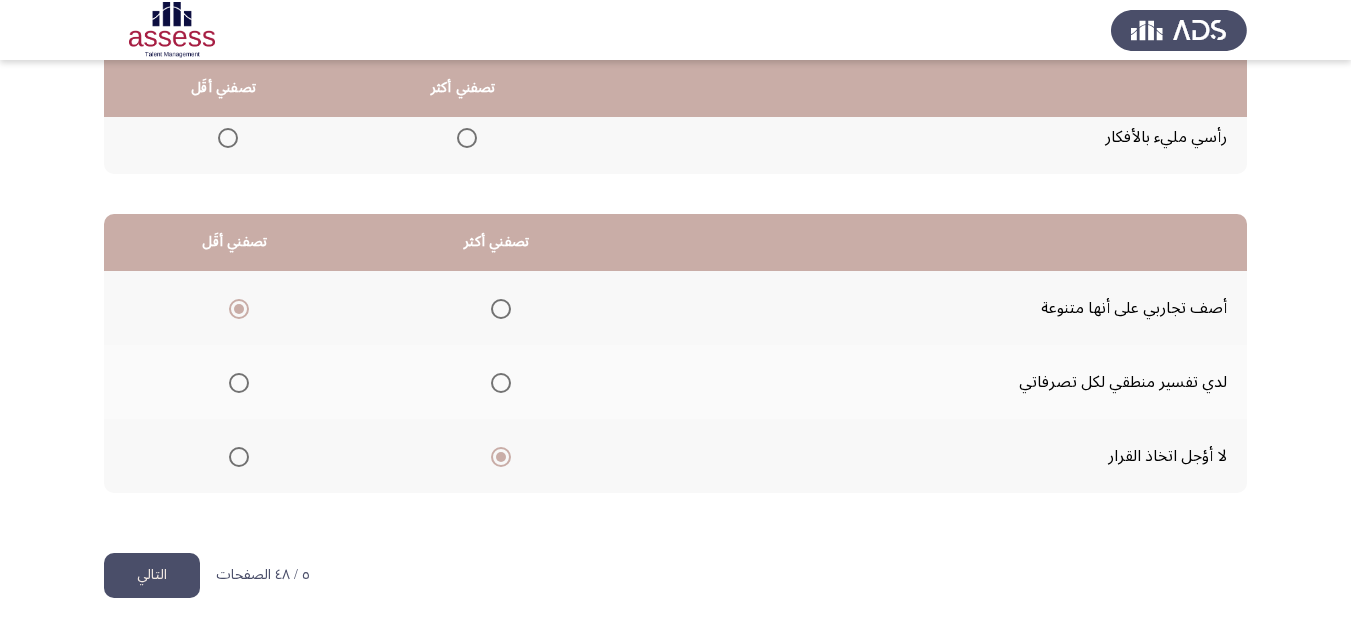 click at bounding box center [501, 309] 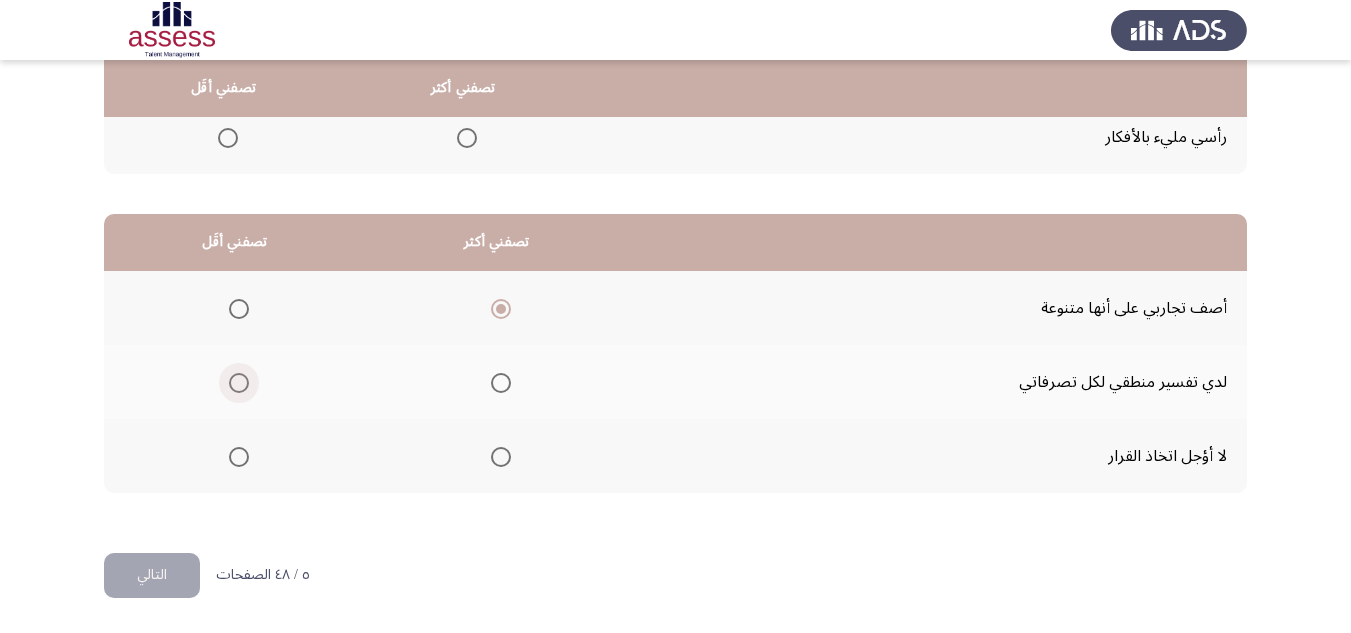 click at bounding box center [239, 383] 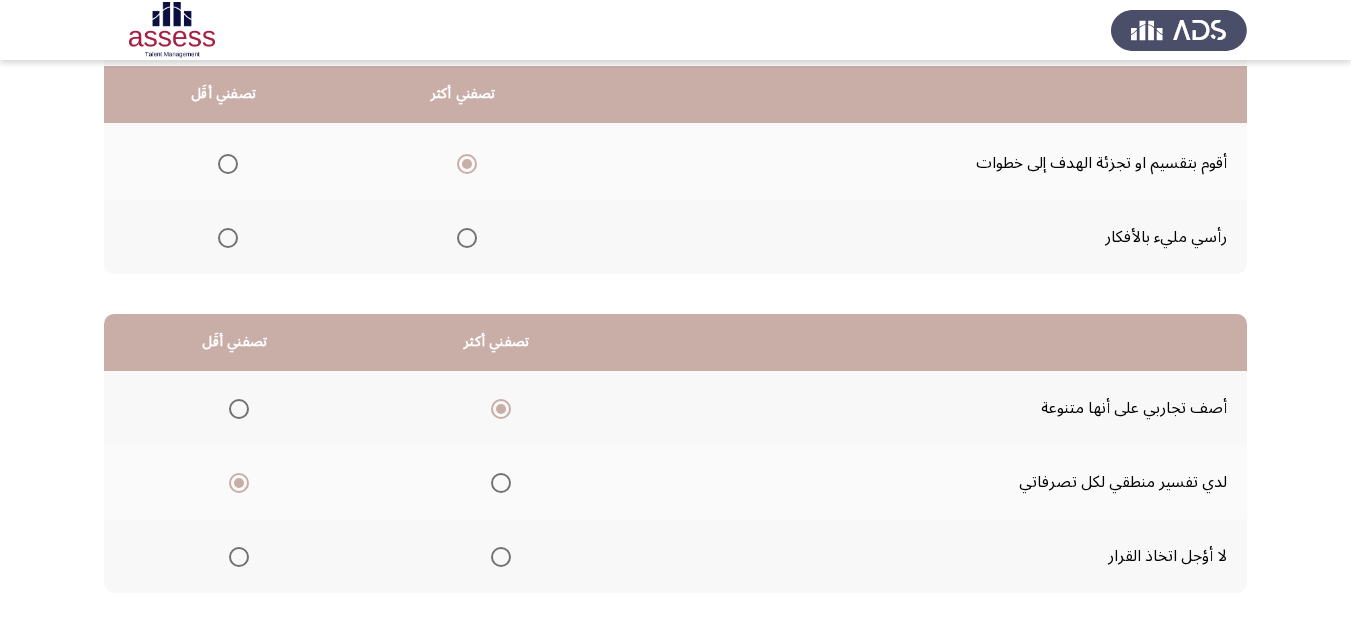 scroll, scrollTop: 377, scrollLeft: 0, axis: vertical 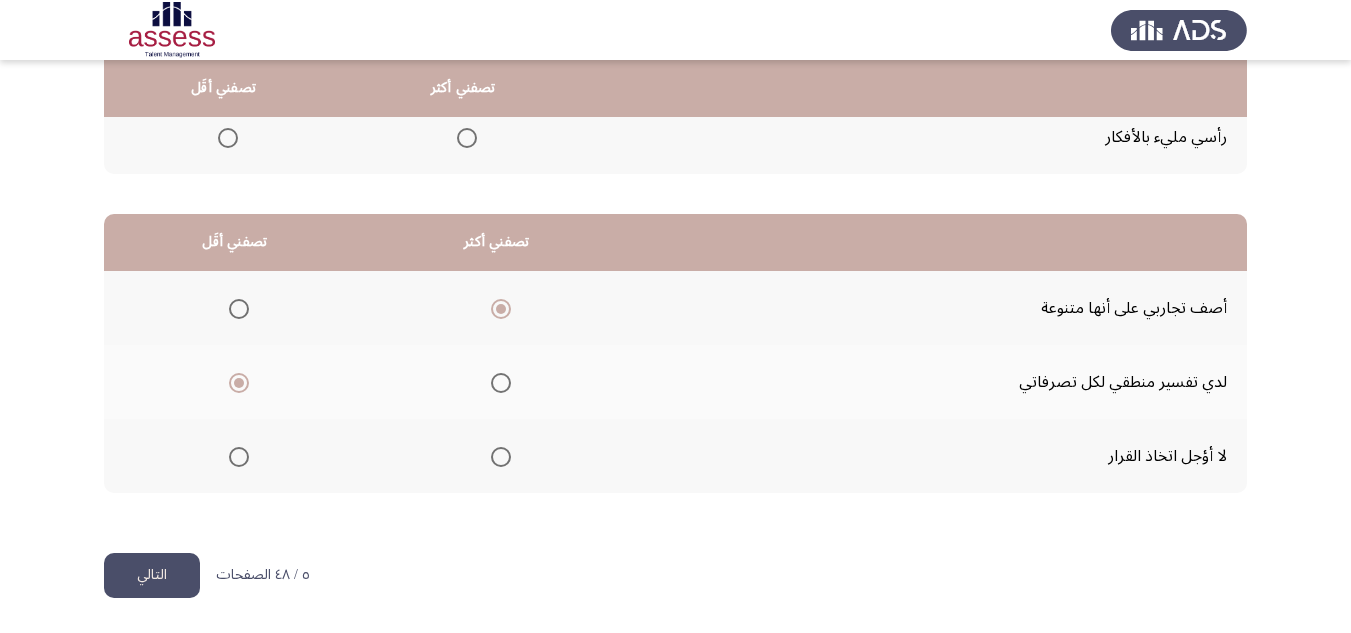 click at bounding box center (501, 457) 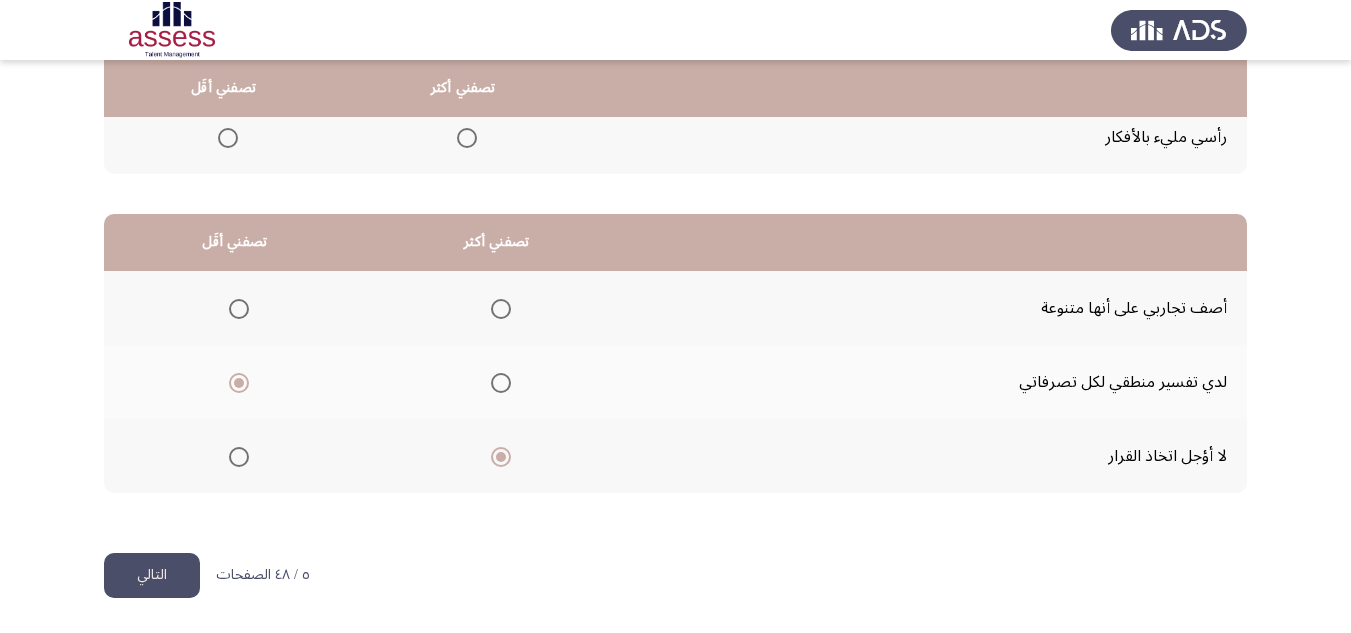 click at bounding box center [239, 309] 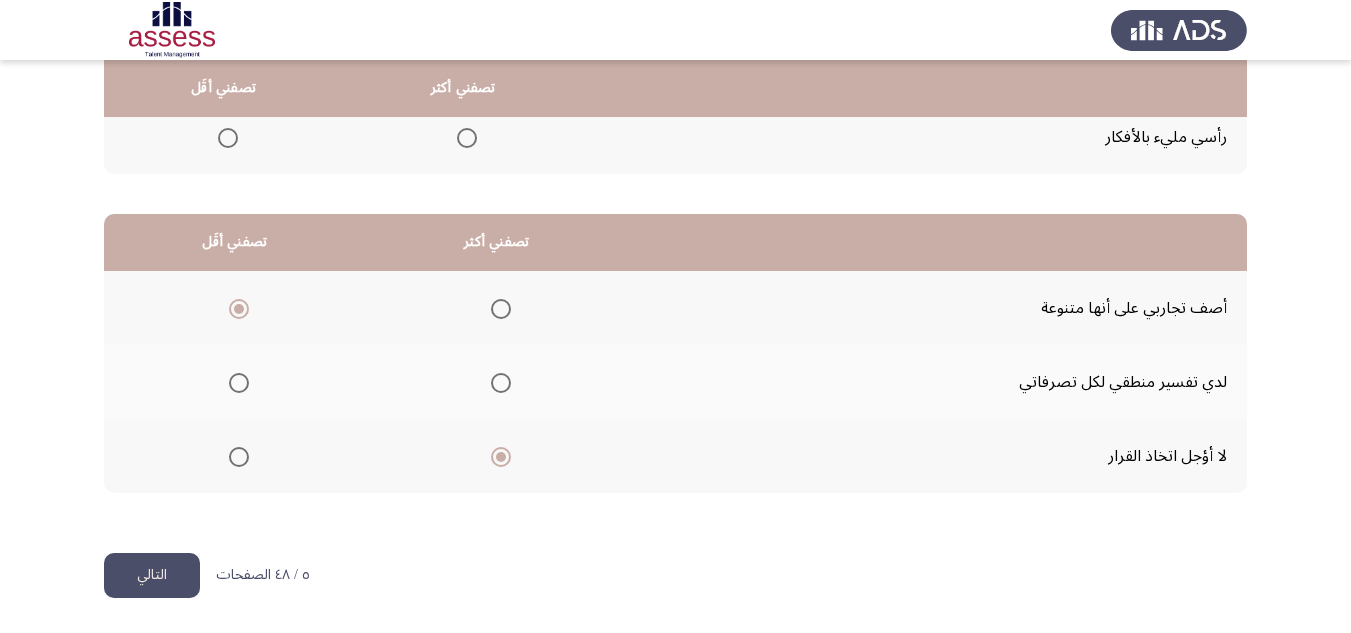 click on "التالي" 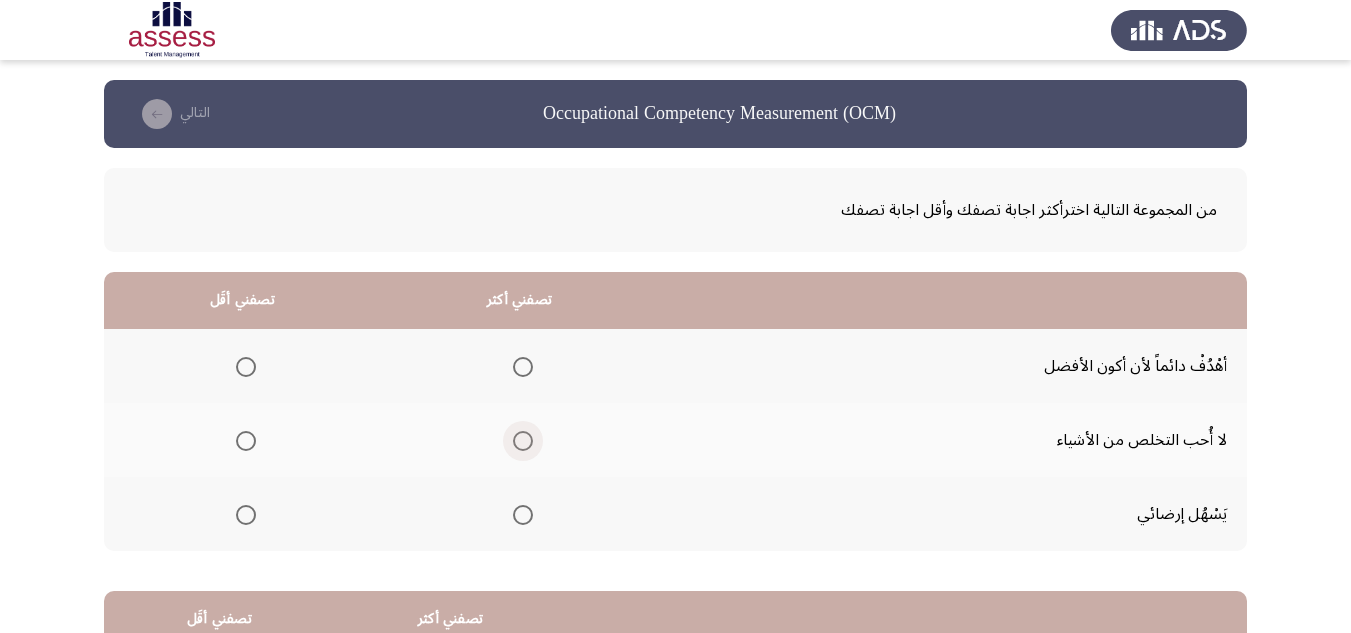 click at bounding box center (523, 441) 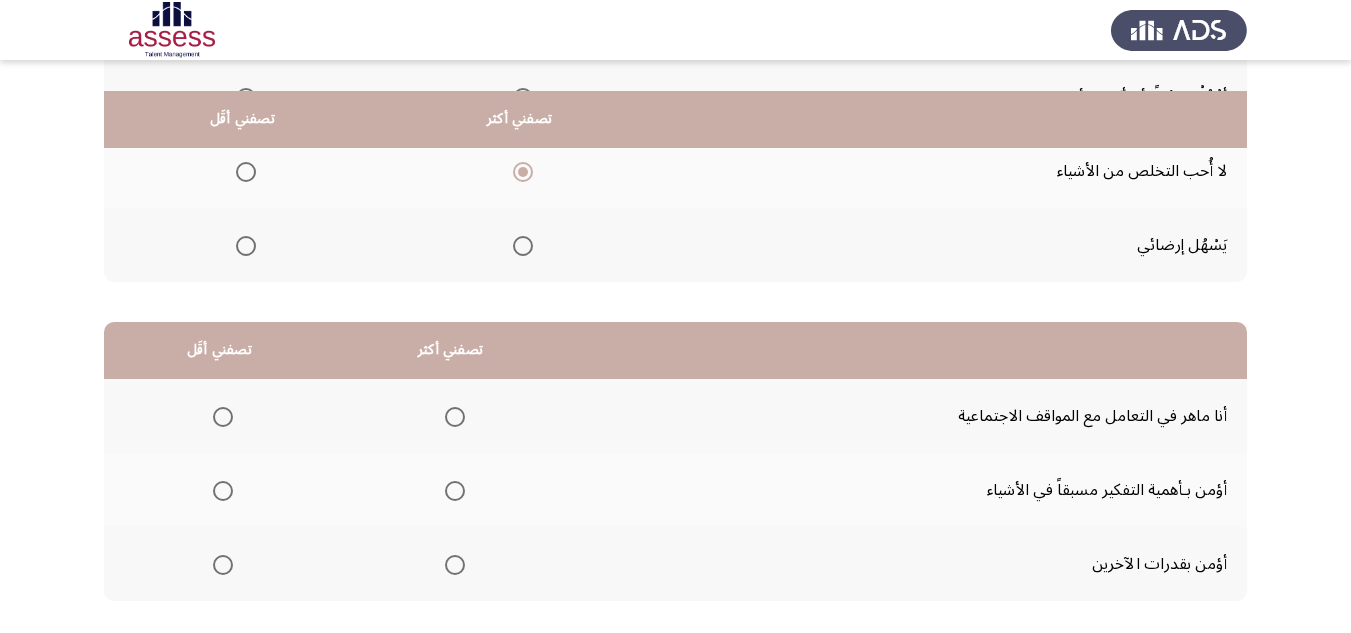 scroll, scrollTop: 300, scrollLeft: 0, axis: vertical 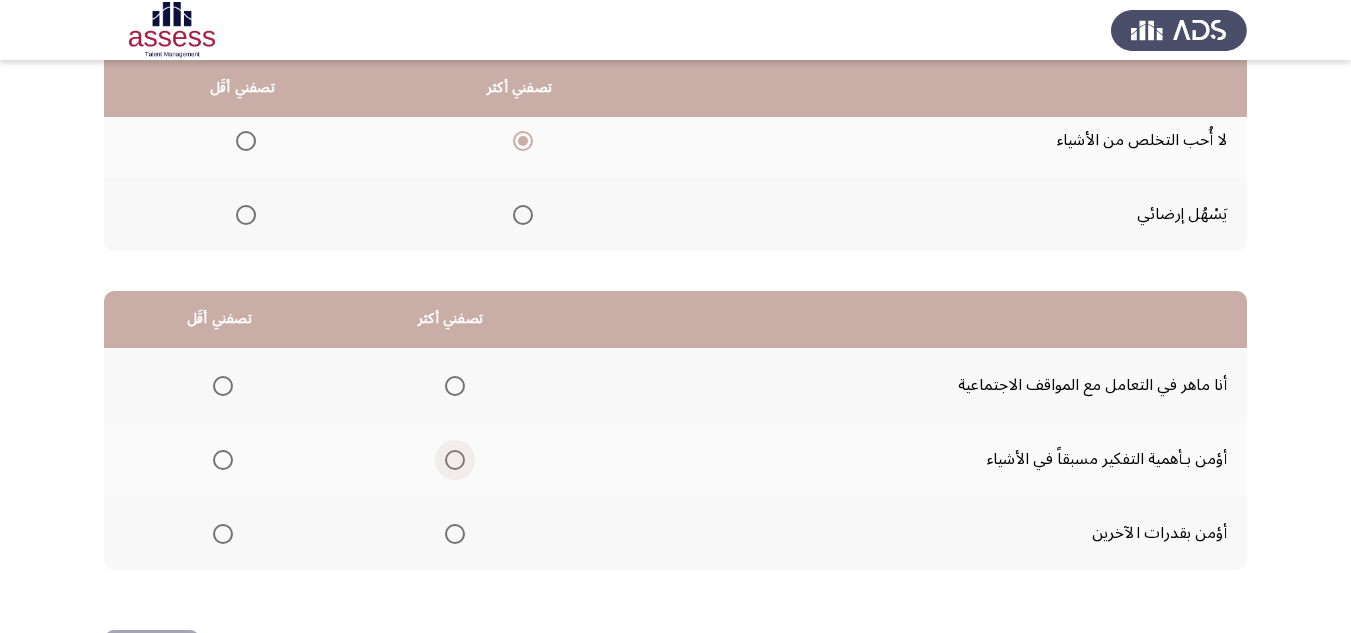 click at bounding box center (455, 460) 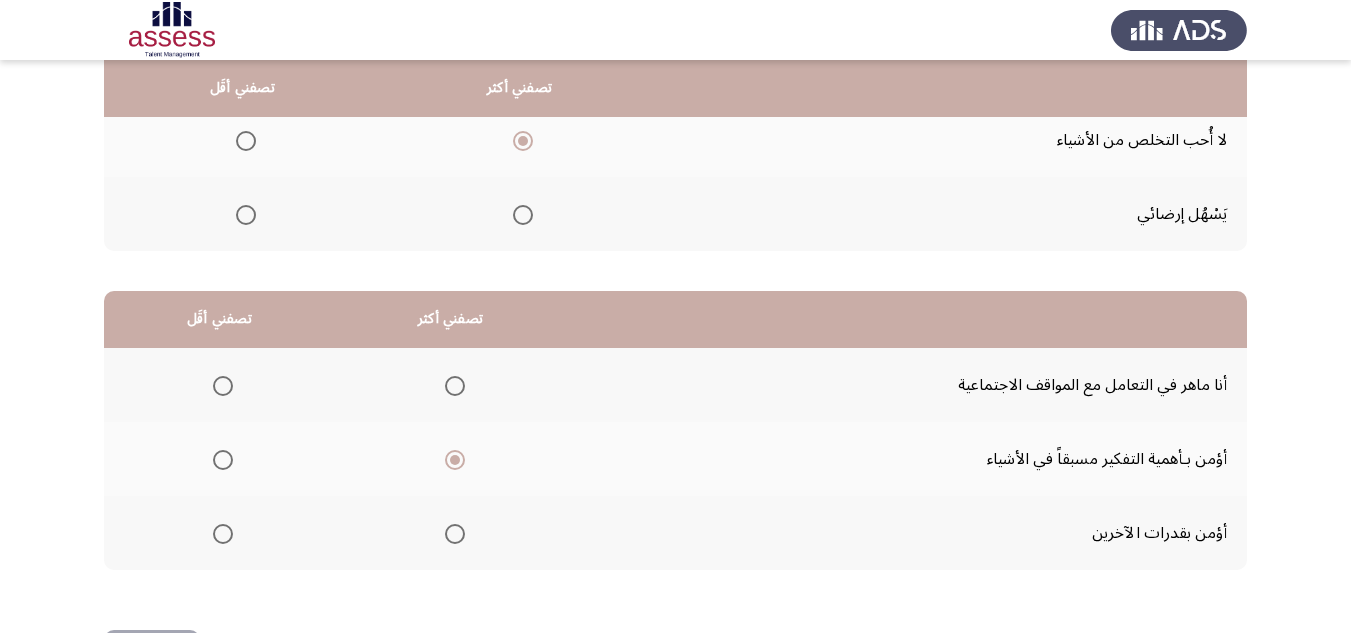 click at bounding box center [223, 386] 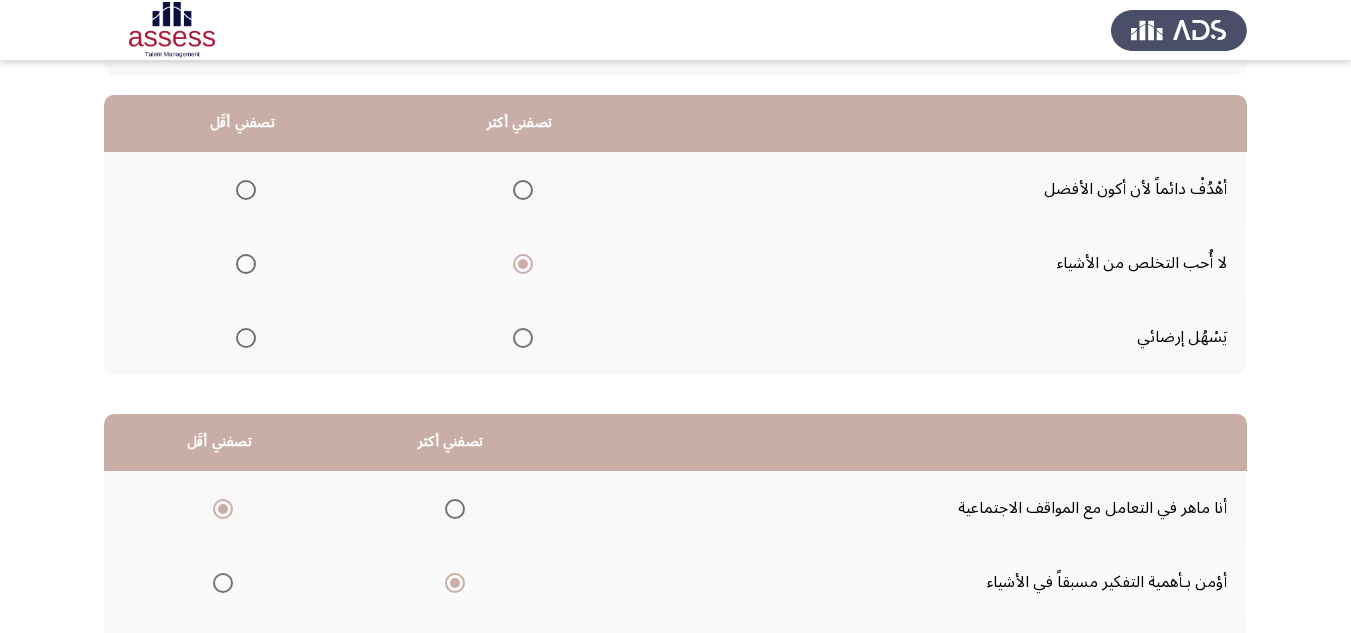 scroll, scrollTop: 77, scrollLeft: 0, axis: vertical 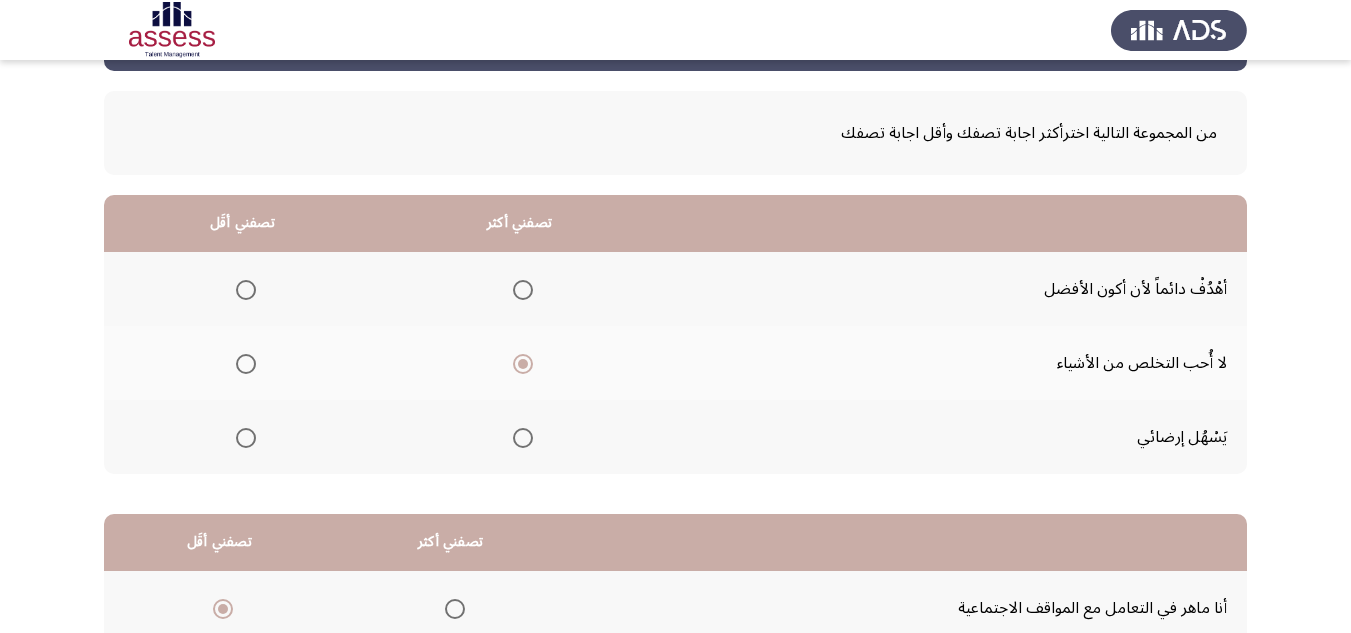 click at bounding box center (246, 290) 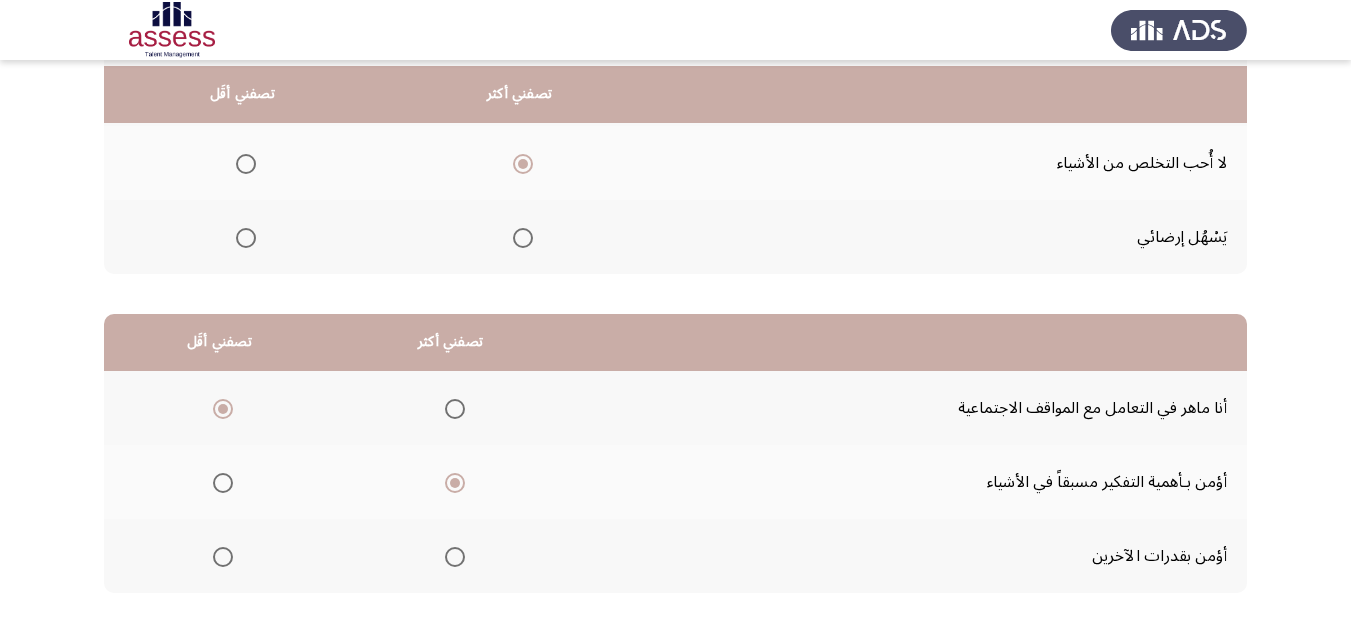 scroll, scrollTop: 377, scrollLeft: 0, axis: vertical 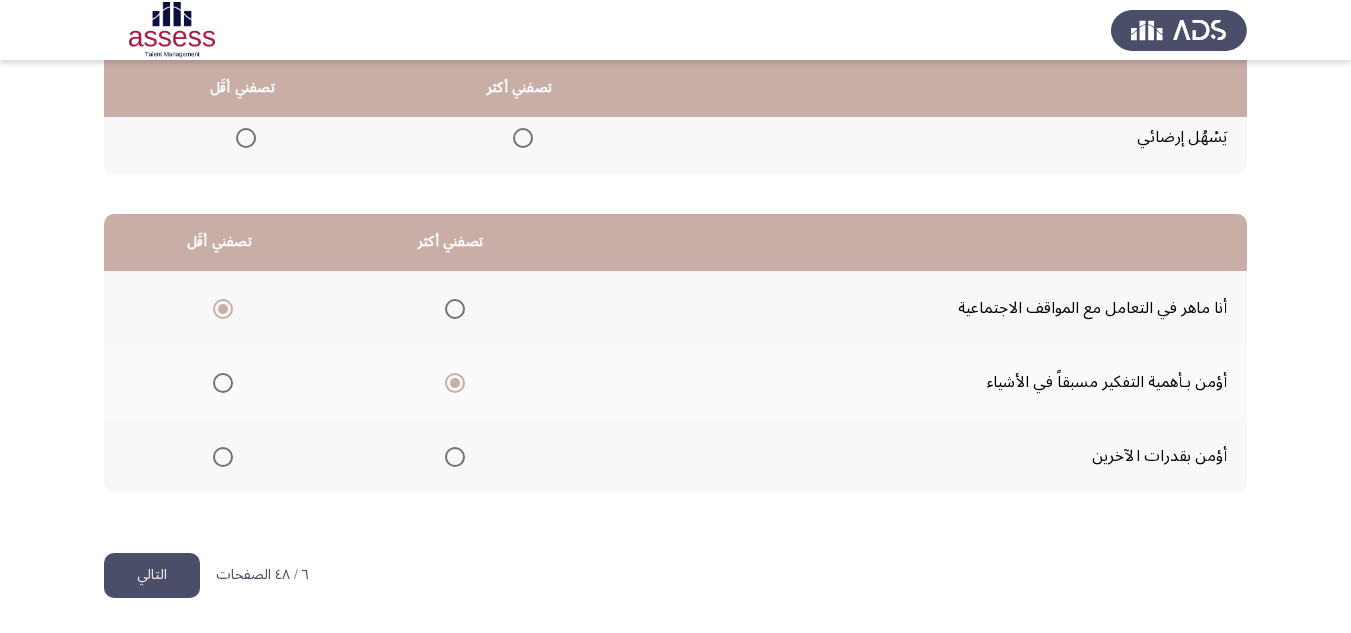 click on "التالي" 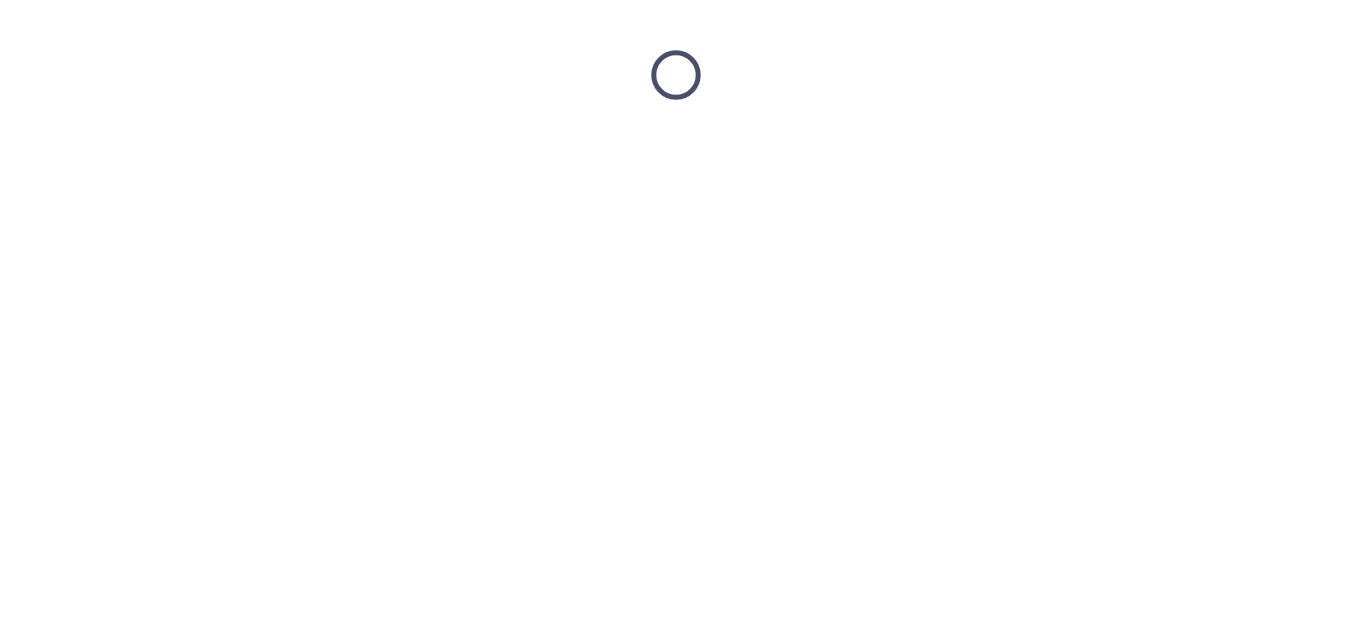 scroll, scrollTop: 0, scrollLeft: 0, axis: both 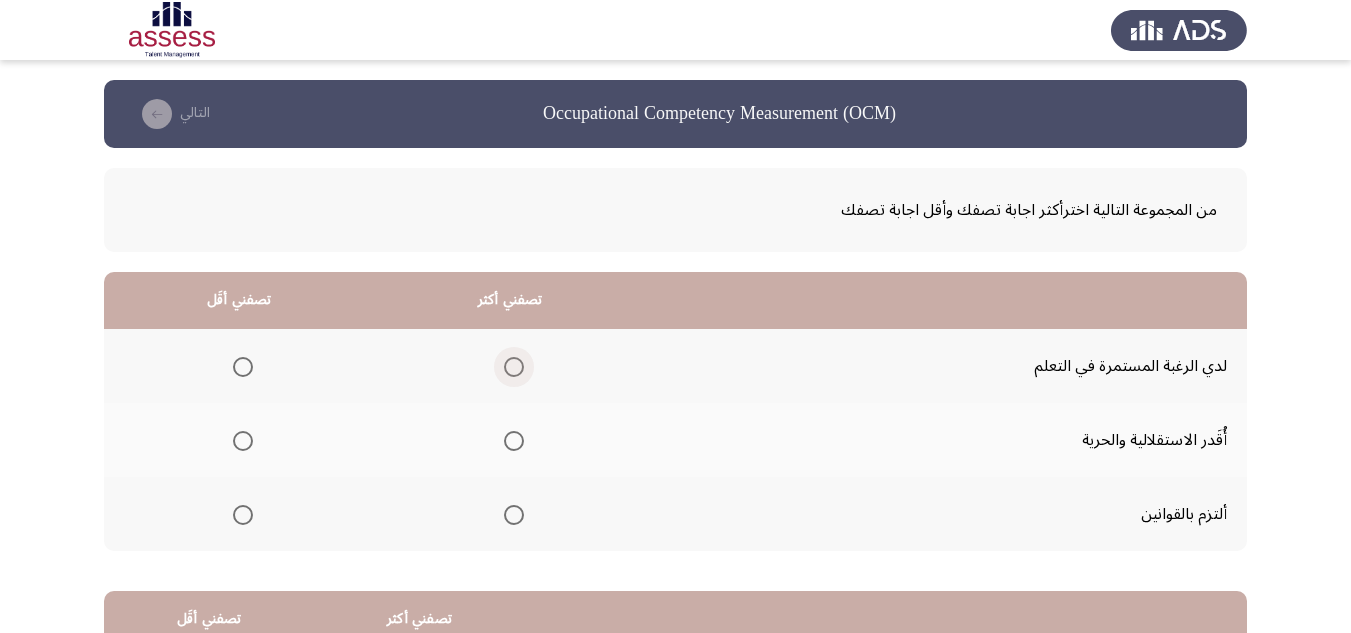 click at bounding box center [514, 367] 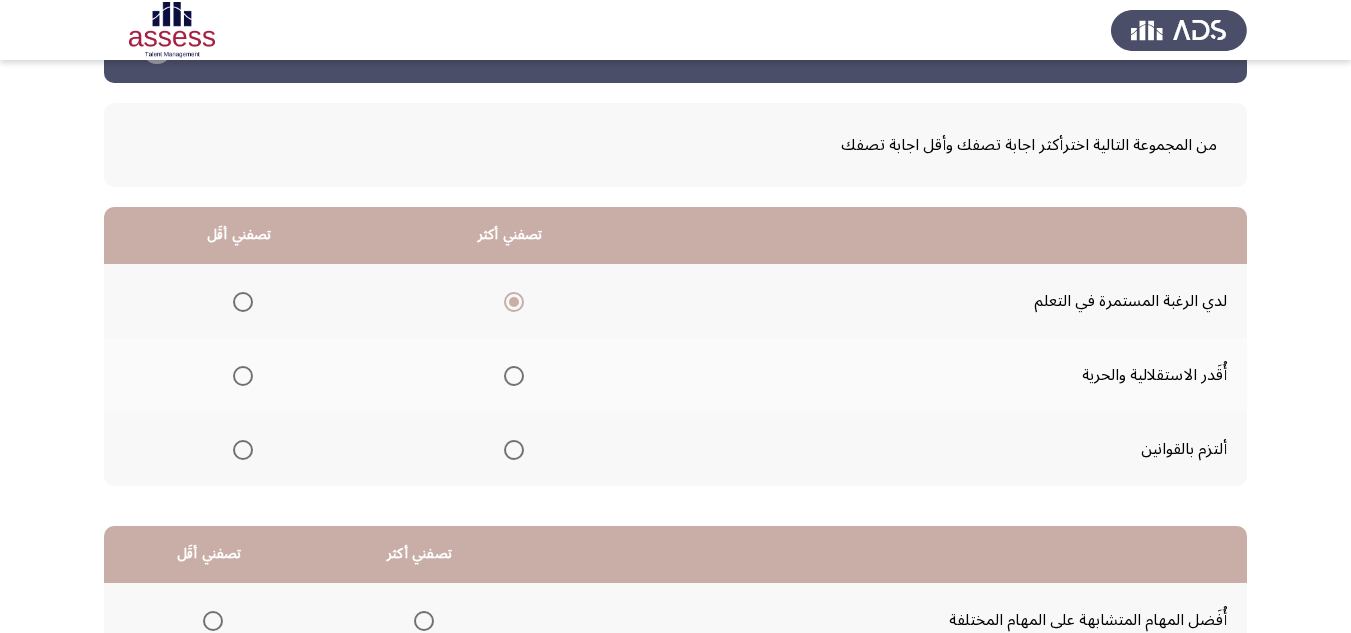 scroll, scrollTop: 100, scrollLeft: 0, axis: vertical 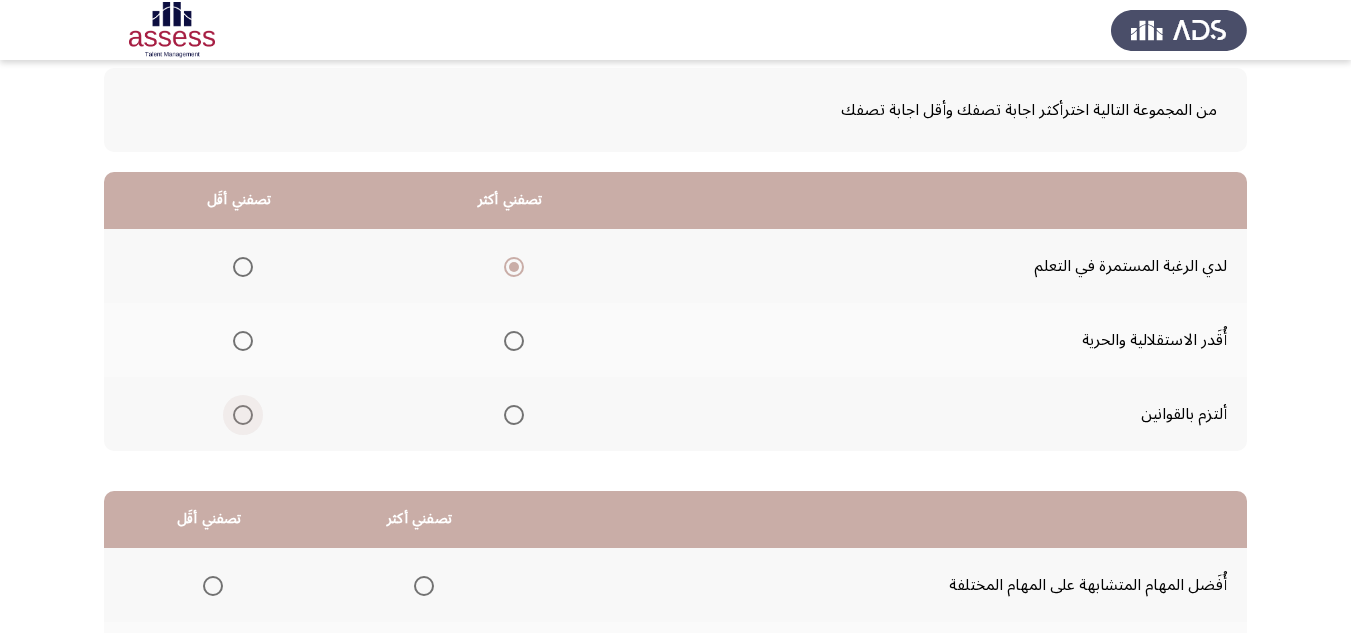 click at bounding box center [243, 415] 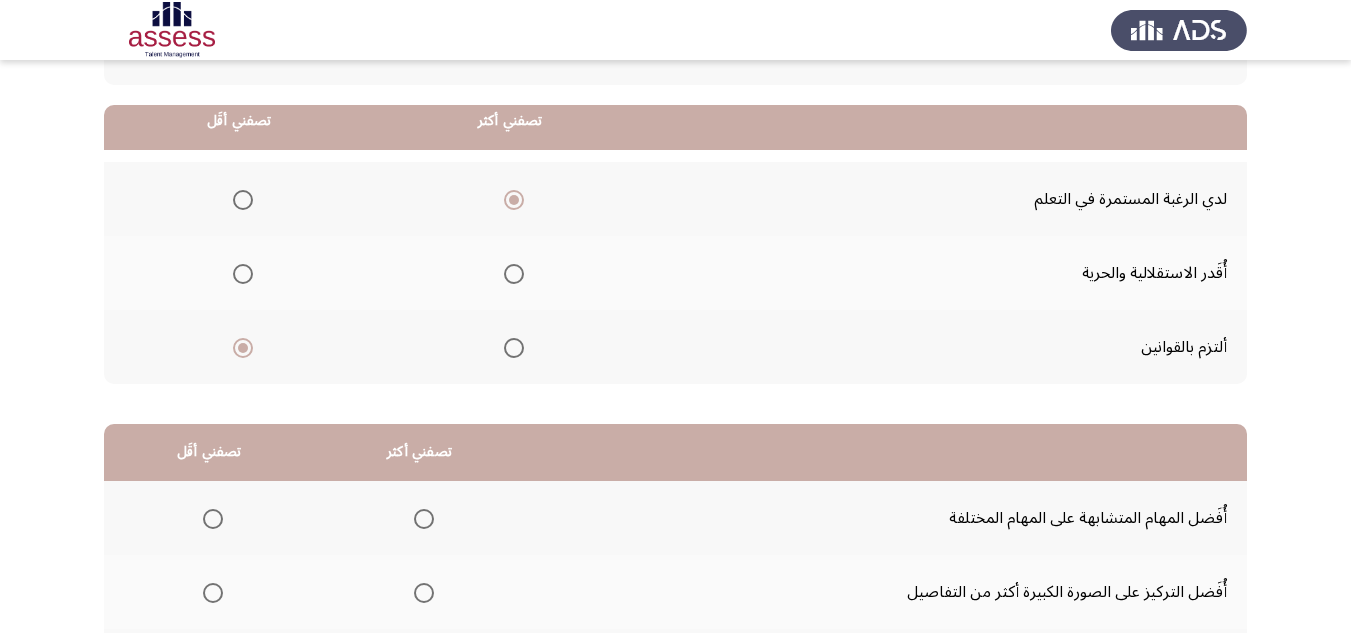 scroll, scrollTop: 200, scrollLeft: 0, axis: vertical 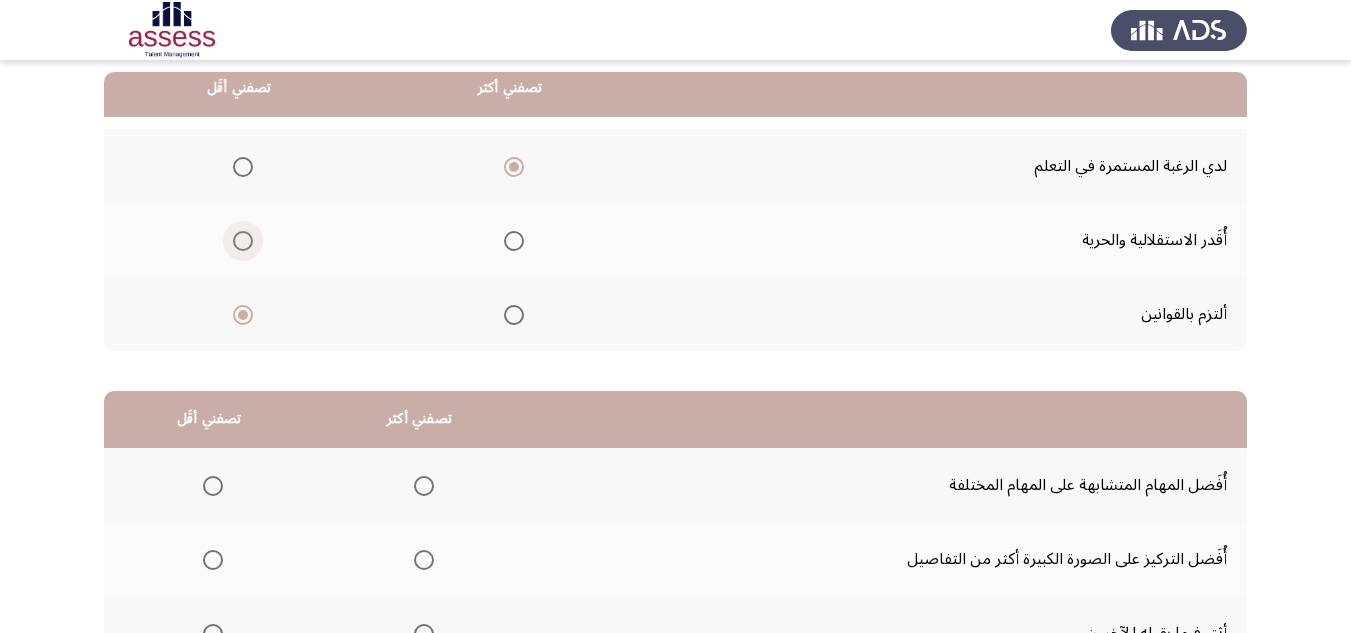 click at bounding box center [243, 241] 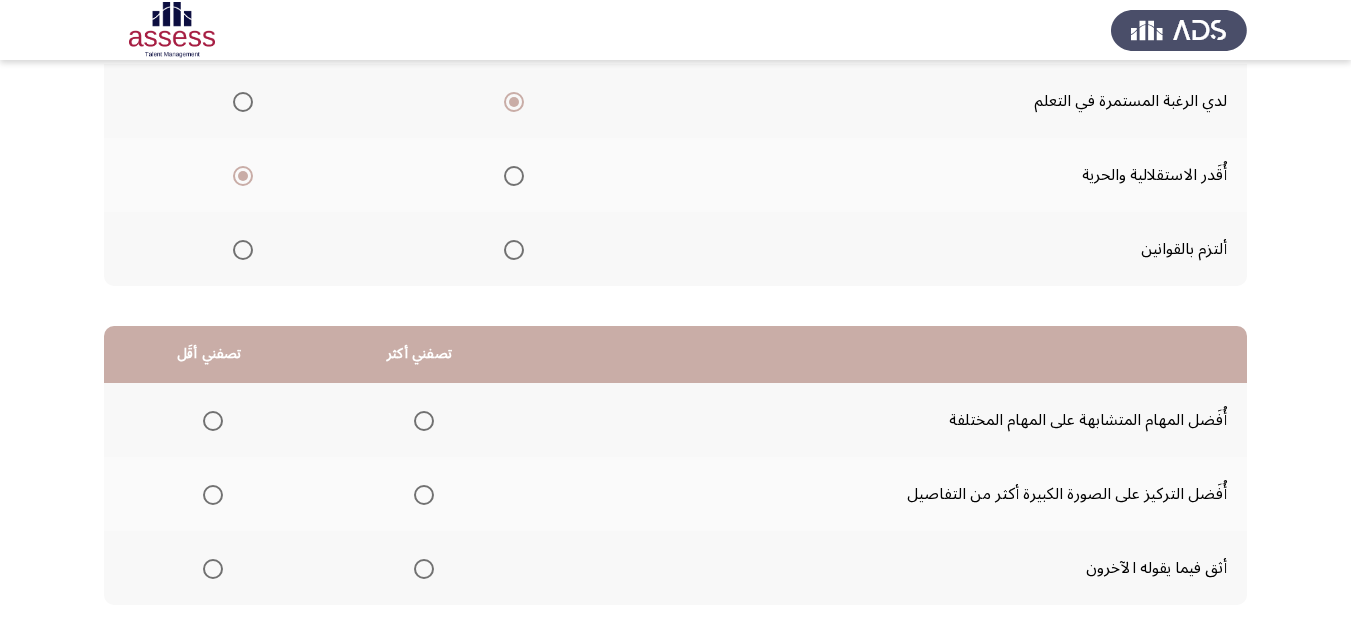 scroll, scrollTop: 300, scrollLeft: 0, axis: vertical 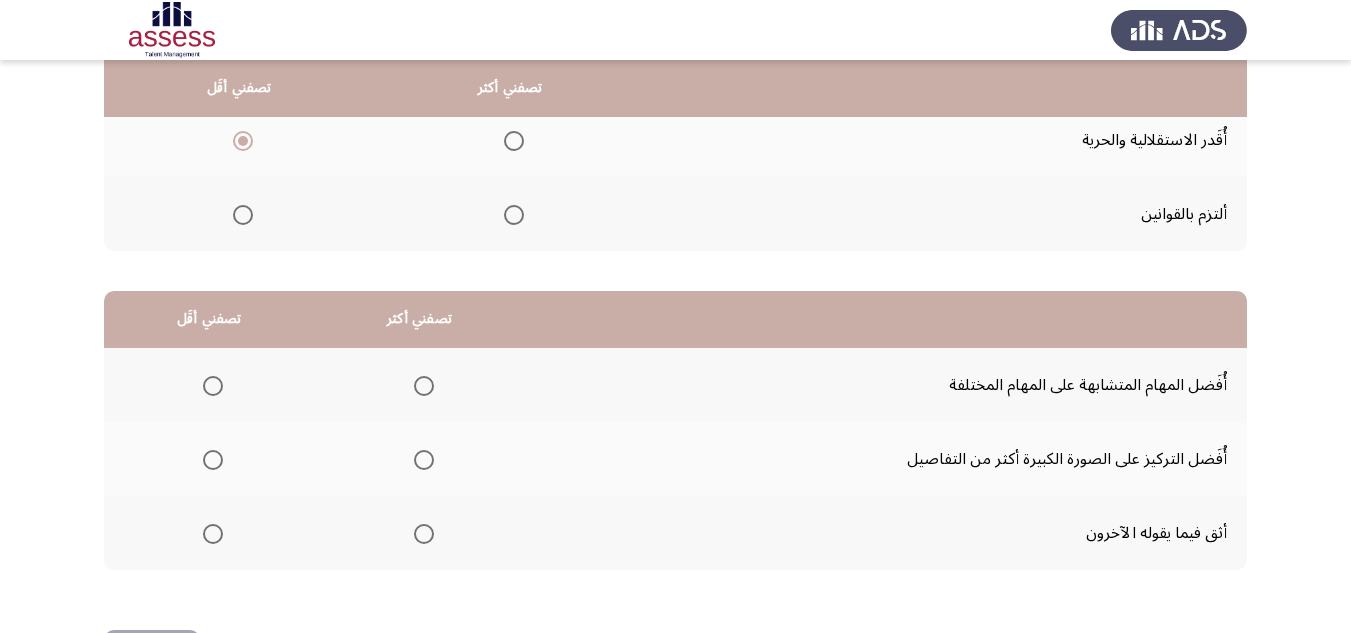 click at bounding box center (213, 386) 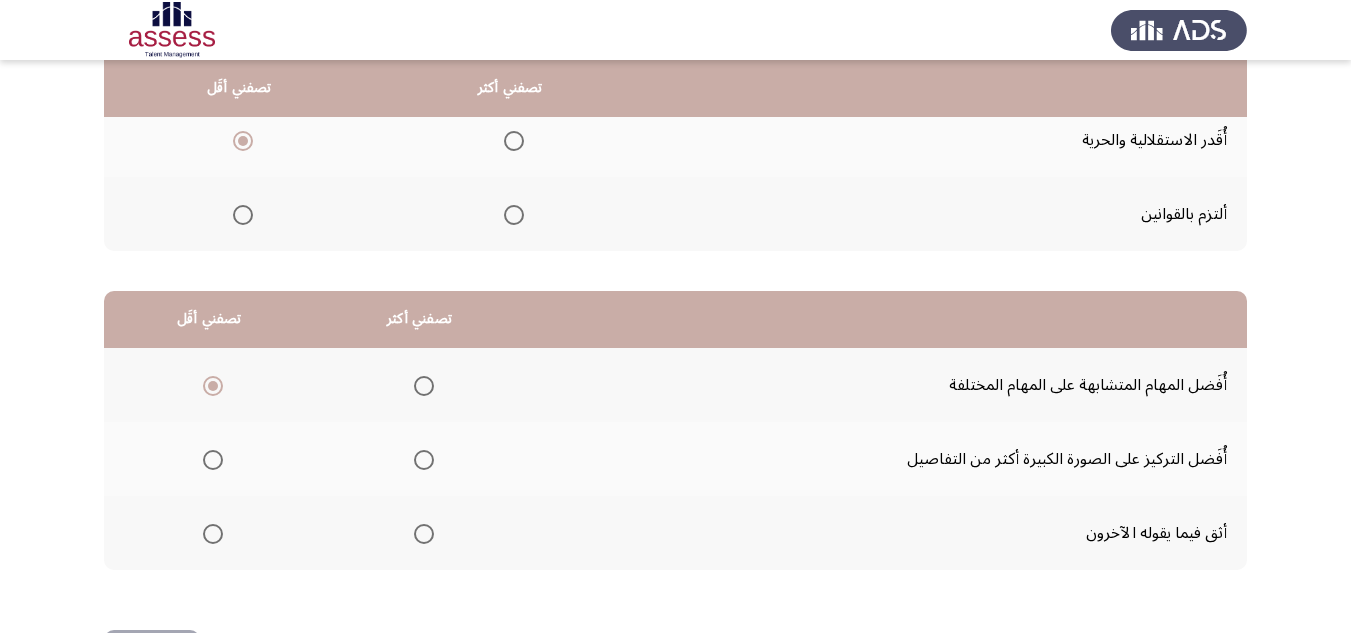 click at bounding box center [213, 534] 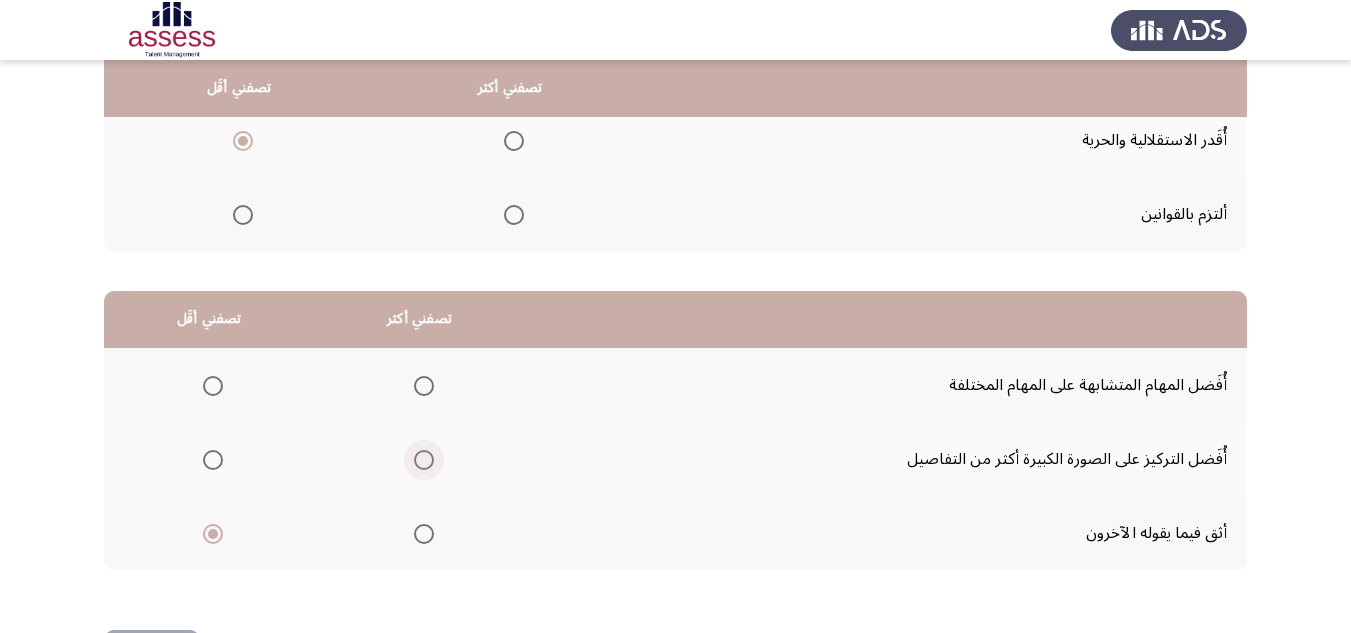 click at bounding box center [424, 460] 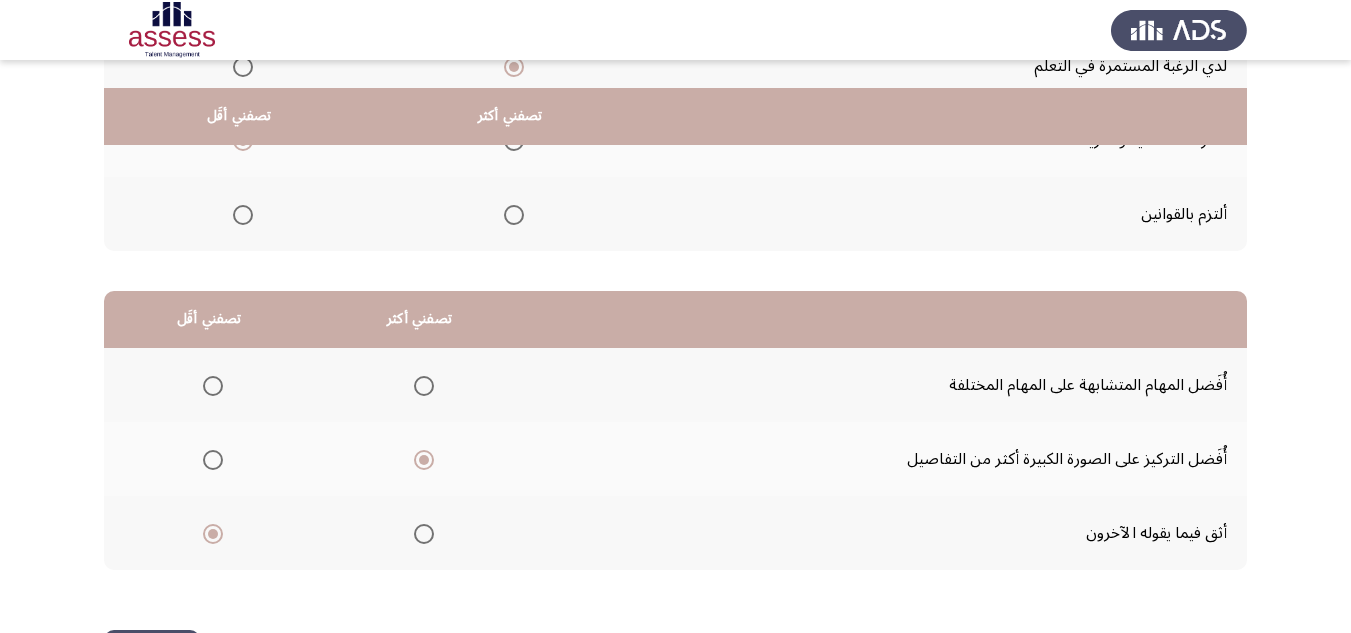 scroll, scrollTop: 377, scrollLeft: 0, axis: vertical 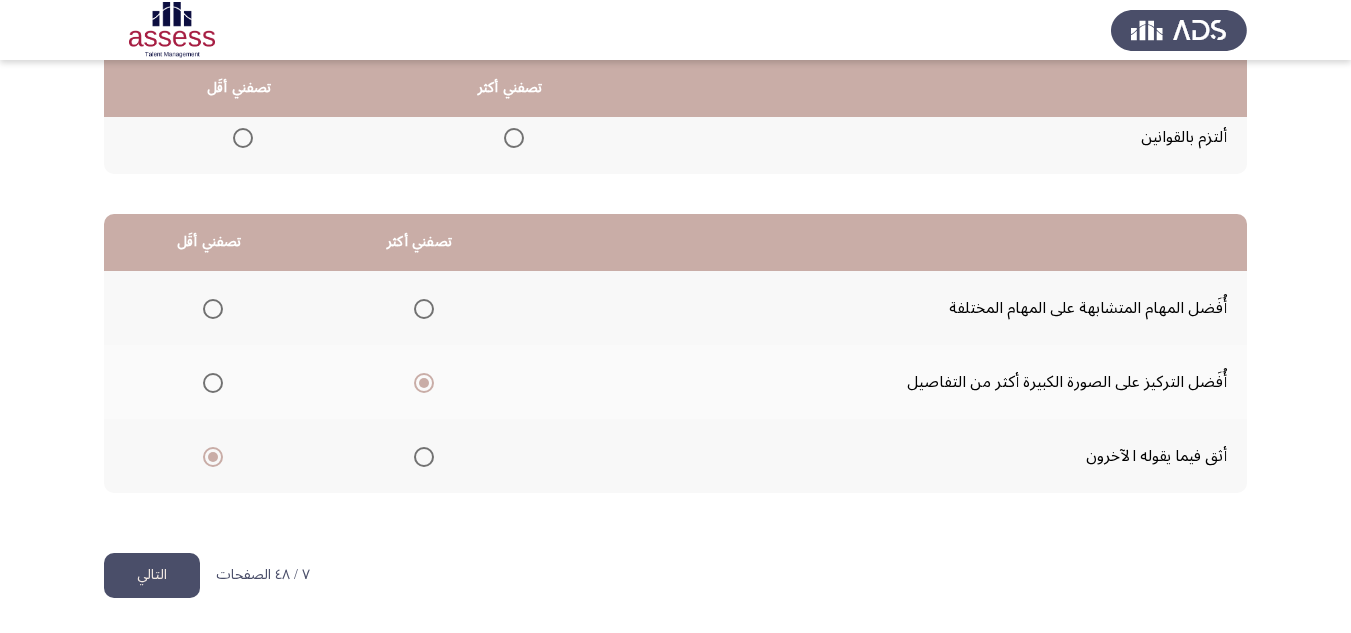 click on "التالي" 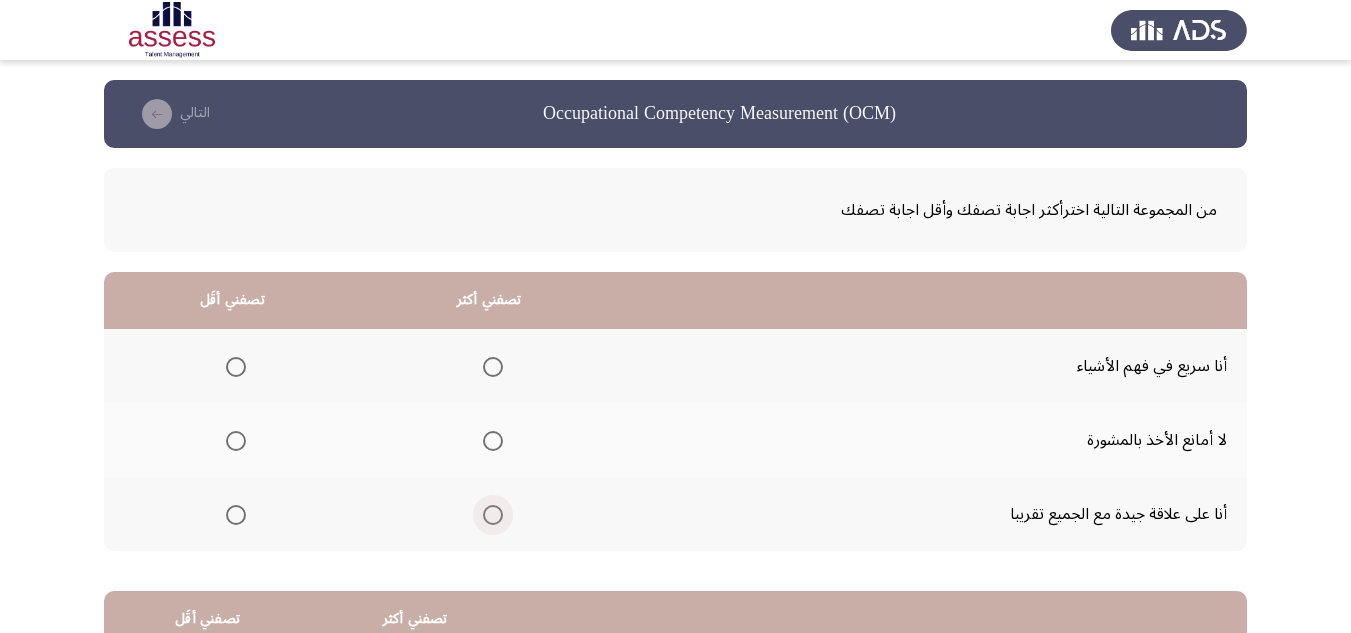 click at bounding box center (493, 515) 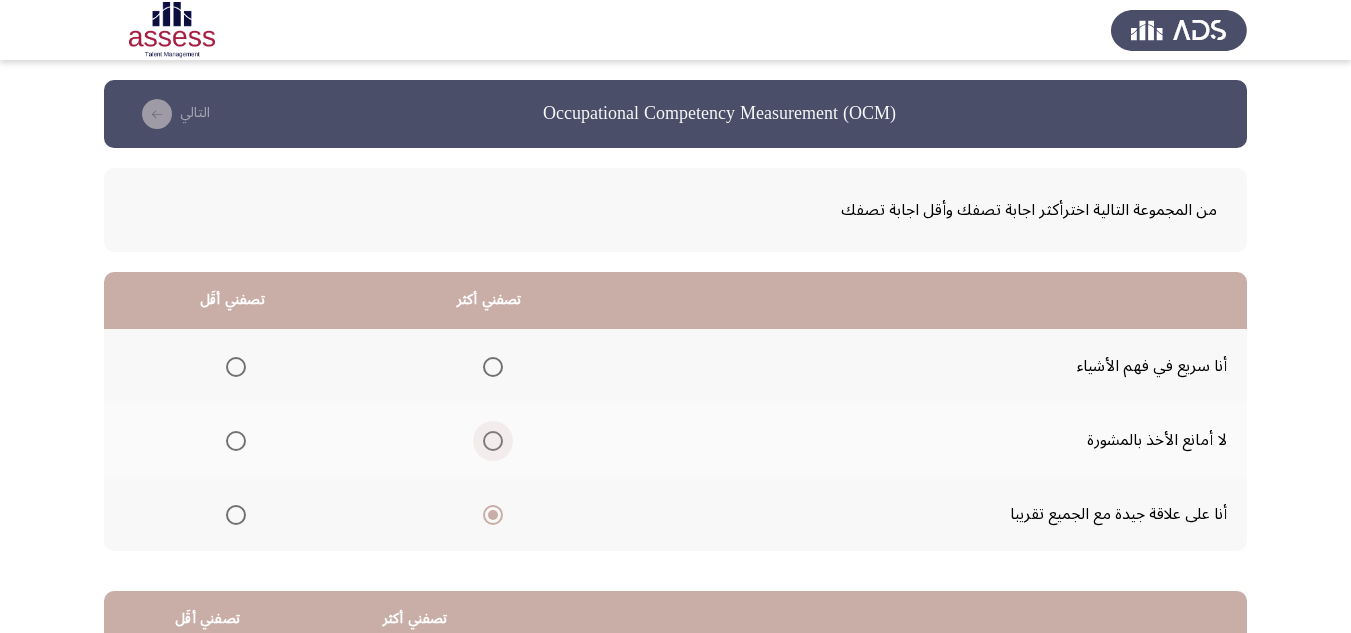 click at bounding box center [493, 441] 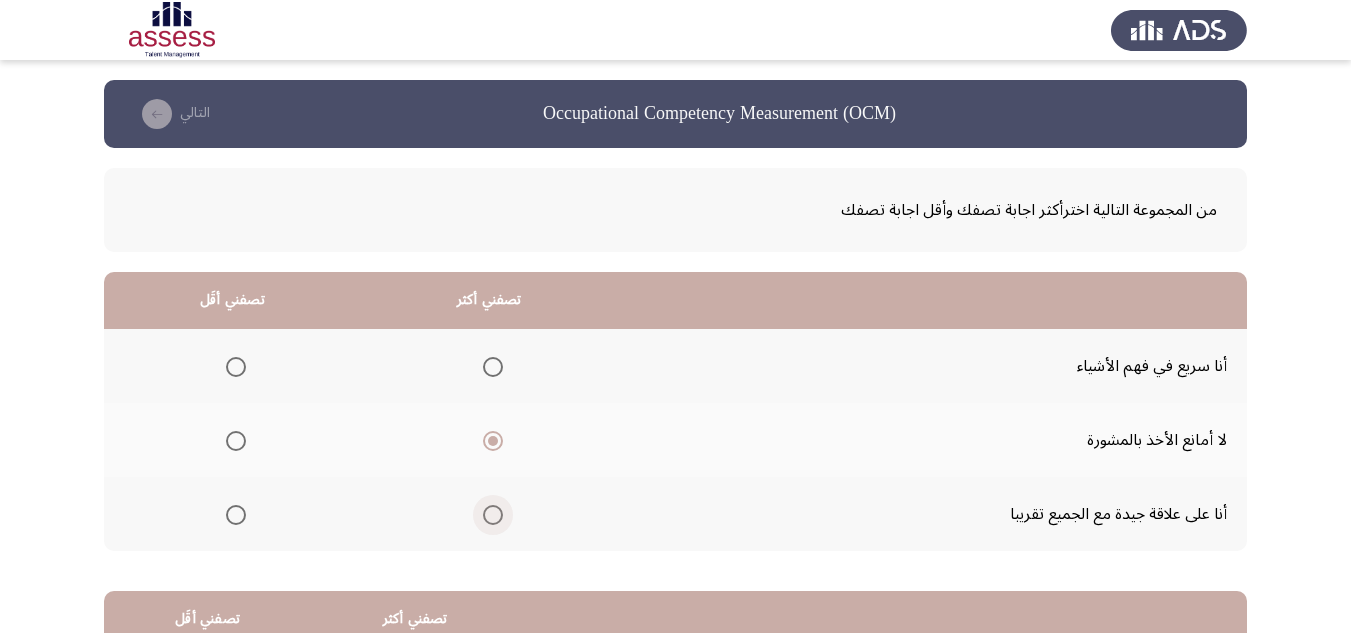 click at bounding box center (493, 515) 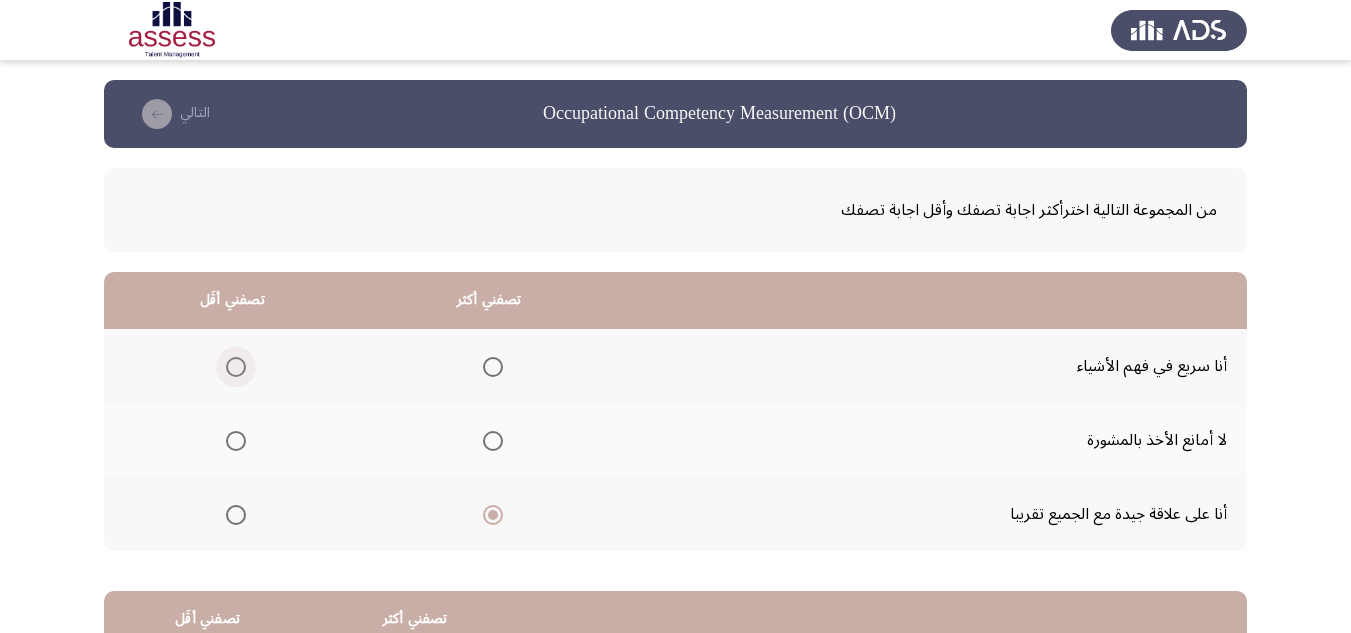 click at bounding box center [236, 367] 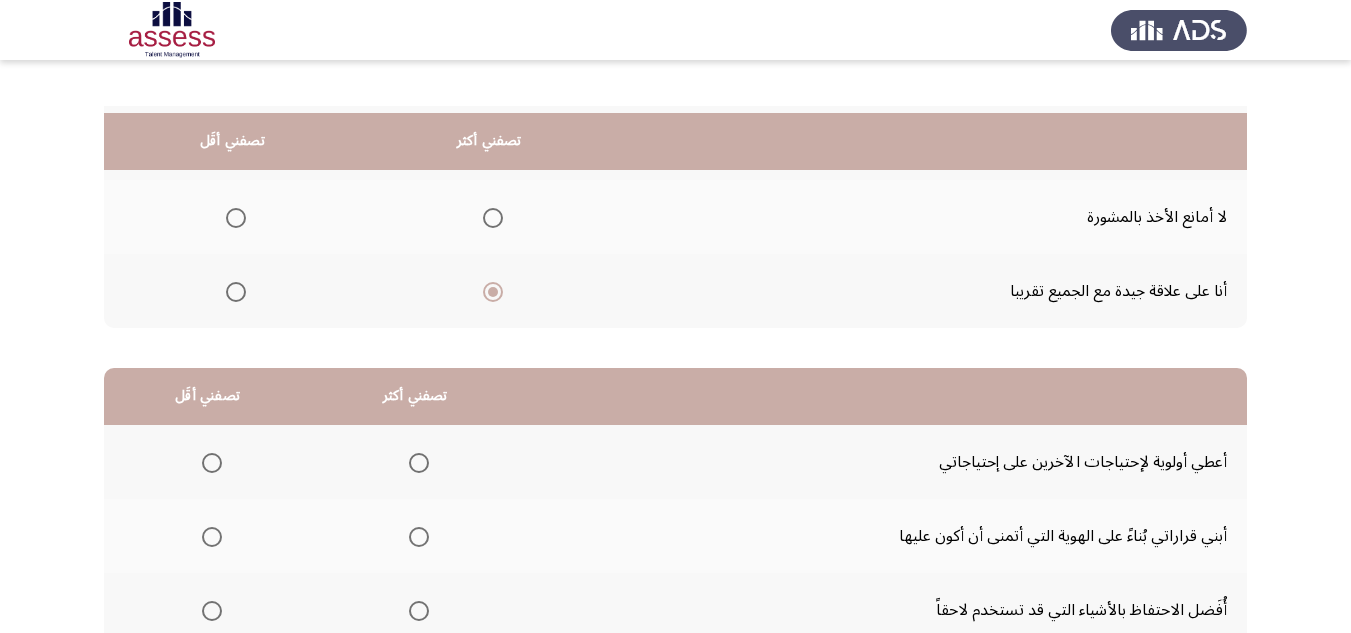 scroll, scrollTop: 300, scrollLeft: 0, axis: vertical 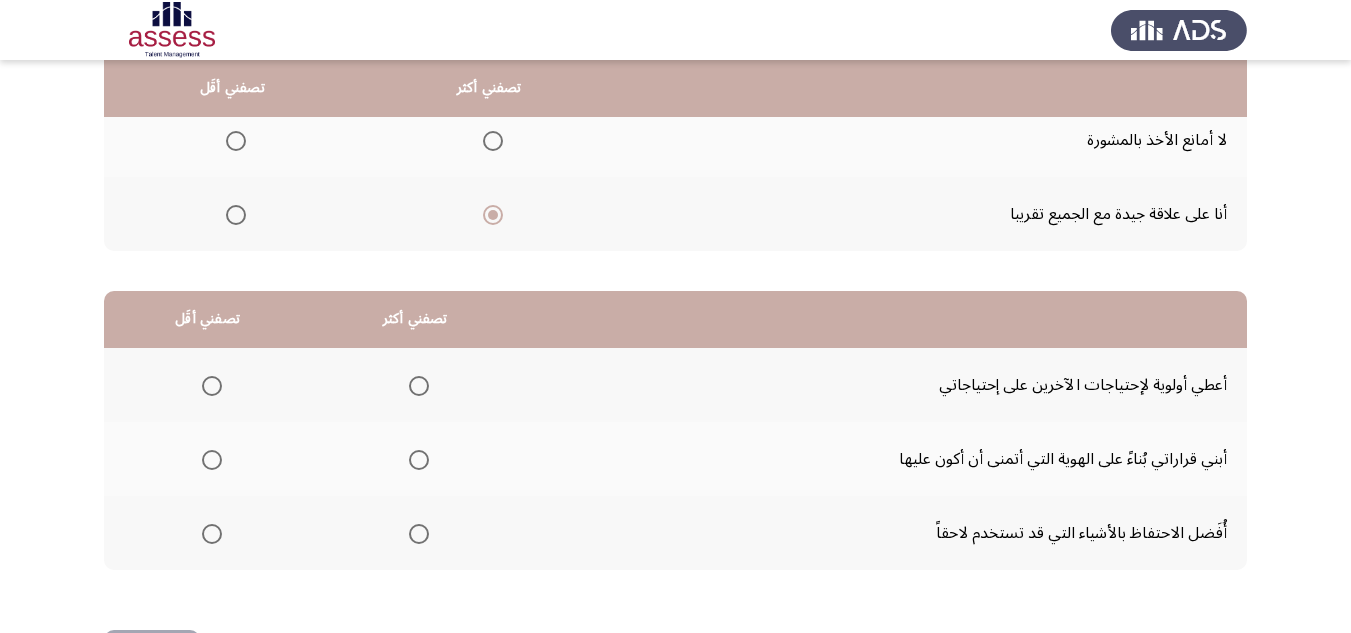 click at bounding box center (212, 386) 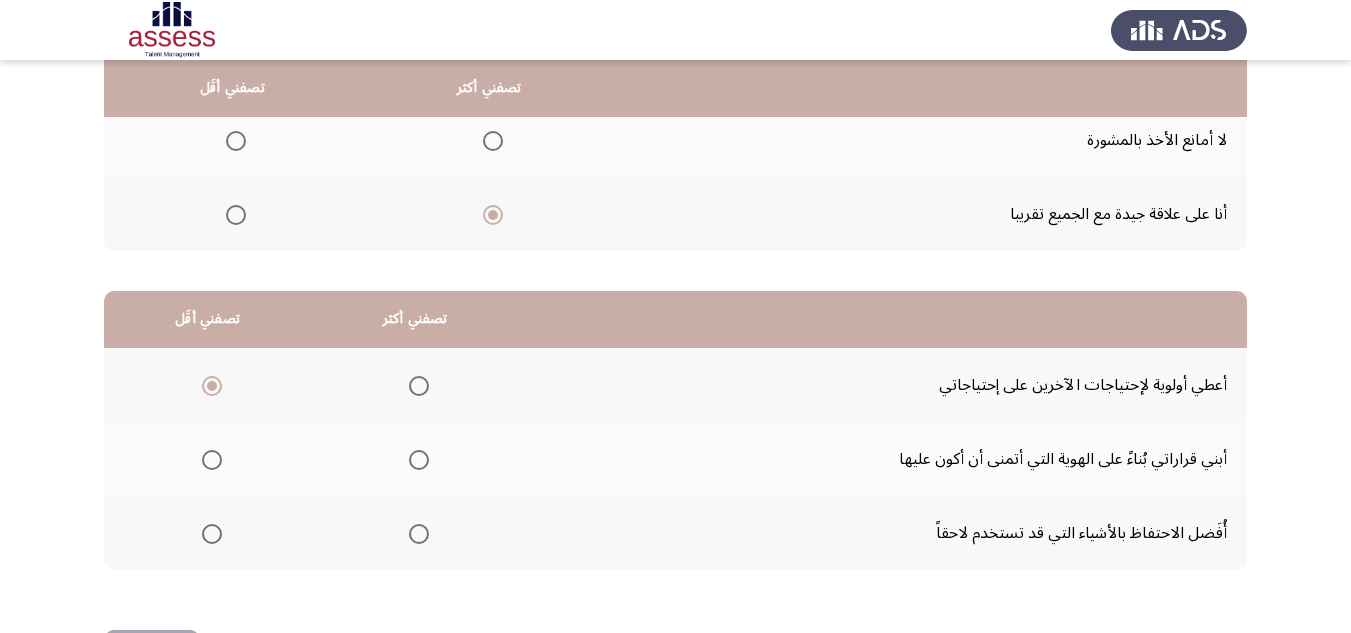 click at bounding box center [419, 534] 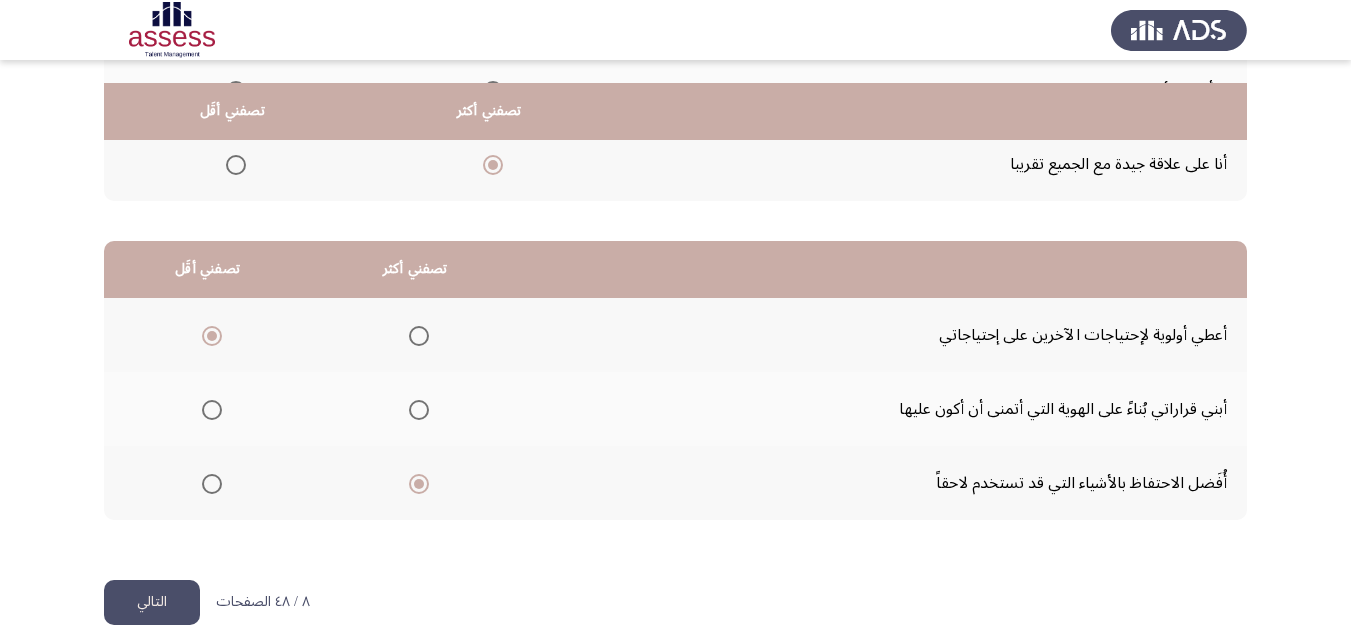 scroll, scrollTop: 377, scrollLeft: 0, axis: vertical 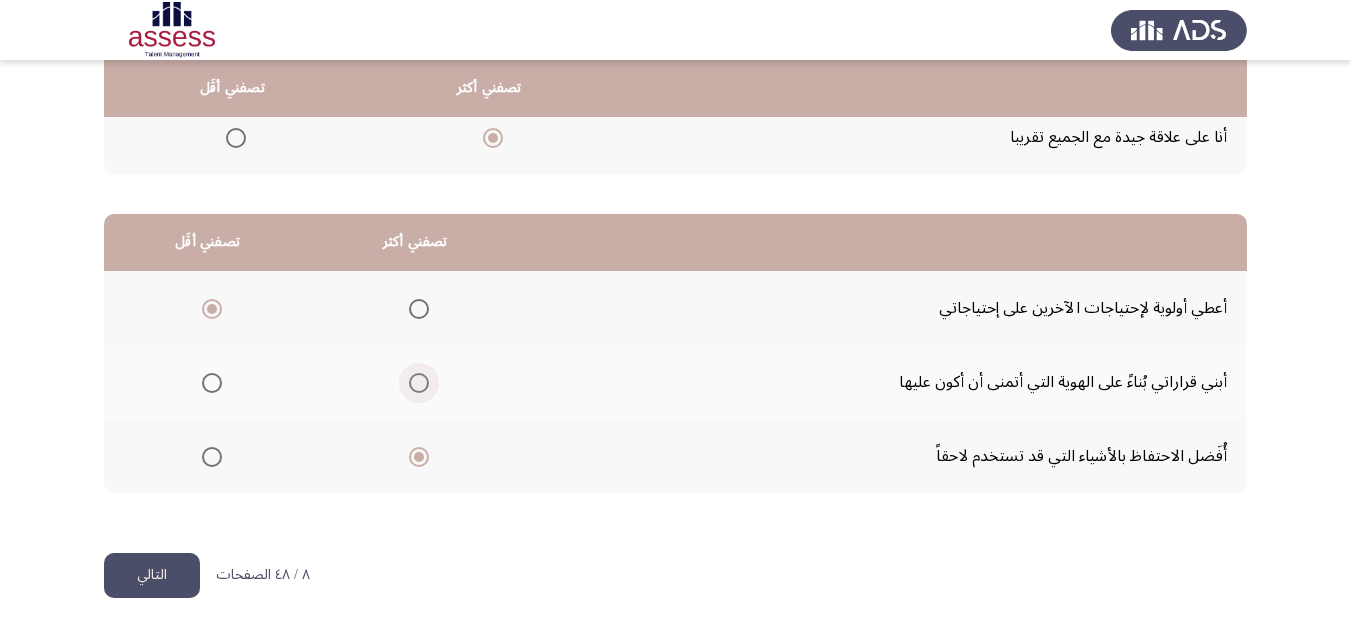 click at bounding box center [419, 383] 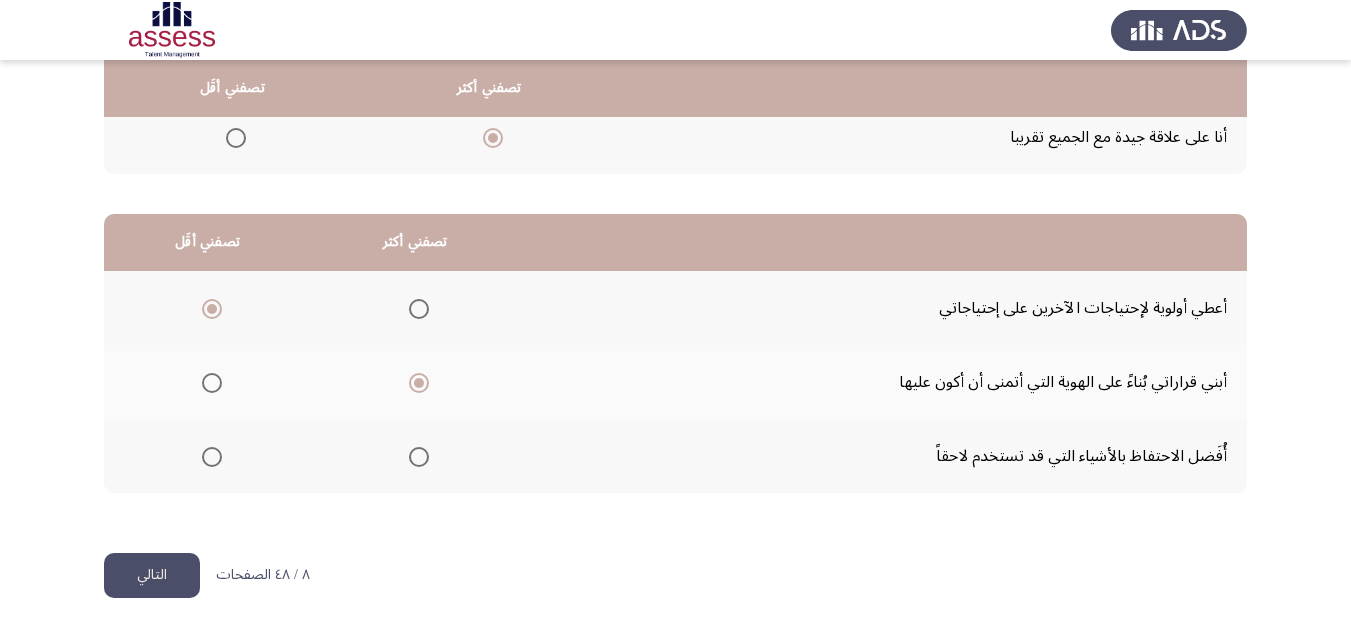 click at bounding box center (212, 457) 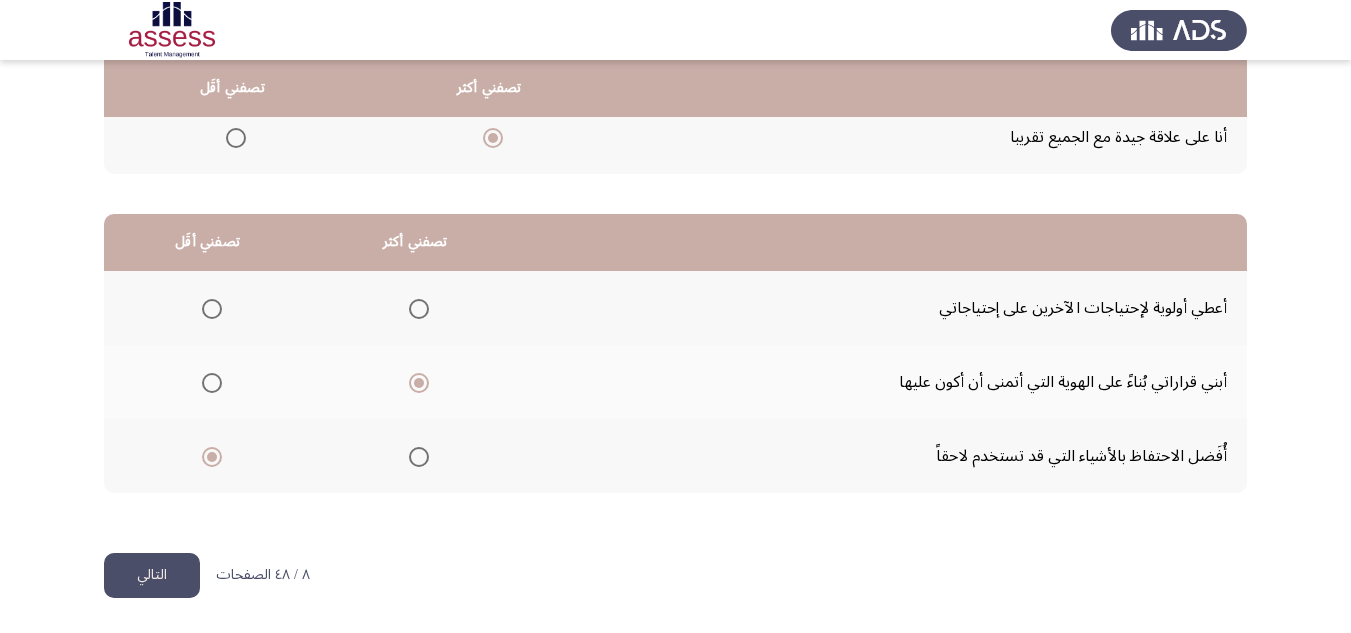 drag, startPoint x: 1229, startPoint y: 373, endPoint x: 892, endPoint y: 371, distance: 337.00592 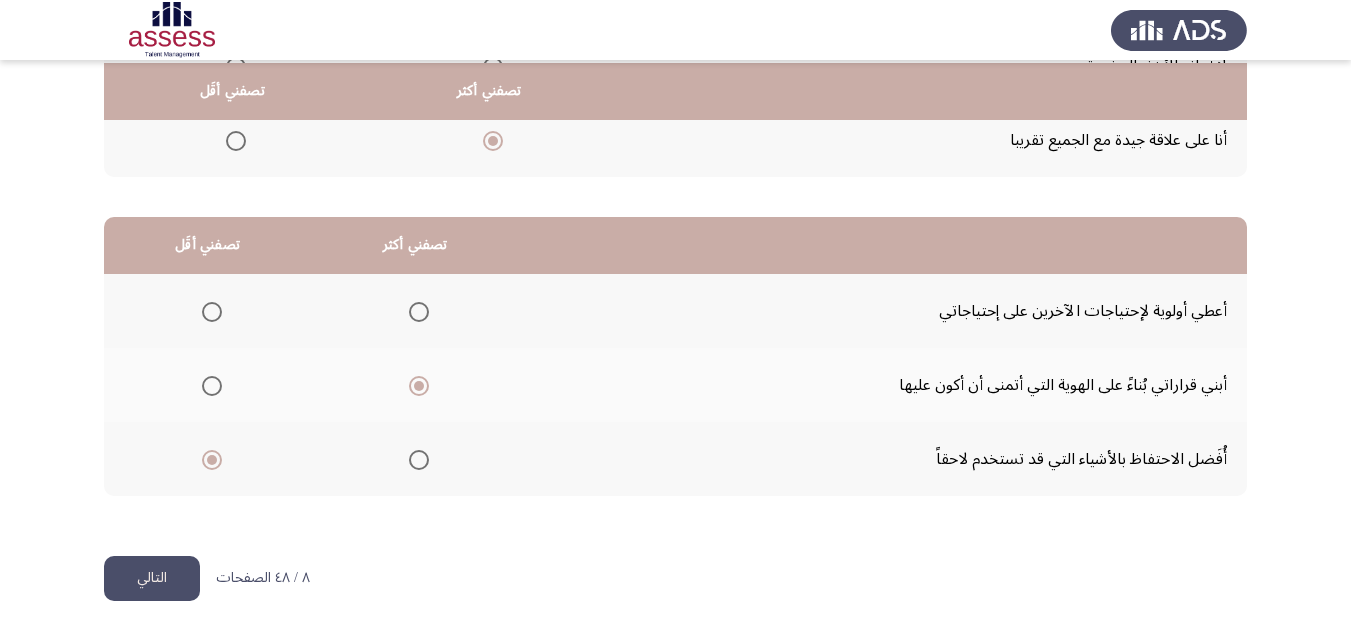 scroll, scrollTop: 377, scrollLeft: 0, axis: vertical 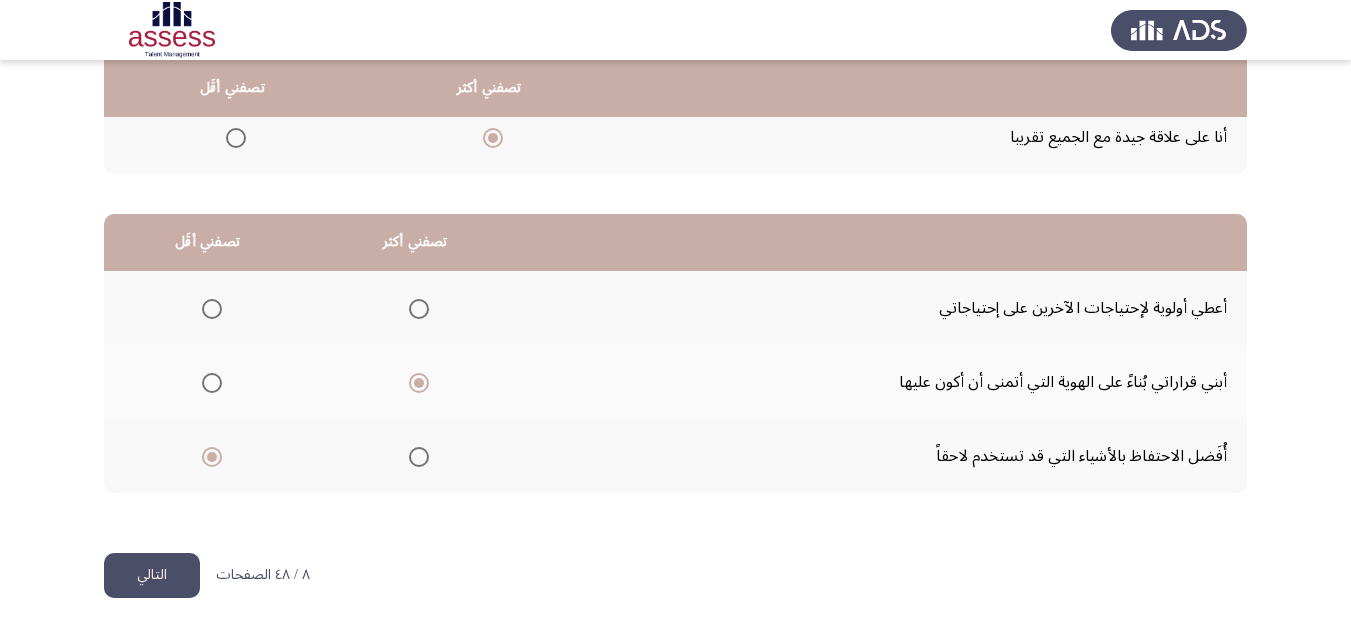 click on "التالي" 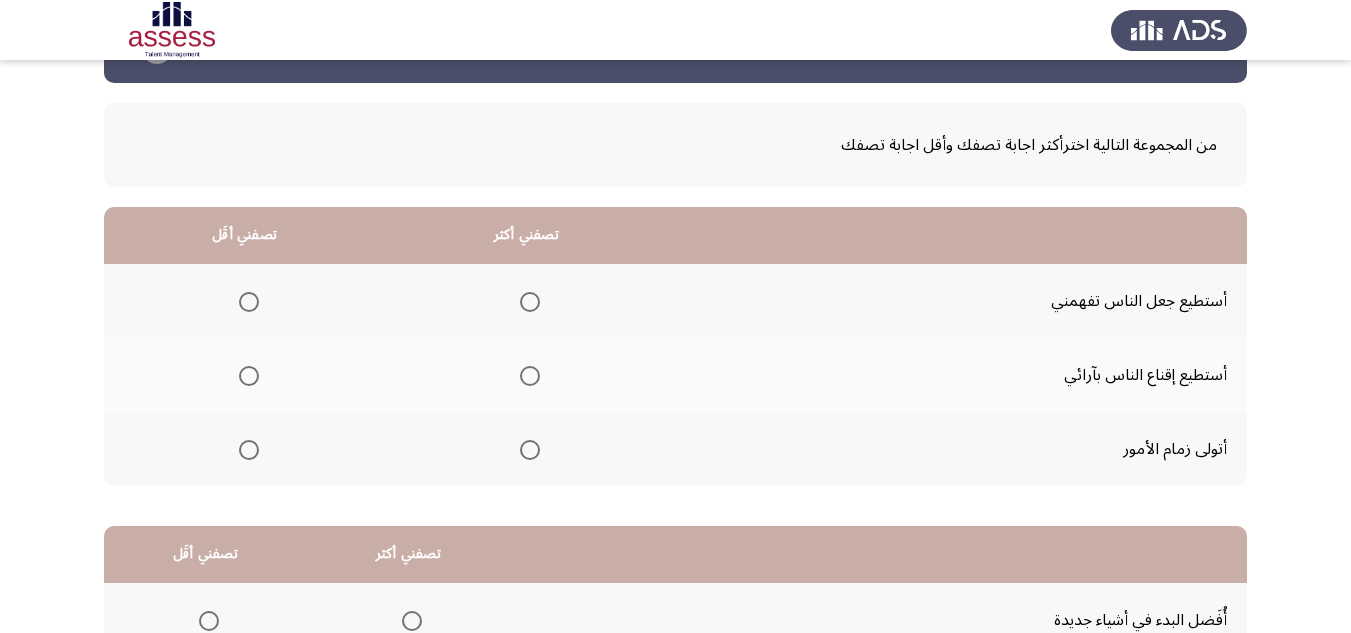 scroll, scrollTop: 100, scrollLeft: 0, axis: vertical 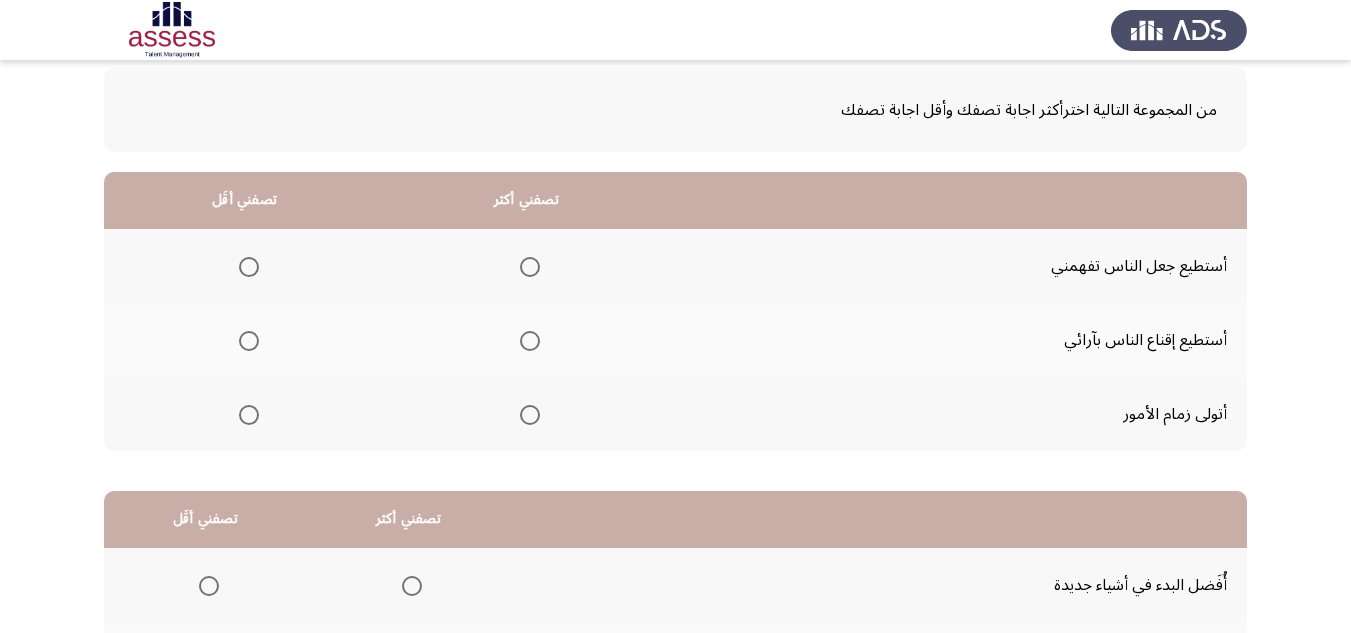 click at bounding box center [530, 267] 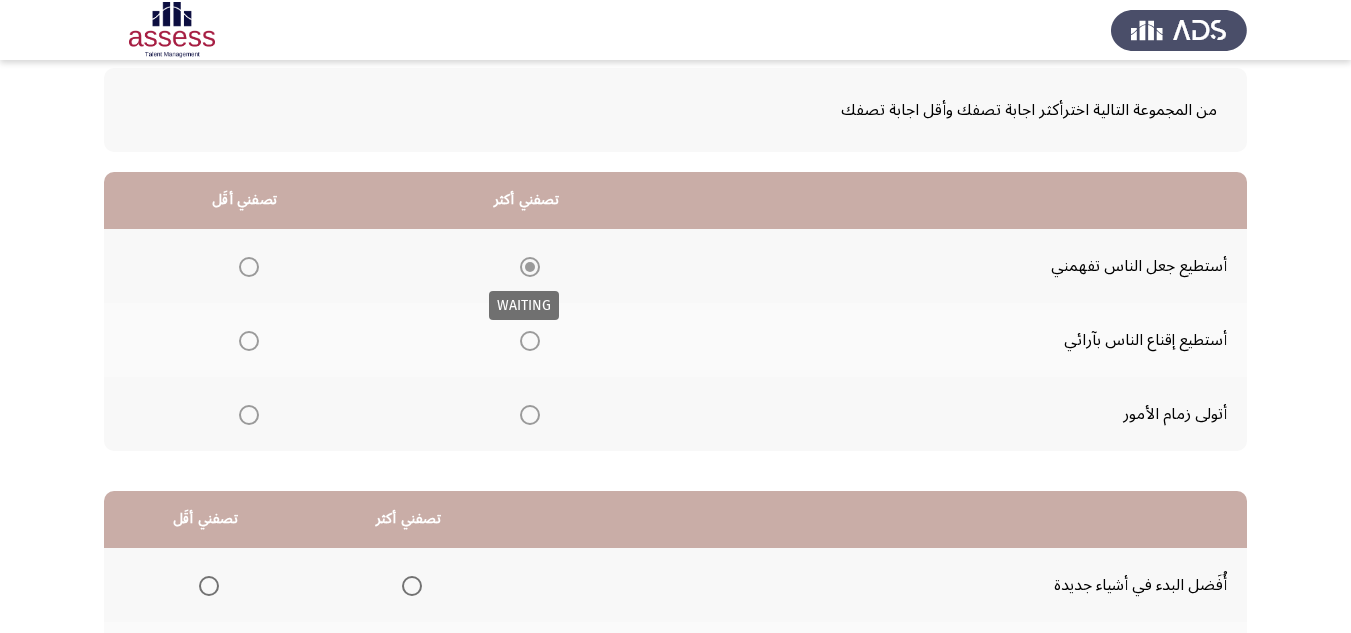 click at bounding box center (530, 267) 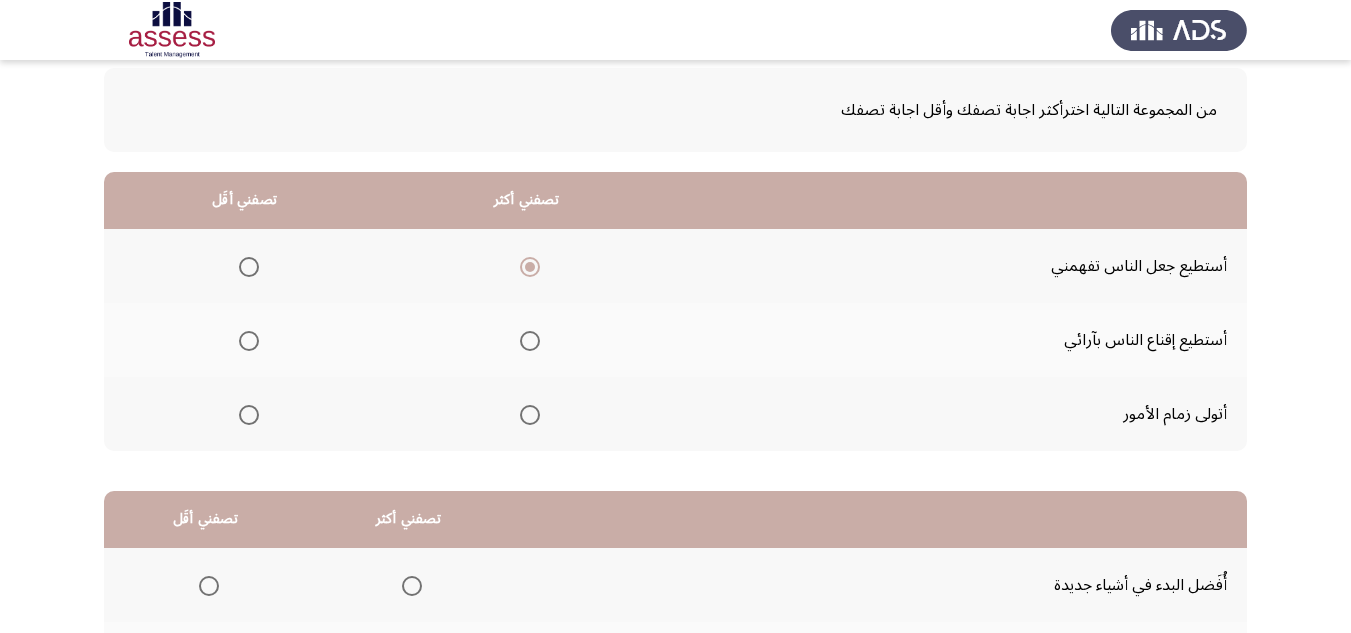 click at bounding box center [530, 341] 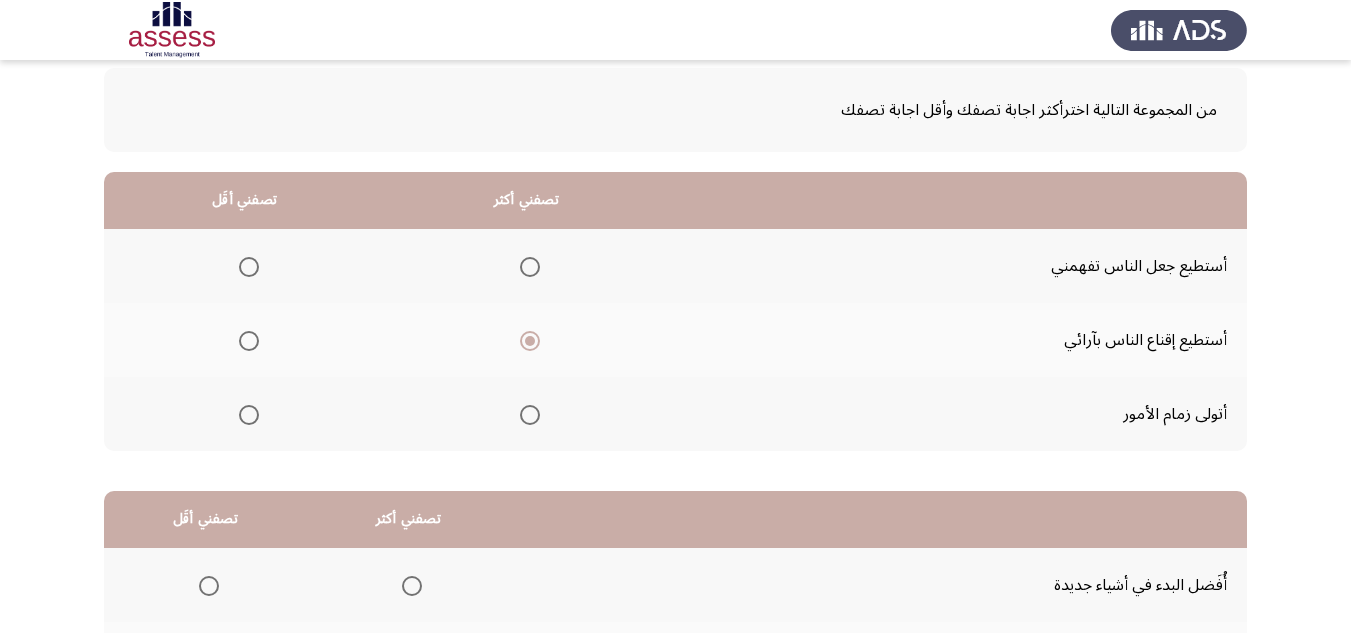 click at bounding box center (530, 415) 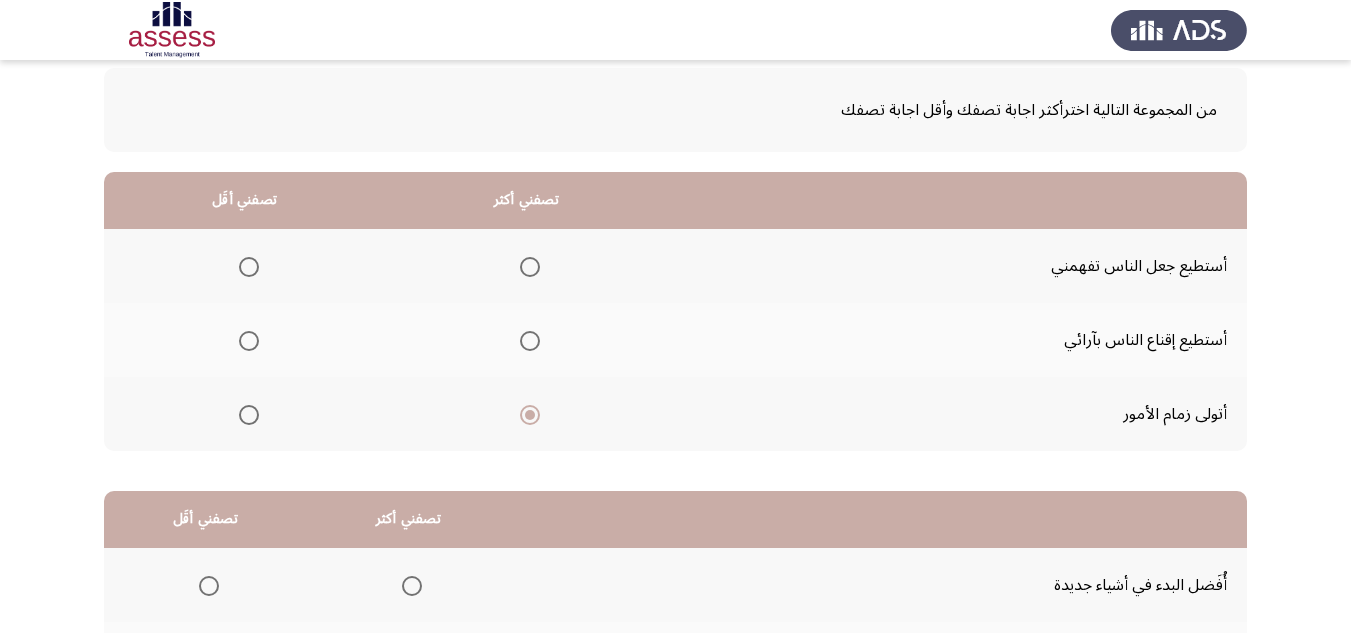 click at bounding box center (530, 267) 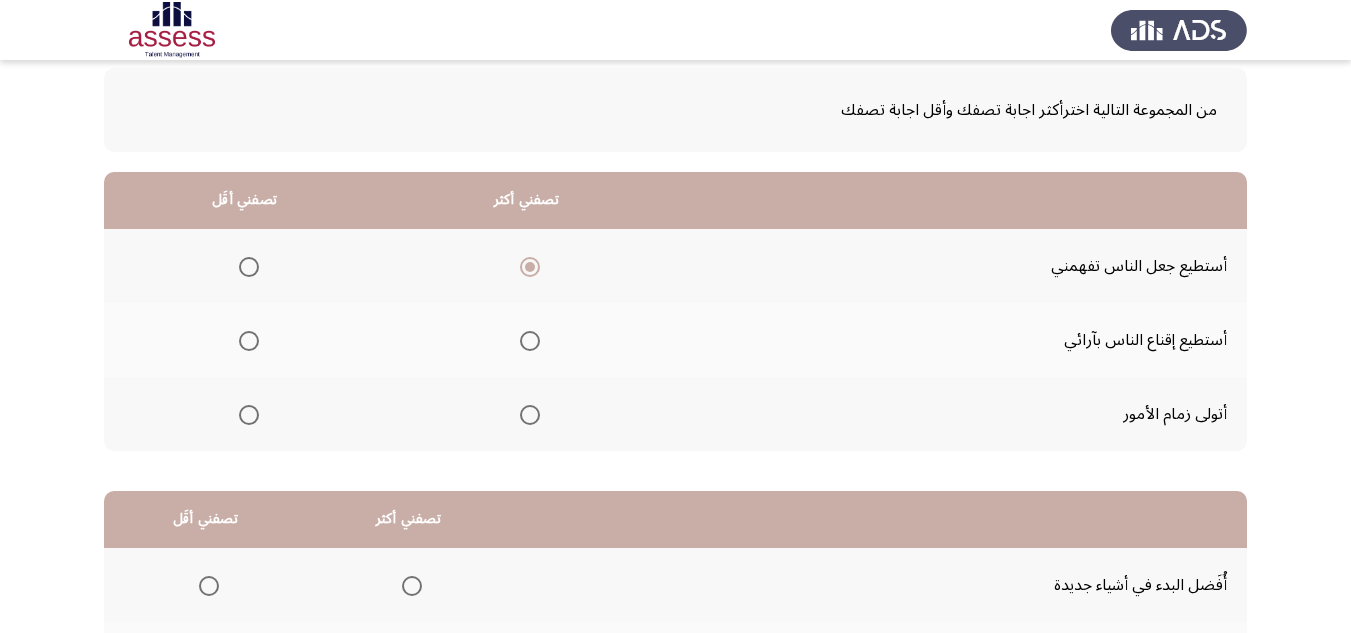 click at bounding box center [530, 341] 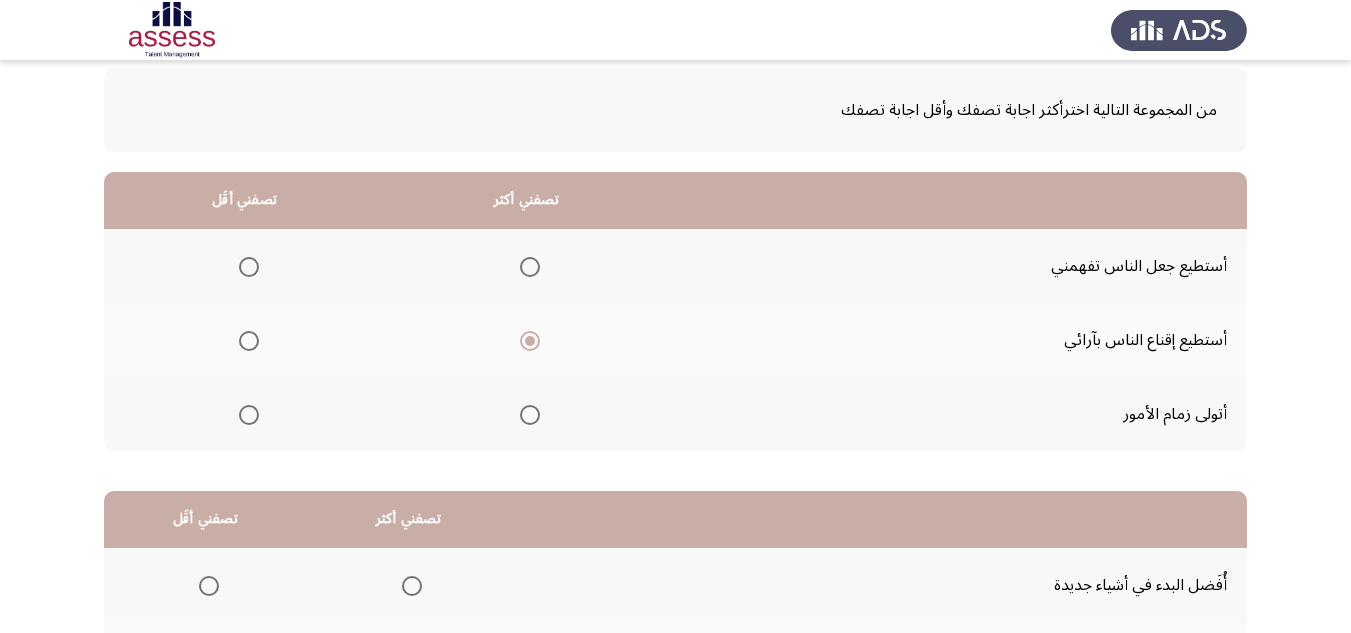 click at bounding box center (249, 415) 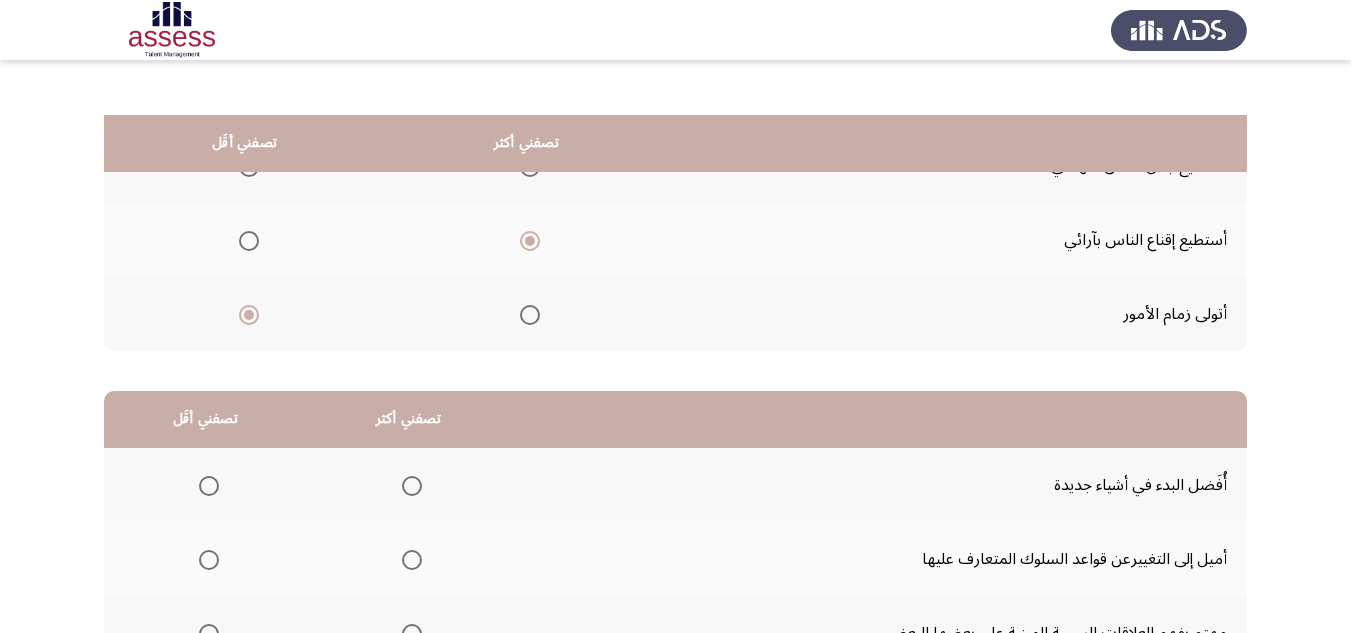 scroll, scrollTop: 300, scrollLeft: 0, axis: vertical 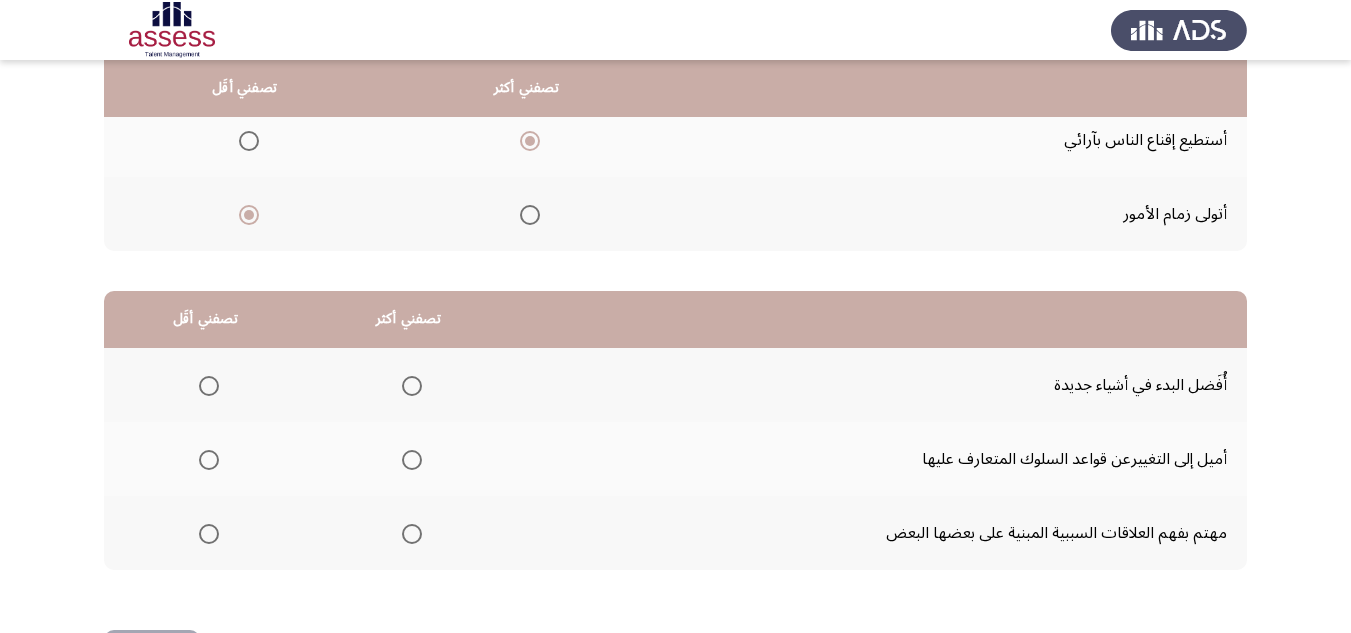 click at bounding box center [412, 534] 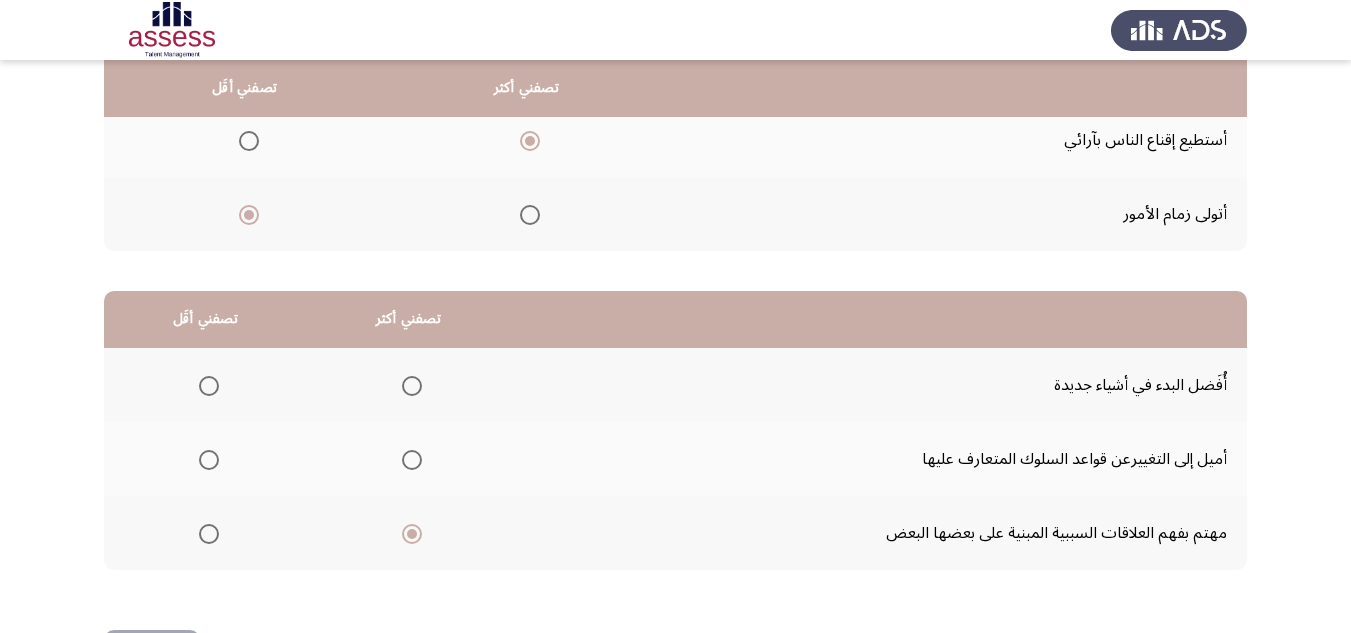 click at bounding box center (209, 386) 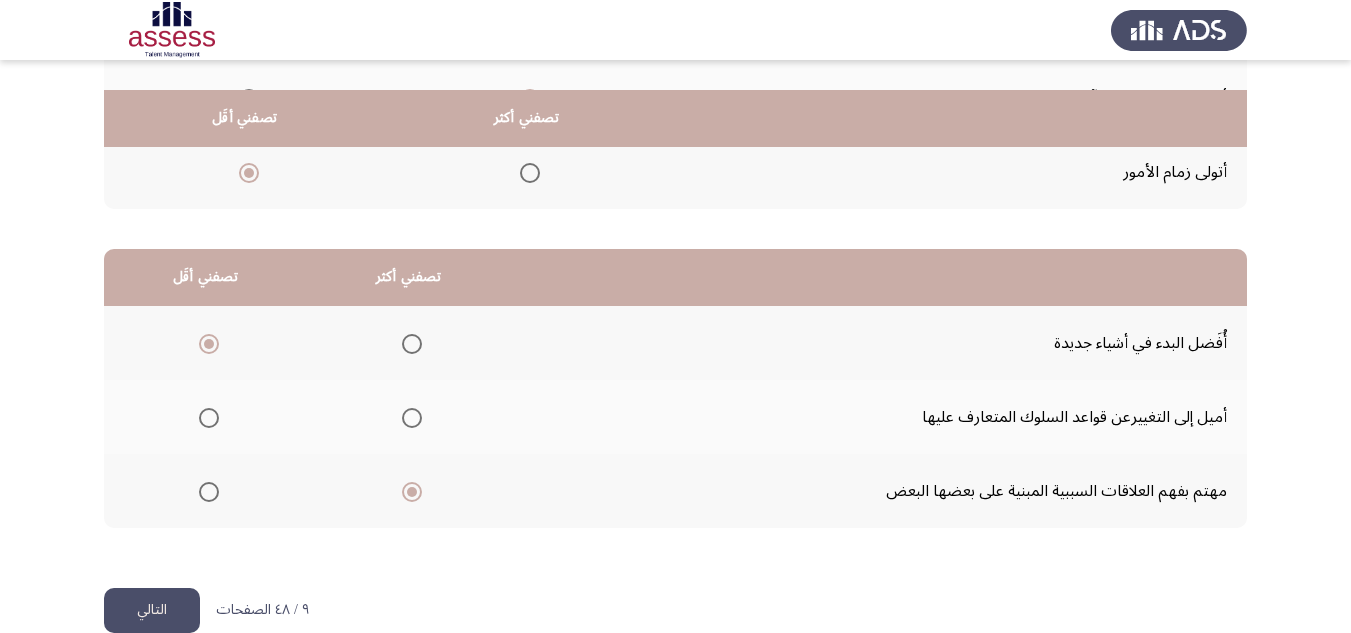 scroll, scrollTop: 377, scrollLeft: 0, axis: vertical 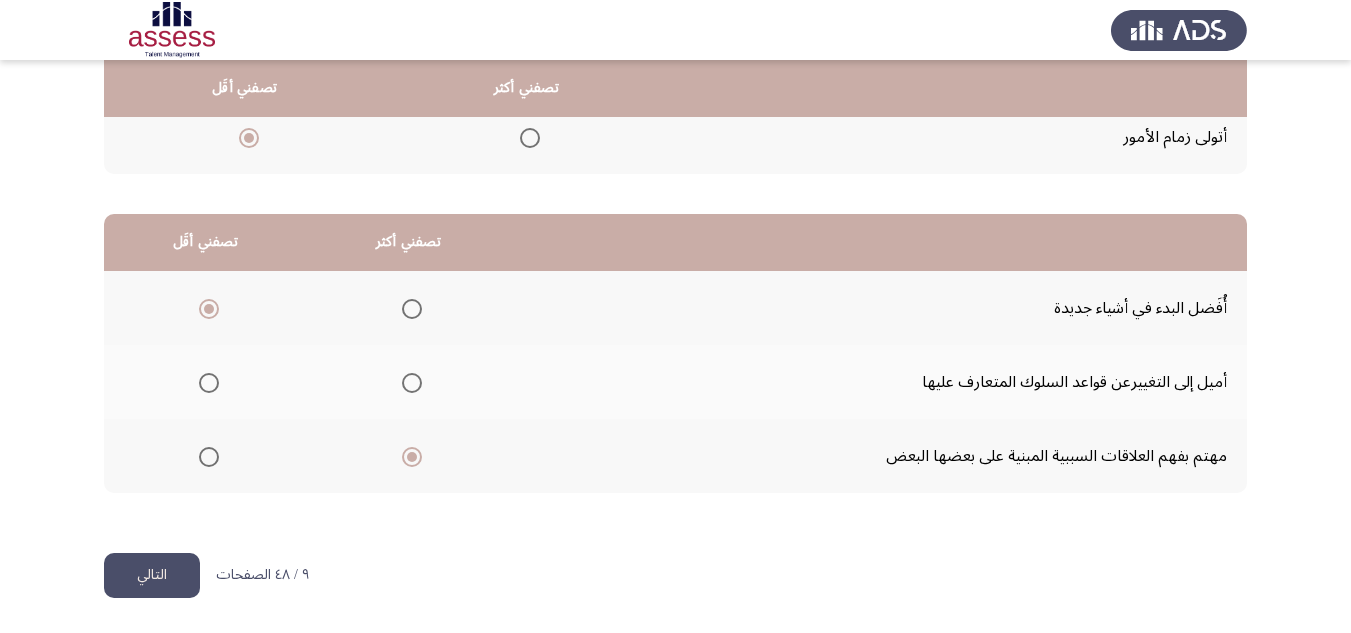 click on "أُفَضل البدء في أشياء جديدة" 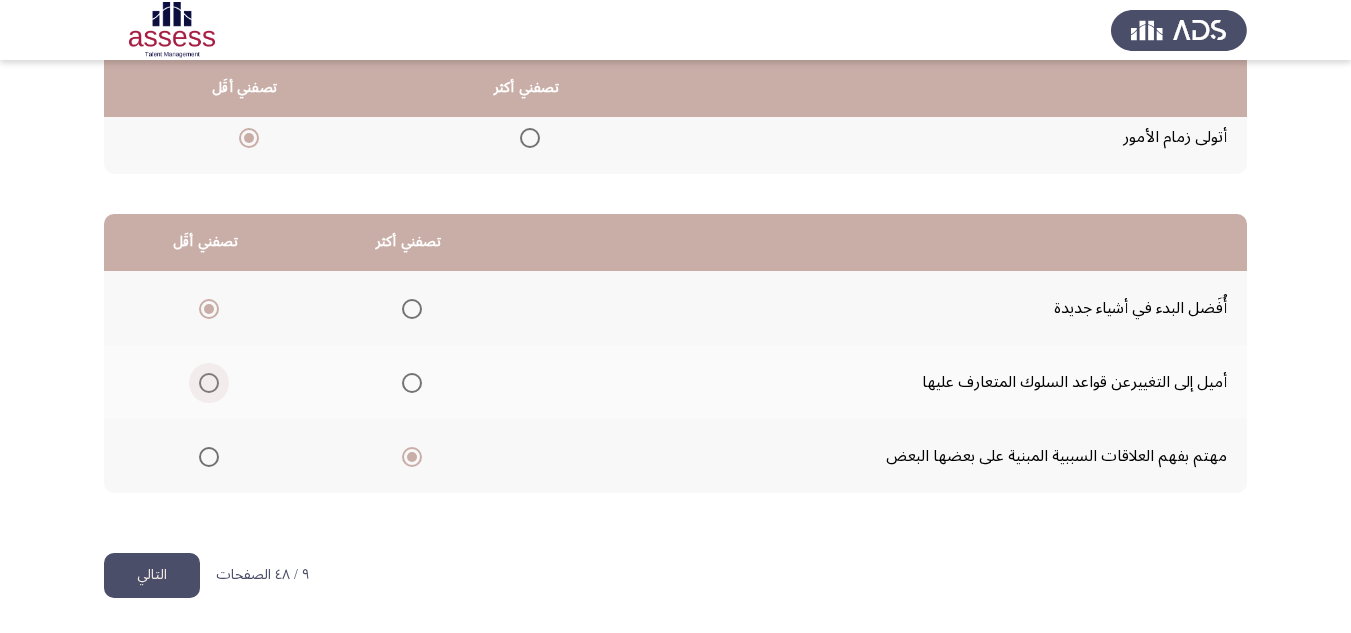 click at bounding box center [209, 383] 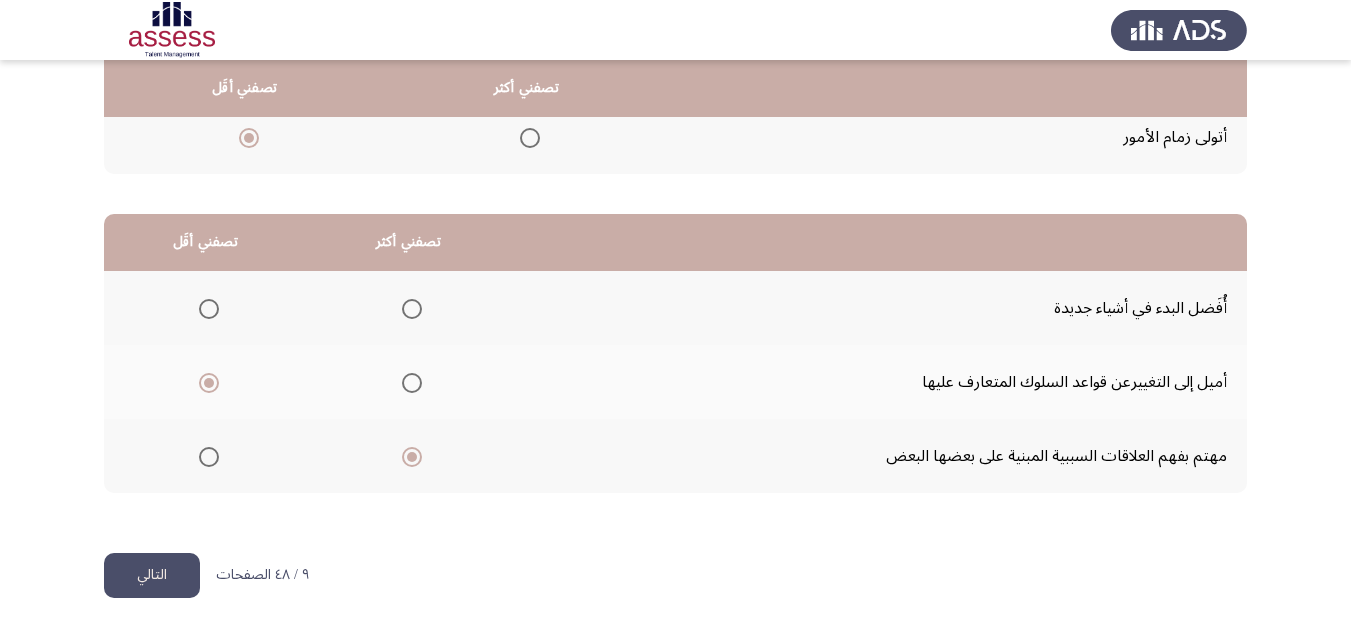 click on "التالي" 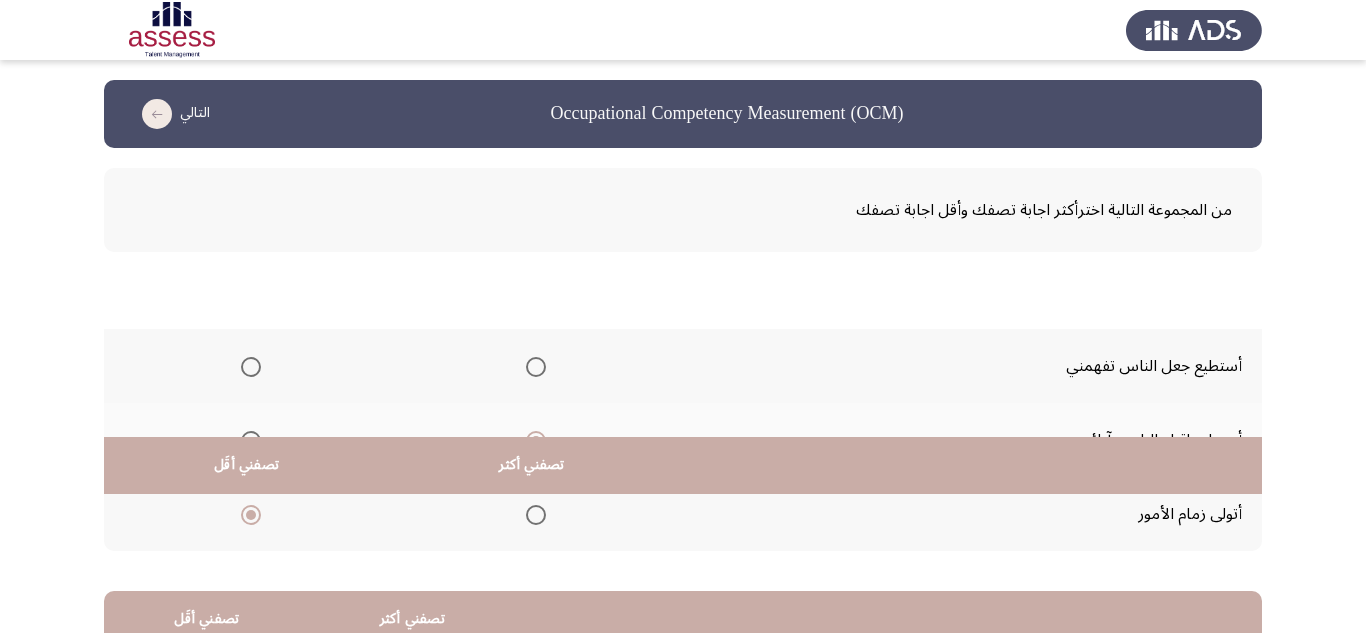 click on "Occupational Competency Measurement (OCM)   التالي  من المجموعة التالية اخترأكثر اجابة تصفك وأقل اجابة تصفك  تصفني أكثر   تصفني أقَل  أستطيع جعل الناس تفهمني     أستطيع إقناع الناس بآرائي     أتولى زمام الأمور      تصفني أكثر   تصفني أقَل  أُفَضل البدء في أشياء جديدة     أميل إلى التغييرعن قواعد السلوك المتعارف عليها     مهتم بفهم العلاقات السببية المبنية على بعضها البعض      ٩ / ٤٨ الصفحات   التالي
WAITING" at bounding box center [683, 505] 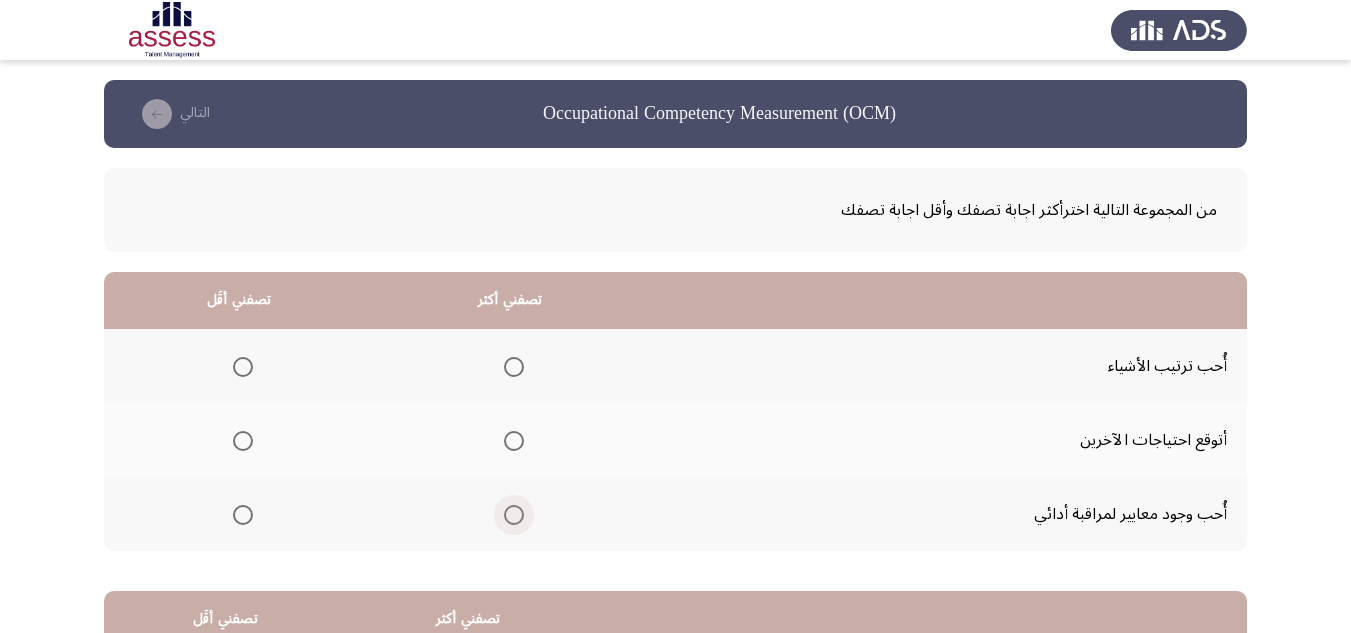 click at bounding box center (514, 515) 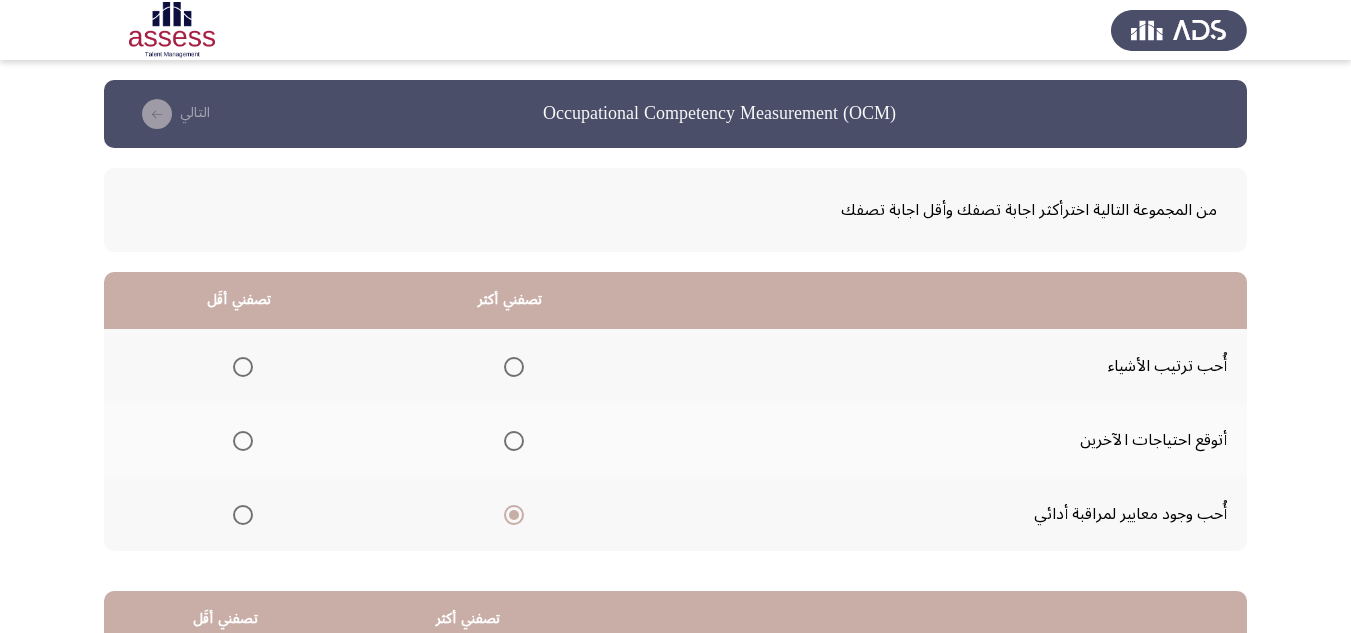 click at bounding box center (243, 441) 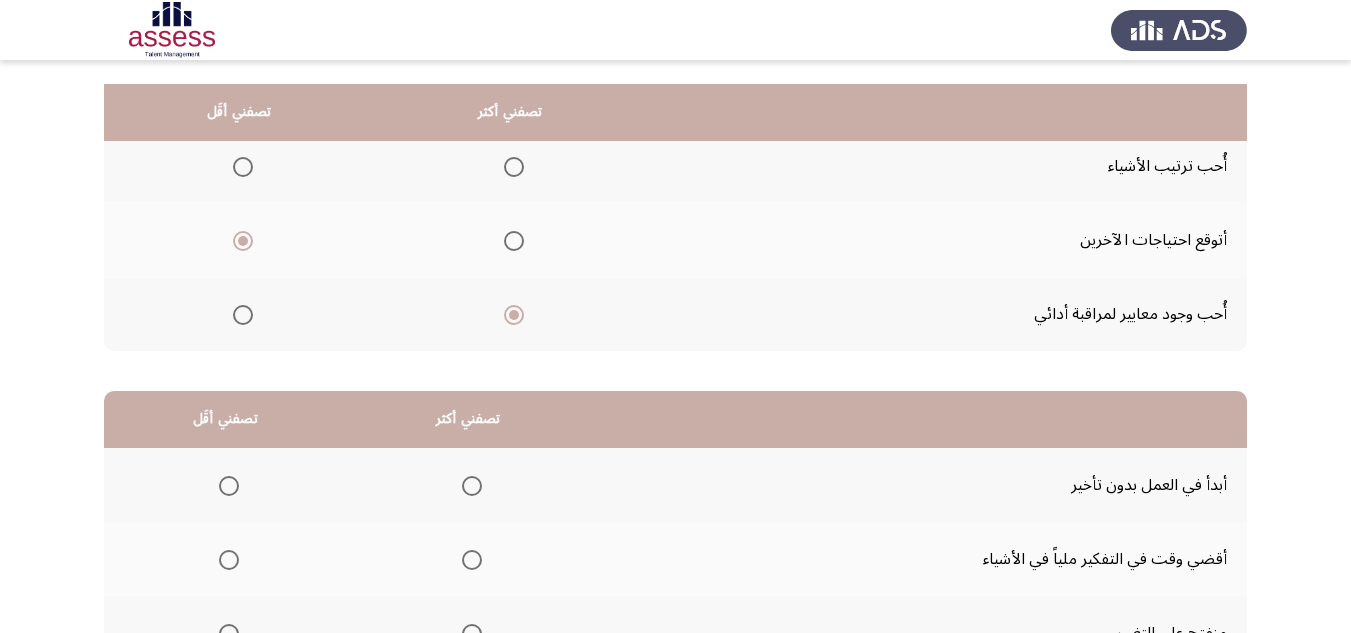 scroll, scrollTop: 300, scrollLeft: 0, axis: vertical 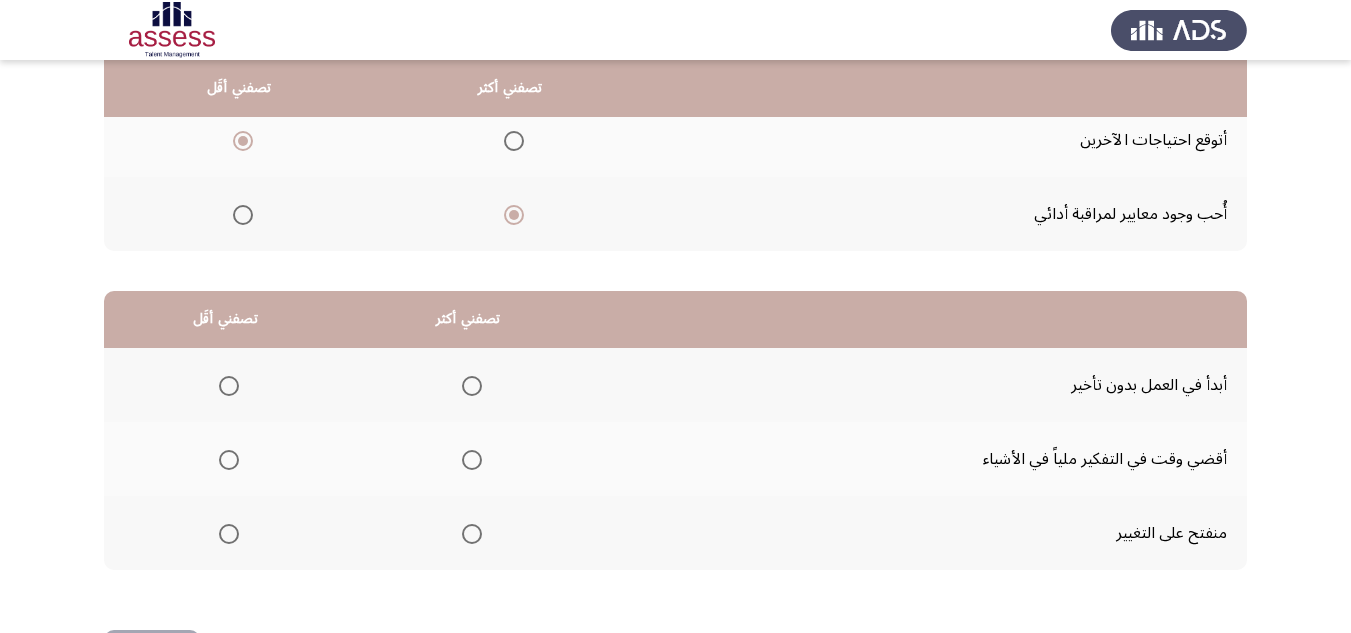 click at bounding box center (472, 386) 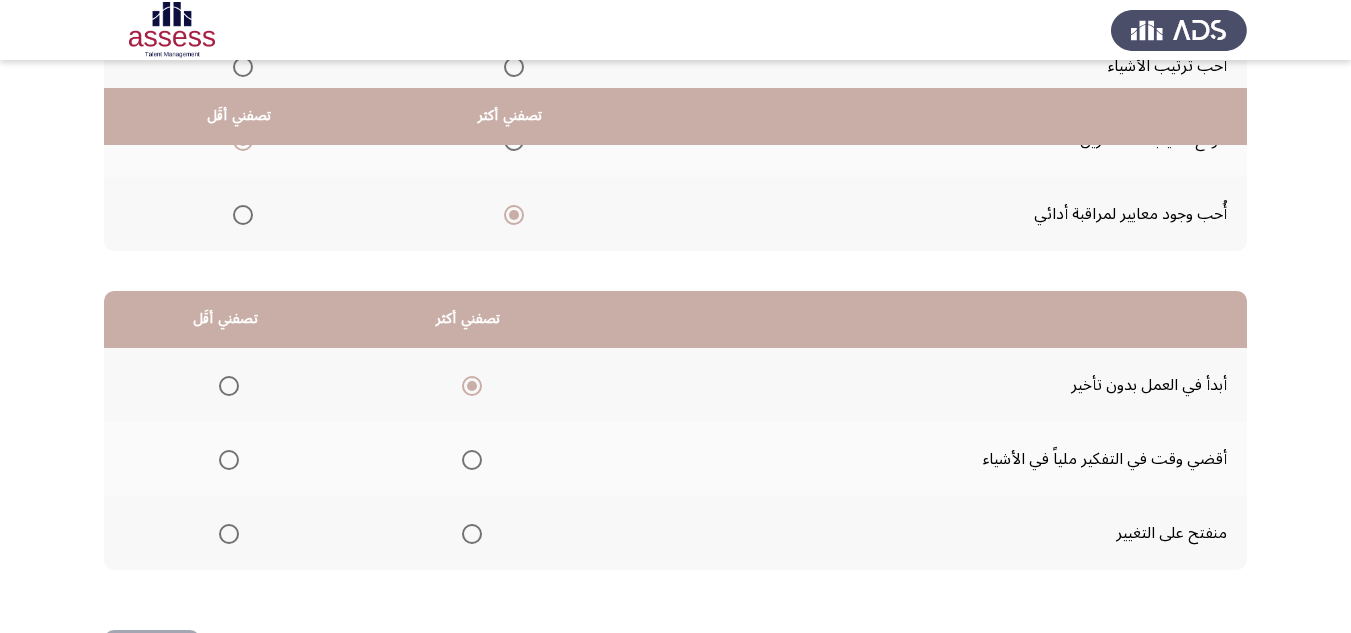 scroll, scrollTop: 377, scrollLeft: 0, axis: vertical 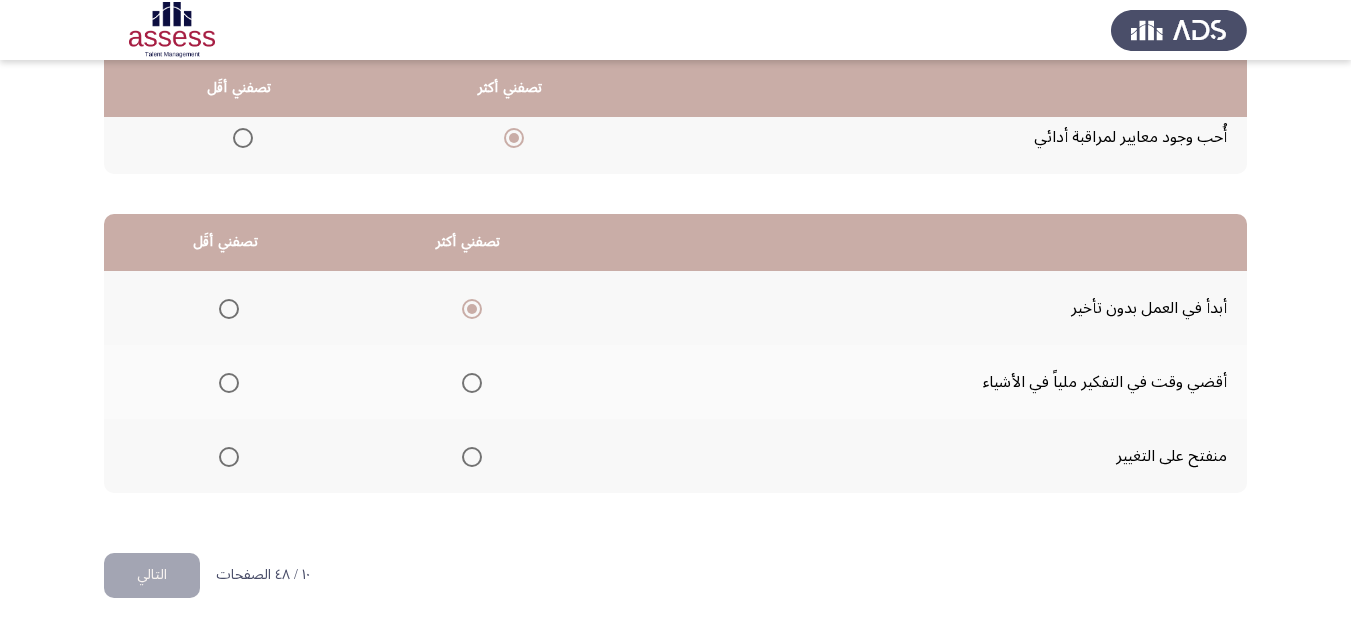 click at bounding box center (229, 383) 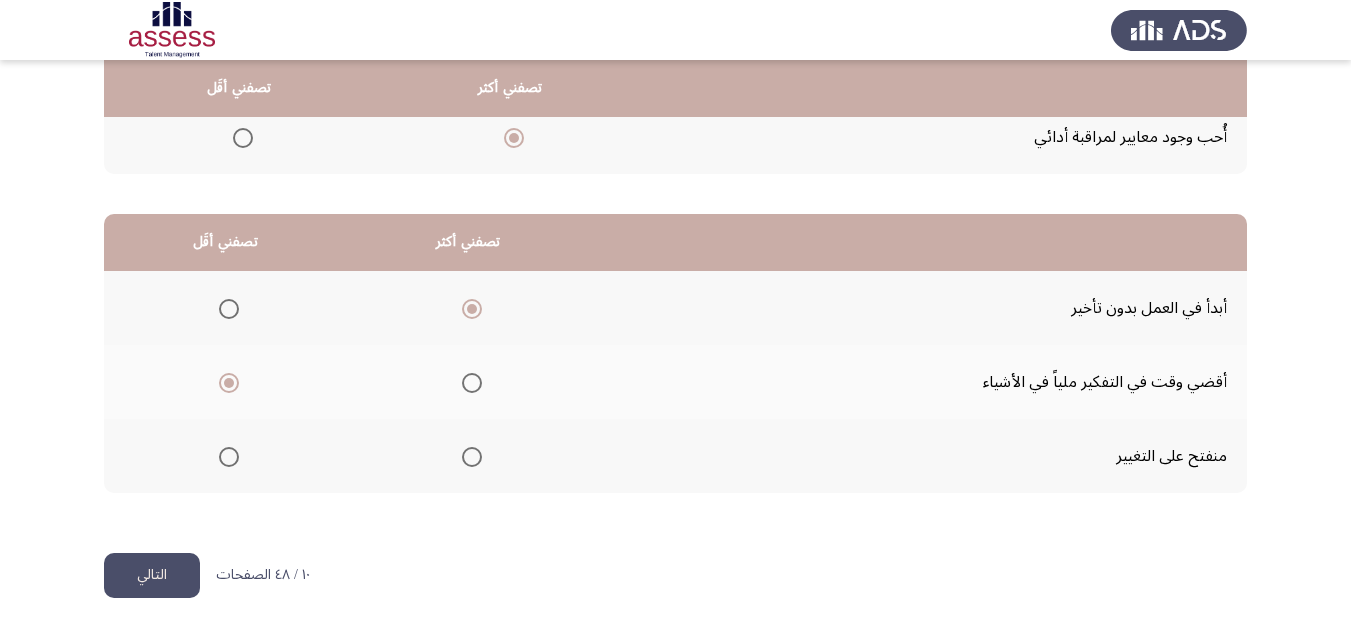 click on "التالي" 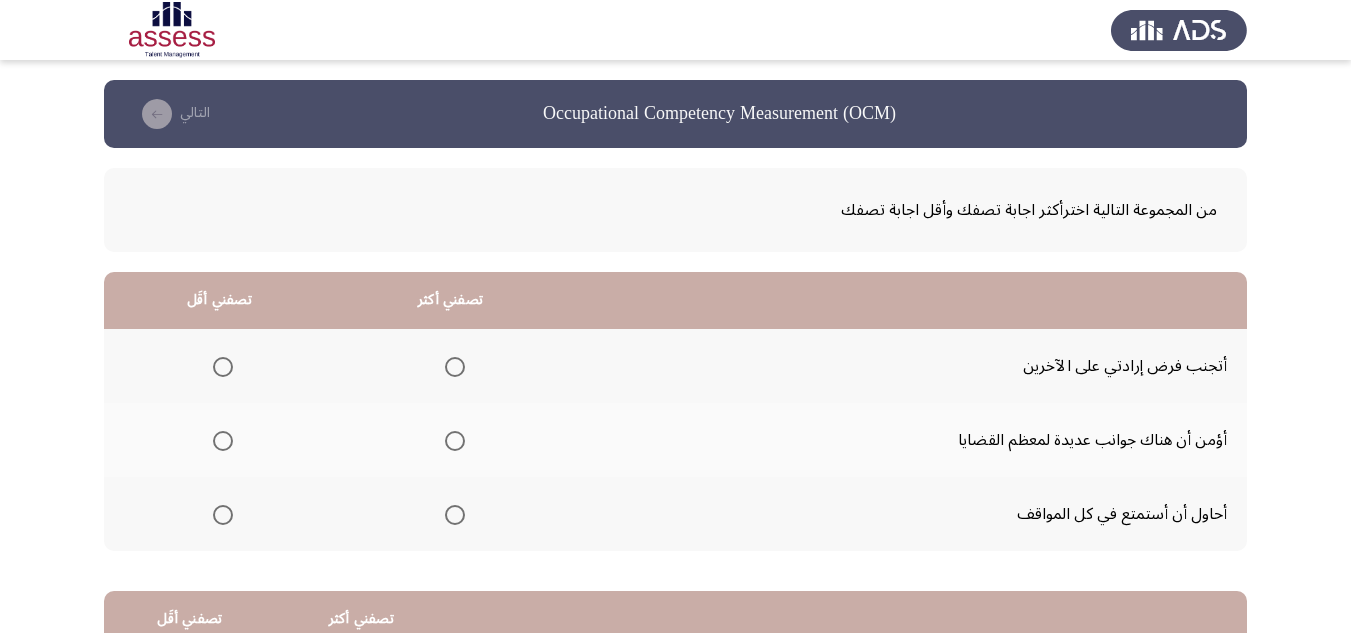 click at bounding box center [455, 441] 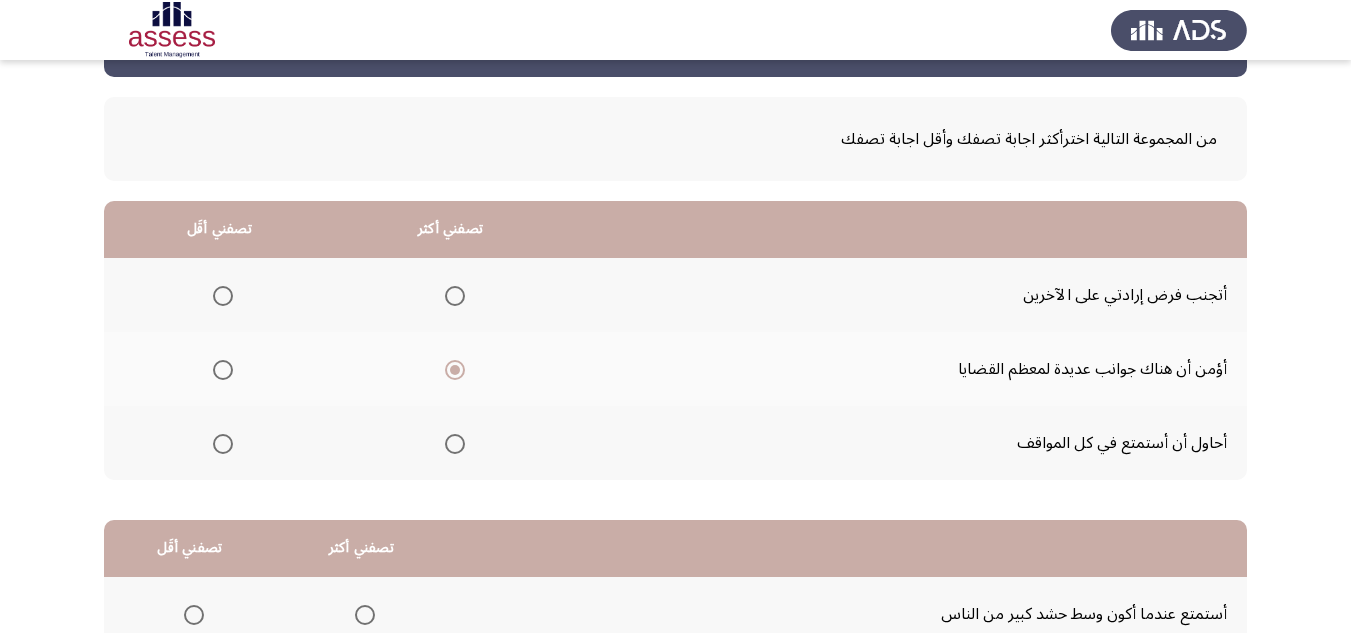 scroll, scrollTop: 100, scrollLeft: 0, axis: vertical 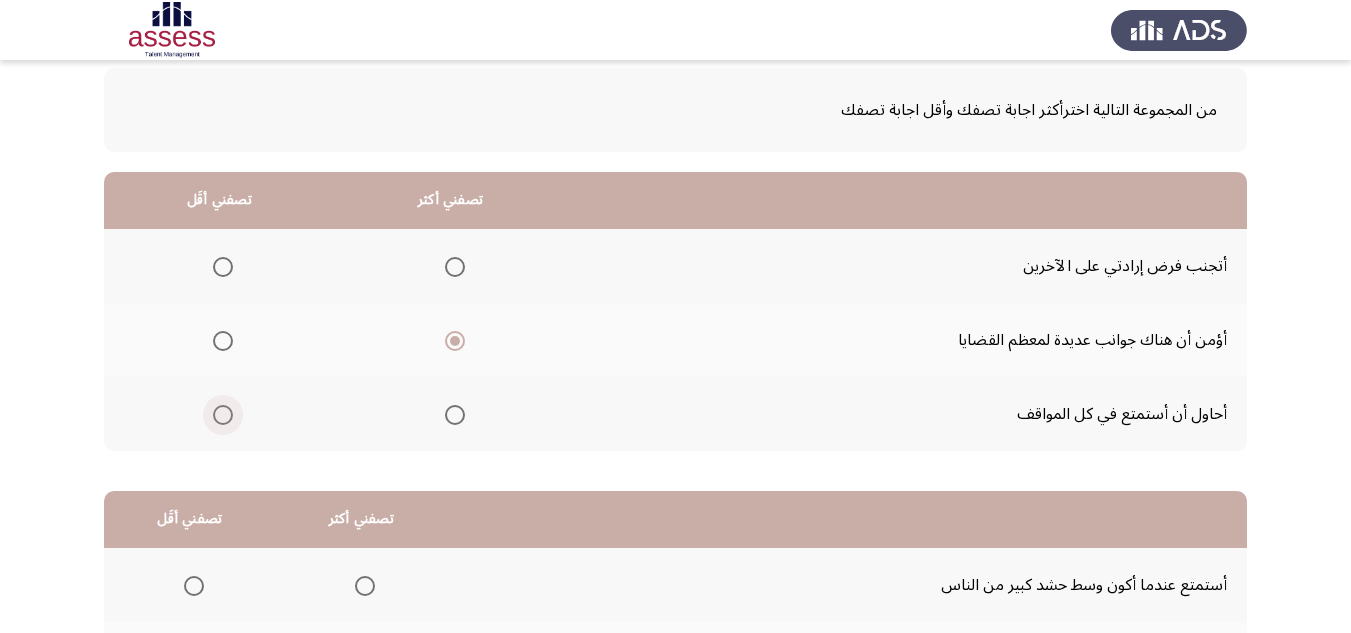 click at bounding box center [223, 415] 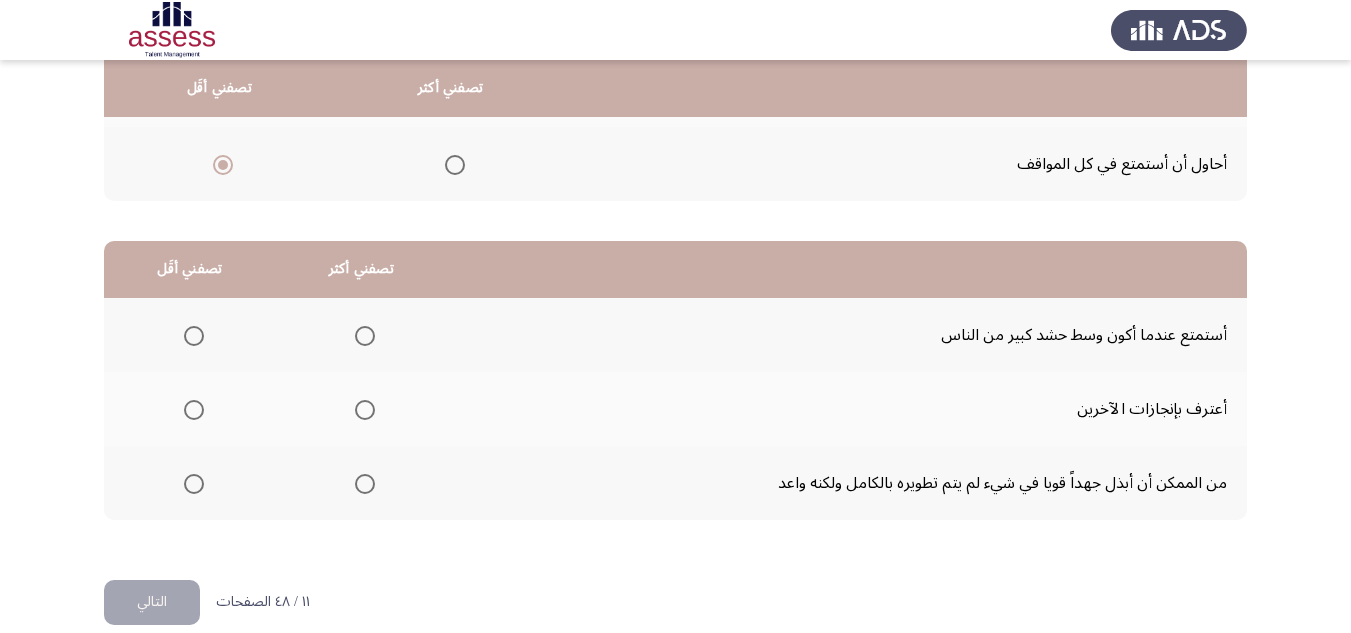 scroll, scrollTop: 377, scrollLeft: 0, axis: vertical 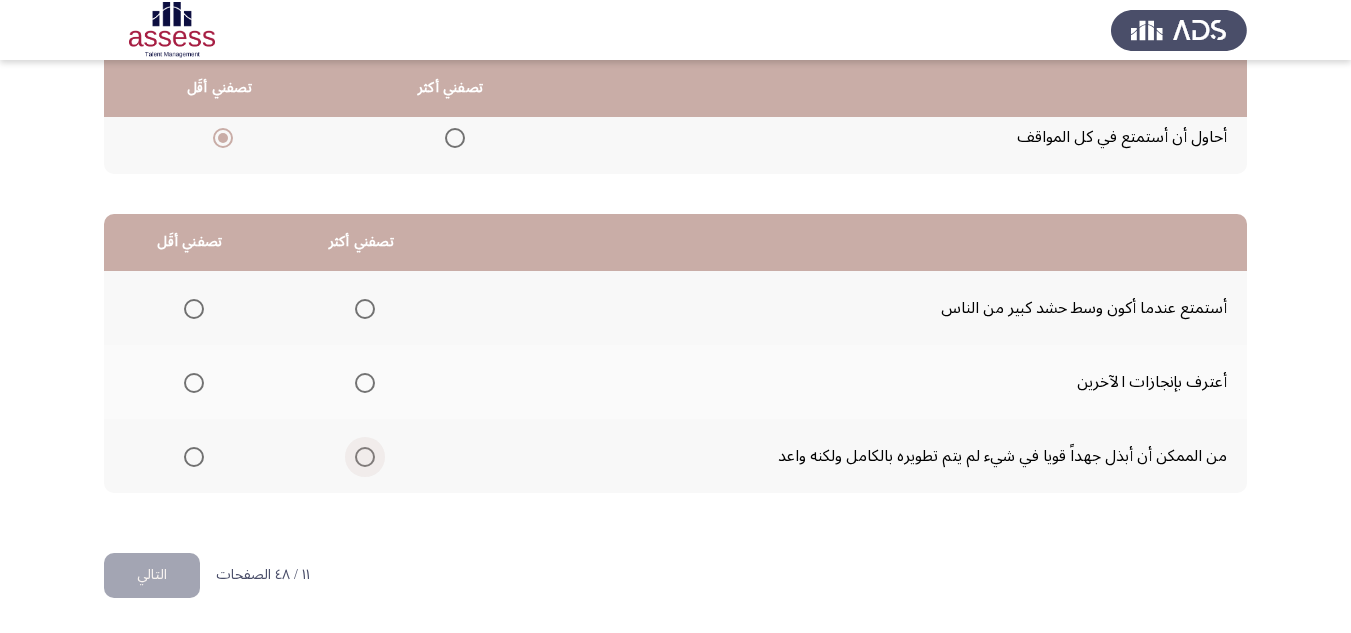 click at bounding box center [365, 457] 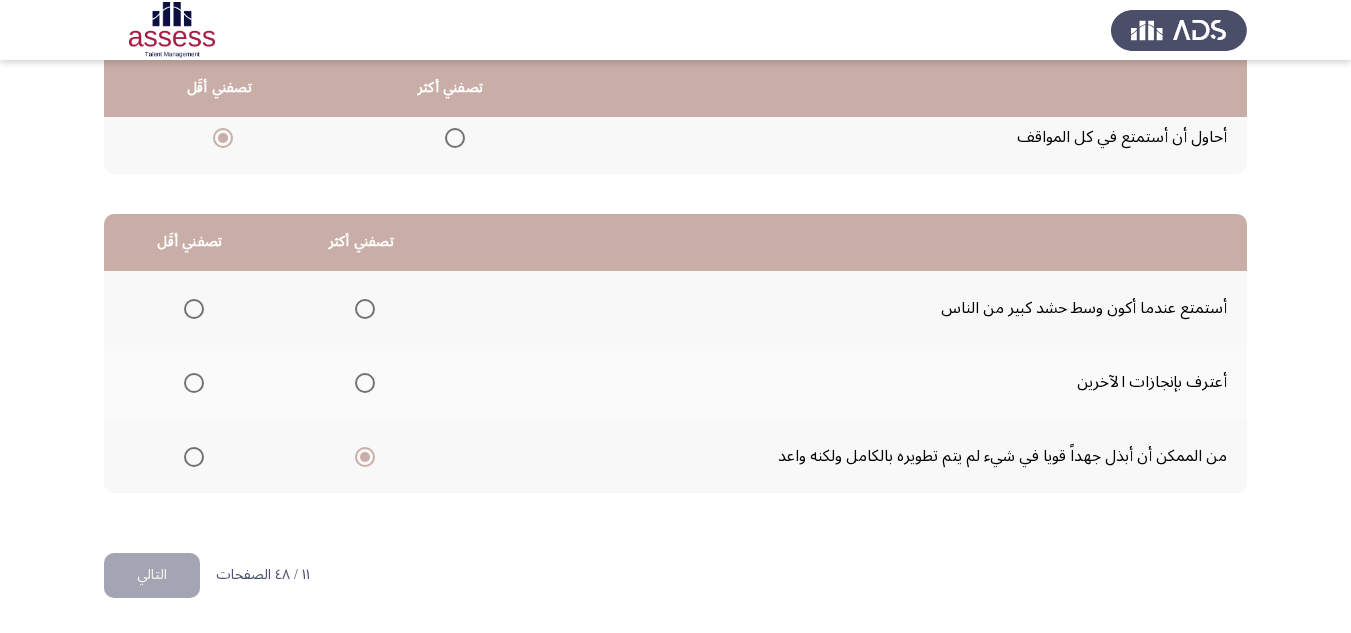 click at bounding box center (194, 309) 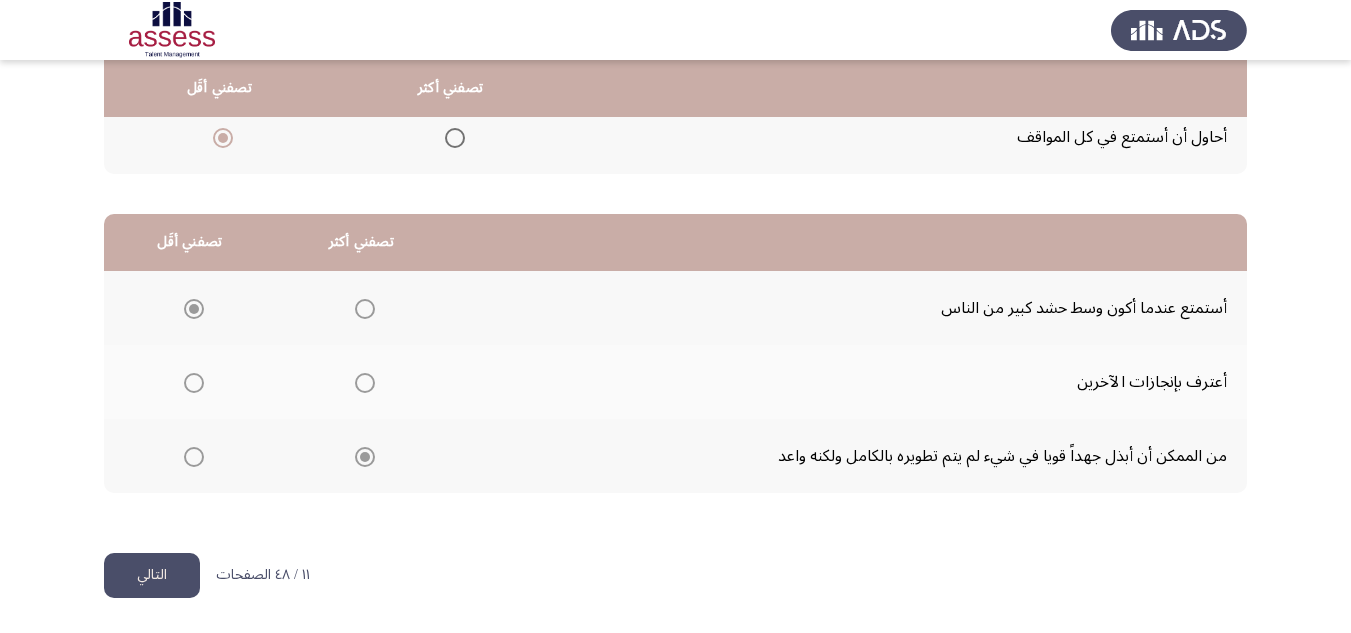 click on "التالي" 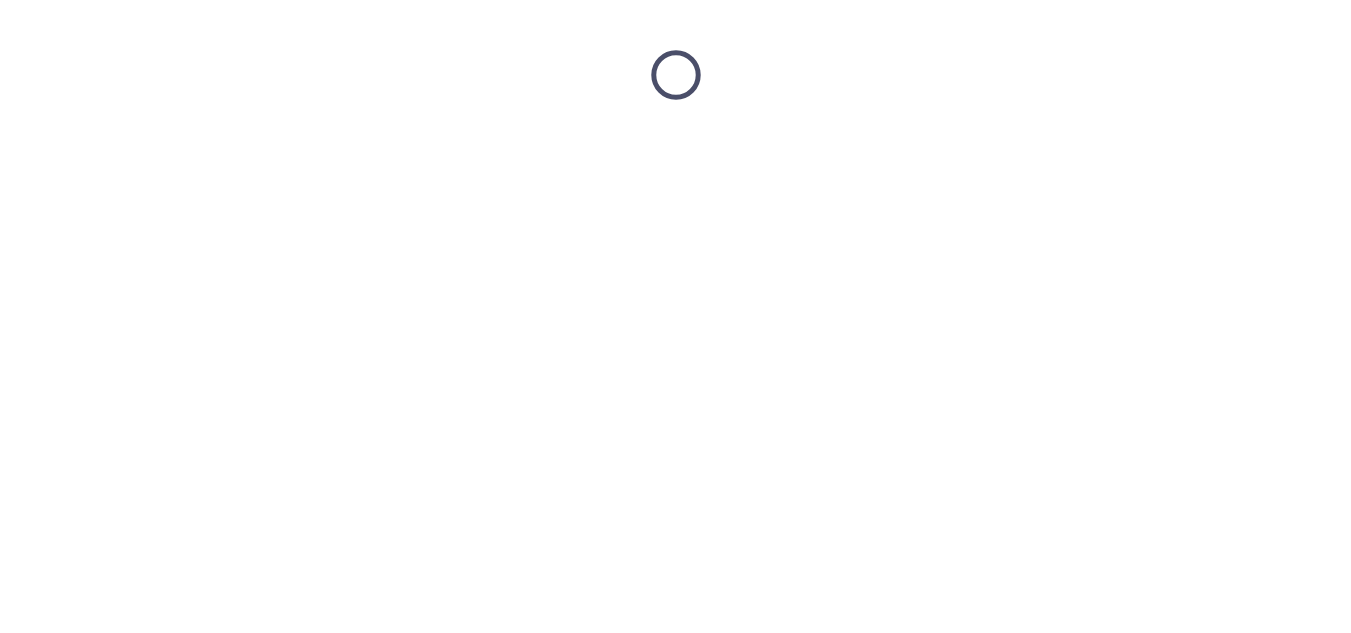 scroll, scrollTop: 0, scrollLeft: 0, axis: both 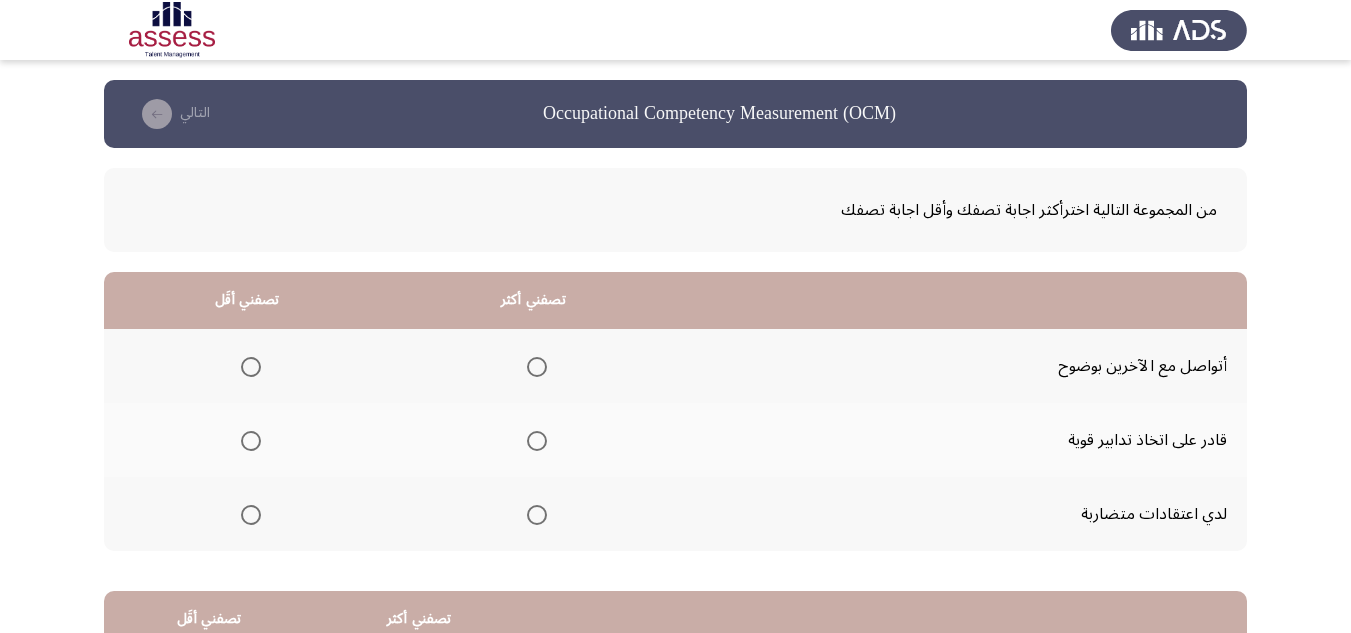 click at bounding box center (251, 515) 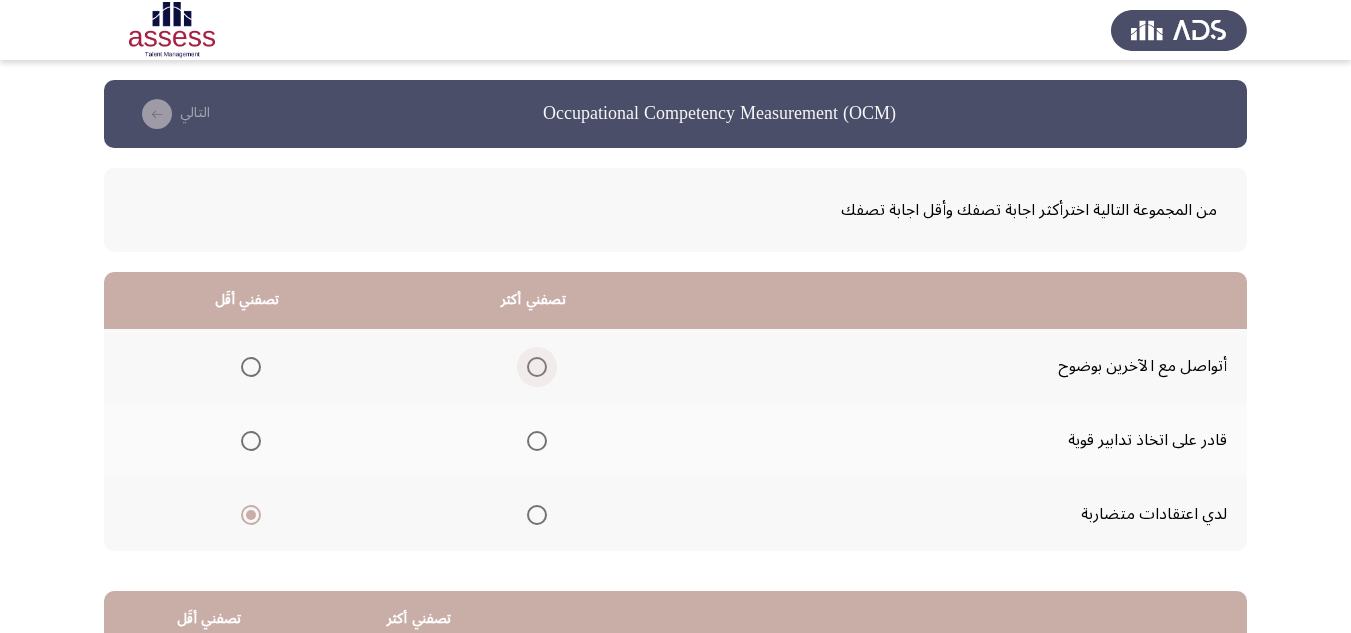 click at bounding box center [533, 367] 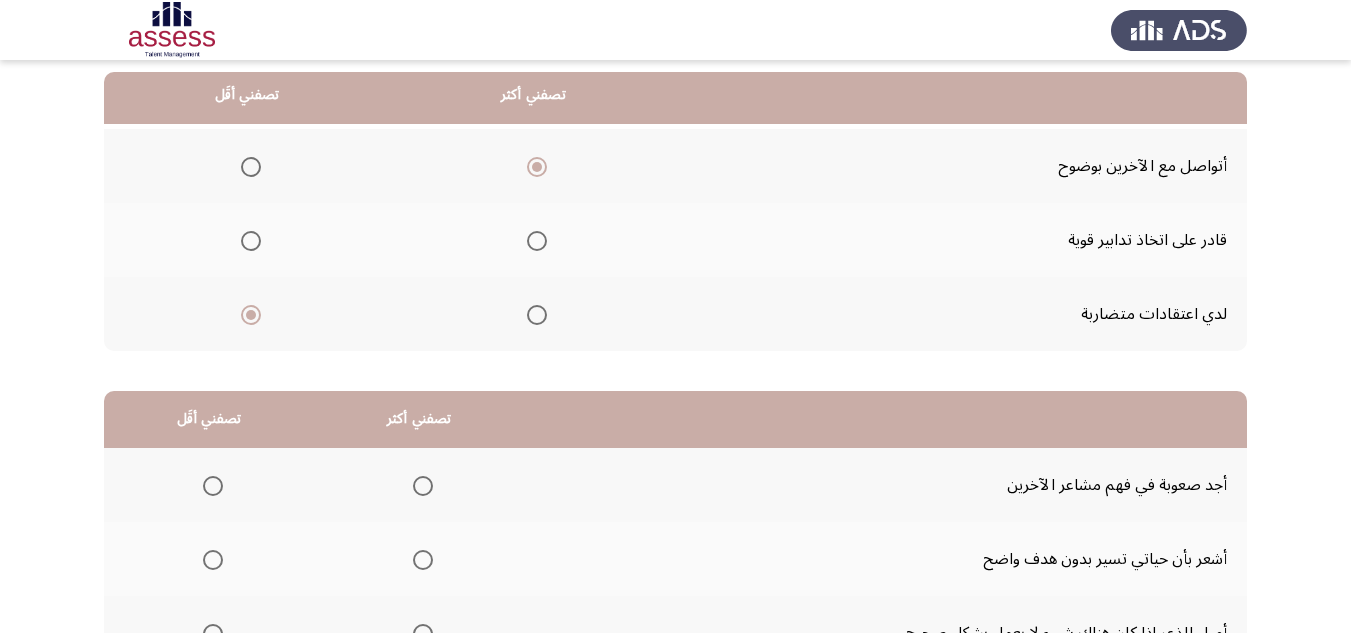 scroll, scrollTop: 300, scrollLeft: 0, axis: vertical 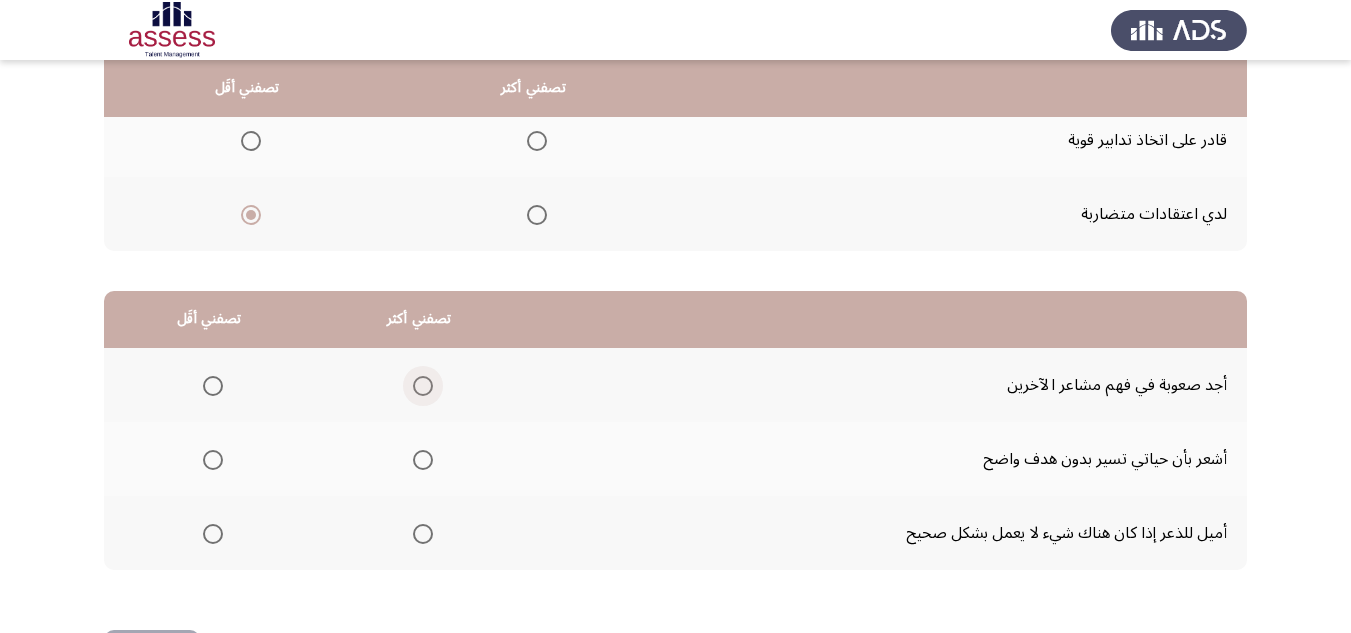 click at bounding box center (423, 386) 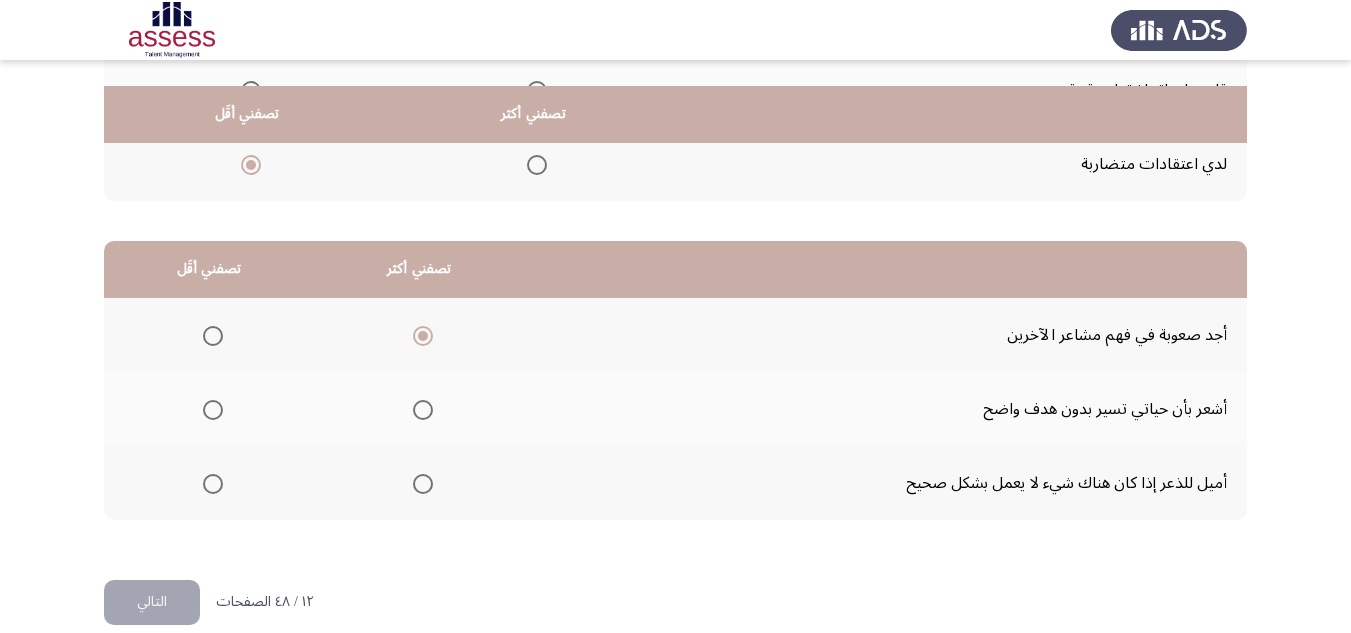 scroll, scrollTop: 377, scrollLeft: 0, axis: vertical 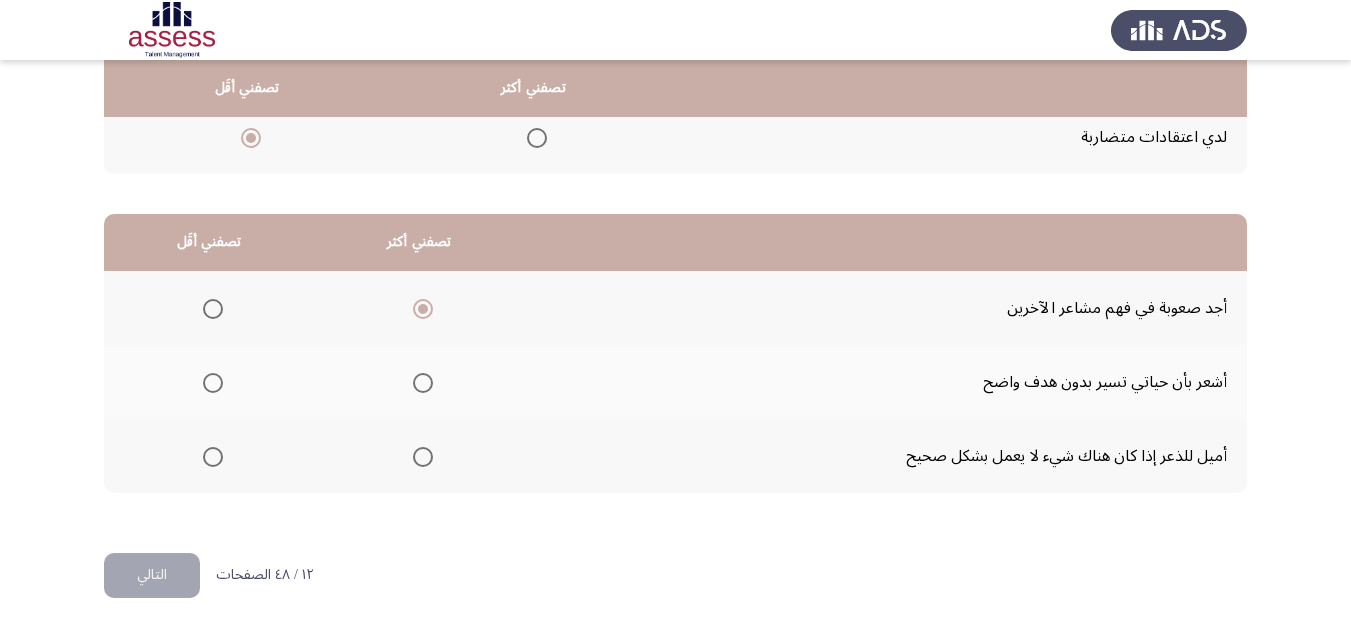 click at bounding box center [213, 383] 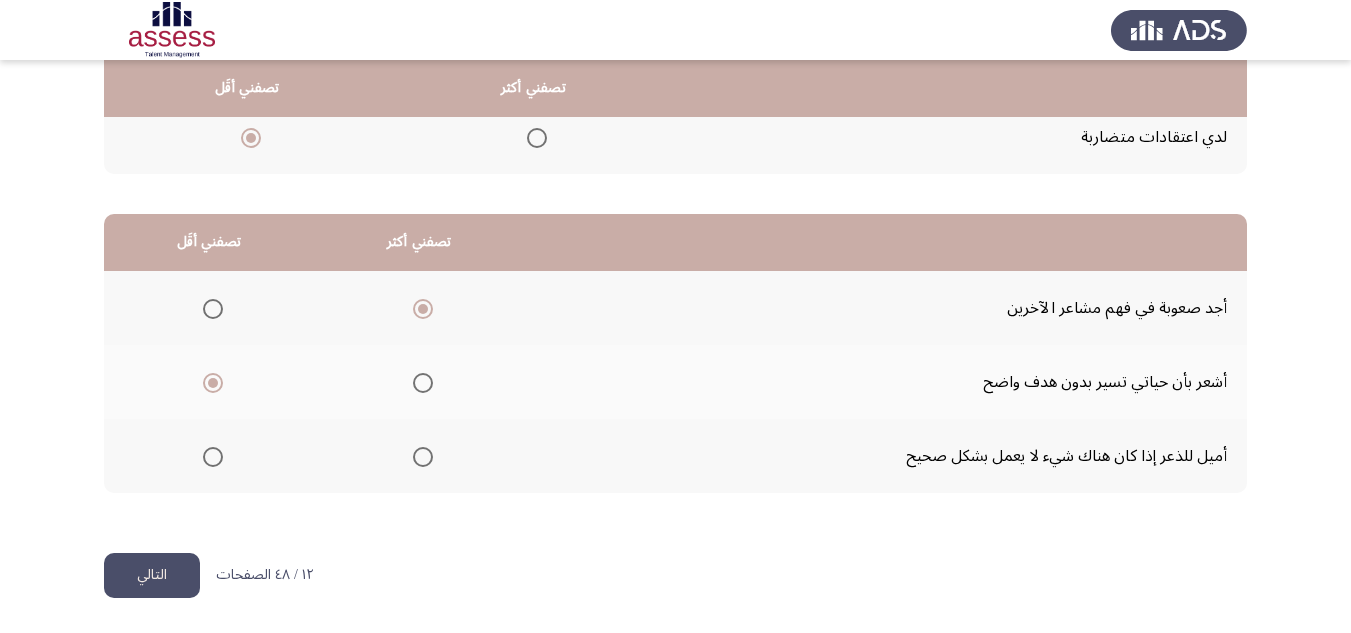 click on "التالي" 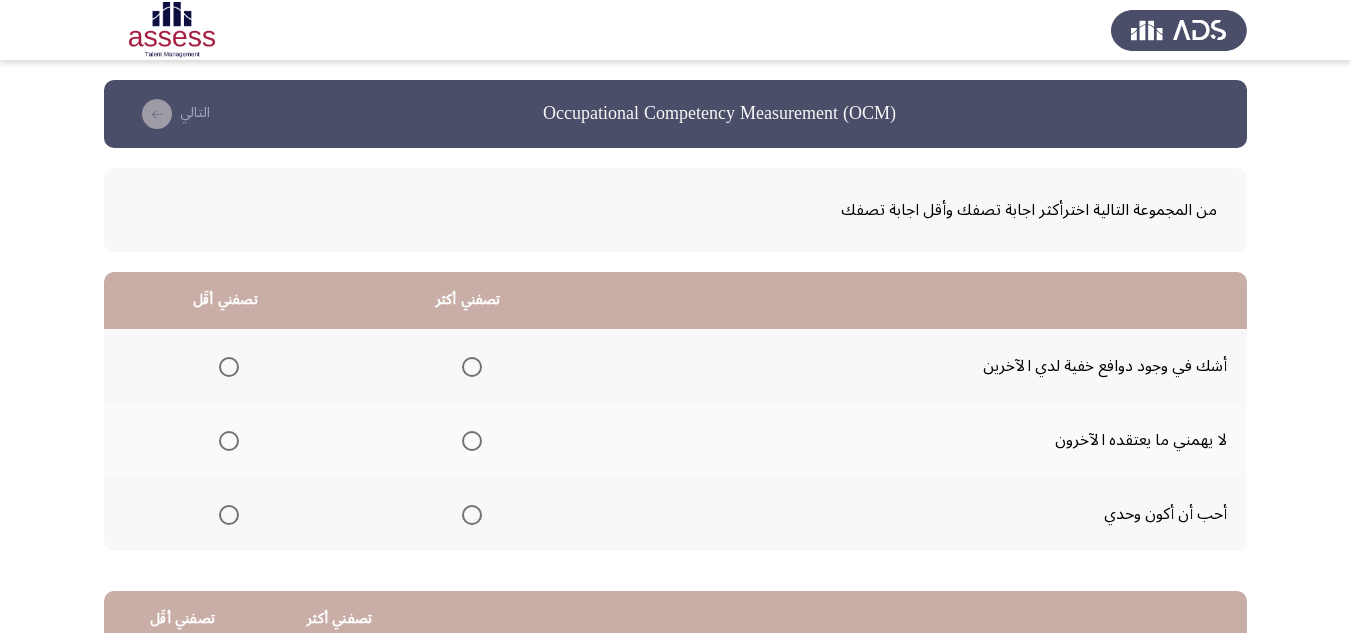 scroll, scrollTop: 100, scrollLeft: 0, axis: vertical 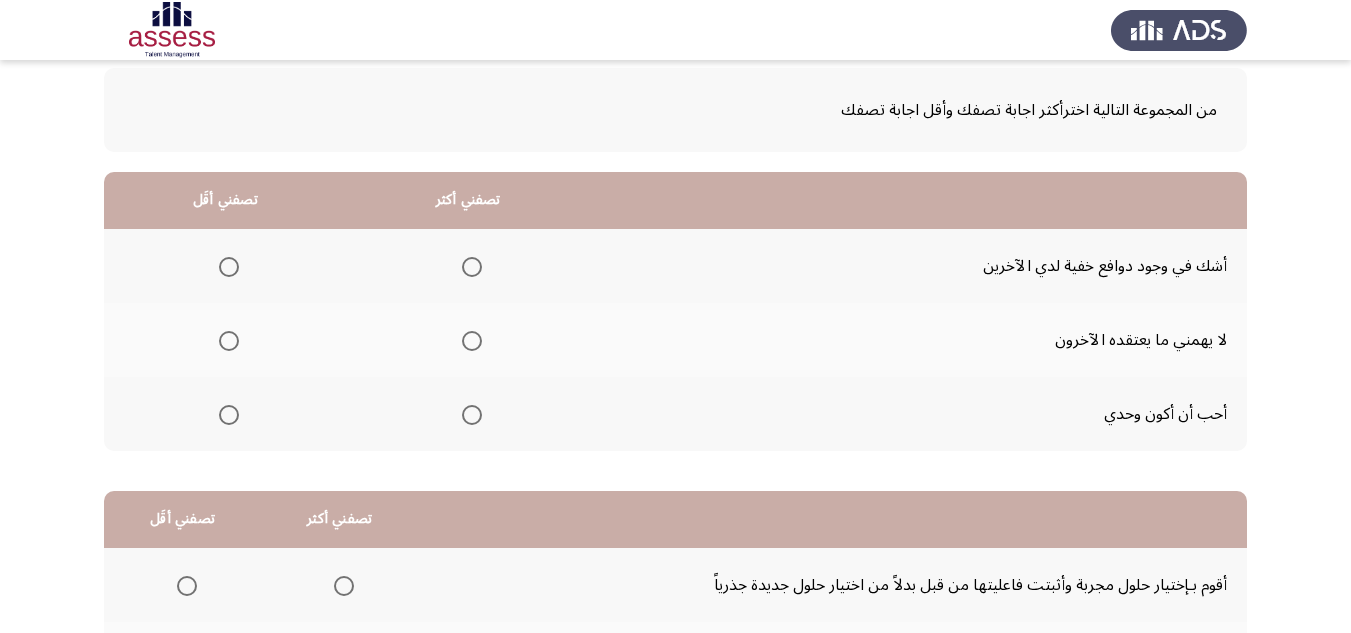 click at bounding box center (472, 341) 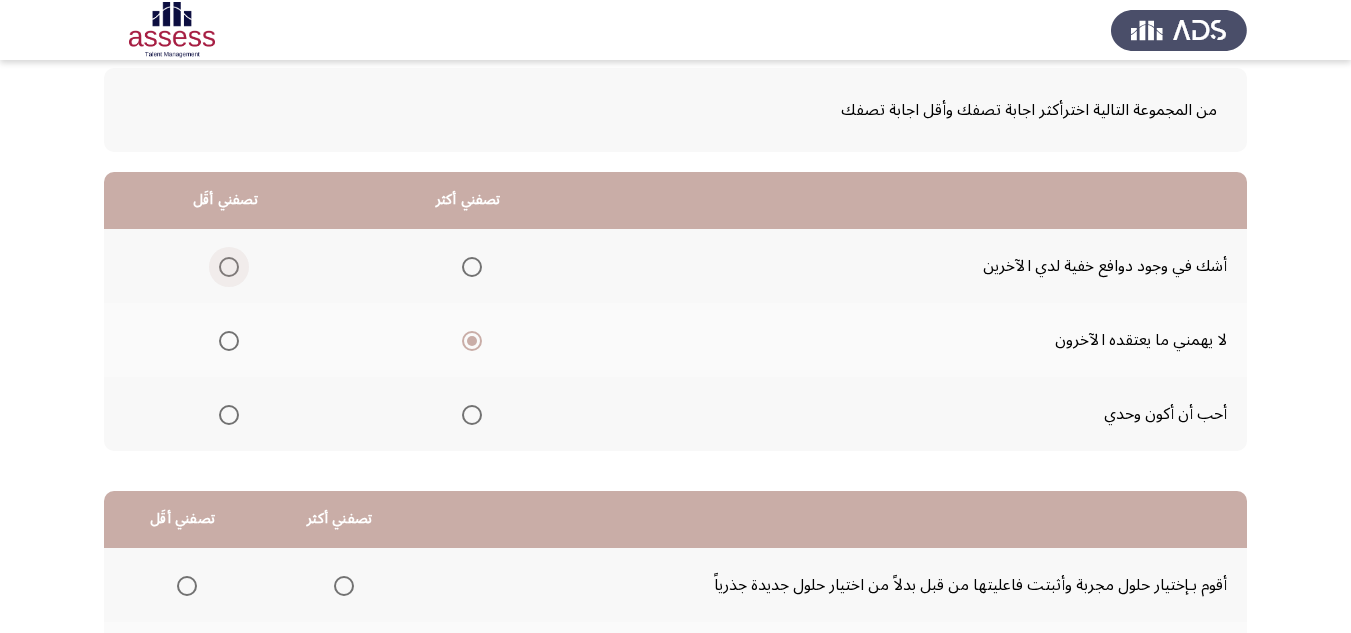 click at bounding box center (229, 267) 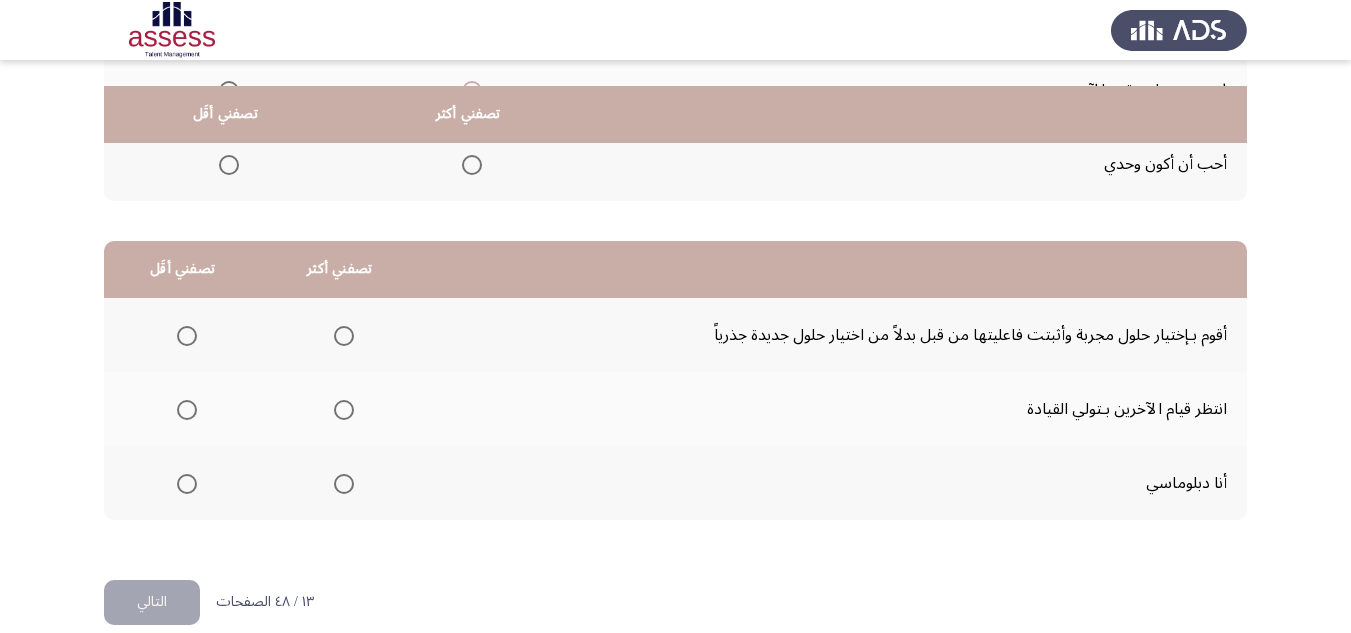 scroll, scrollTop: 377, scrollLeft: 0, axis: vertical 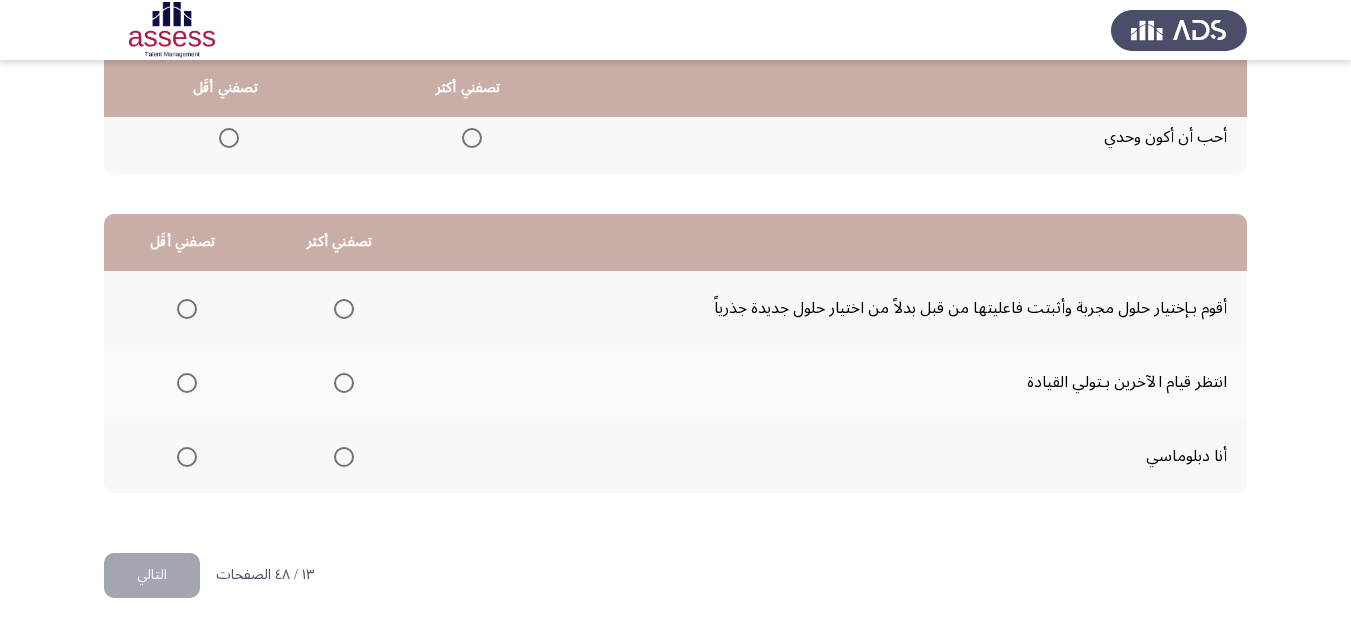 click at bounding box center [344, 457] 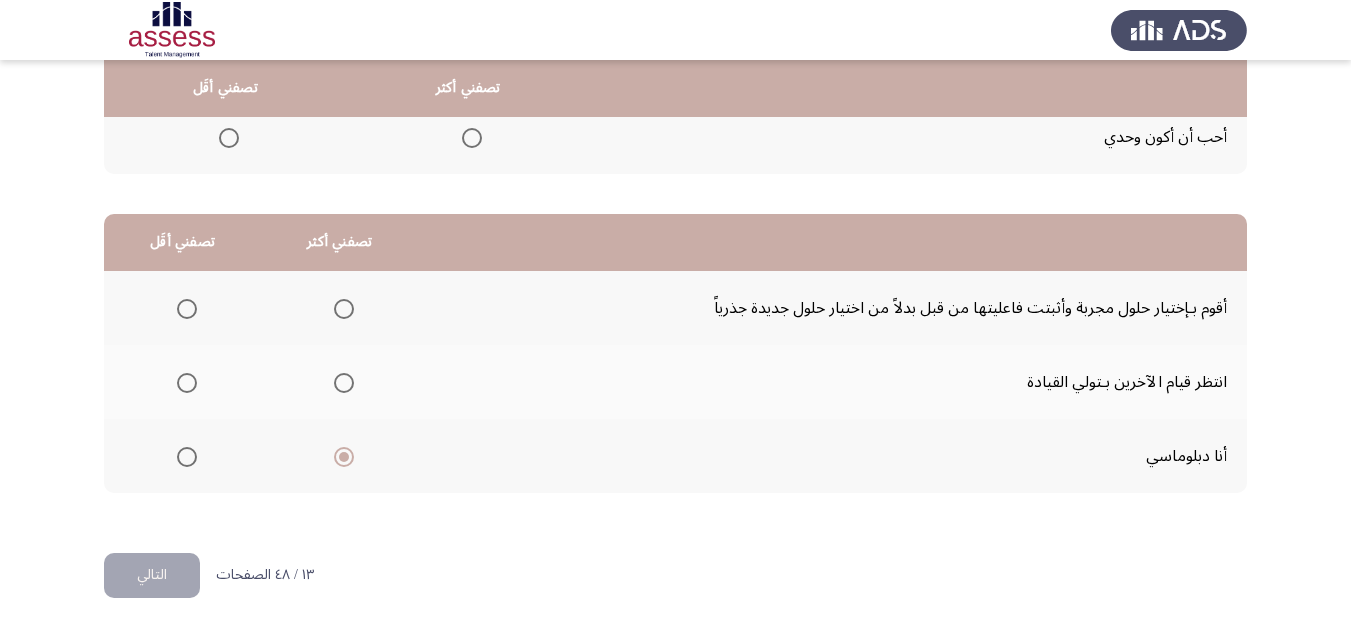 click at bounding box center [187, 383] 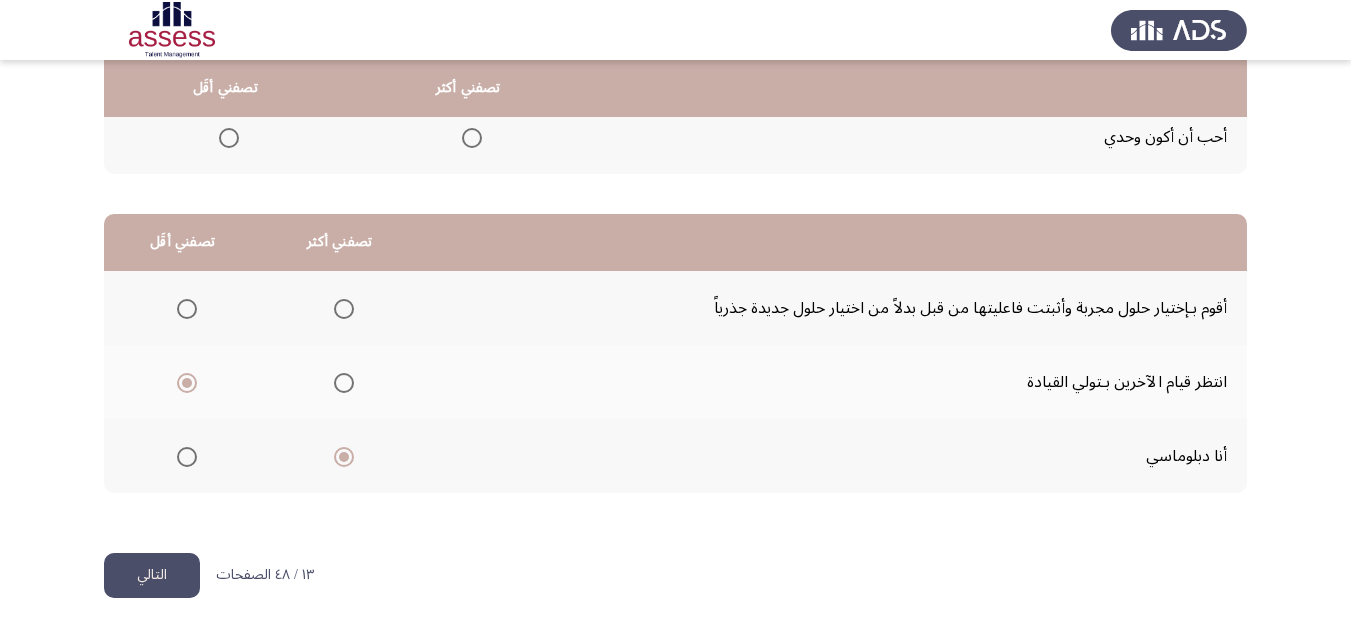 click on "التالي" 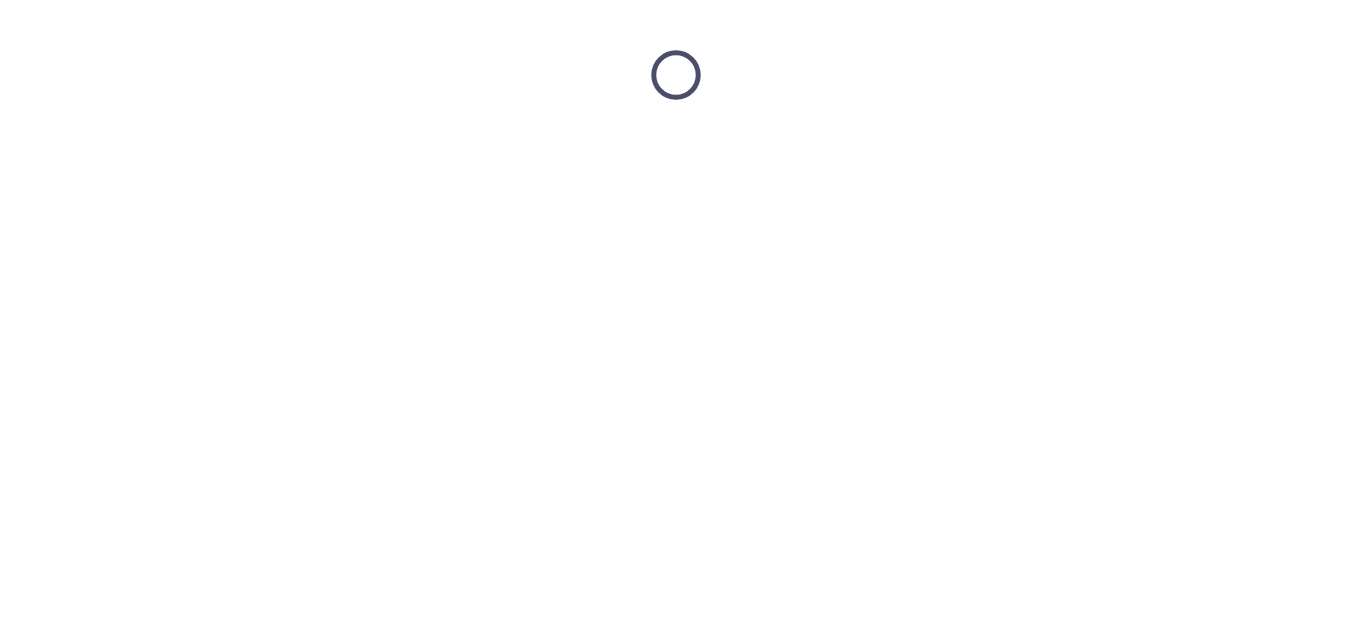 scroll, scrollTop: 0, scrollLeft: 0, axis: both 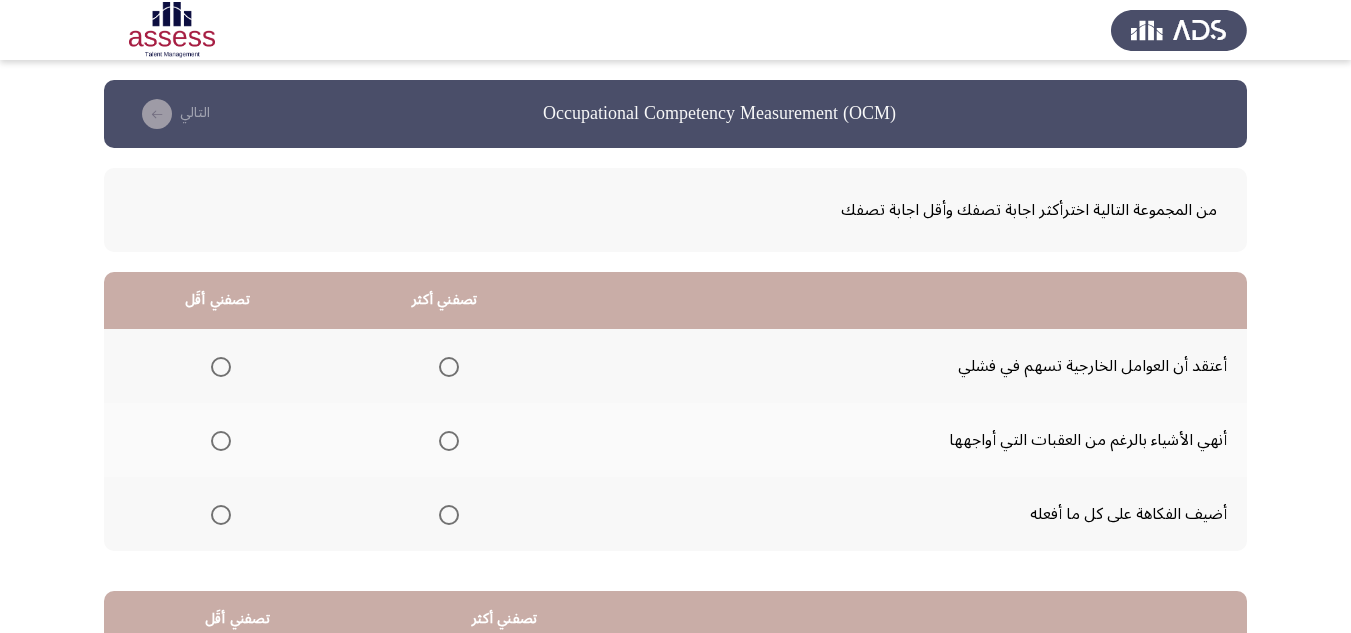 click at bounding box center [449, 441] 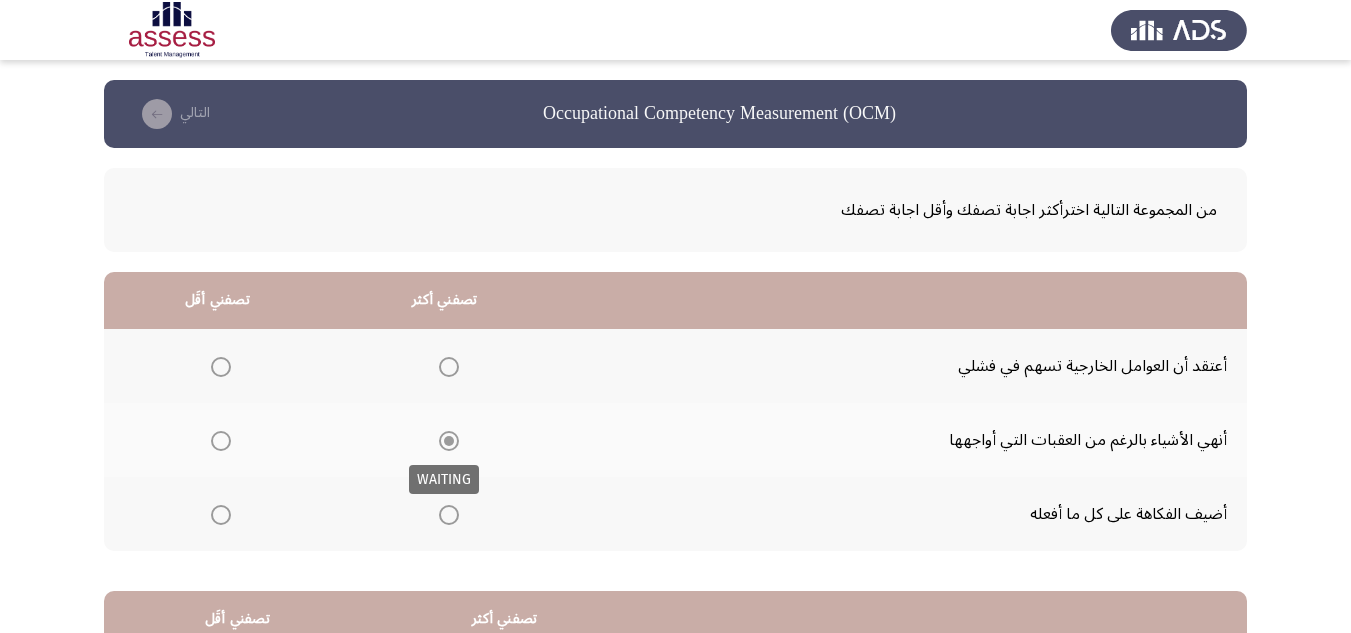 click at bounding box center (449, 441) 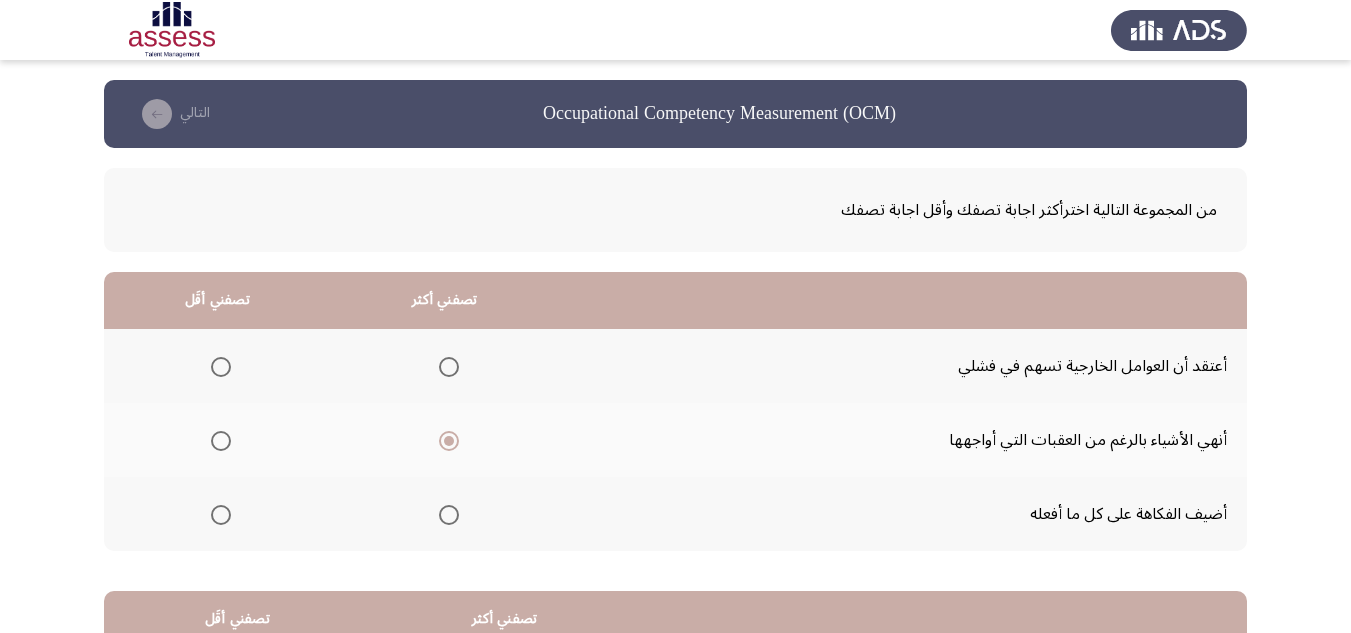click at bounding box center [221, 515] 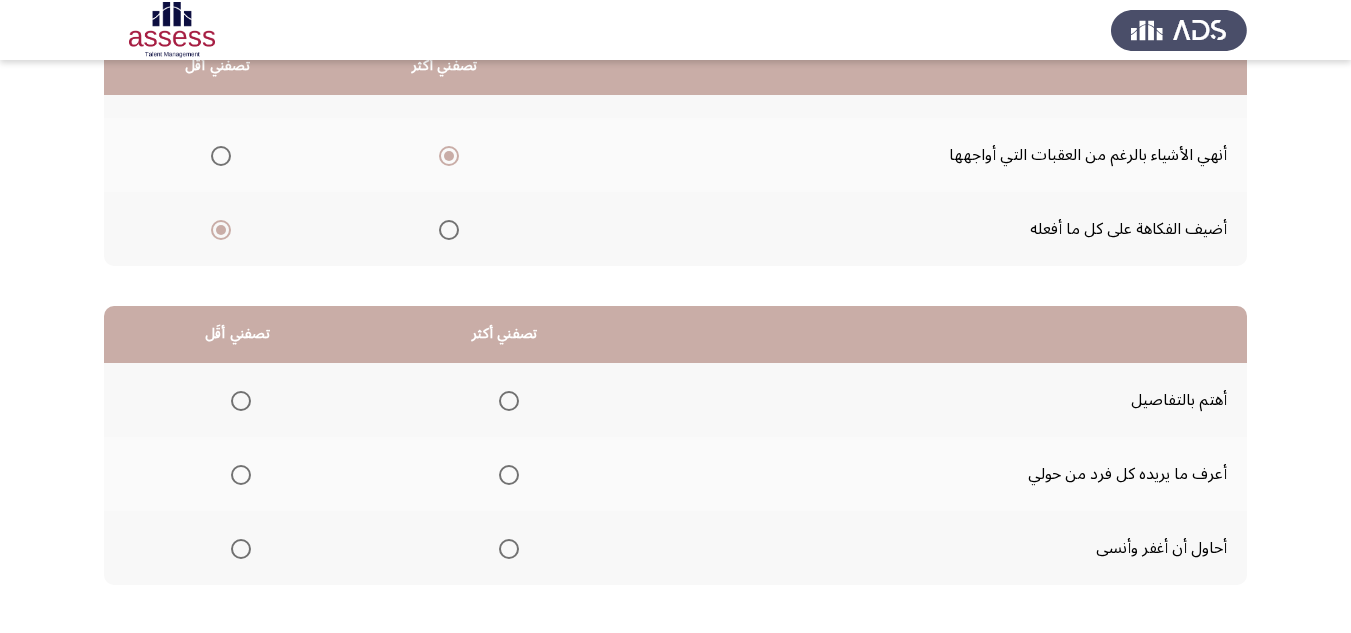 scroll, scrollTop: 300, scrollLeft: 0, axis: vertical 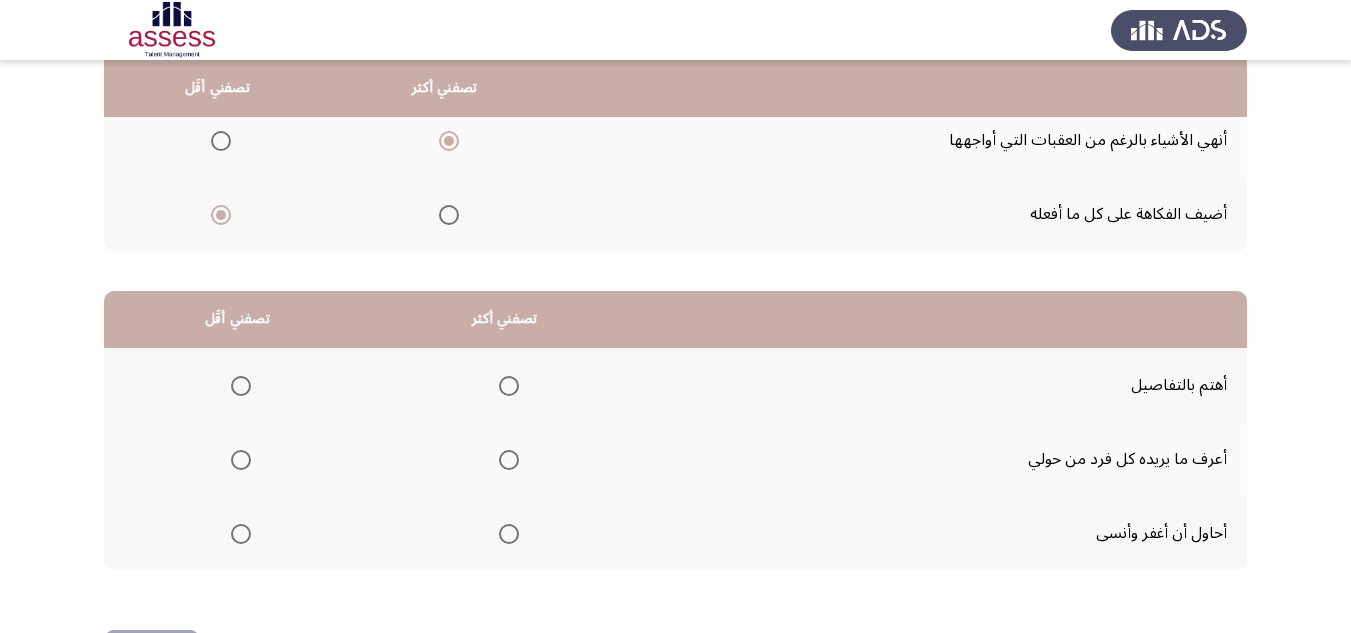 click at bounding box center [241, 460] 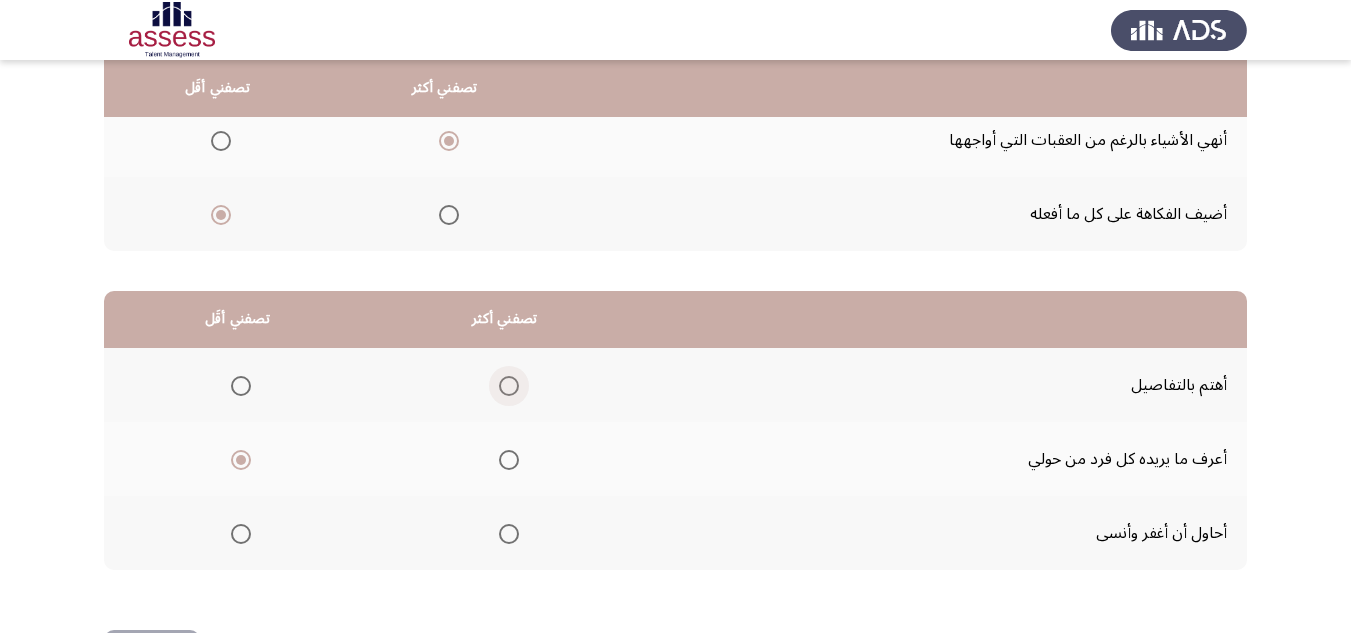 click at bounding box center (509, 386) 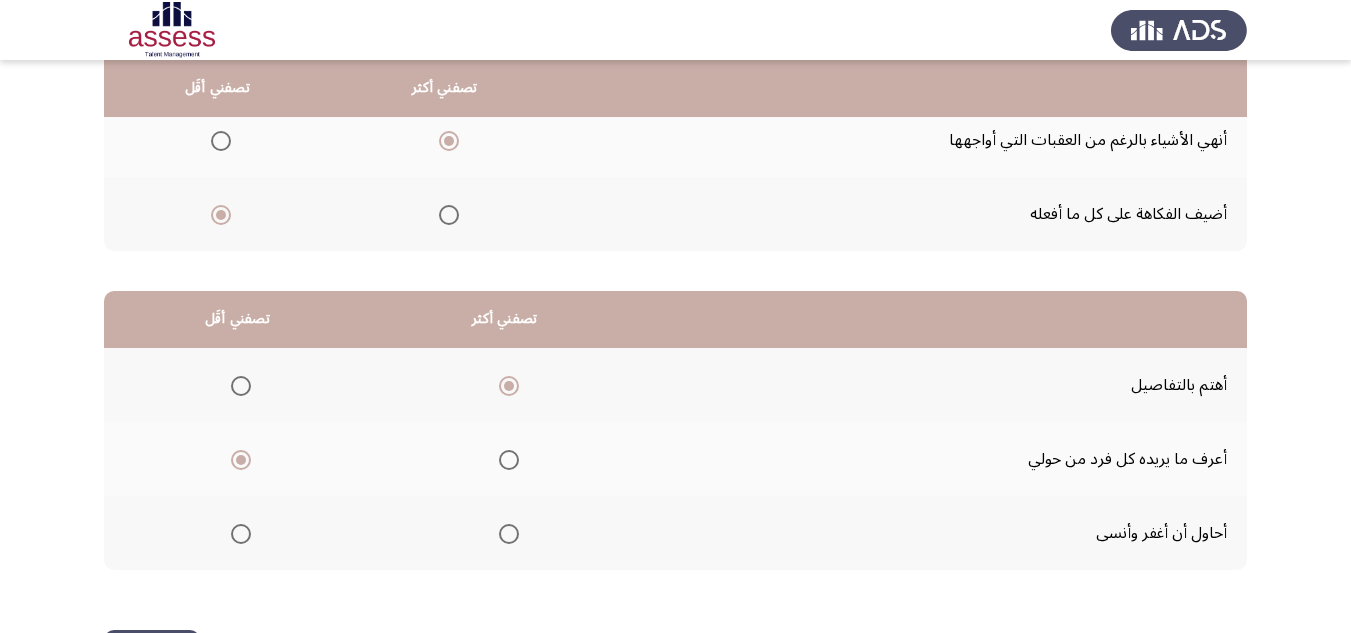 click at bounding box center [509, 534] 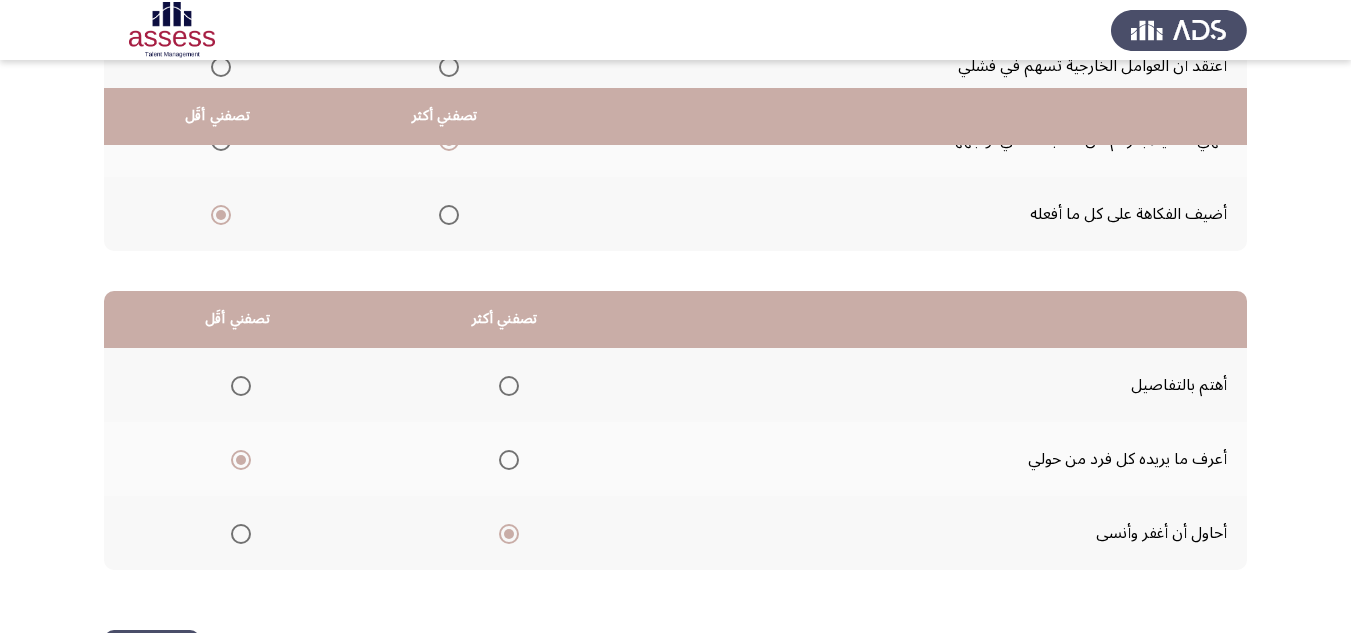 scroll, scrollTop: 377, scrollLeft: 0, axis: vertical 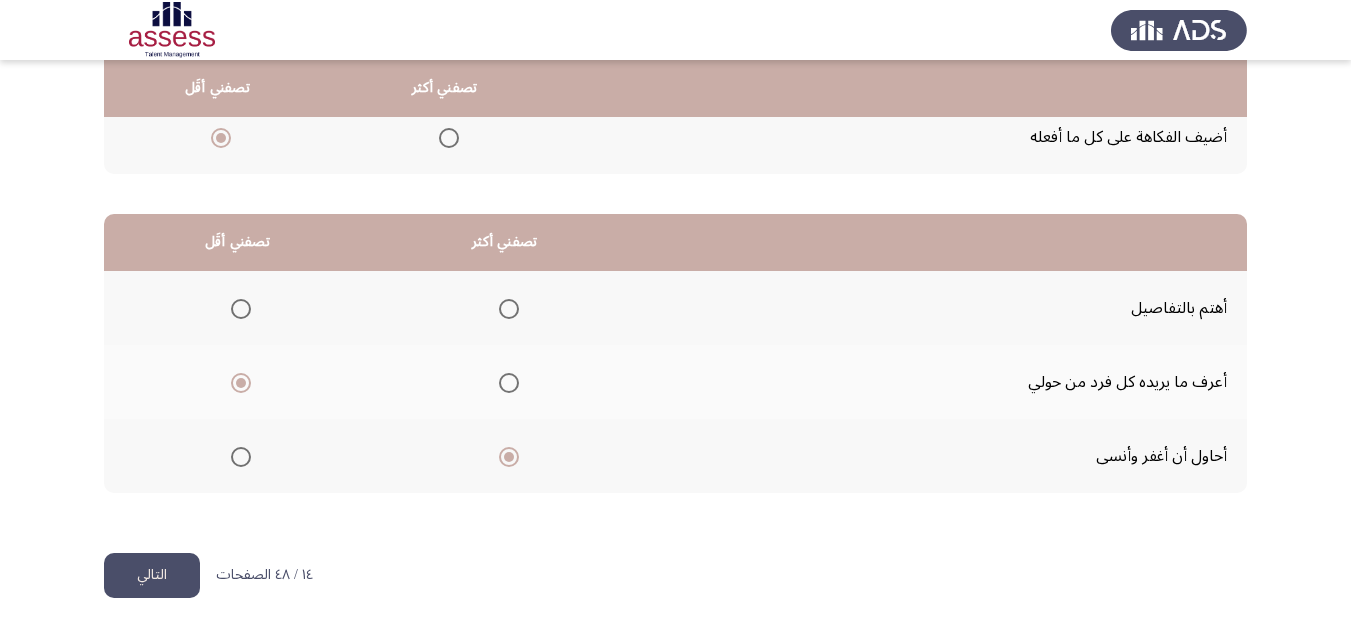click at bounding box center (509, 309) 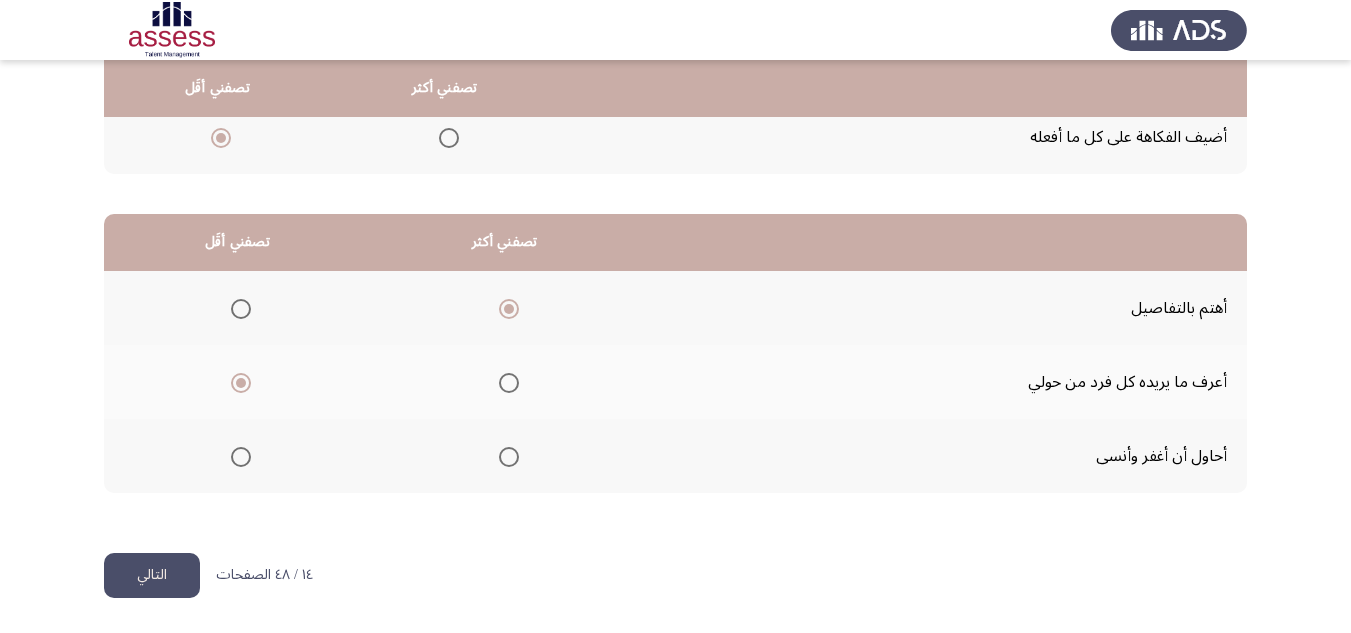 click at bounding box center [509, 457] 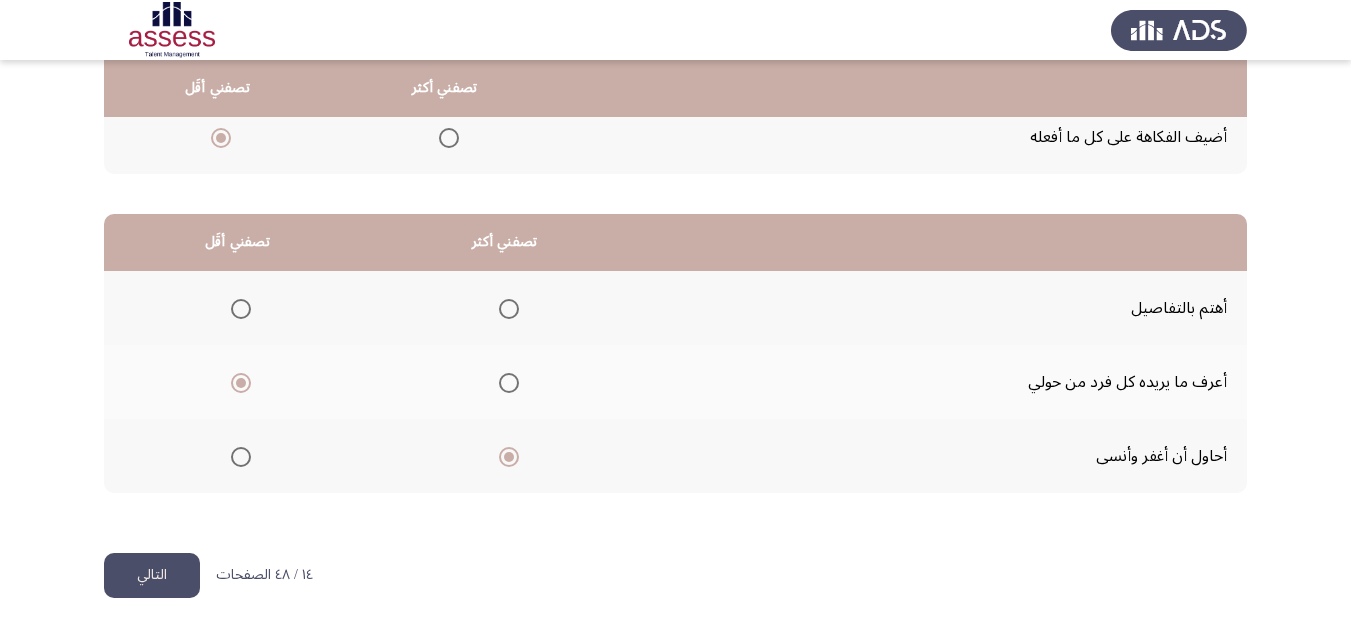 drag, startPoint x: 176, startPoint y: 573, endPoint x: 274, endPoint y: 576, distance: 98.045906 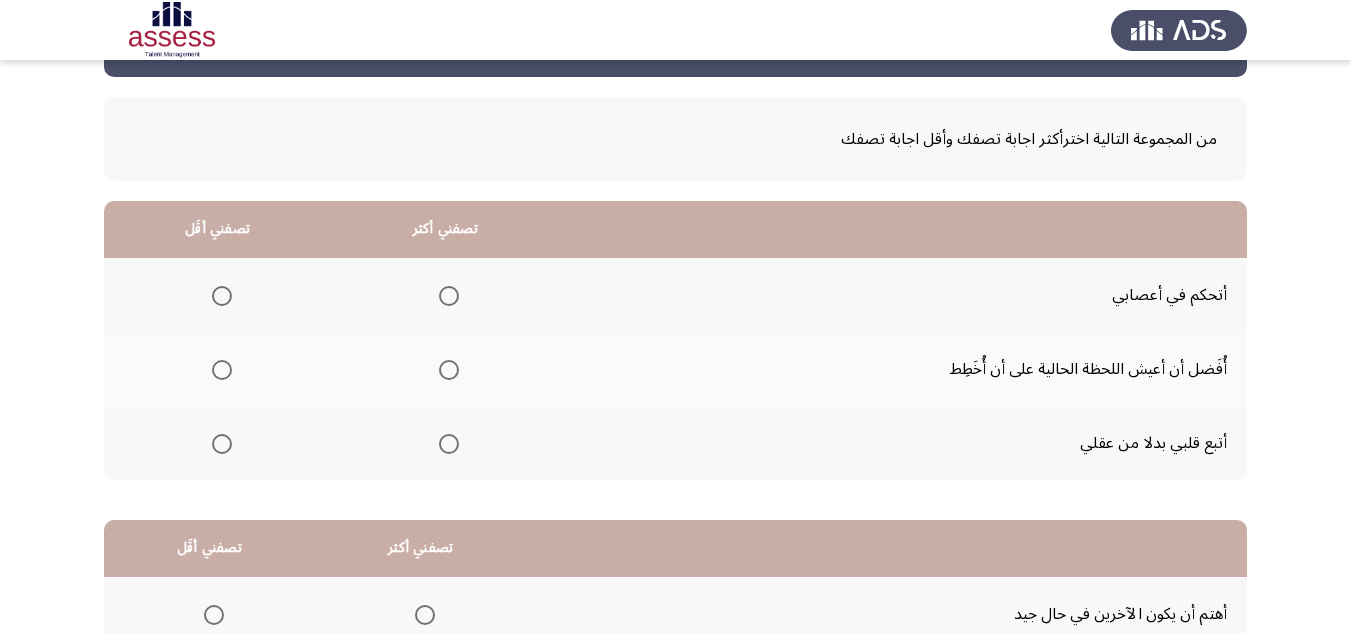scroll, scrollTop: 100, scrollLeft: 0, axis: vertical 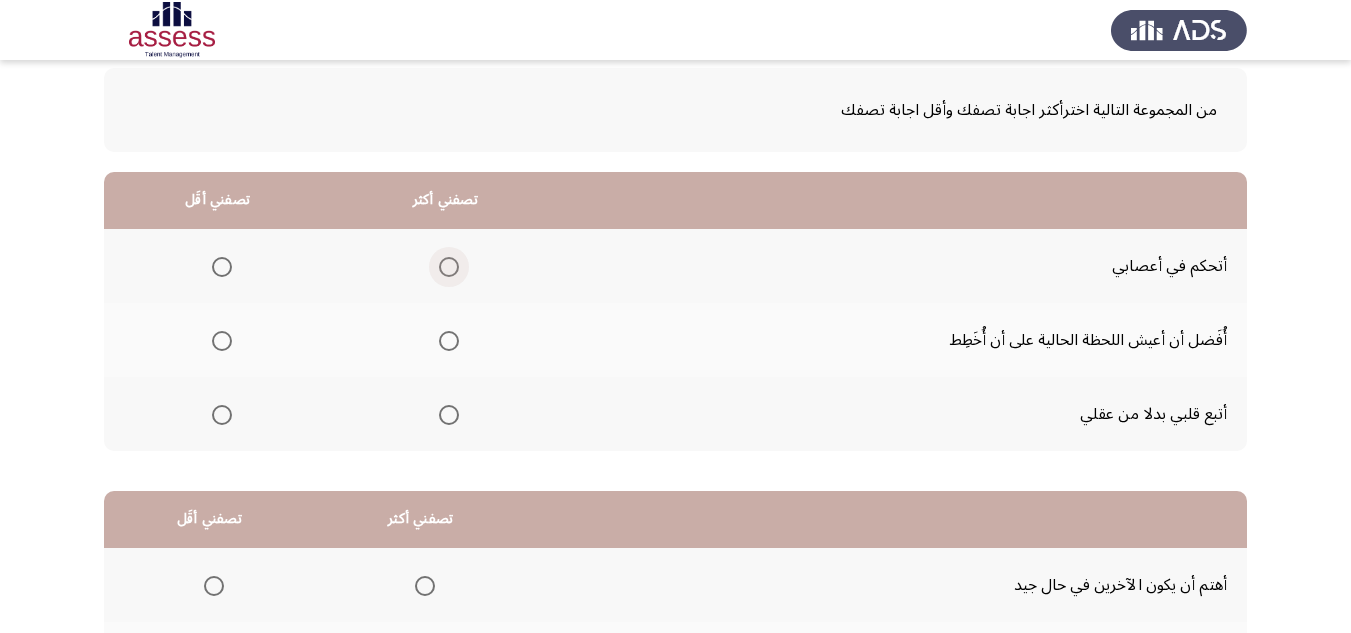click at bounding box center [449, 267] 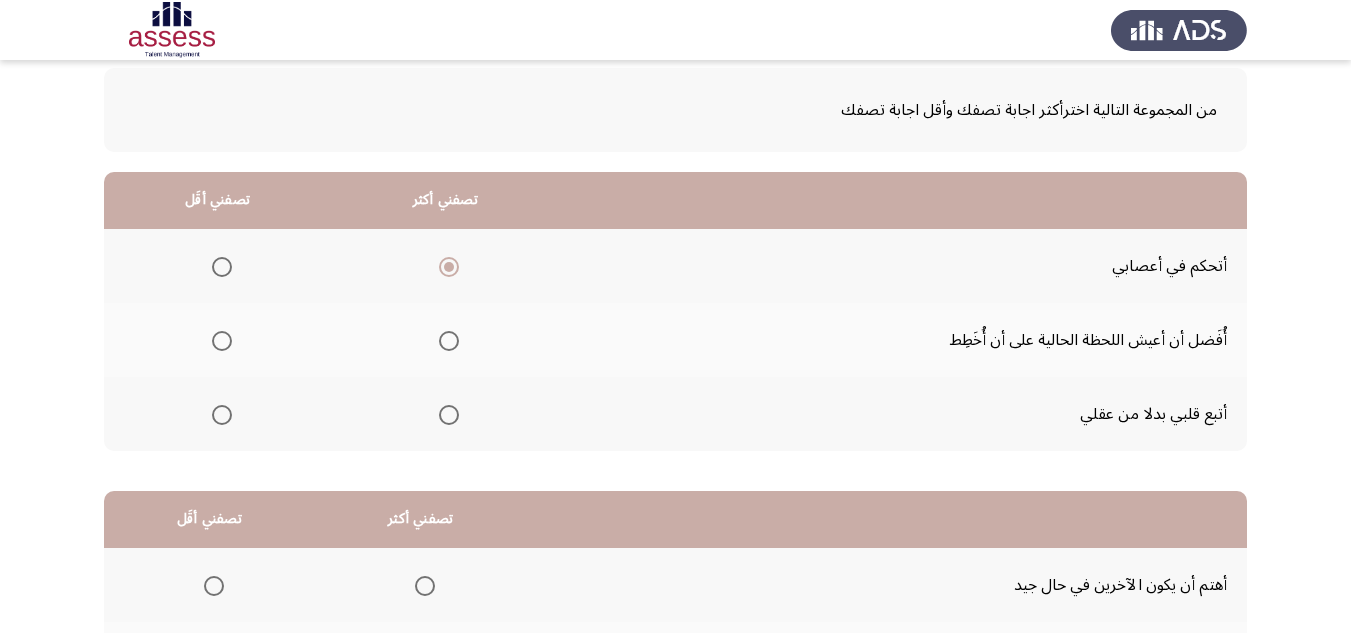 click at bounding box center [222, 341] 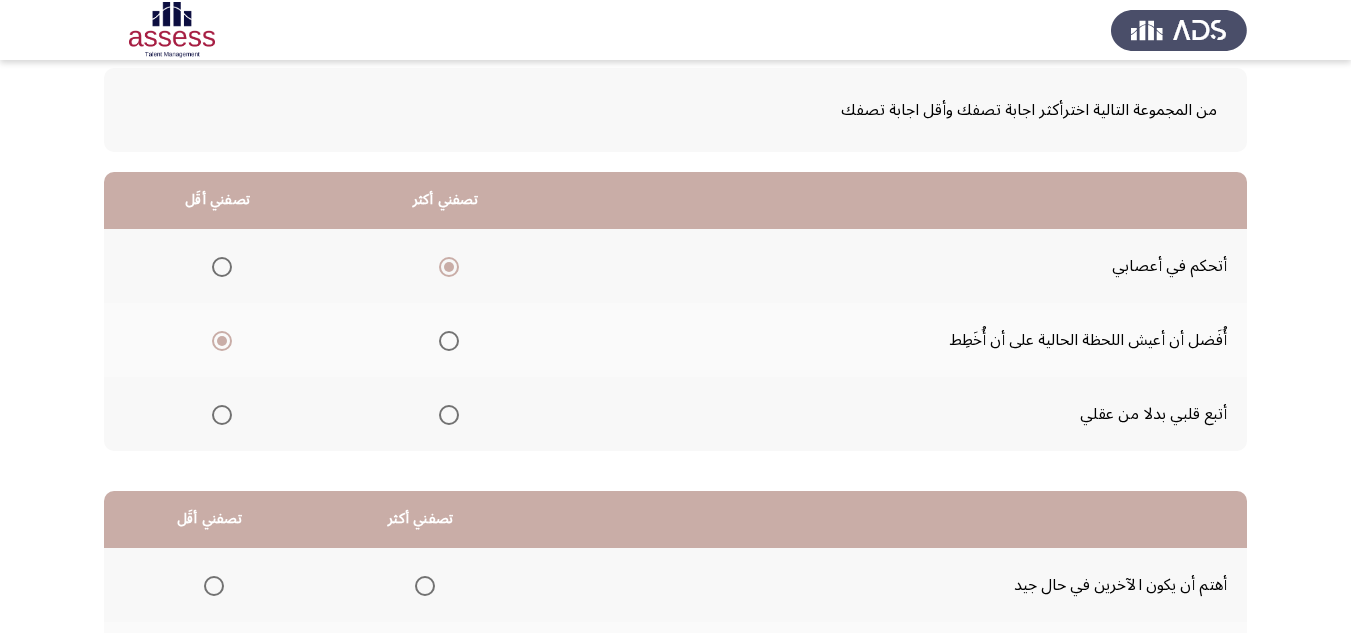 click at bounding box center [222, 415] 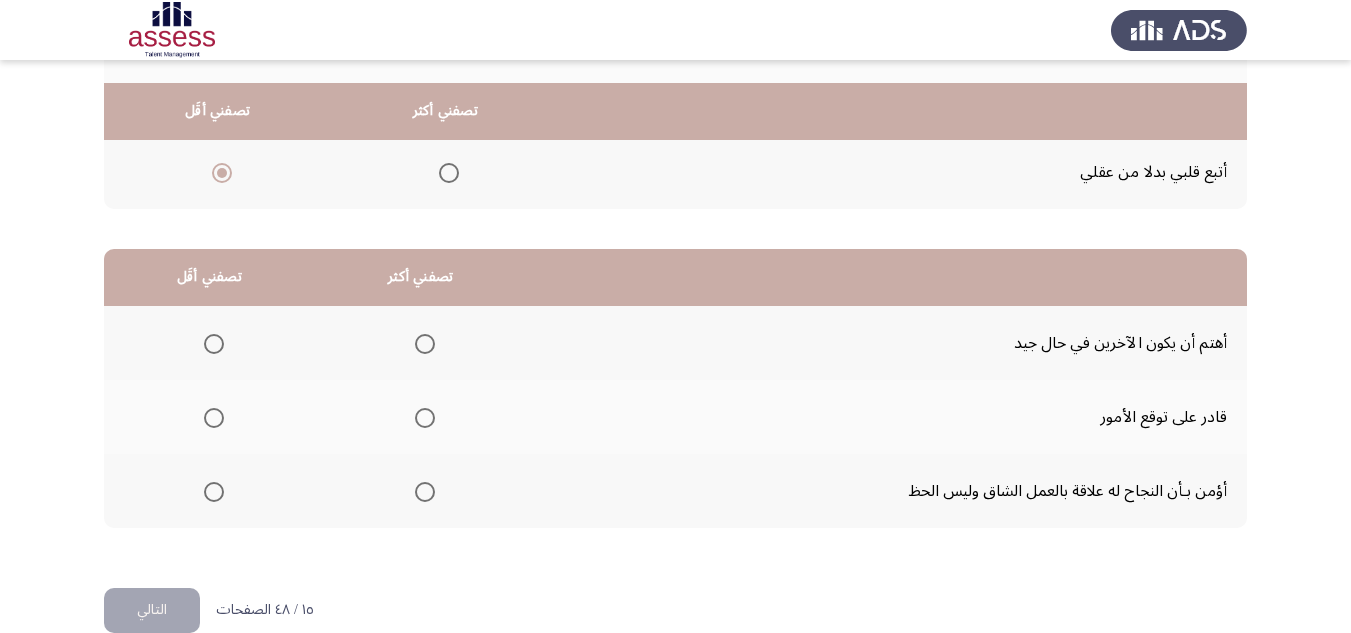 scroll, scrollTop: 377, scrollLeft: 0, axis: vertical 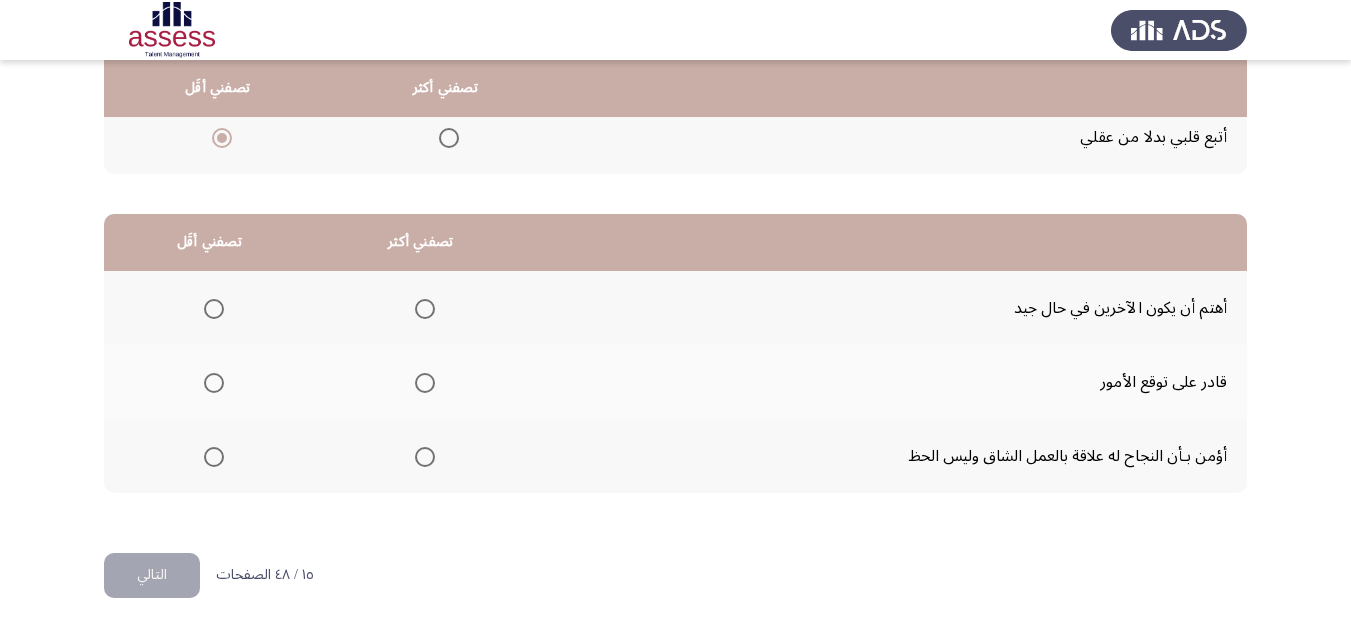 click at bounding box center (425, 457) 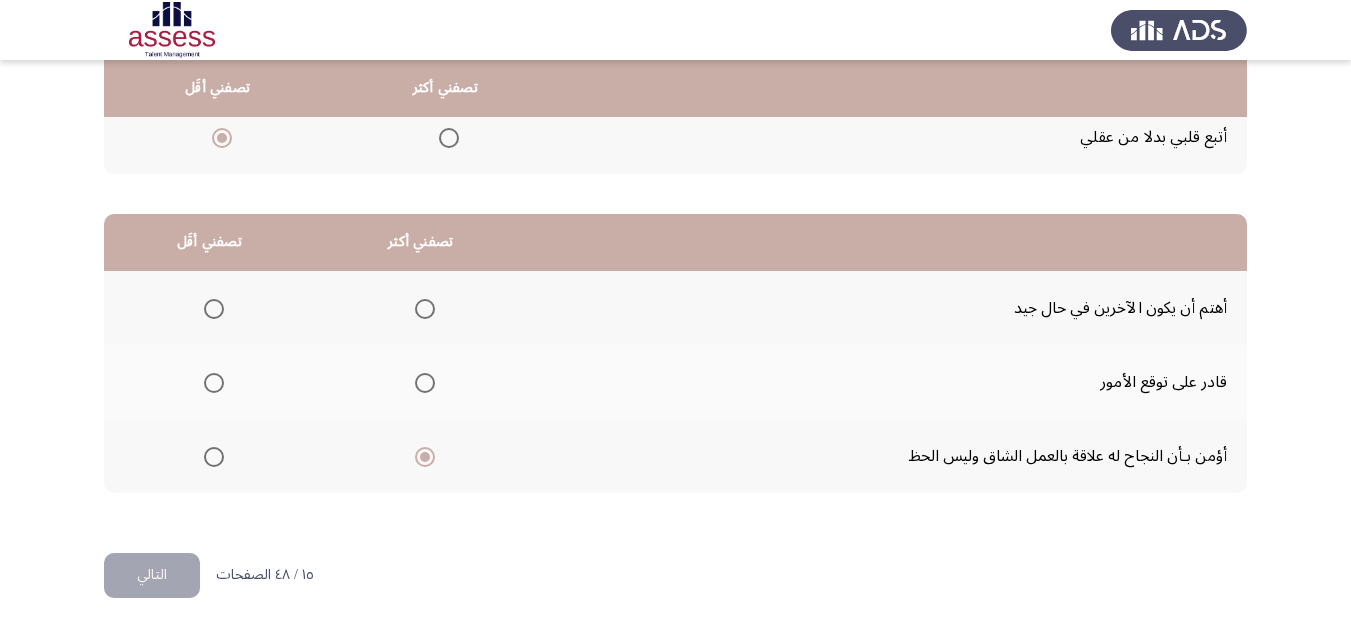 click at bounding box center (214, 383) 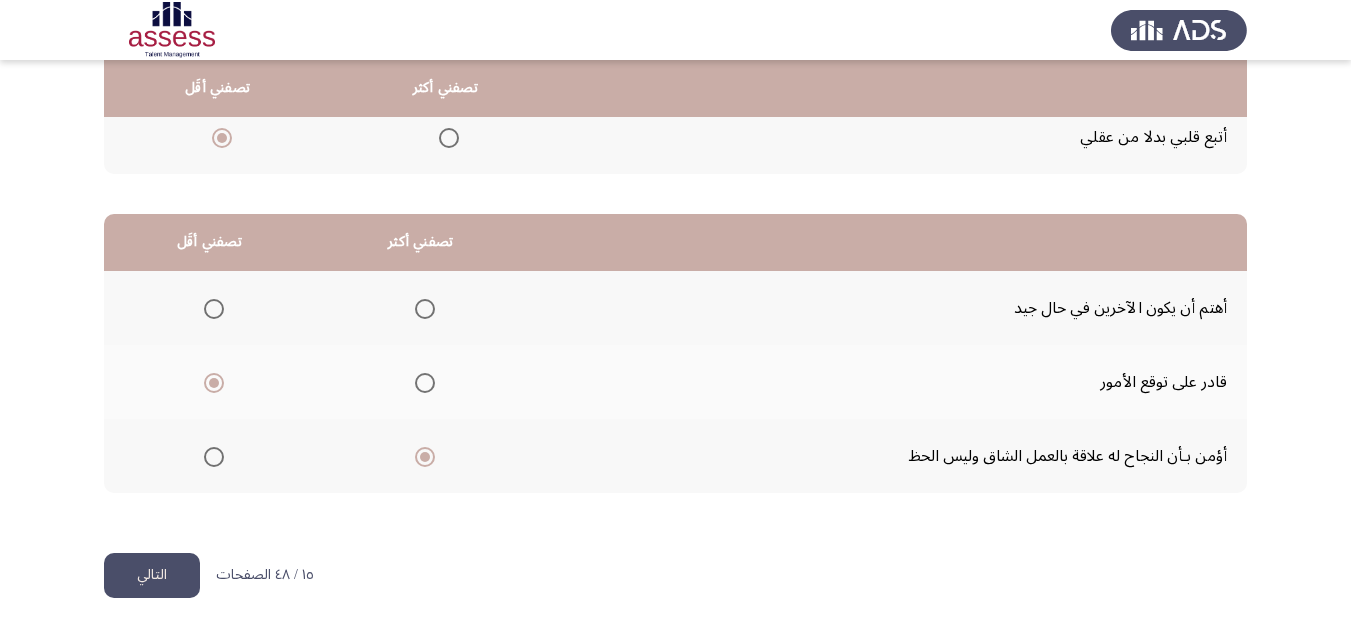 click on "التالي" 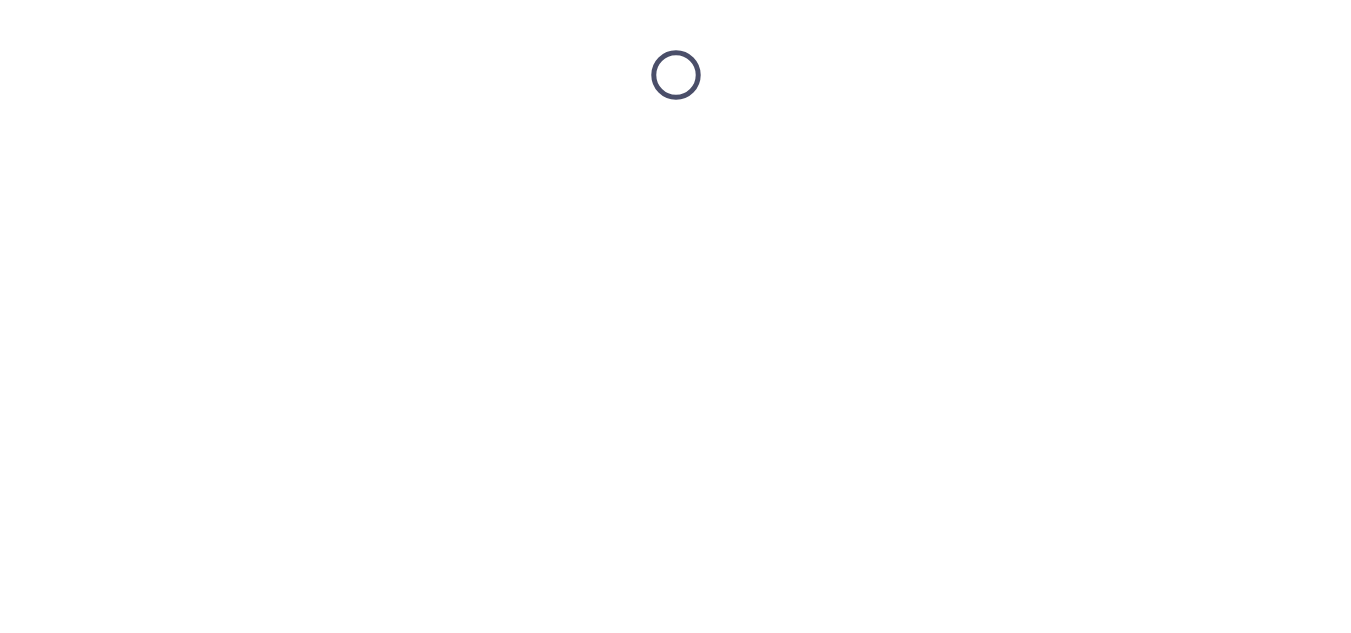 scroll, scrollTop: 0, scrollLeft: 0, axis: both 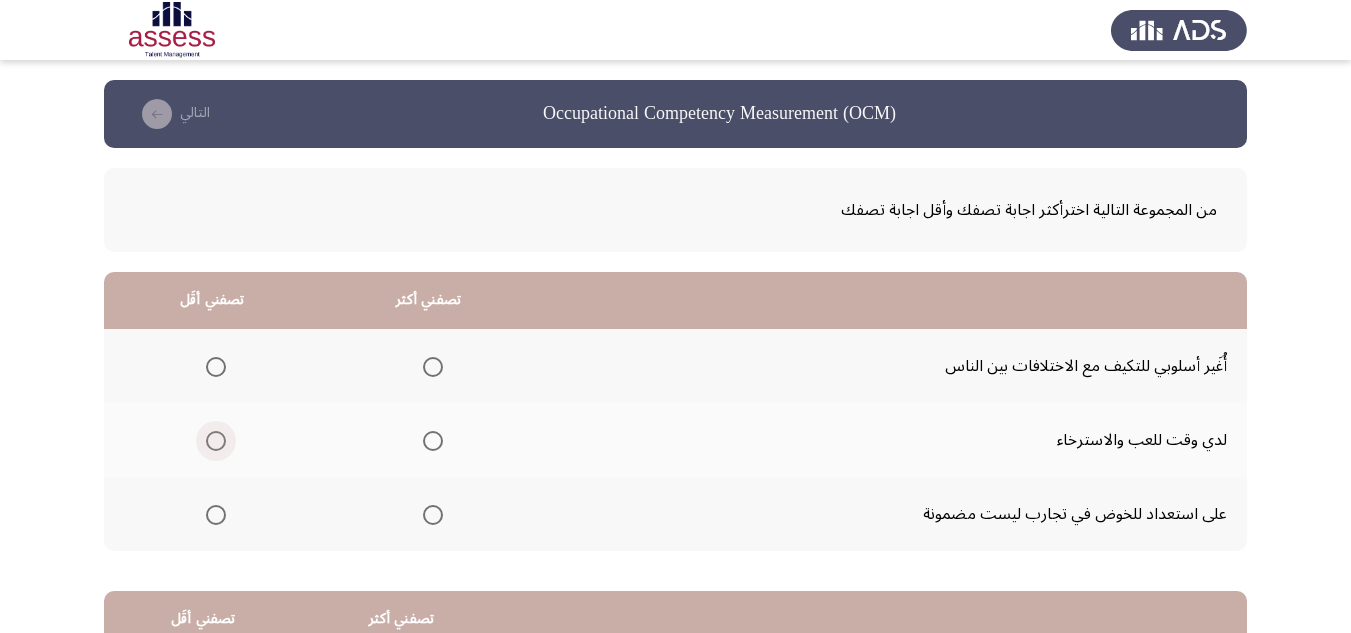 click at bounding box center [216, 441] 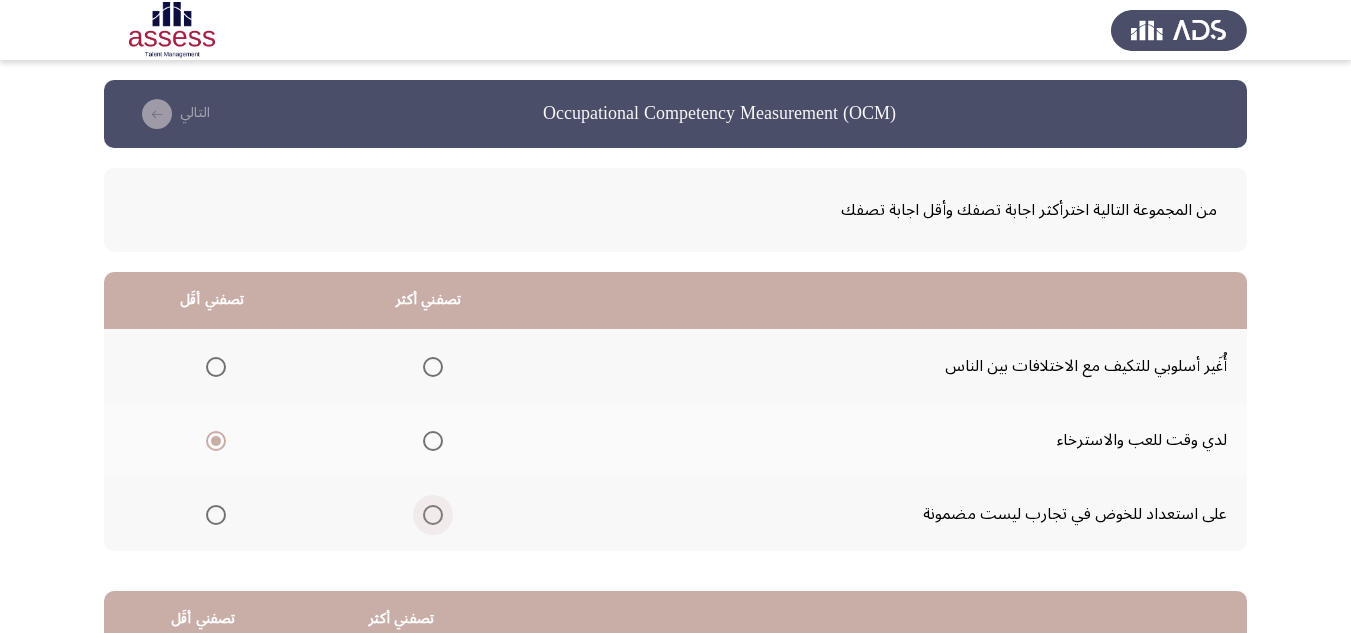 click at bounding box center (433, 515) 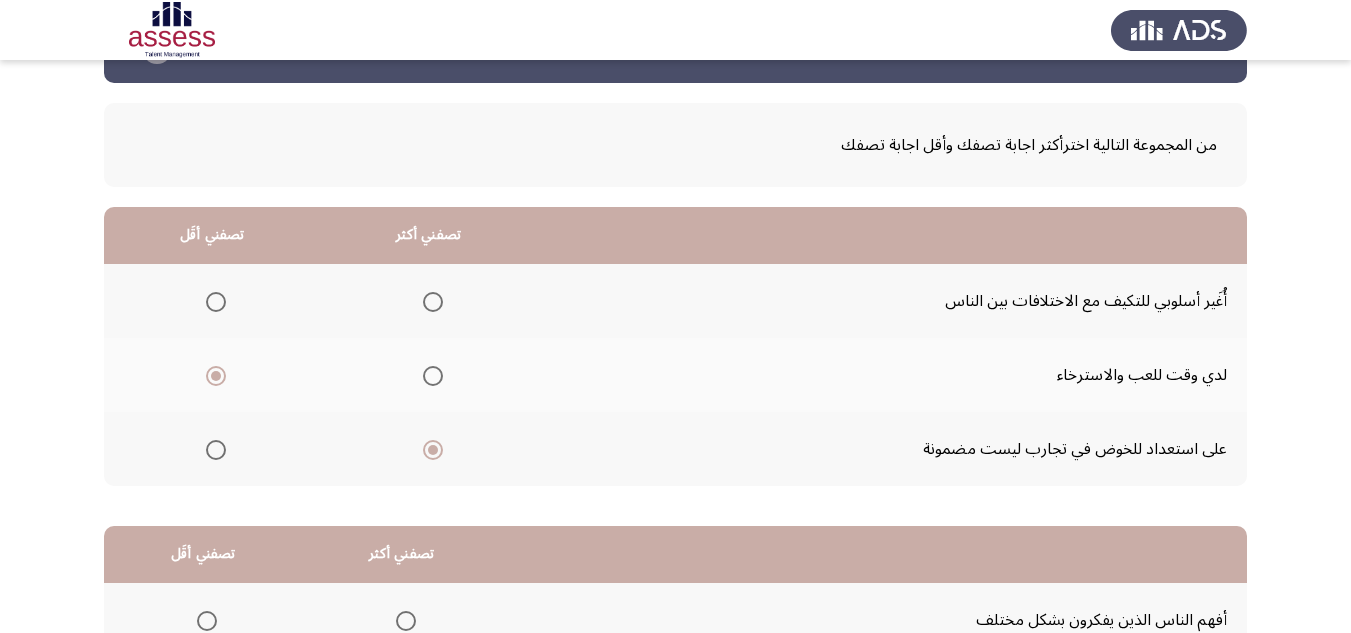 scroll, scrollTop: 100, scrollLeft: 0, axis: vertical 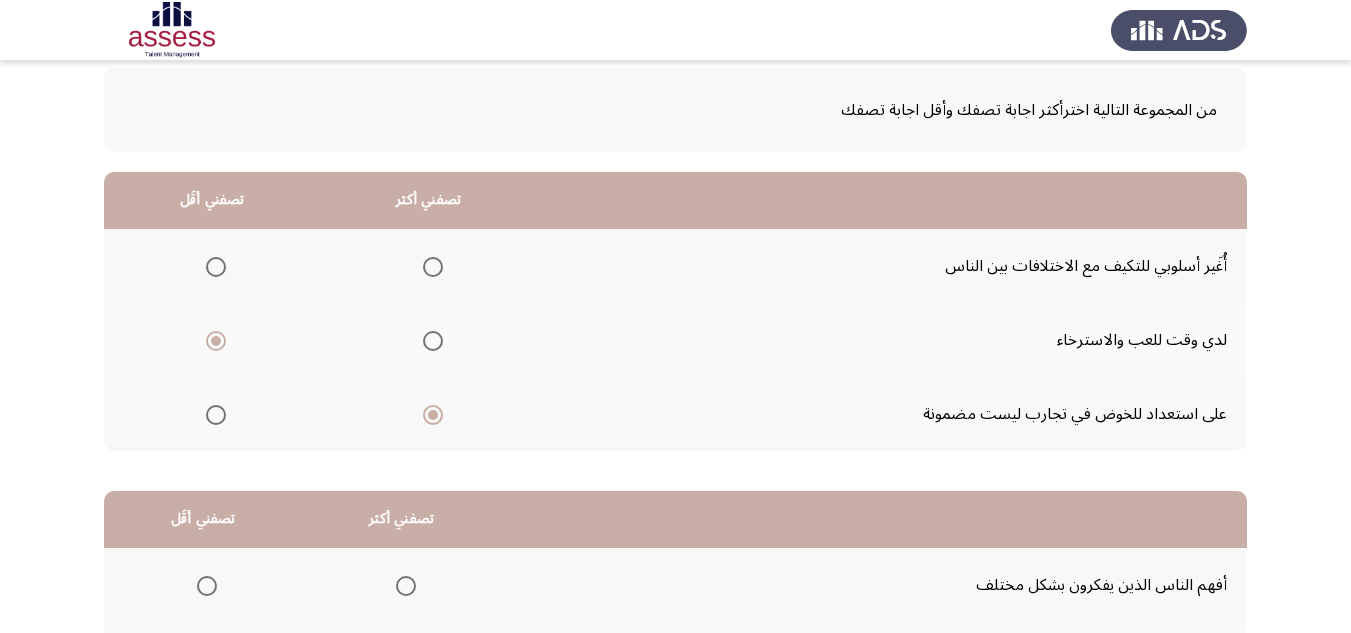 click at bounding box center [433, 267] 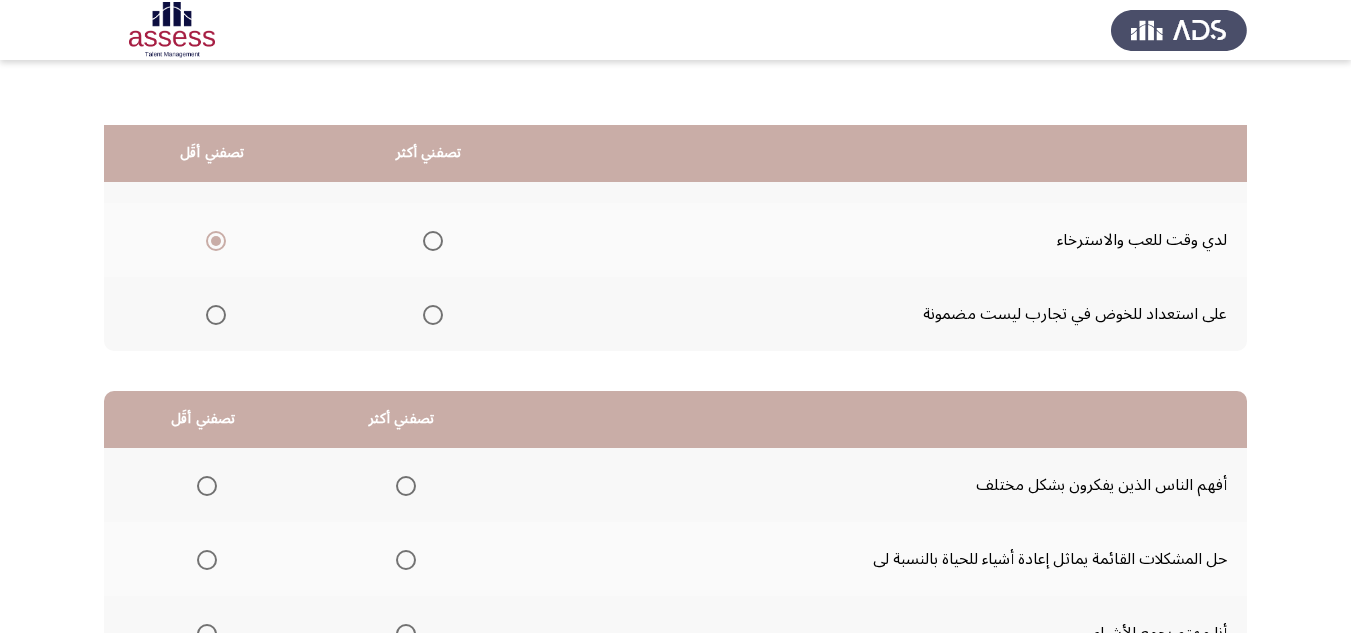 scroll, scrollTop: 300, scrollLeft: 0, axis: vertical 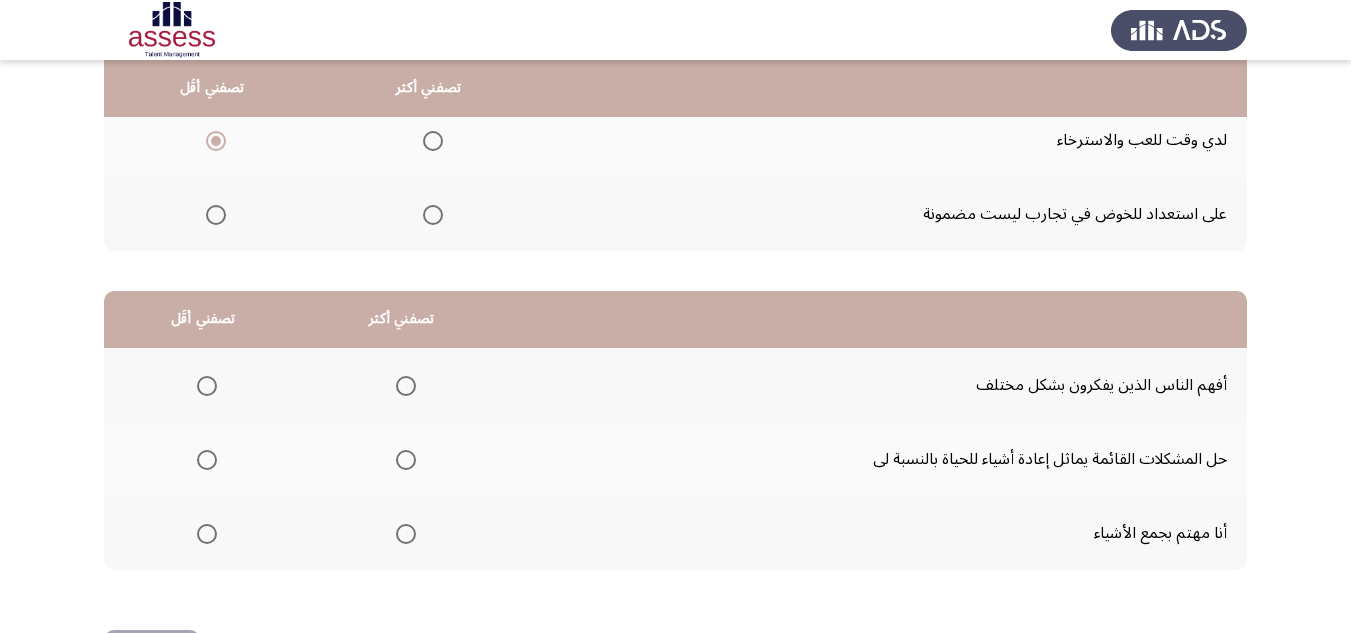 click at bounding box center (207, 386) 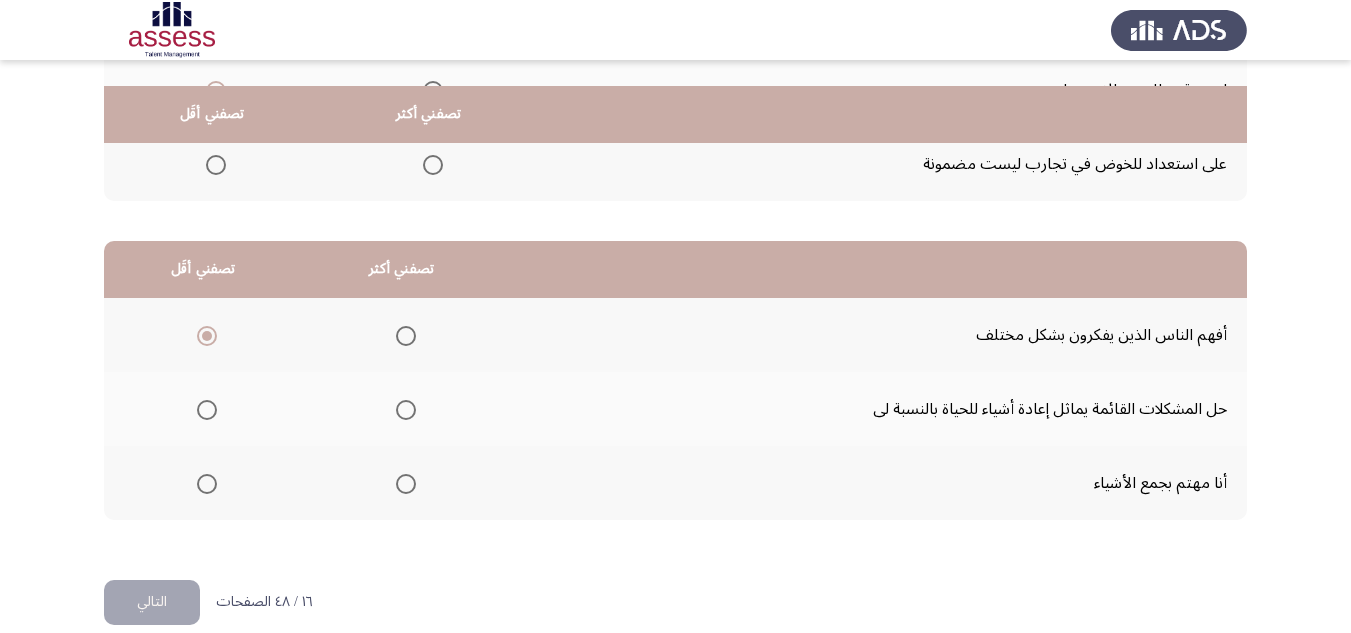 scroll, scrollTop: 377, scrollLeft: 0, axis: vertical 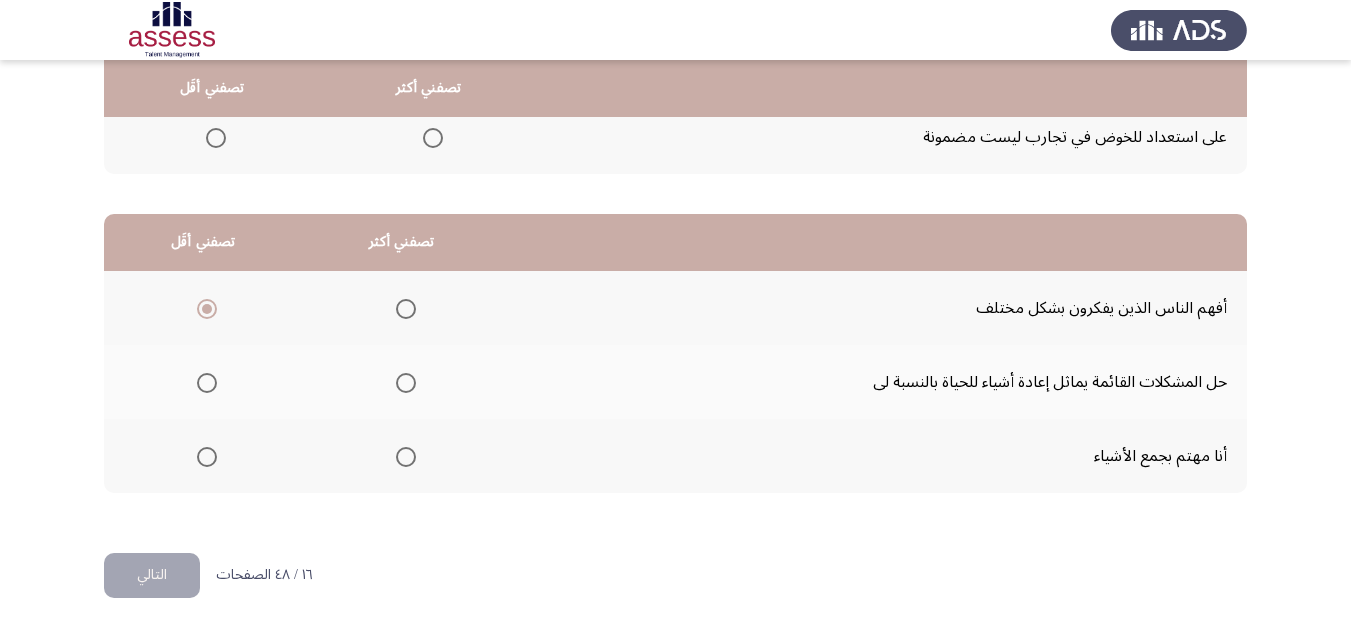 click at bounding box center [406, 383] 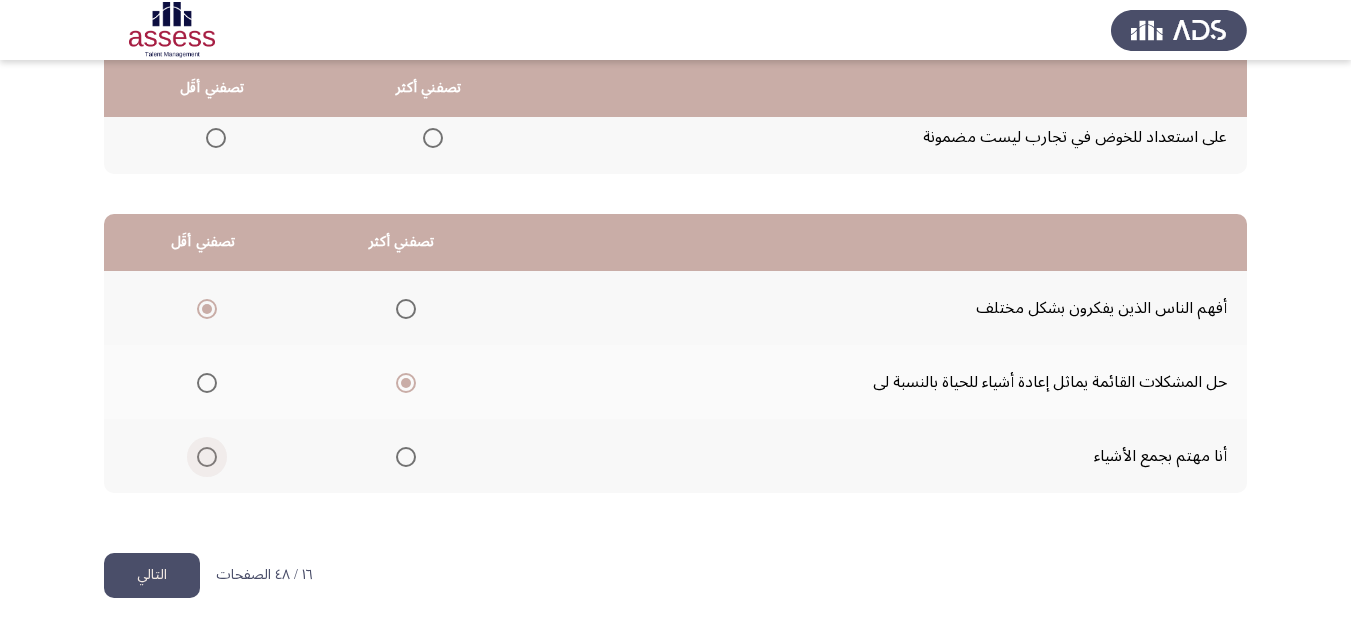 click at bounding box center [207, 457] 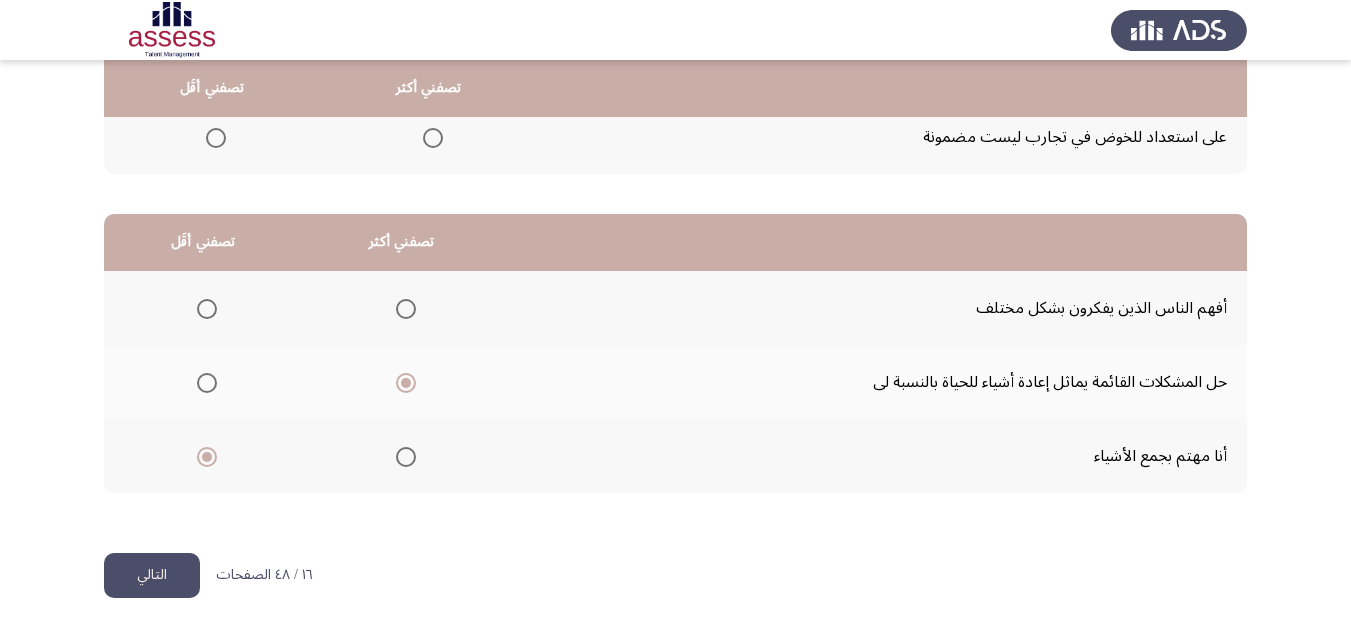 click on "التالي" 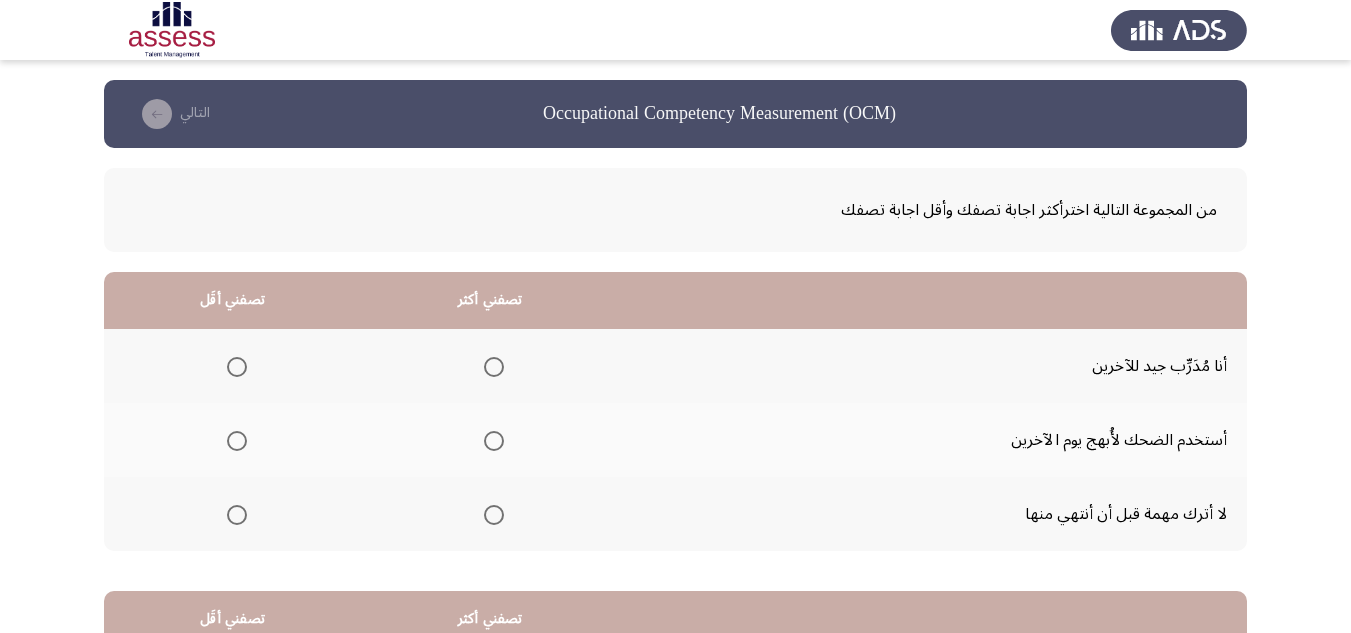 click at bounding box center [494, 367] 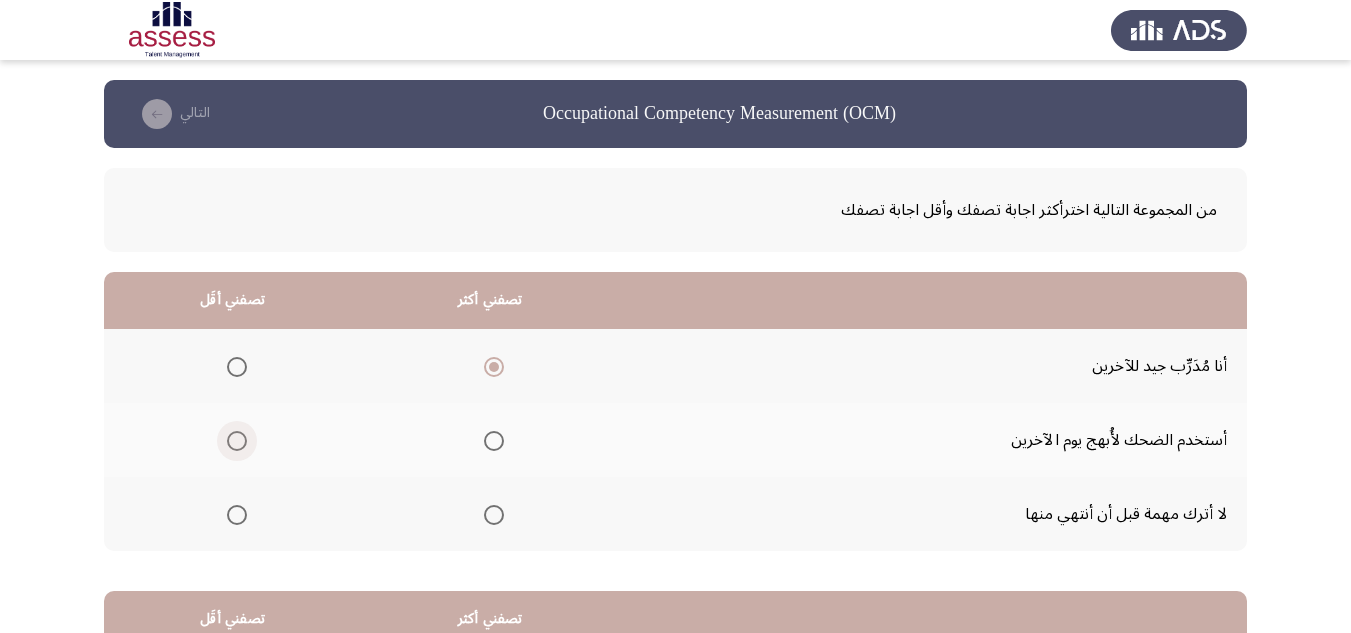 click at bounding box center [237, 441] 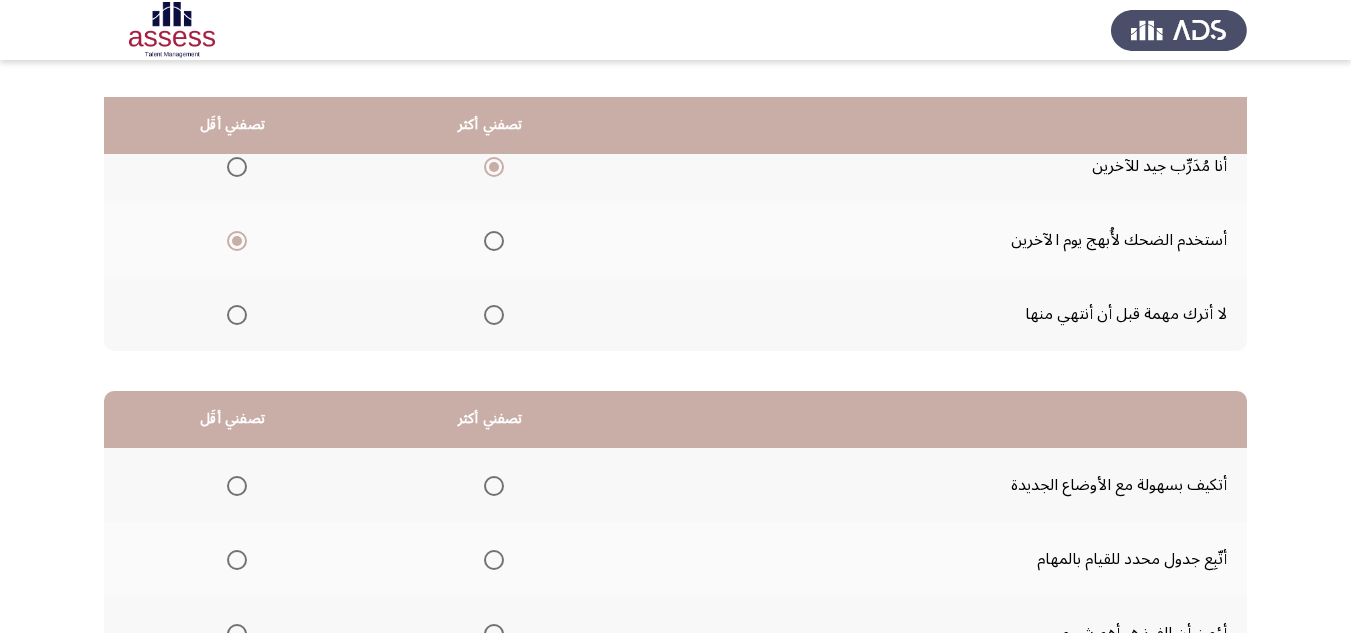 scroll, scrollTop: 300, scrollLeft: 0, axis: vertical 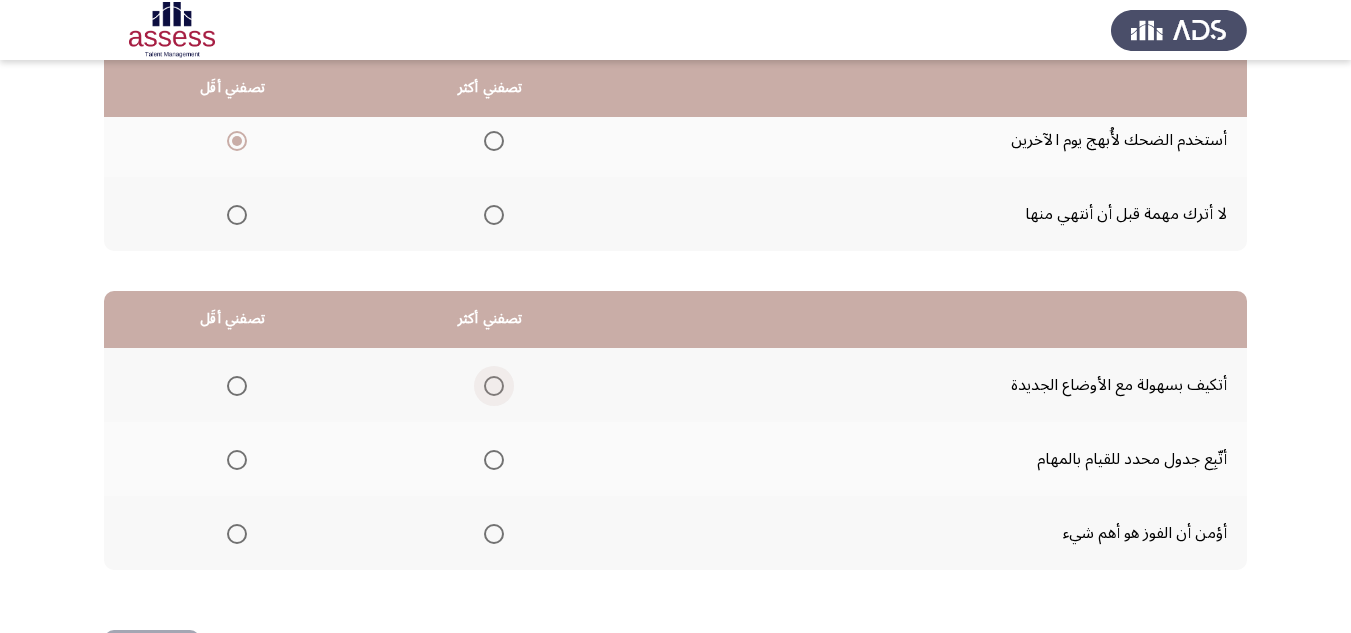 click at bounding box center [494, 386] 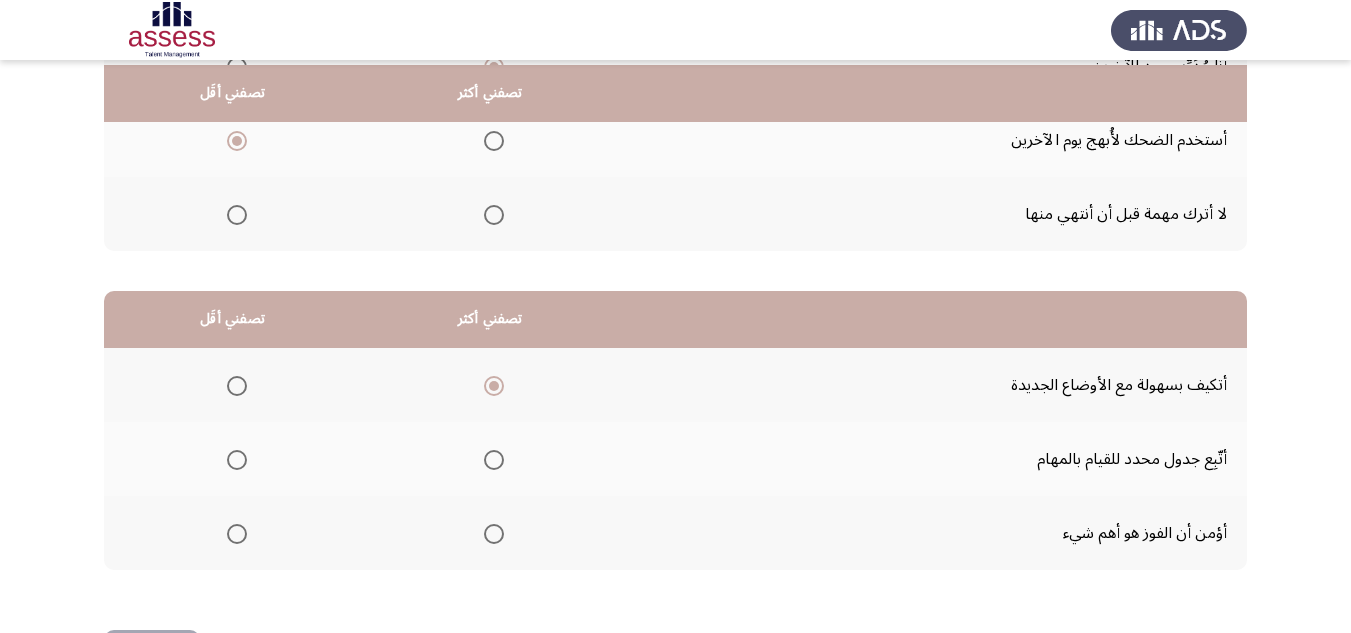 scroll, scrollTop: 377, scrollLeft: 0, axis: vertical 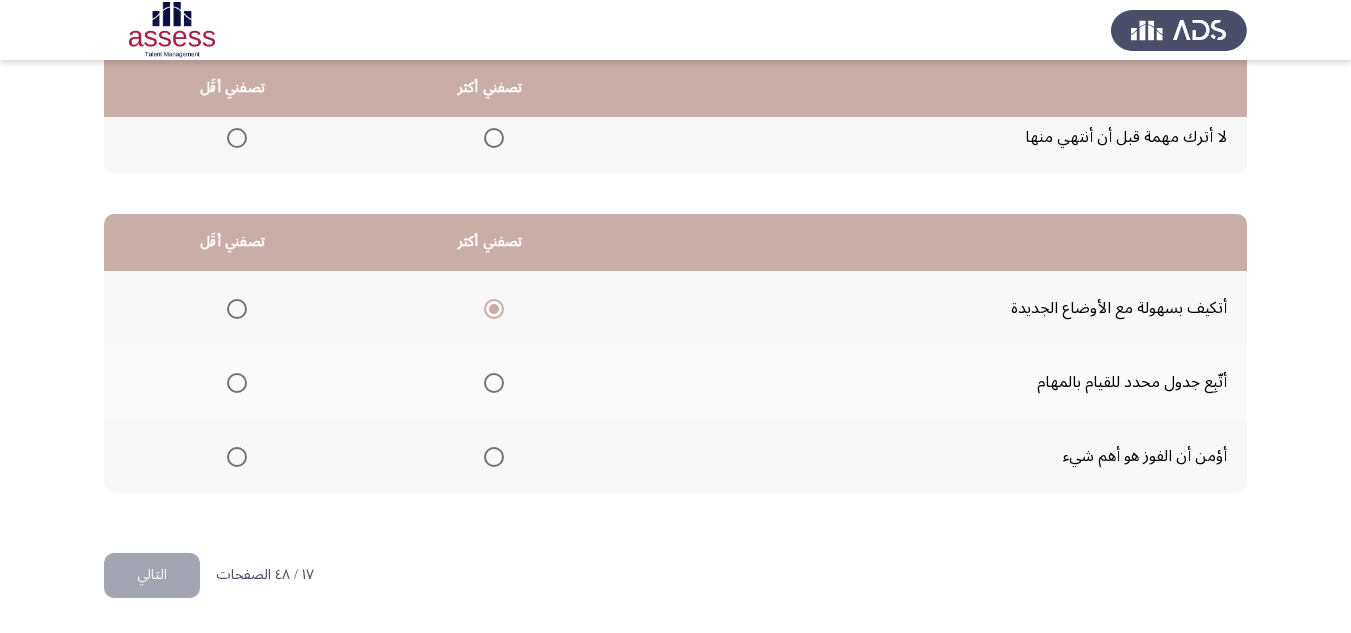 click at bounding box center (237, 457) 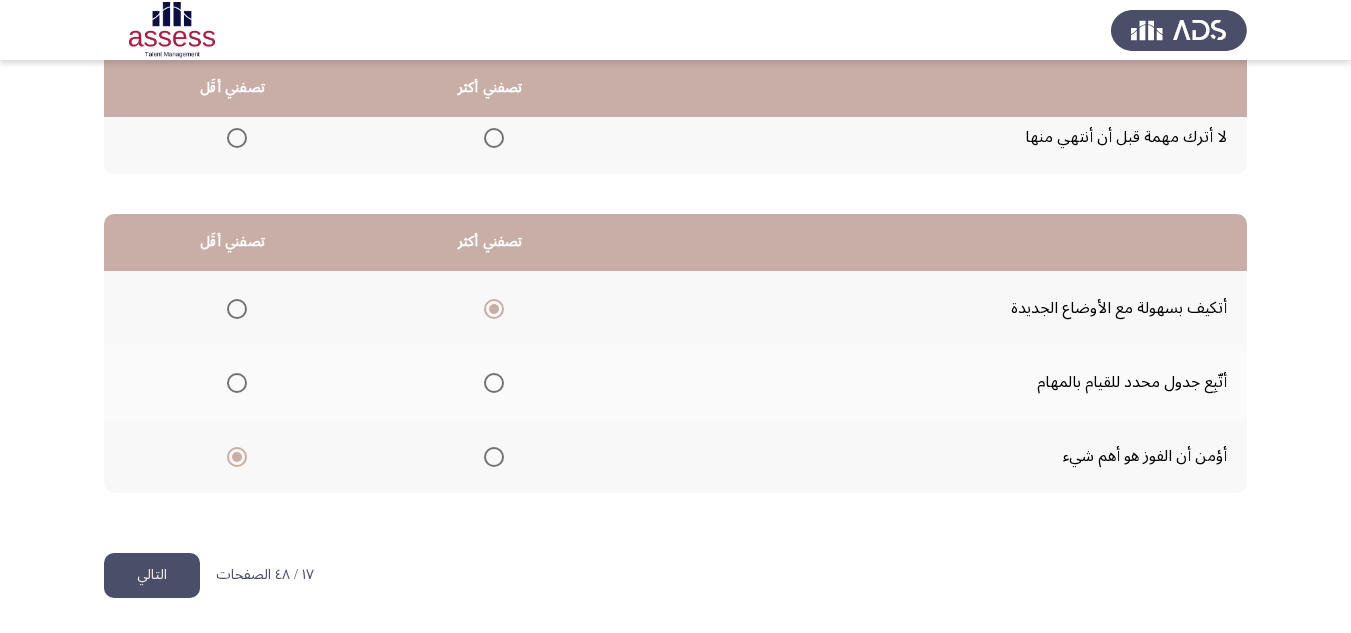click on "التالي" 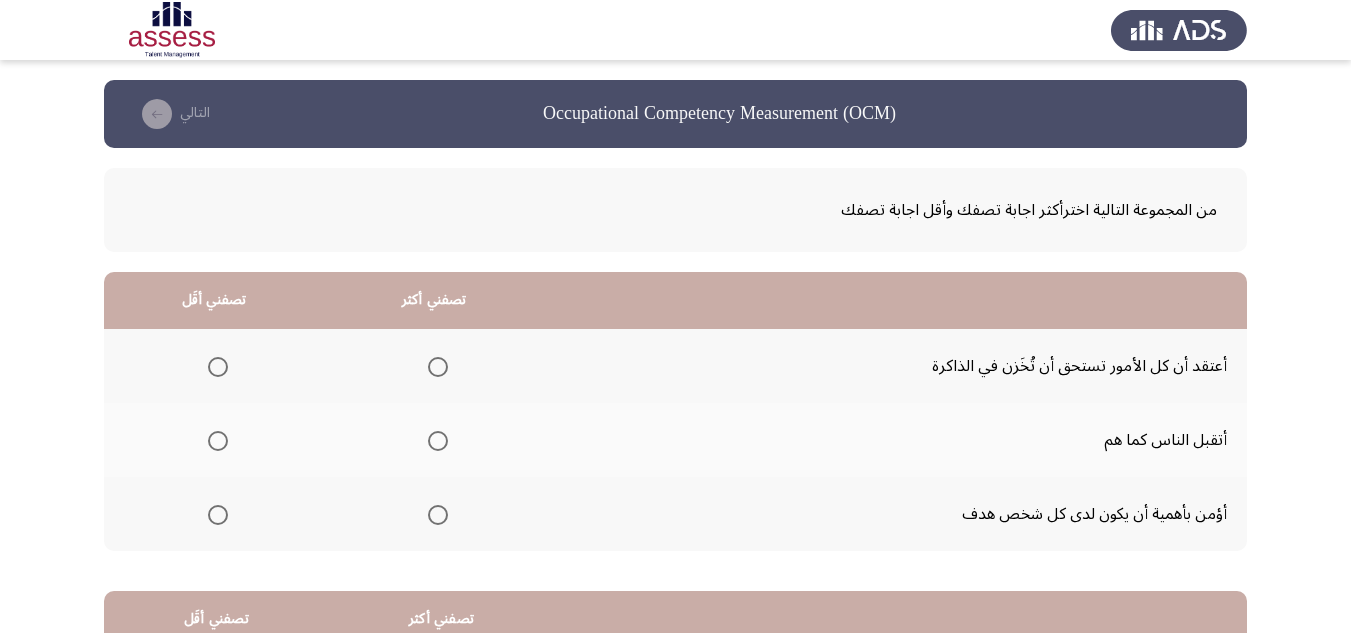 scroll, scrollTop: 100, scrollLeft: 0, axis: vertical 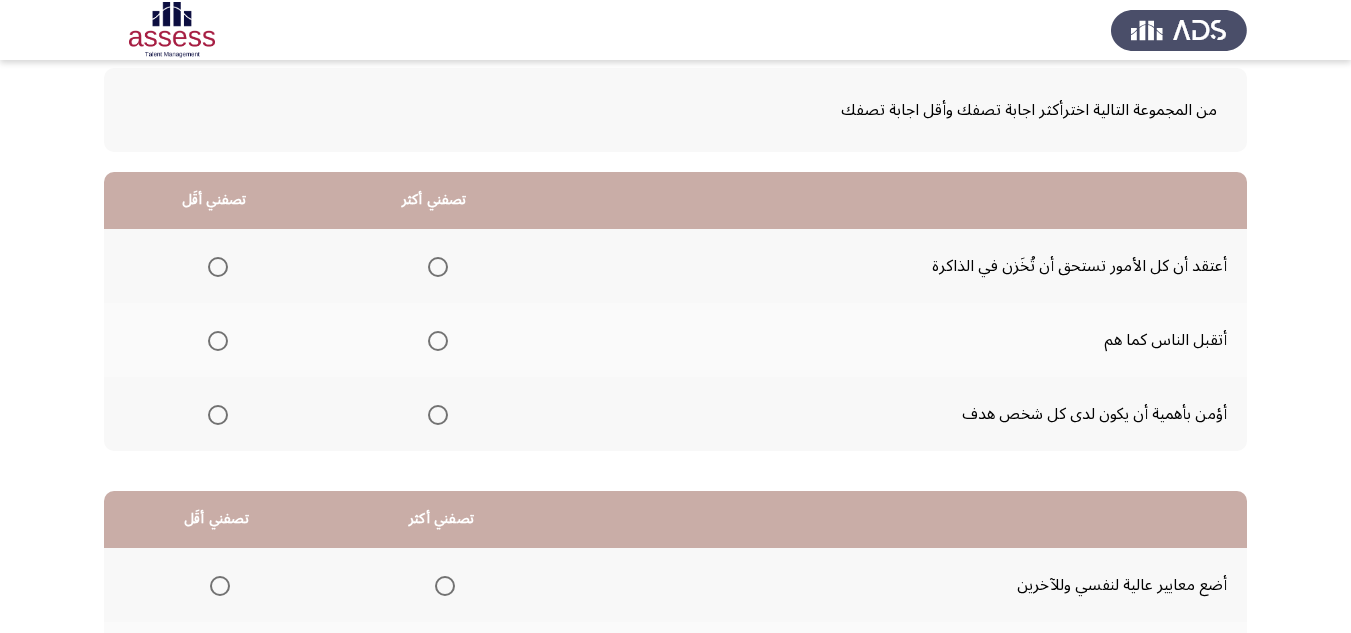 click at bounding box center [218, 267] 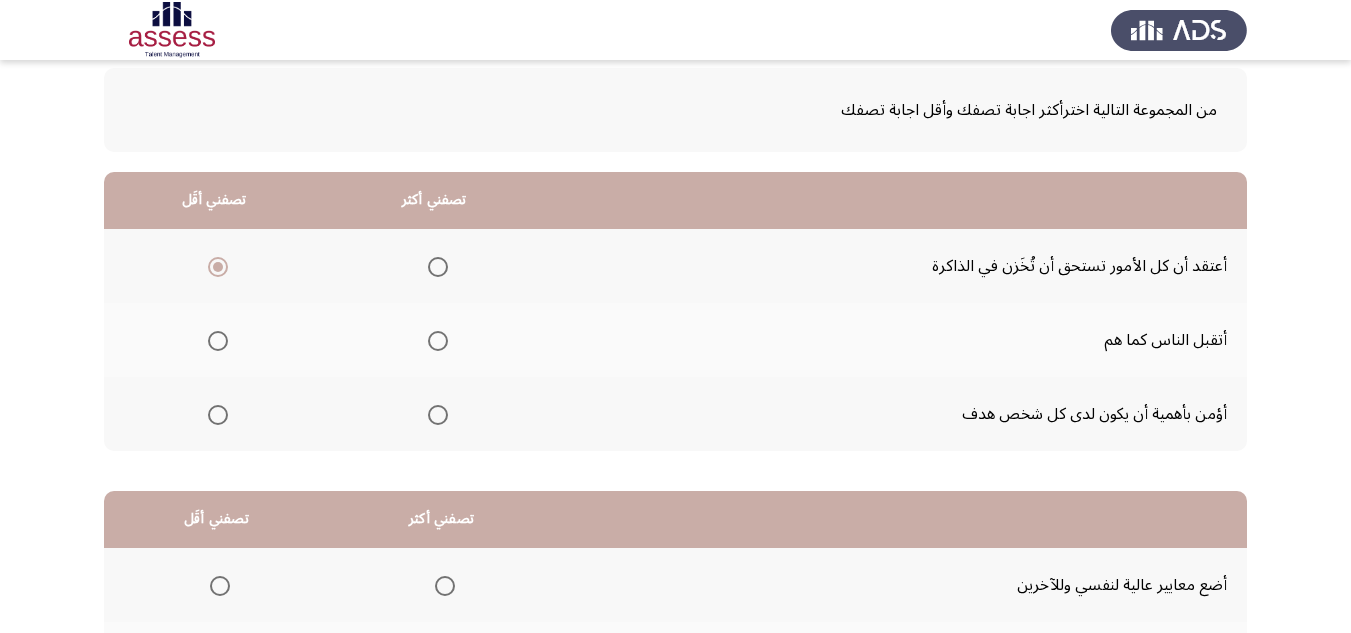 click at bounding box center (438, 415) 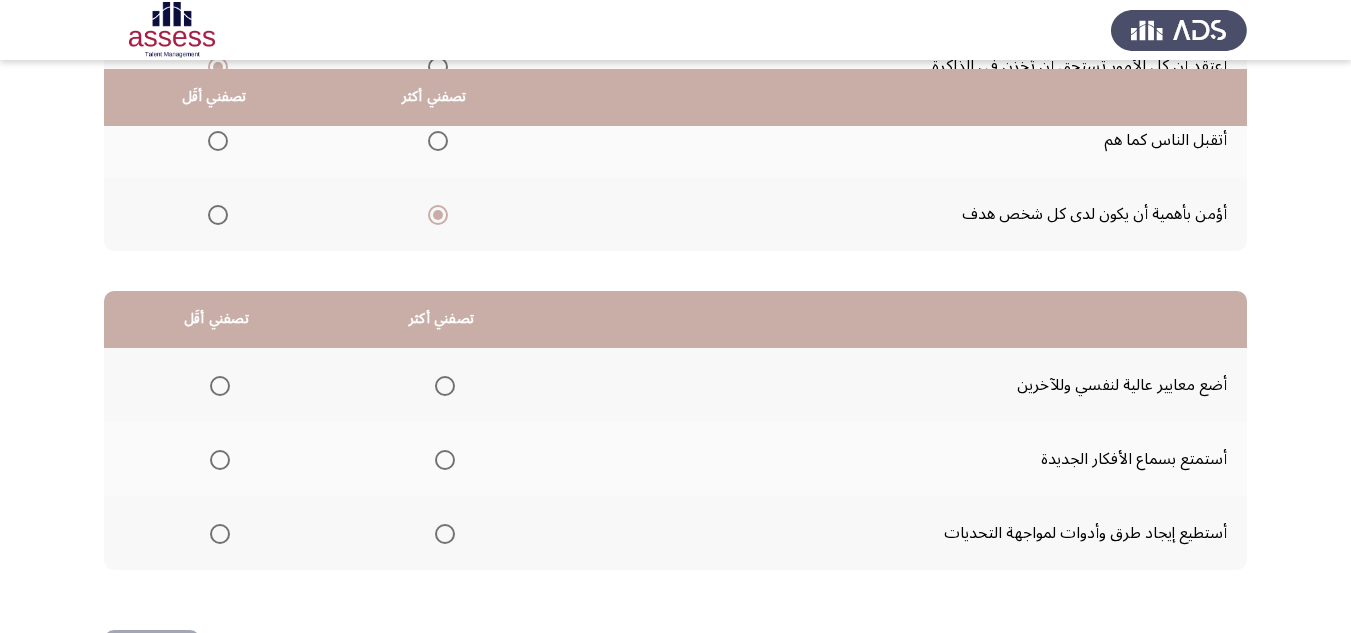 scroll, scrollTop: 377, scrollLeft: 0, axis: vertical 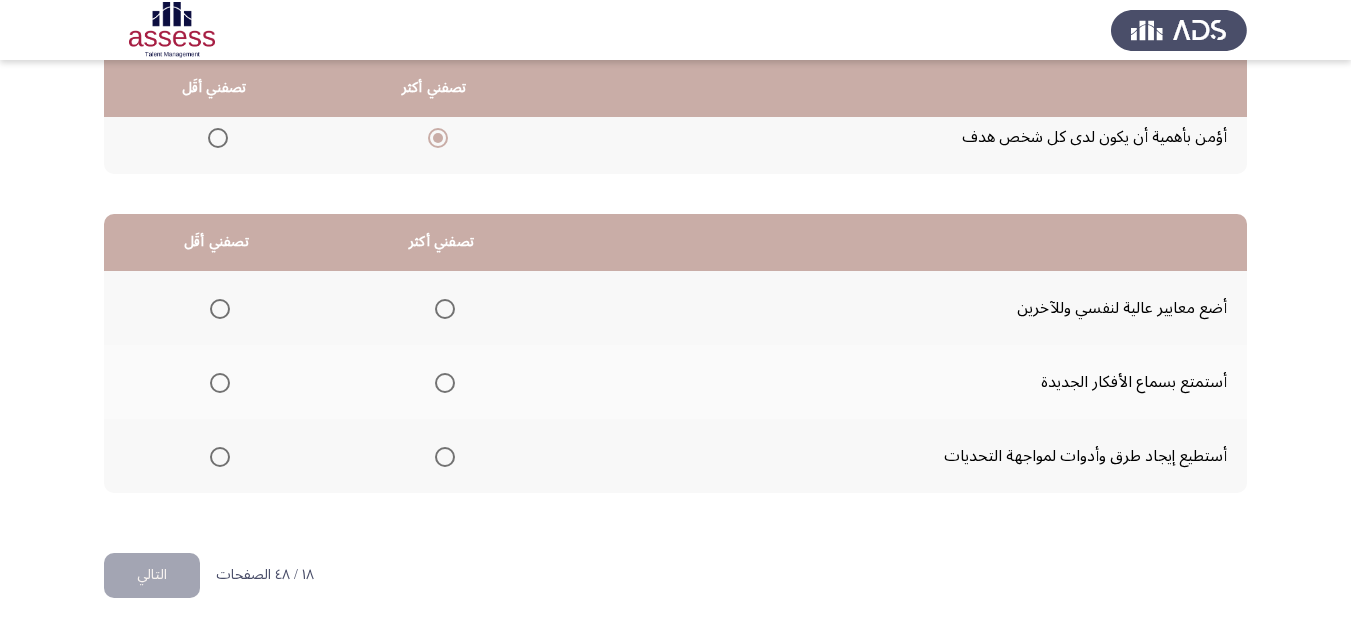 click at bounding box center [445, 457] 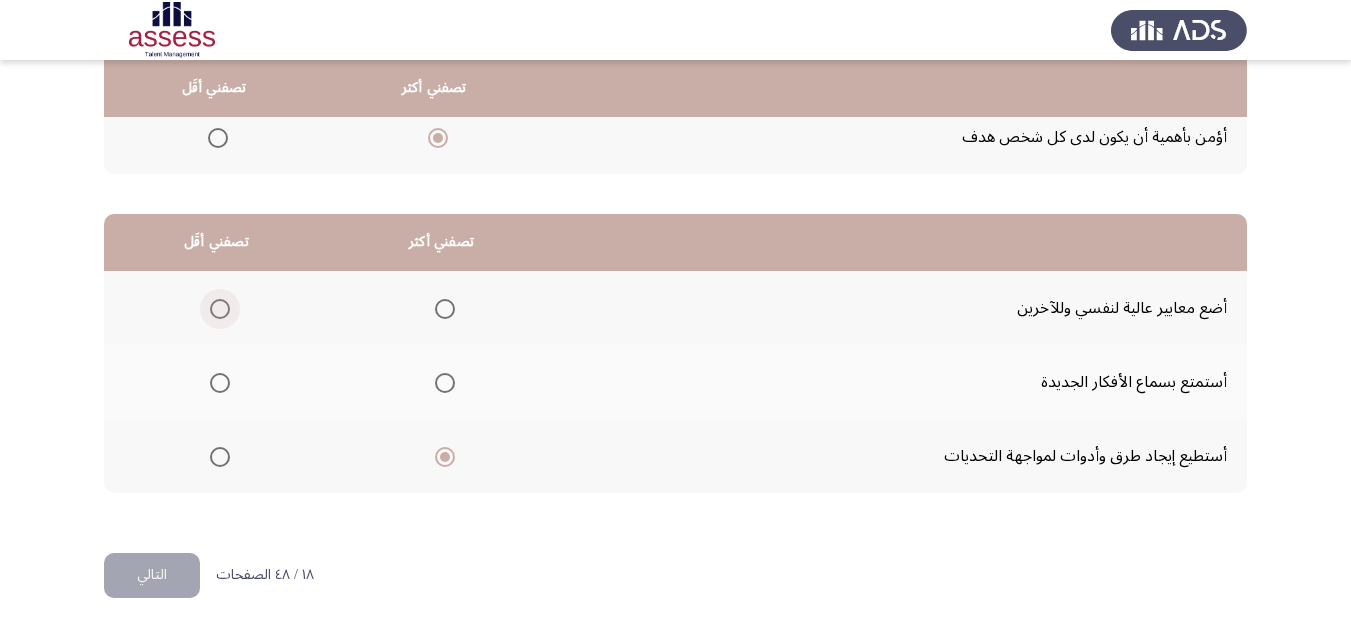 click at bounding box center (220, 309) 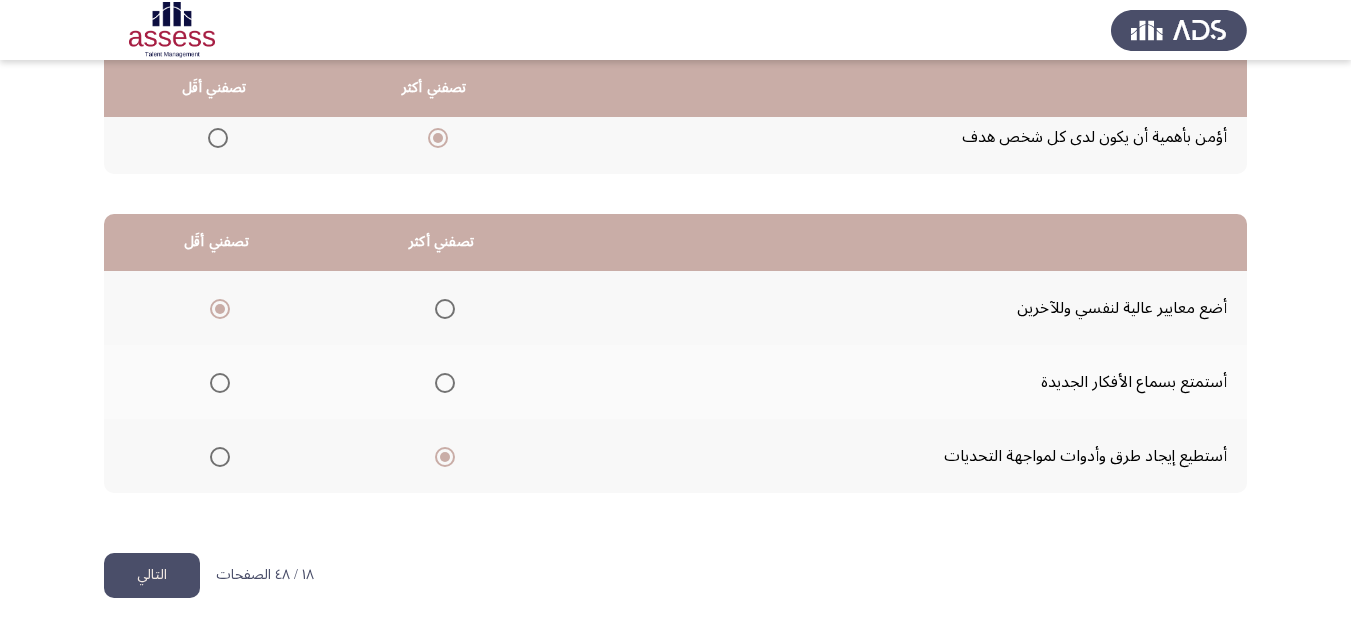 click on "التالي" 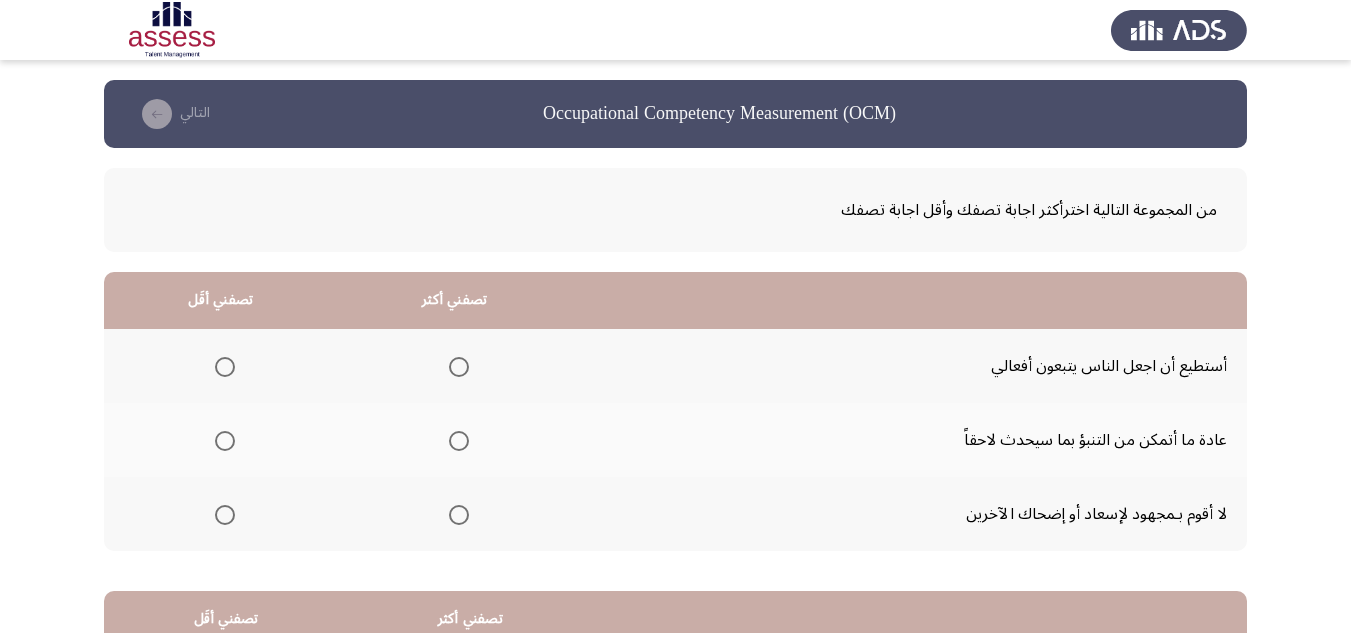click at bounding box center (459, 367) 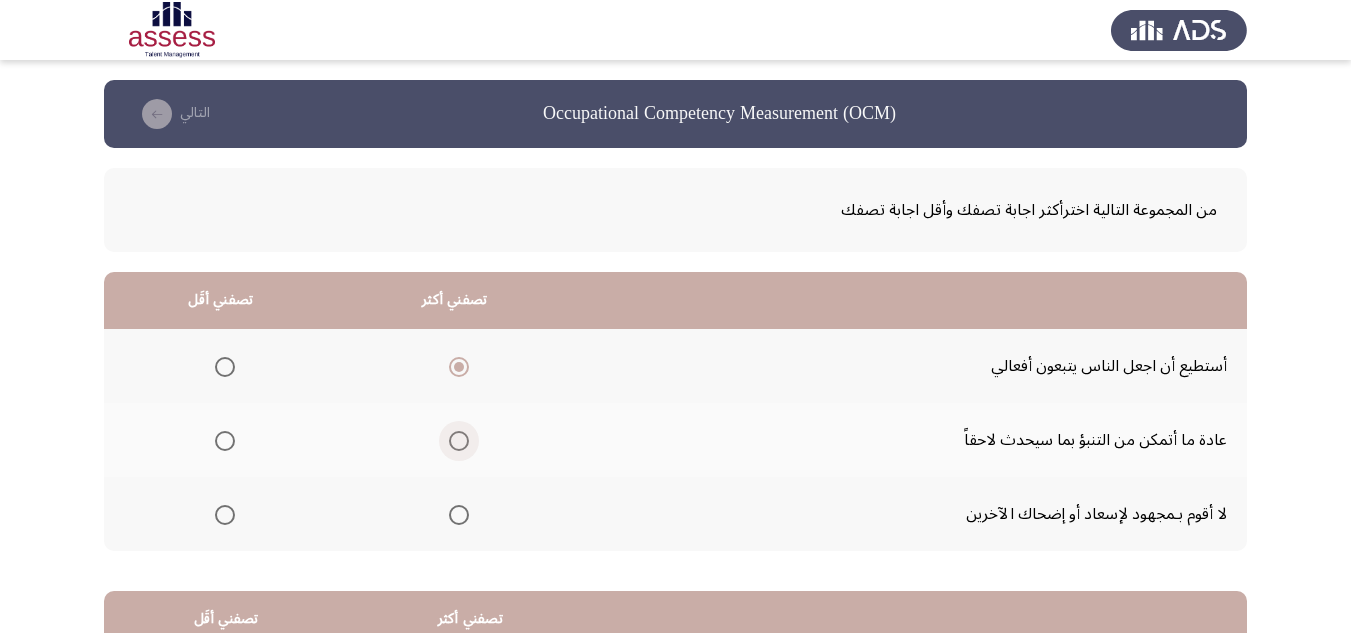 click at bounding box center (459, 441) 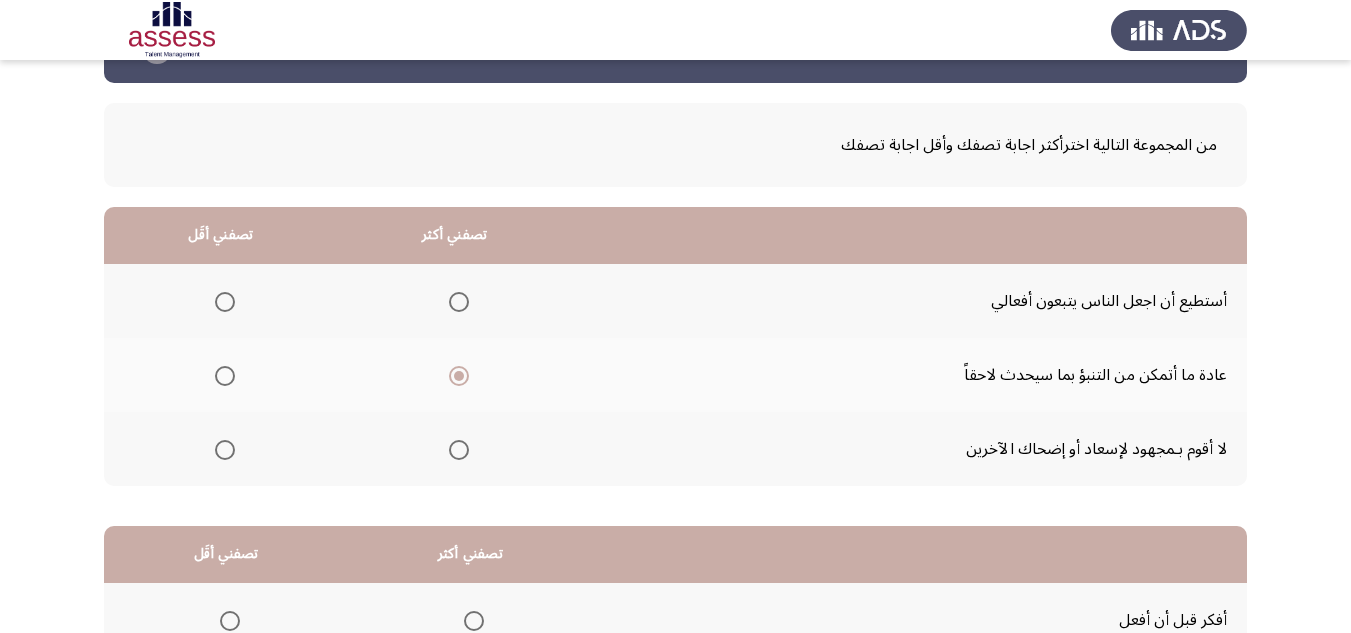 scroll, scrollTop: 100, scrollLeft: 0, axis: vertical 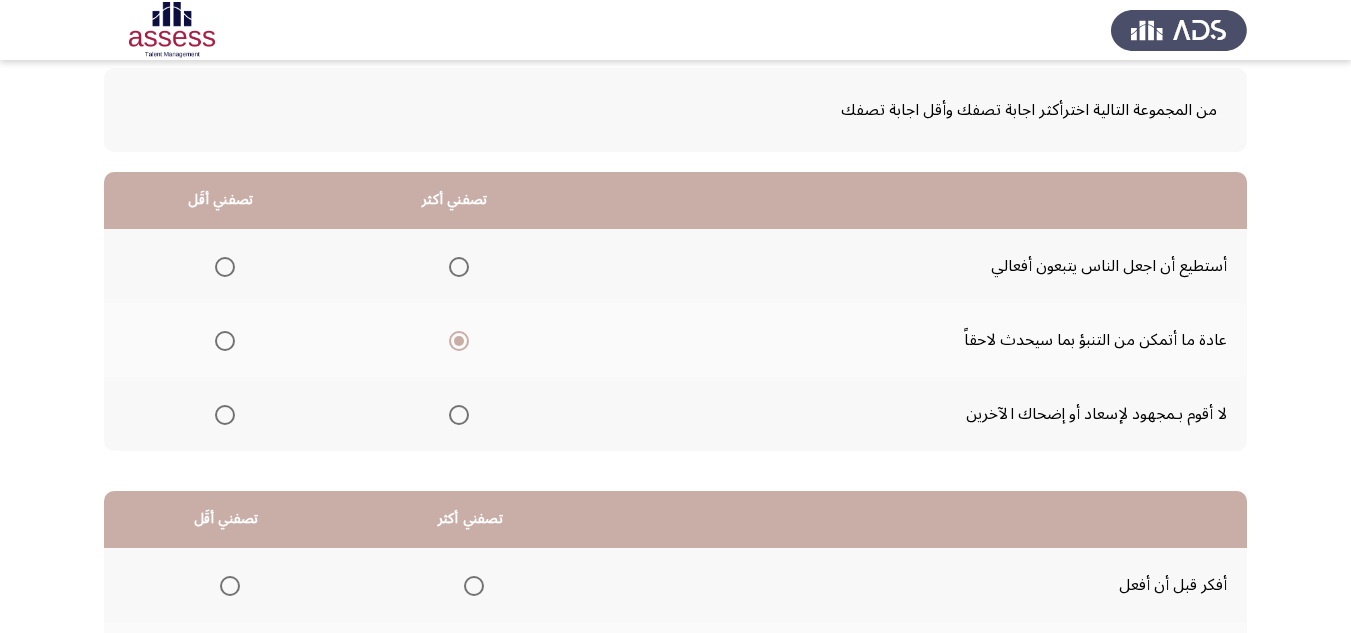 click at bounding box center [459, 267] 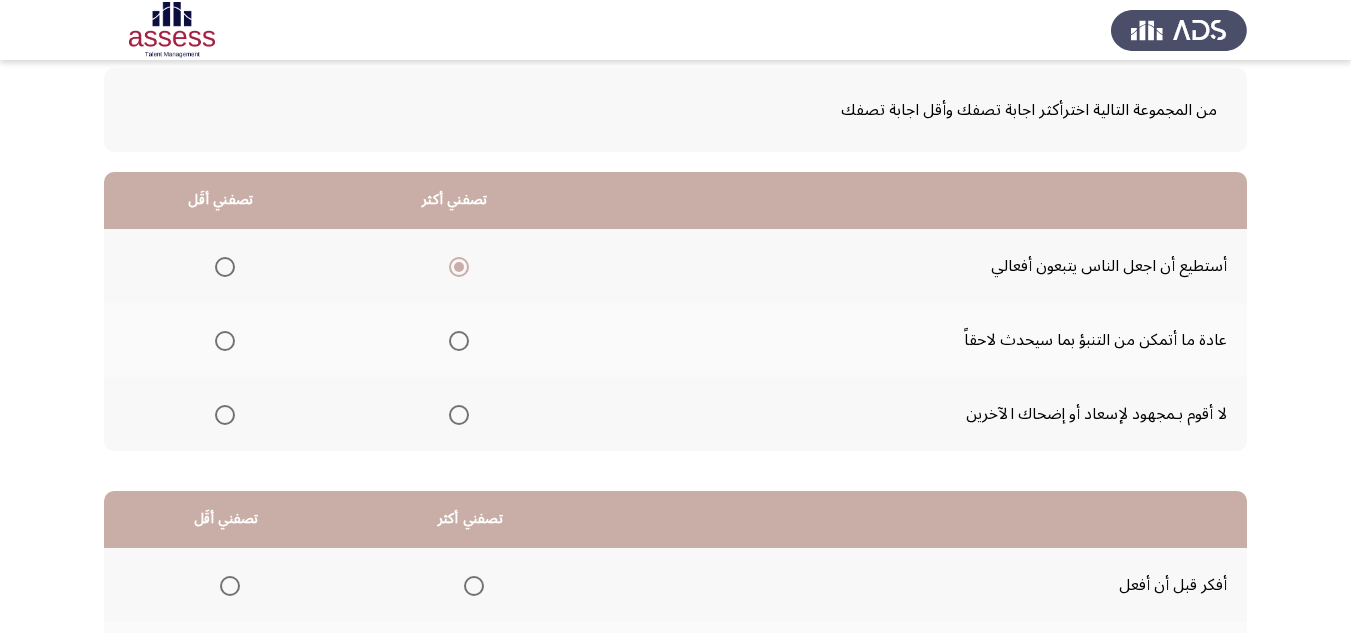 click at bounding box center [225, 341] 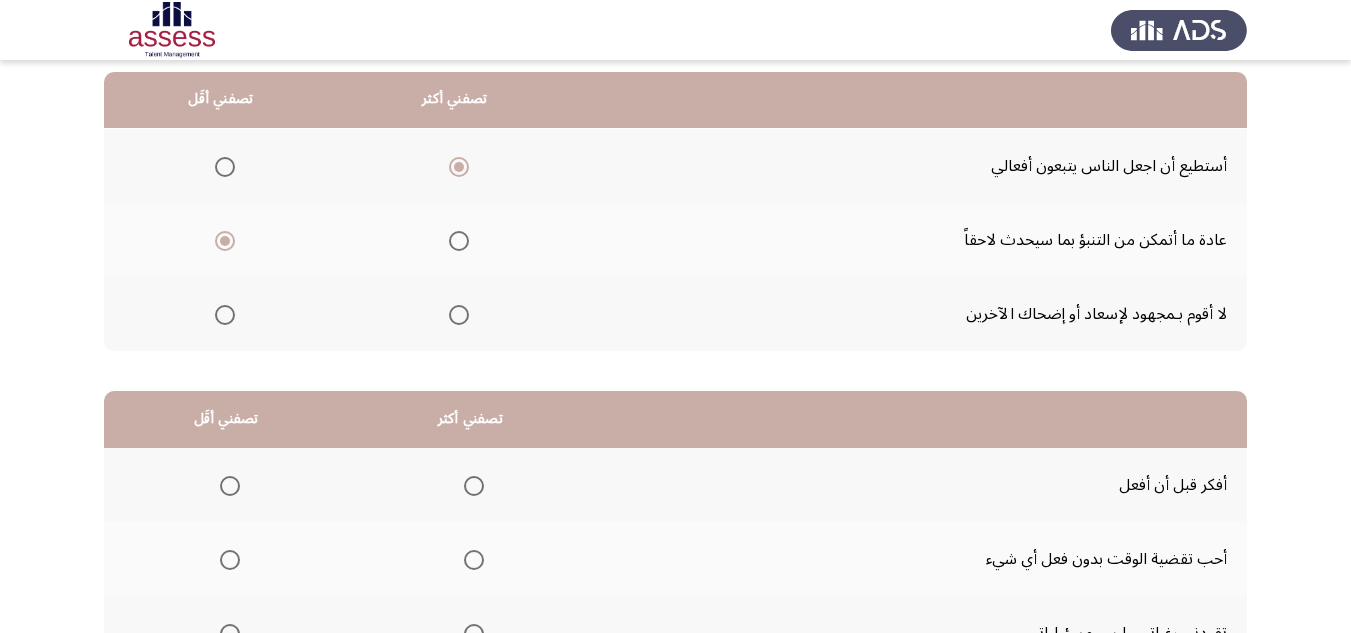 scroll, scrollTop: 300, scrollLeft: 0, axis: vertical 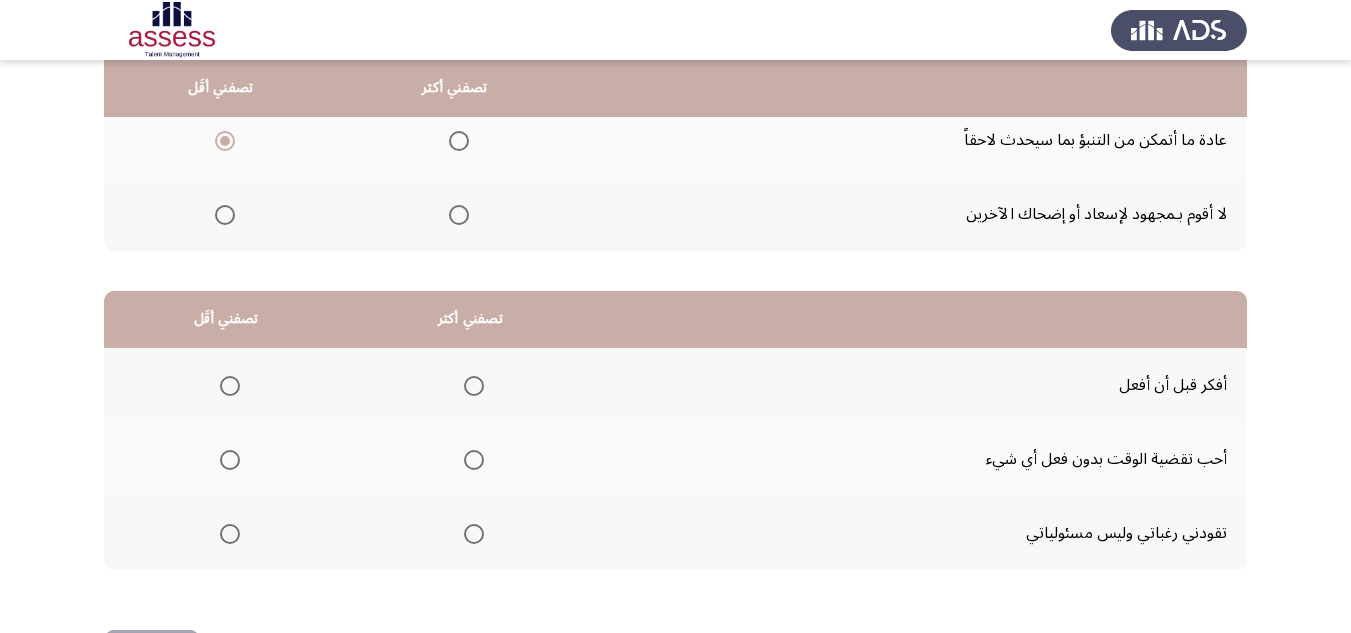 click at bounding box center [230, 460] 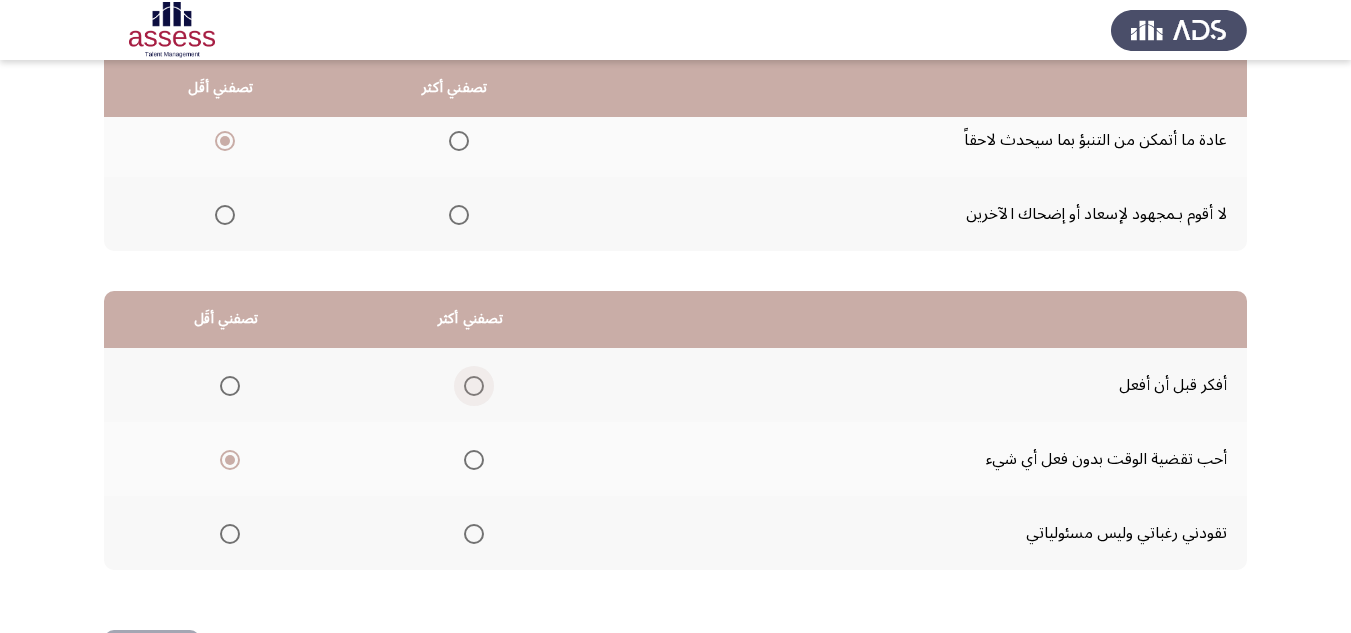 click at bounding box center (474, 386) 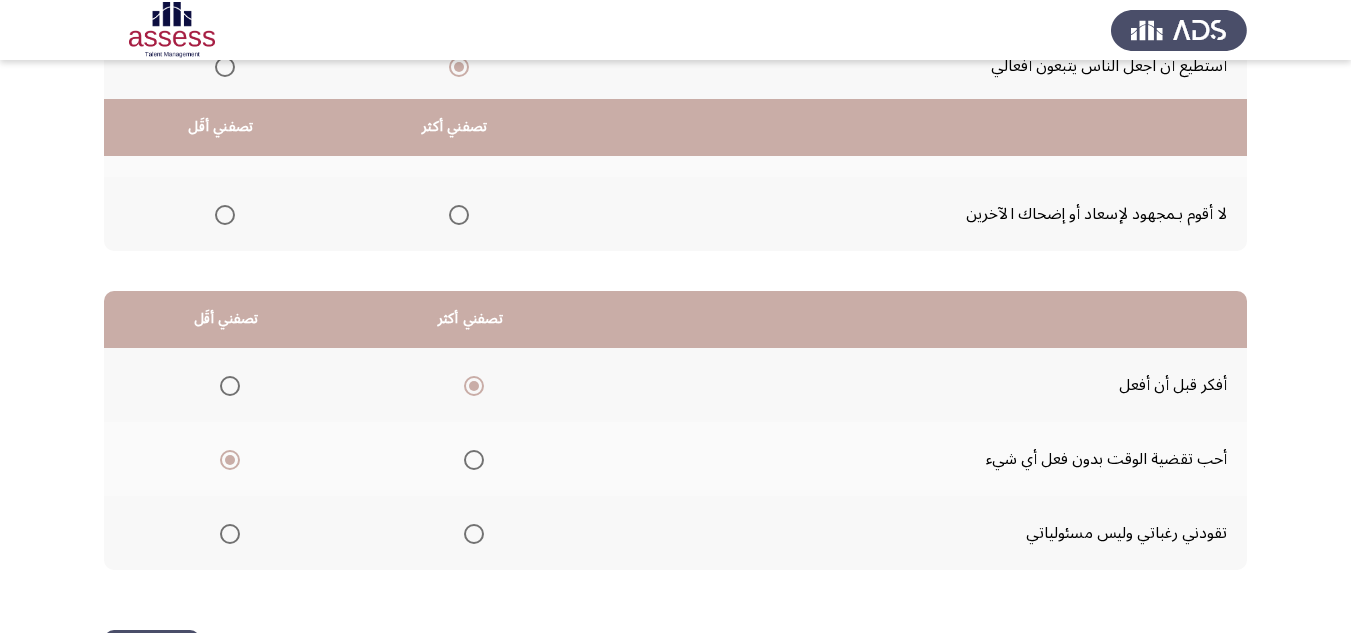 scroll, scrollTop: 377, scrollLeft: 0, axis: vertical 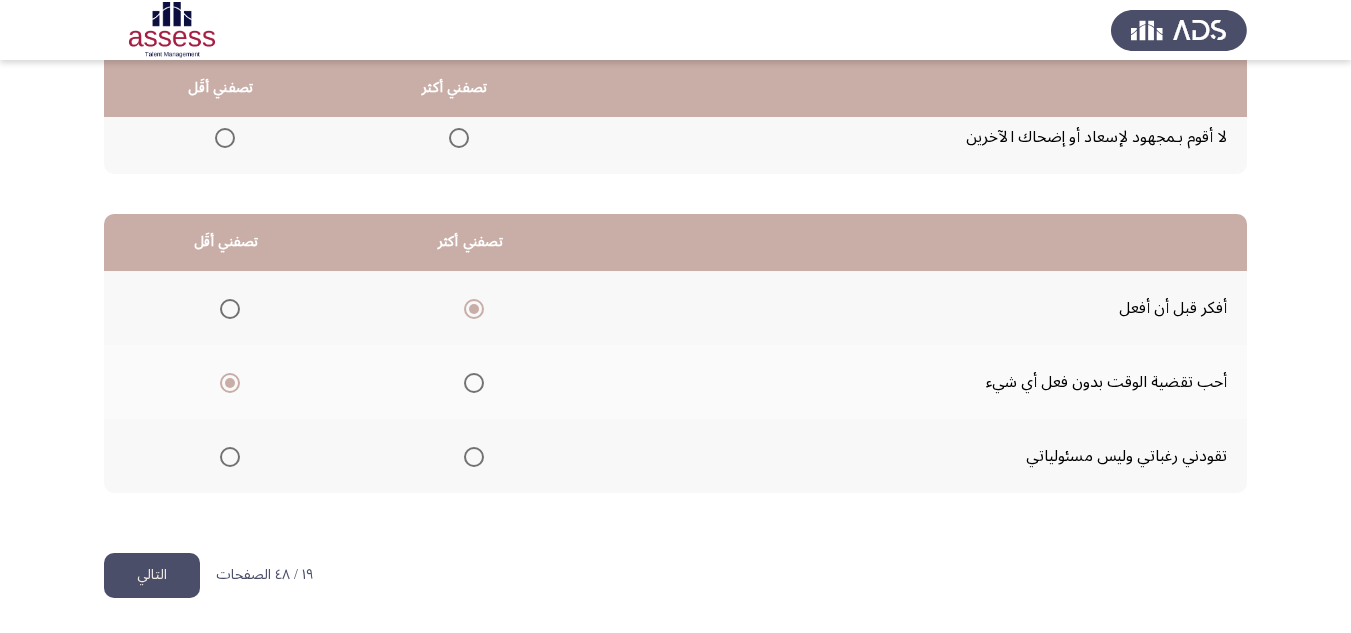 click on "التالي" 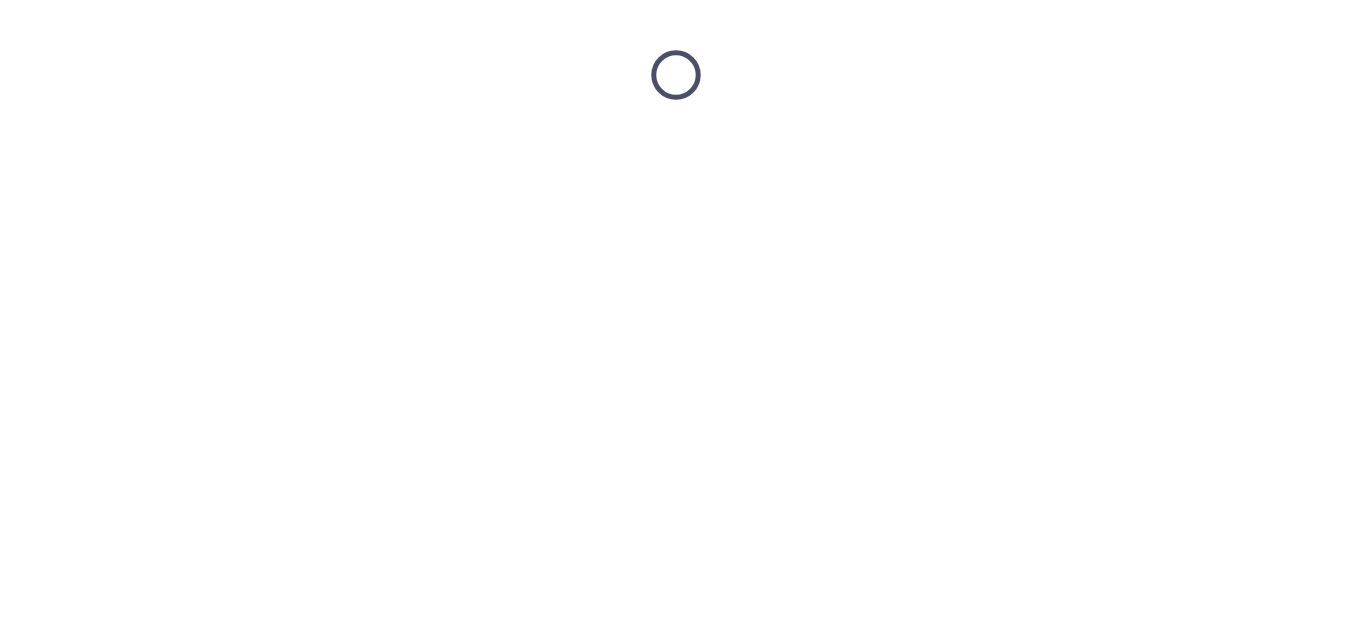 scroll, scrollTop: 0, scrollLeft: 0, axis: both 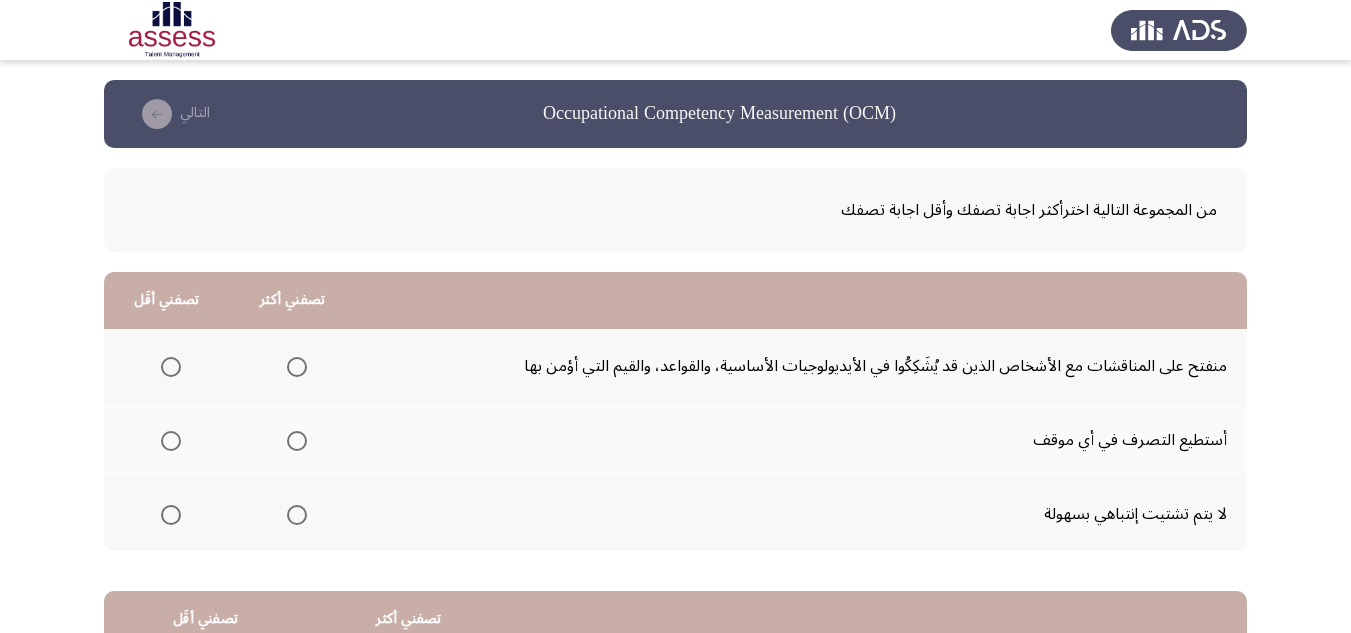 click at bounding box center (297, 367) 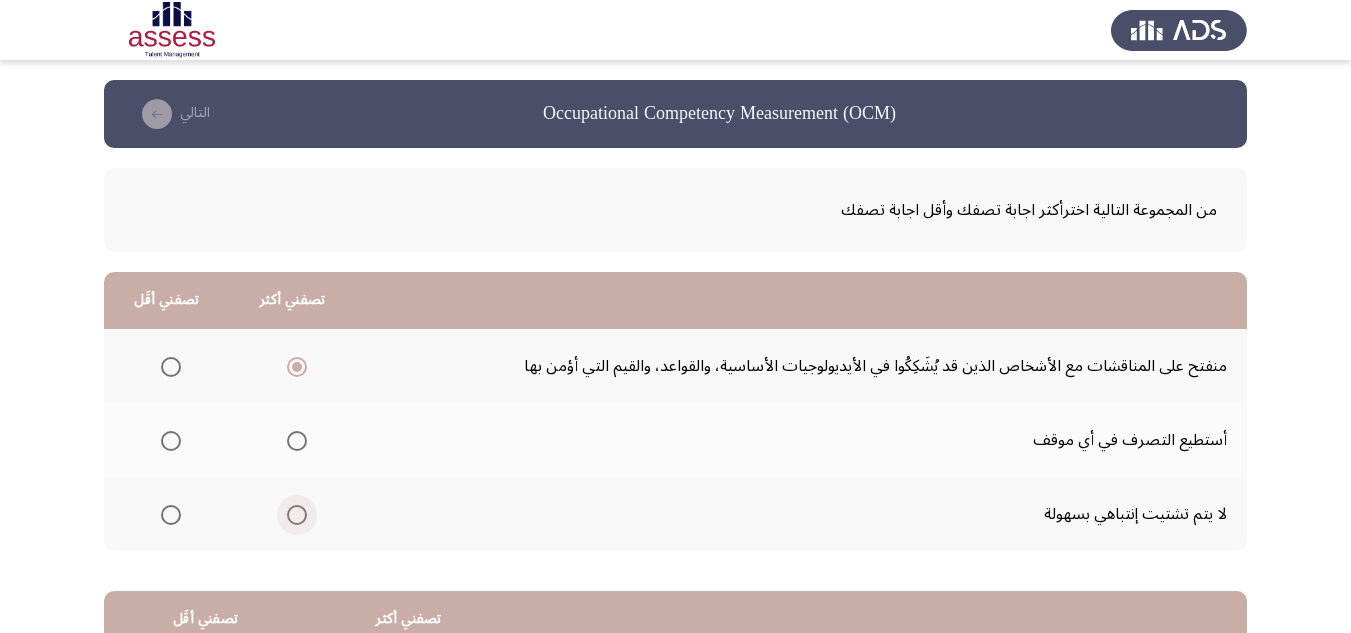 click at bounding box center [297, 515] 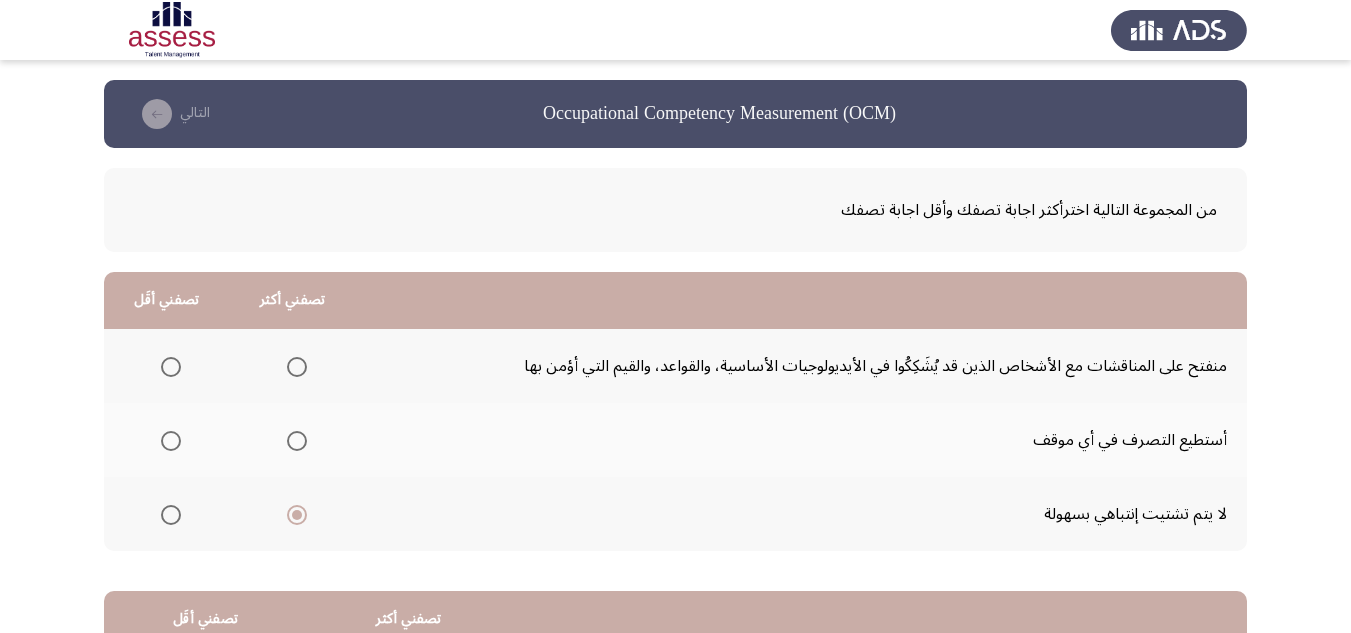 click at bounding box center [171, 441] 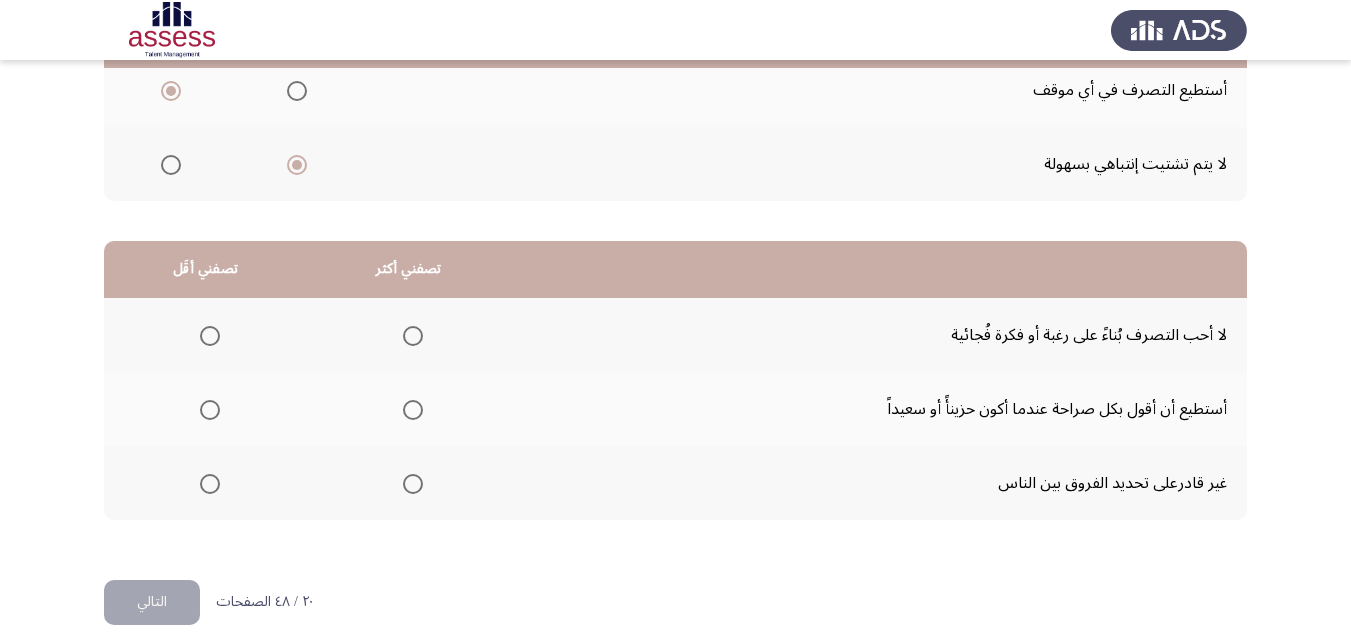 scroll, scrollTop: 377, scrollLeft: 0, axis: vertical 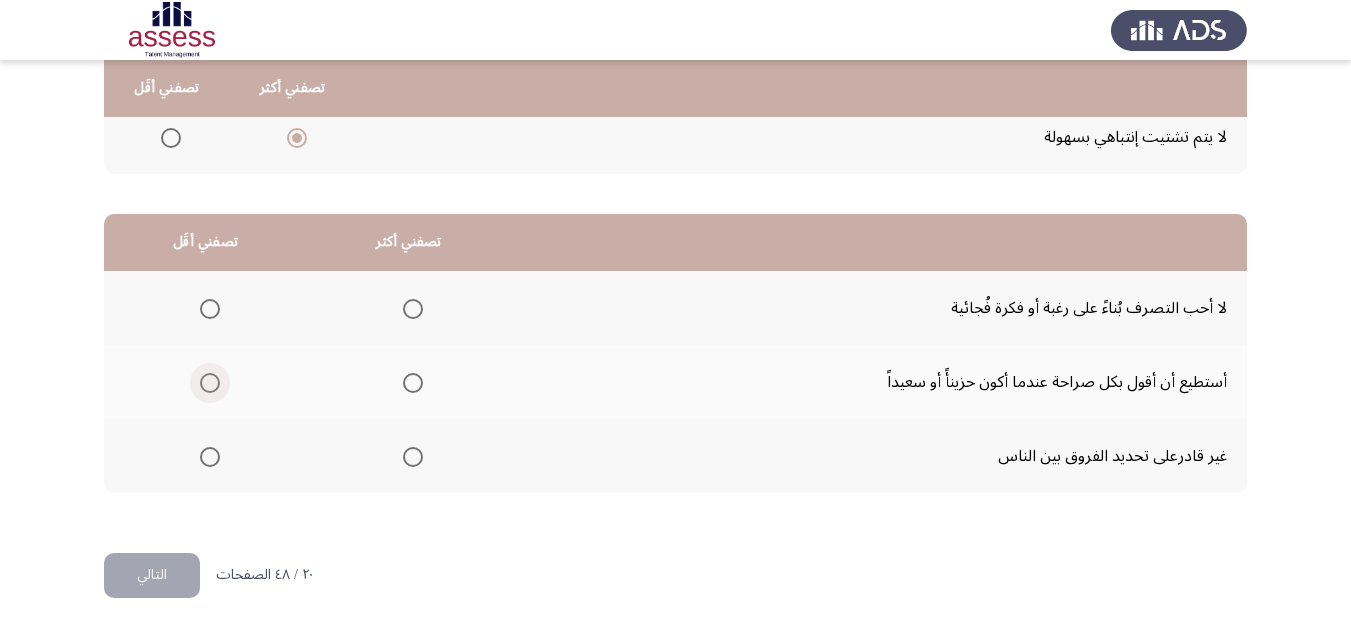 click at bounding box center [210, 383] 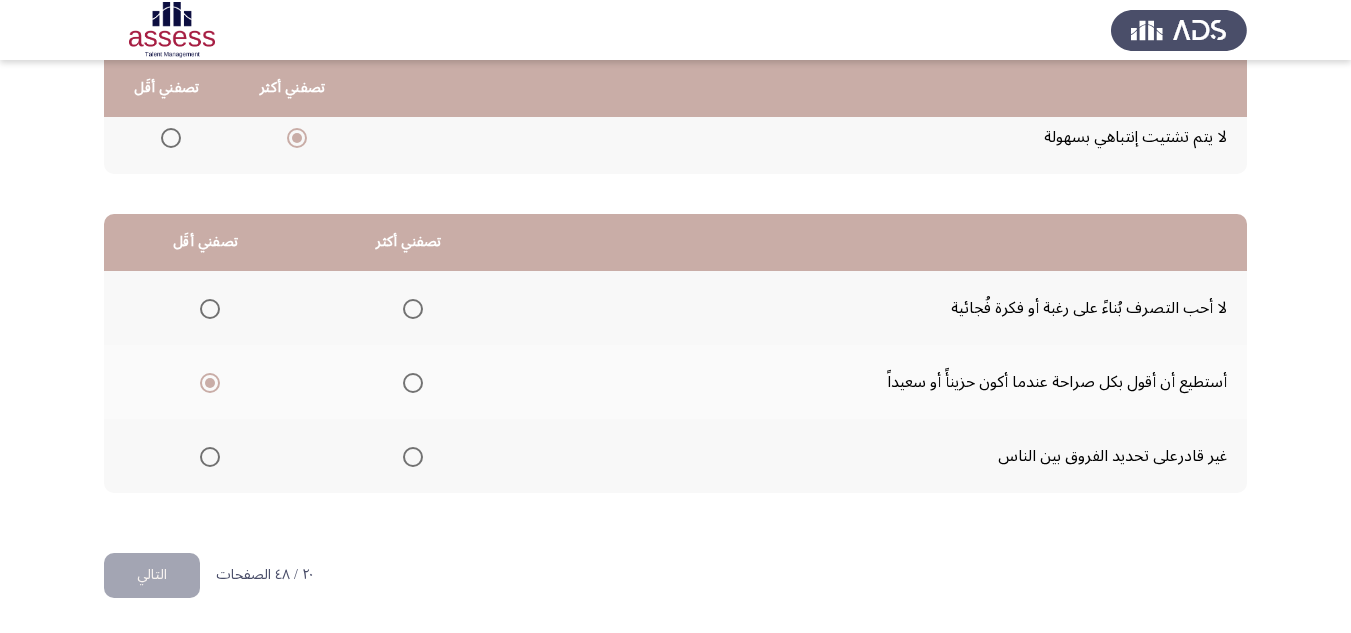click at bounding box center (413, 309) 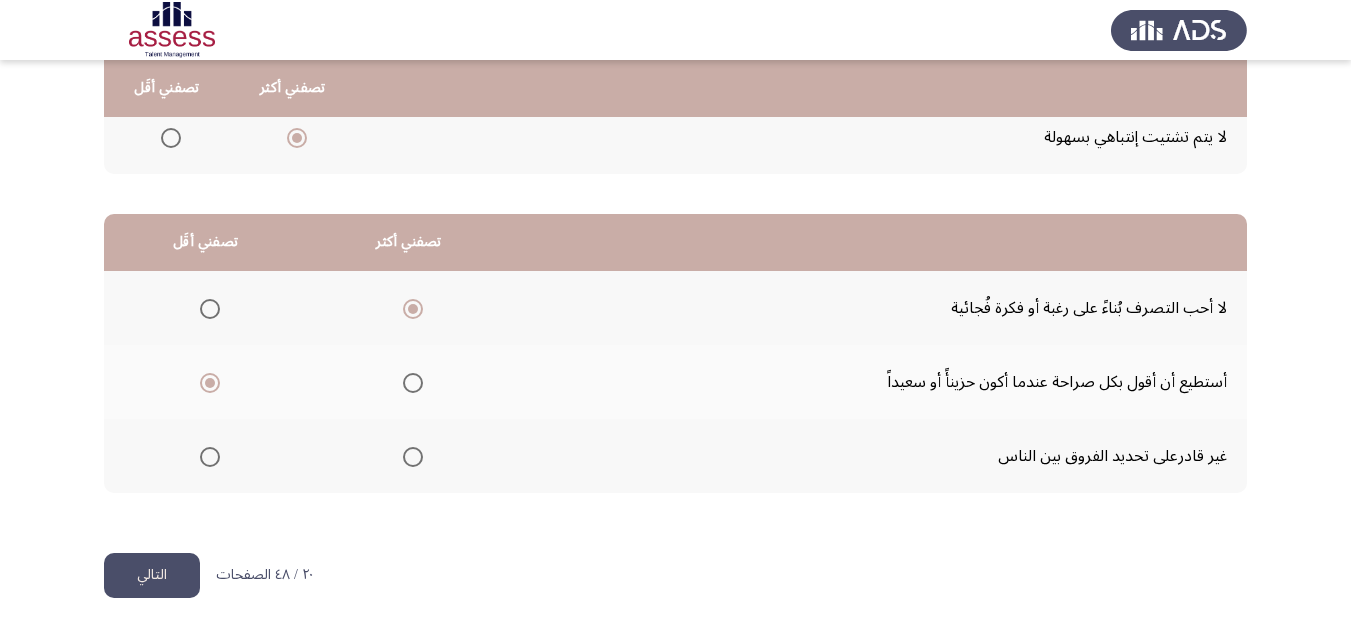 click at bounding box center (210, 457) 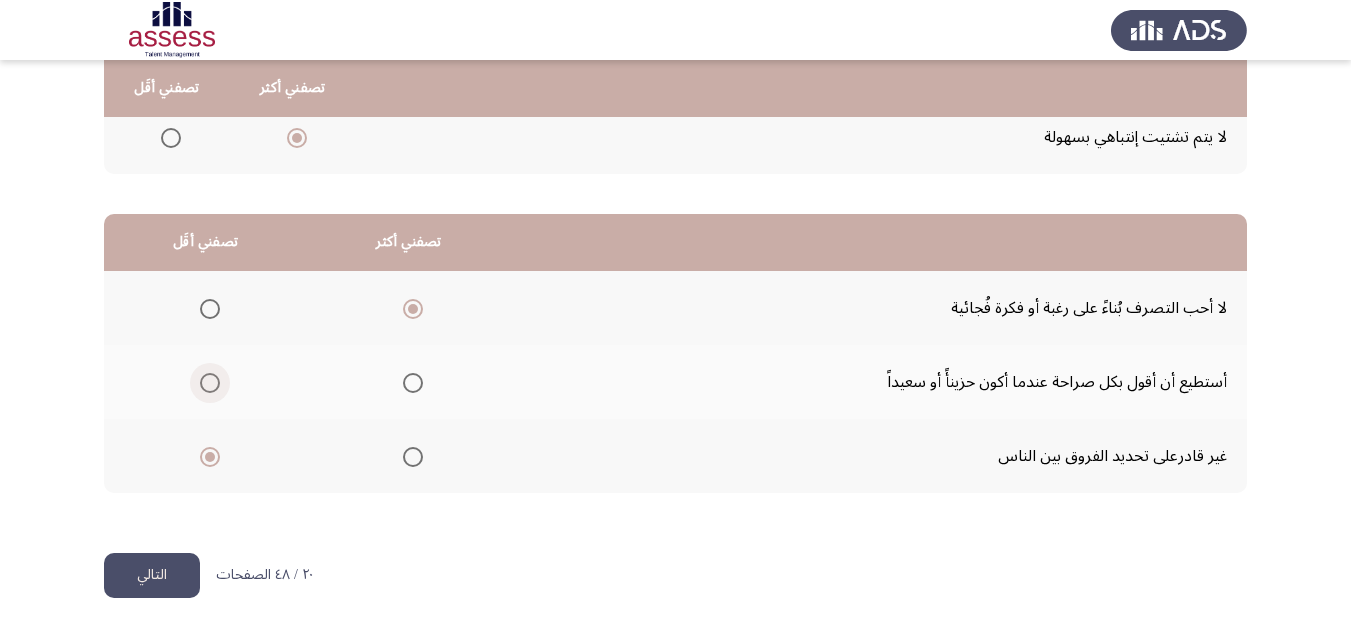 click at bounding box center [210, 383] 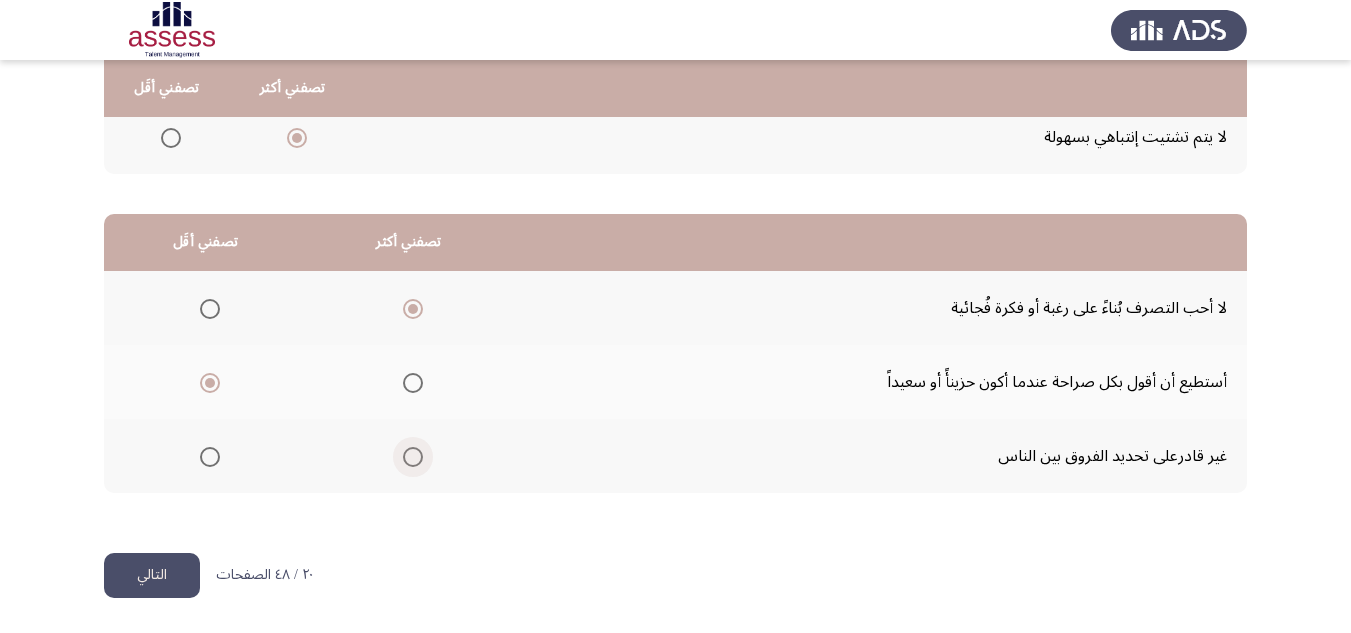 click at bounding box center (413, 457) 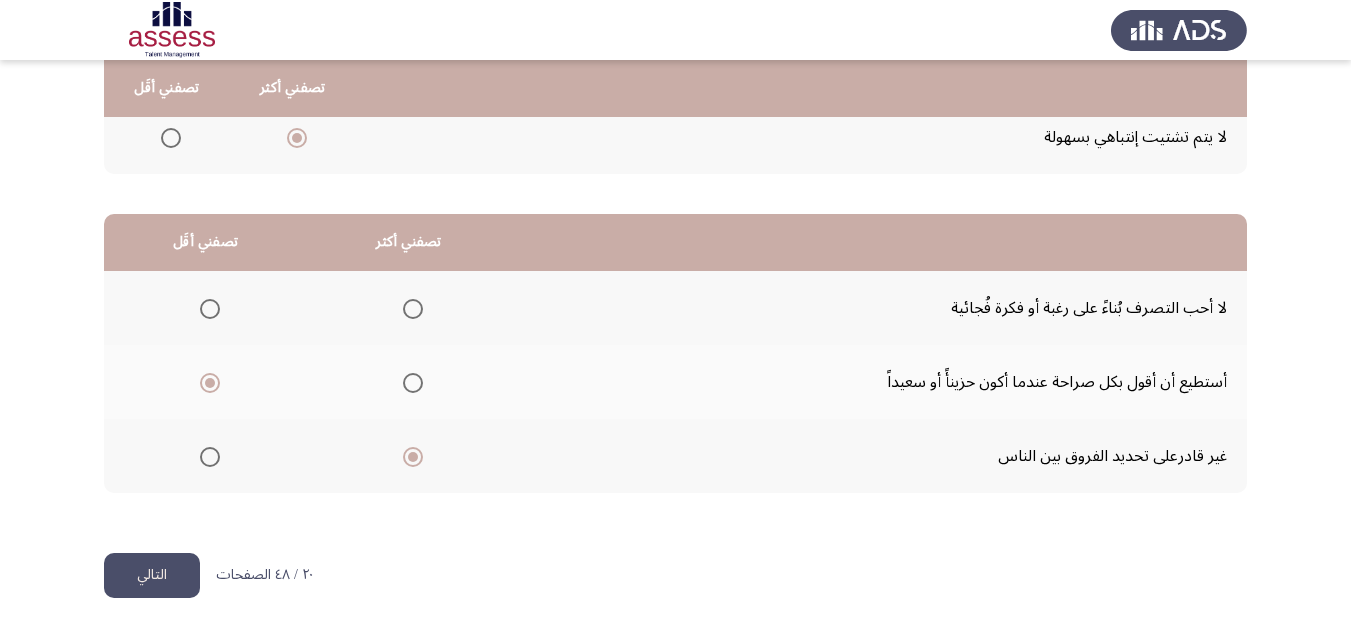 click at bounding box center [413, 309] 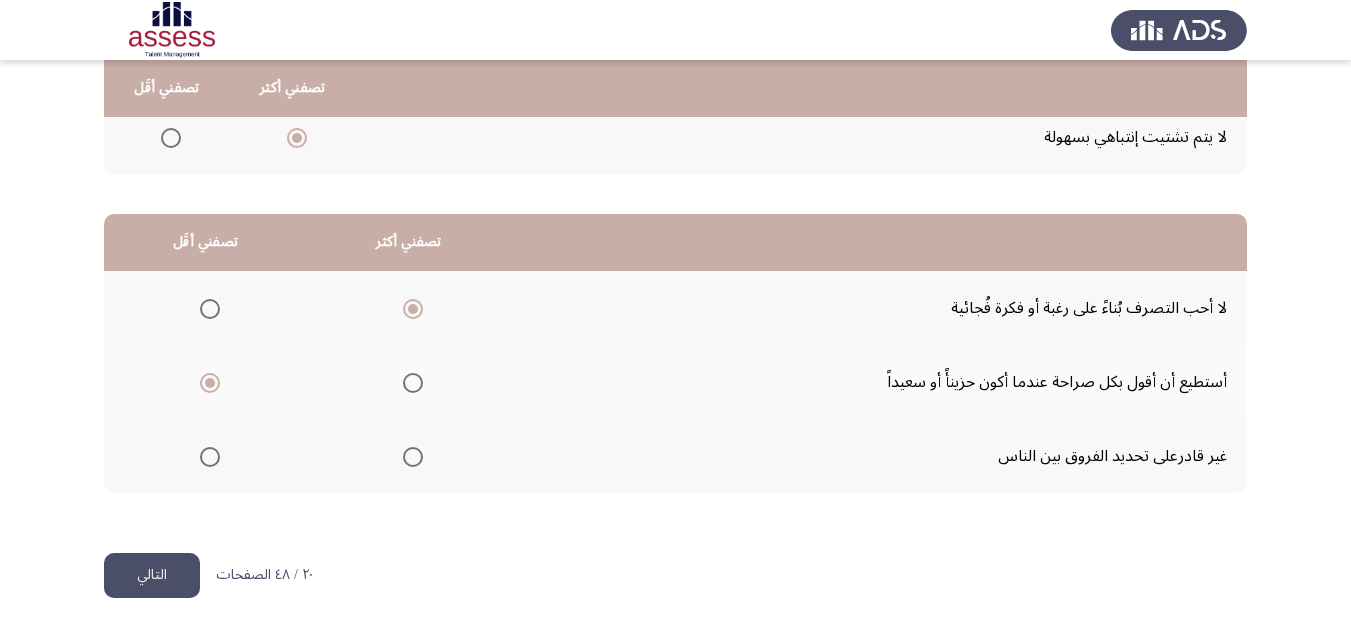 click on "التالي" 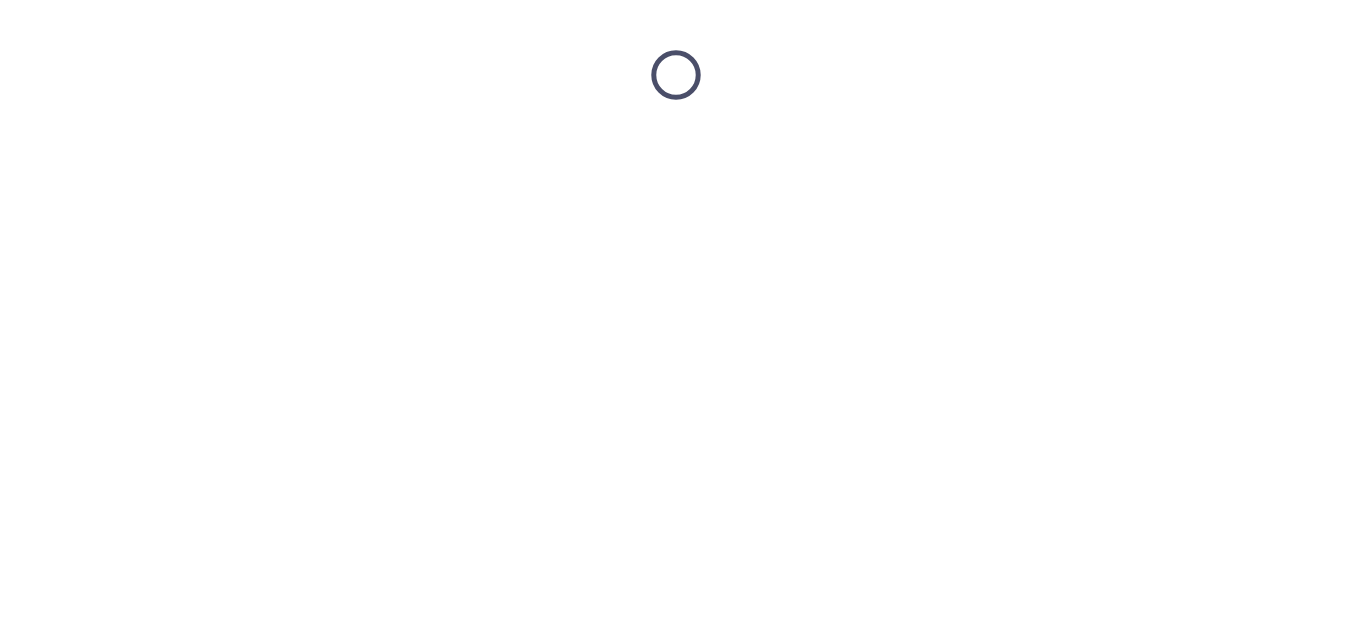 scroll, scrollTop: 0, scrollLeft: 0, axis: both 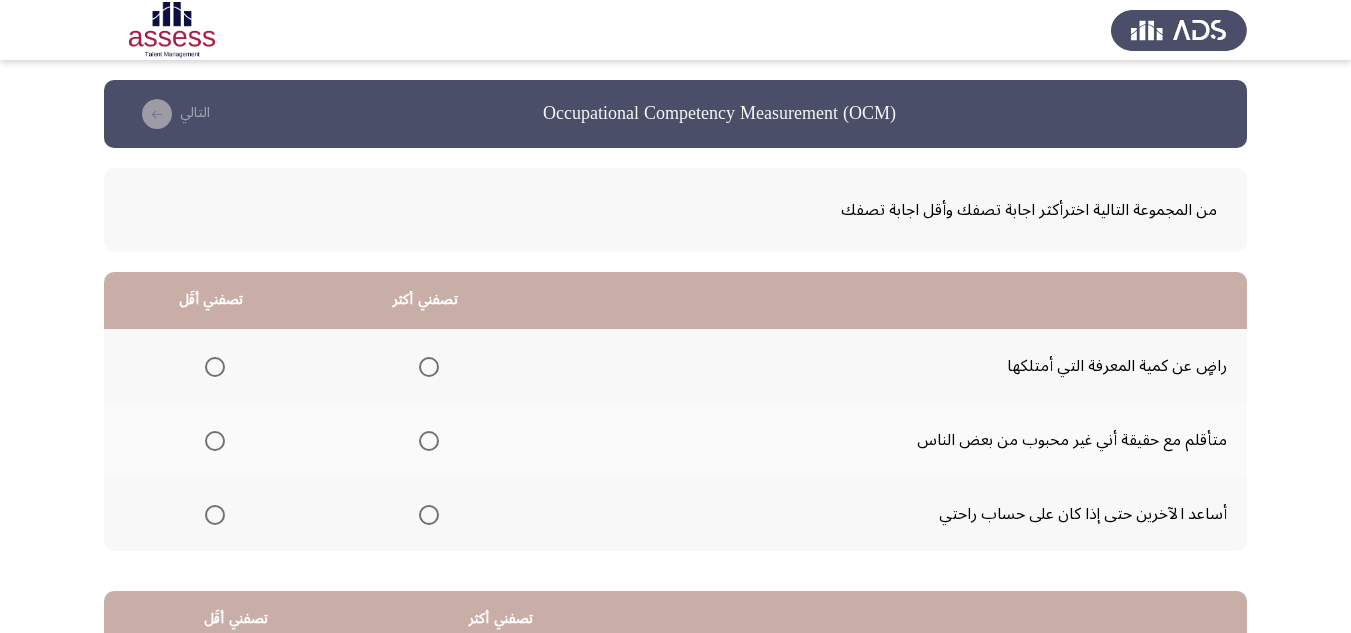 click at bounding box center [215, 367] 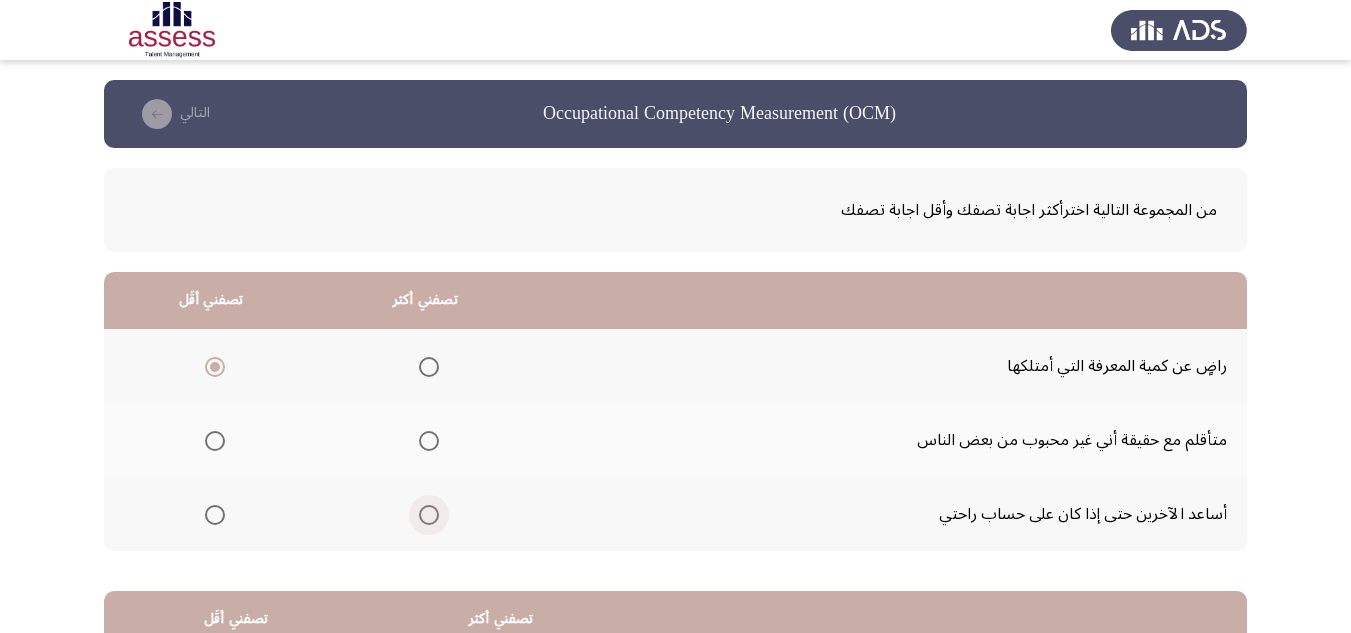 click at bounding box center (429, 515) 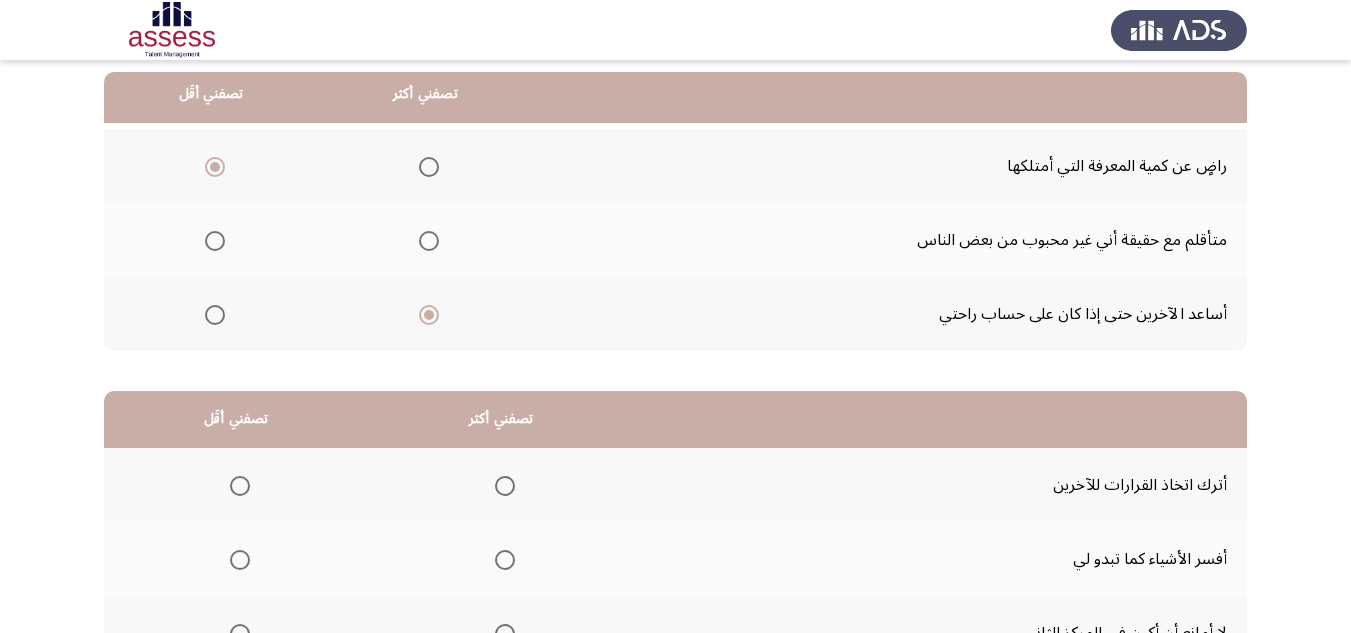 scroll, scrollTop: 300, scrollLeft: 0, axis: vertical 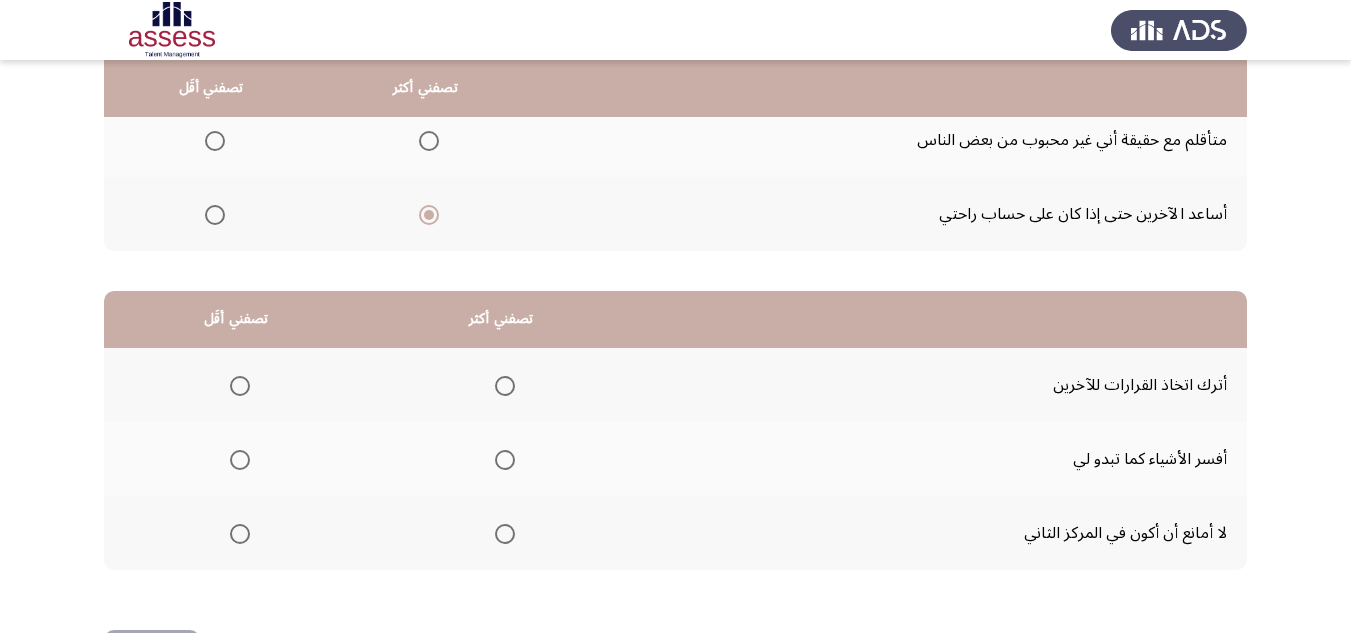 click at bounding box center (240, 386) 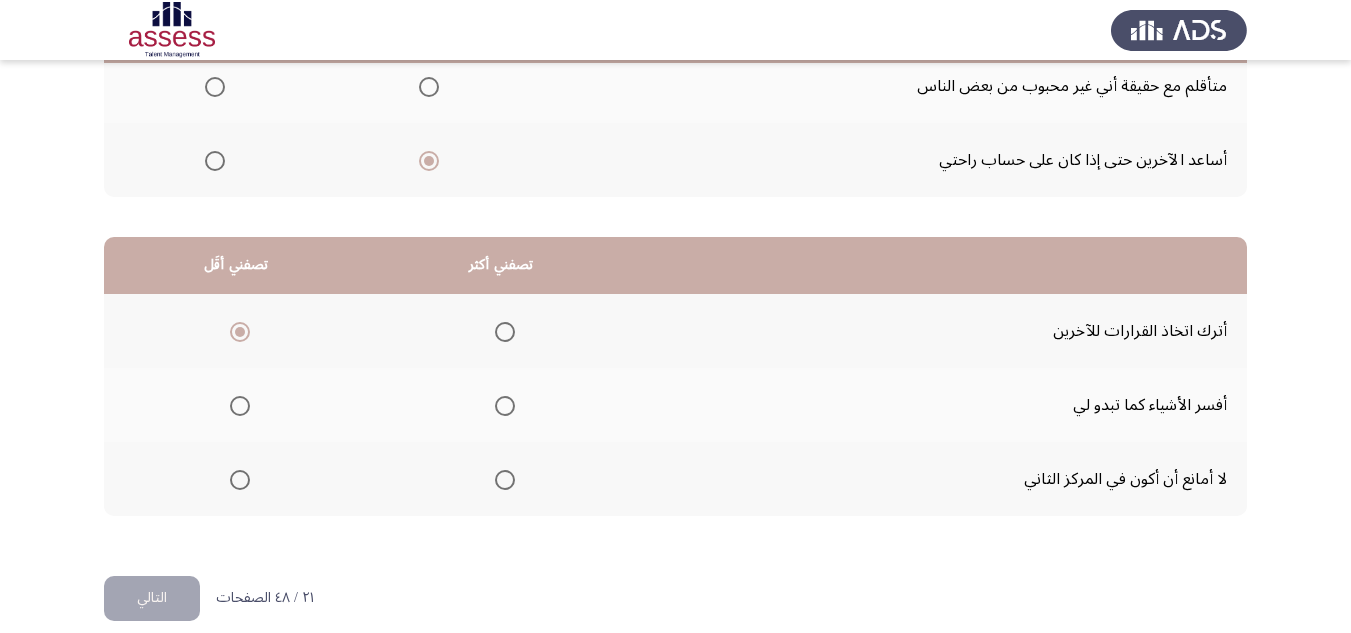 scroll, scrollTop: 377, scrollLeft: 0, axis: vertical 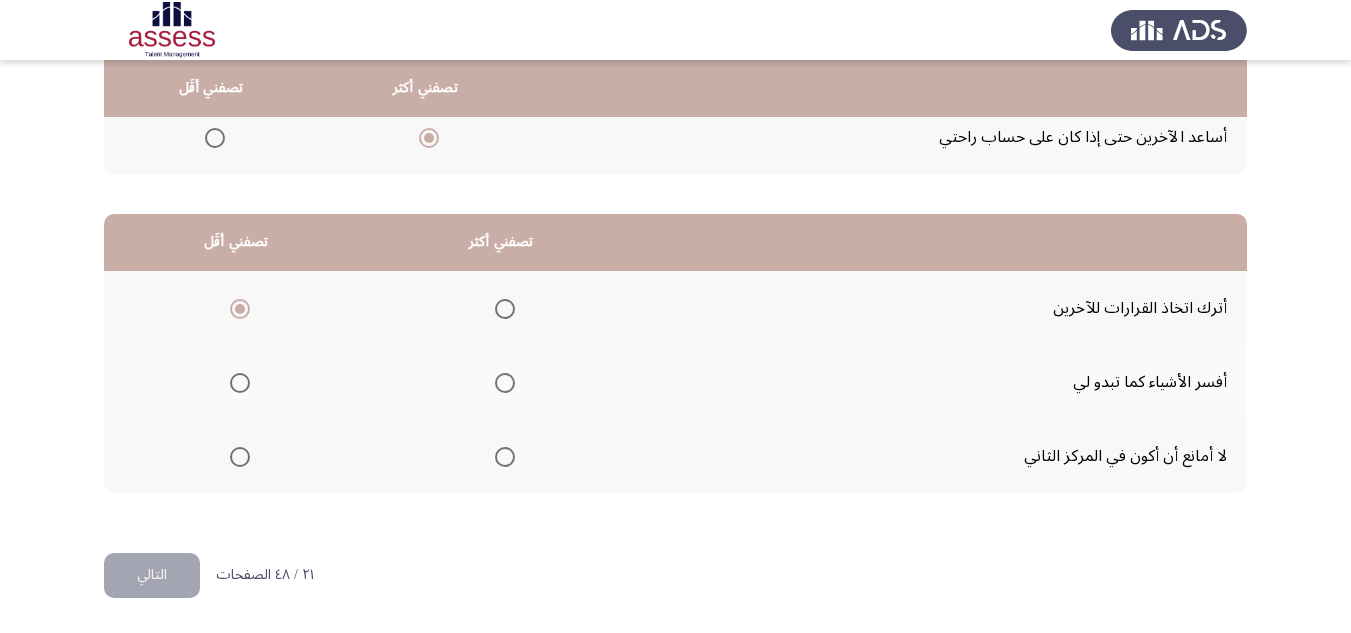 click at bounding box center [505, 457] 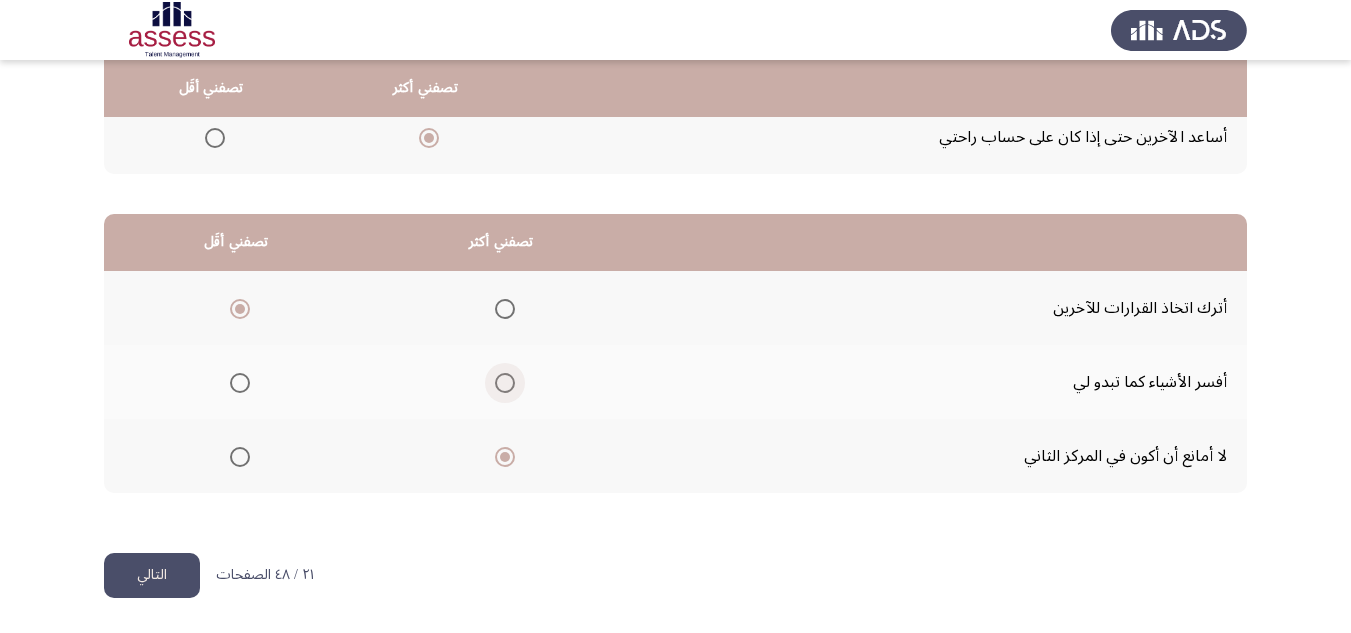 click at bounding box center [505, 383] 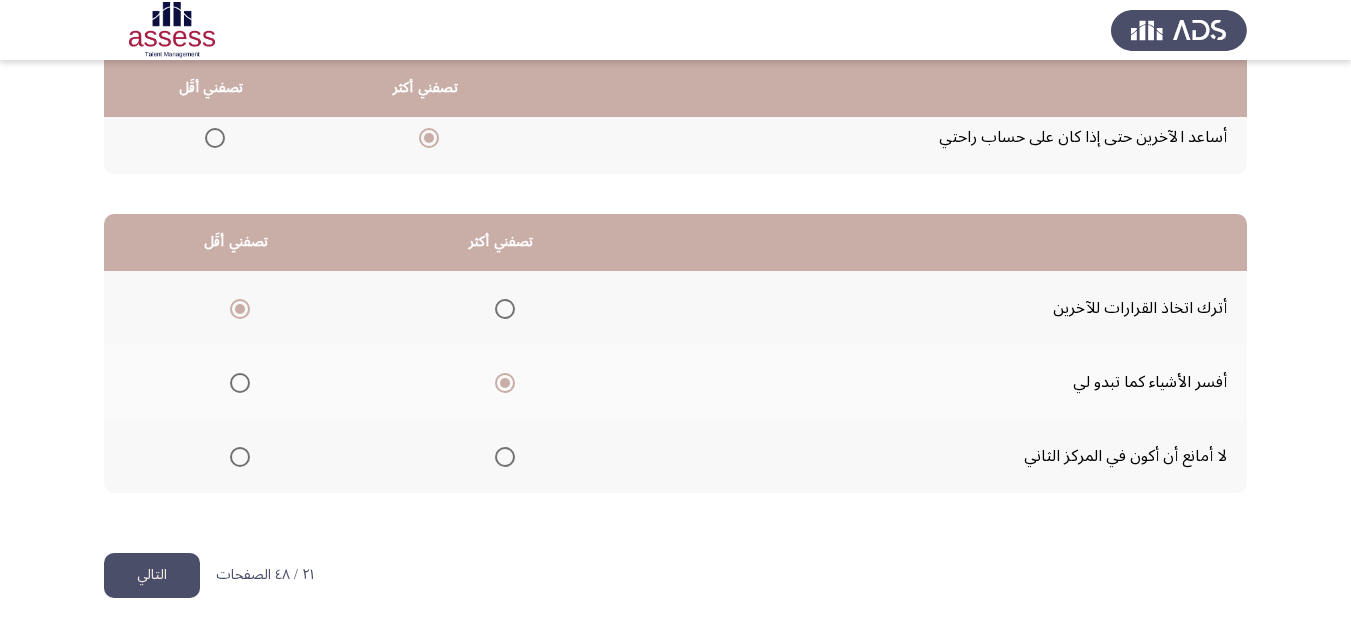 click at bounding box center (505, 457) 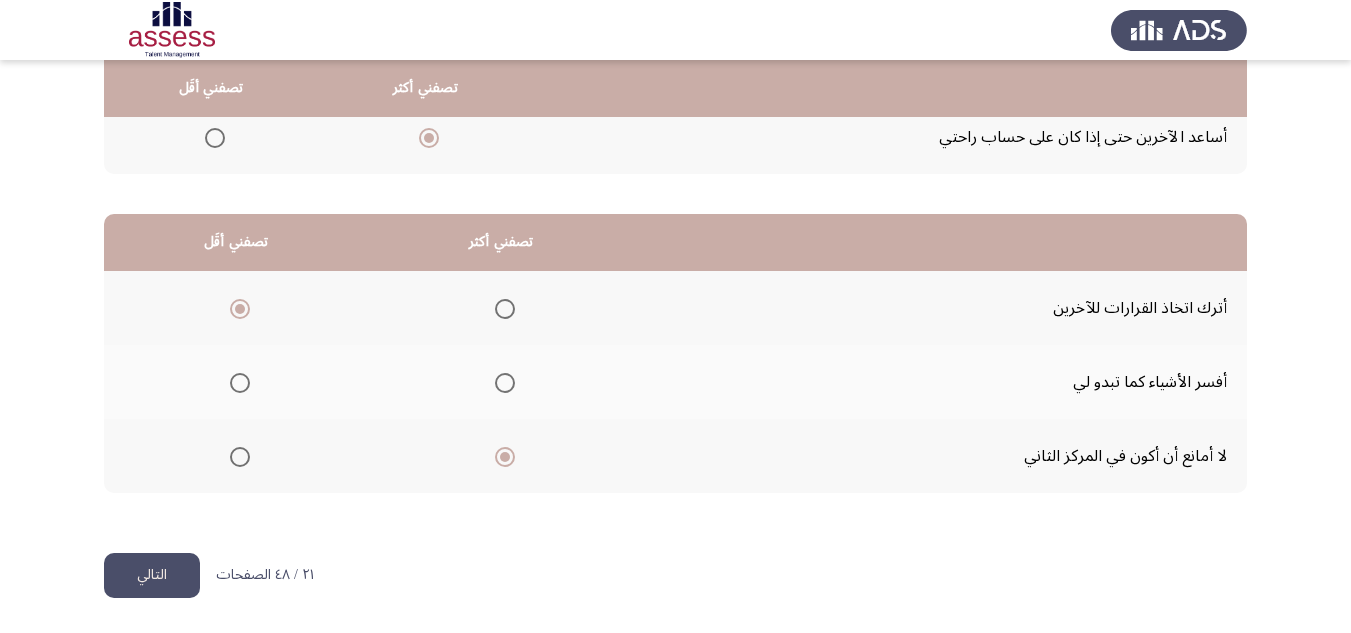 click at bounding box center (505, 383) 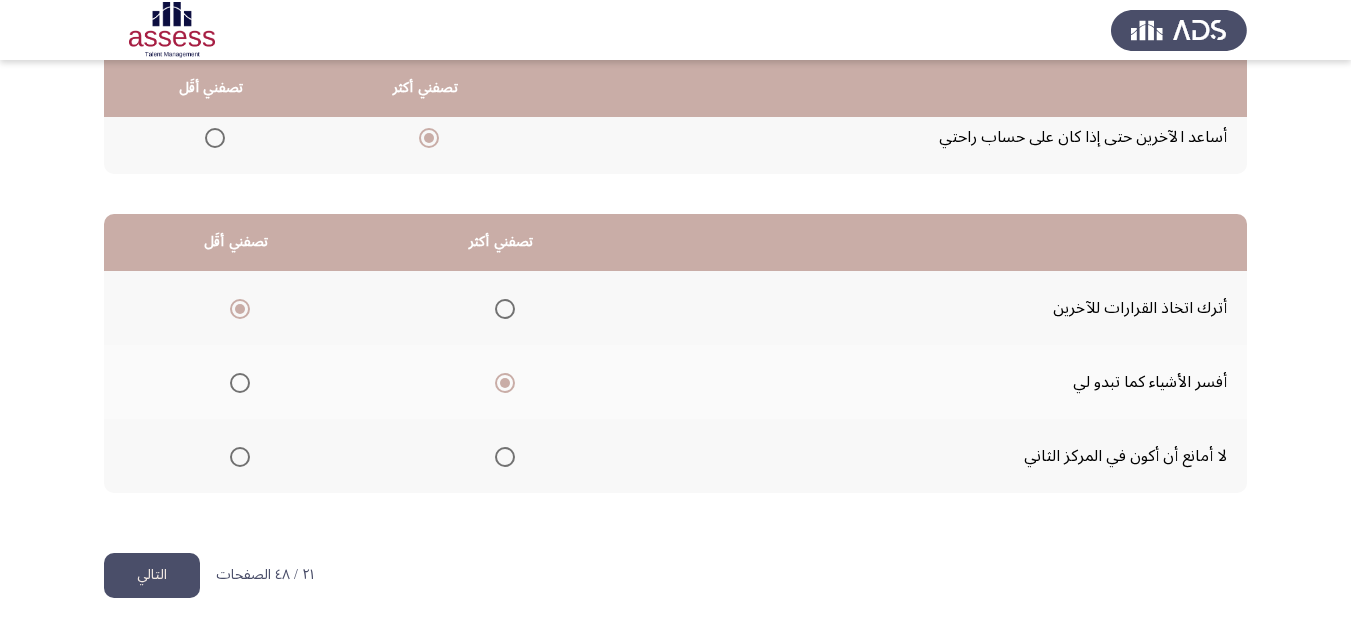 click at bounding box center (240, 457) 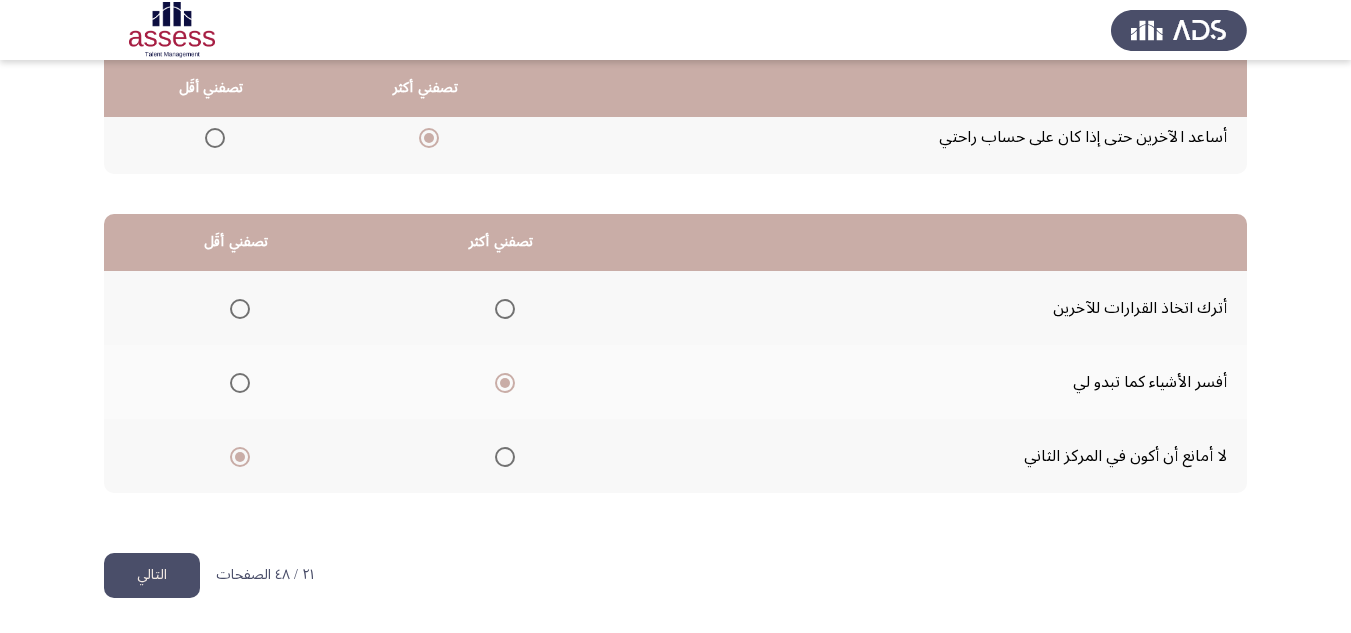 click at bounding box center (240, 309) 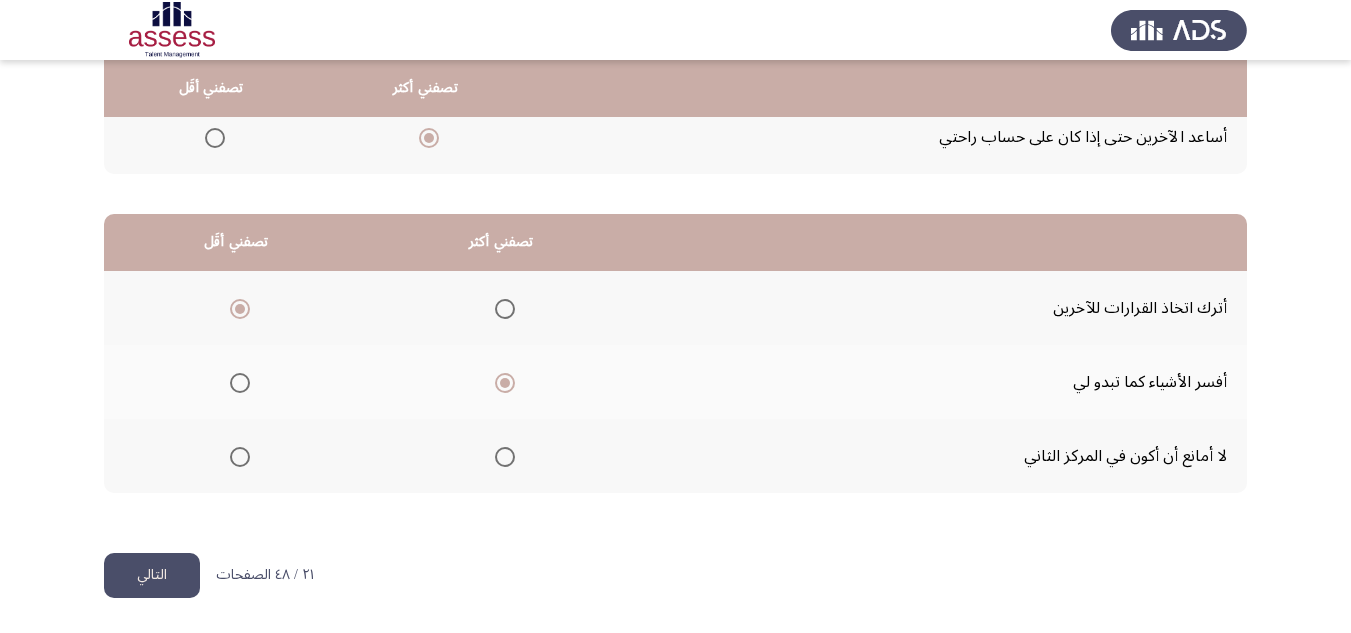 click on "التالي" 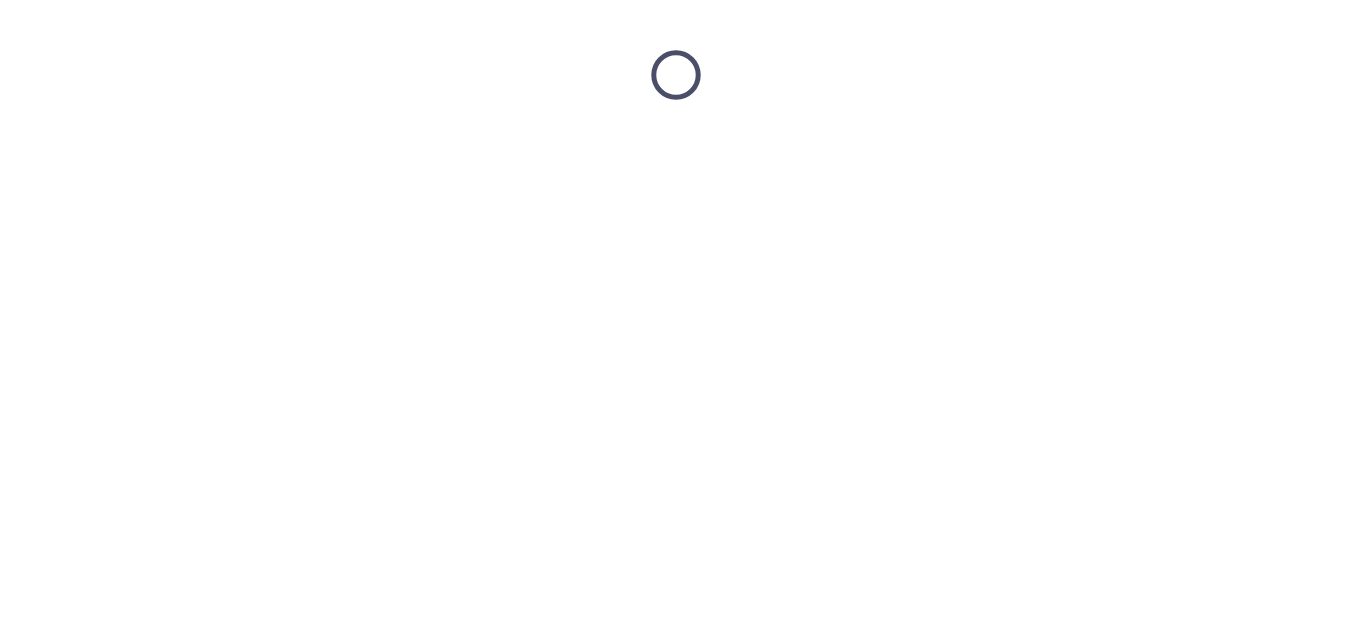 scroll, scrollTop: 0, scrollLeft: 0, axis: both 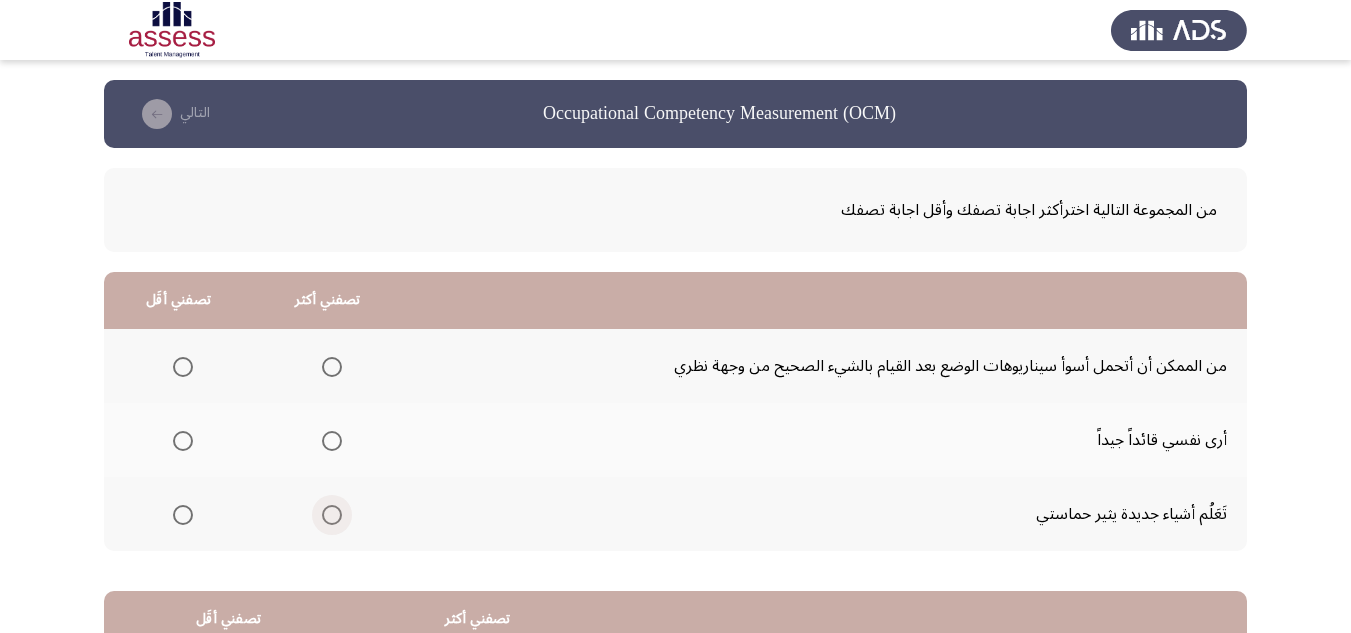 click at bounding box center (332, 515) 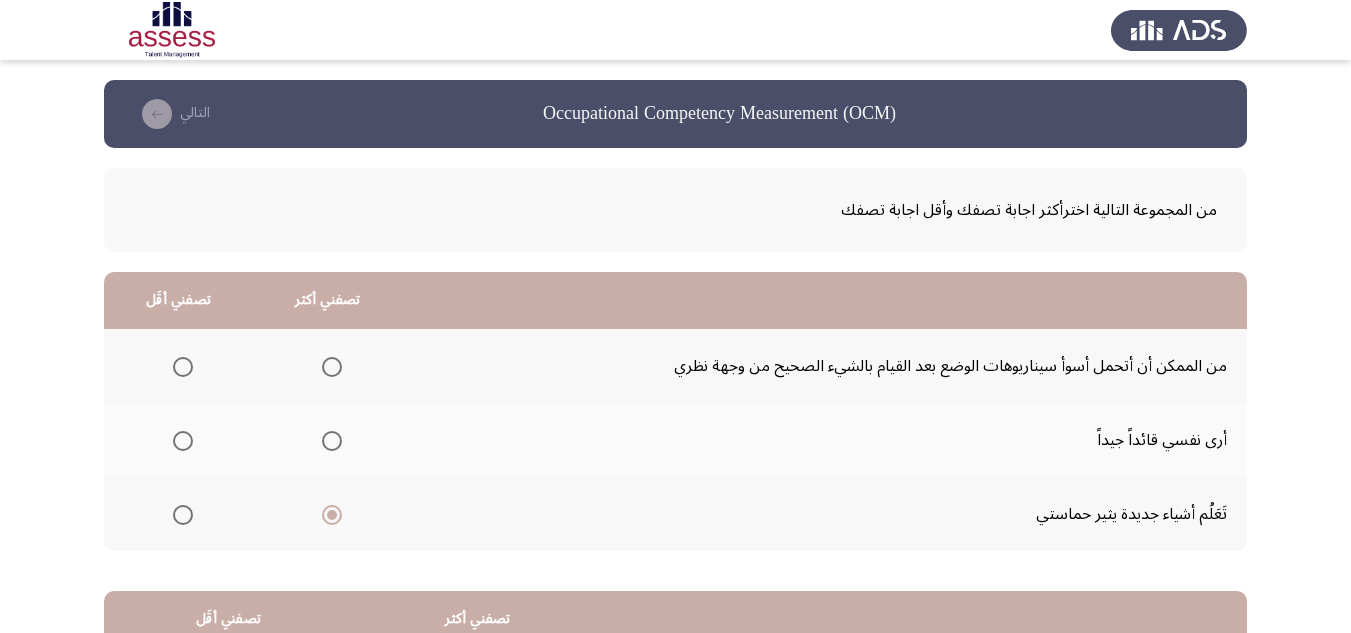 click on "من الممكن أن أتحمل أسوأ سيناريوهات الوضع بعد القيام بالشيء الصحيح من وجهة نظري" 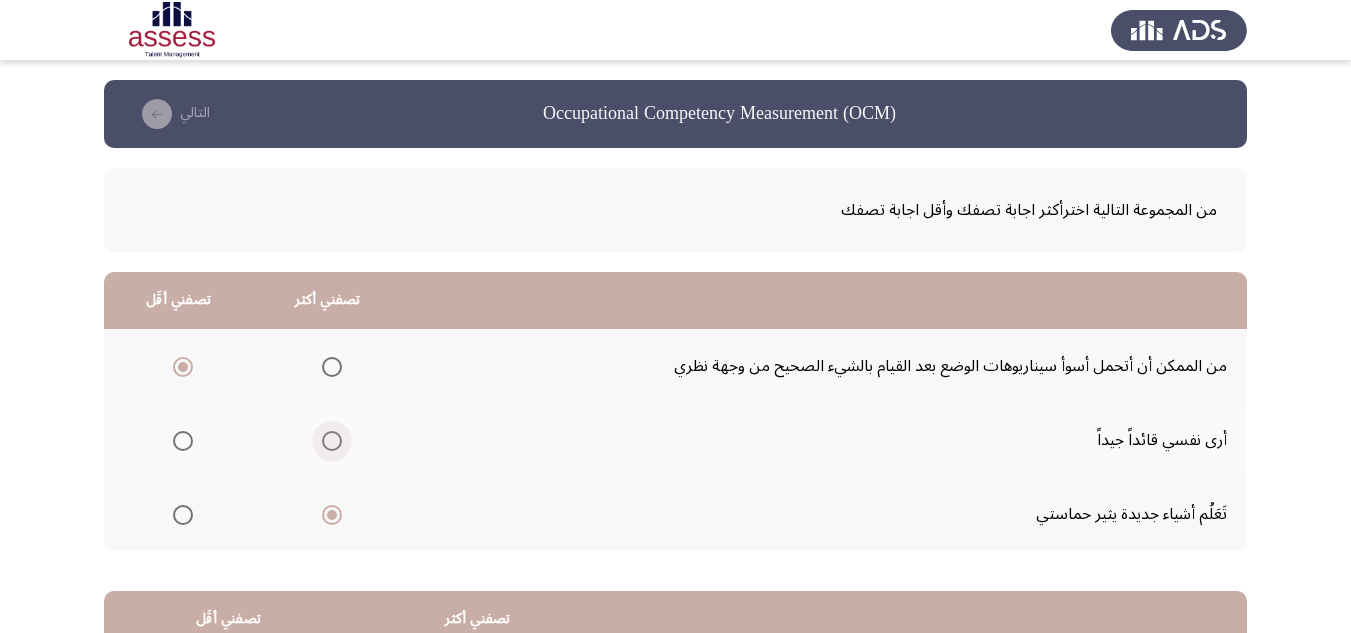 click at bounding box center [332, 441] 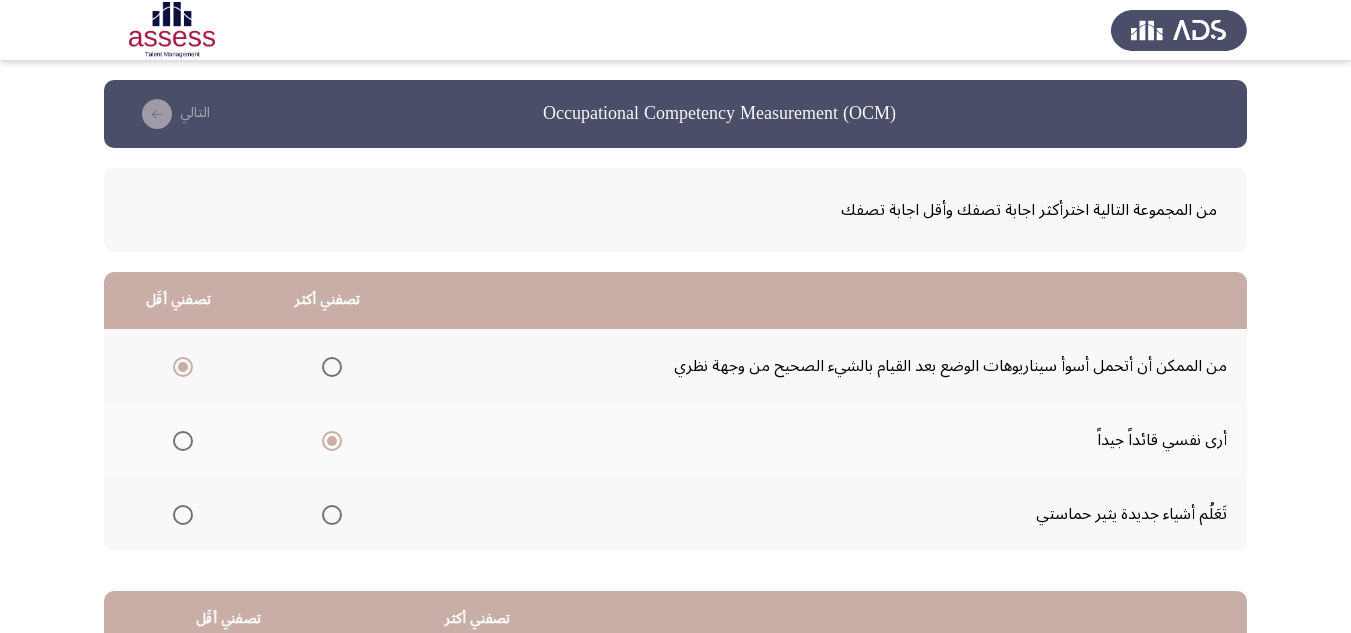 scroll, scrollTop: 100, scrollLeft: 0, axis: vertical 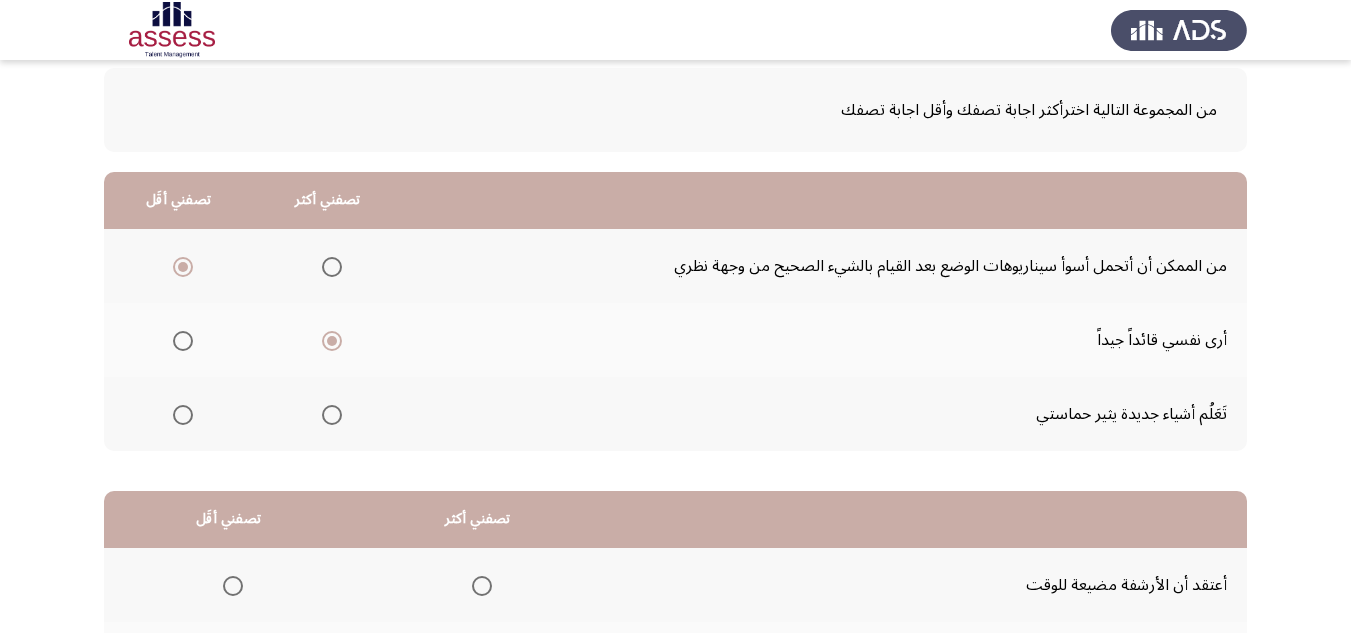 click at bounding box center [332, 267] 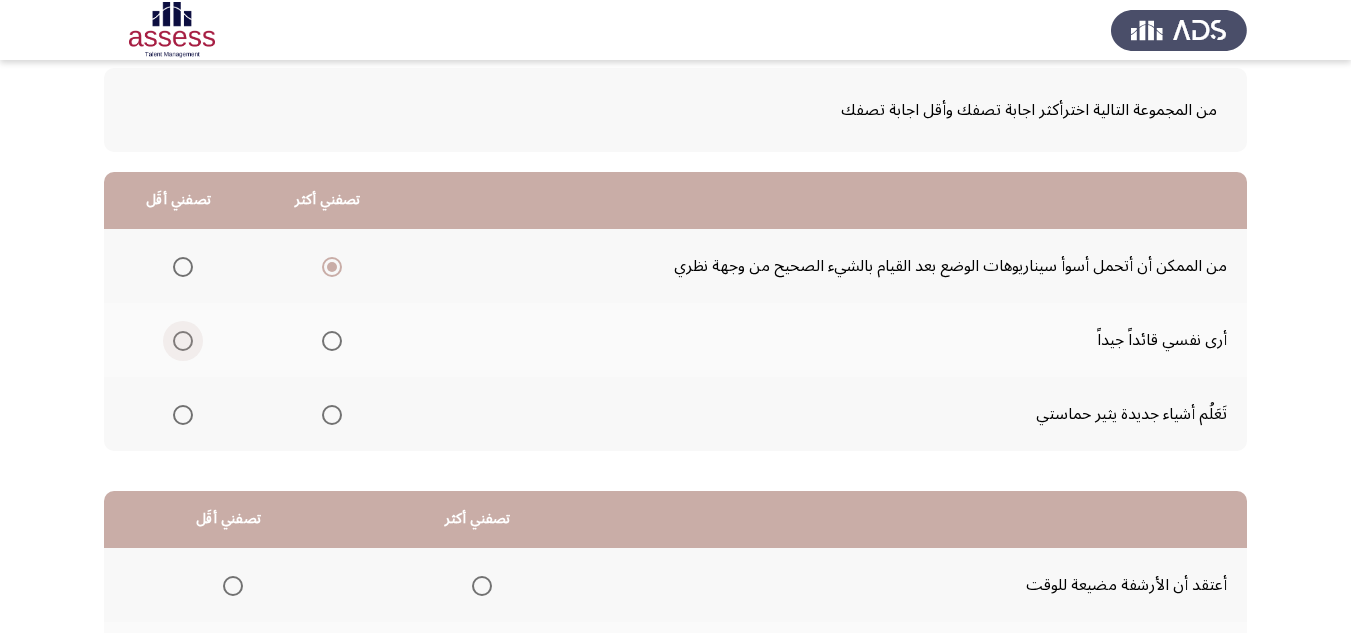 click at bounding box center [183, 341] 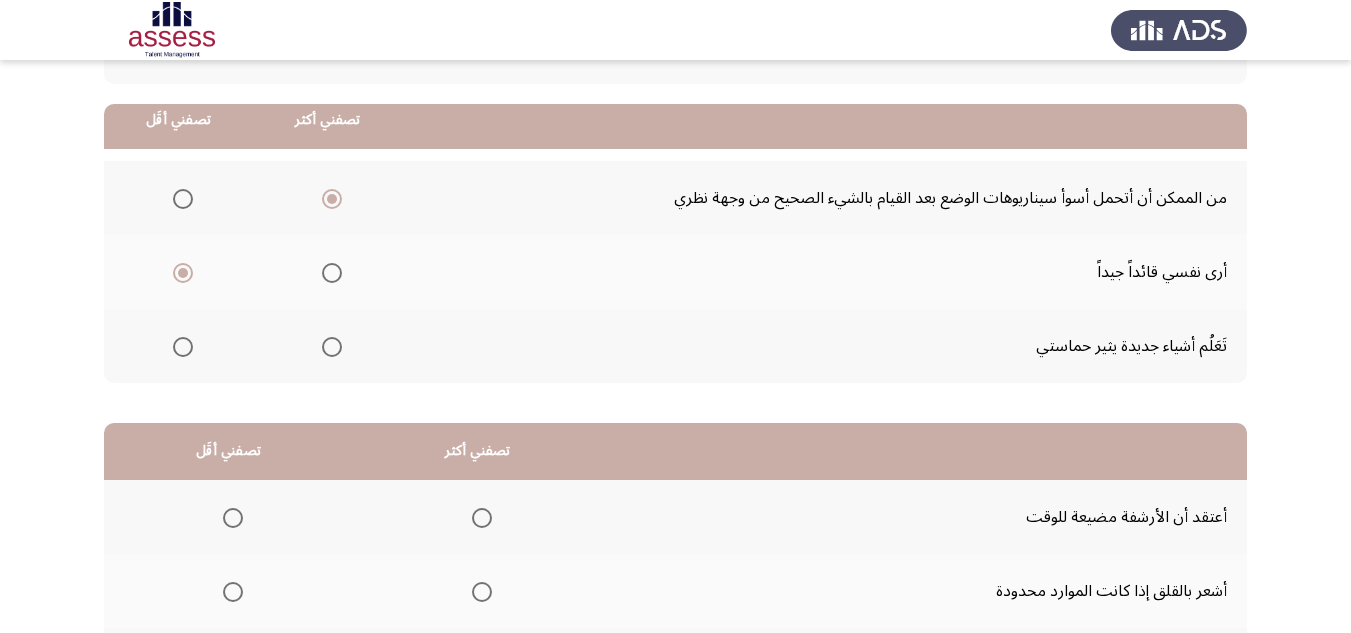 scroll, scrollTop: 200, scrollLeft: 0, axis: vertical 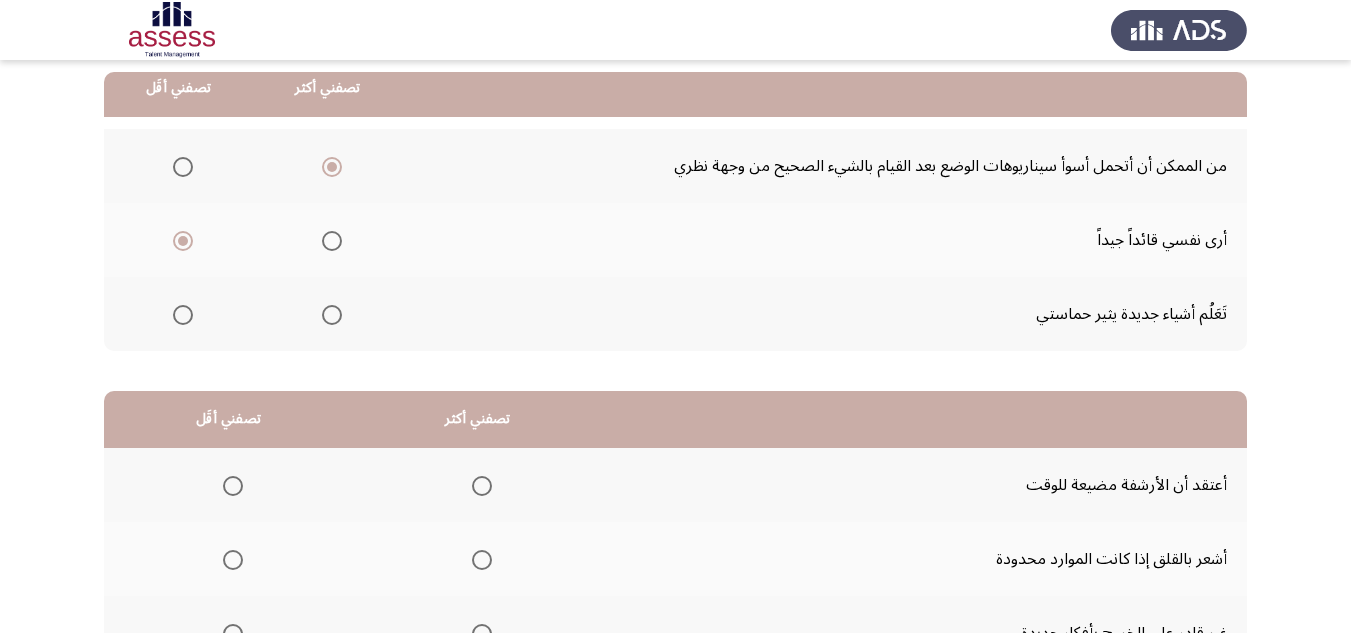 click at bounding box center [332, 241] 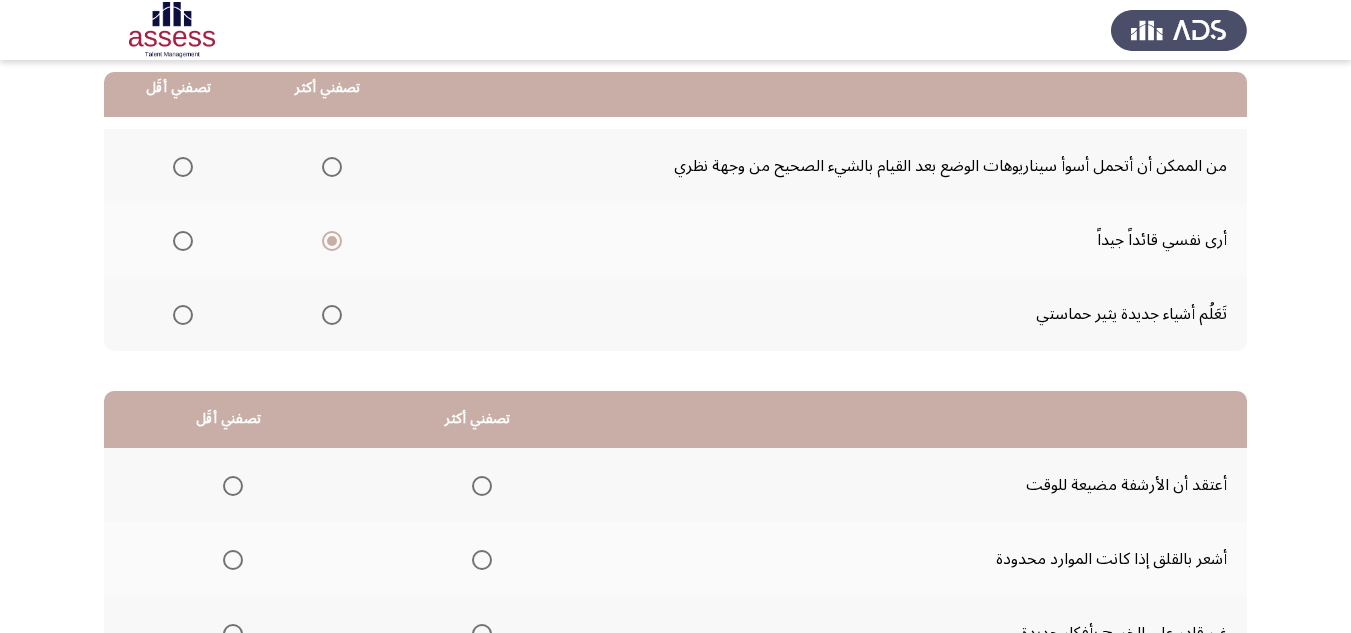 click at bounding box center [332, 167] 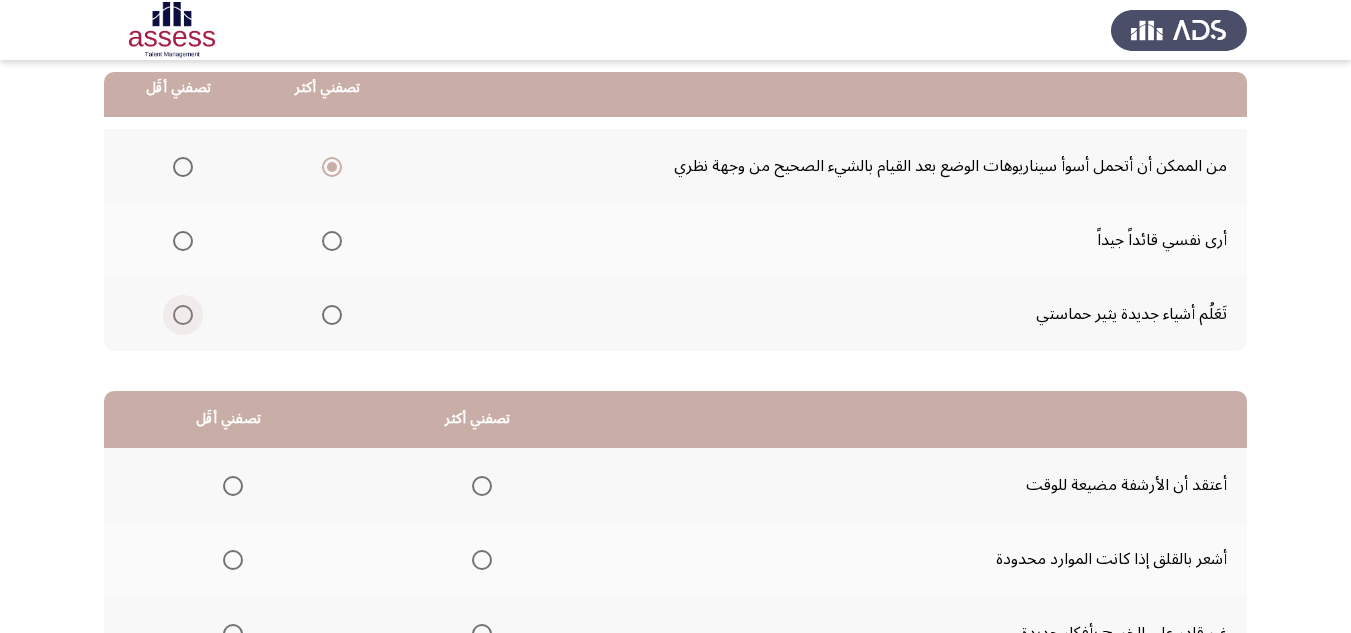 click at bounding box center [183, 315] 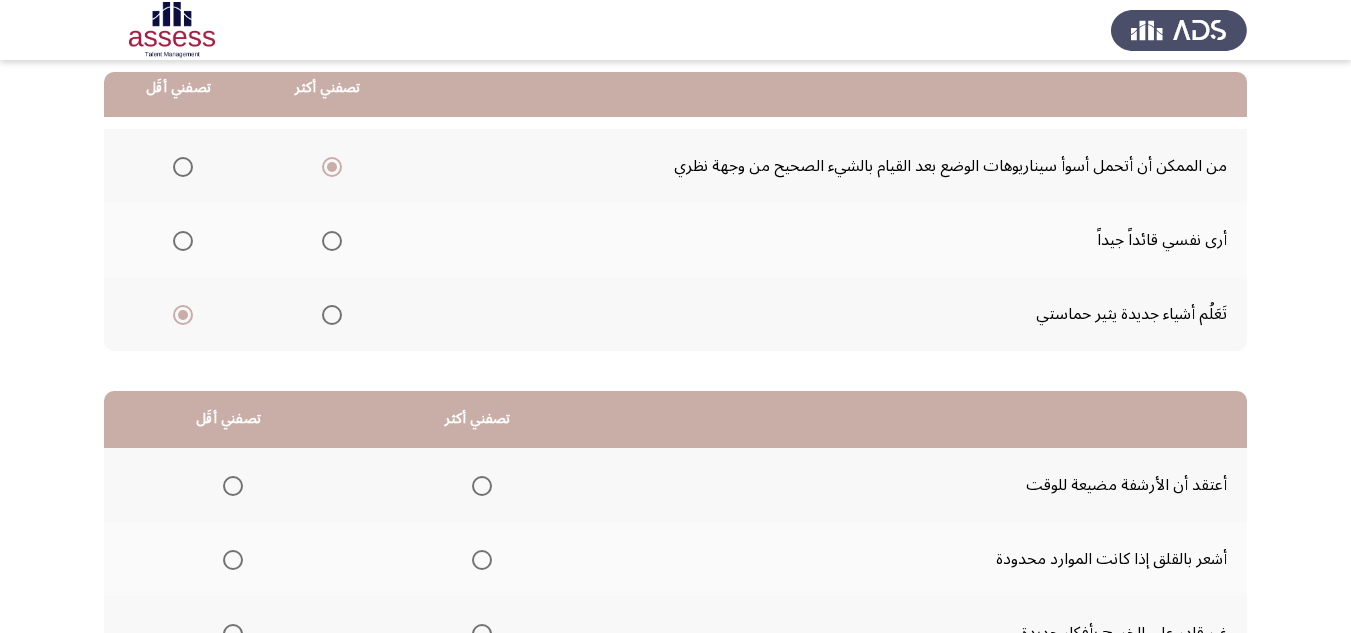 click at bounding box center [332, 241] 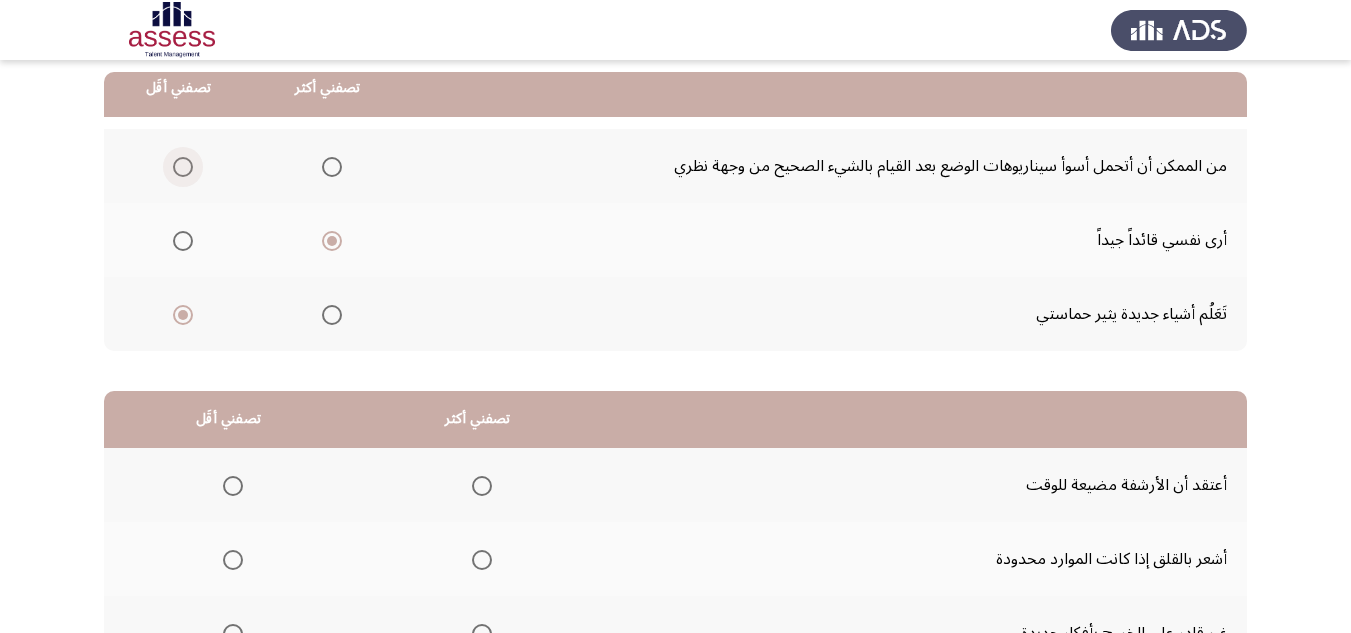 click at bounding box center (183, 167) 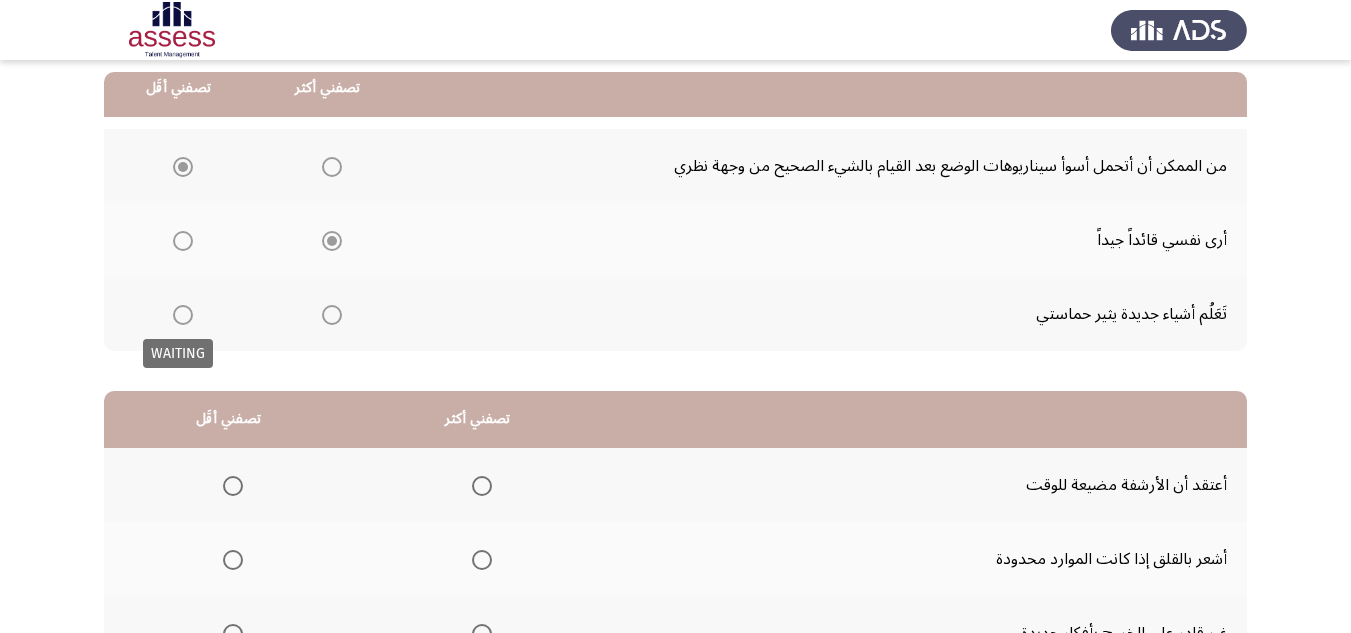 click at bounding box center [183, 315] 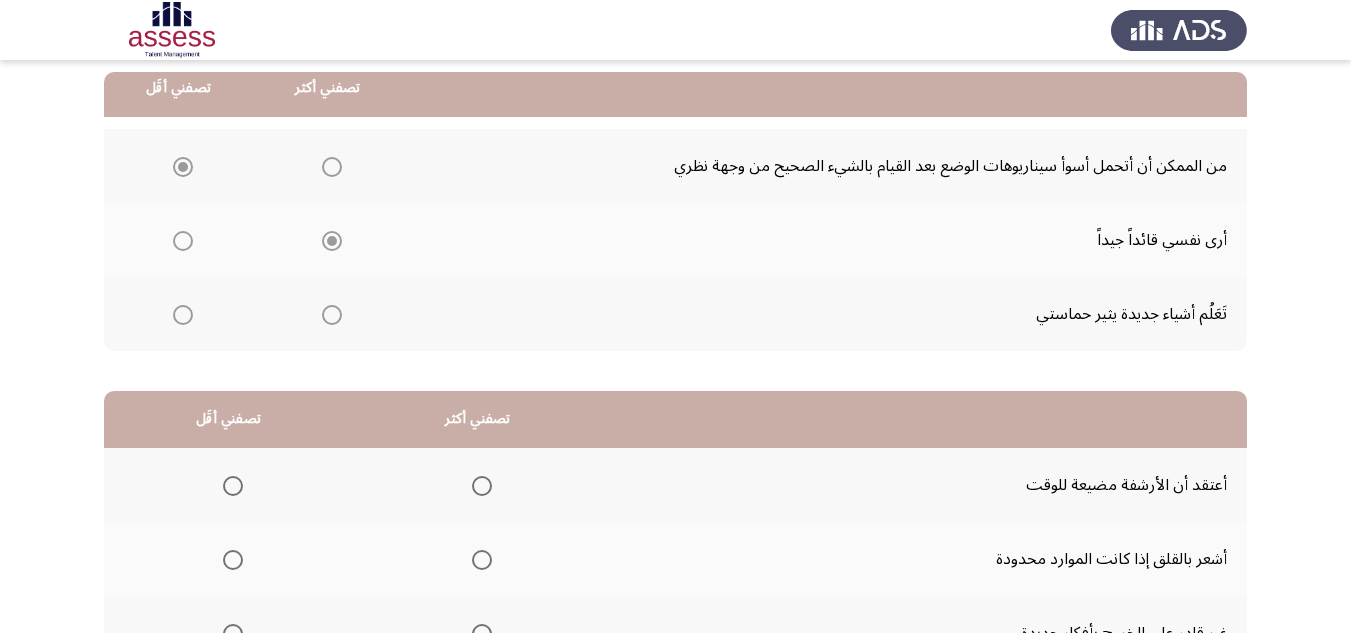 click at bounding box center (183, 315) 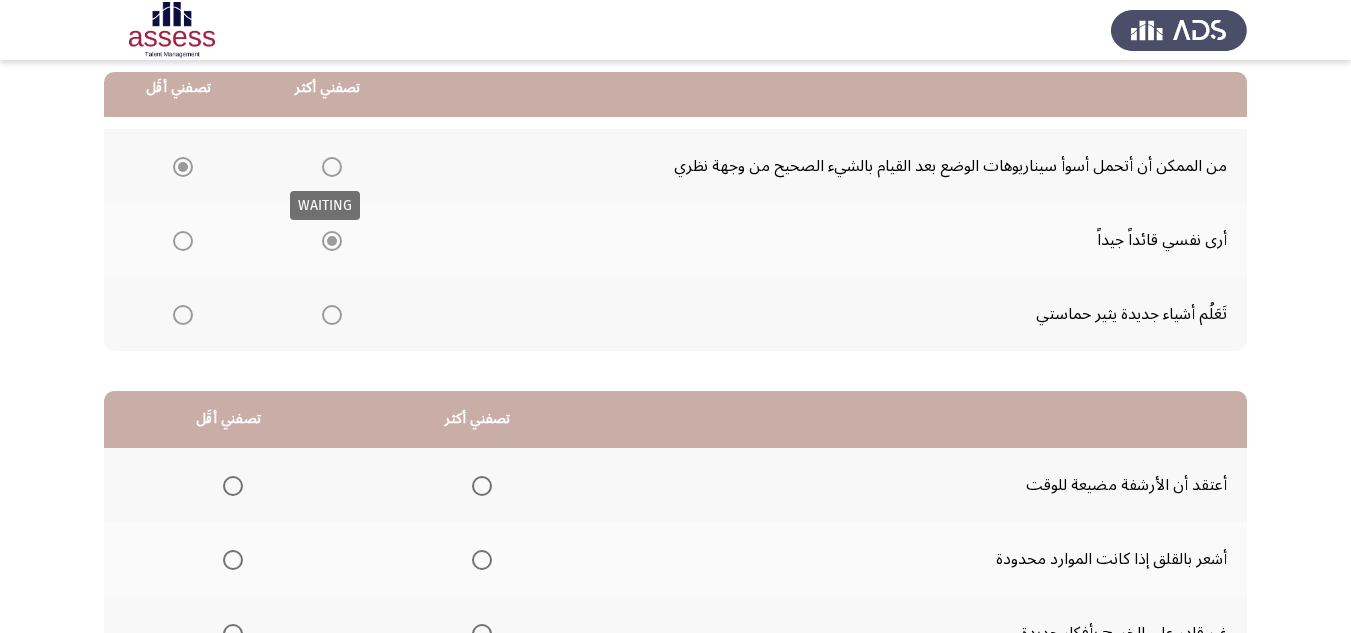 click at bounding box center [332, 167] 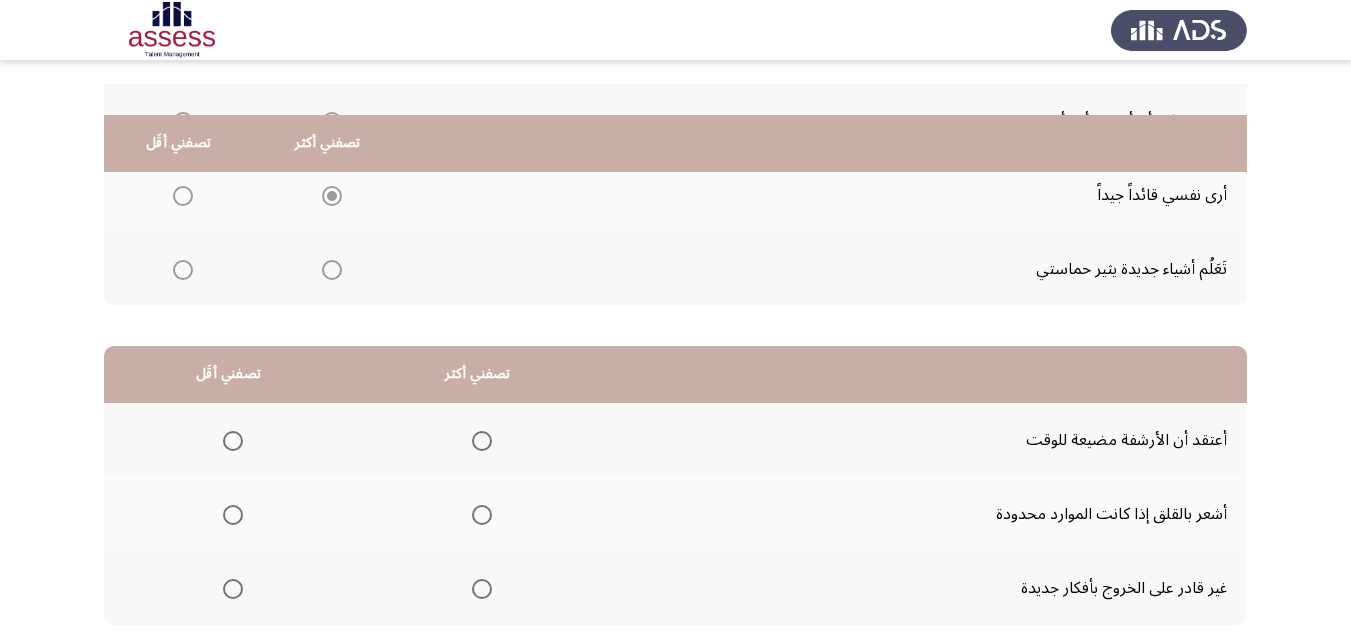 scroll, scrollTop: 200, scrollLeft: 0, axis: vertical 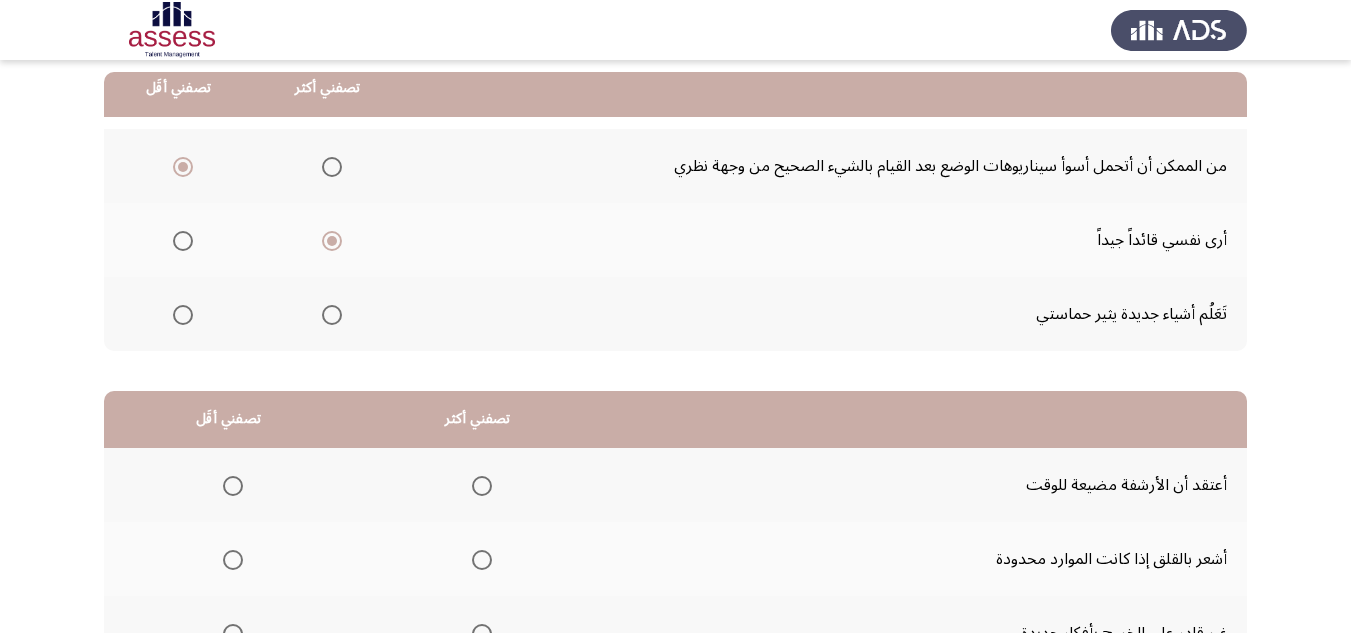 click at bounding box center (332, 167) 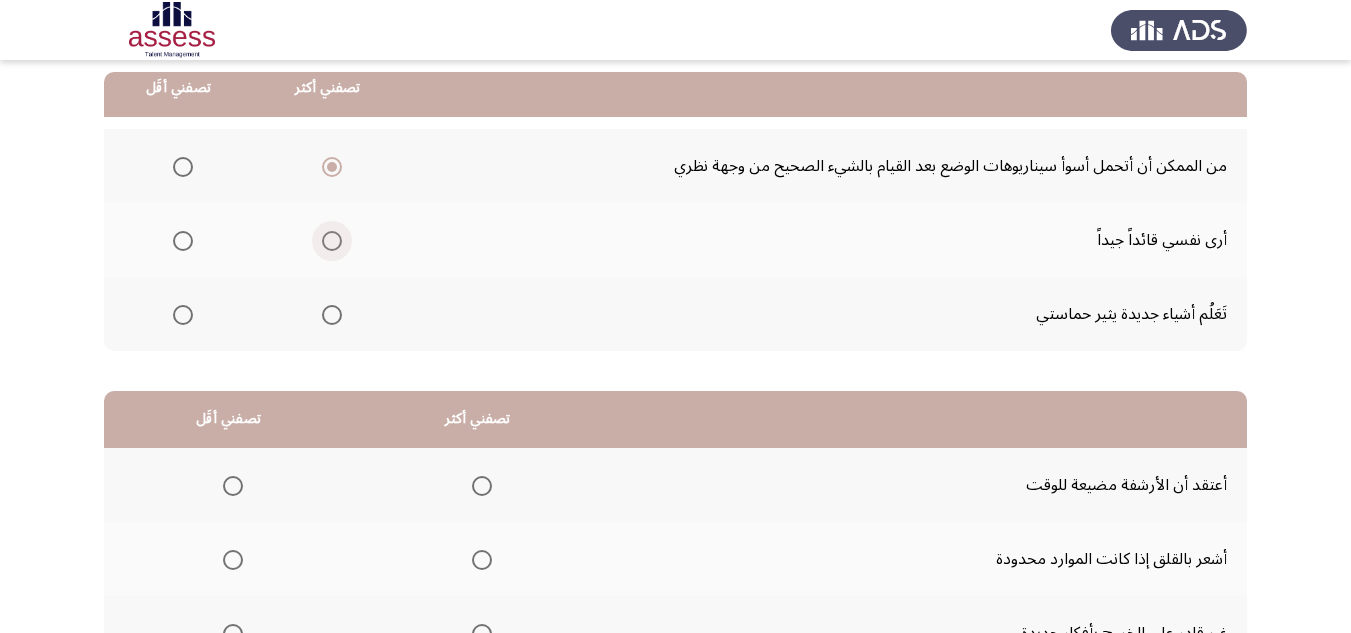 click at bounding box center (332, 241) 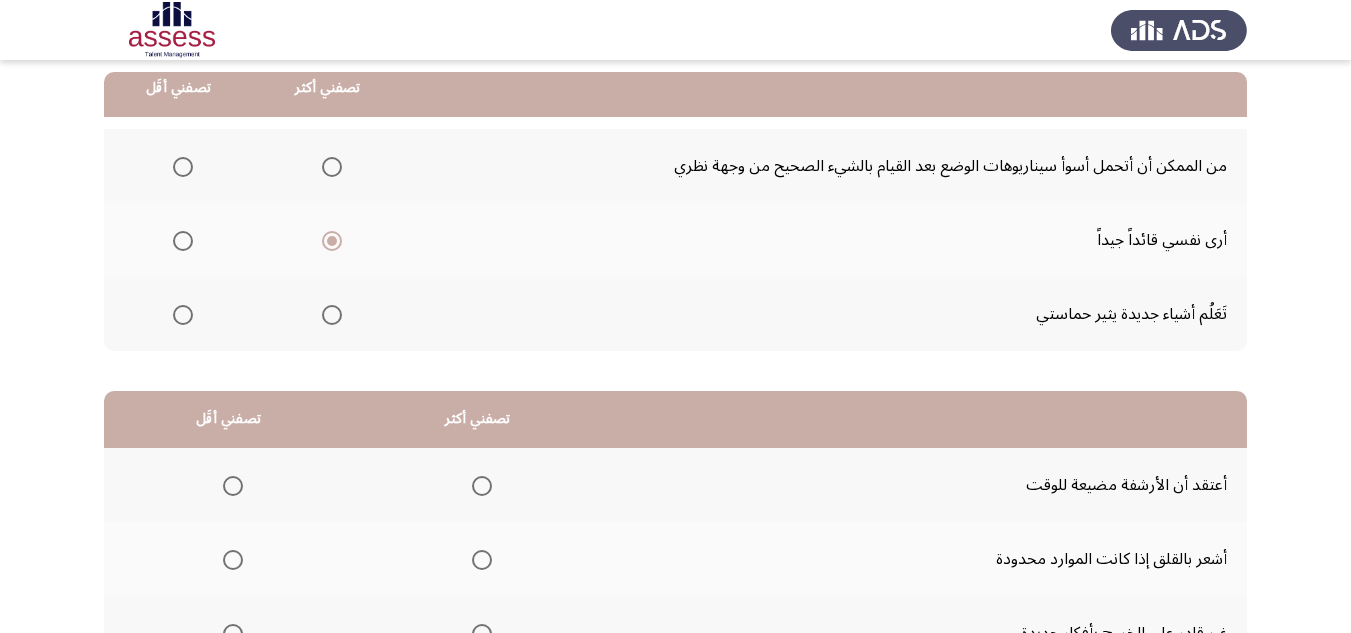 click at bounding box center (183, 167) 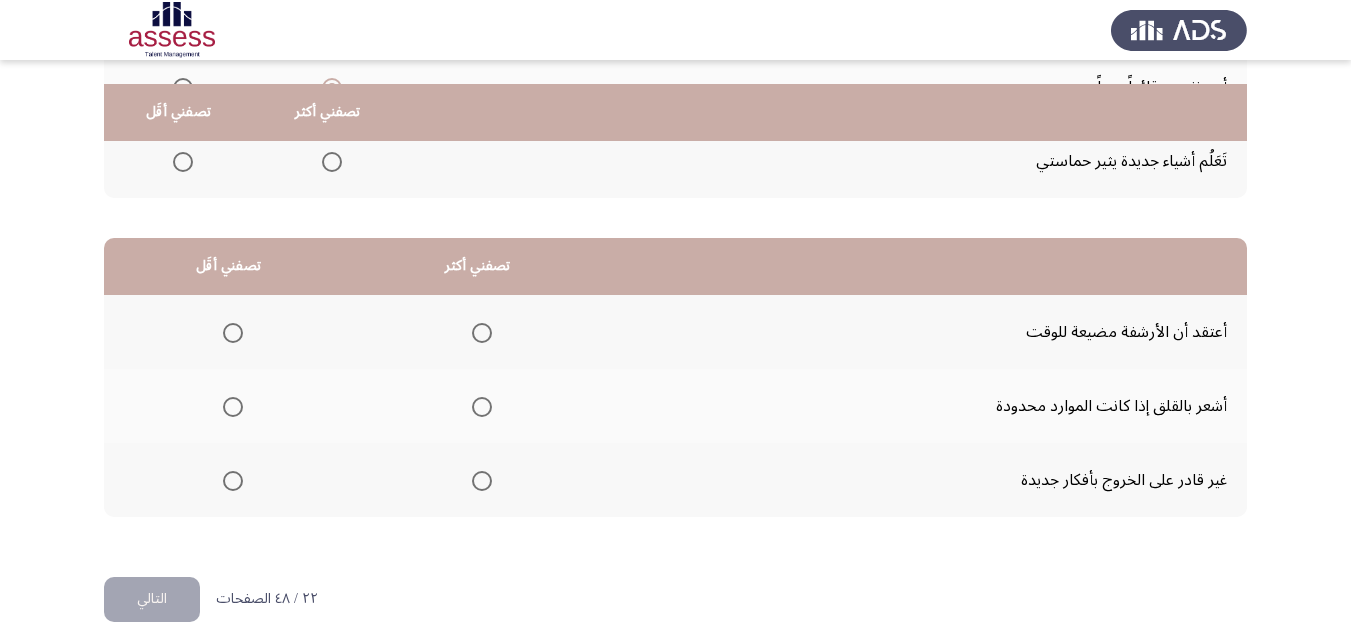 scroll, scrollTop: 377, scrollLeft: 0, axis: vertical 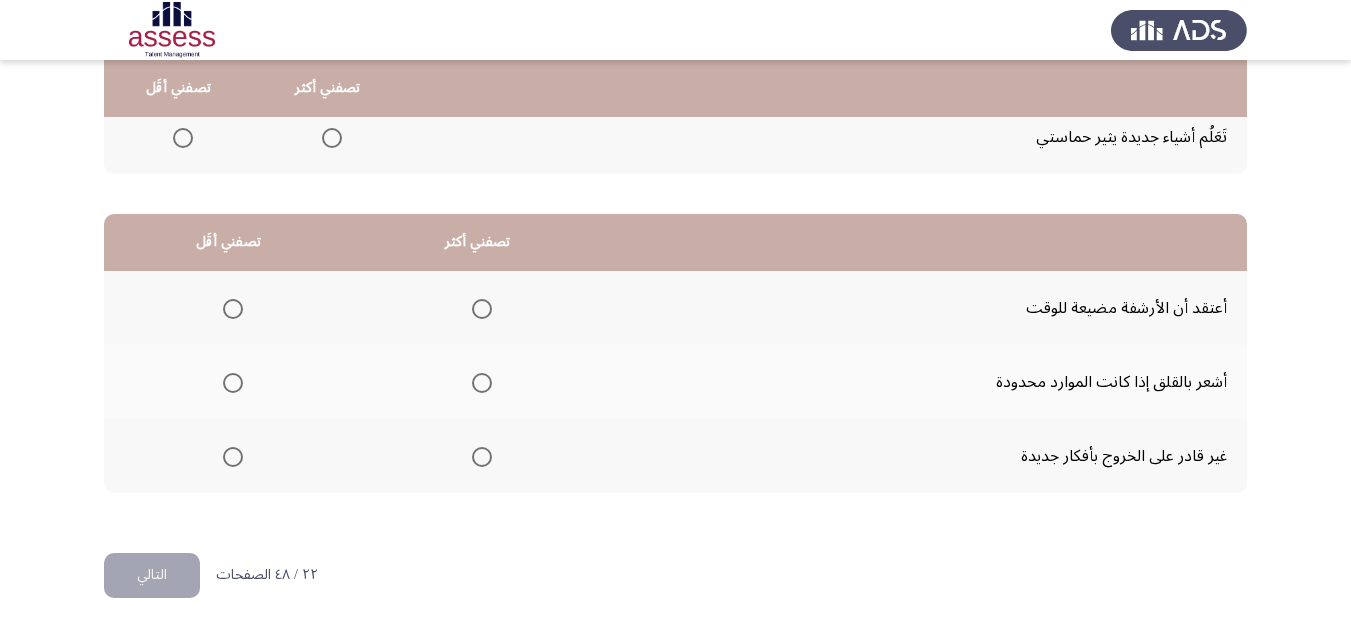click at bounding box center (482, 383) 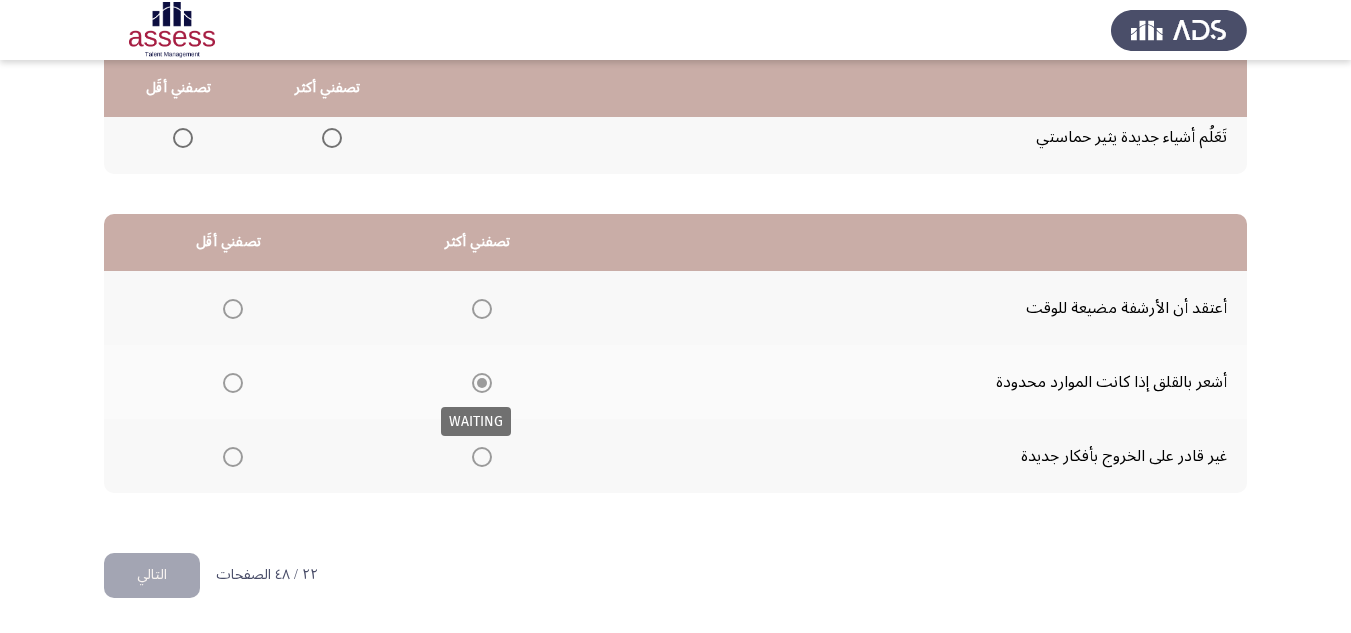 click at bounding box center (482, 383) 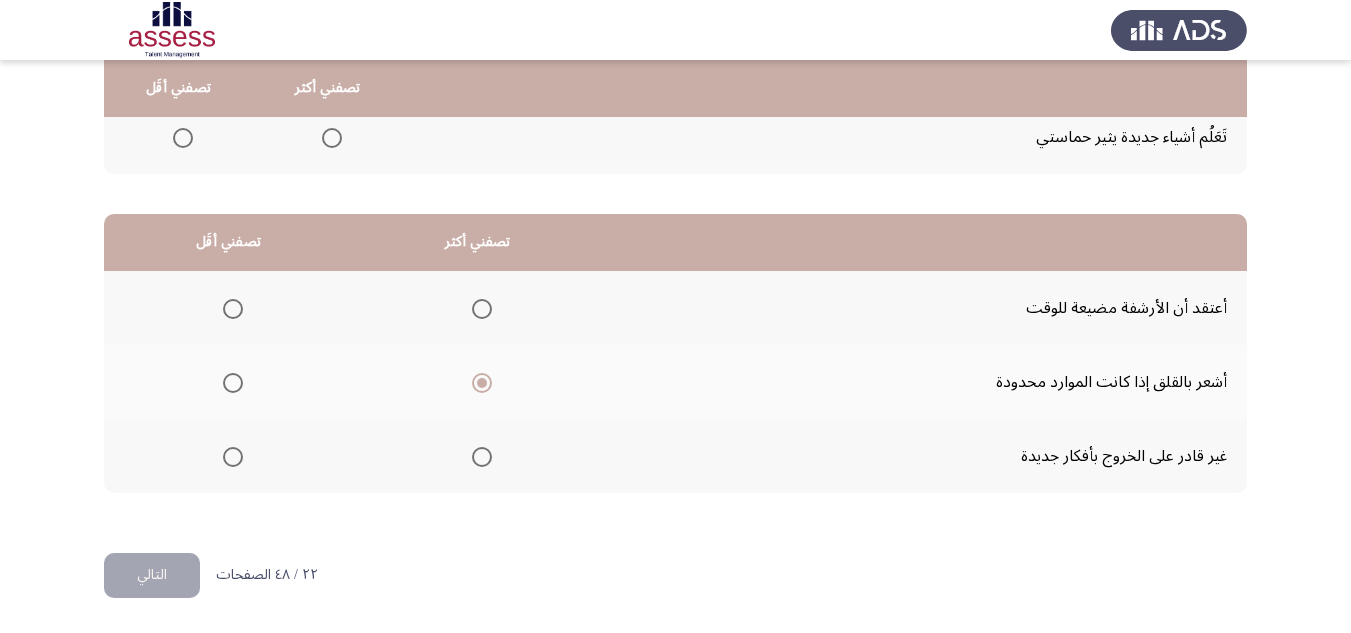 click at bounding box center [233, 309] 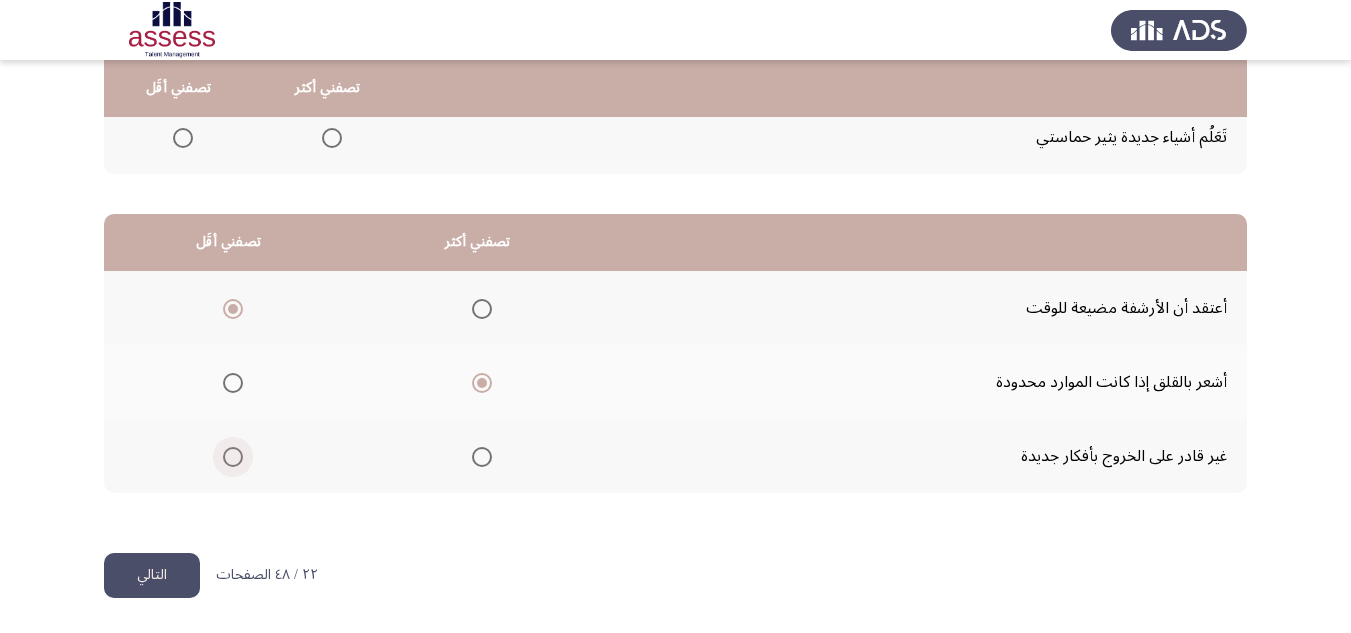 click at bounding box center (233, 457) 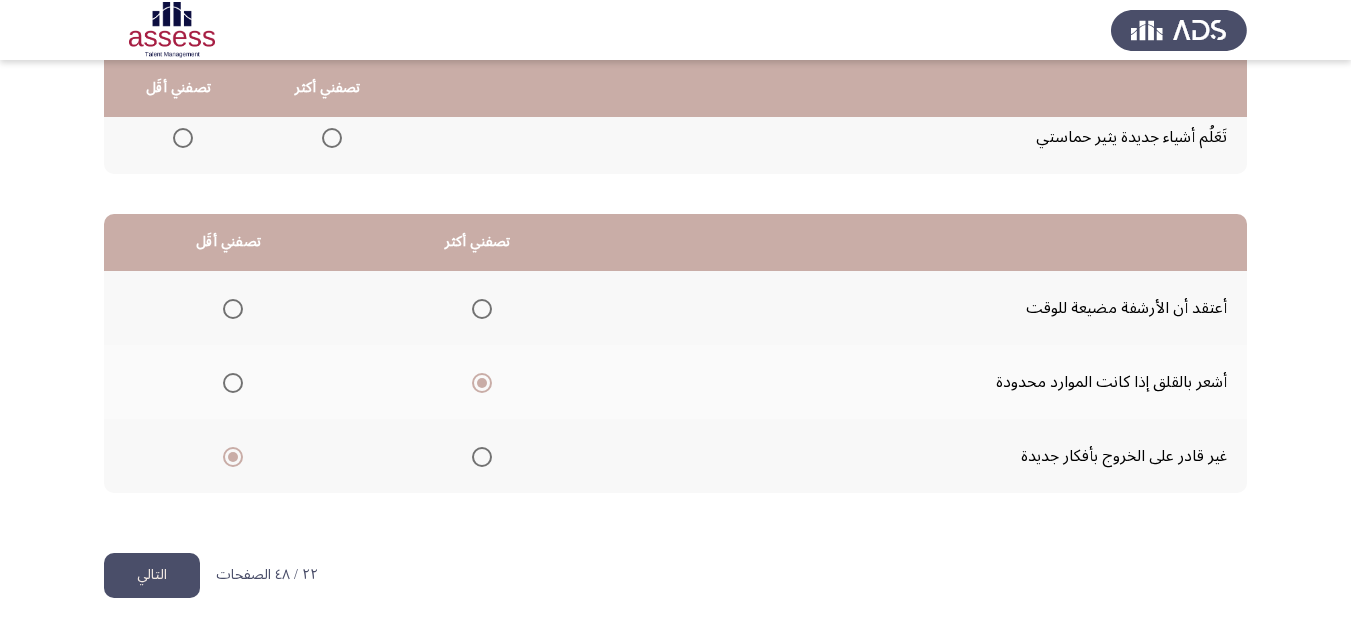 click on "التالي" 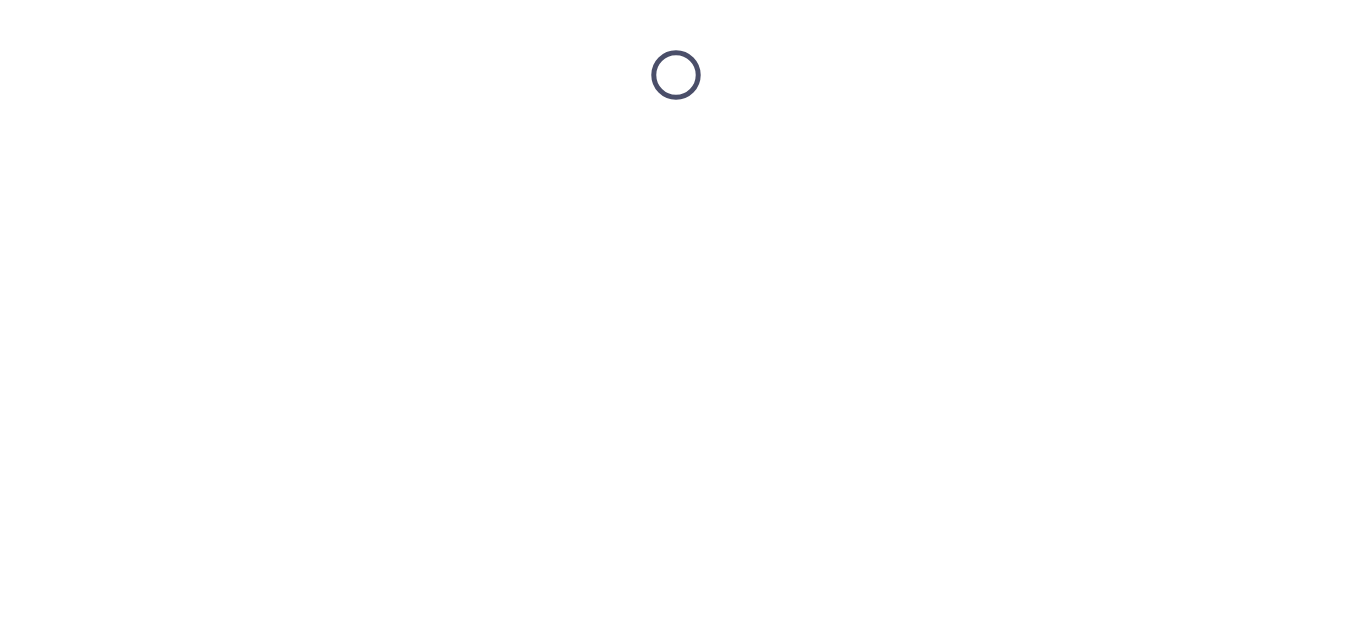 scroll, scrollTop: 0, scrollLeft: 0, axis: both 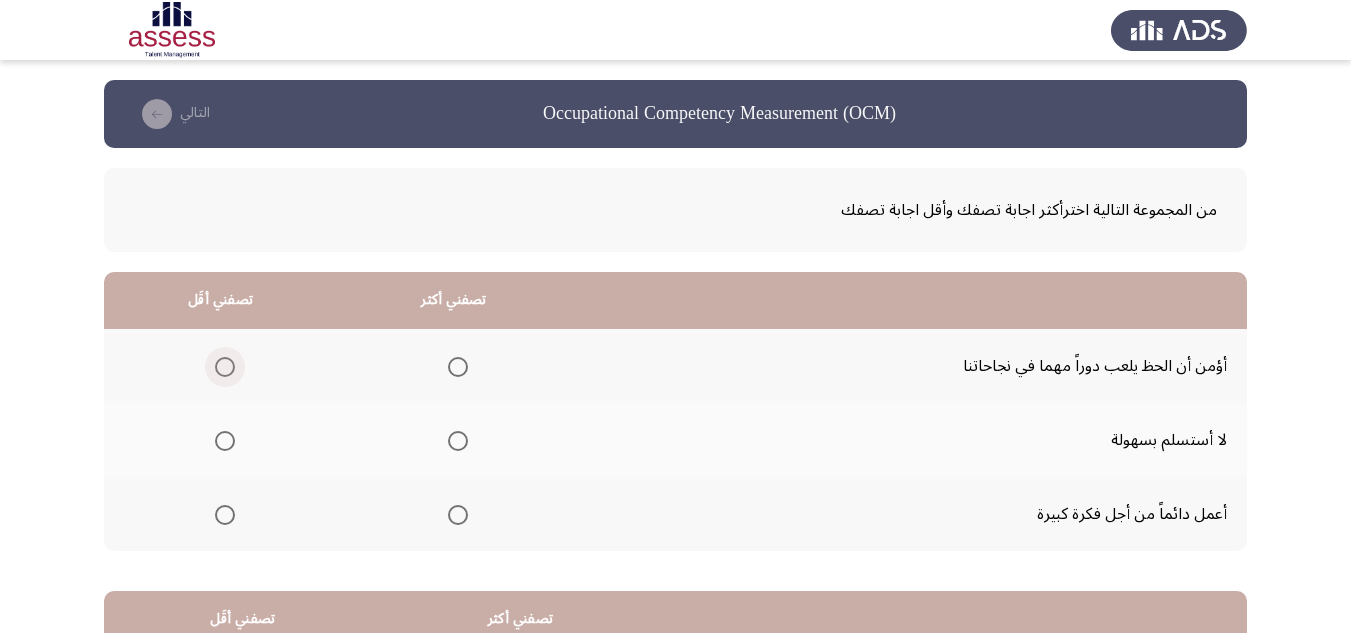 click at bounding box center [225, 367] 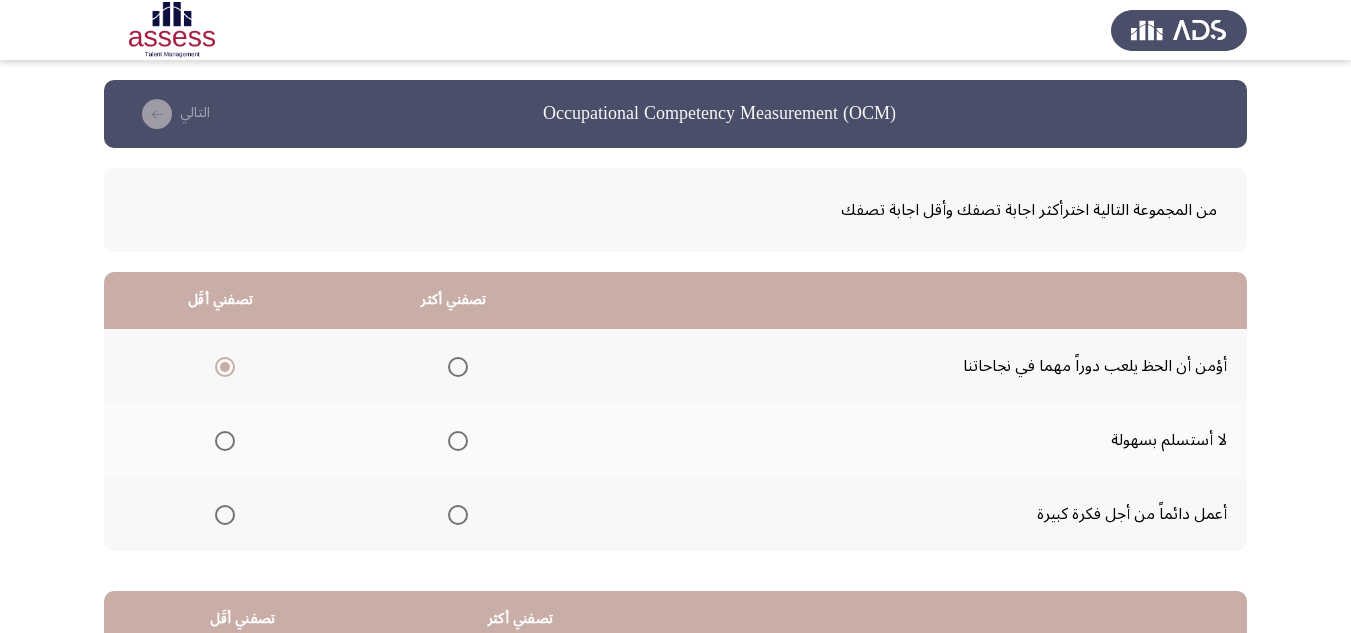 click at bounding box center (458, 441) 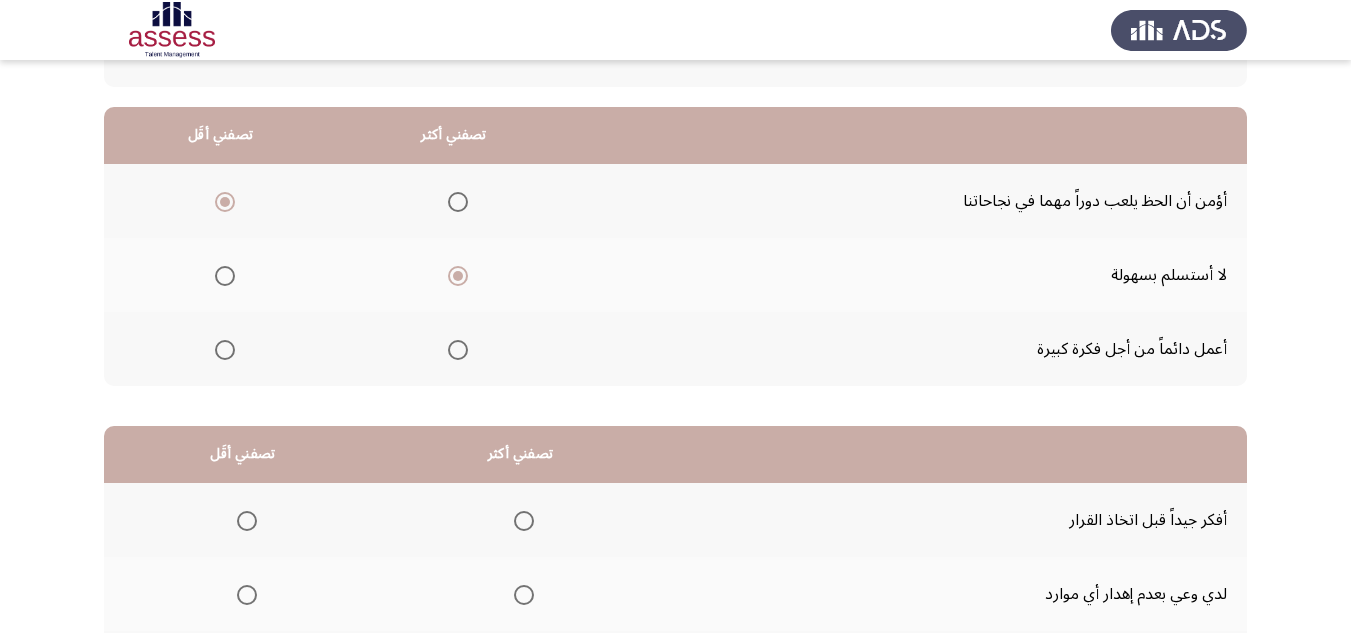 scroll, scrollTop: 200, scrollLeft: 0, axis: vertical 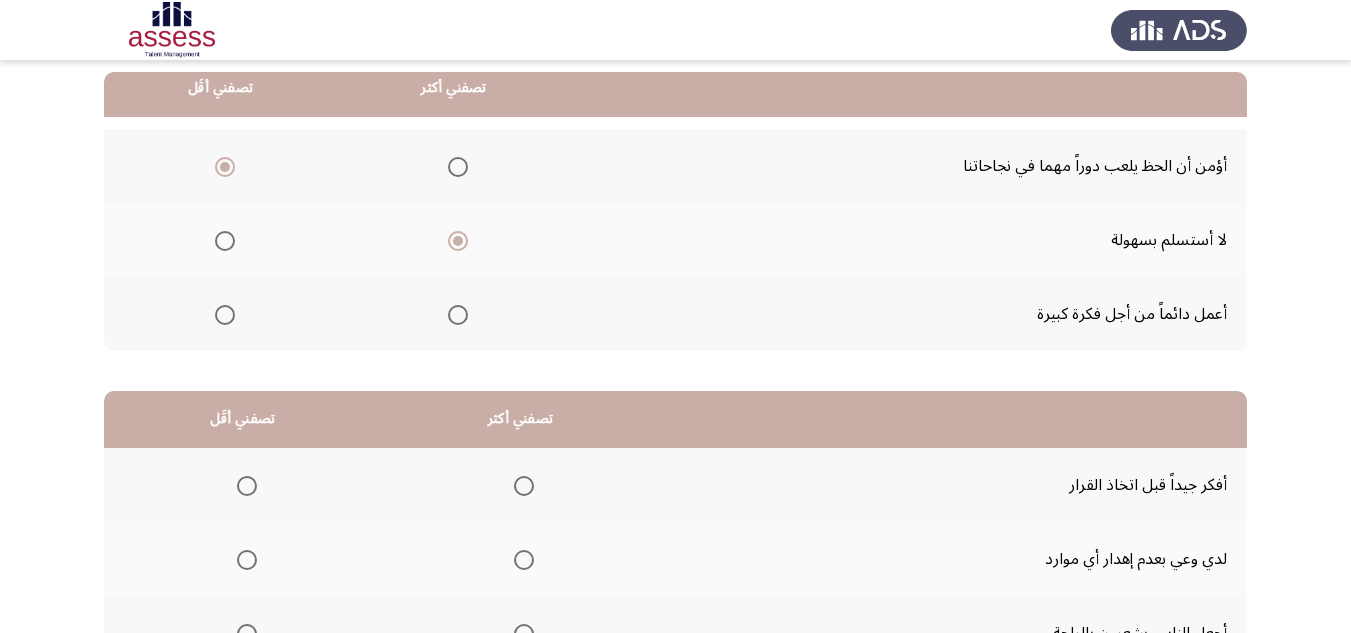 click at bounding box center [458, 315] 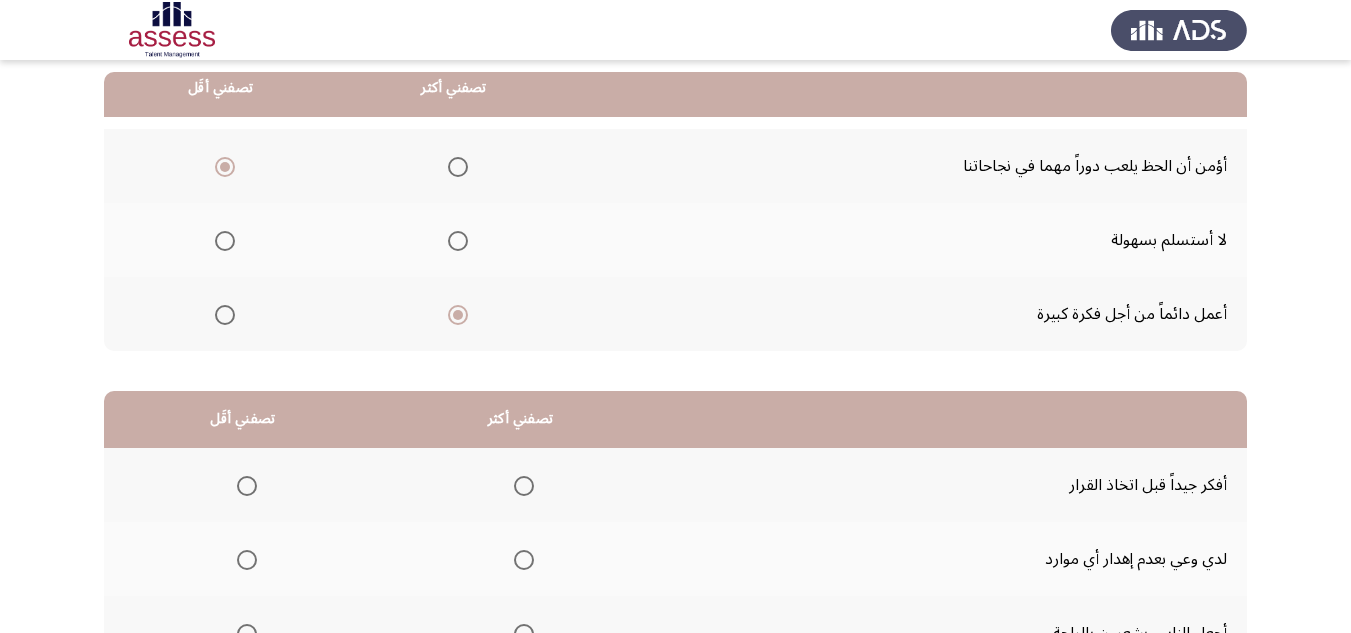 click at bounding box center [458, 241] 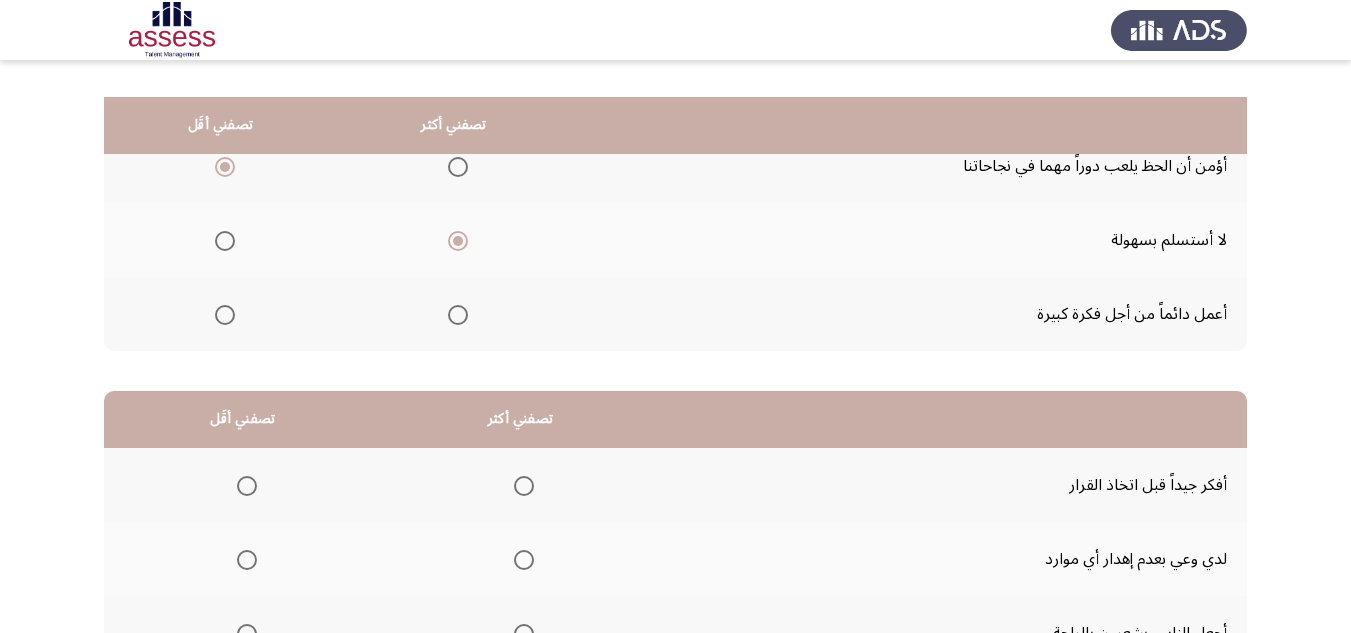 scroll, scrollTop: 300, scrollLeft: 0, axis: vertical 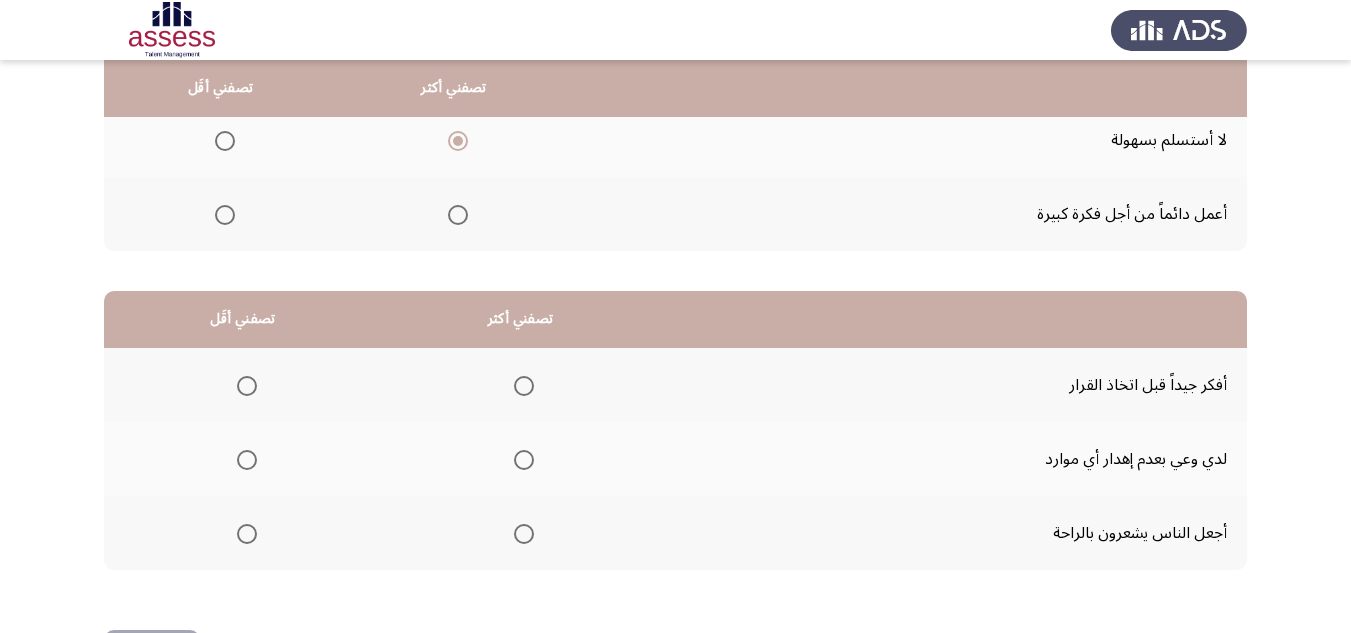 click at bounding box center (247, 534) 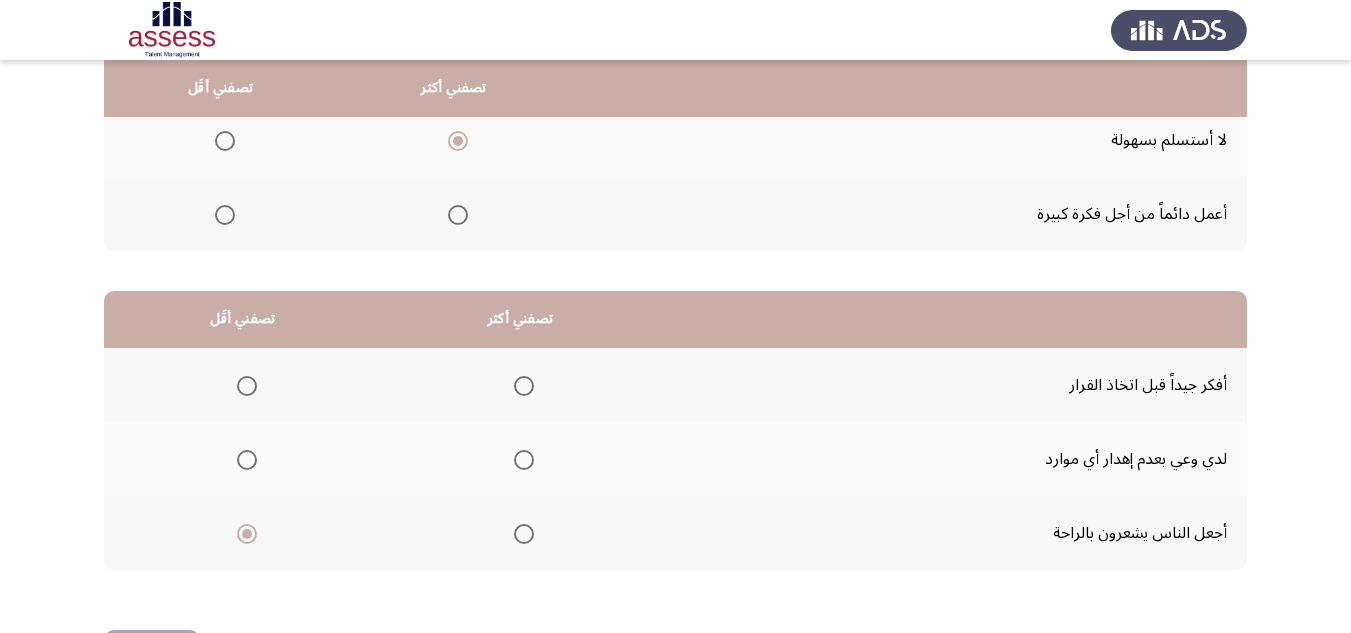 click at bounding box center (247, 386) 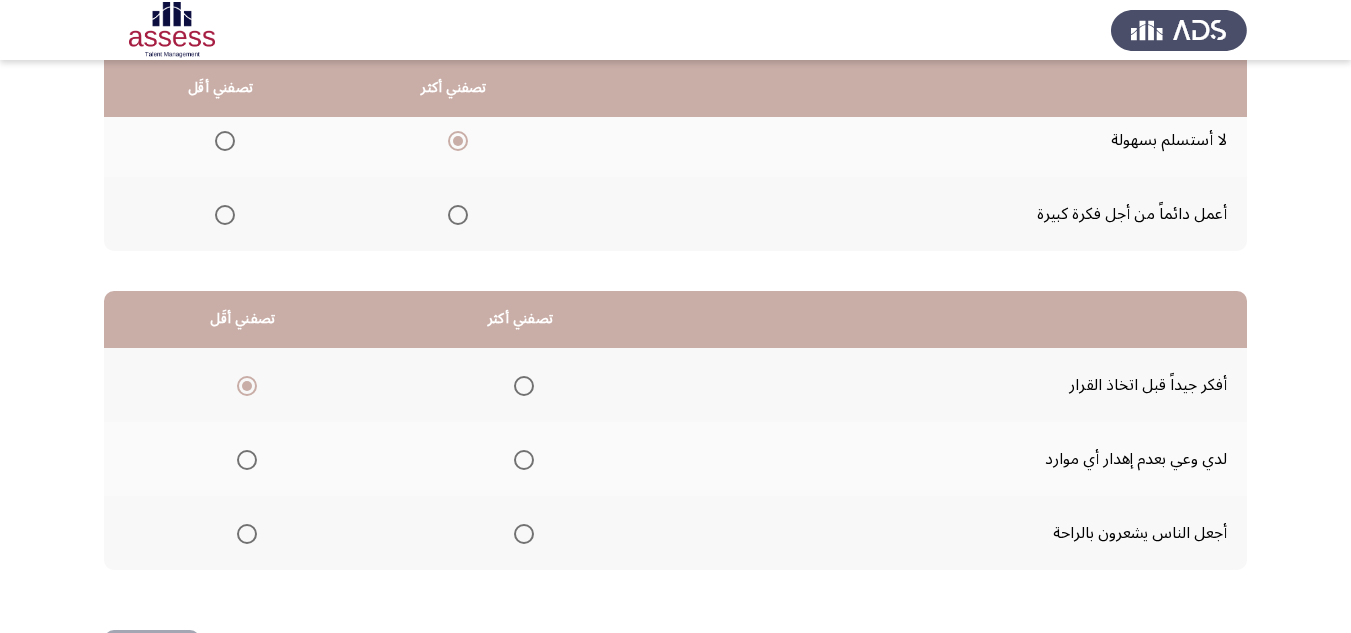 click at bounding box center [524, 534] 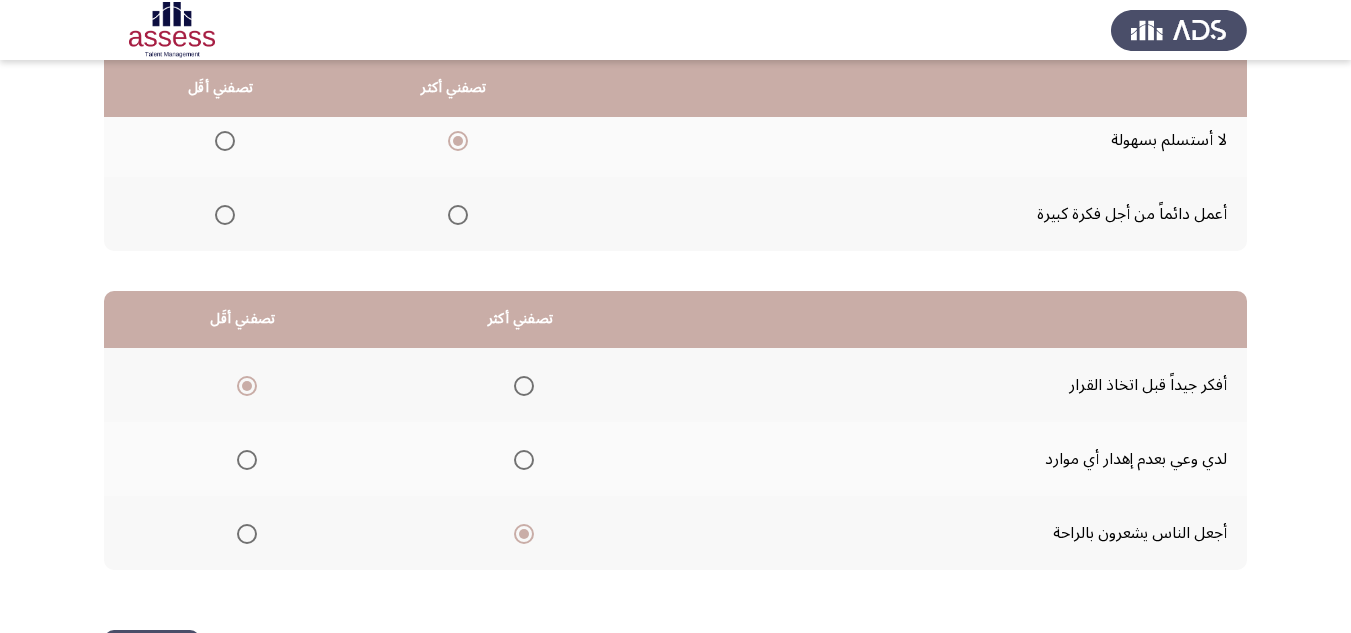click at bounding box center [524, 386] 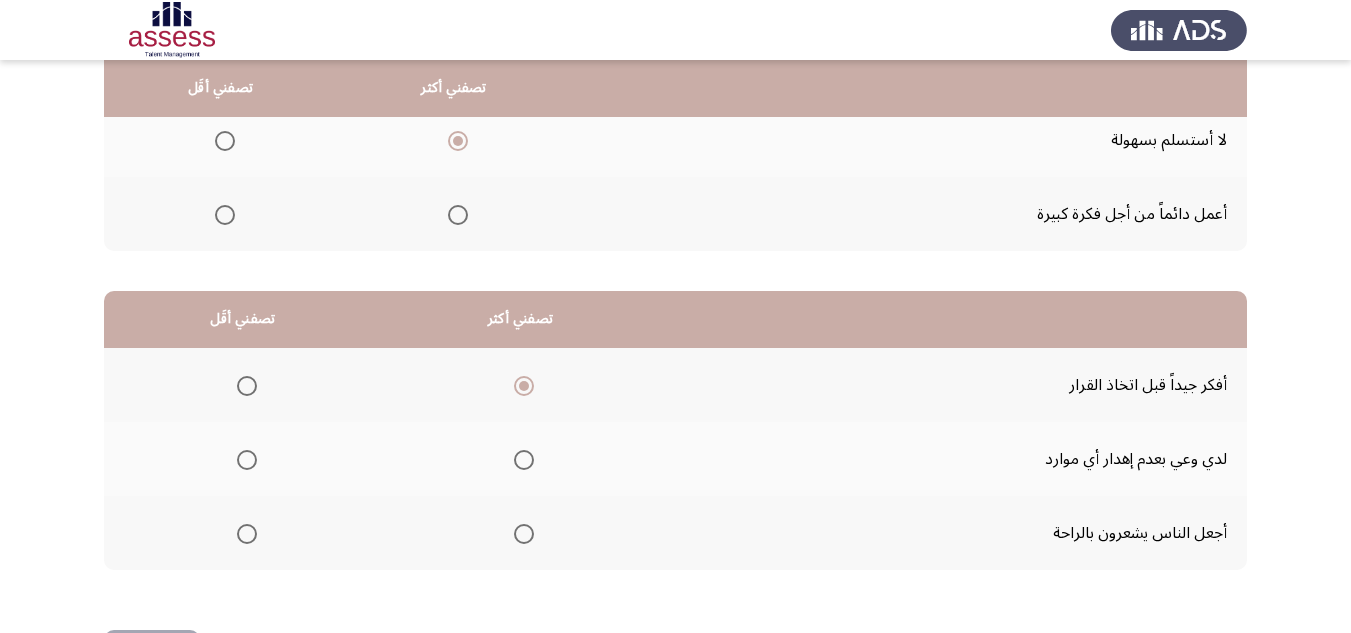 click at bounding box center [524, 460] 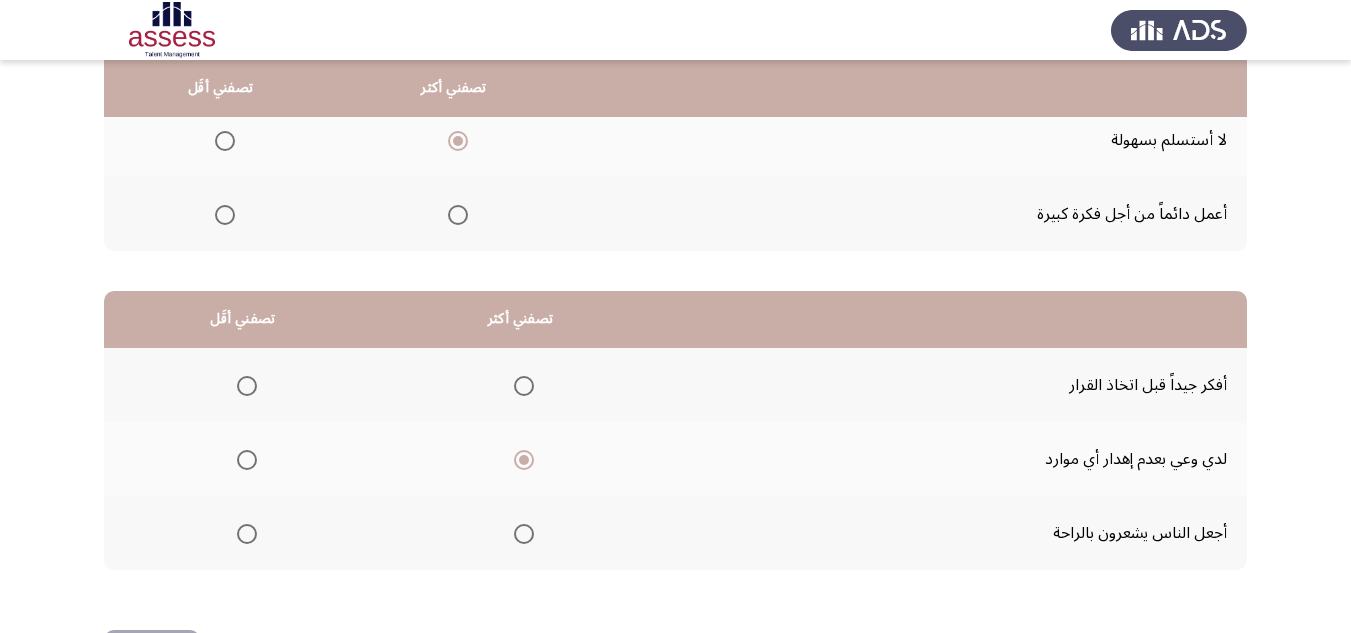 click at bounding box center (247, 534) 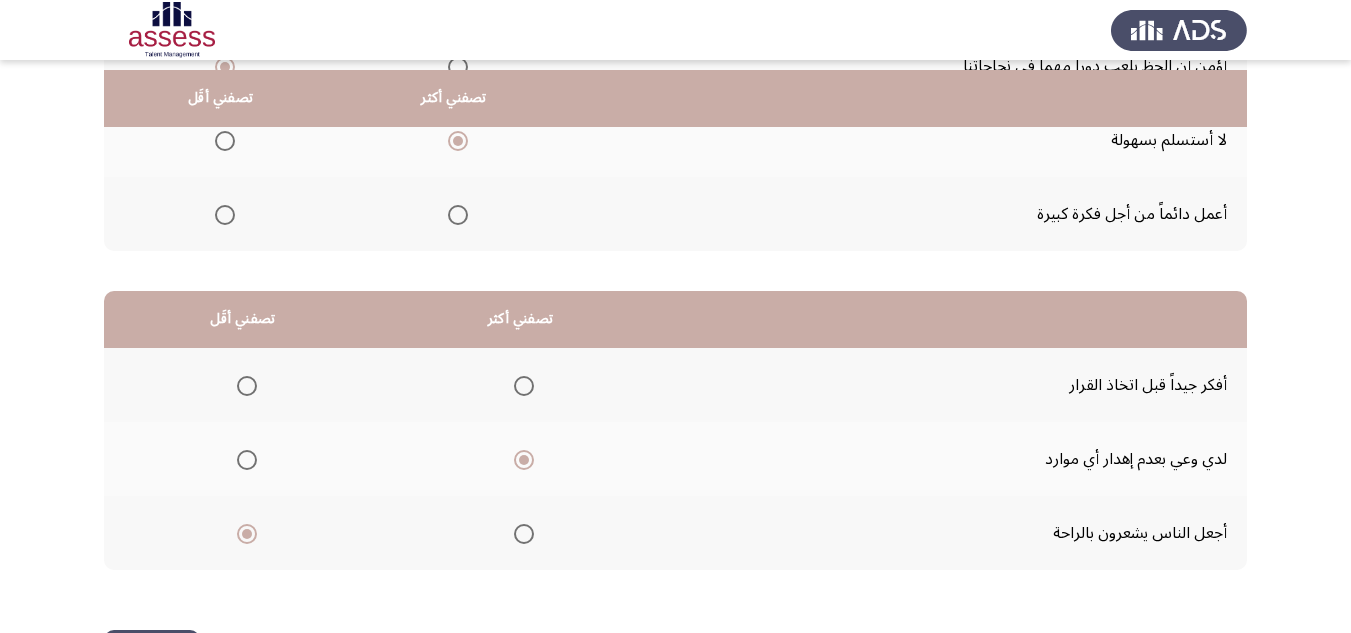scroll, scrollTop: 377, scrollLeft: 0, axis: vertical 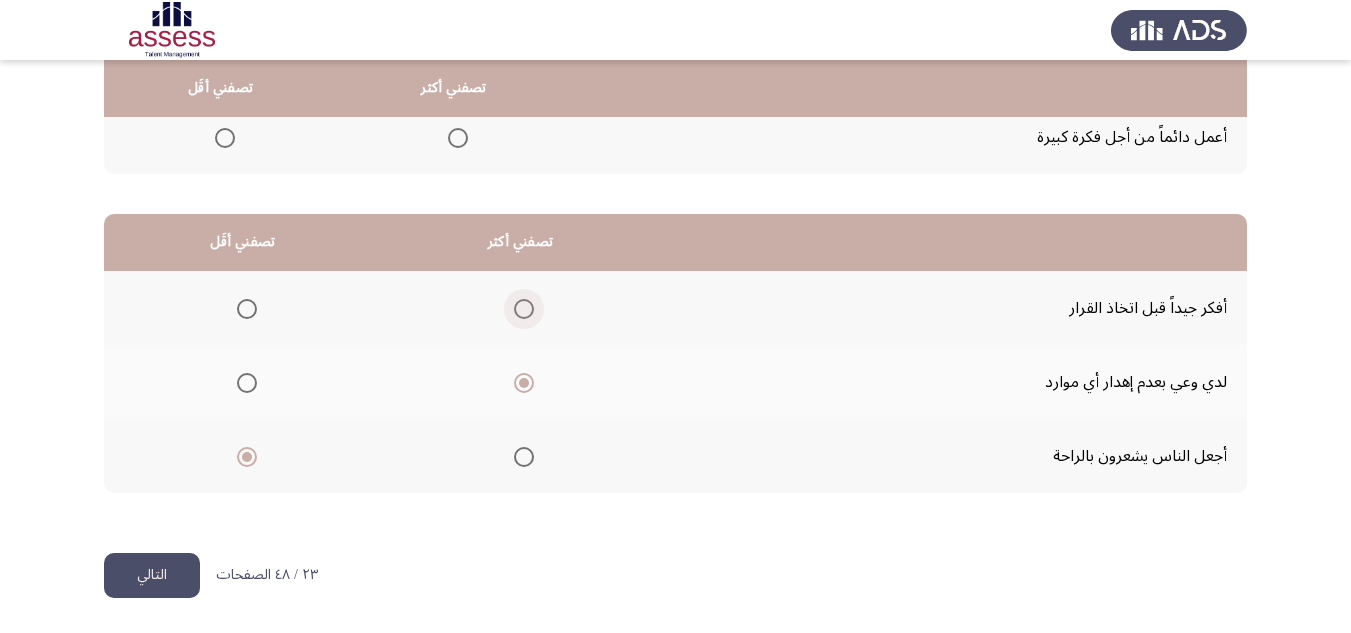 click at bounding box center [524, 309] 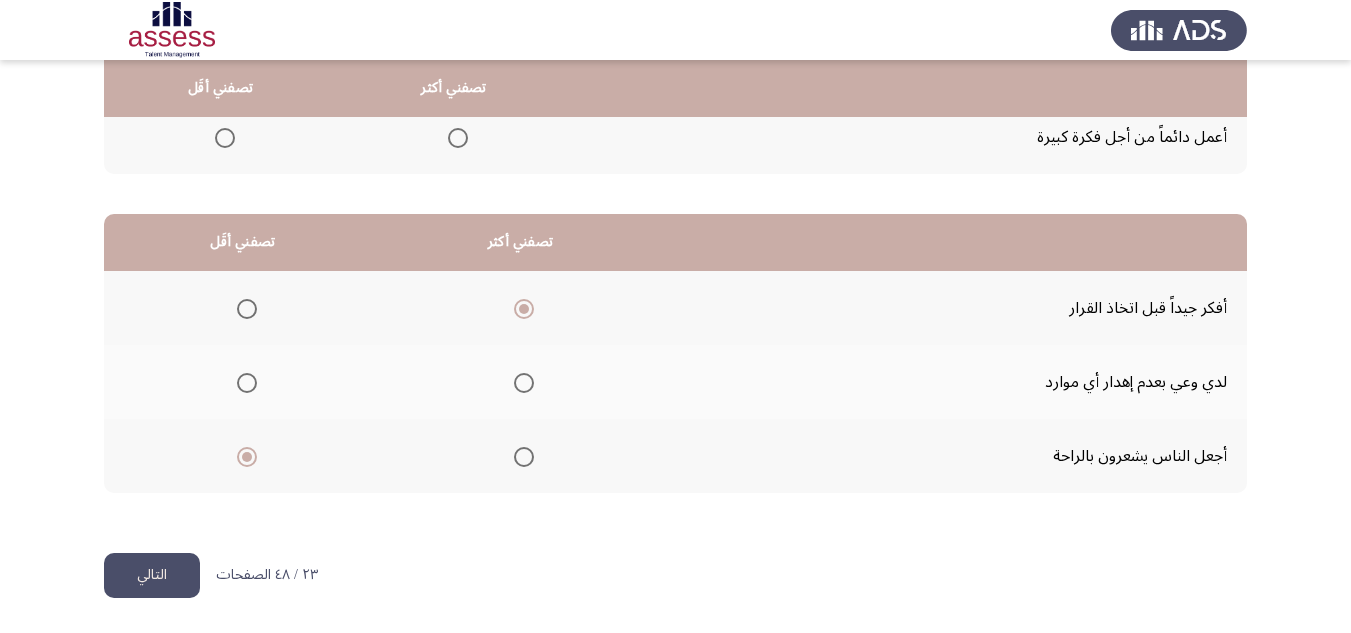 click on "التالي" 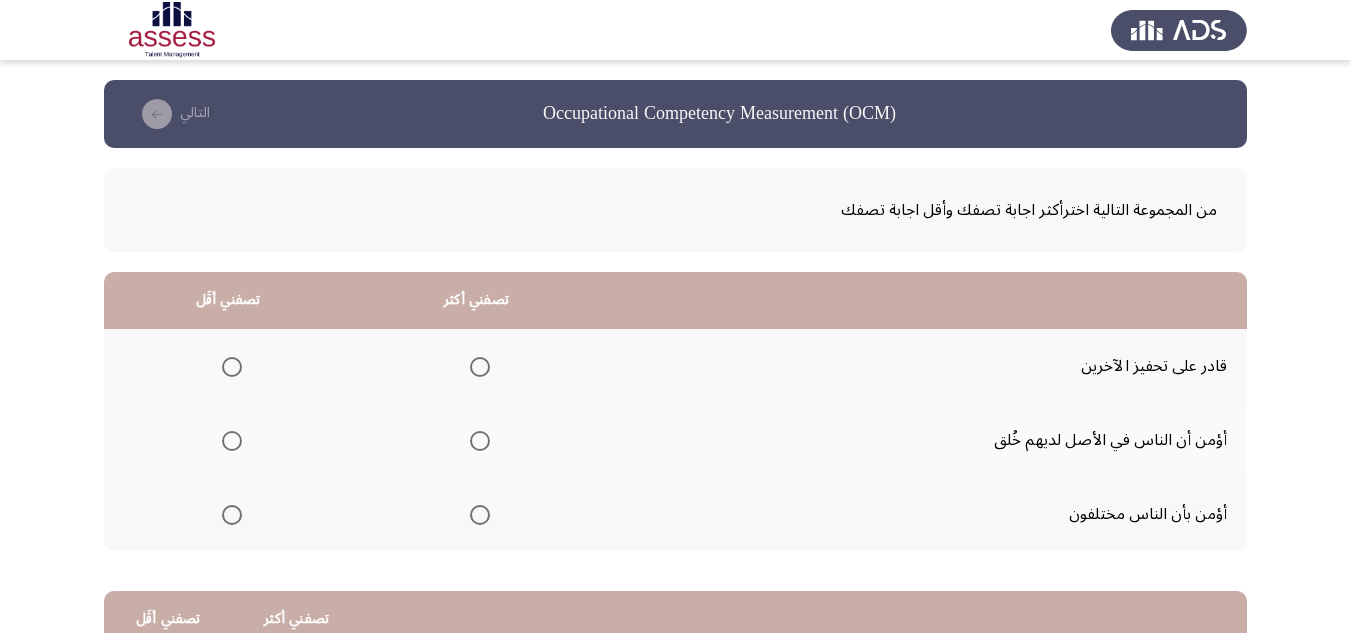scroll, scrollTop: 100, scrollLeft: 0, axis: vertical 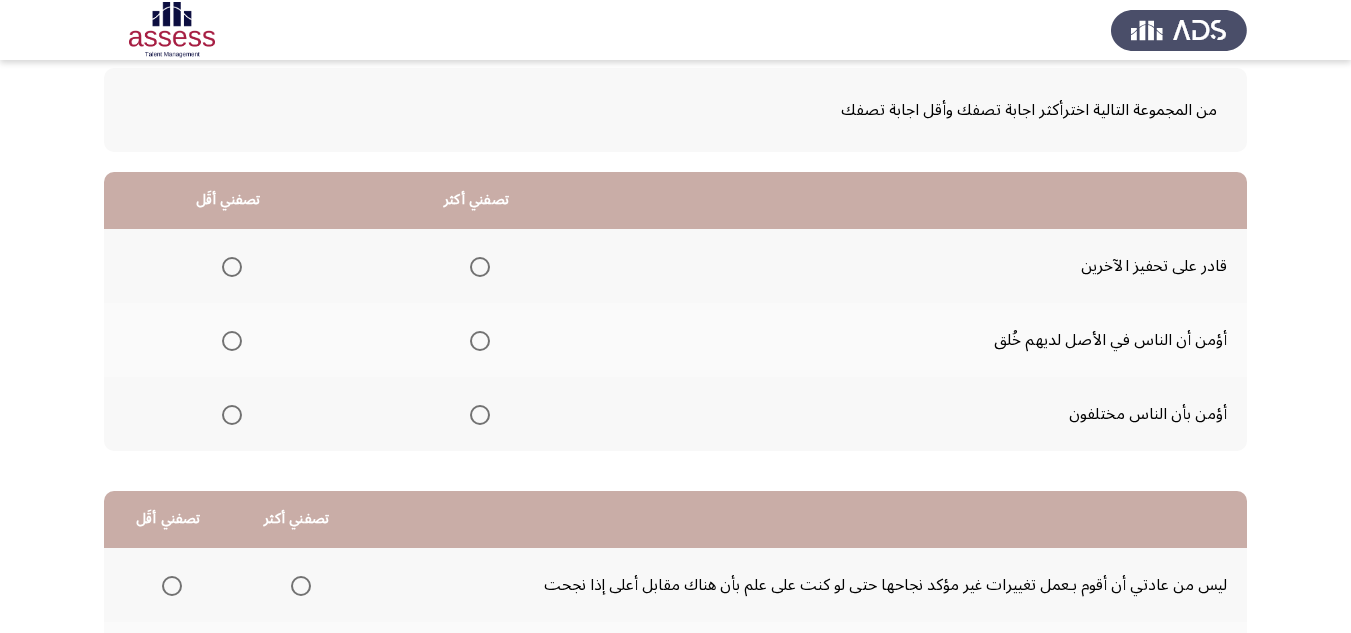 click at bounding box center [480, 415] 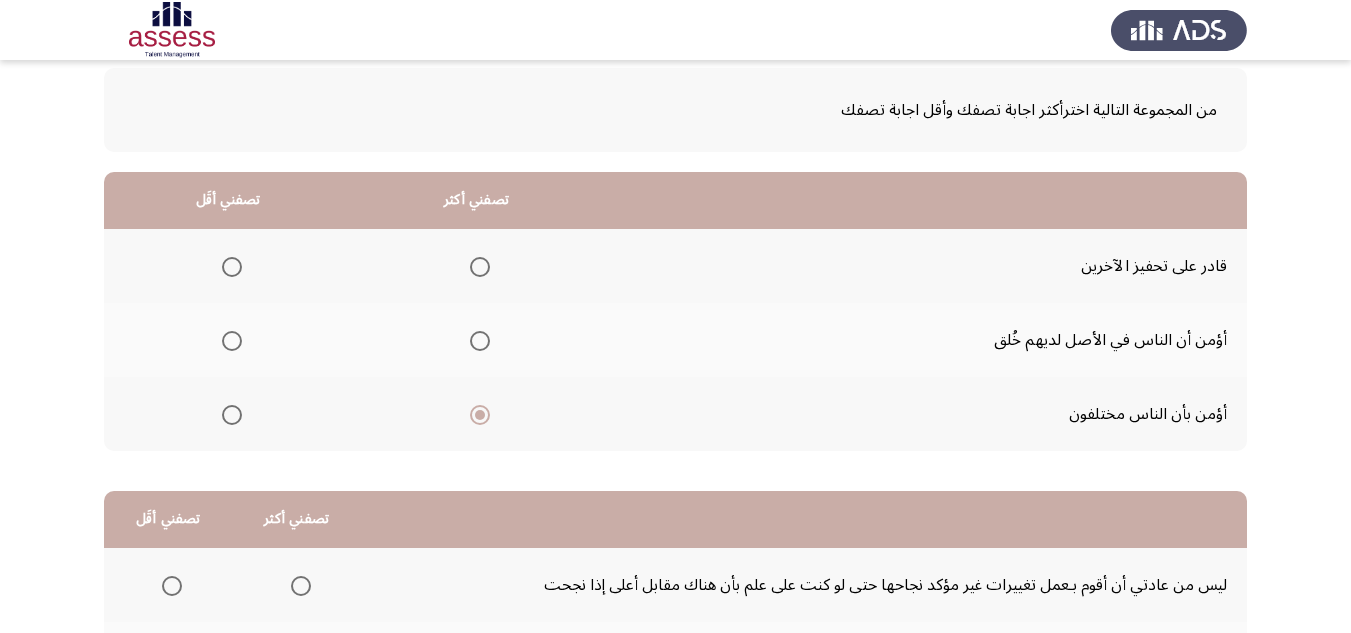 click at bounding box center (480, 267) 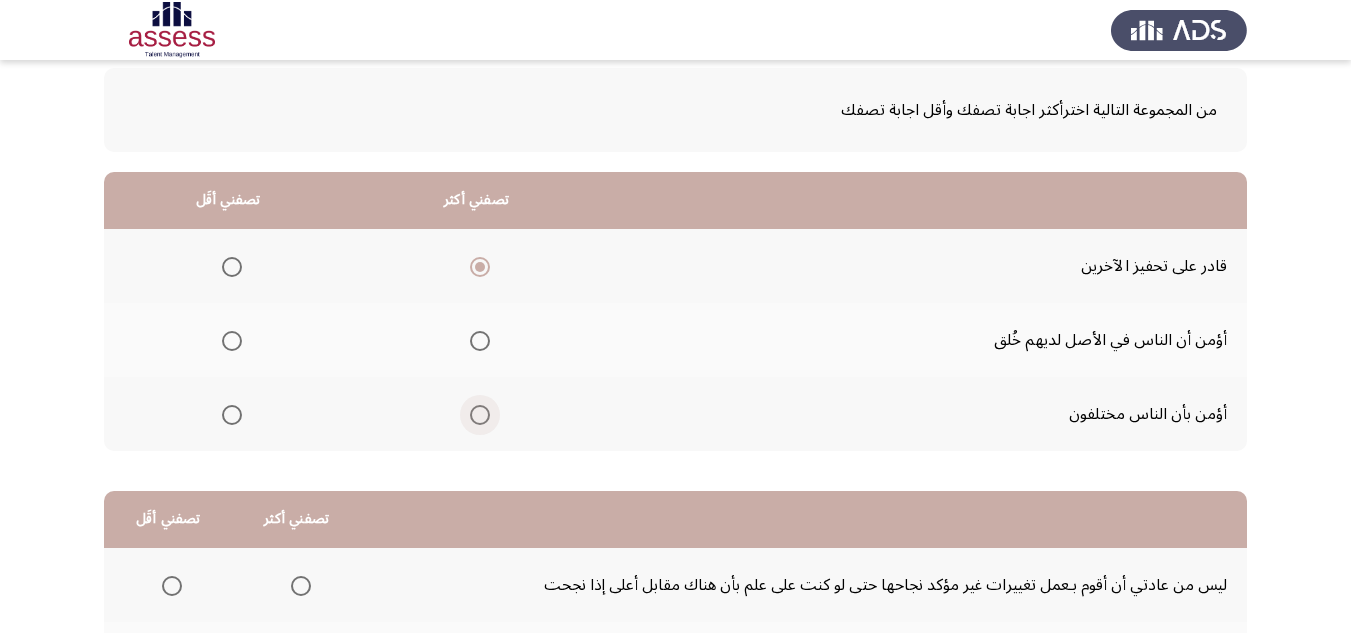 click at bounding box center (480, 415) 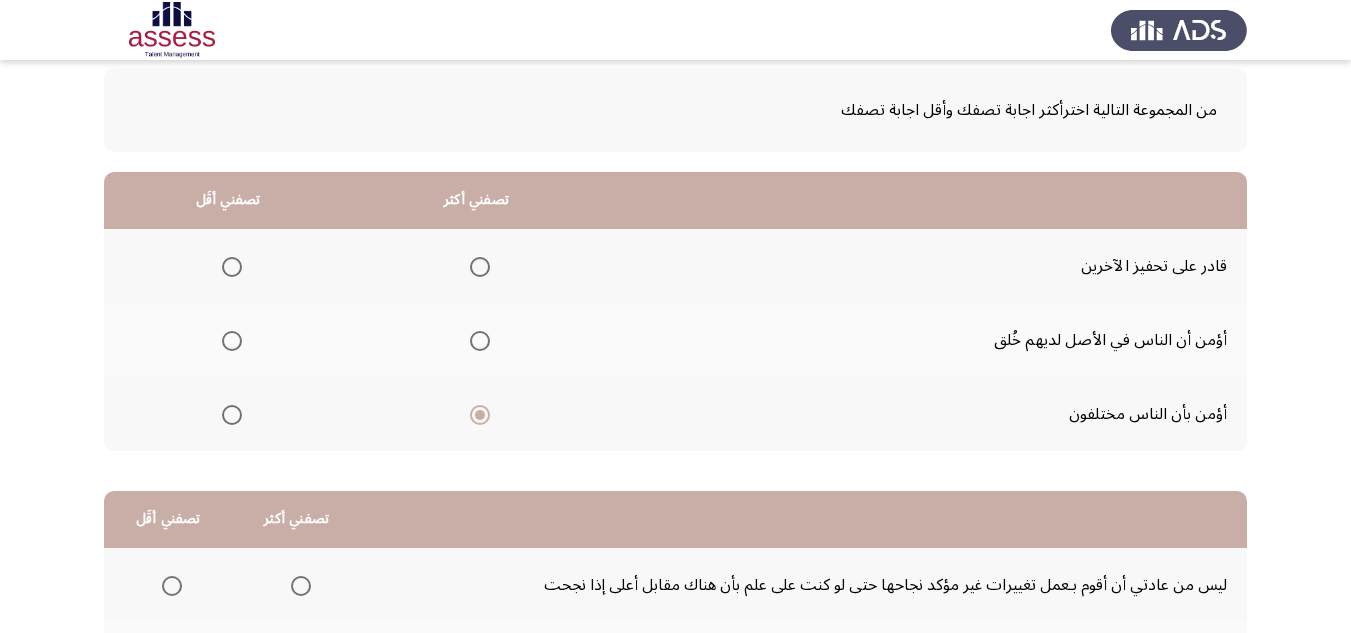 click at bounding box center (480, 267) 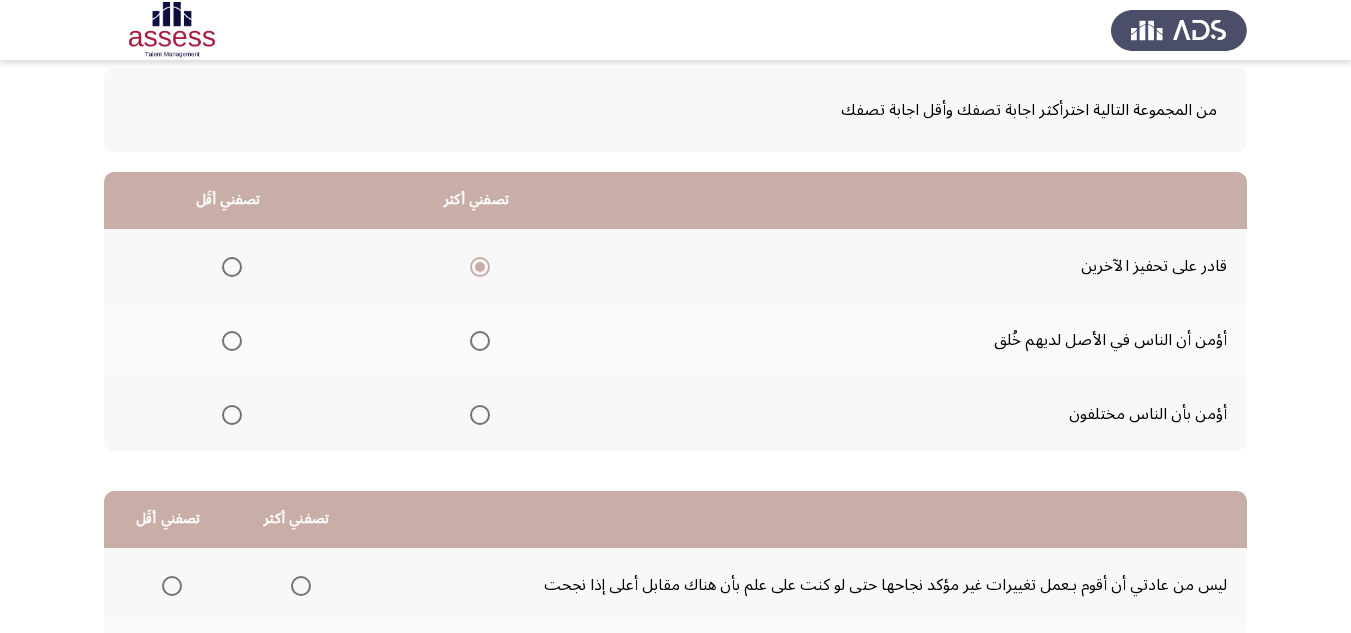 click at bounding box center [232, 415] 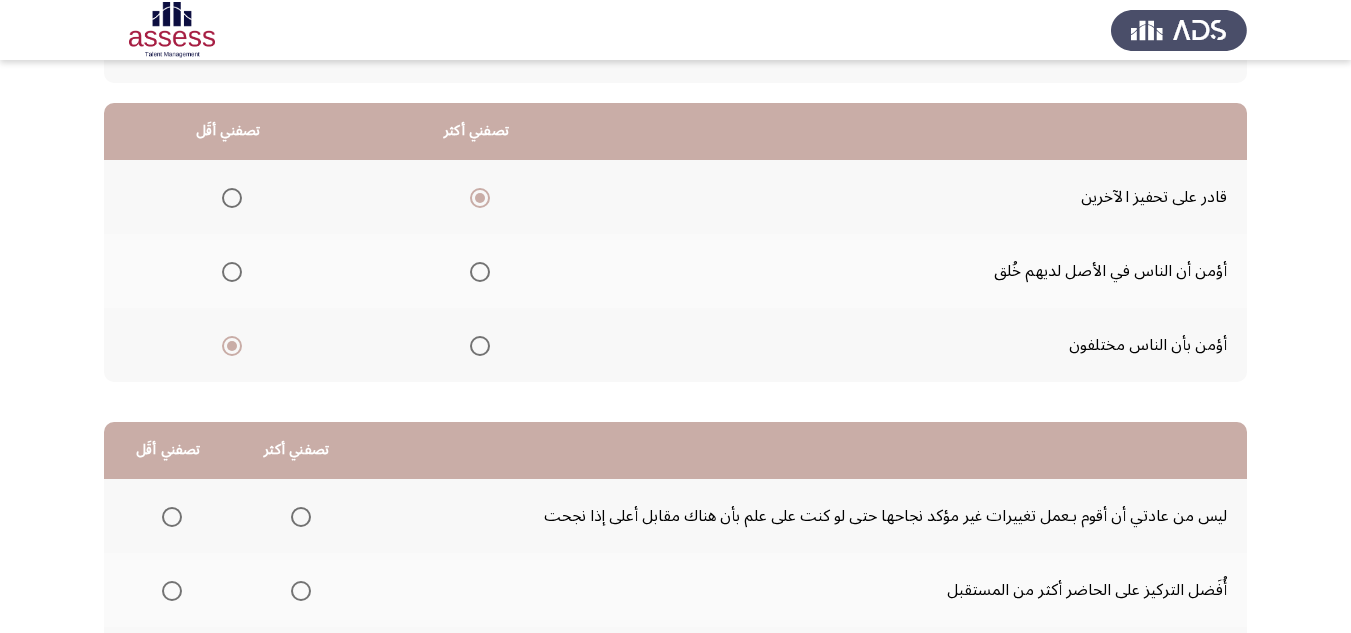 scroll, scrollTop: 200, scrollLeft: 0, axis: vertical 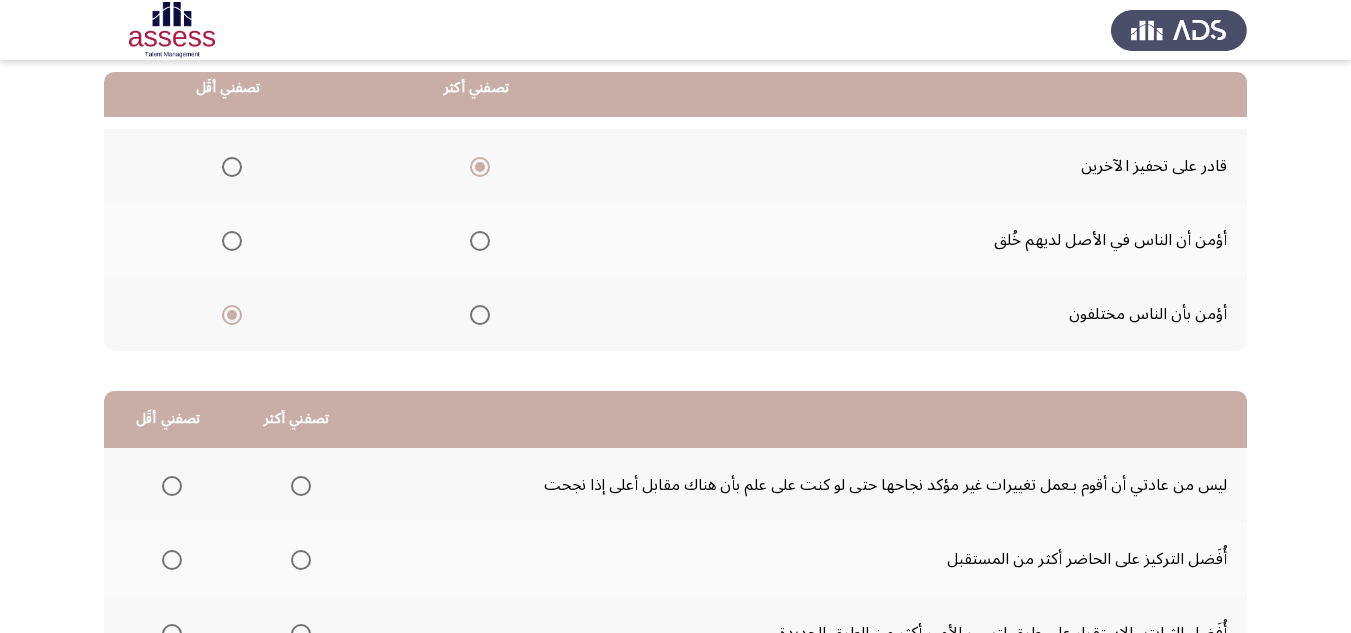 click at bounding box center [480, 315] 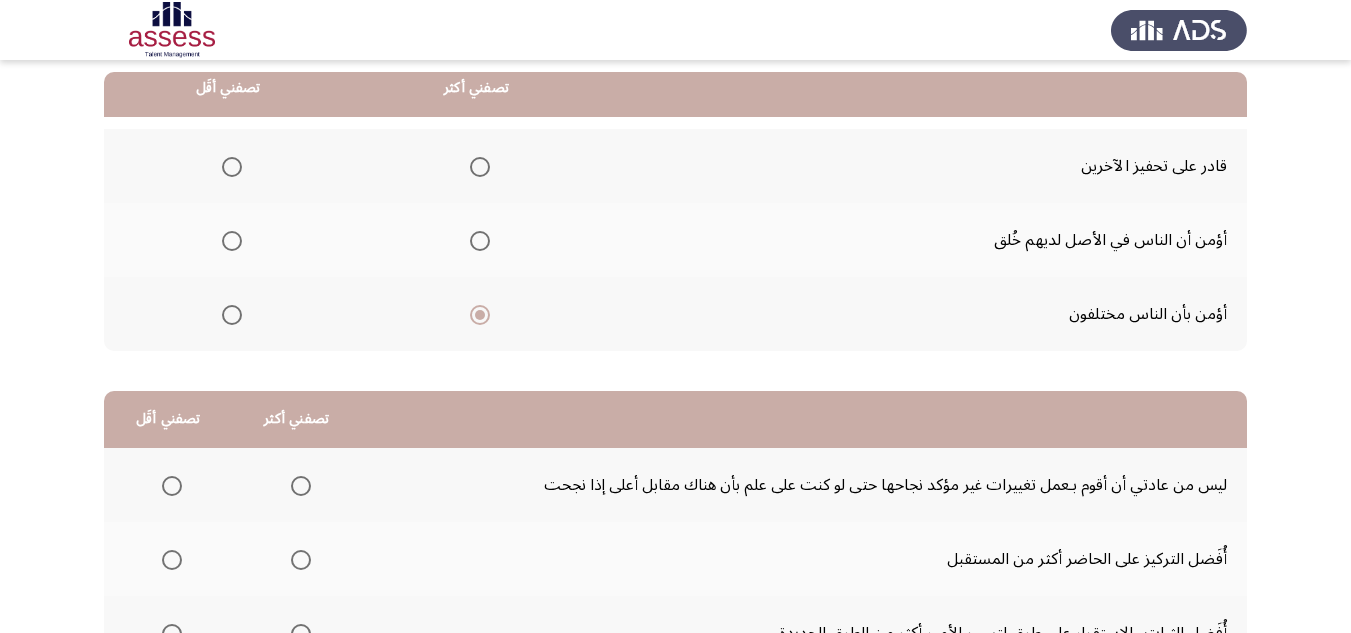 click at bounding box center (232, 241) 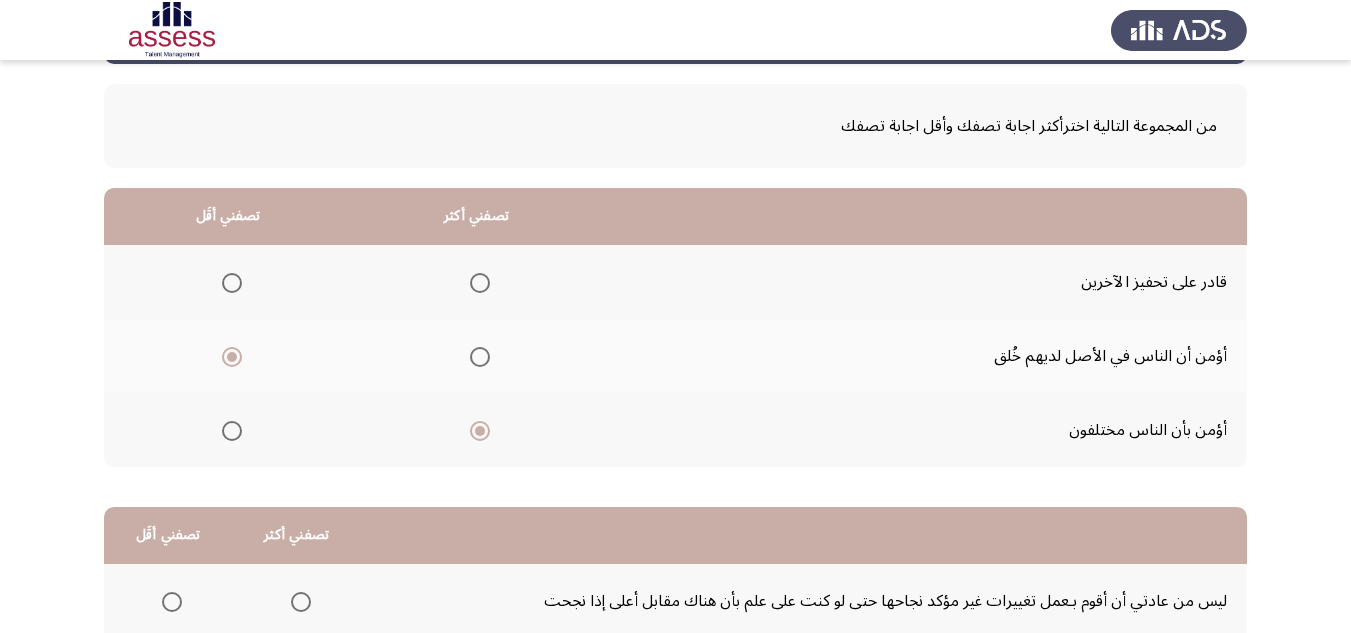 scroll, scrollTop: 77, scrollLeft: 0, axis: vertical 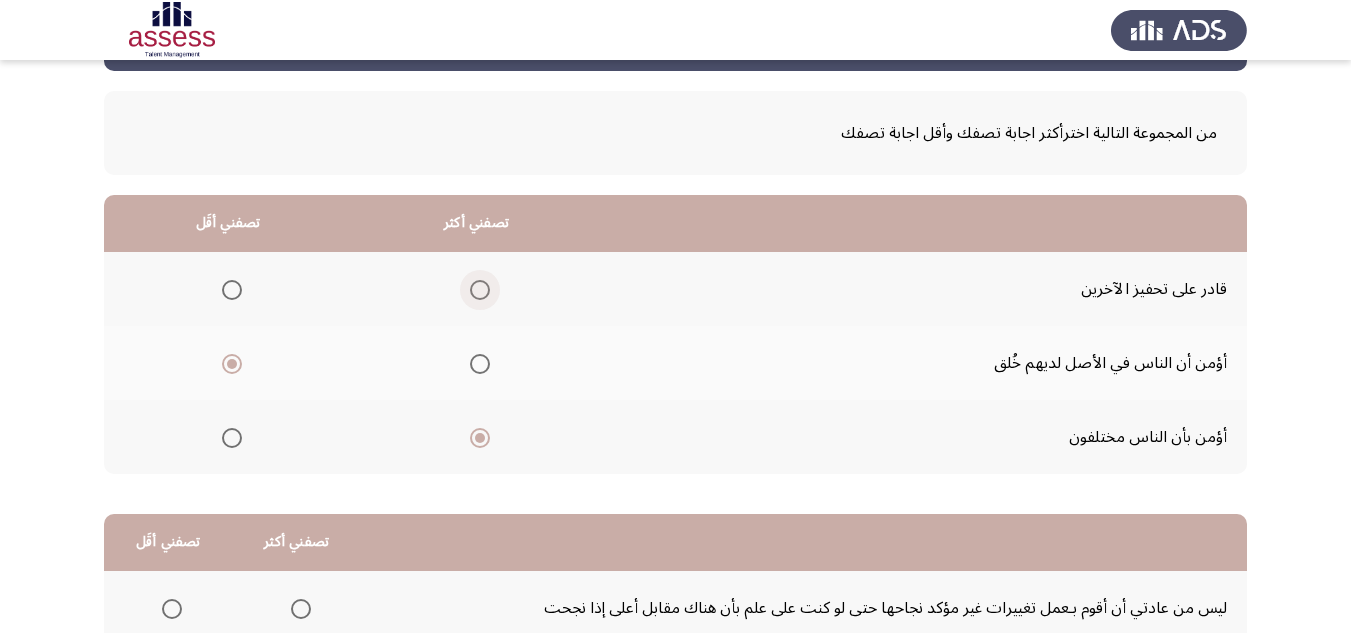 click at bounding box center (480, 290) 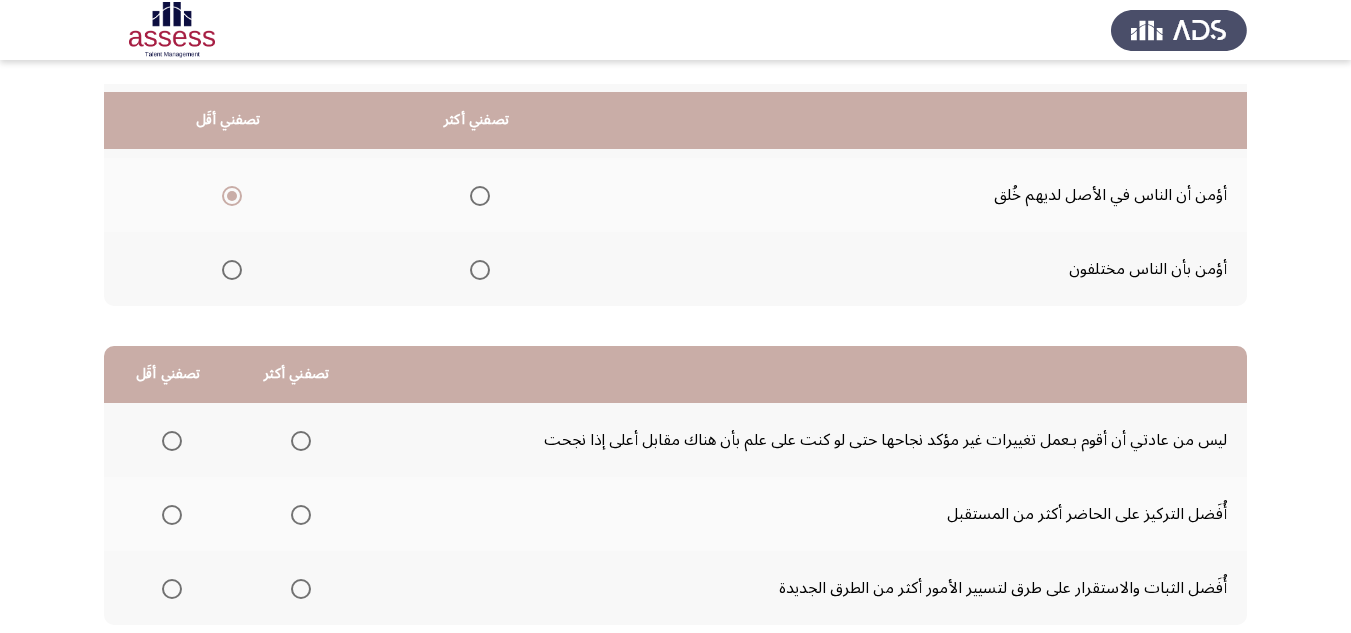 scroll, scrollTop: 277, scrollLeft: 0, axis: vertical 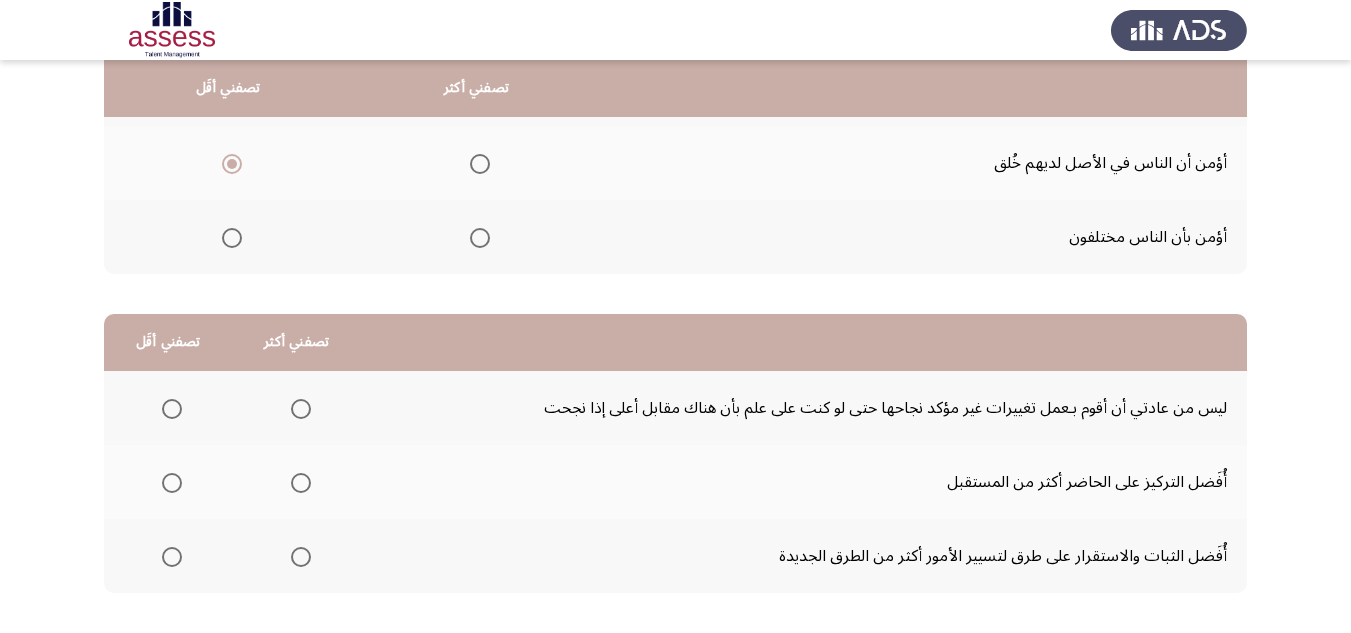 click at bounding box center [172, 409] 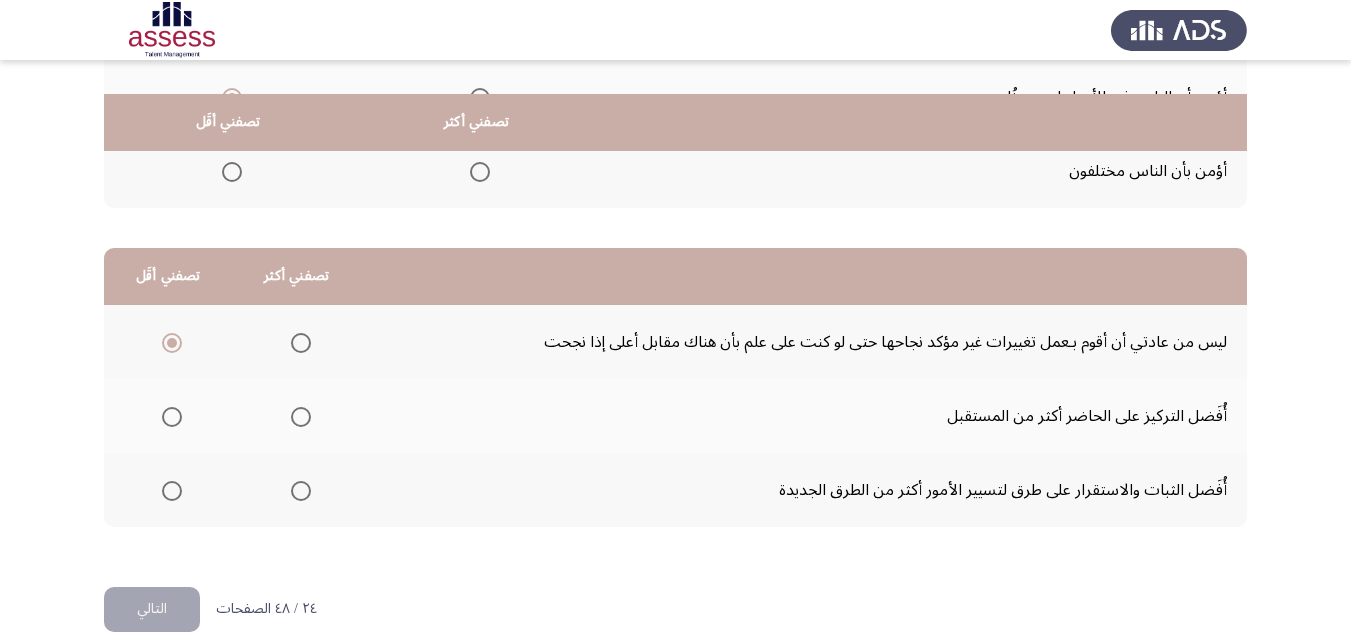 scroll, scrollTop: 377, scrollLeft: 0, axis: vertical 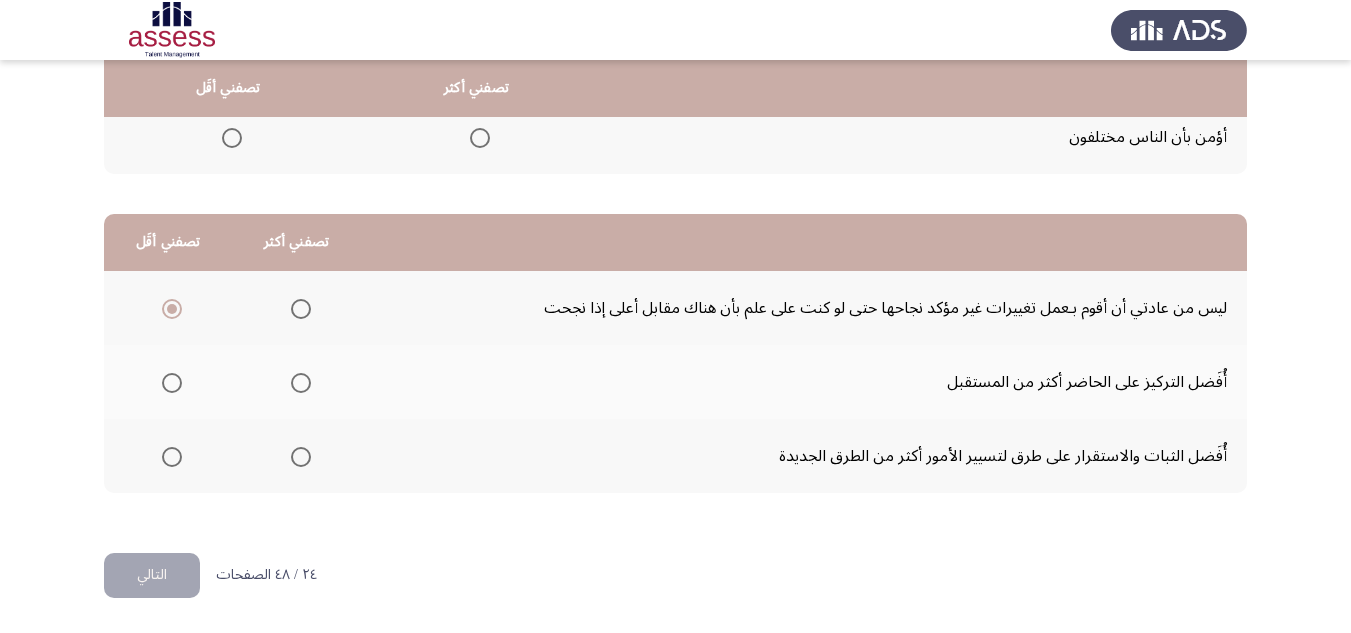 click at bounding box center (301, 309) 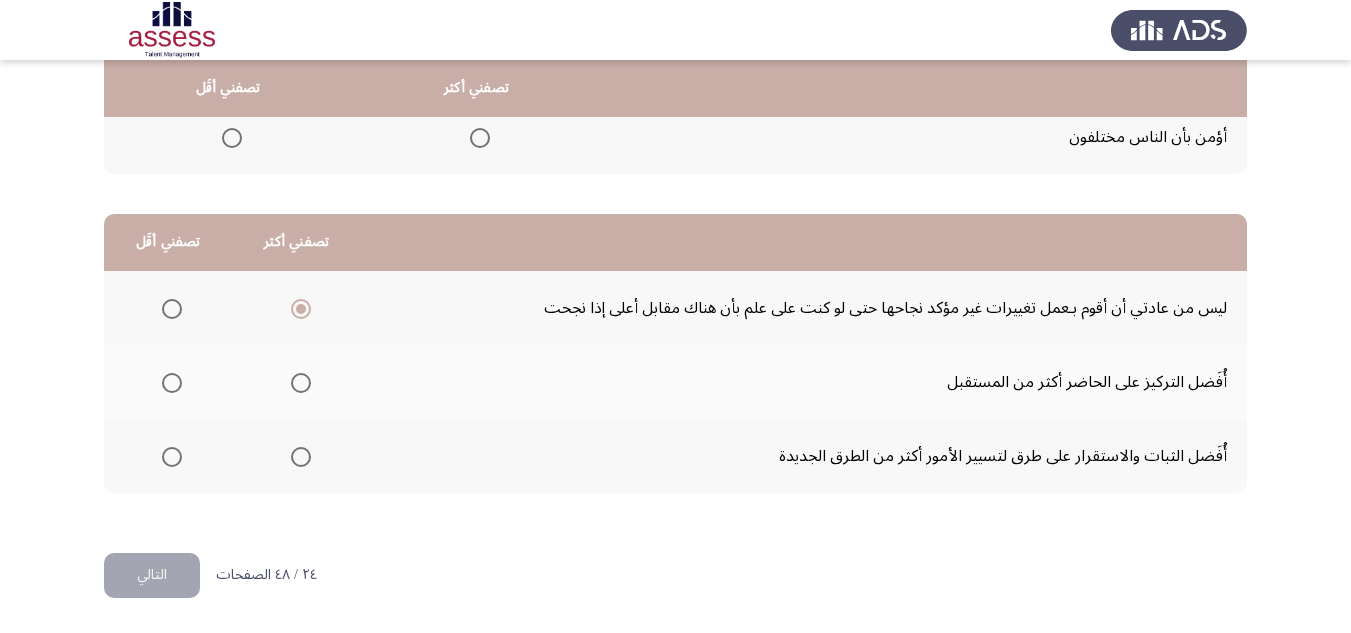 click 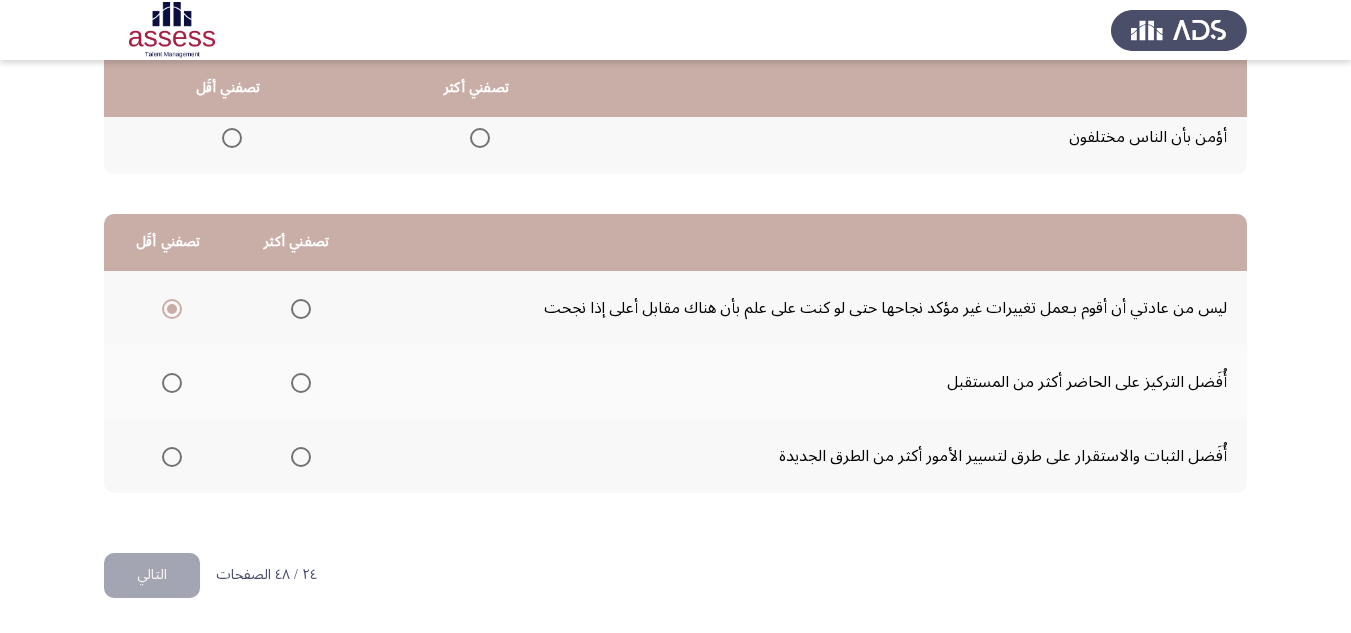 click at bounding box center (301, 383) 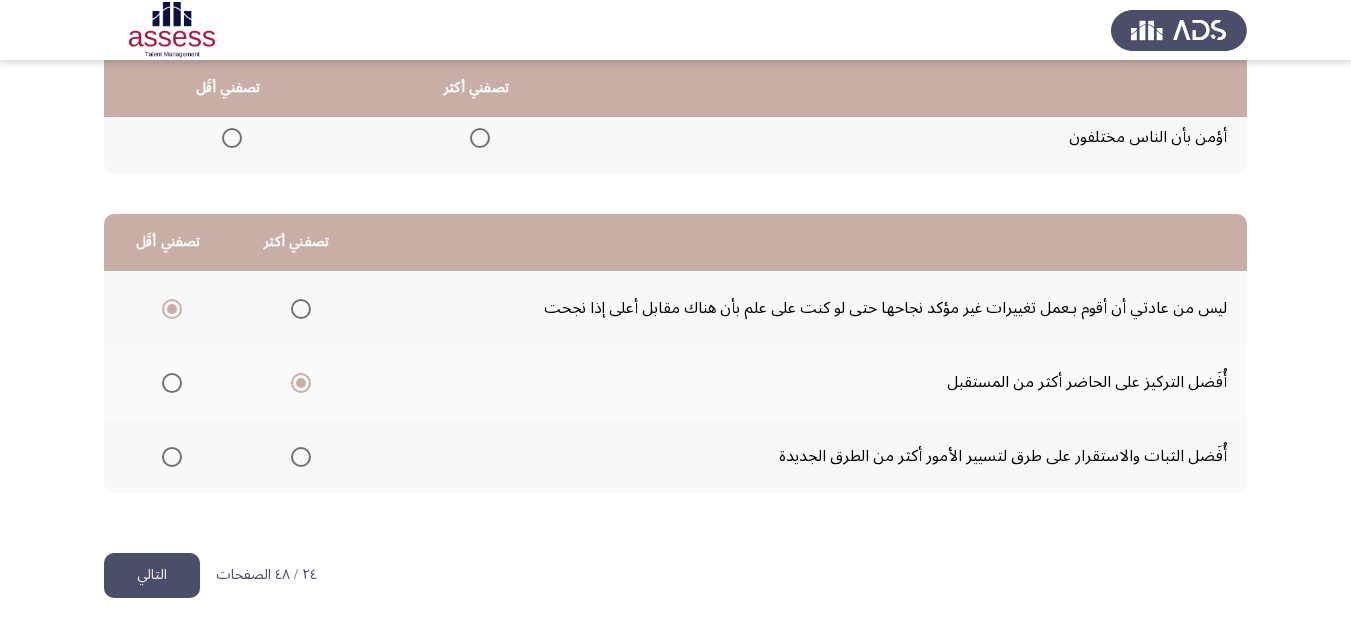 click on "التالي" 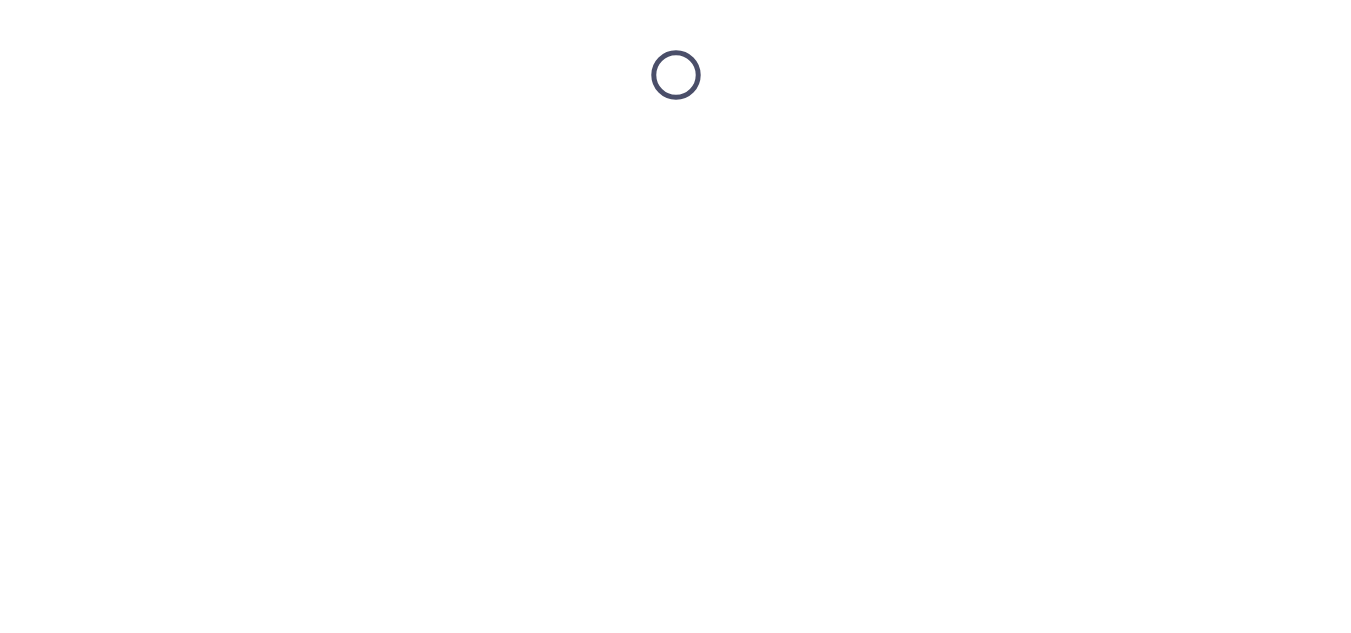 scroll, scrollTop: 0, scrollLeft: 0, axis: both 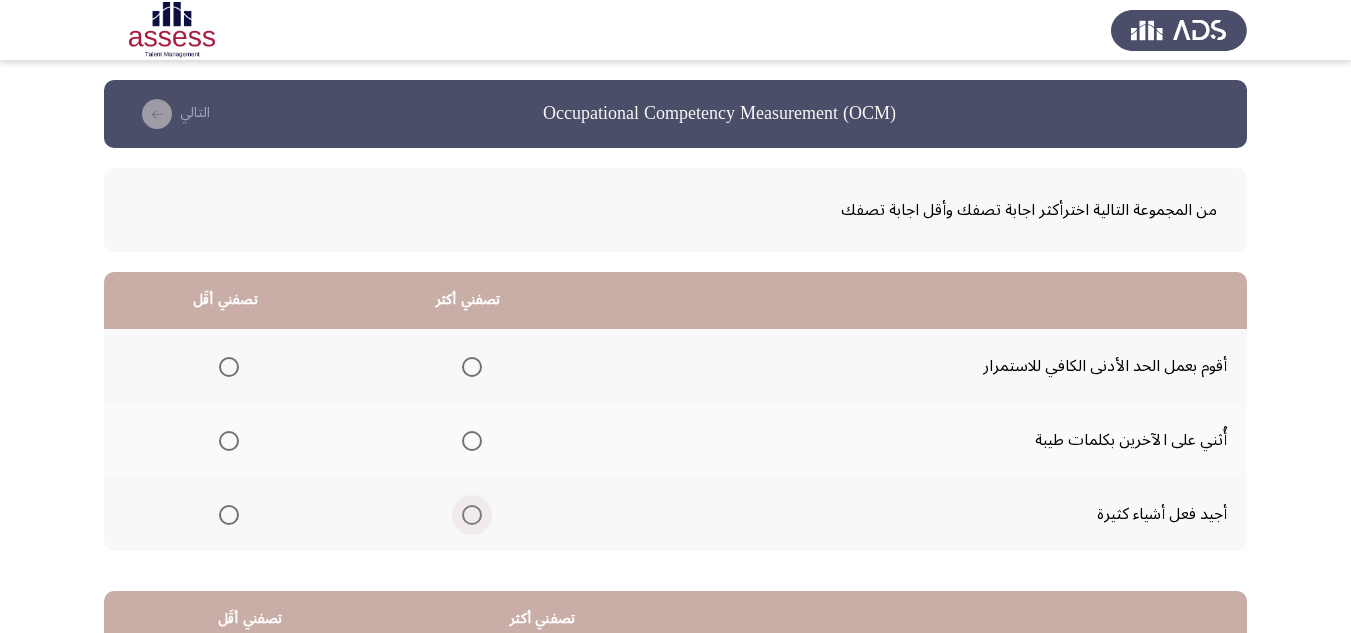 click at bounding box center [472, 515] 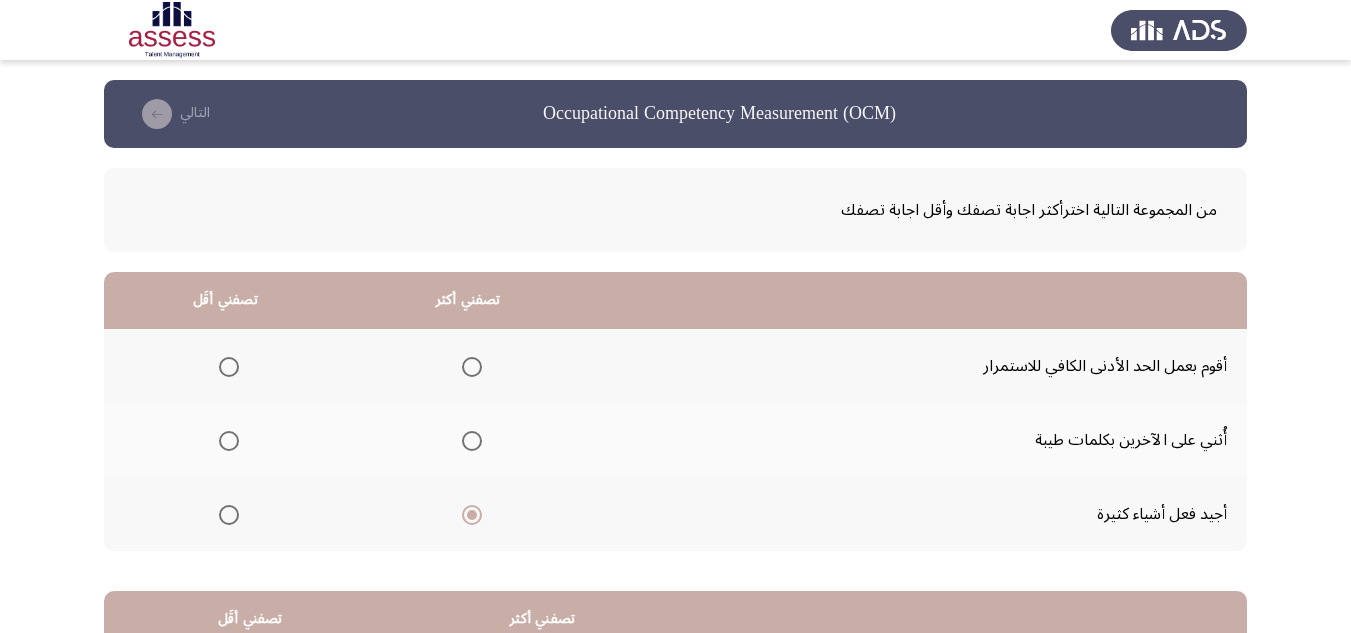 click at bounding box center [229, 367] 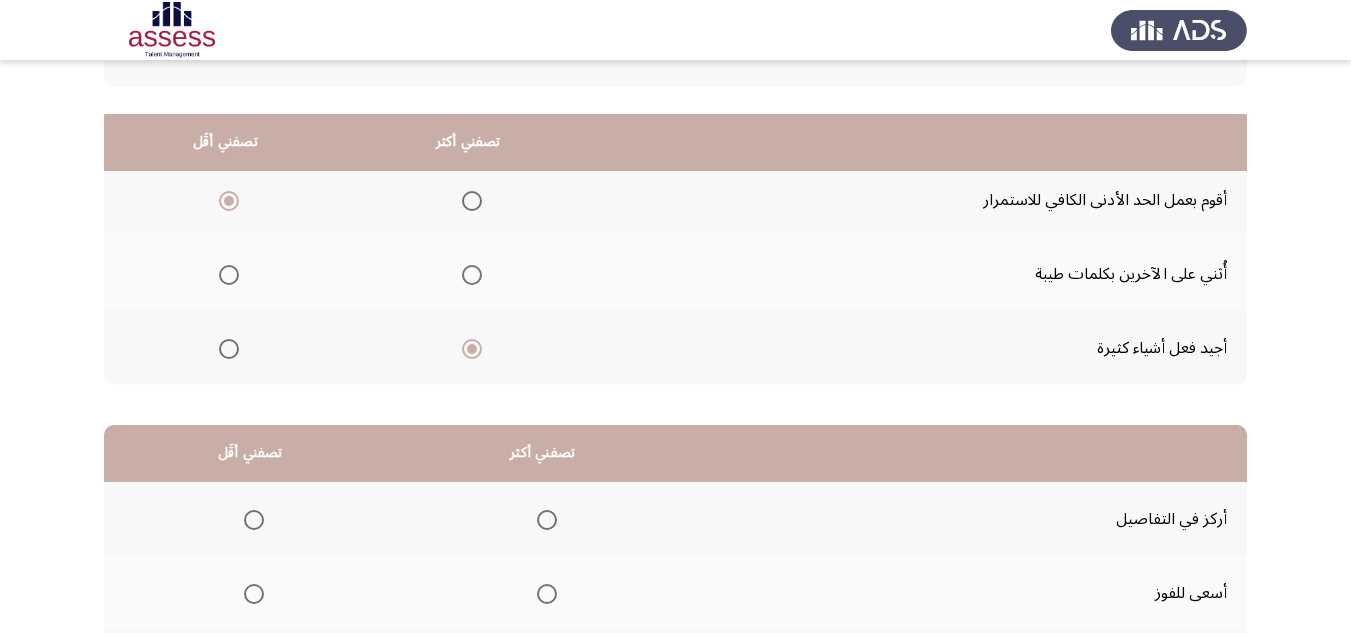 scroll, scrollTop: 300, scrollLeft: 0, axis: vertical 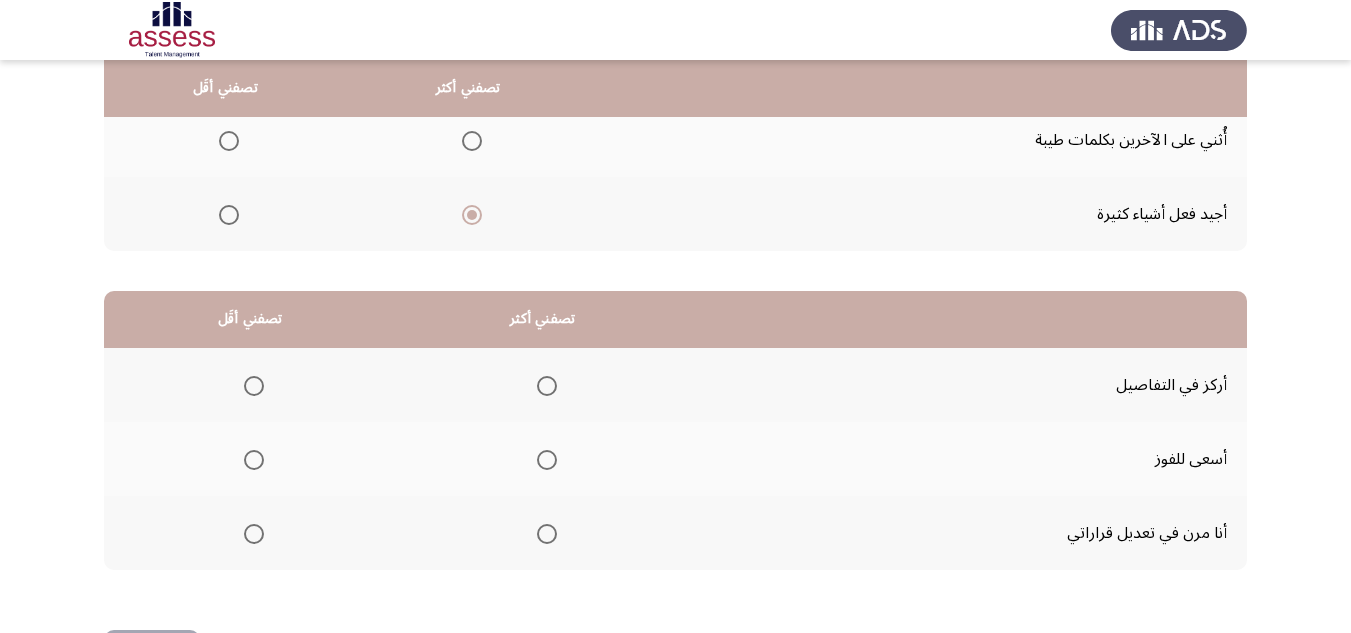 click at bounding box center [547, 534] 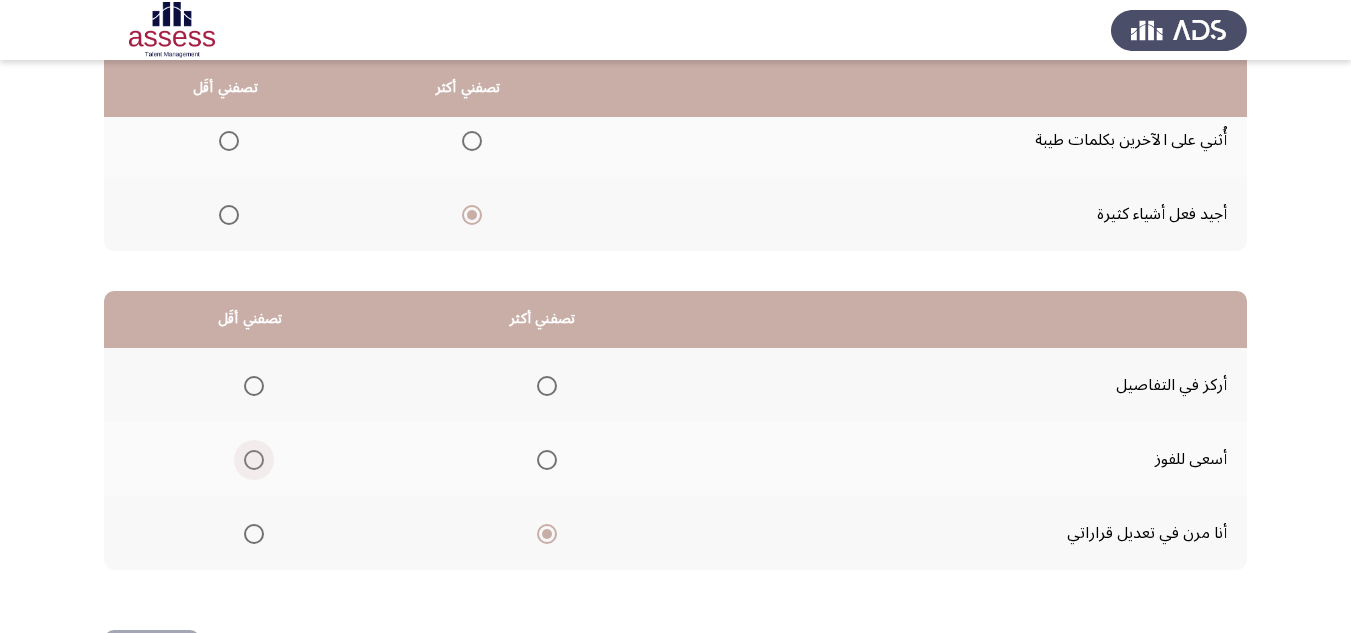 click at bounding box center [254, 460] 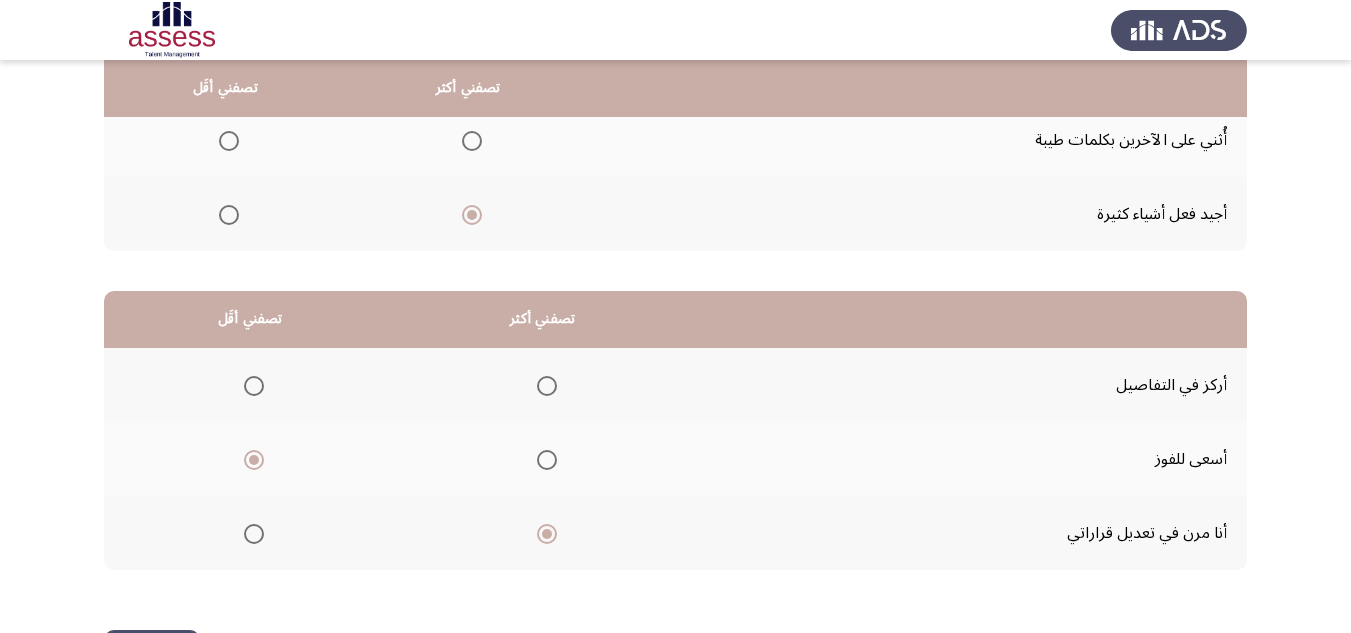 click at bounding box center (254, 386) 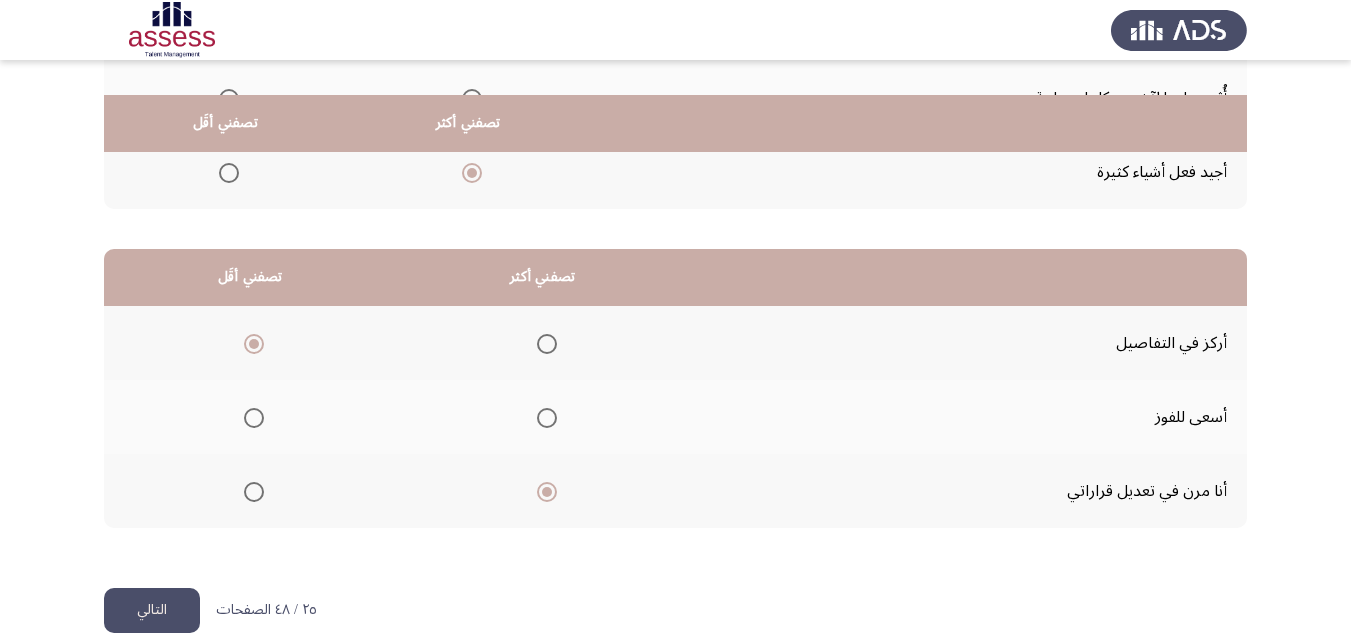 scroll, scrollTop: 377, scrollLeft: 0, axis: vertical 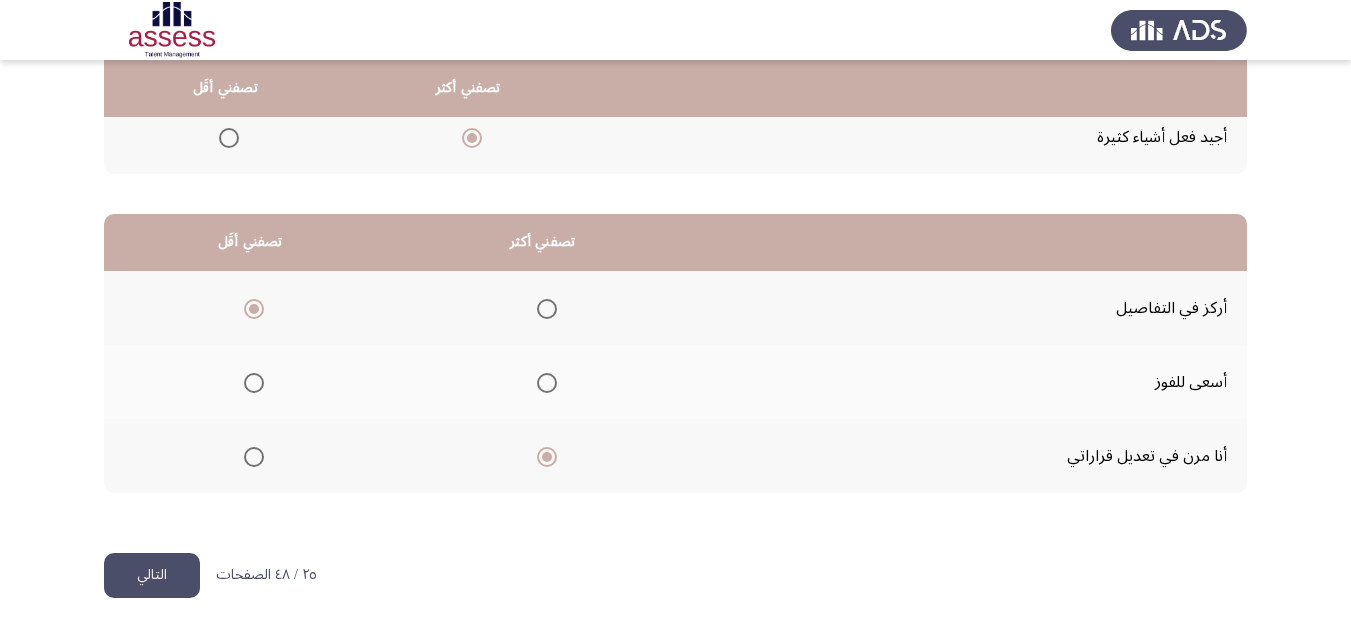 click at bounding box center [547, 309] 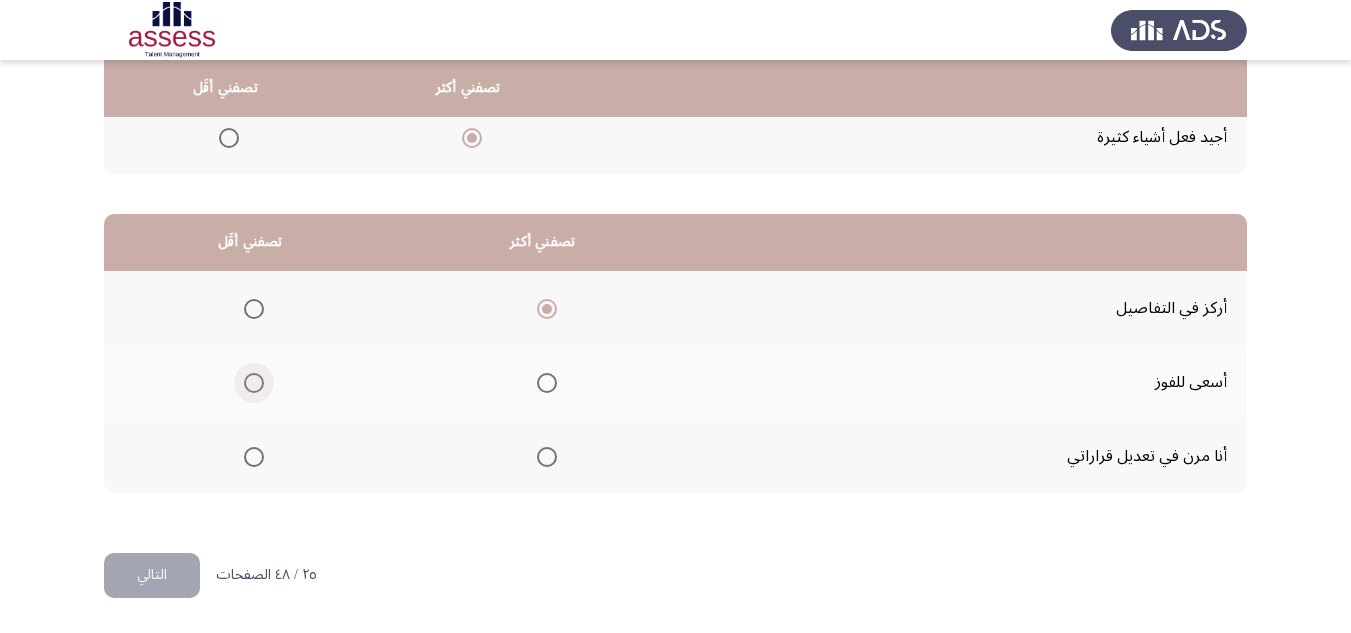click at bounding box center [254, 383] 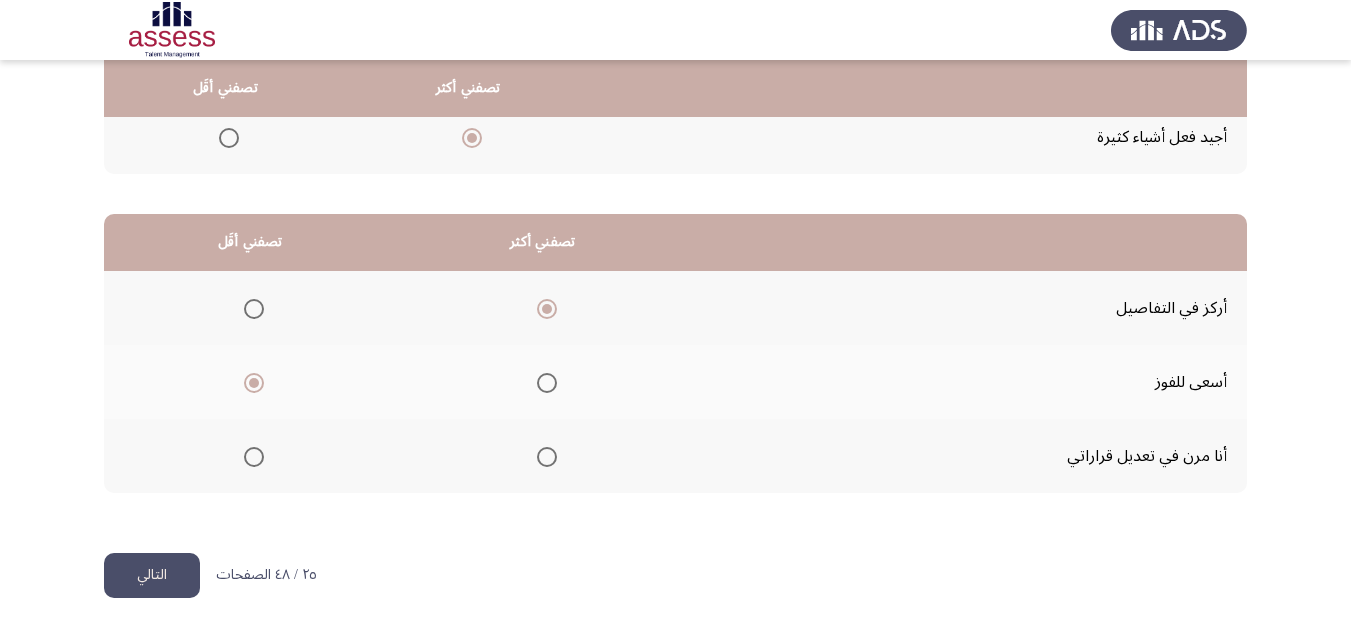 click at bounding box center (254, 457) 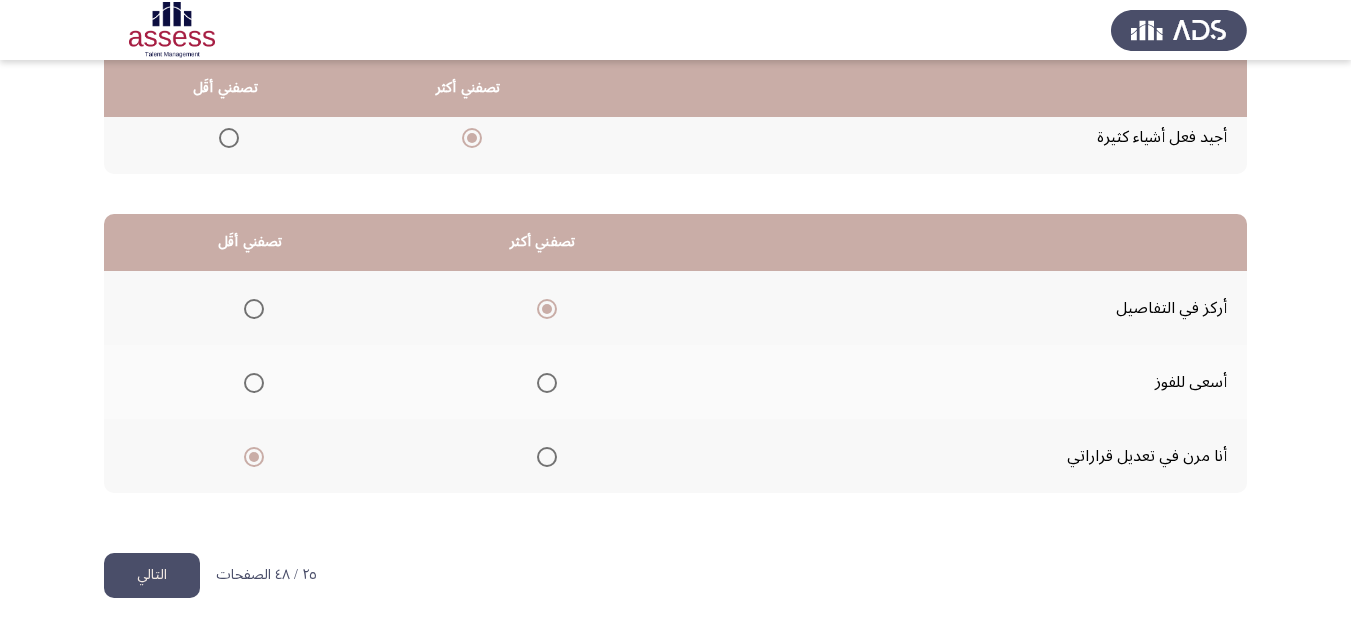 click at bounding box center [254, 309] 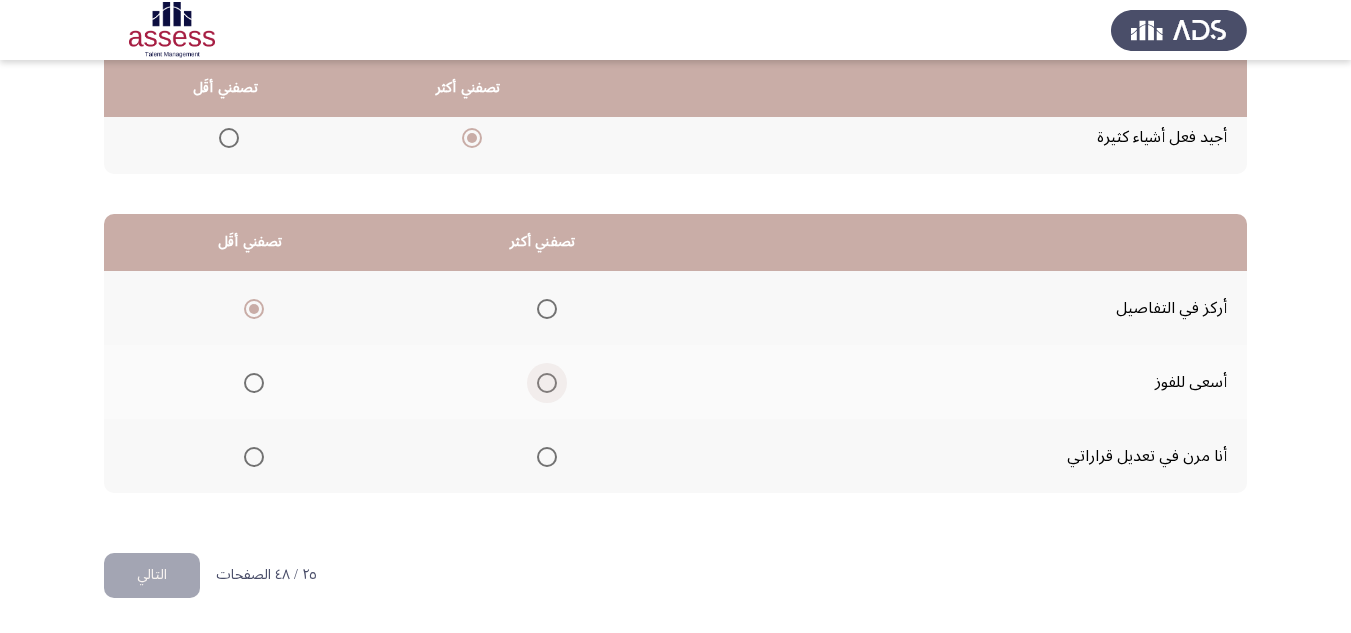 click at bounding box center (547, 383) 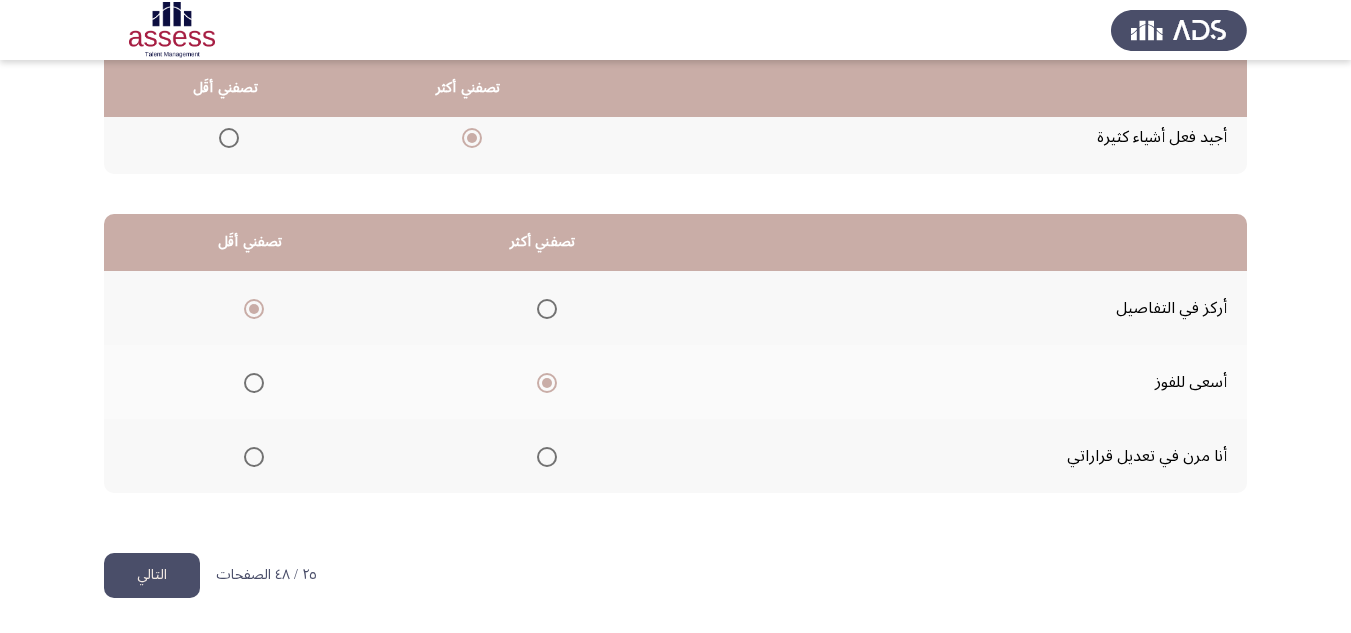 click at bounding box center (547, 457) 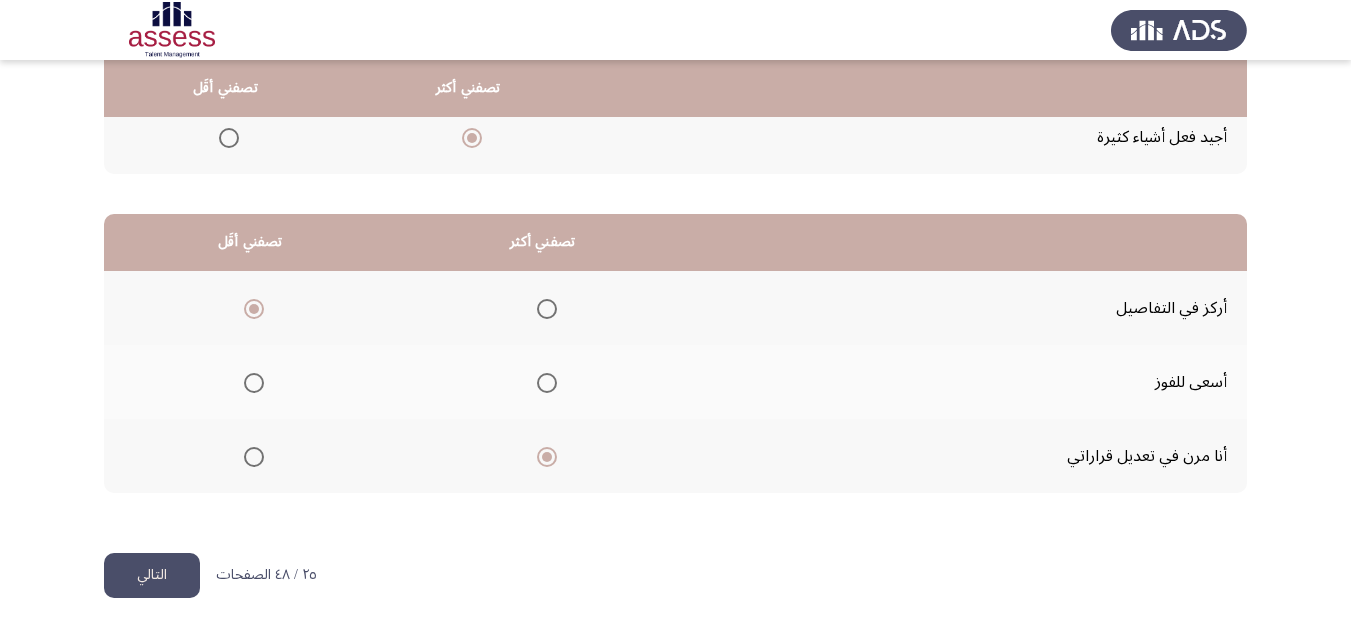 click at bounding box center [254, 383] 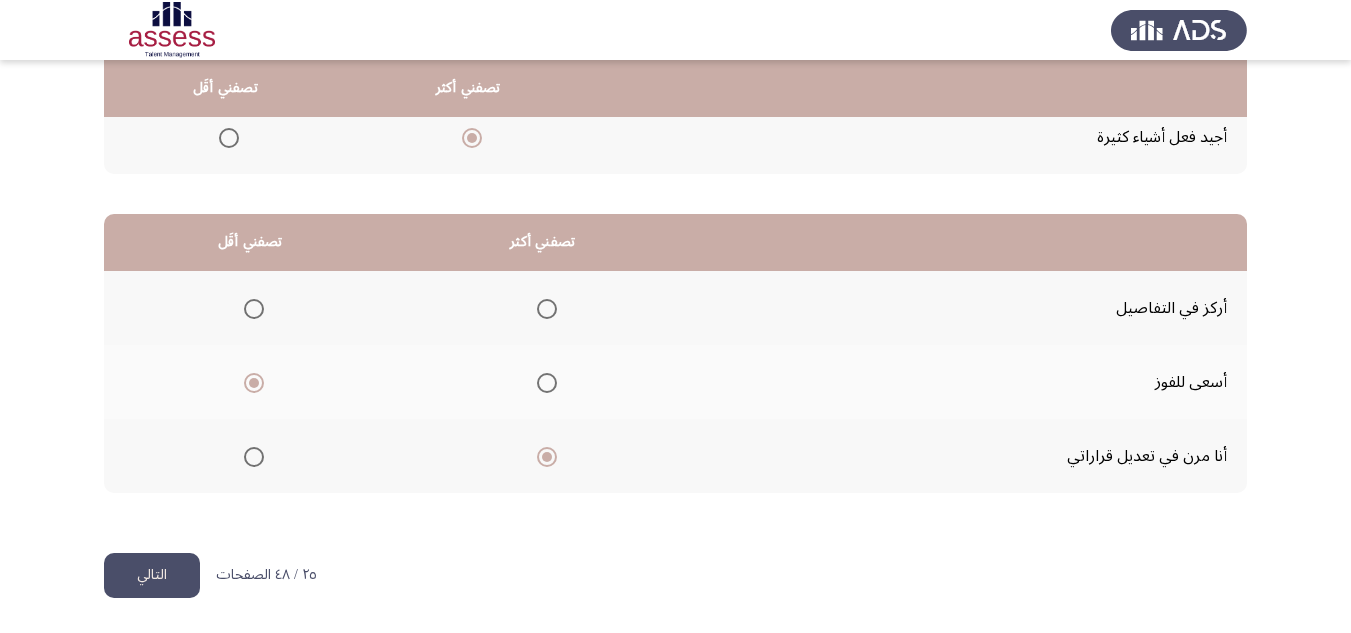 click on "التالي" 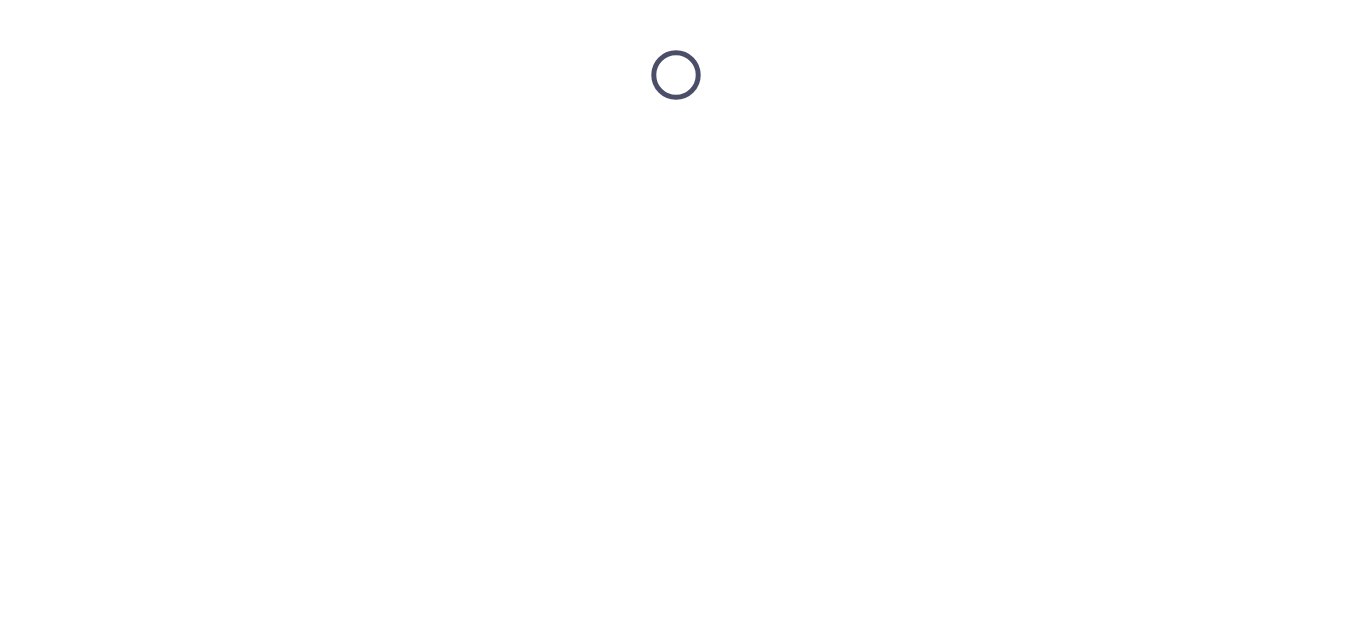 scroll, scrollTop: 0, scrollLeft: 0, axis: both 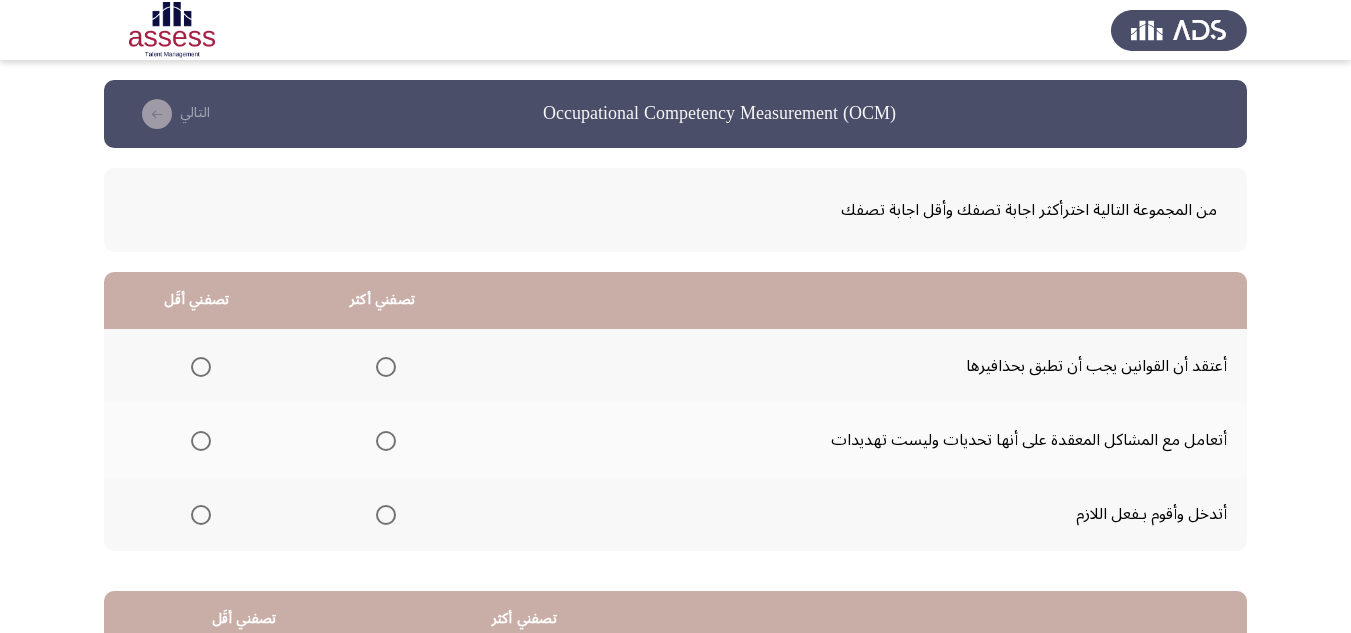 click at bounding box center (386, 441) 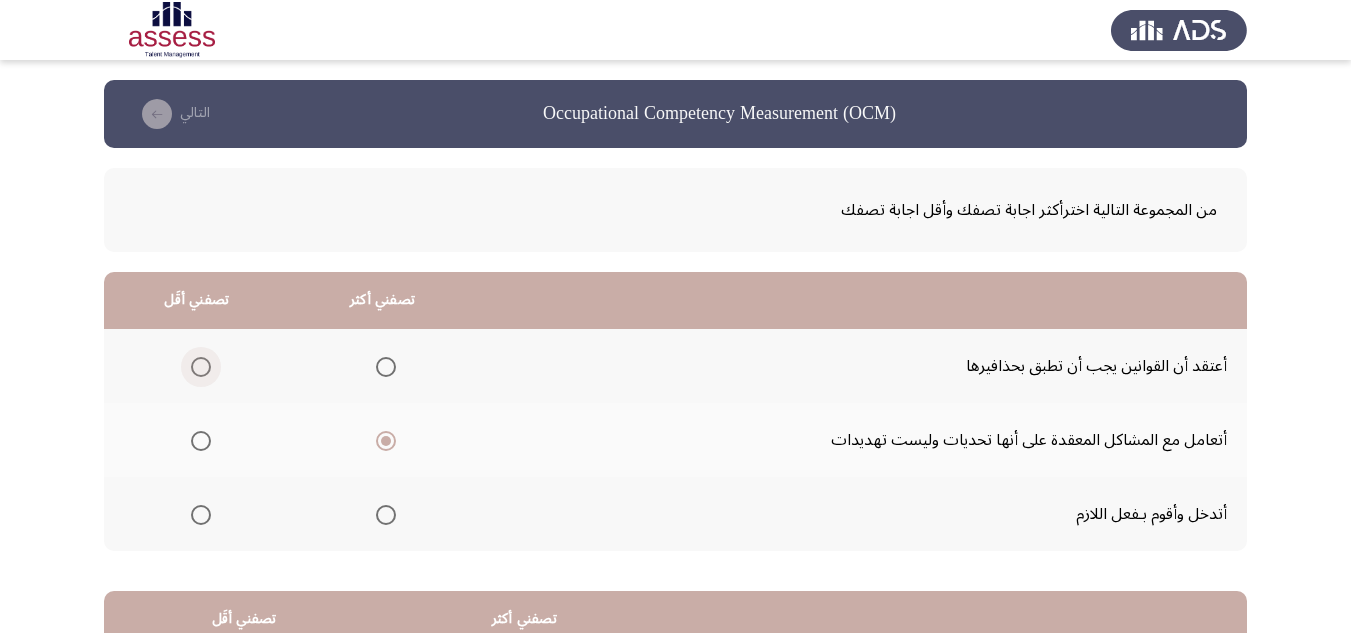 click at bounding box center (201, 367) 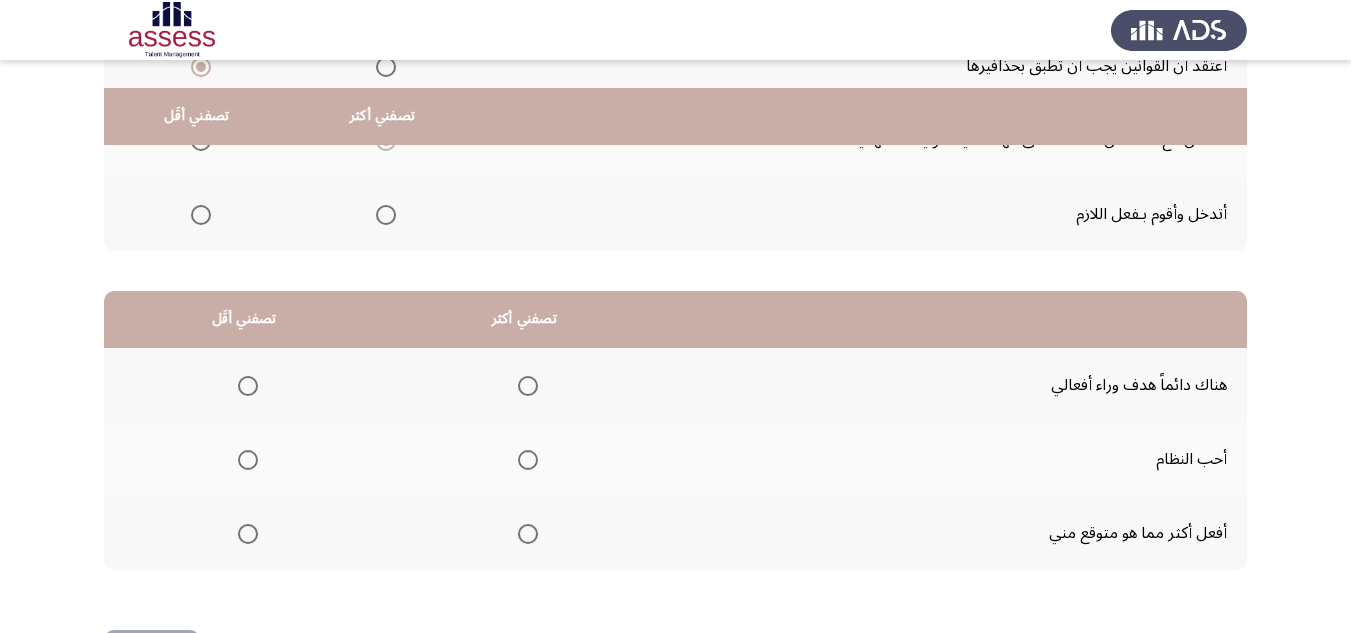 scroll, scrollTop: 377, scrollLeft: 0, axis: vertical 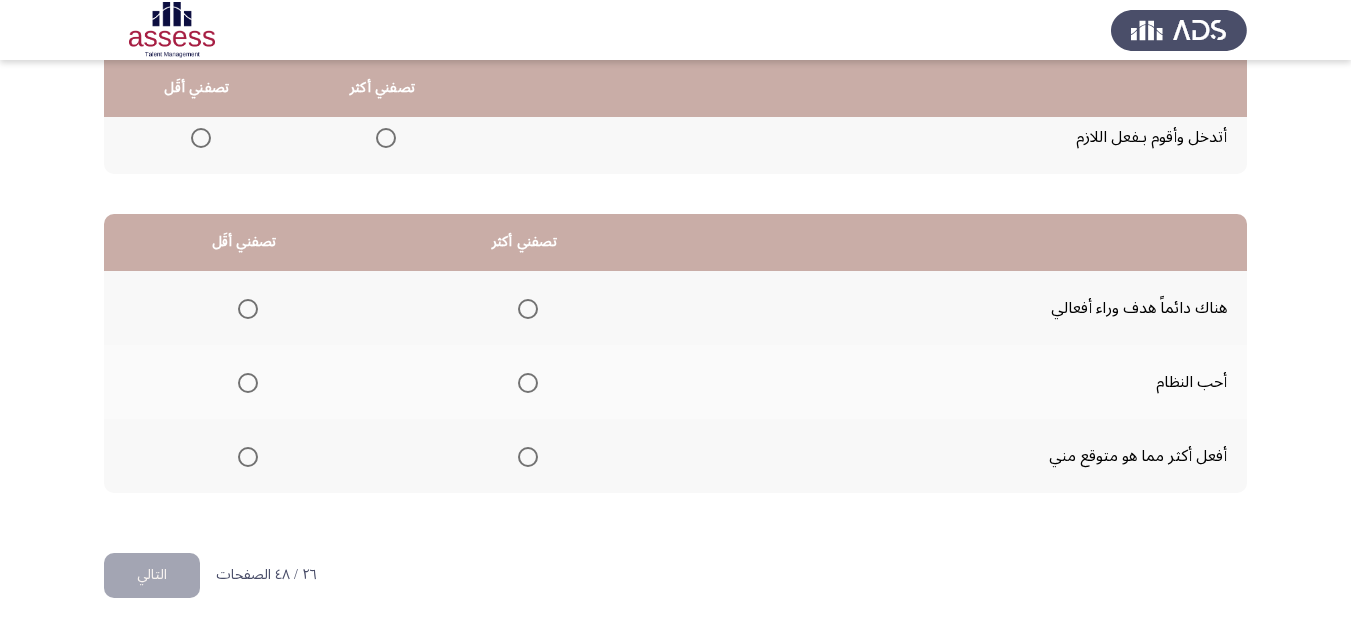 click at bounding box center [528, 309] 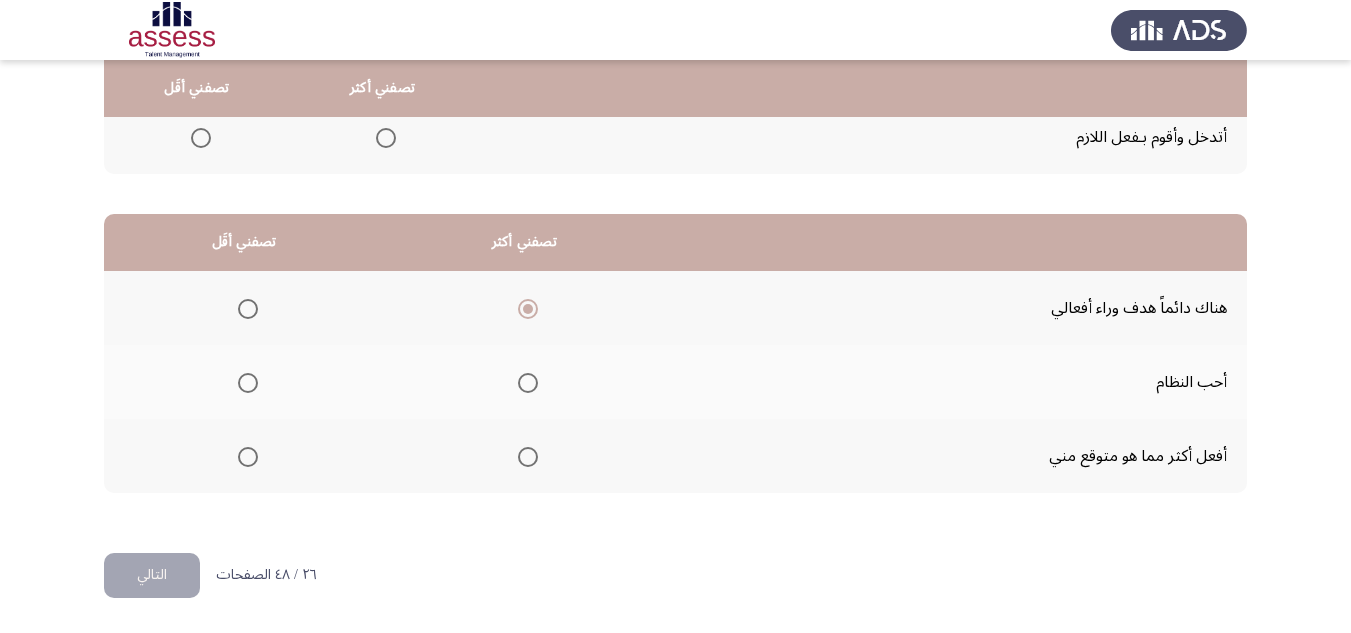 click at bounding box center [528, 457] 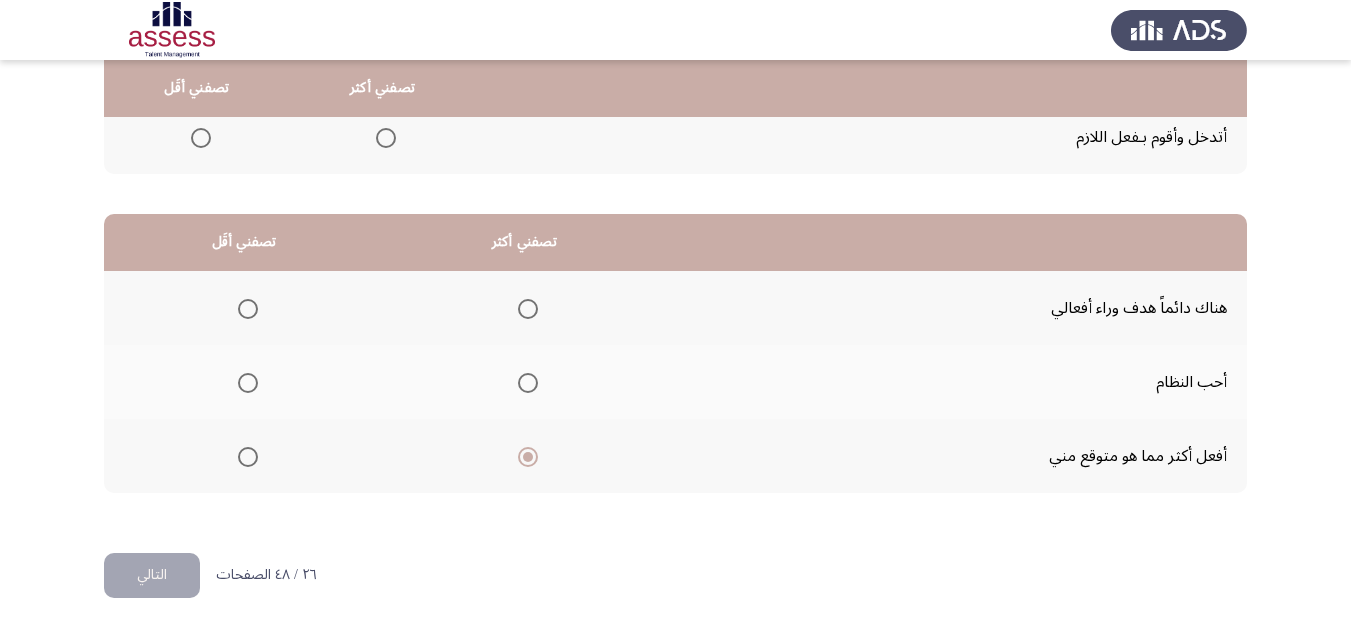 click at bounding box center [248, 309] 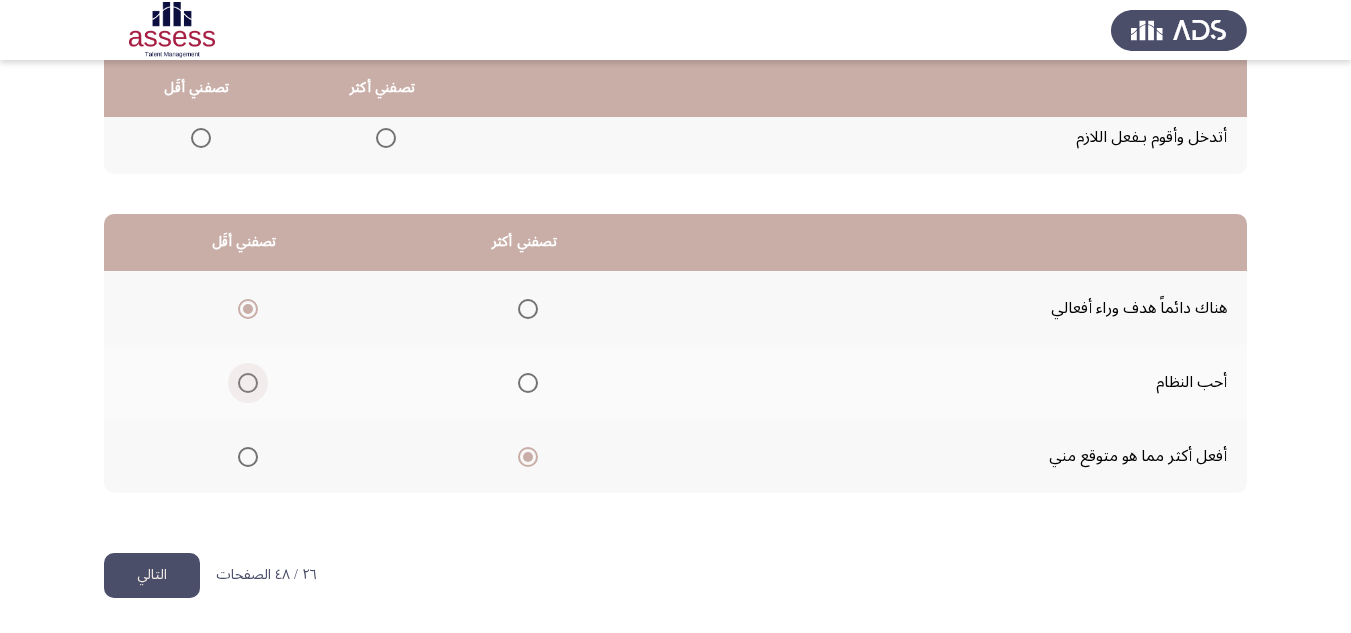 click at bounding box center (248, 383) 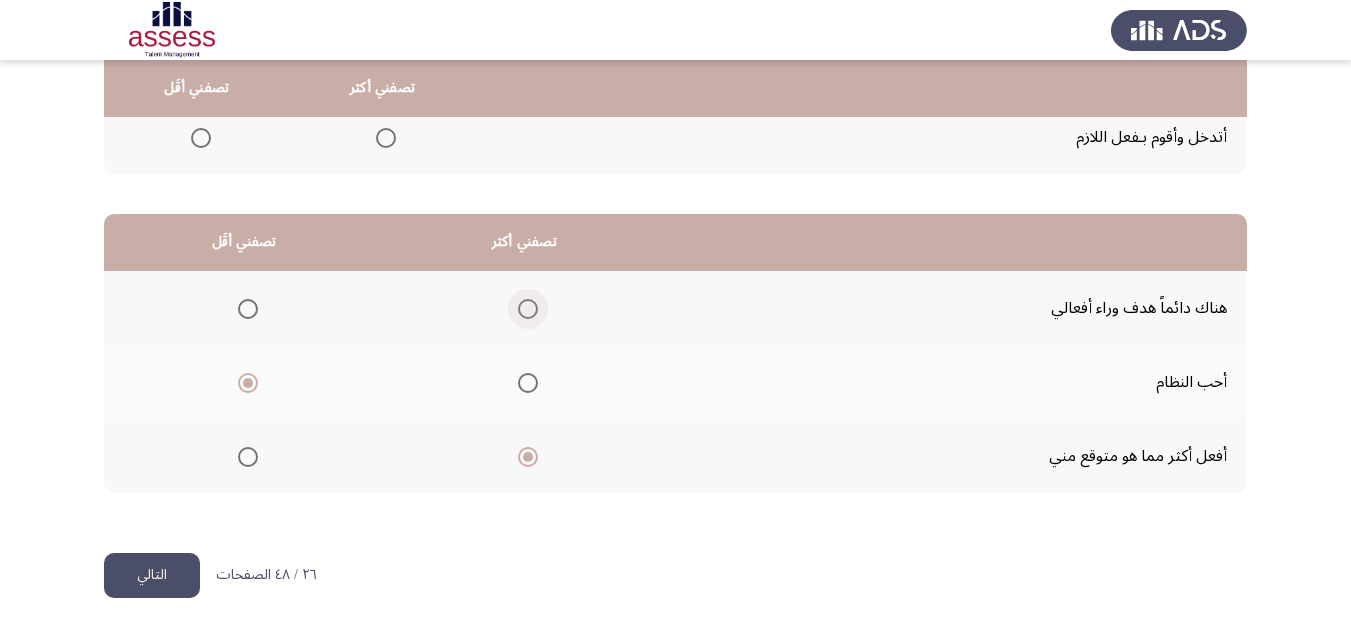 click at bounding box center [528, 309] 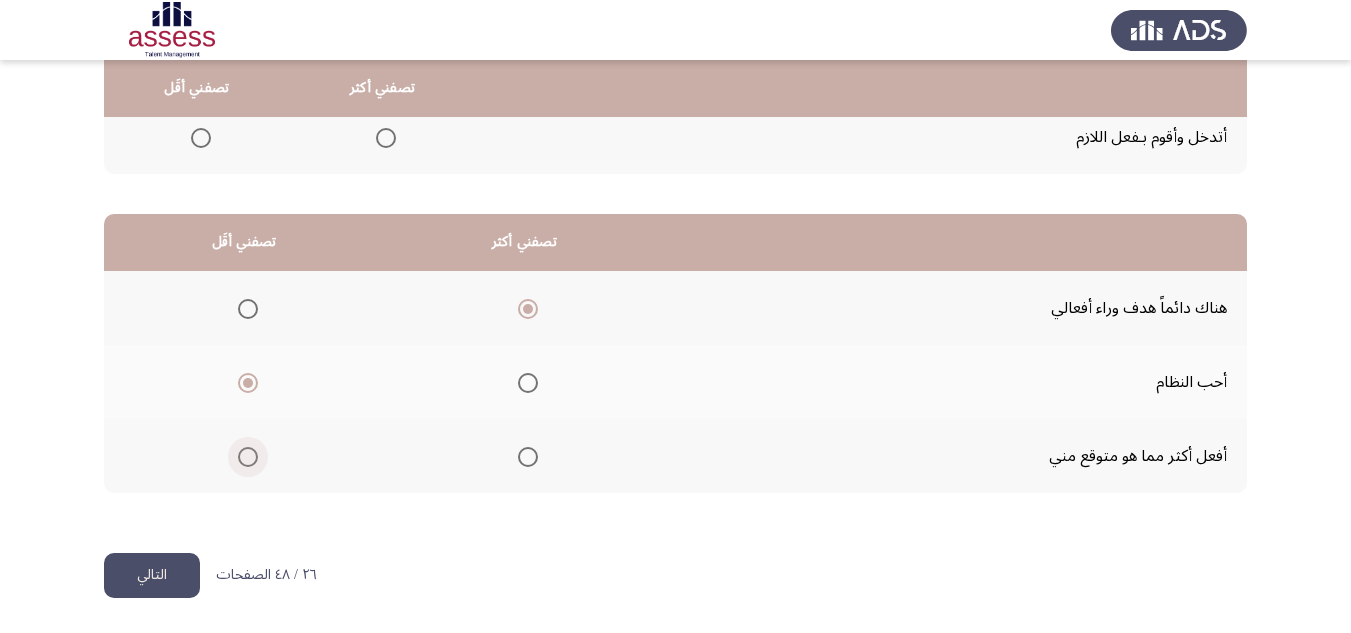 click at bounding box center [248, 457] 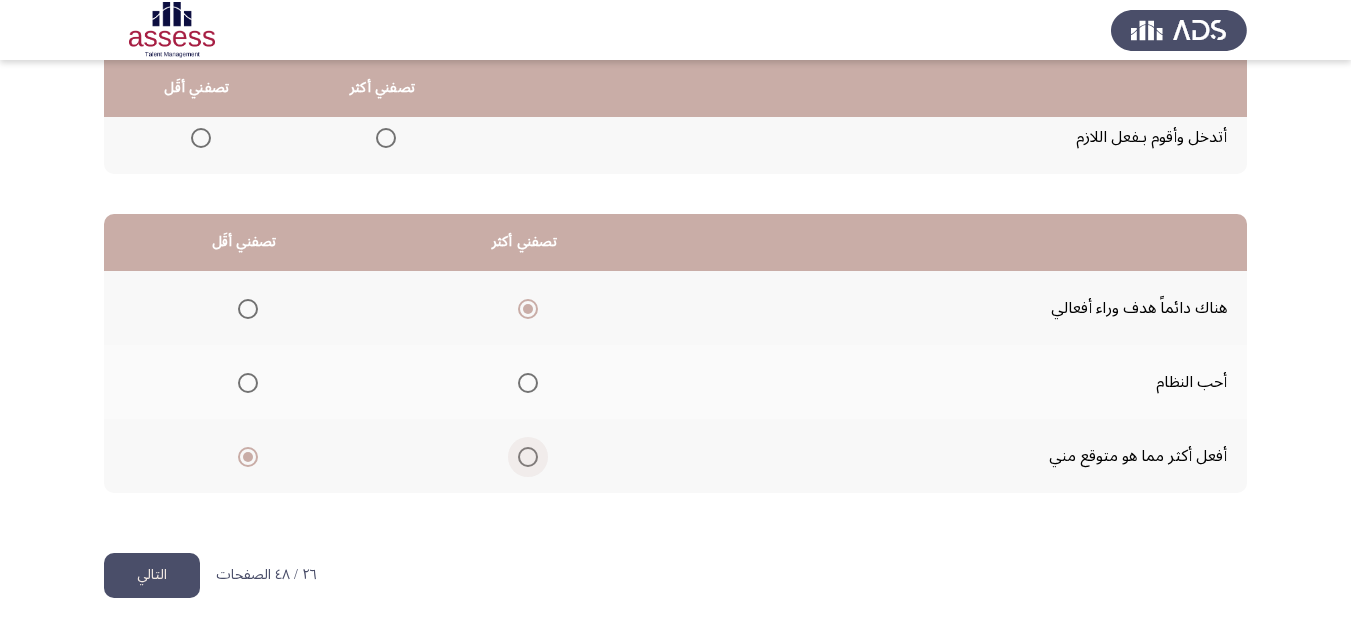 click at bounding box center [528, 457] 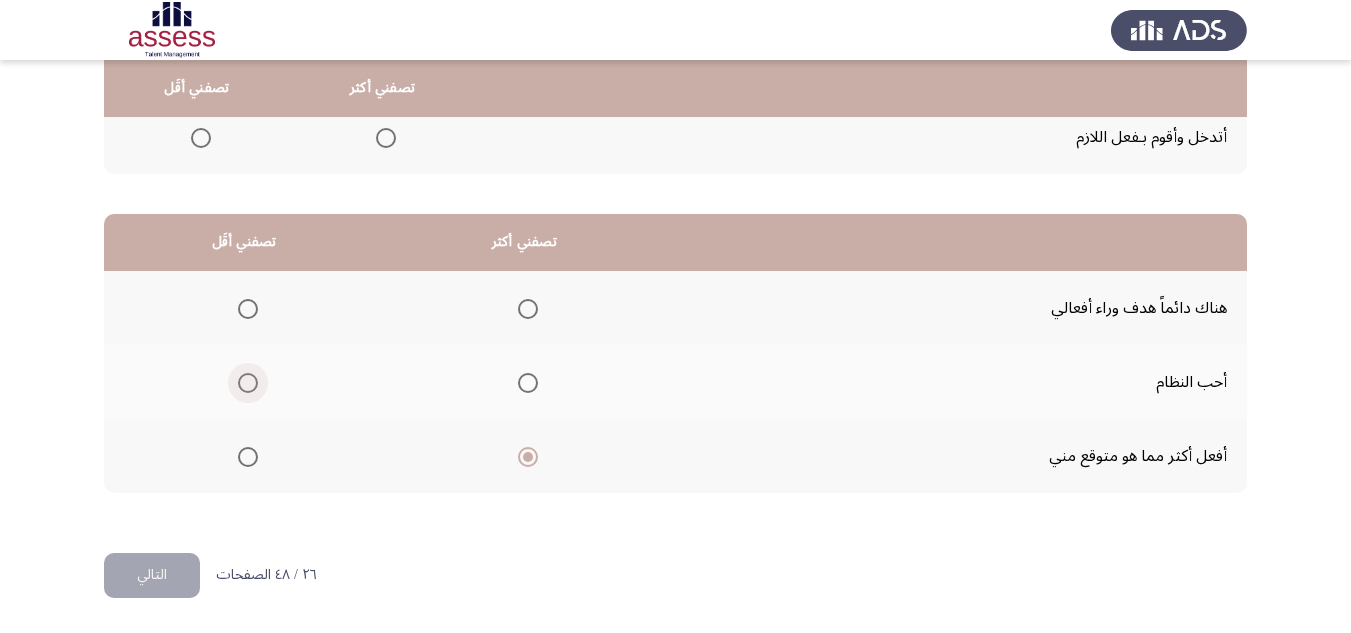 click at bounding box center (248, 383) 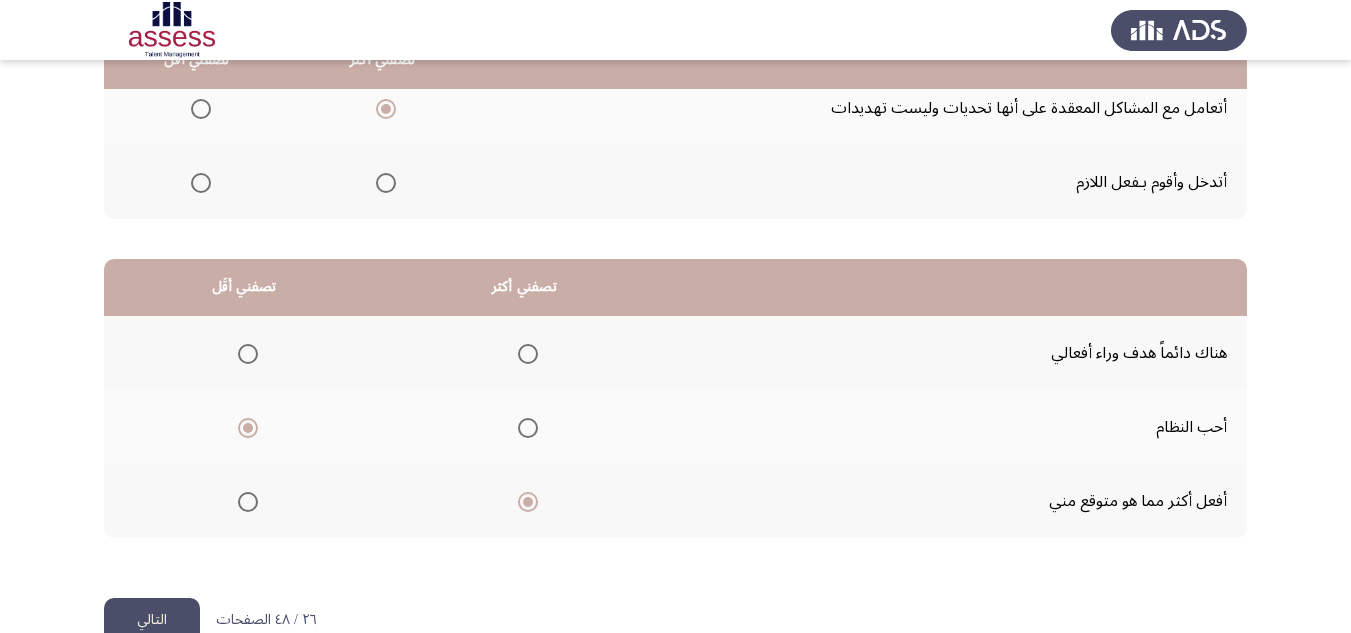 scroll, scrollTop: 377, scrollLeft: 0, axis: vertical 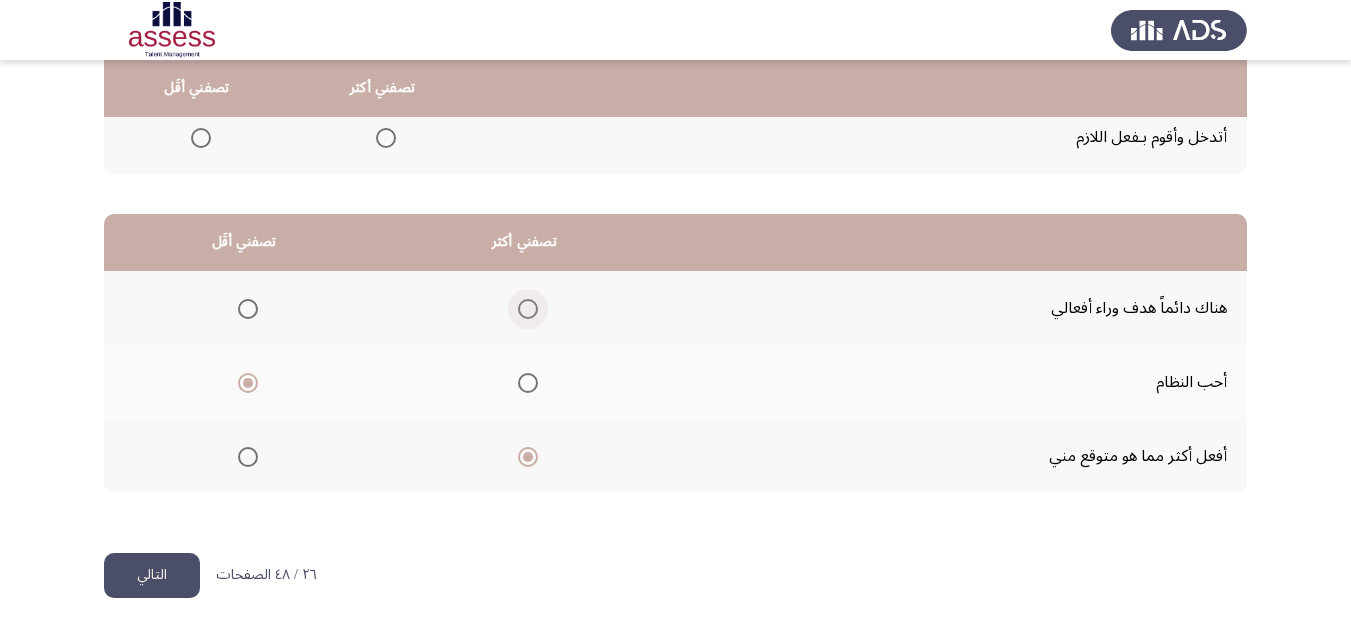 click at bounding box center [528, 309] 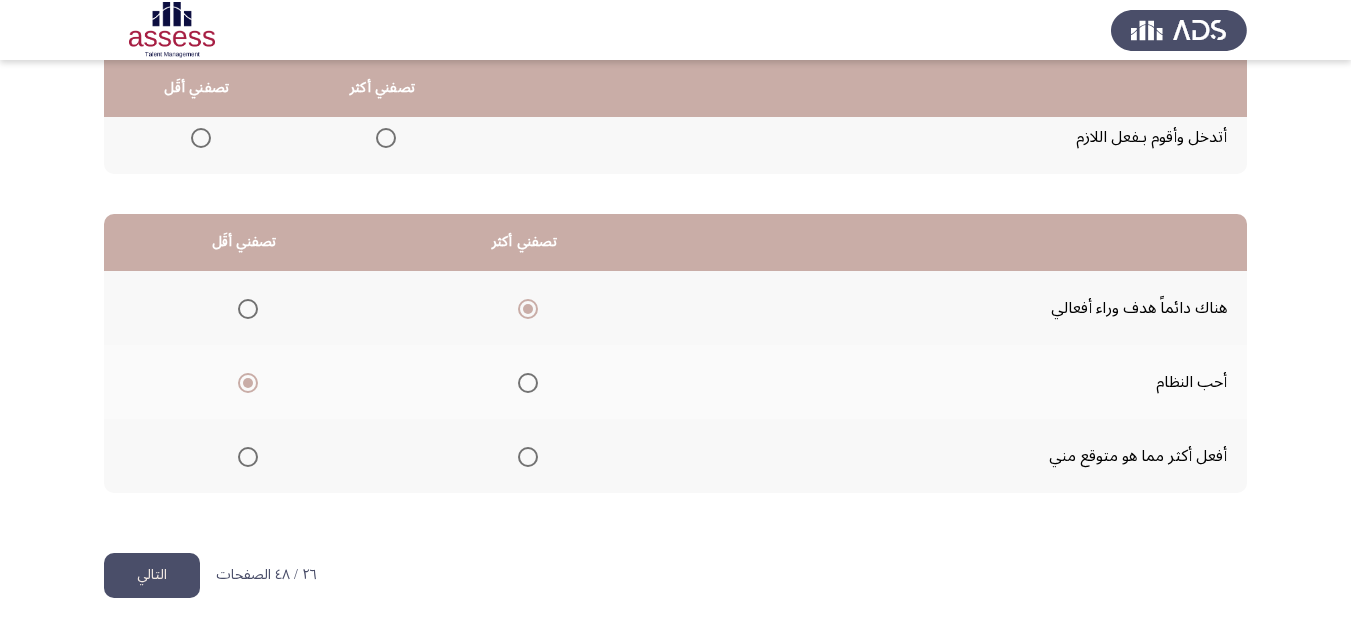 click on "التالي" 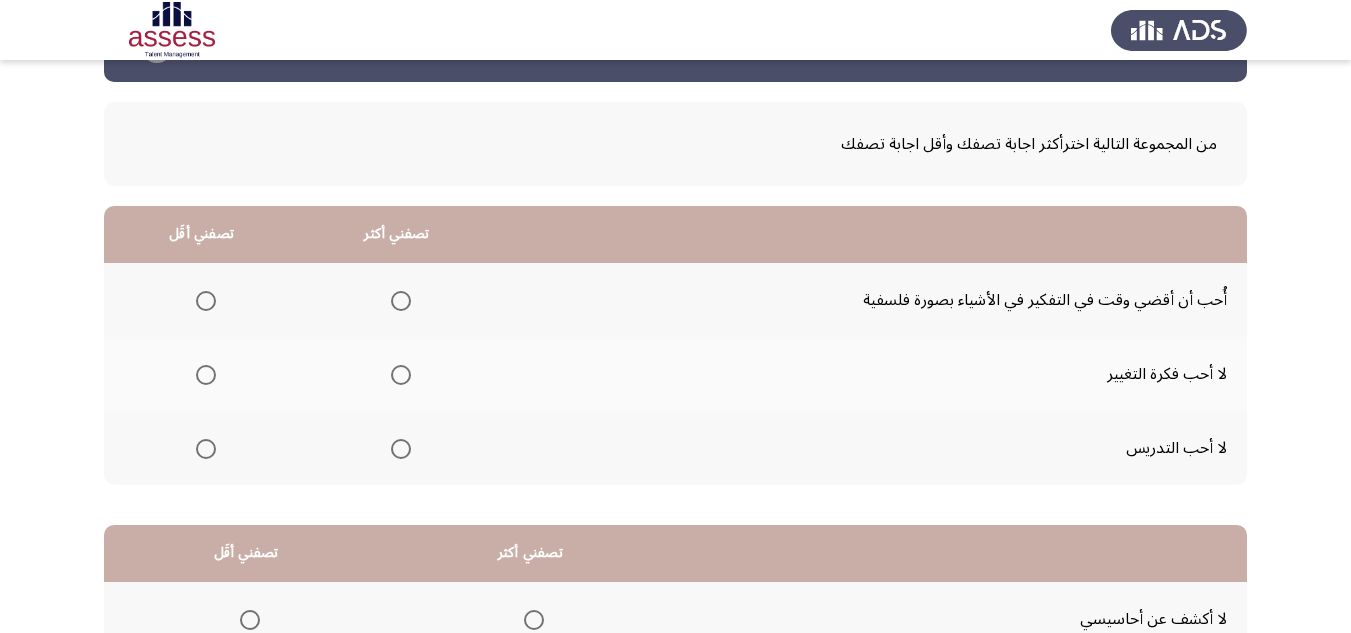 scroll, scrollTop: 100, scrollLeft: 0, axis: vertical 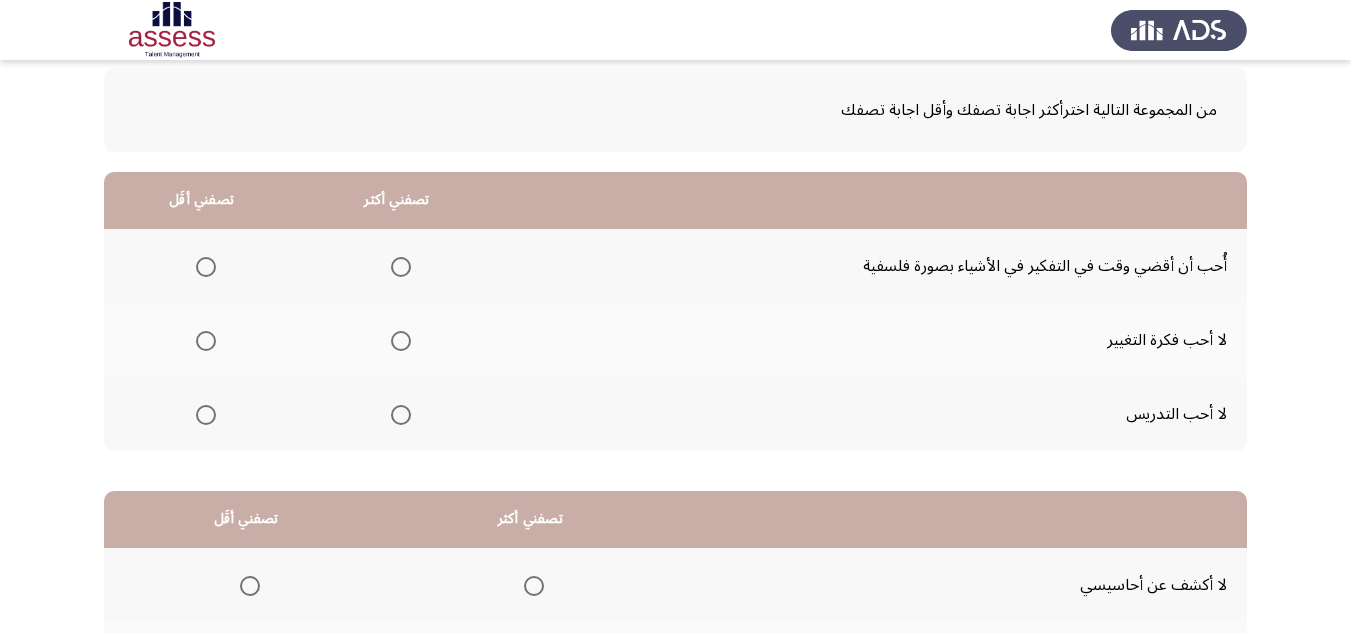 click at bounding box center (206, 341) 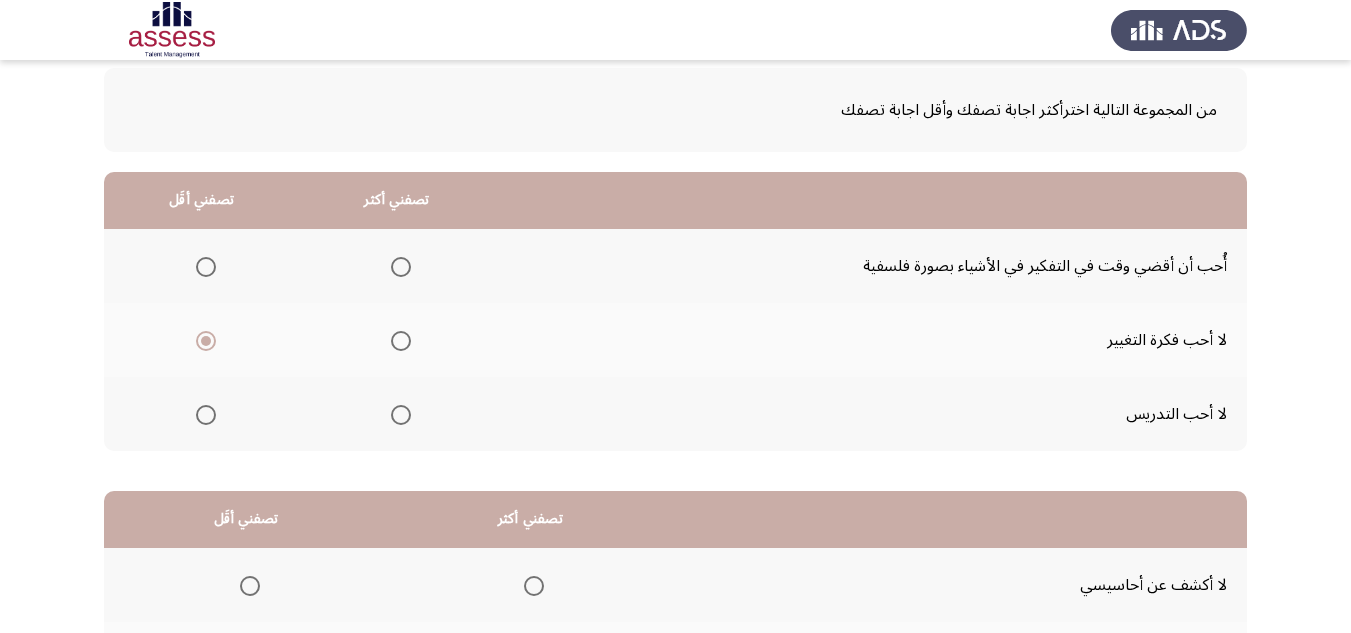 click at bounding box center [401, 415] 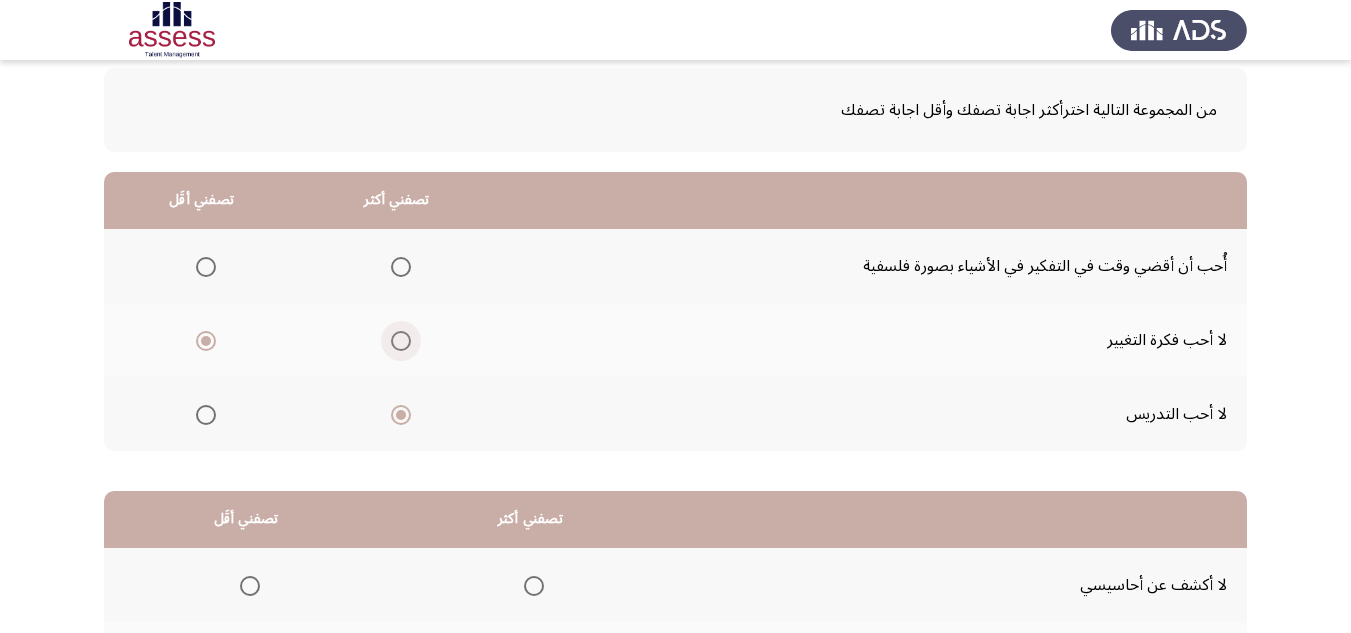 click at bounding box center (401, 341) 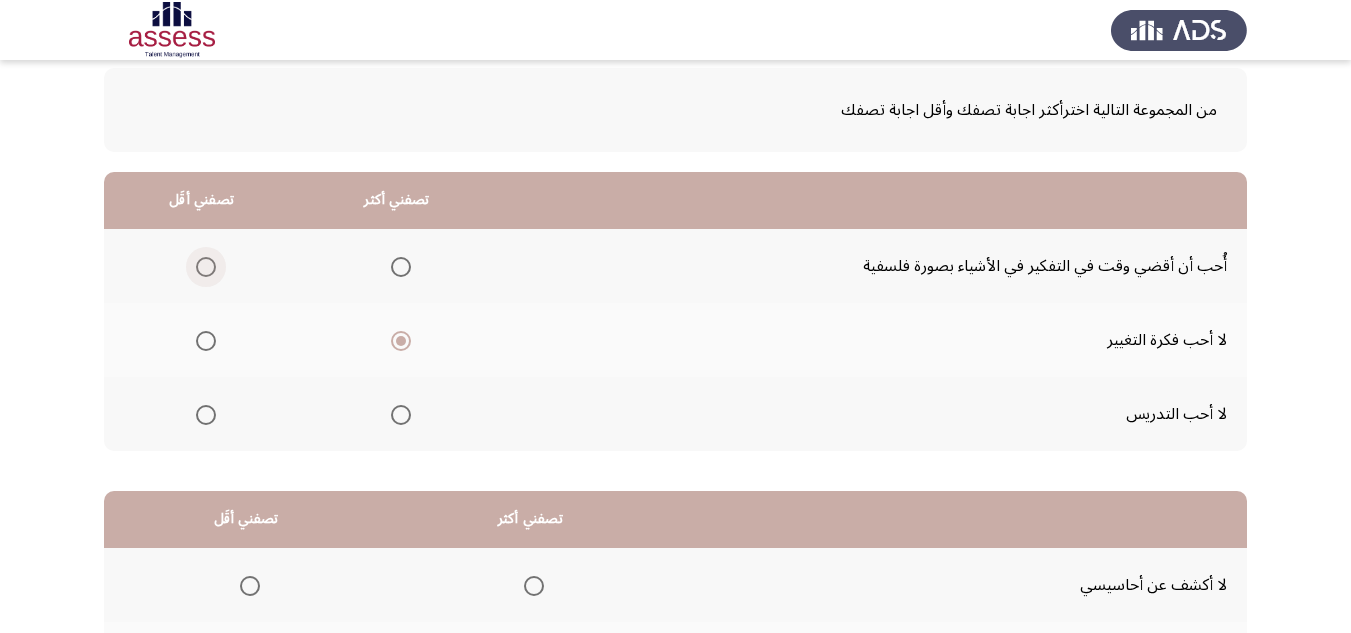 click at bounding box center (206, 267) 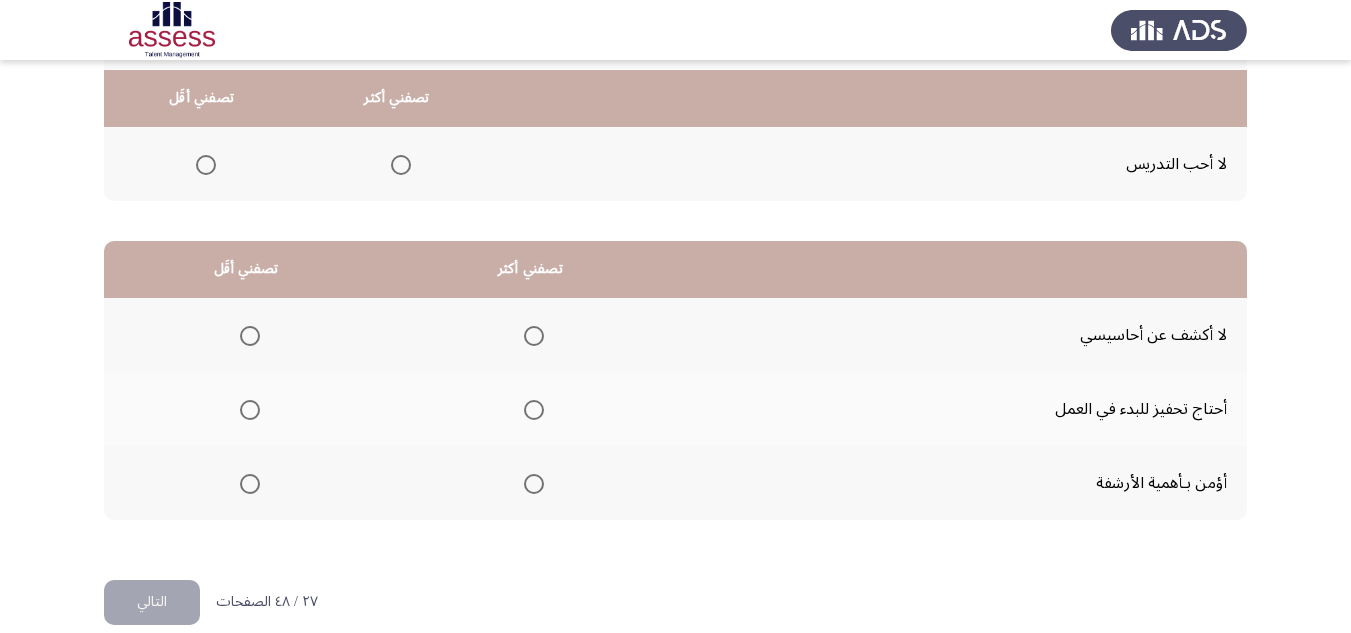 scroll, scrollTop: 377, scrollLeft: 0, axis: vertical 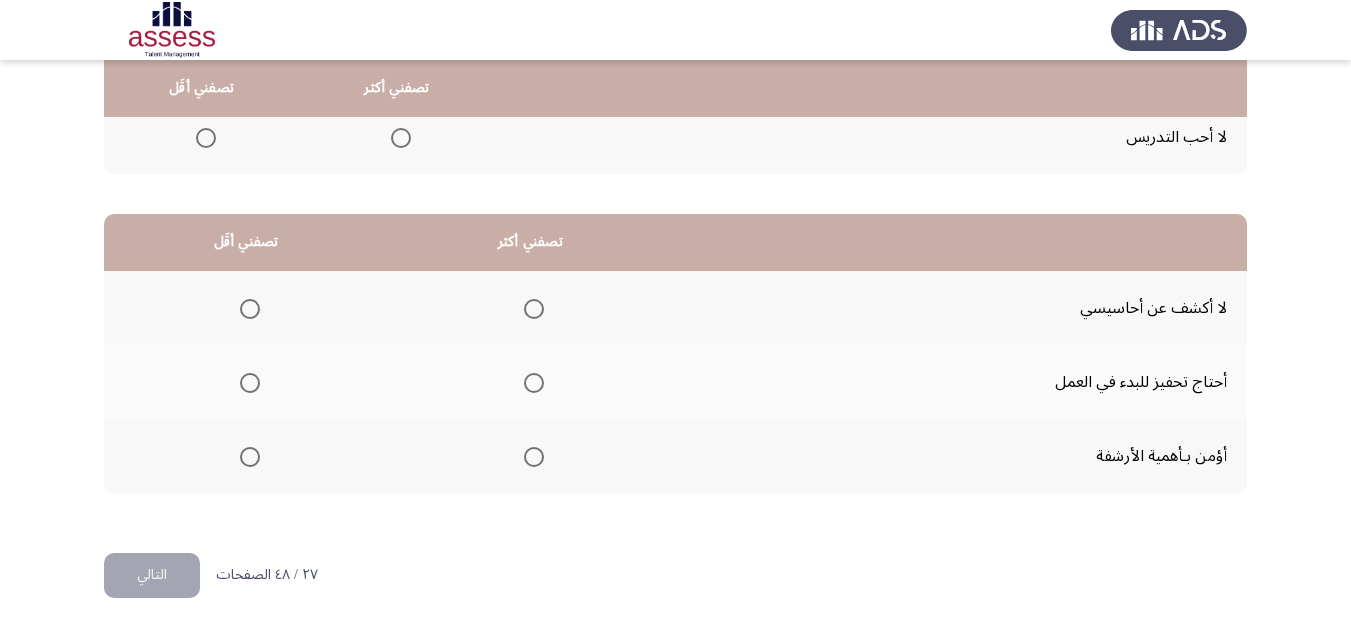 click at bounding box center [534, 309] 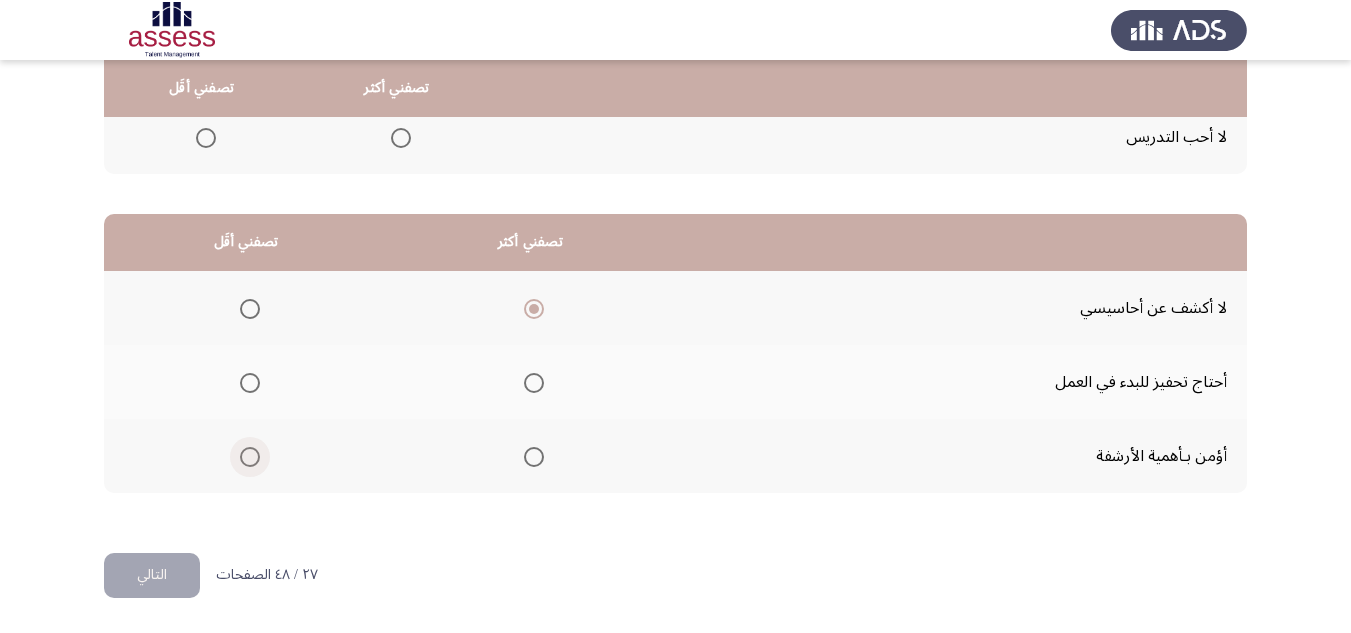 click at bounding box center [250, 457] 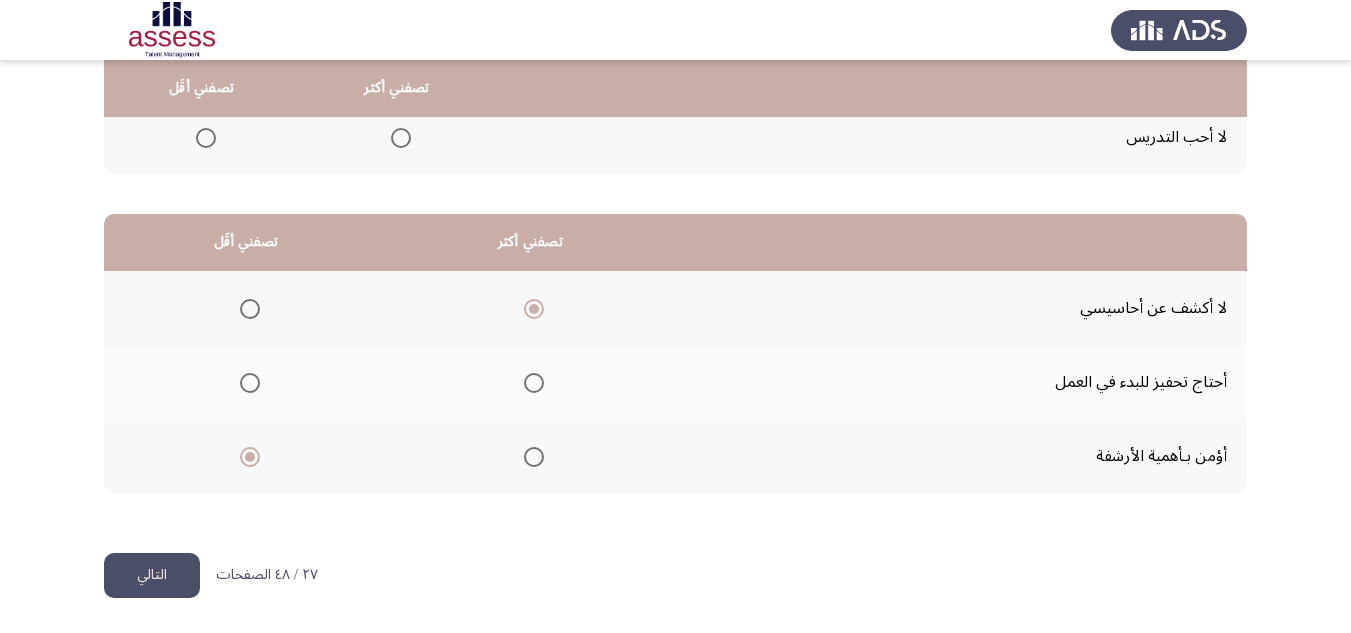 click on "التالي" 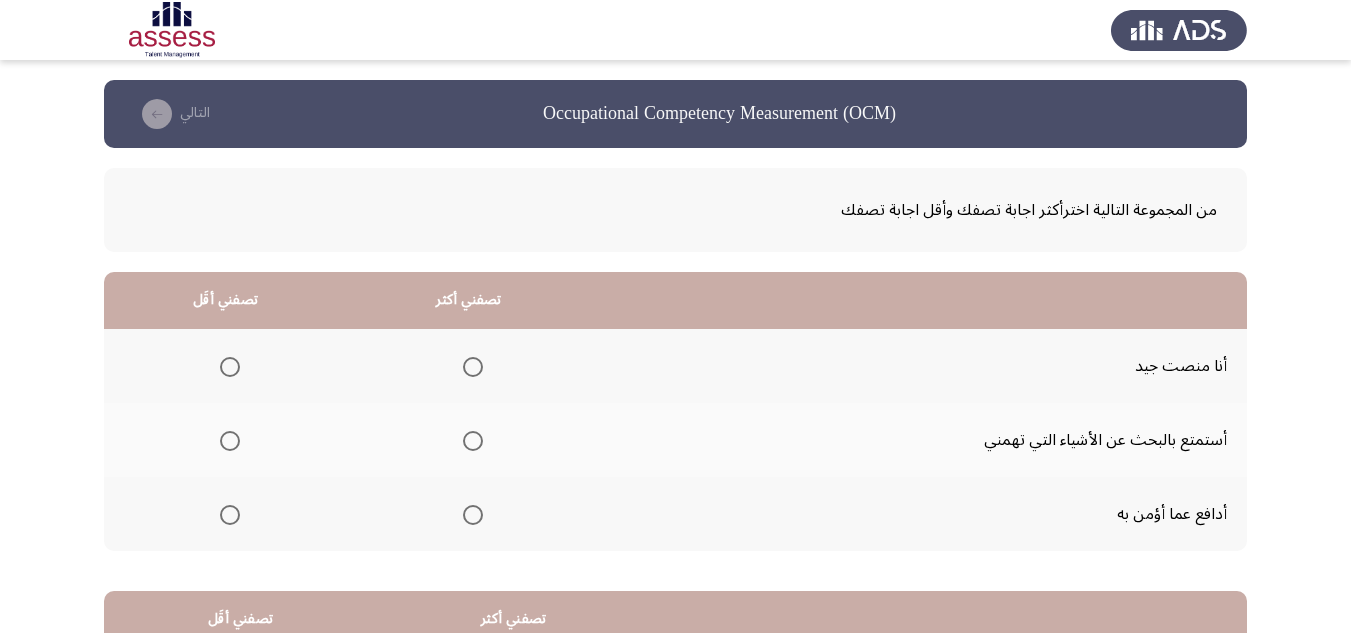 scroll, scrollTop: 100, scrollLeft: 0, axis: vertical 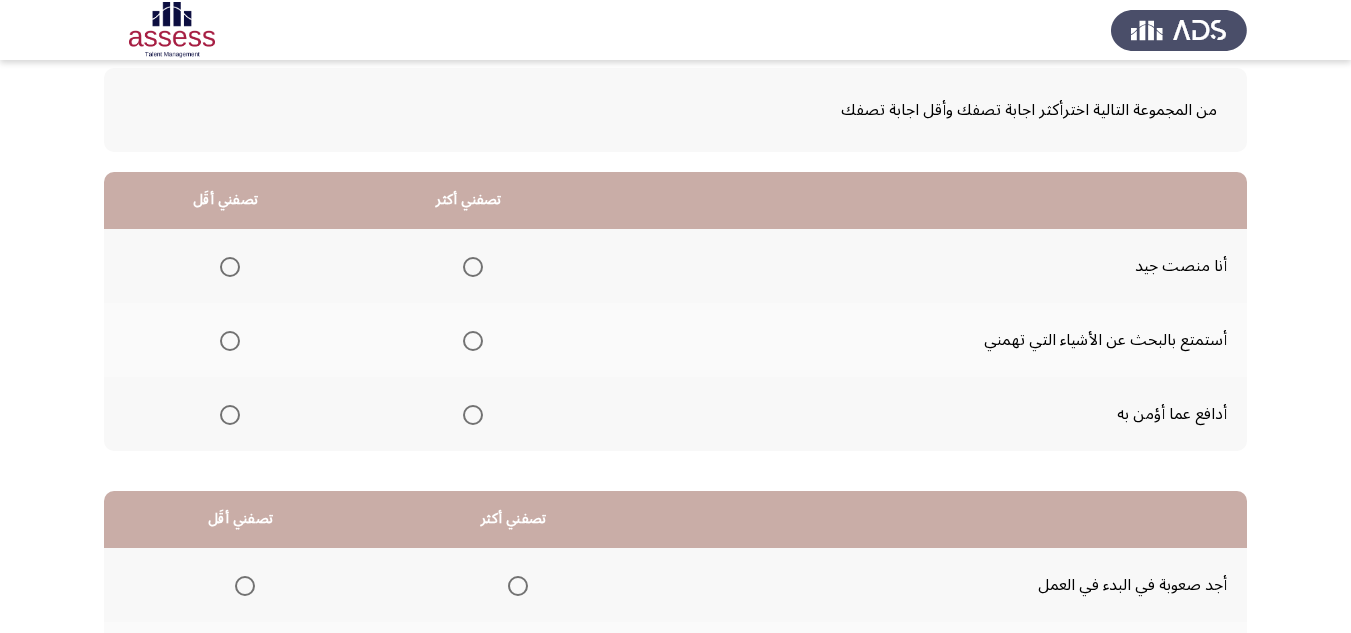 click at bounding box center (473, 267) 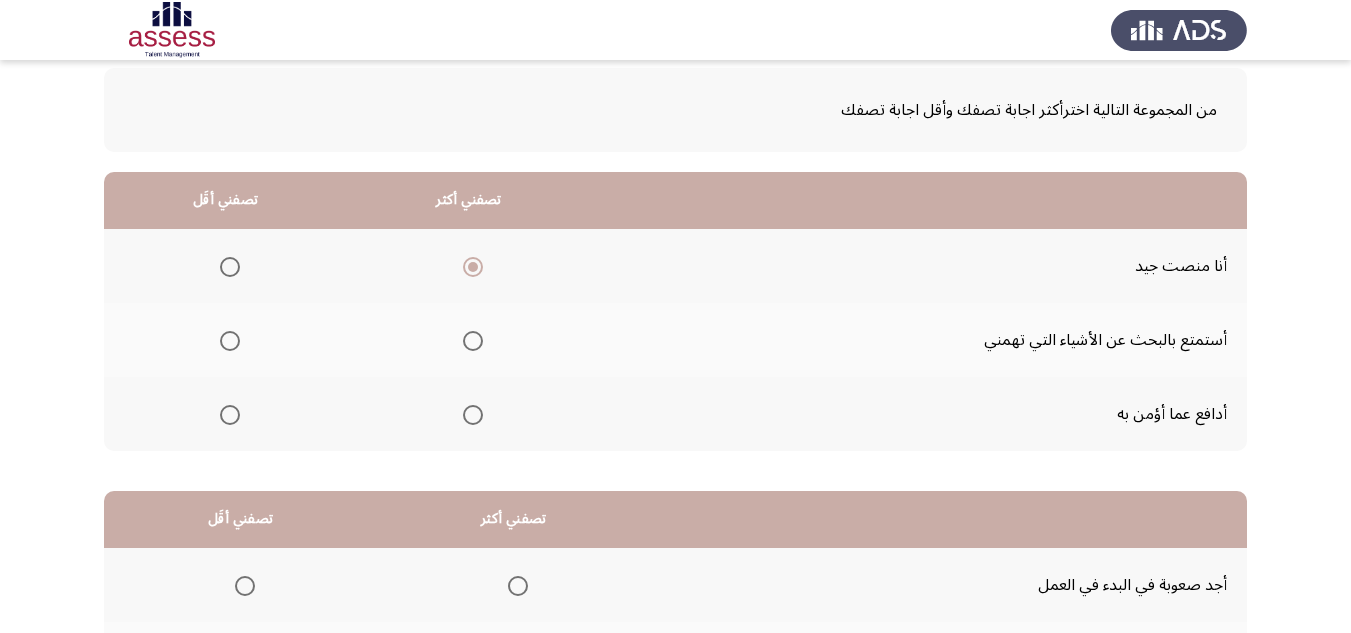 click 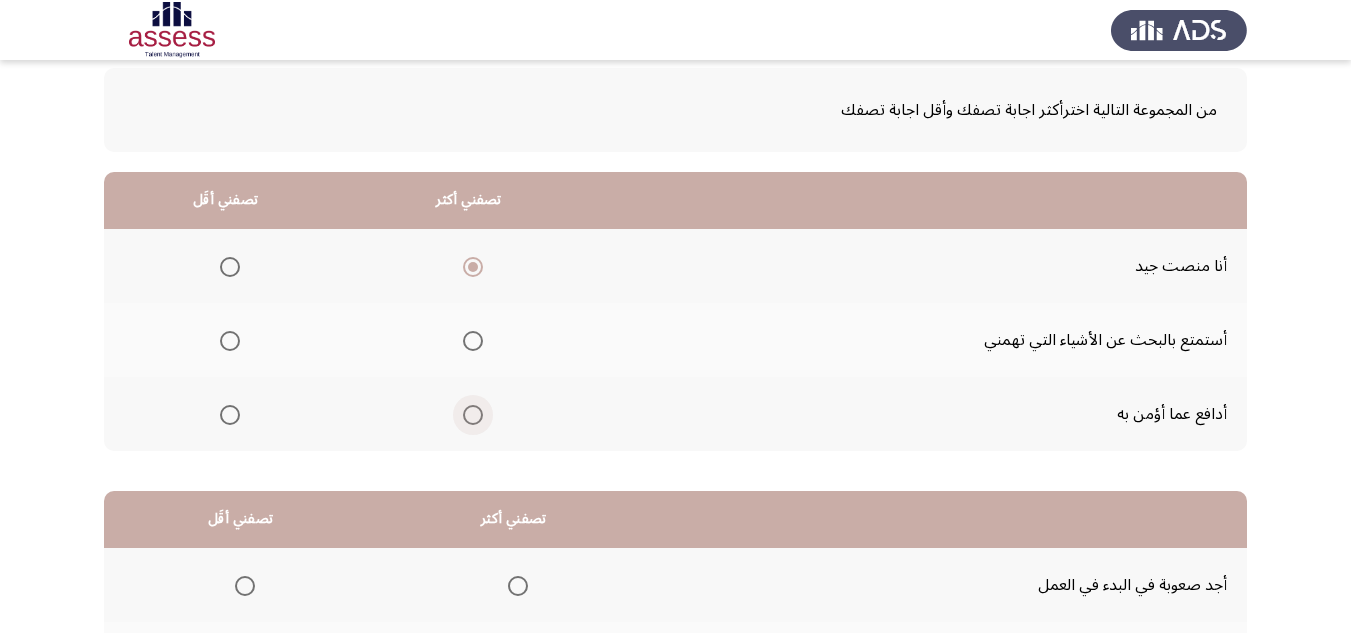 click at bounding box center [473, 415] 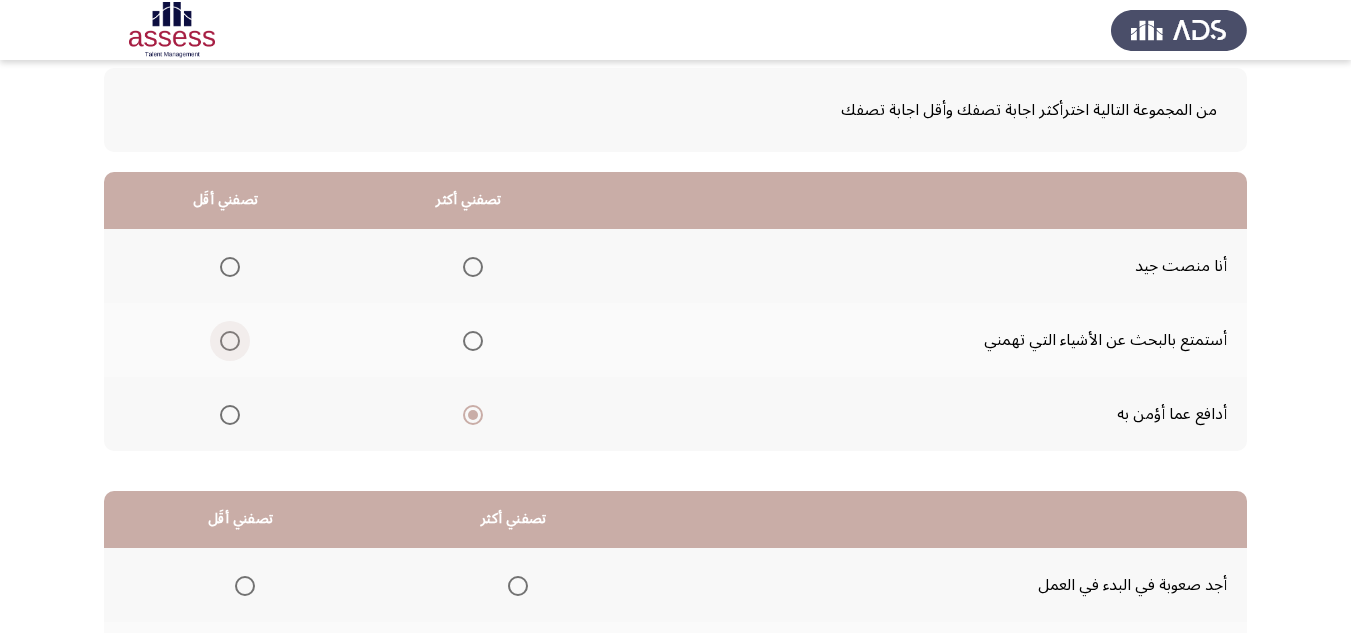 click at bounding box center [230, 341] 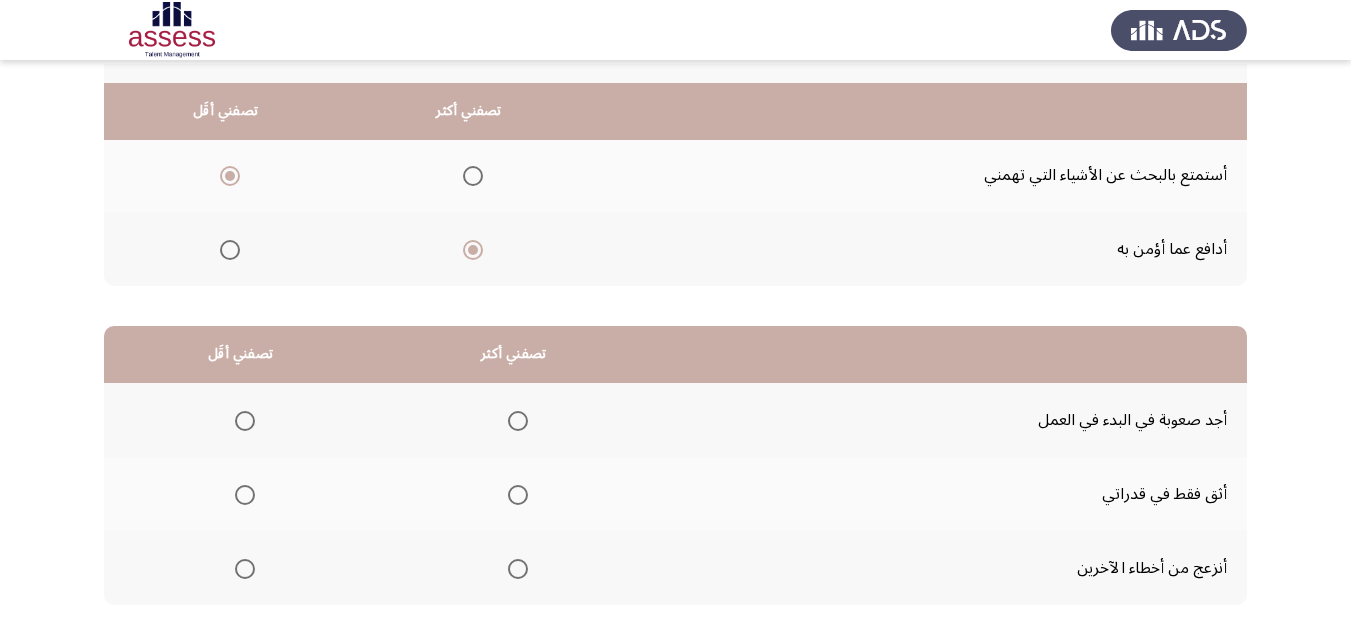 scroll, scrollTop: 300, scrollLeft: 0, axis: vertical 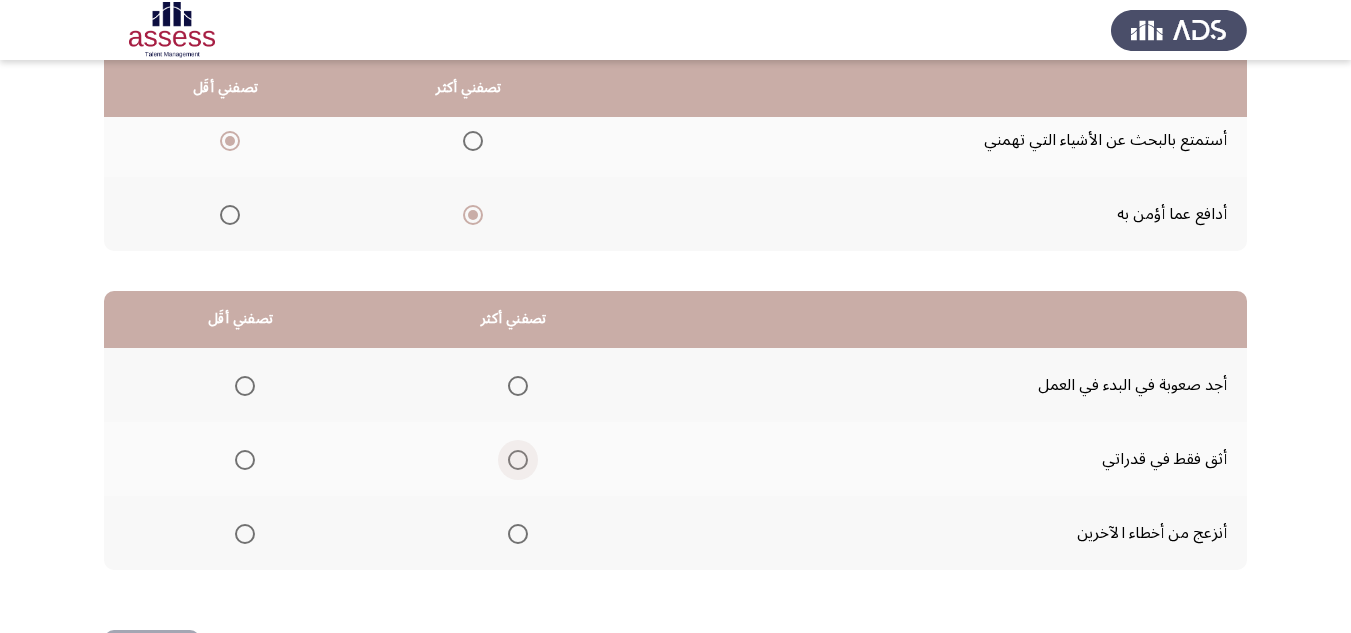 click at bounding box center (518, 460) 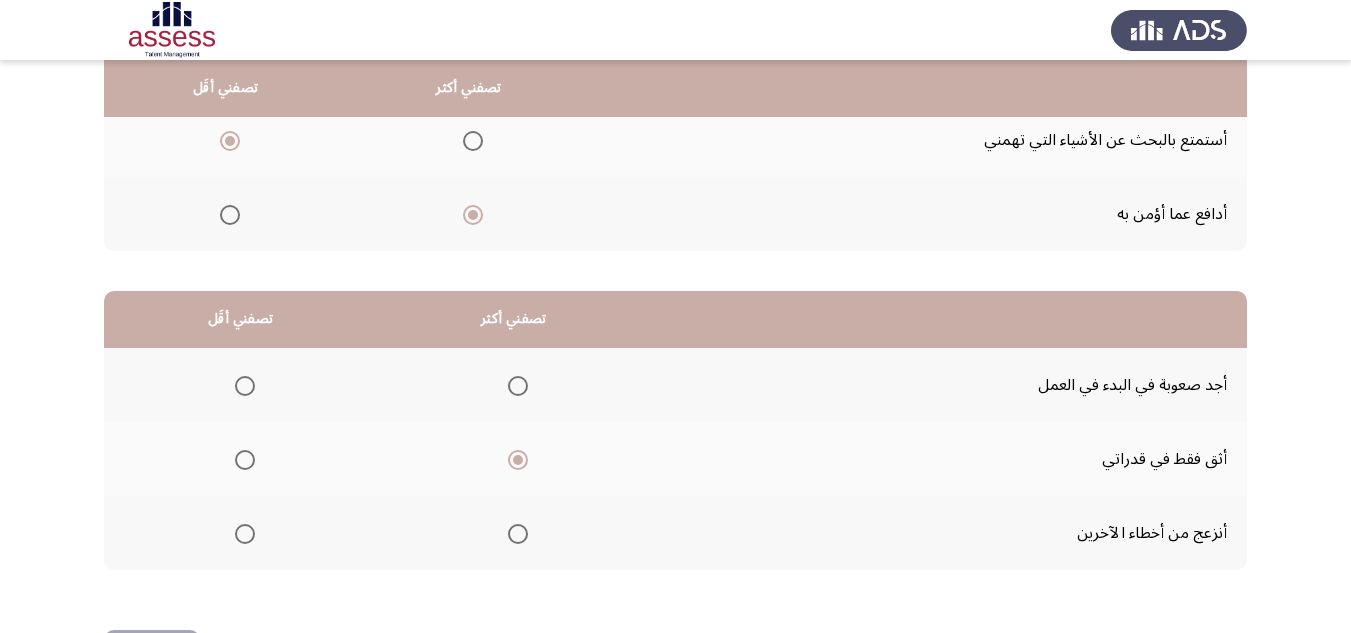 click at bounding box center (245, 534) 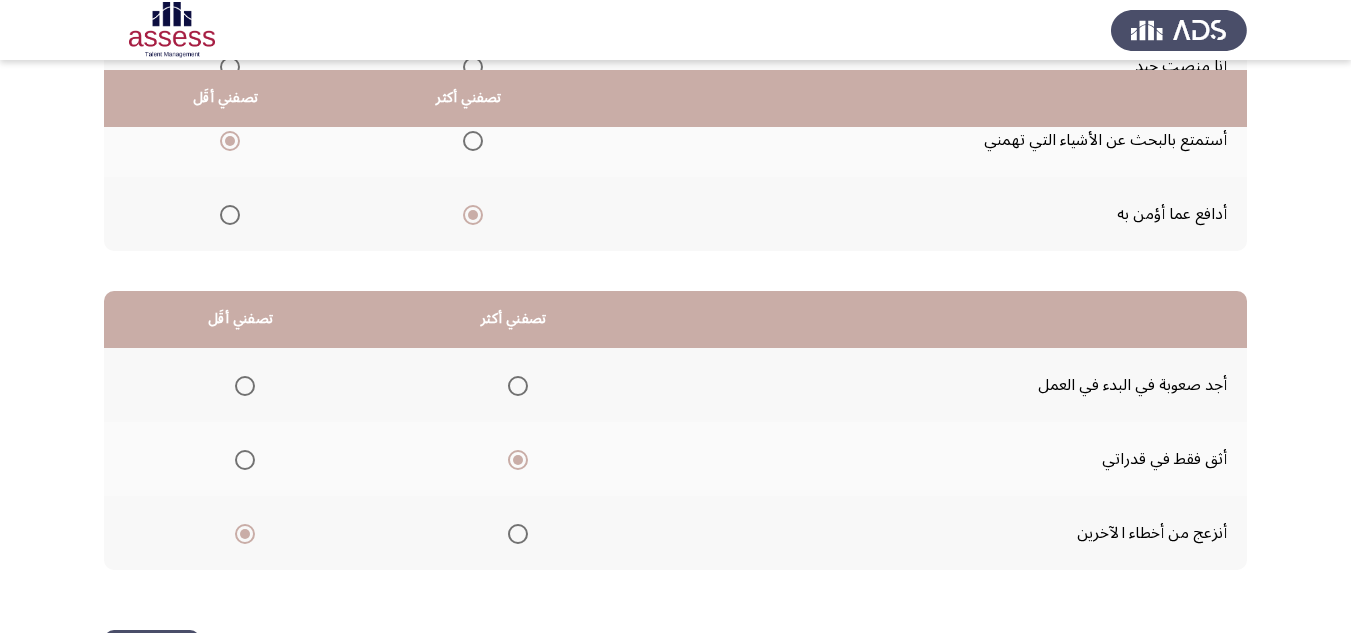 scroll, scrollTop: 377, scrollLeft: 0, axis: vertical 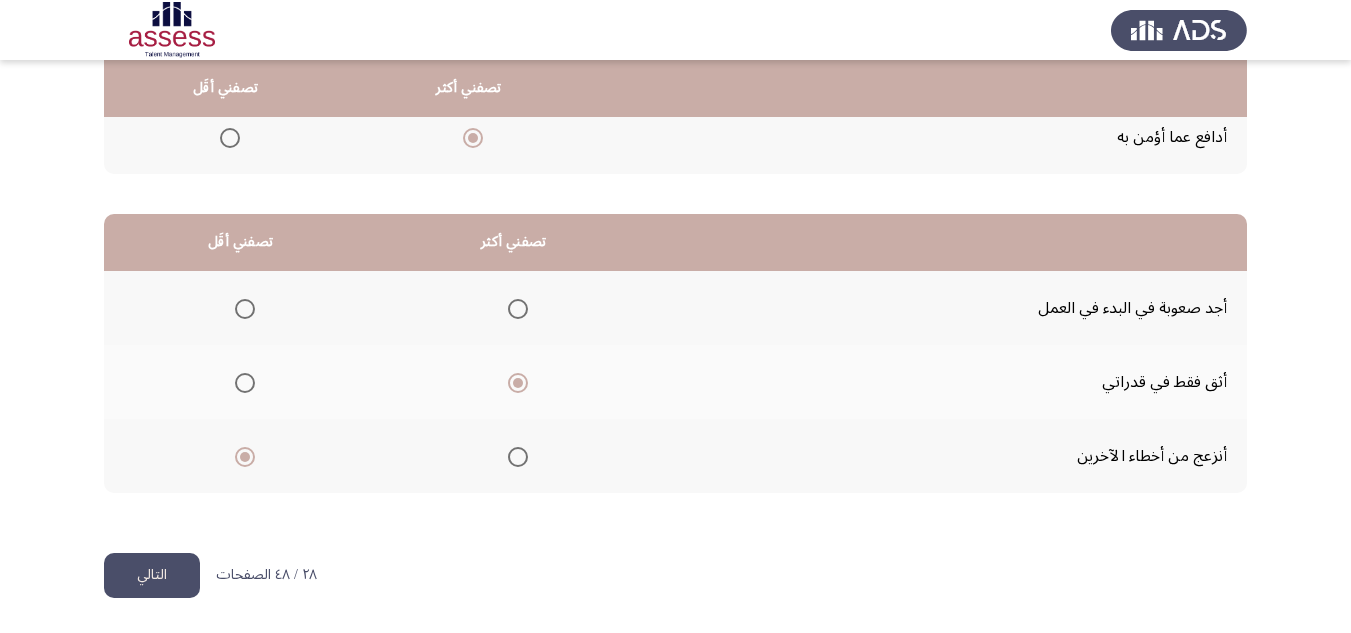 click on "التالي" 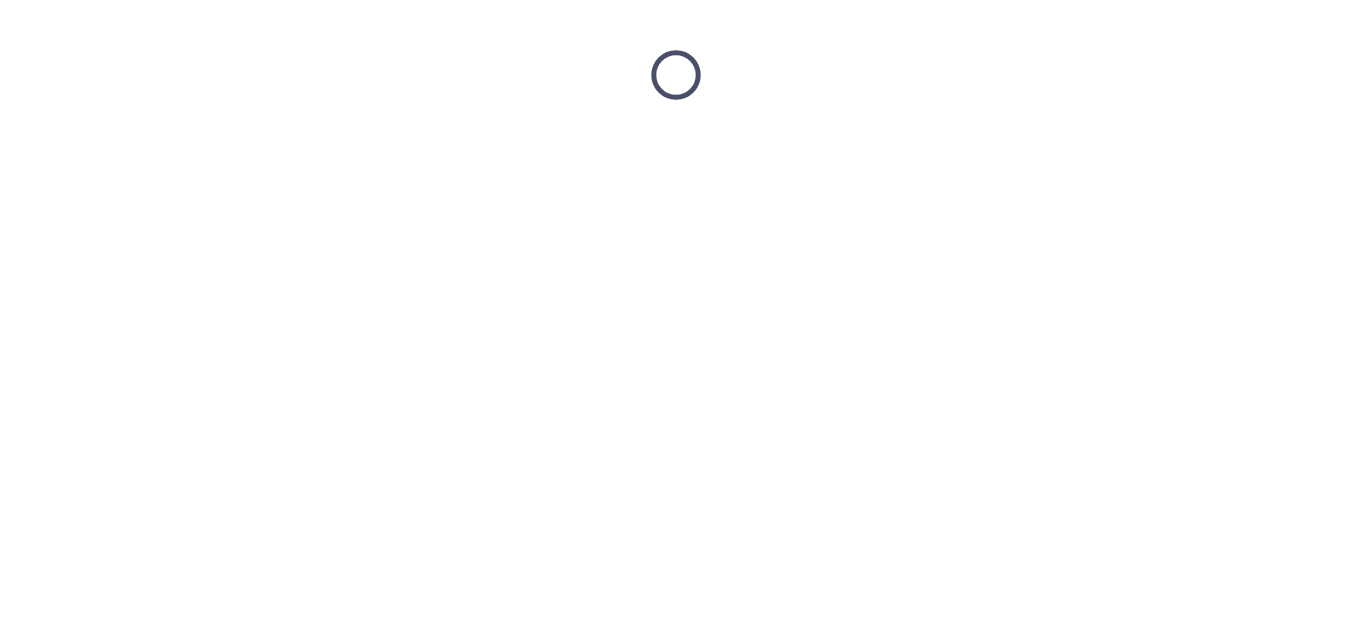 scroll, scrollTop: 0, scrollLeft: 0, axis: both 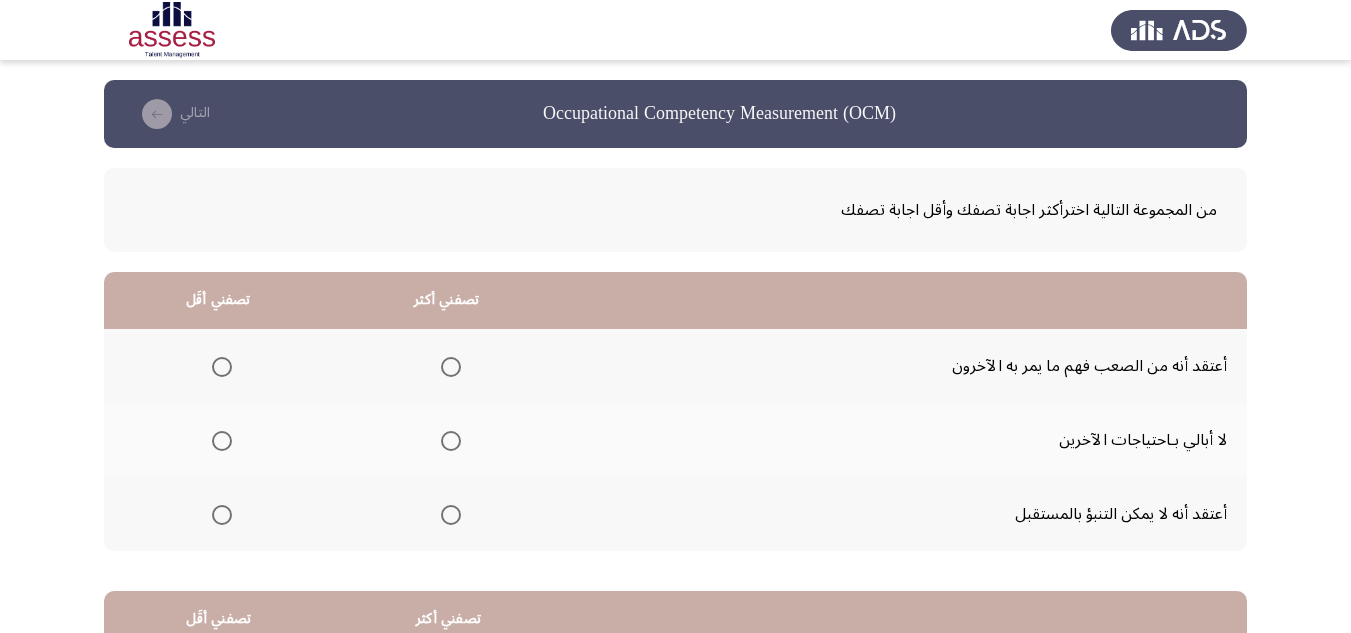 click at bounding box center (222, 515) 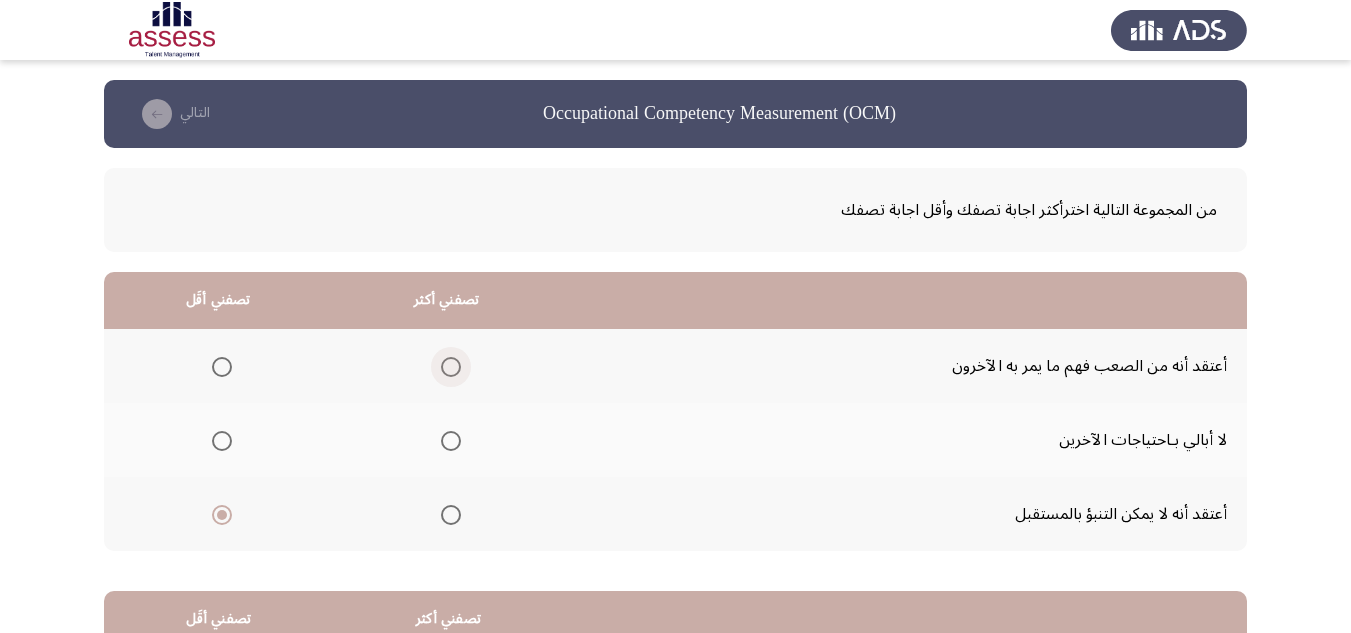 click at bounding box center (451, 367) 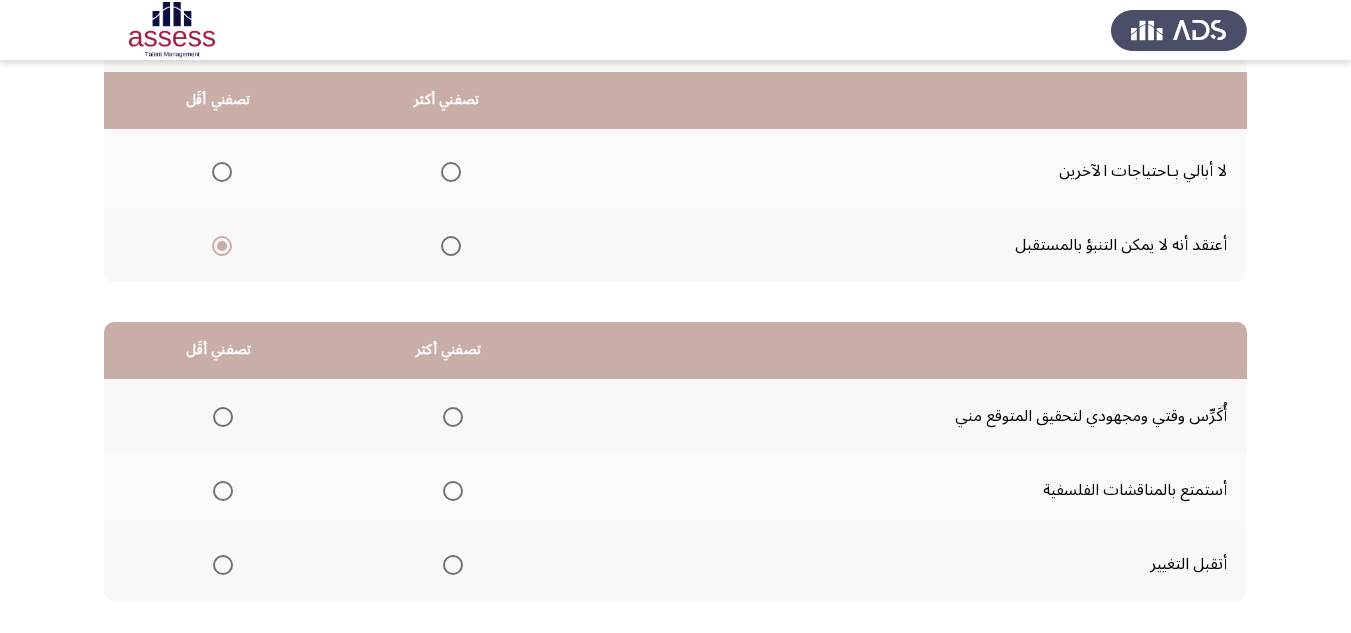 scroll, scrollTop: 300, scrollLeft: 0, axis: vertical 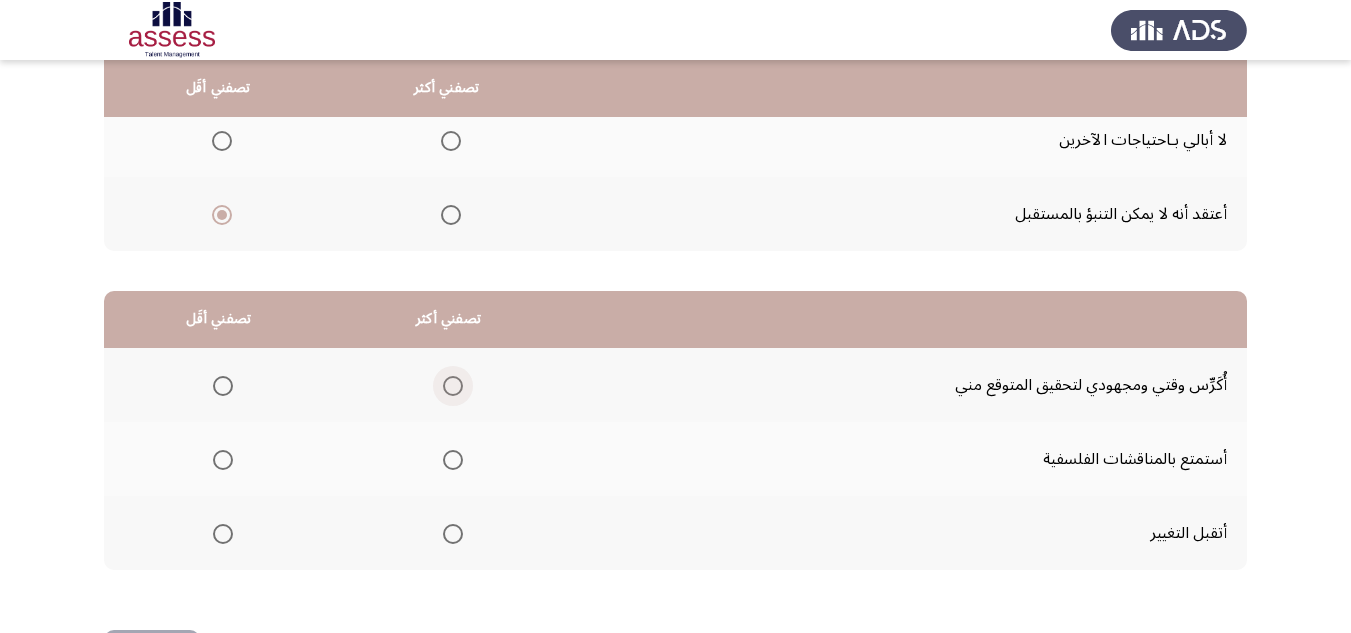 click at bounding box center (453, 386) 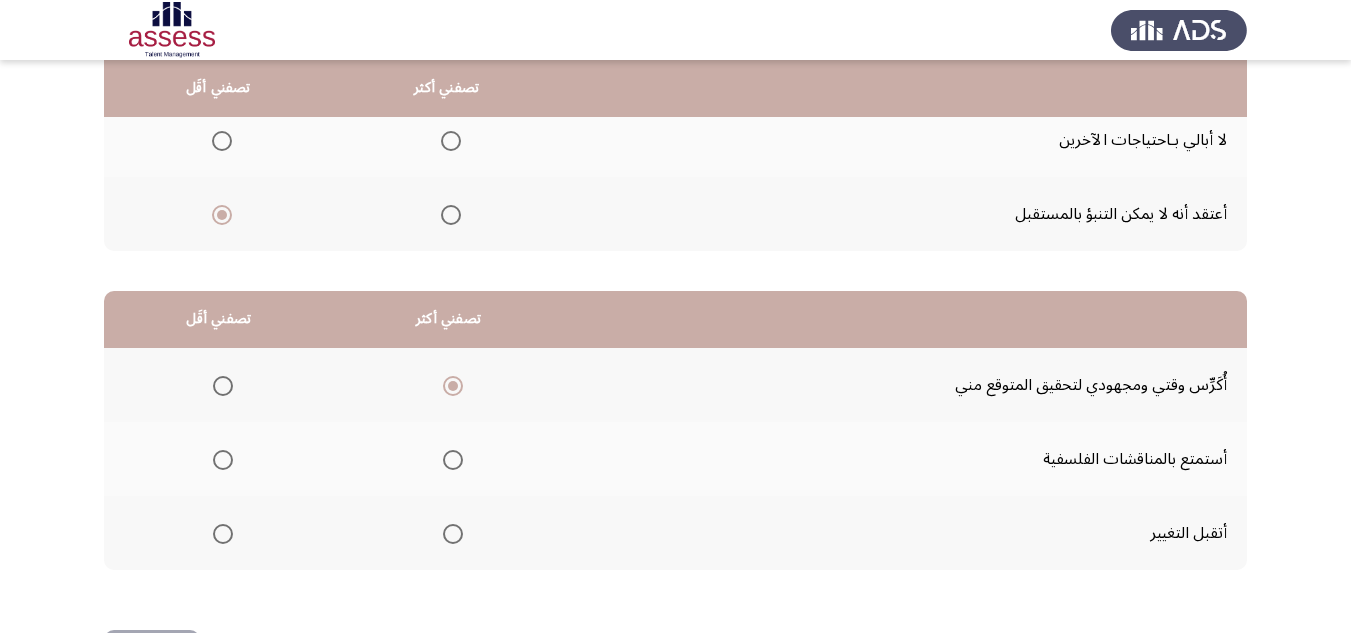 click at bounding box center (223, 460) 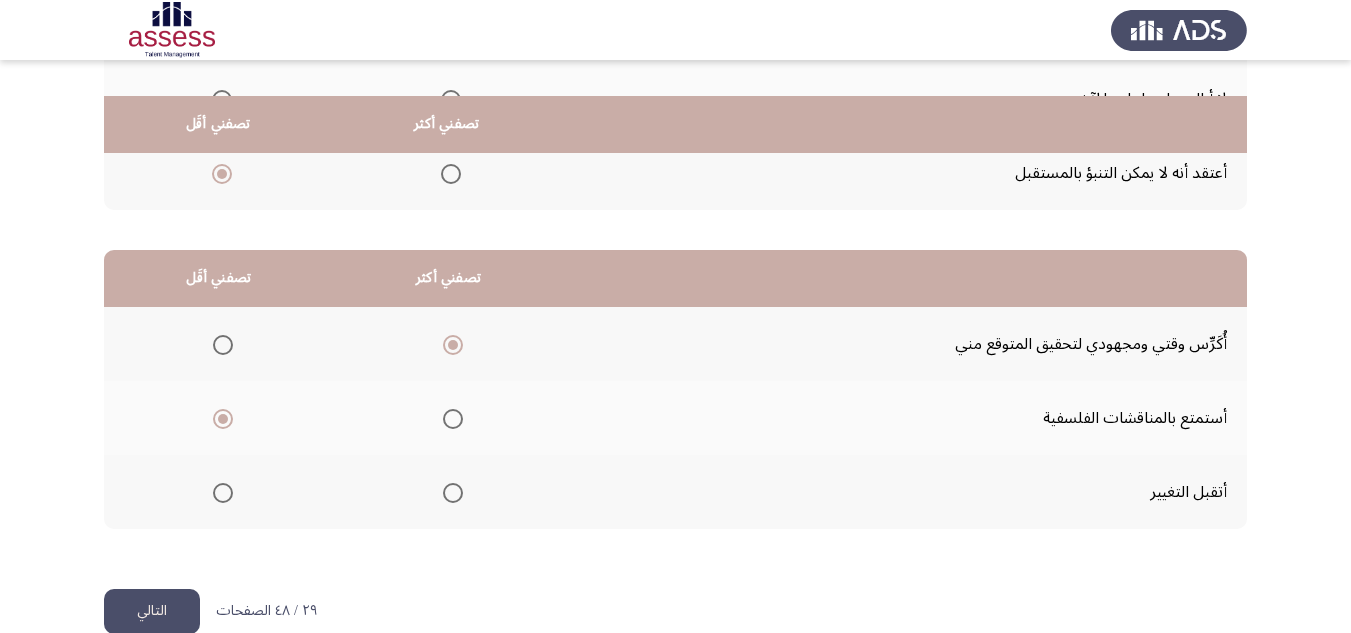 scroll, scrollTop: 377, scrollLeft: 0, axis: vertical 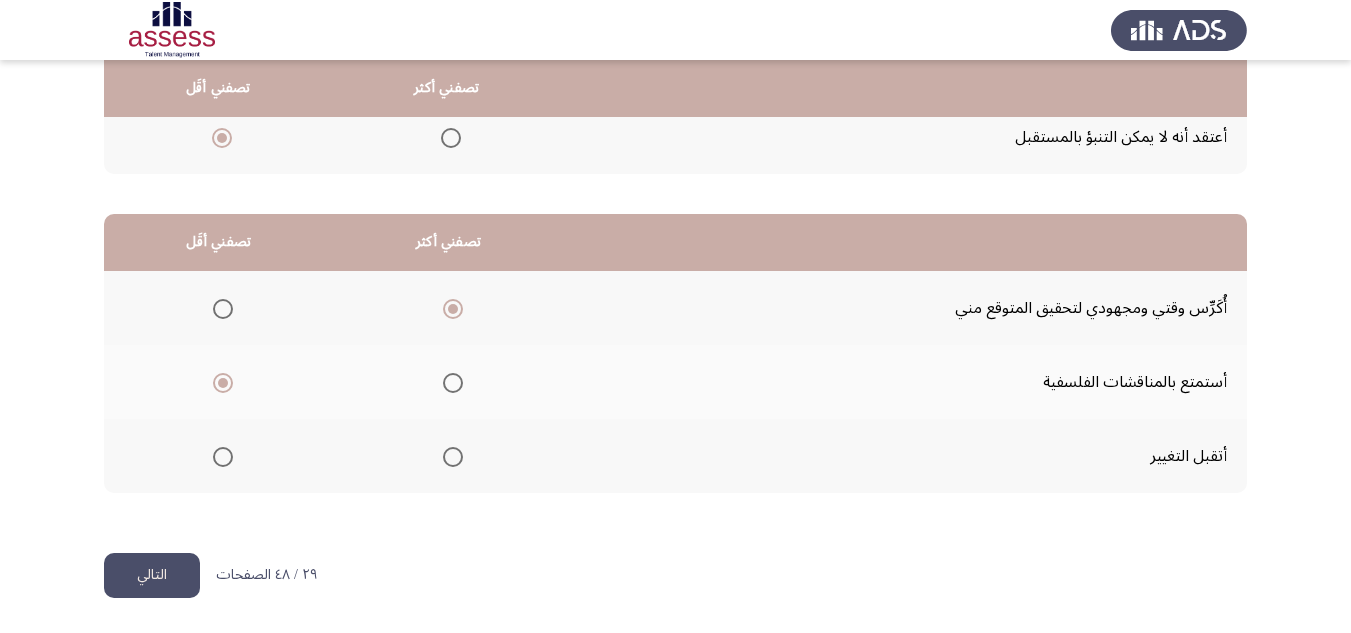 click on "التالي" 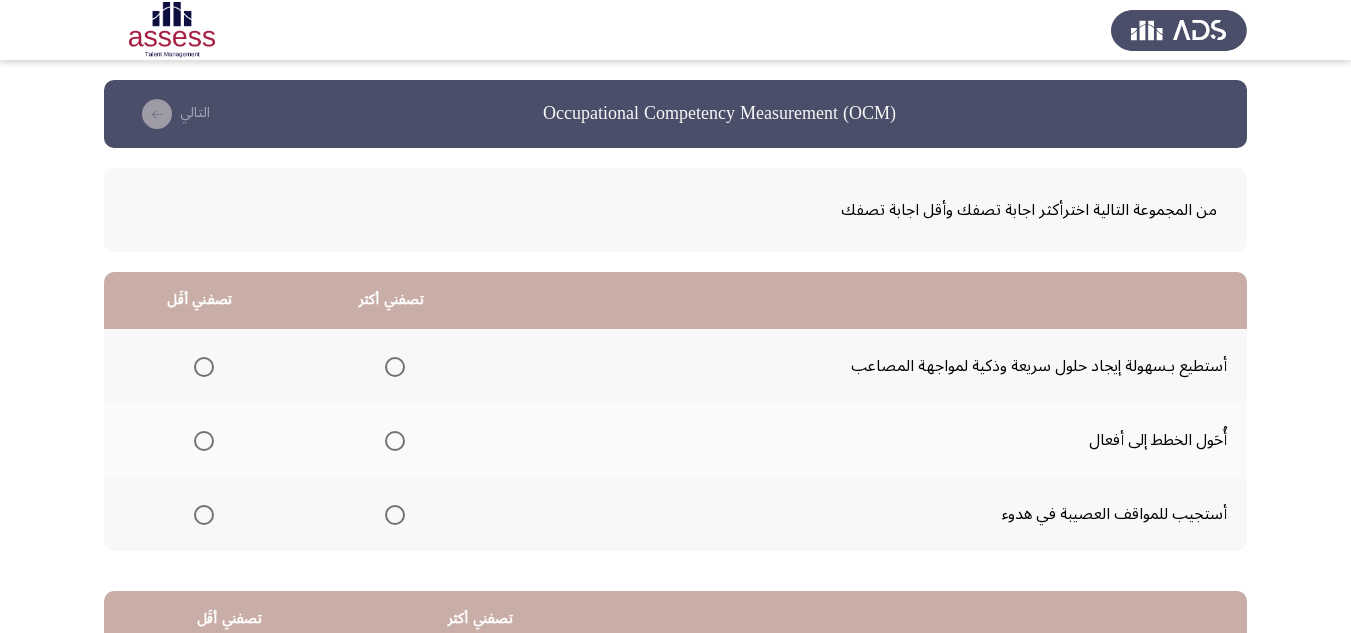 scroll, scrollTop: 100, scrollLeft: 0, axis: vertical 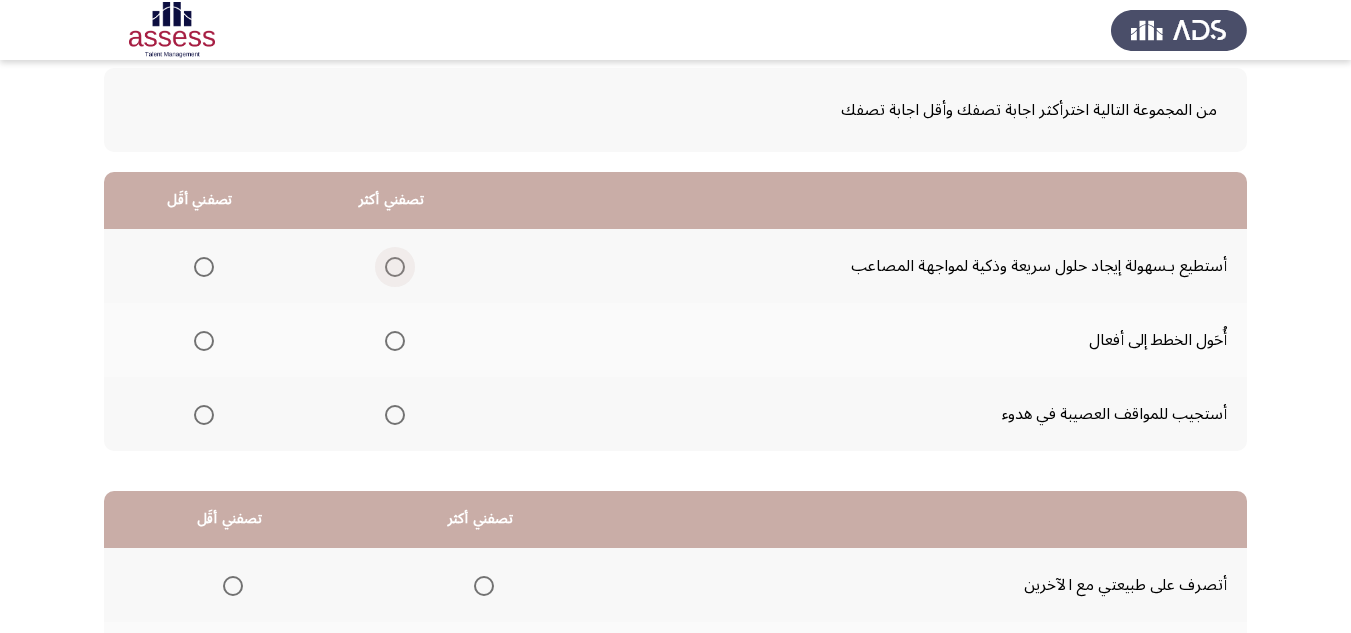 click at bounding box center (395, 267) 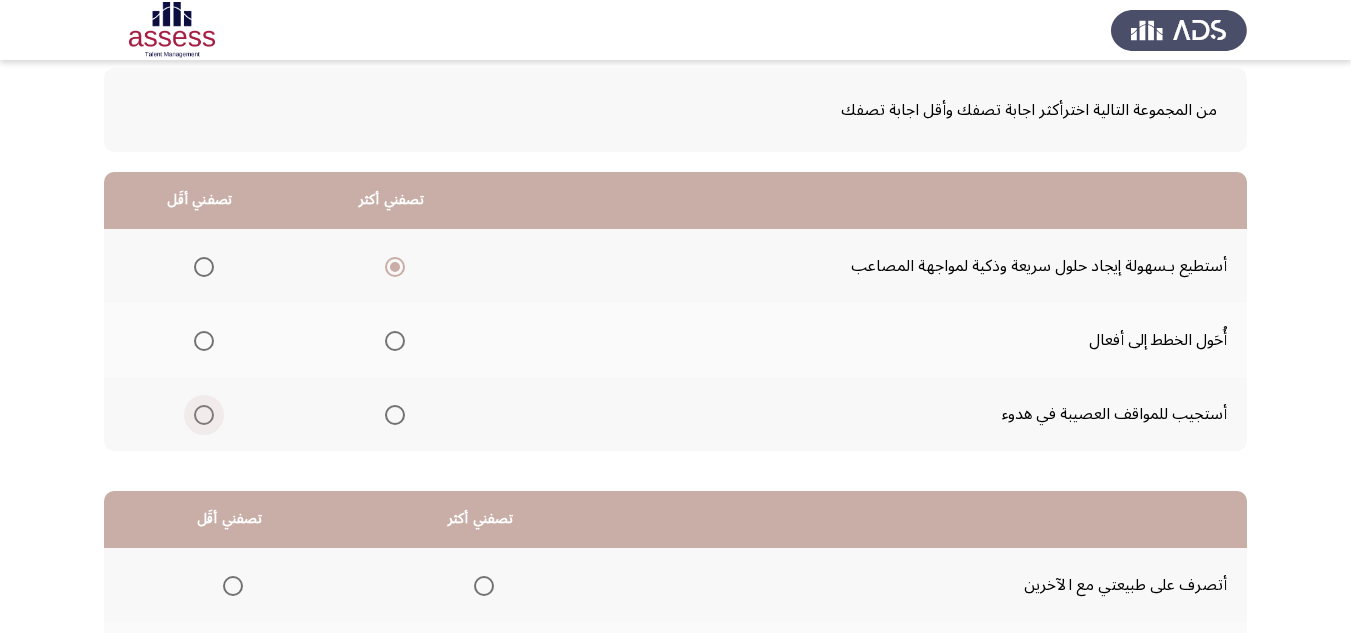 click at bounding box center [204, 415] 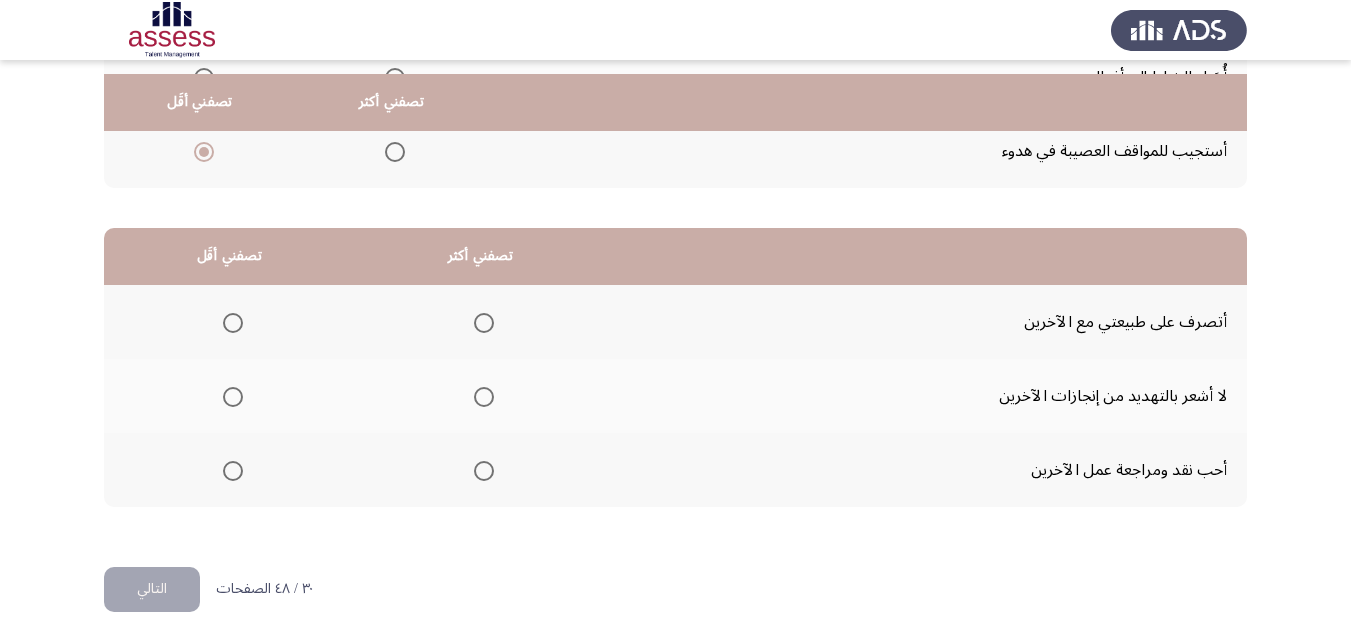 scroll, scrollTop: 377, scrollLeft: 0, axis: vertical 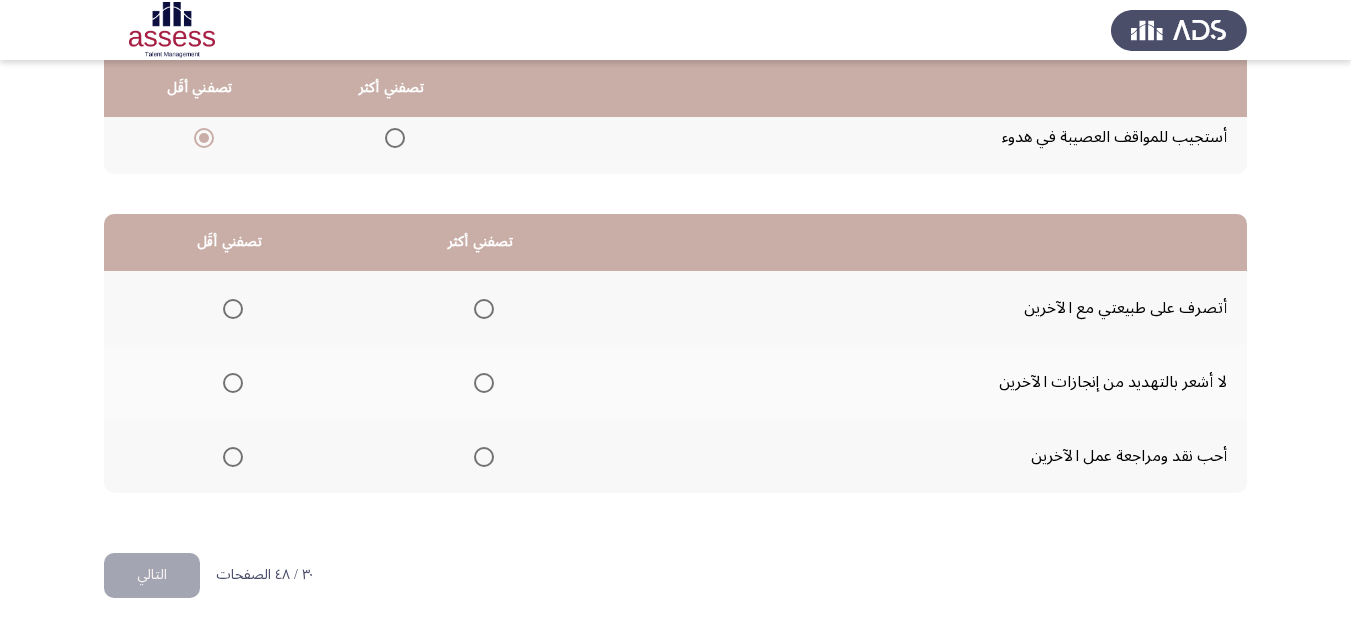 click at bounding box center (484, 383) 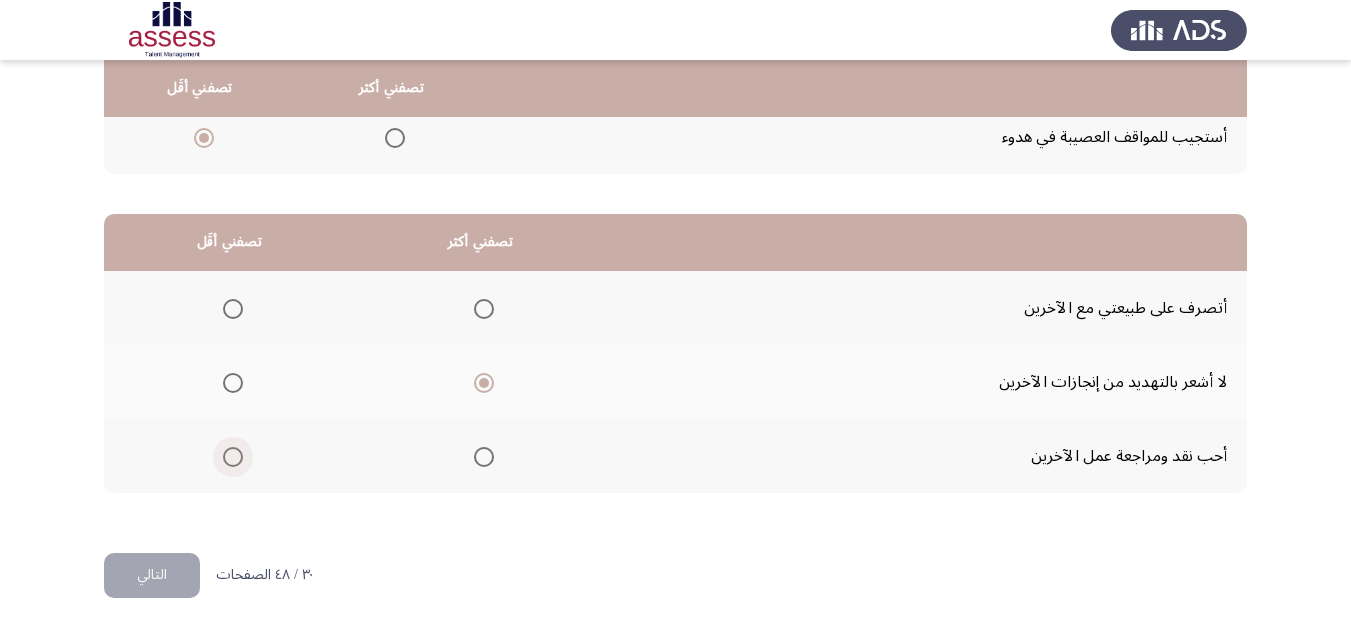 click at bounding box center (233, 457) 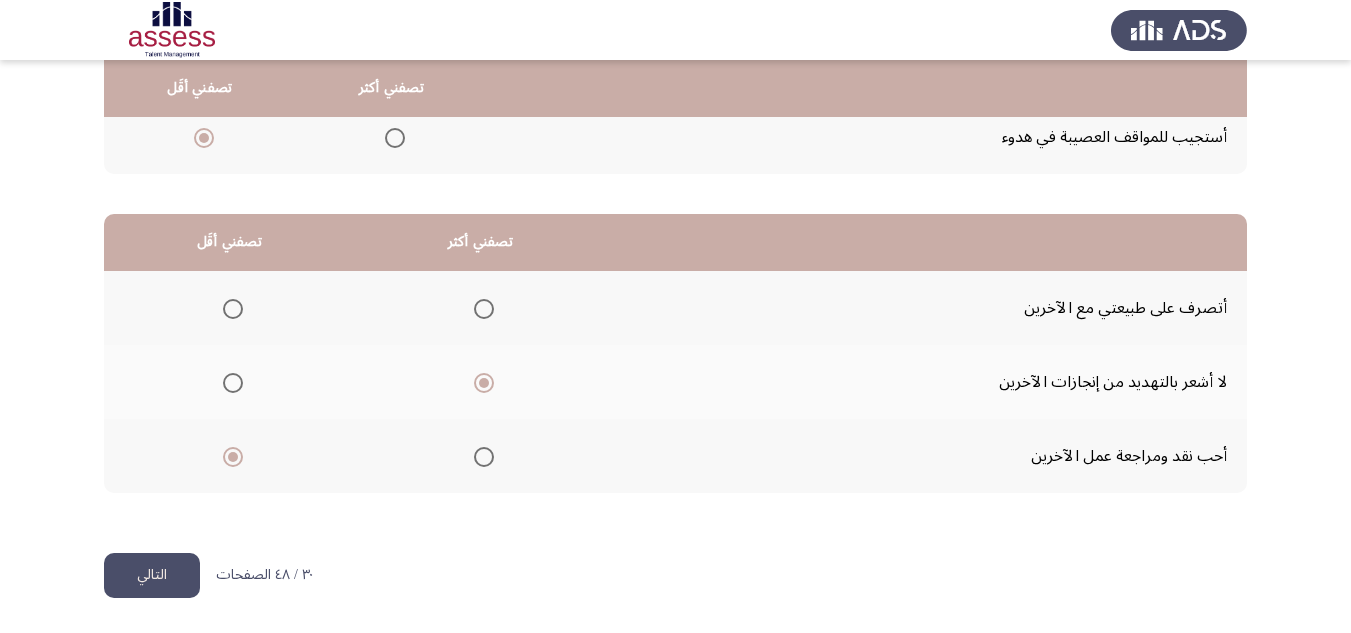 click on "التالي" 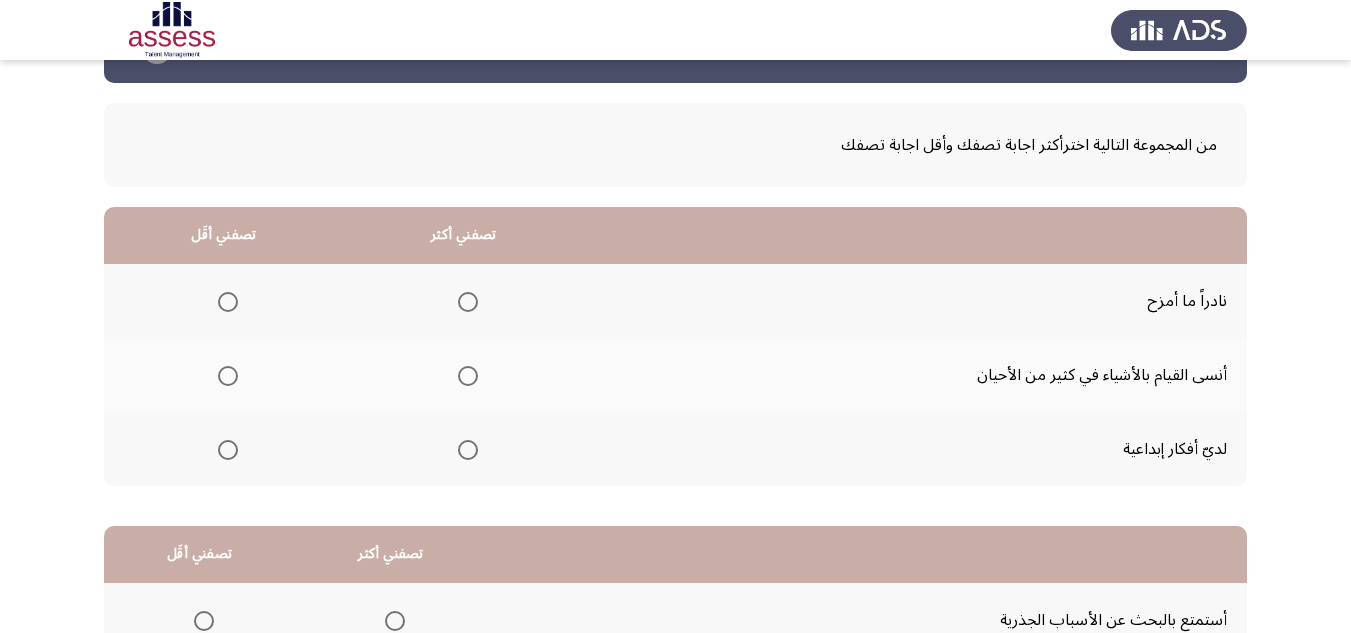 scroll, scrollTop: 100, scrollLeft: 0, axis: vertical 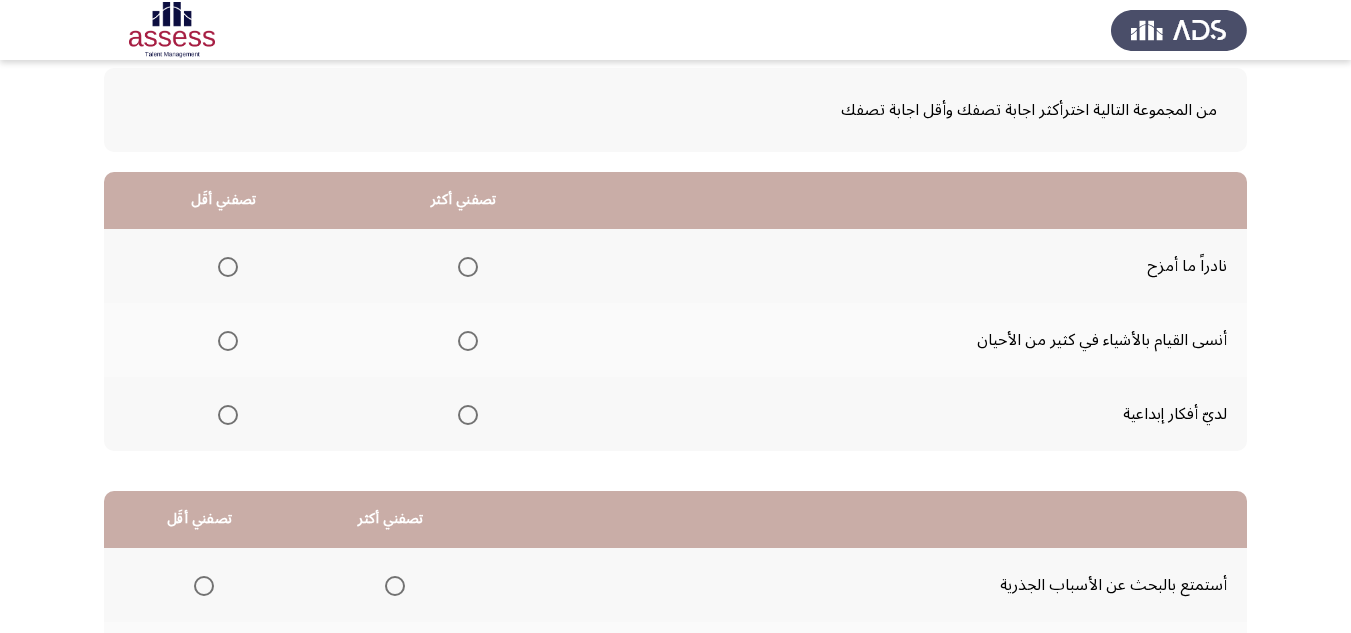 click at bounding box center (468, 267) 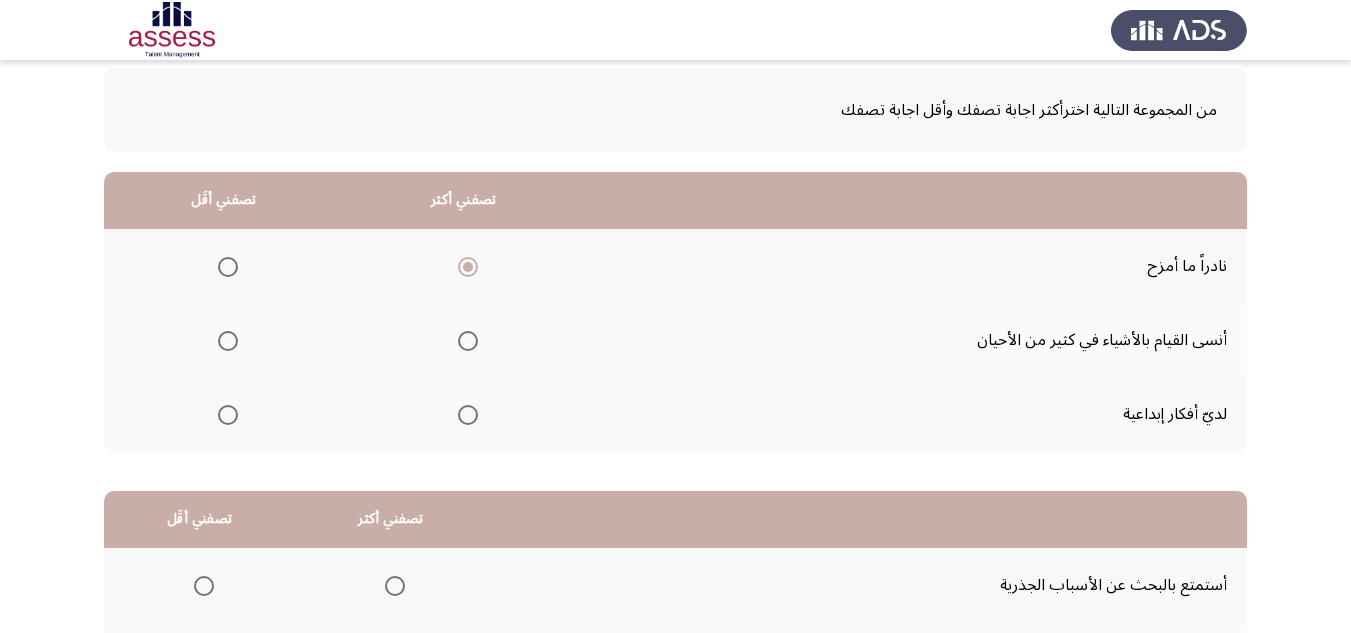 click at bounding box center [228, 341] 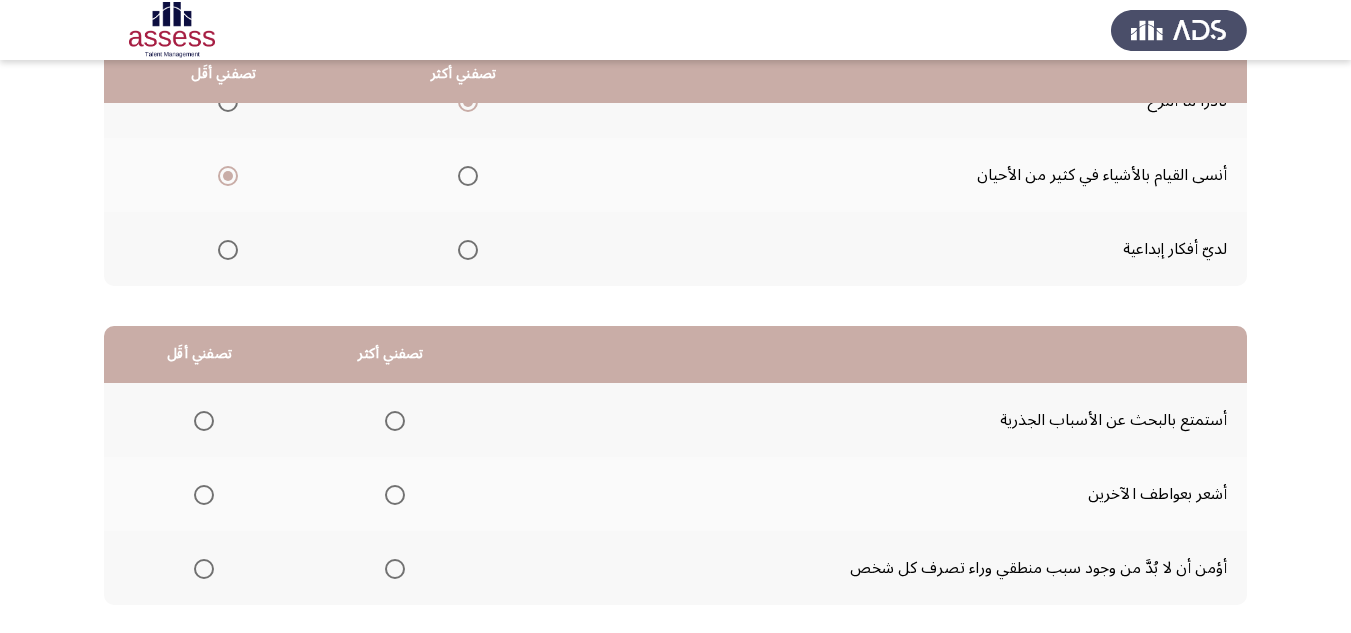 scroll, scrollTop: 300, scrollLeft: 0, axis: vertical 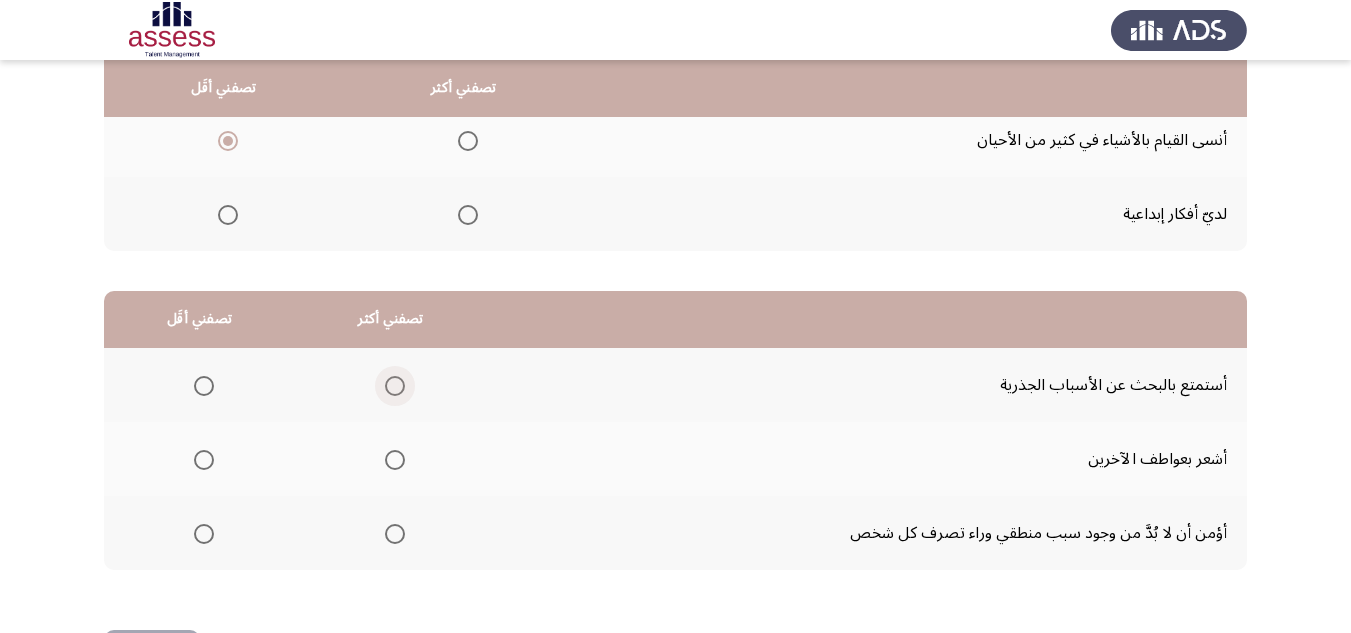click at bounding box center (395, 386) 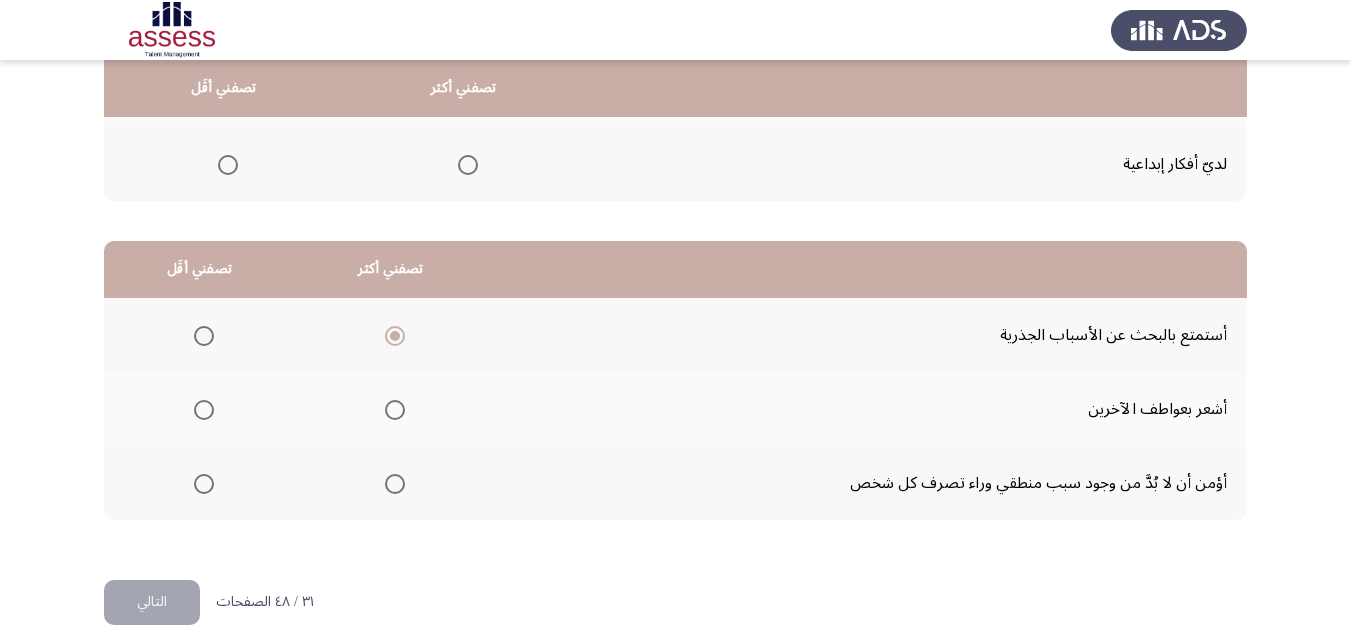 scroll, scrollTop: 377, scrollLeft: 0, axis: vertical 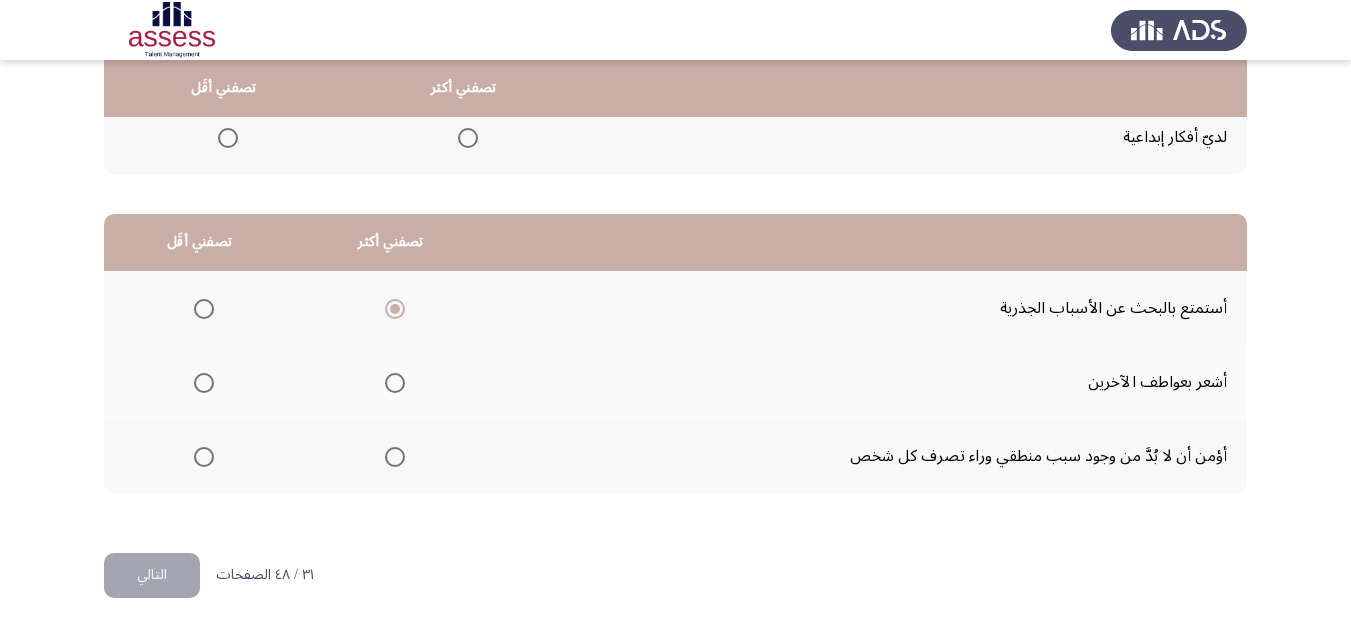 click at bounding box center [204, 383] 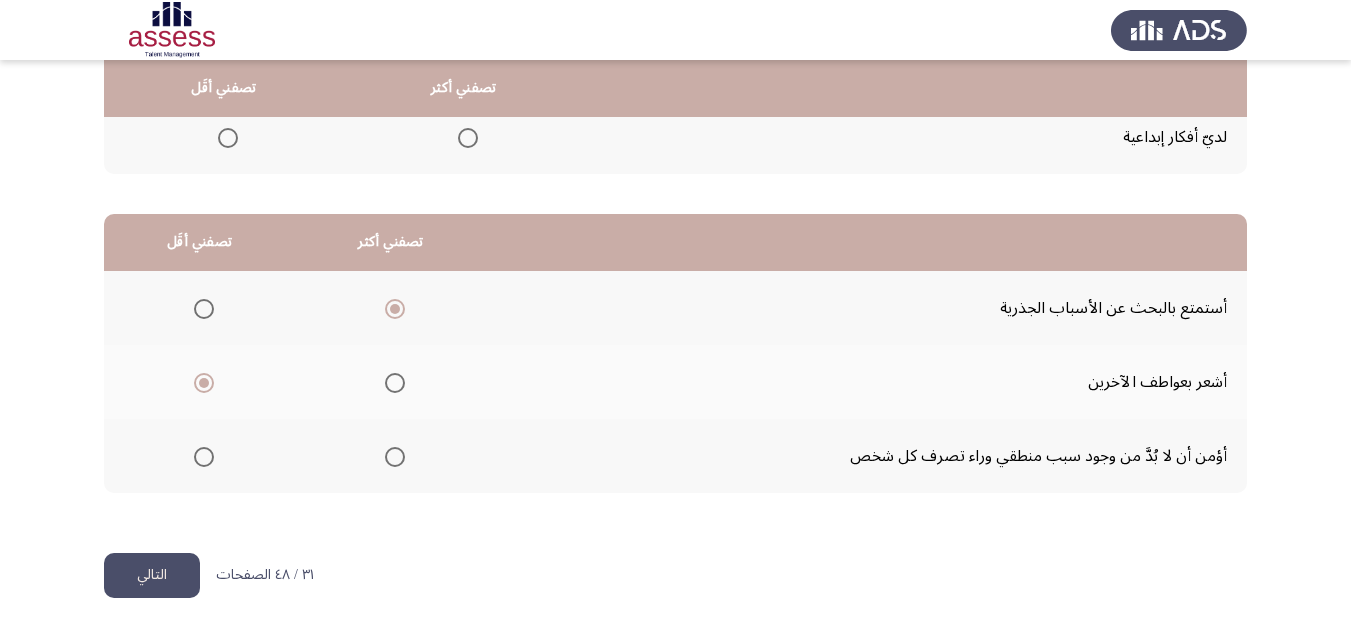 click on "التالي" 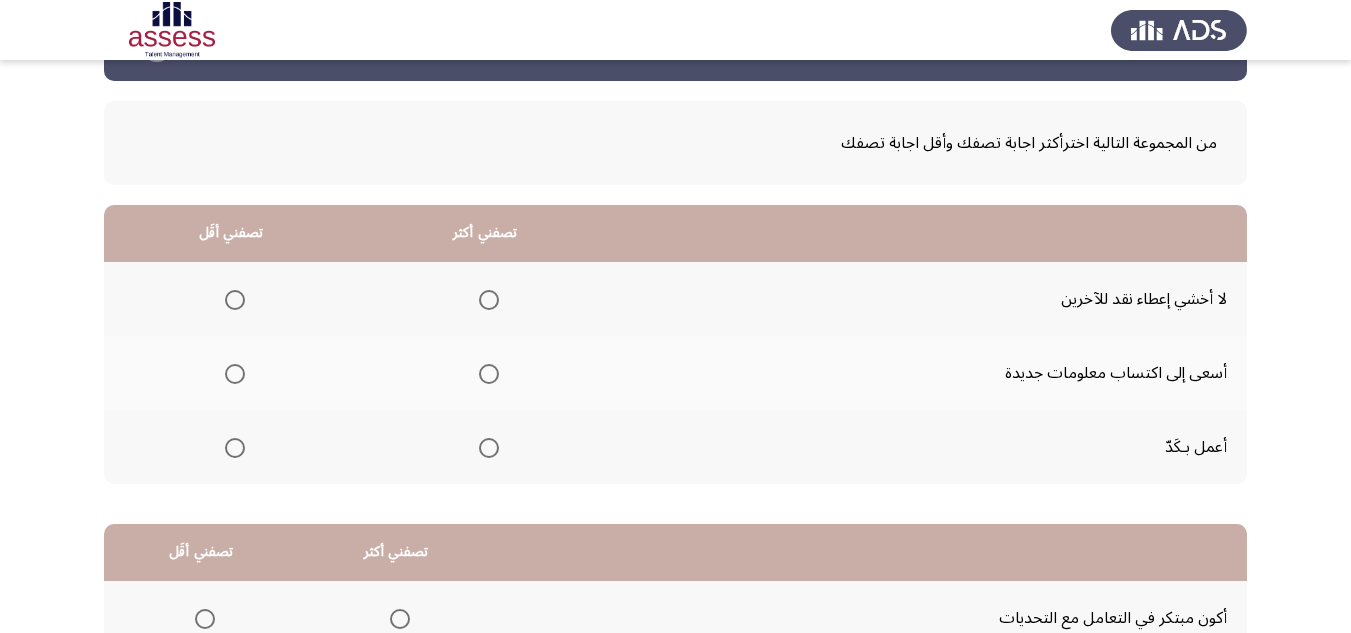scroll, scrollTop: 100, scrollLeft: 0, axis: vertical 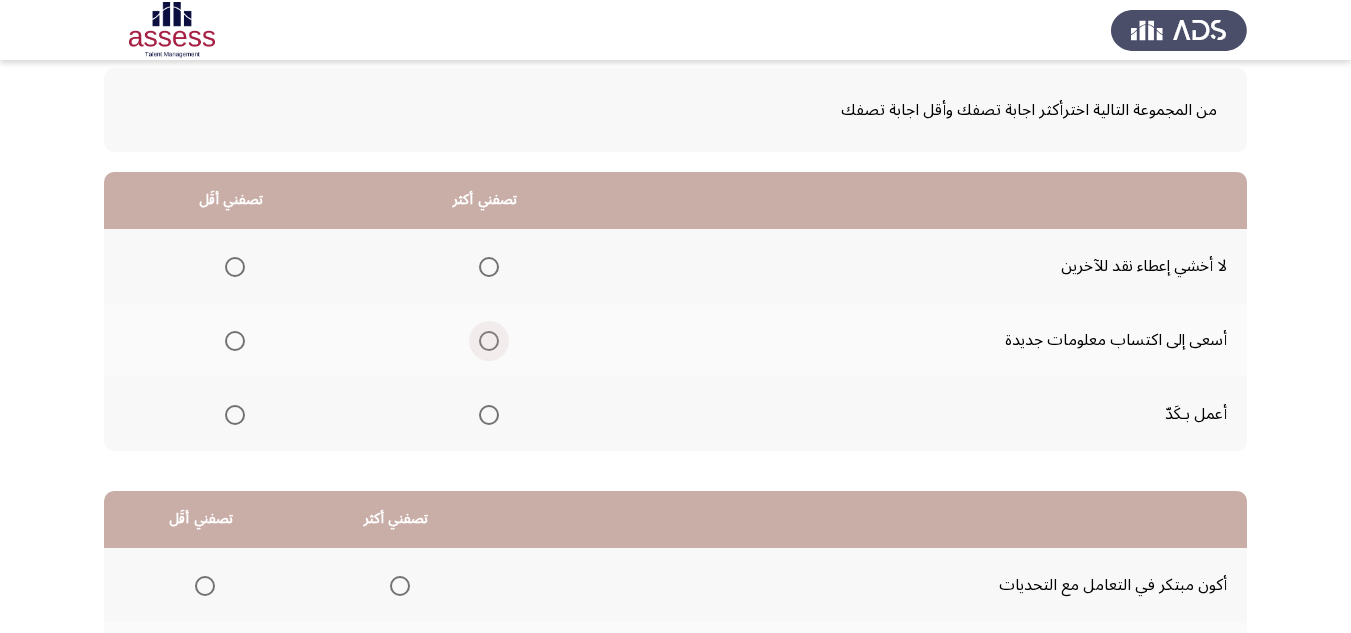 click at bounding box center (489, 341) 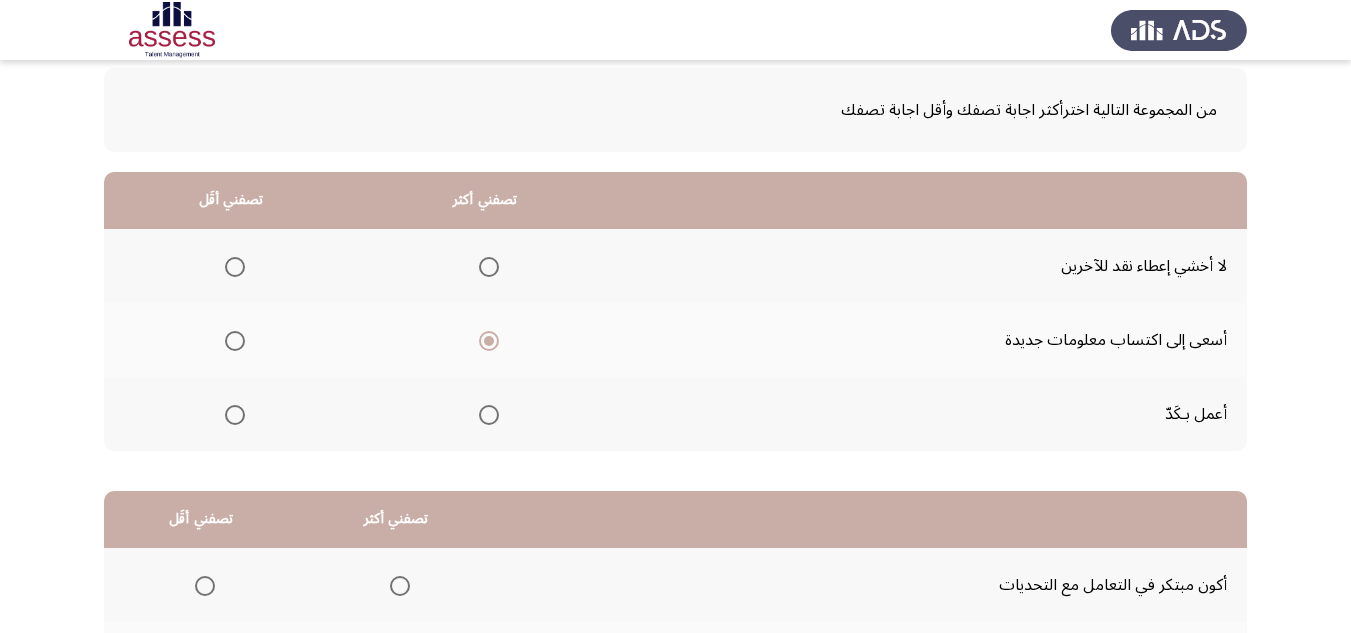 click at bounding box center [235, 415] 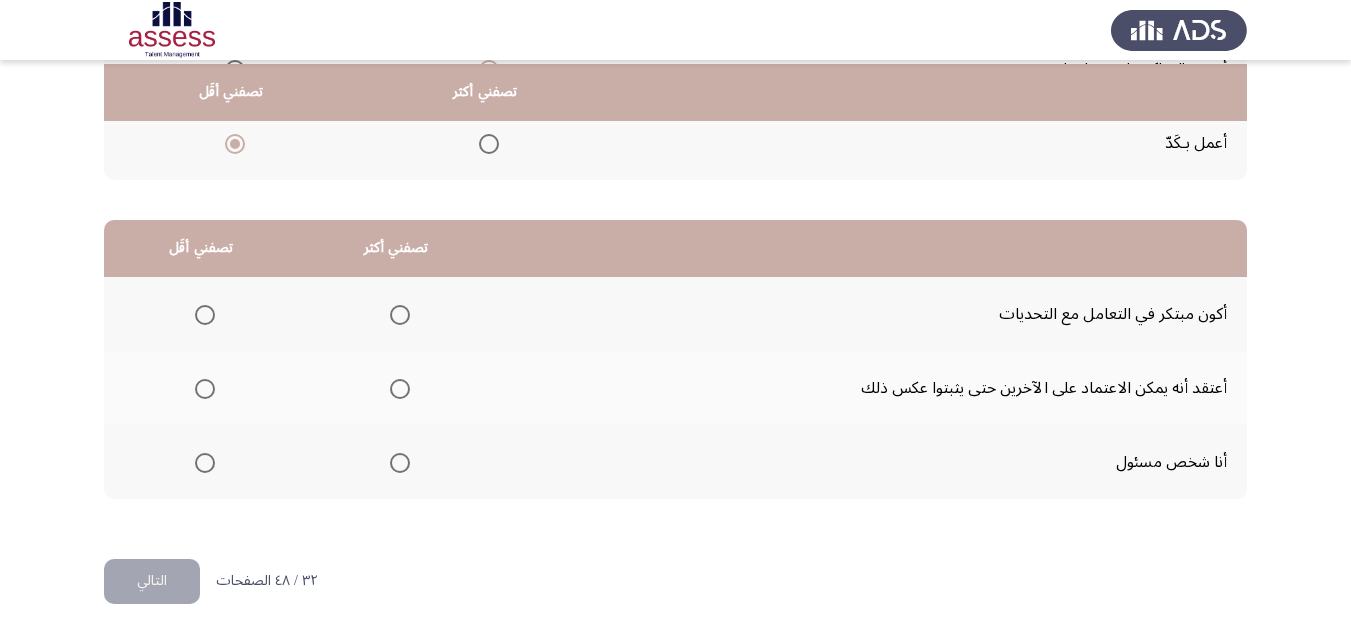 scroll, scrollTop: 377, scrollLeft: 0, axis: vertical 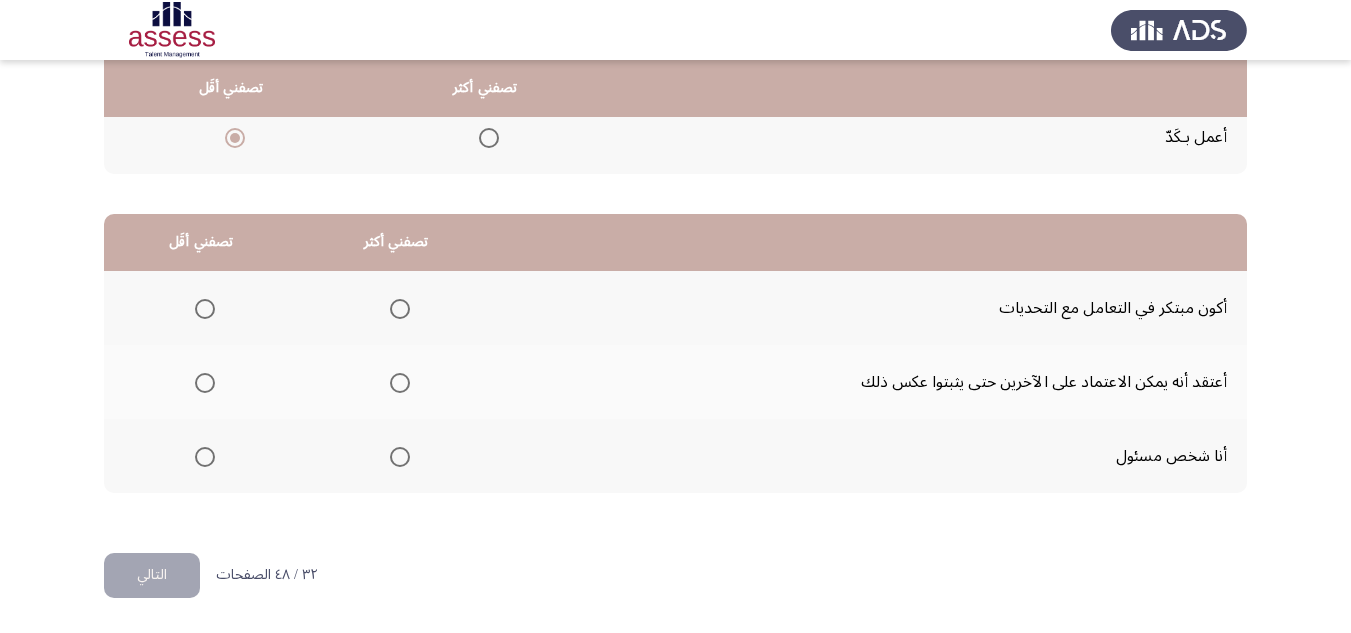 click at bounding box center (400, 309) 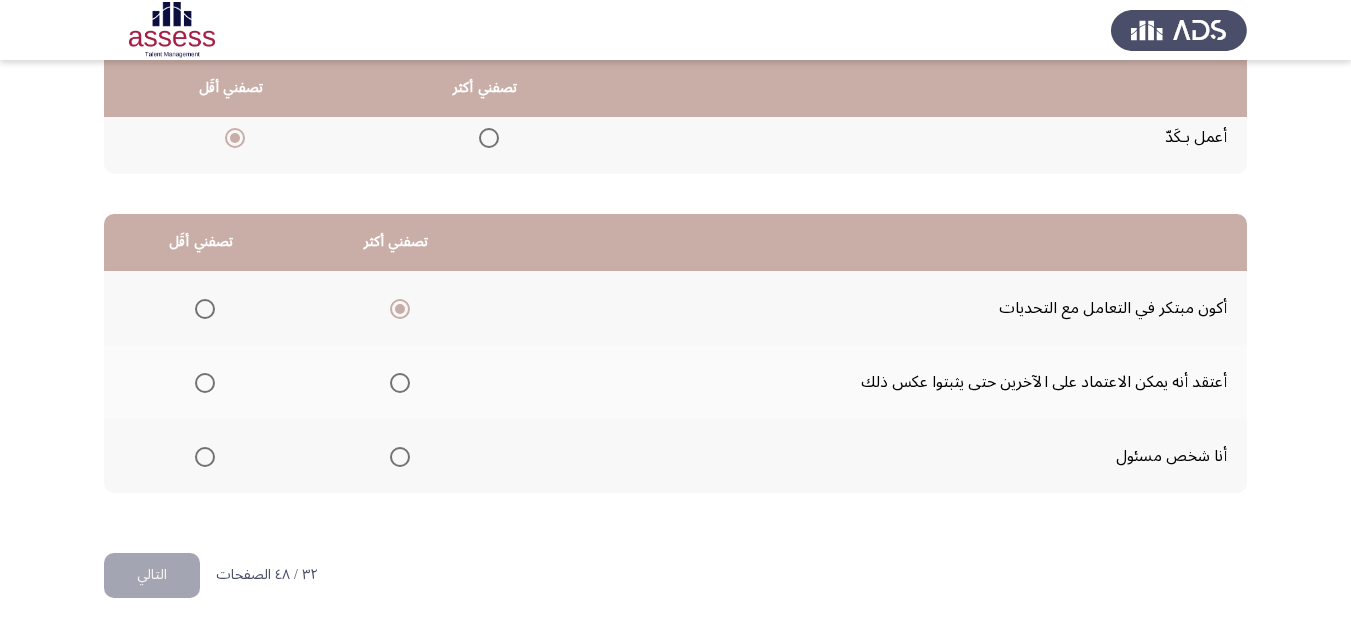 click at bounding box center [205, 383] 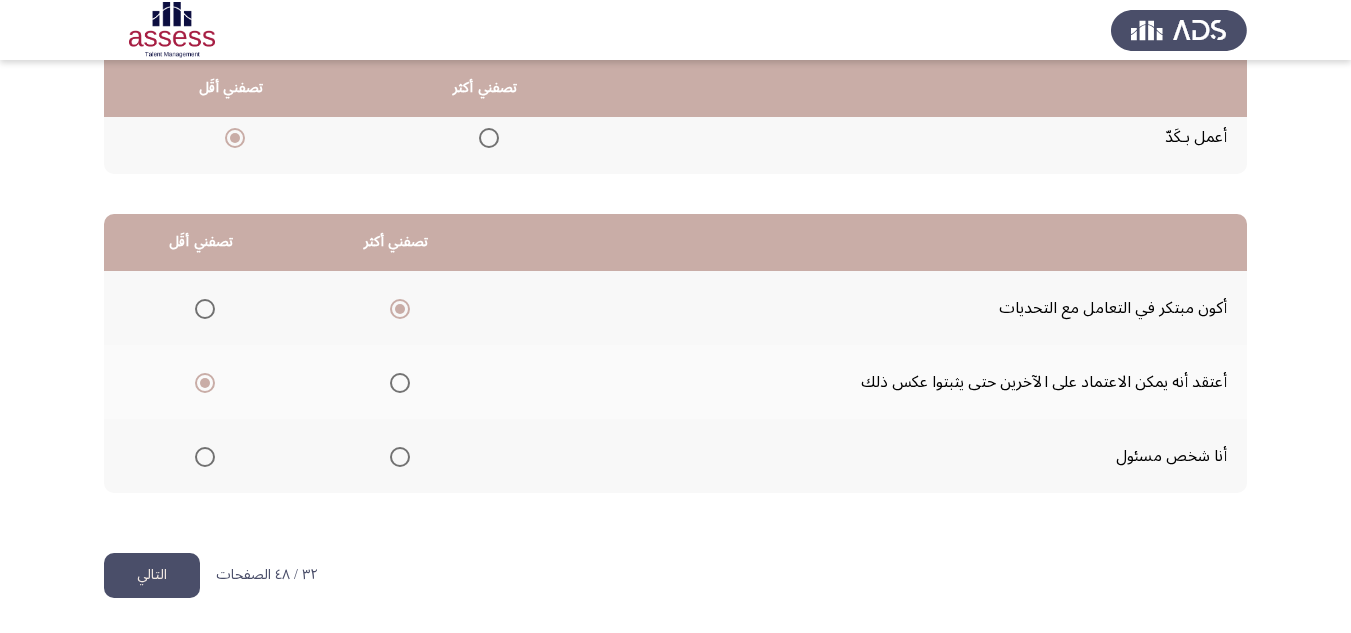 click at bounding box center (400, 383) 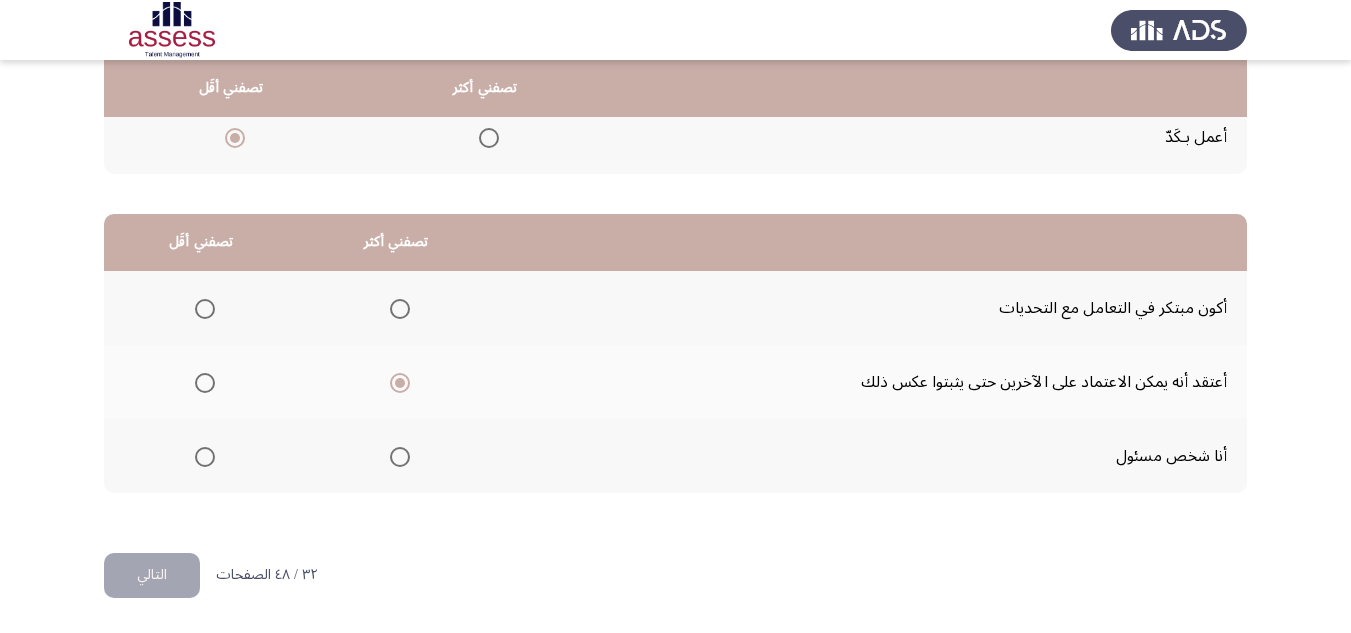 click 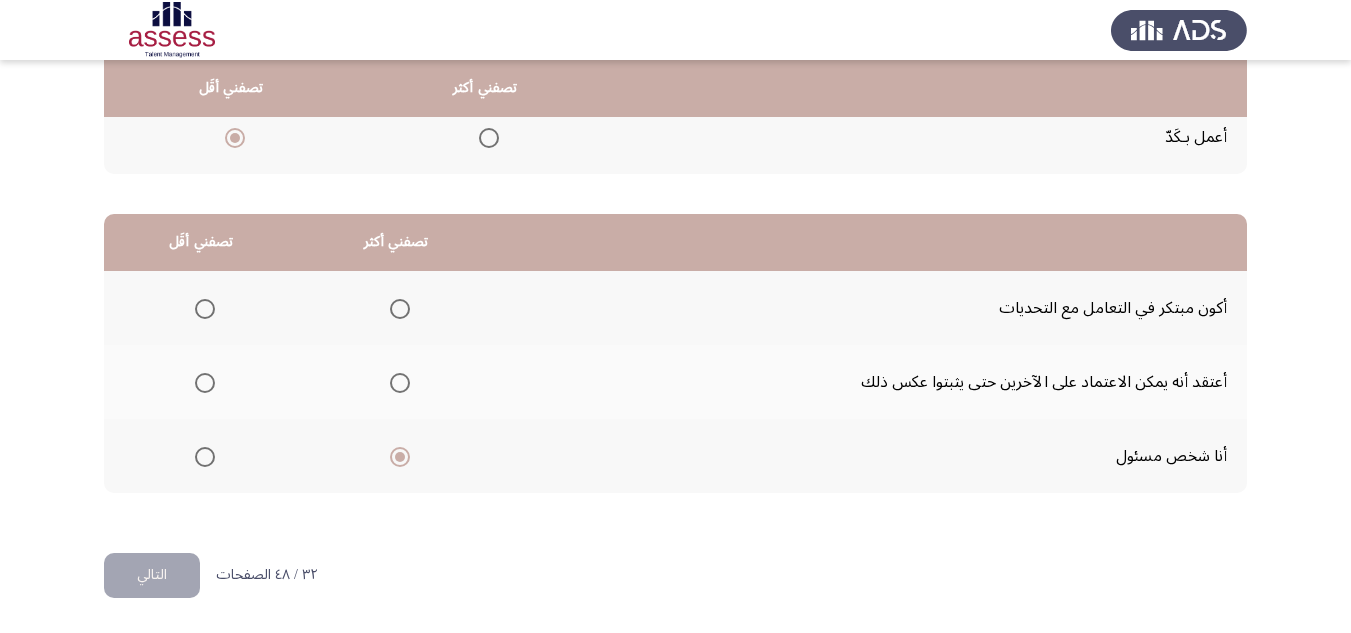 click at bounding box center (205, 383) 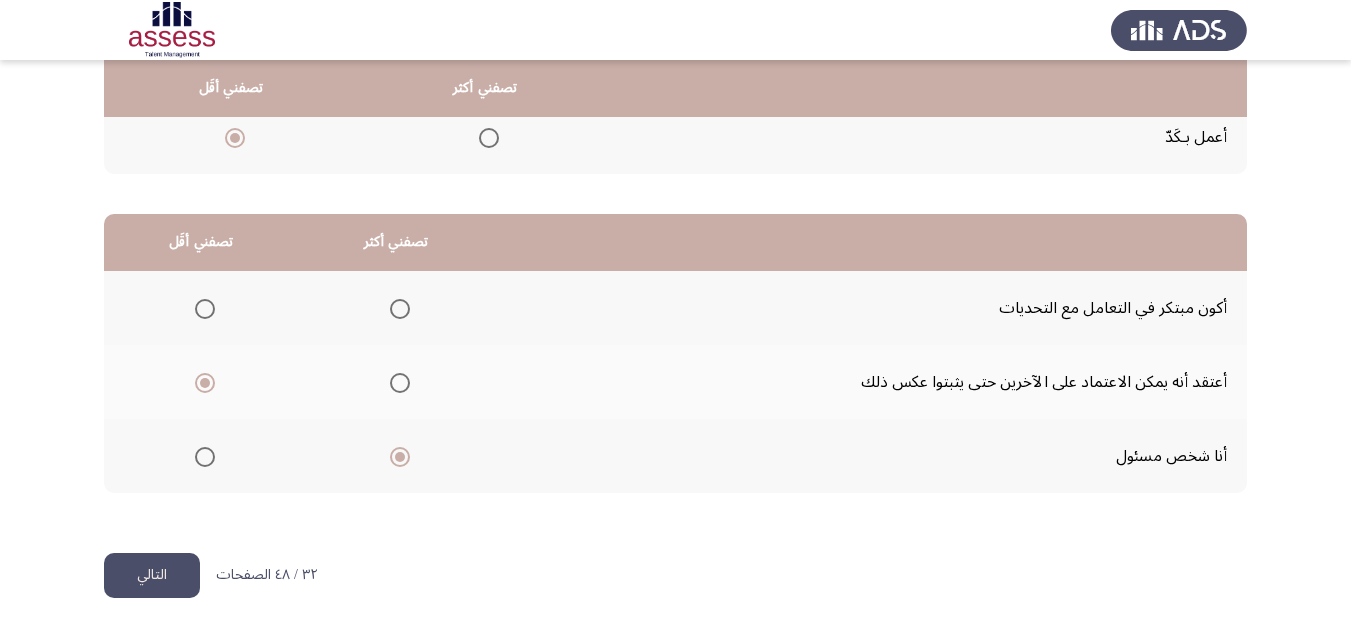 click on "التالي" 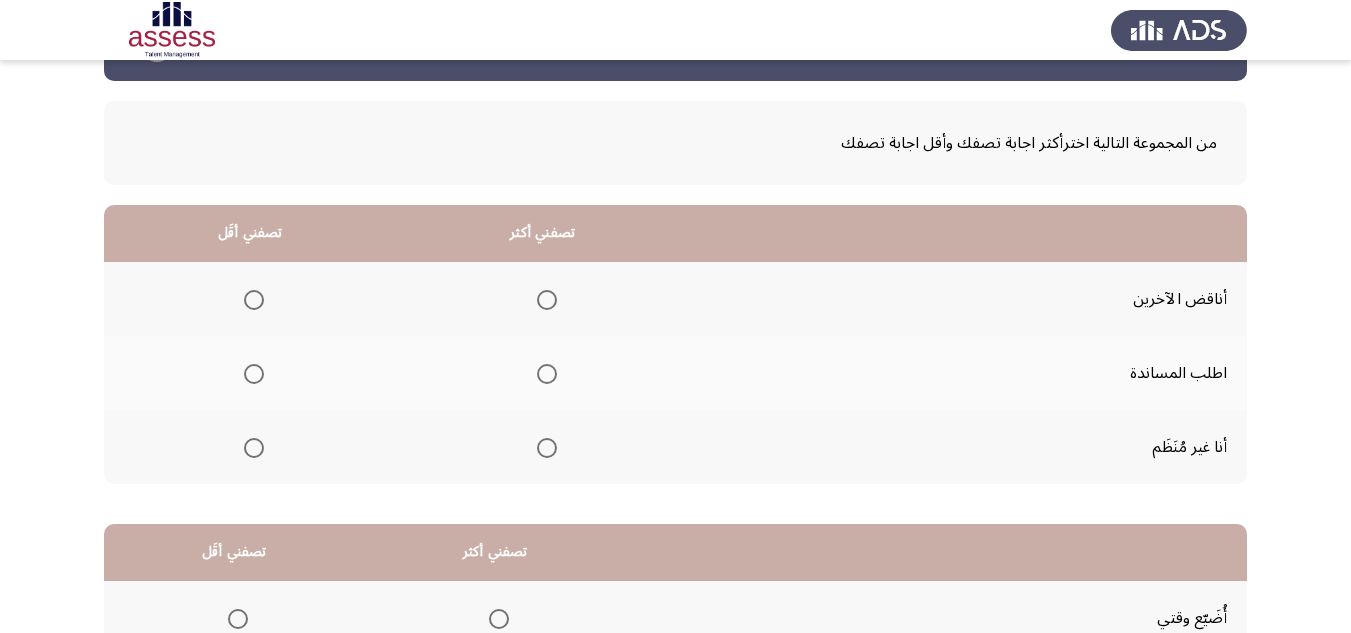 scroll, scrollTop: 100, scrollLeft: 0, axis: vertical 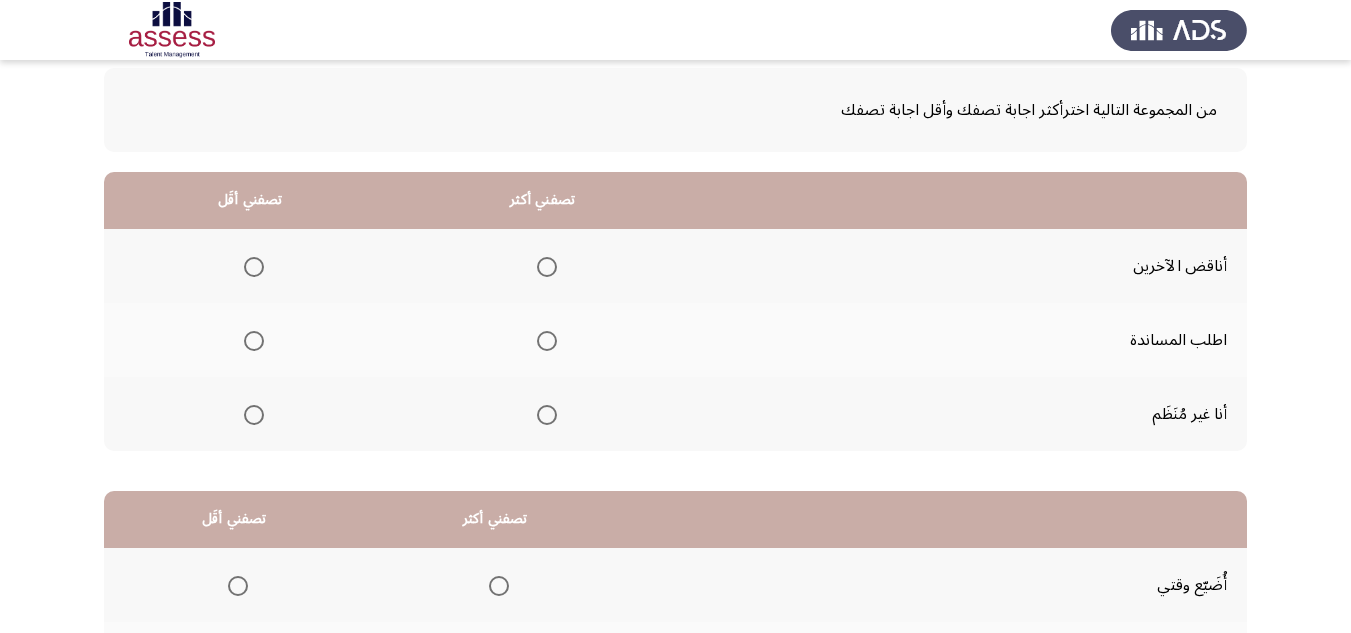 click at bounding box center (547, 341) 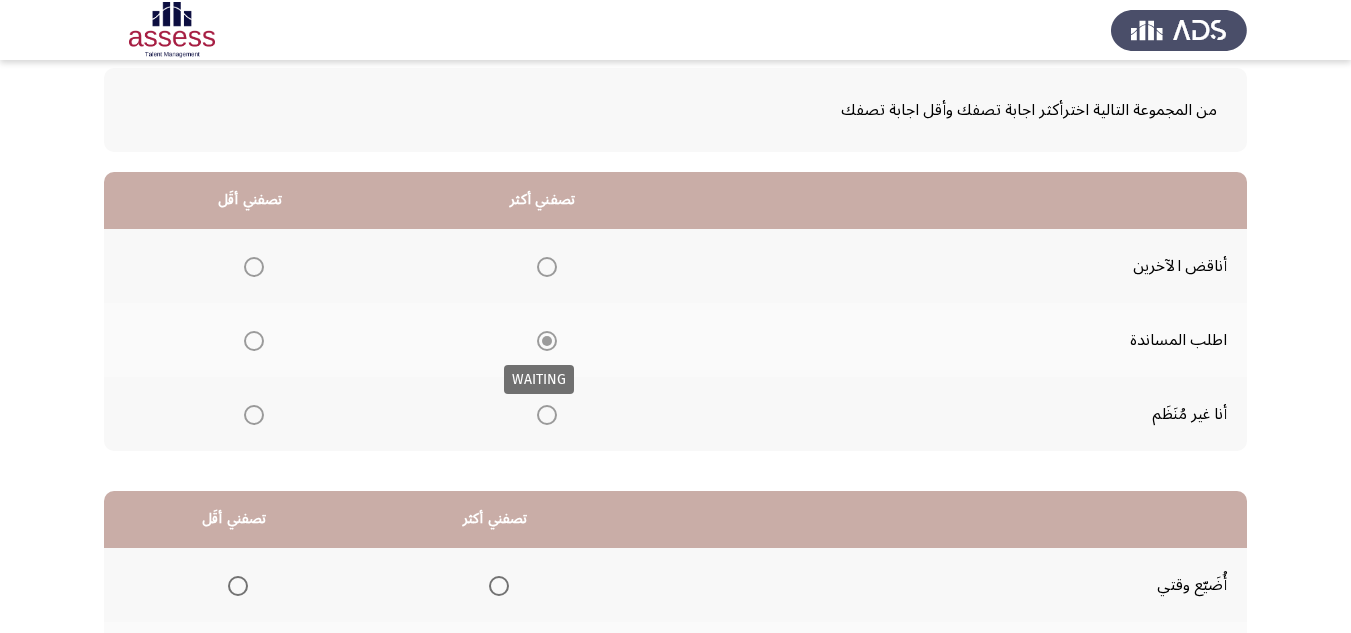 click at bounding box center [547, 341] 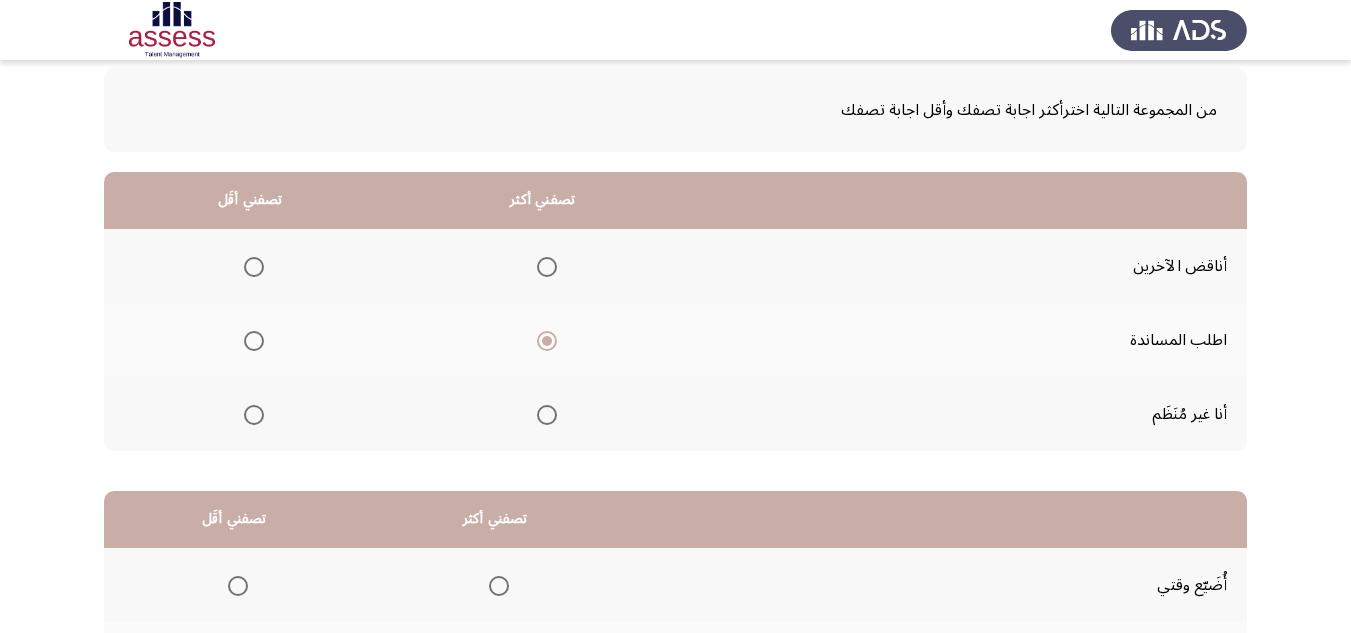 click at bounding box center (254, 267) 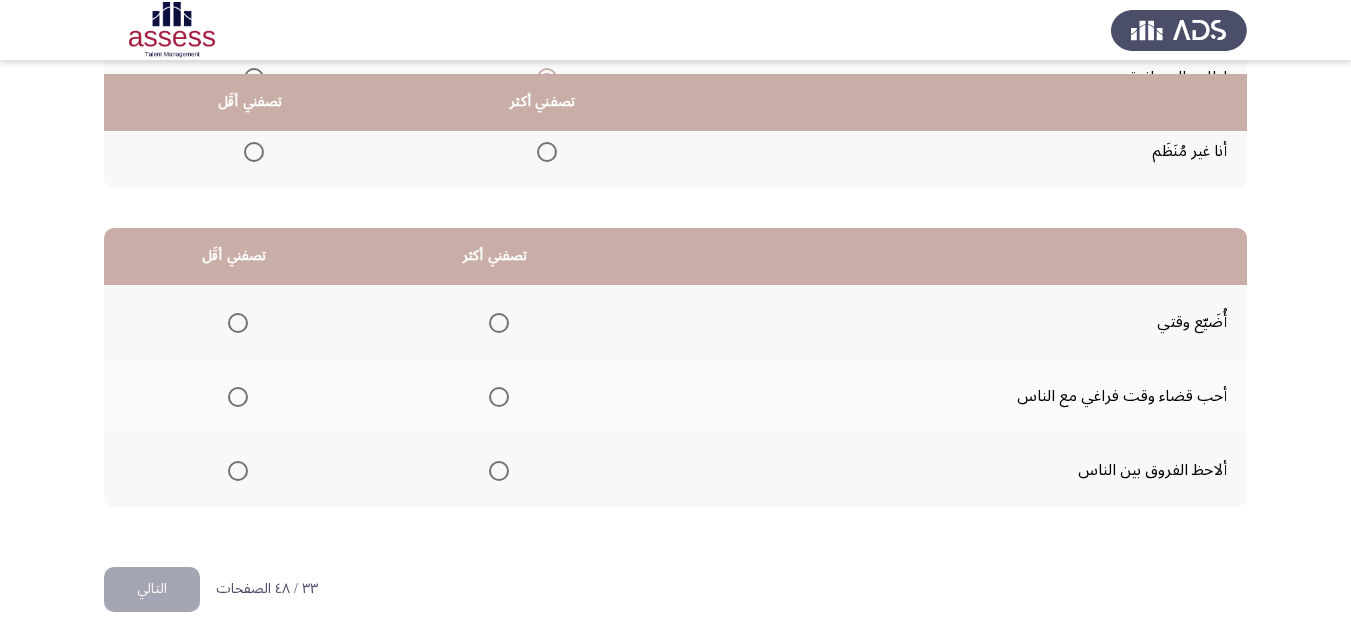 scroll, scrollTop: 377, scrollLeft: 0, axis: vertical 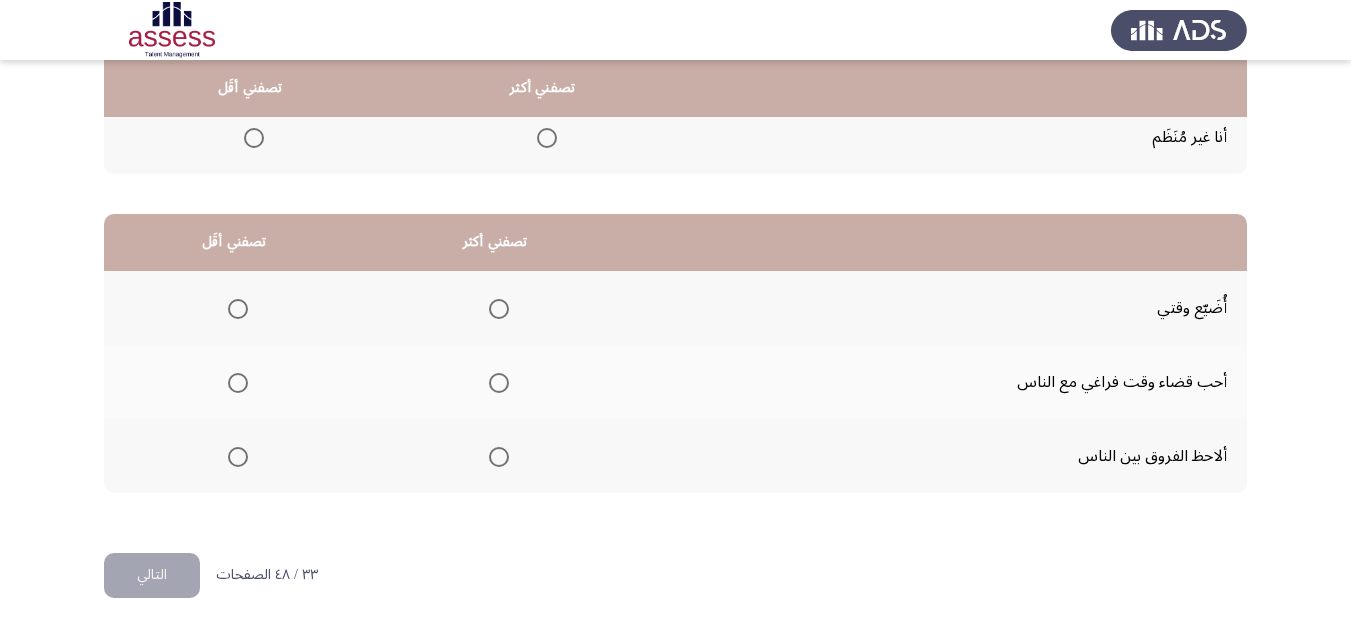 click at bounding box center [238, 309] 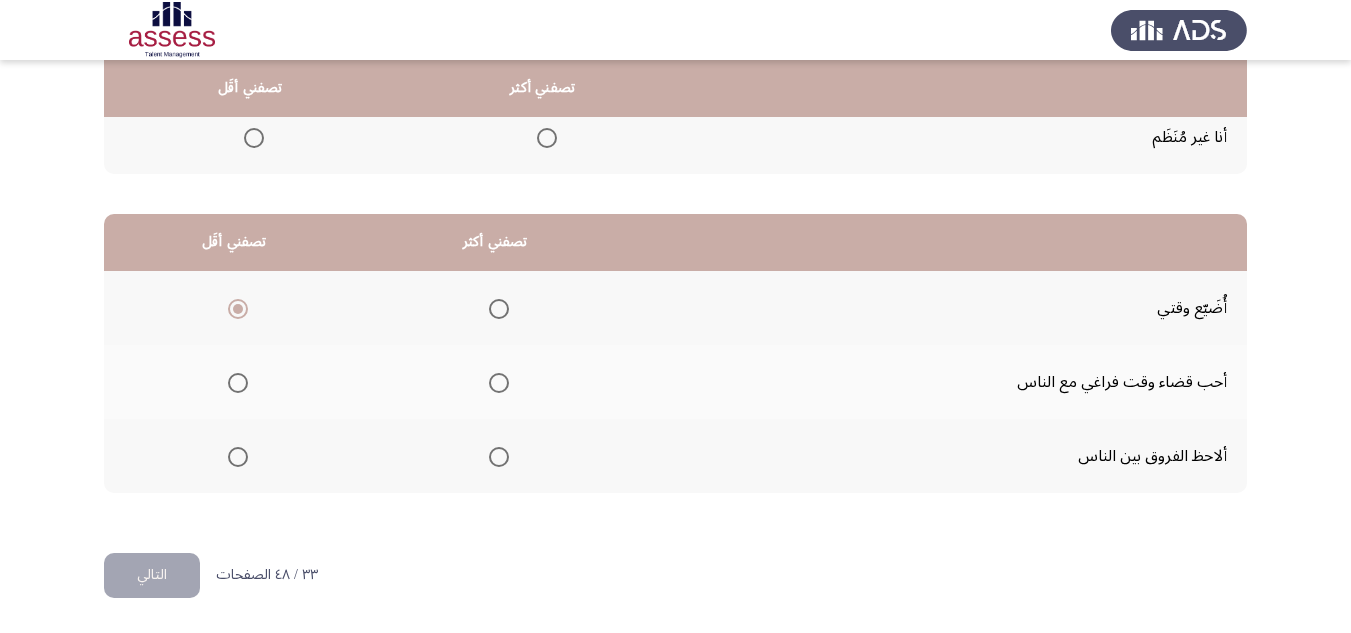 click at bounding box center [499, 457] 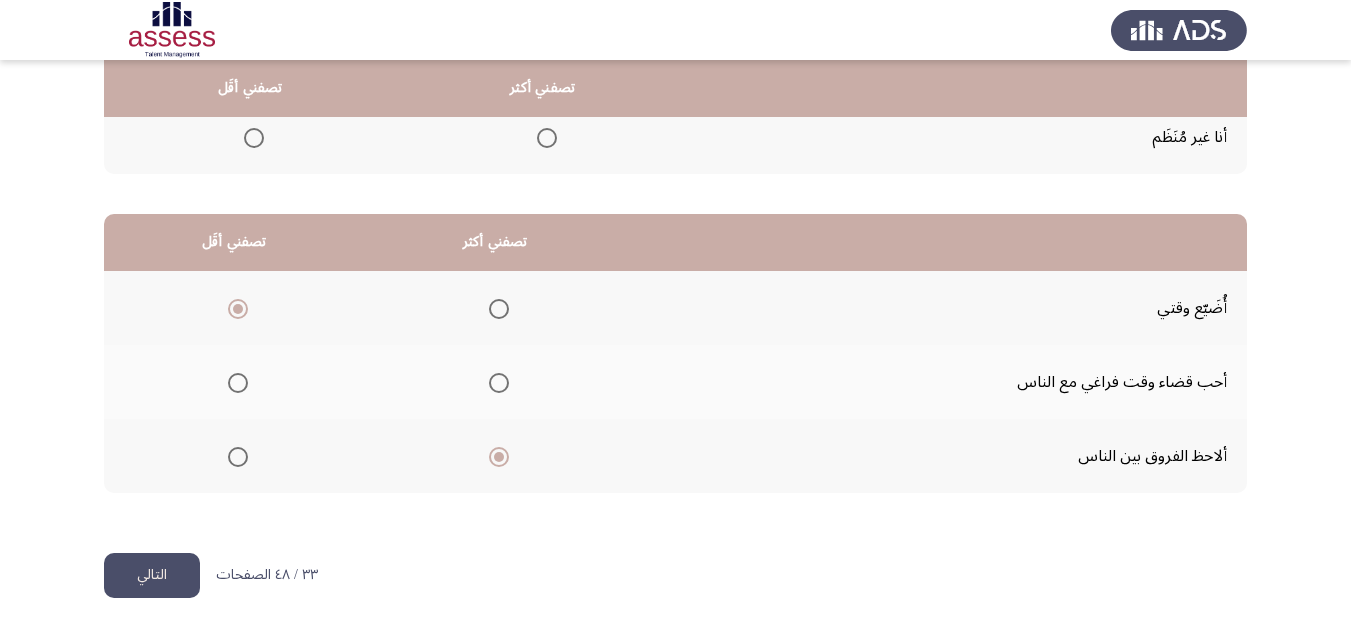 click on "التالي" 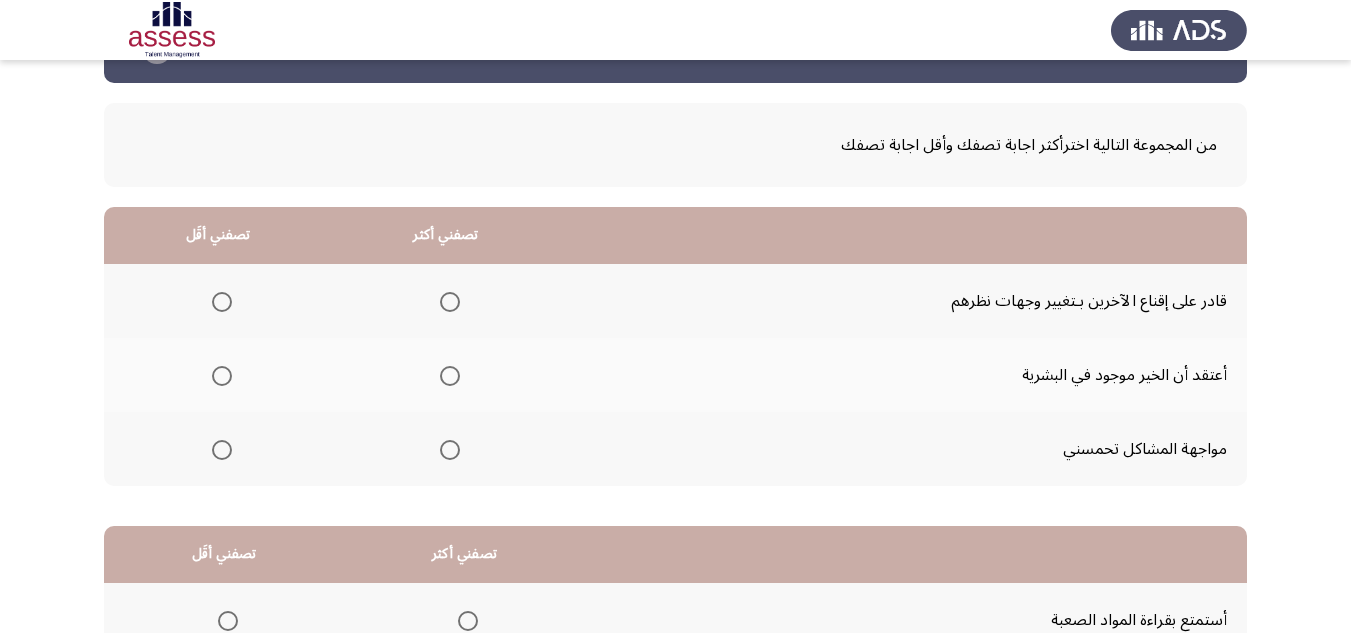 scroll, scrollTop: 100, scrollLeft: 0, axis: vertical 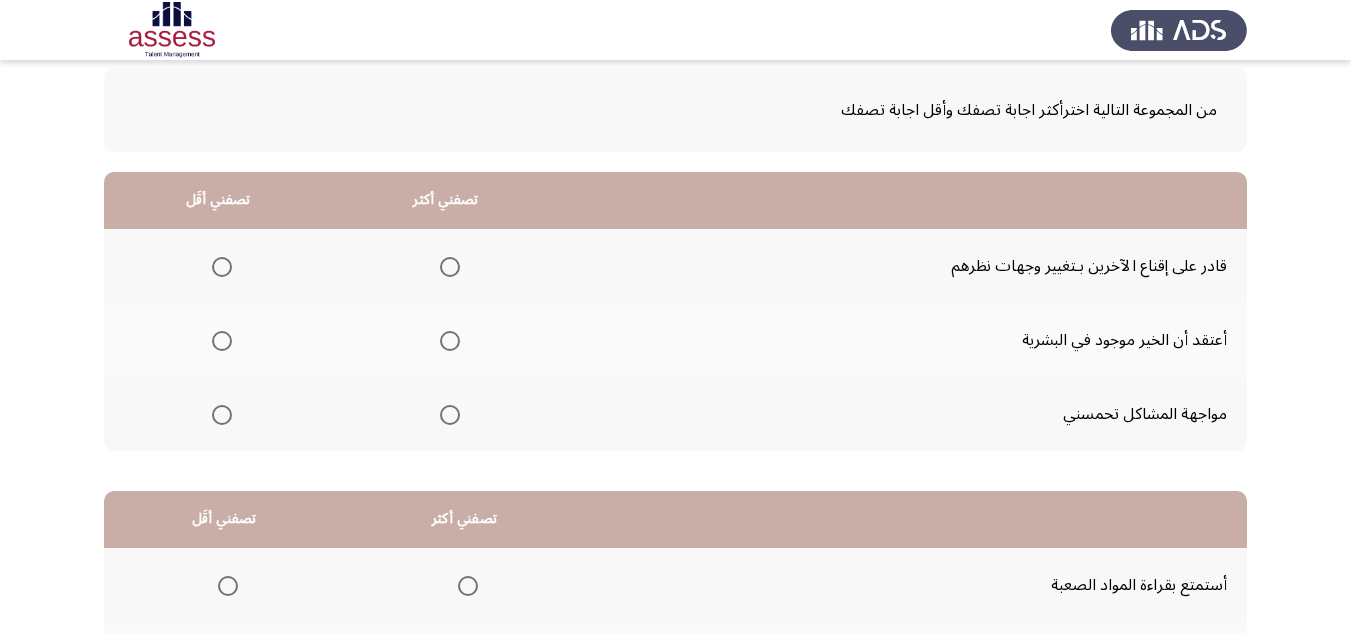 click at bounding box center [450, 341] 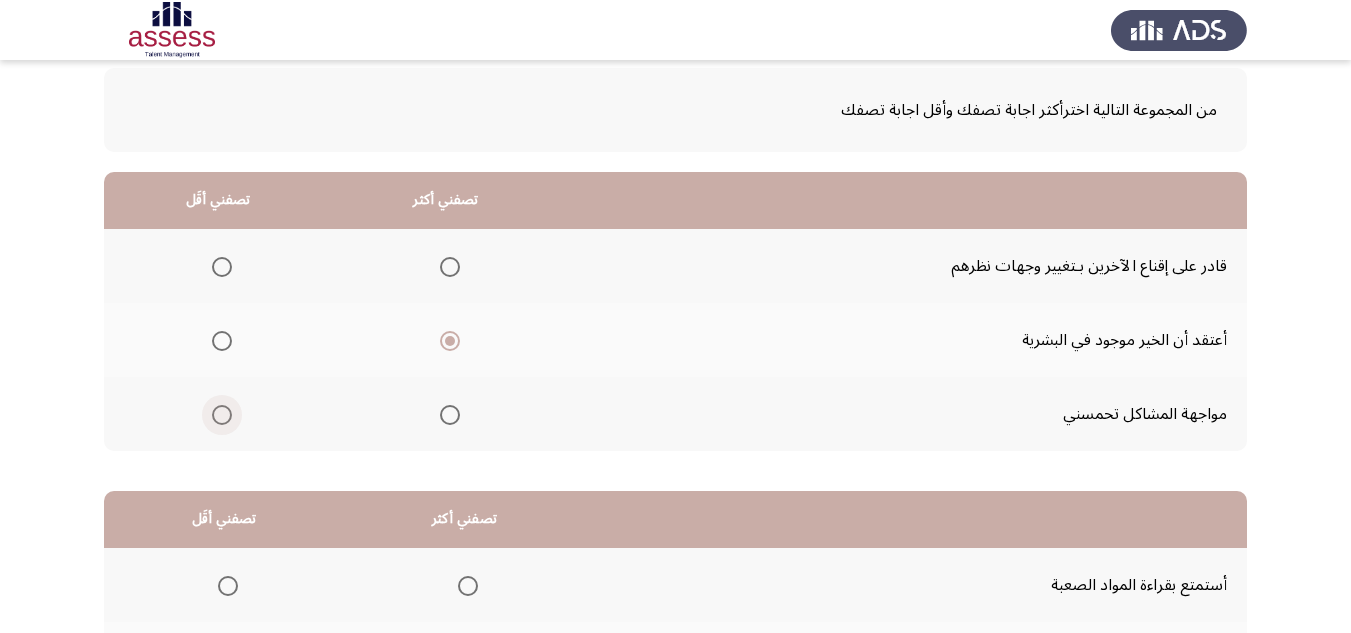 click at bounding box center (222, 415) 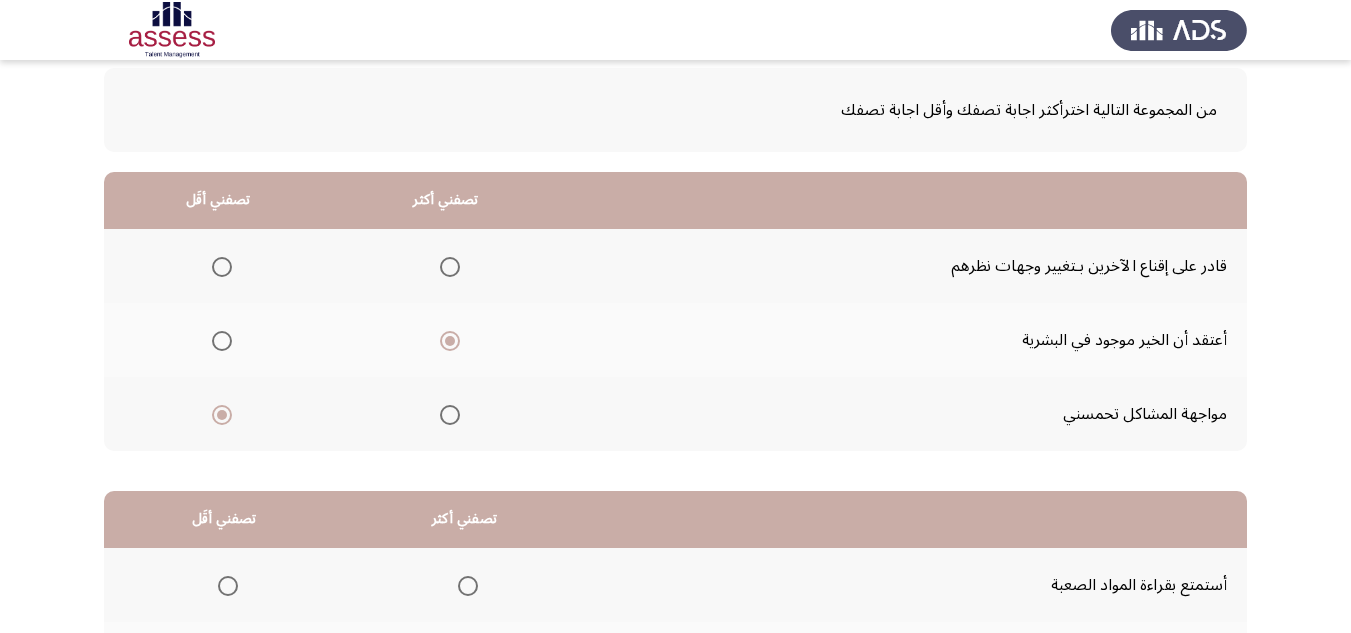 click at bounding box center [450, 267] 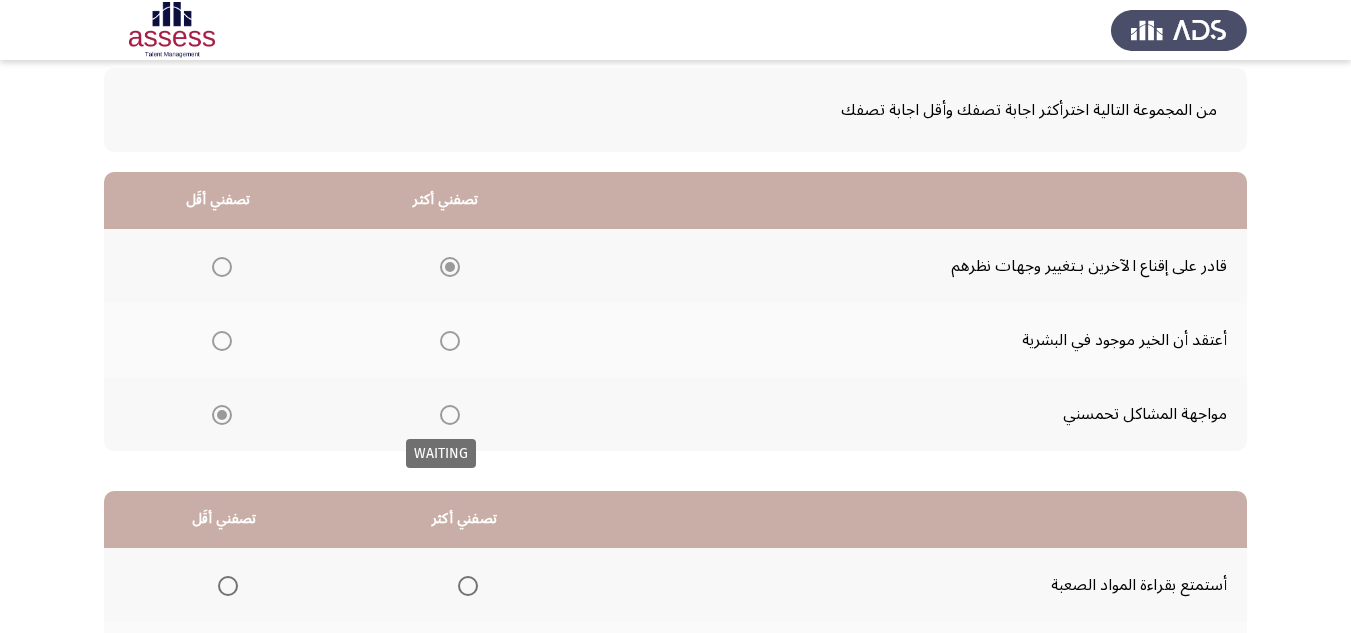 click at bounding box center (450, 415) 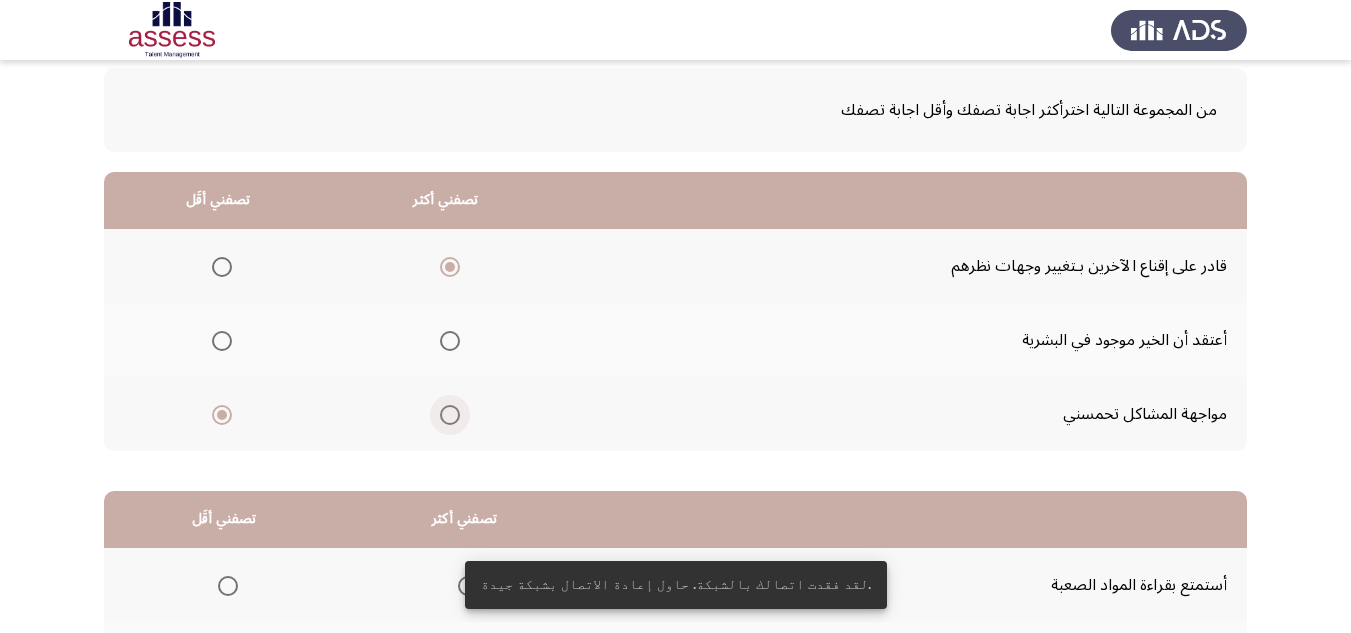 click at bounding box center [450, 415] 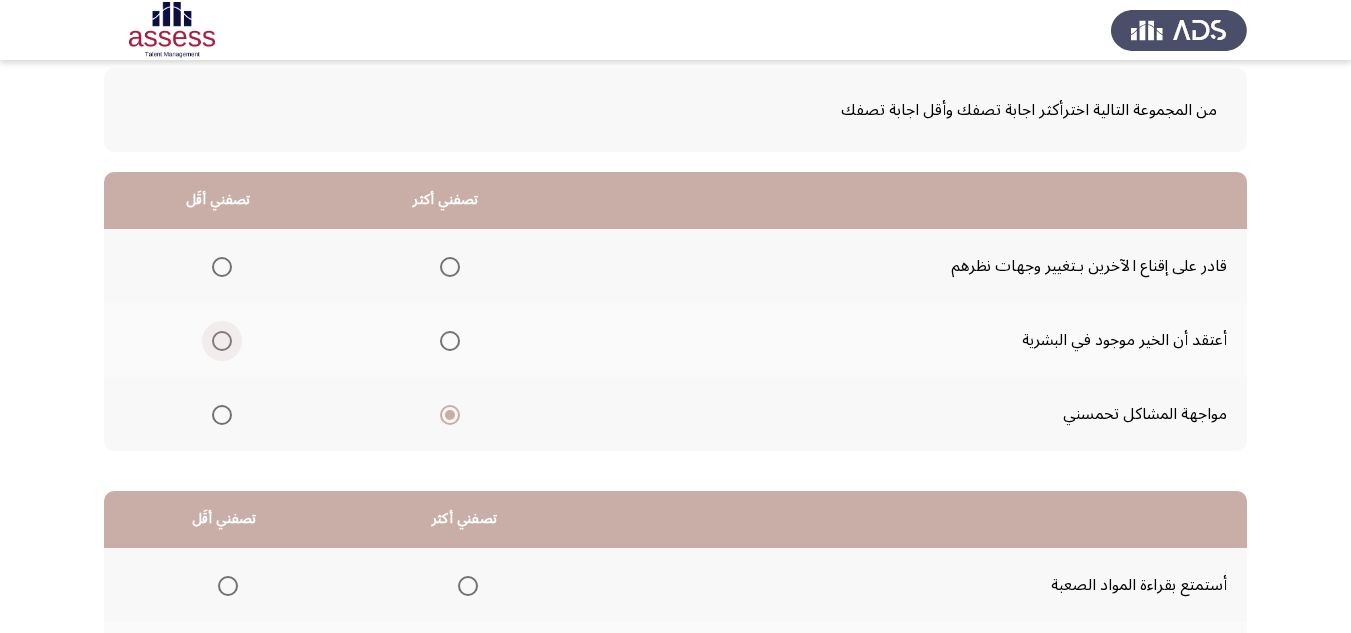 click at bounding box center (222, 341) 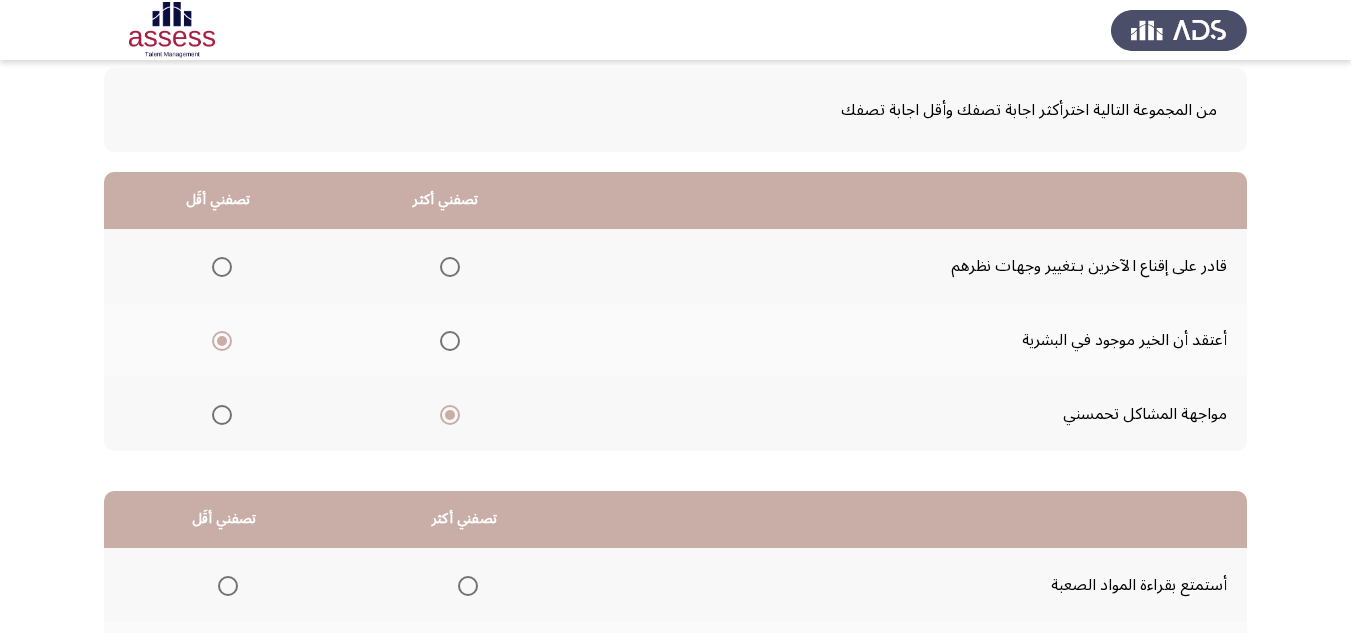 scroll, scrollTop: 200, scrollLeft: 0, axis: vertical 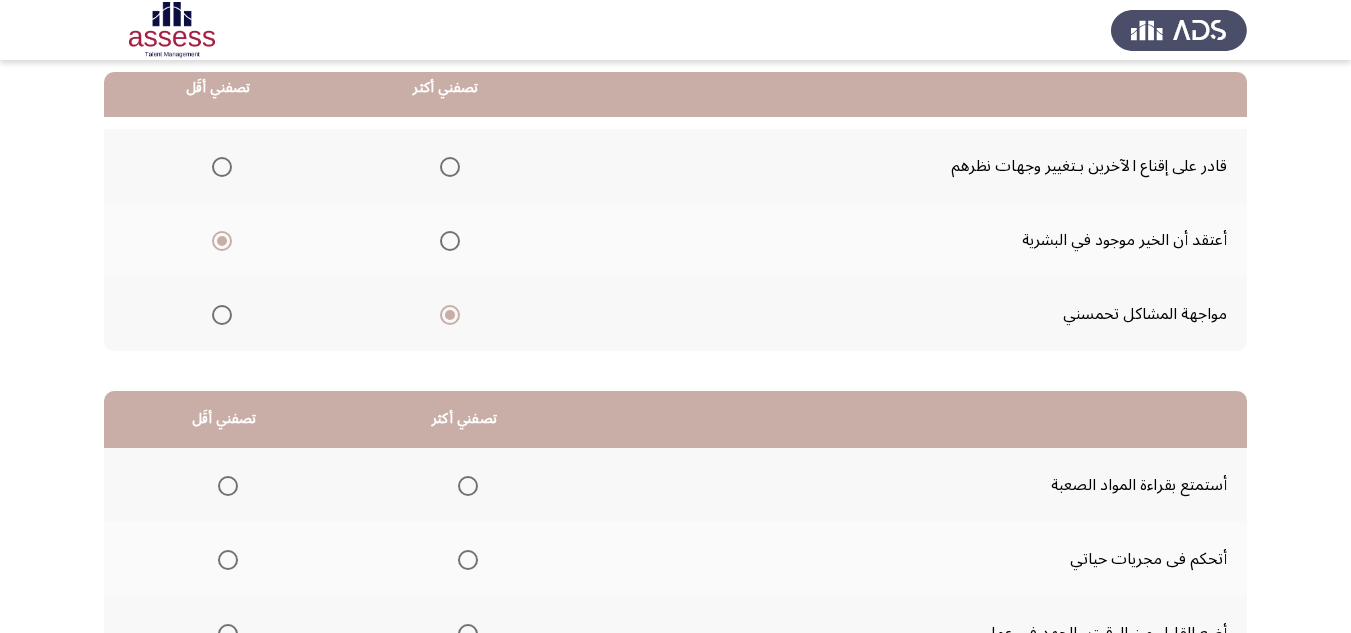 click at bounding box center [450, 167] 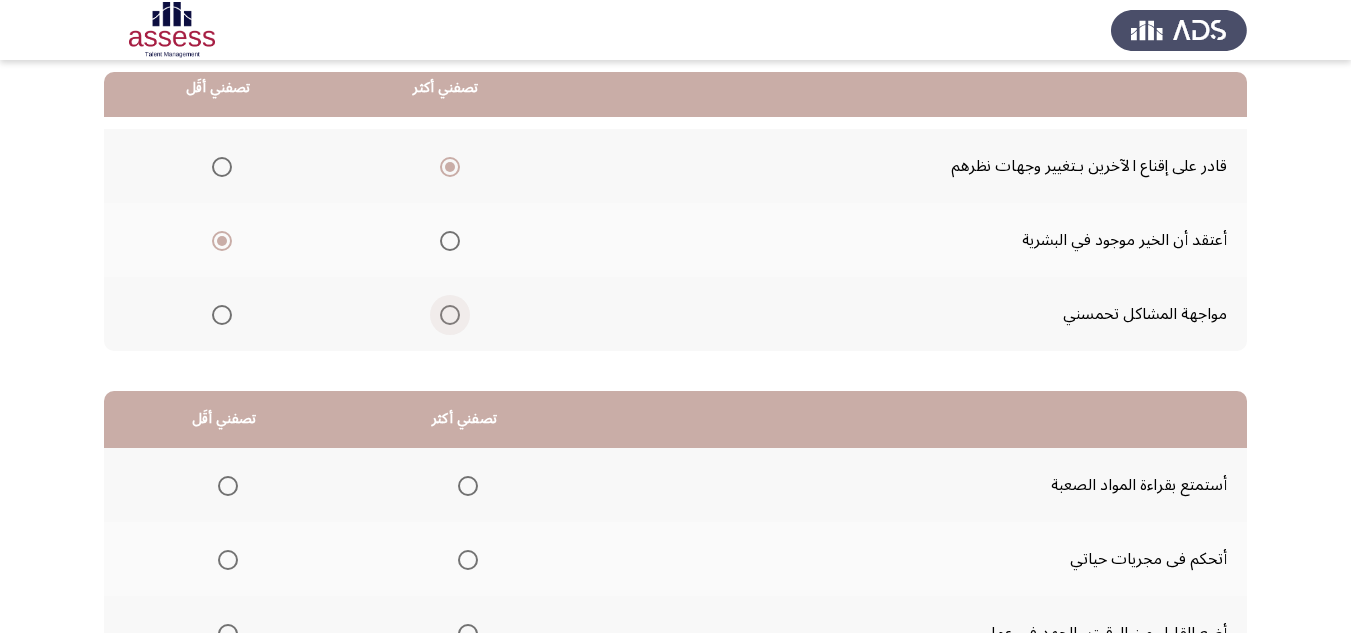 click at bounding box center [450, 315] 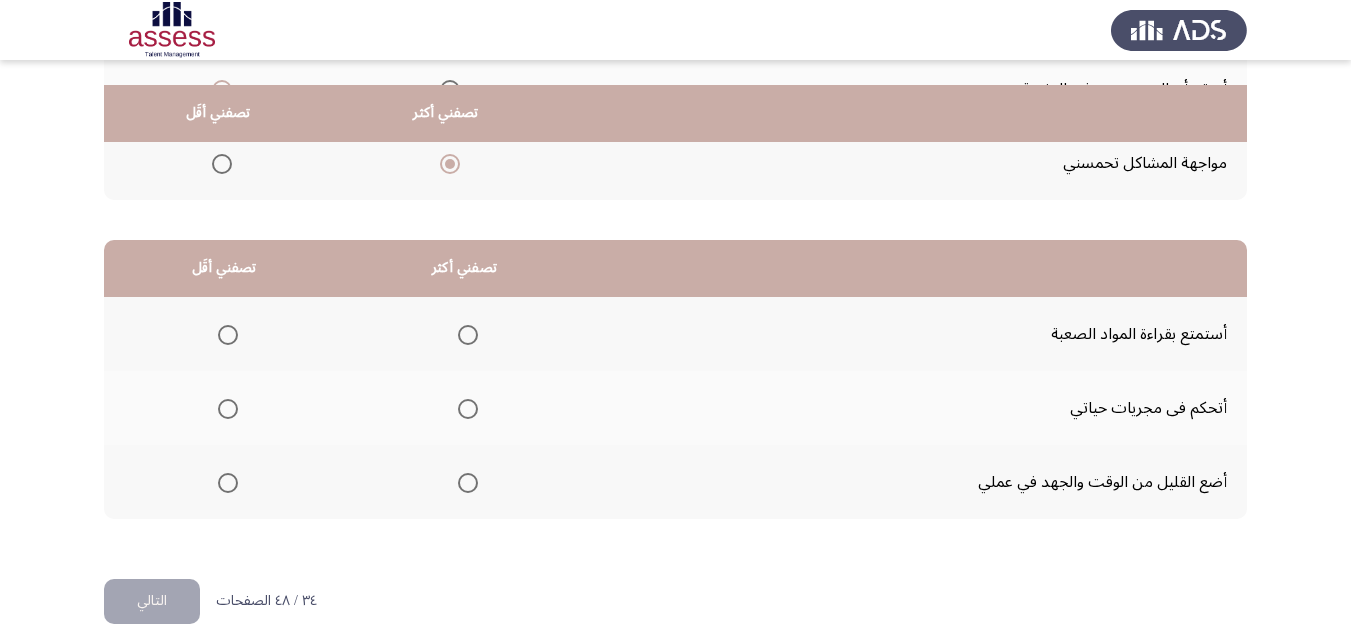 scroll, scrollTop: 377, scrollLeft: 0, axis: vertical 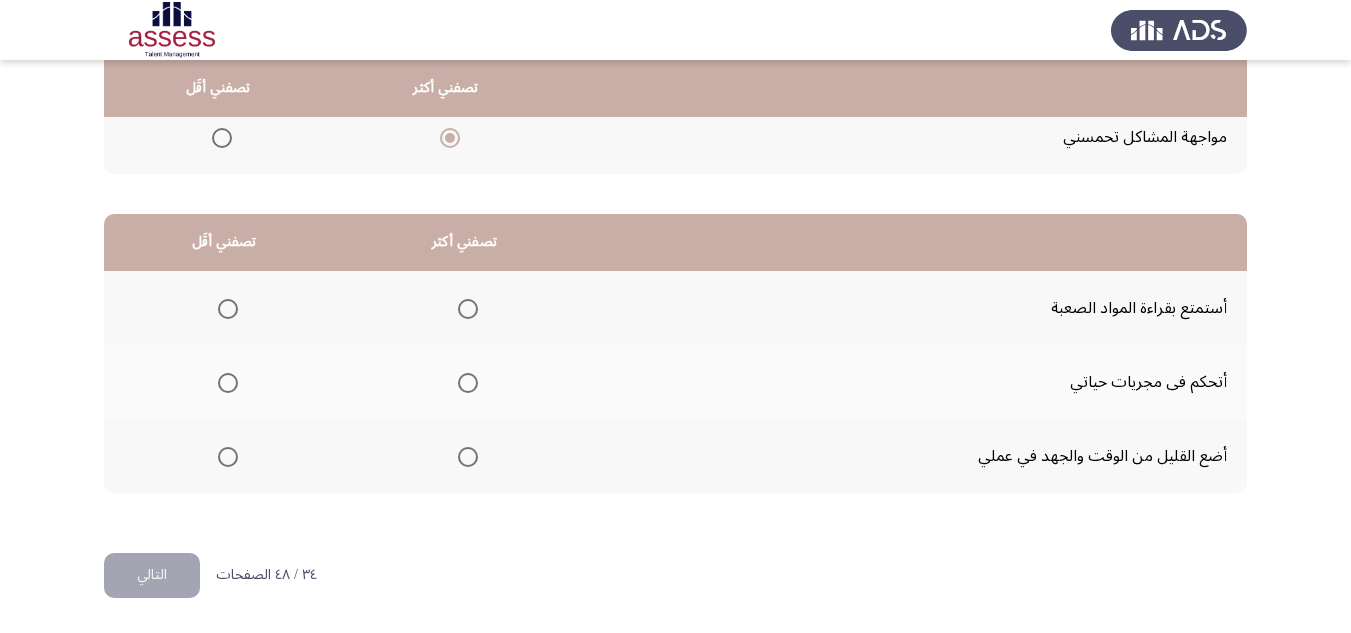 click at bounding box center [228, 383] 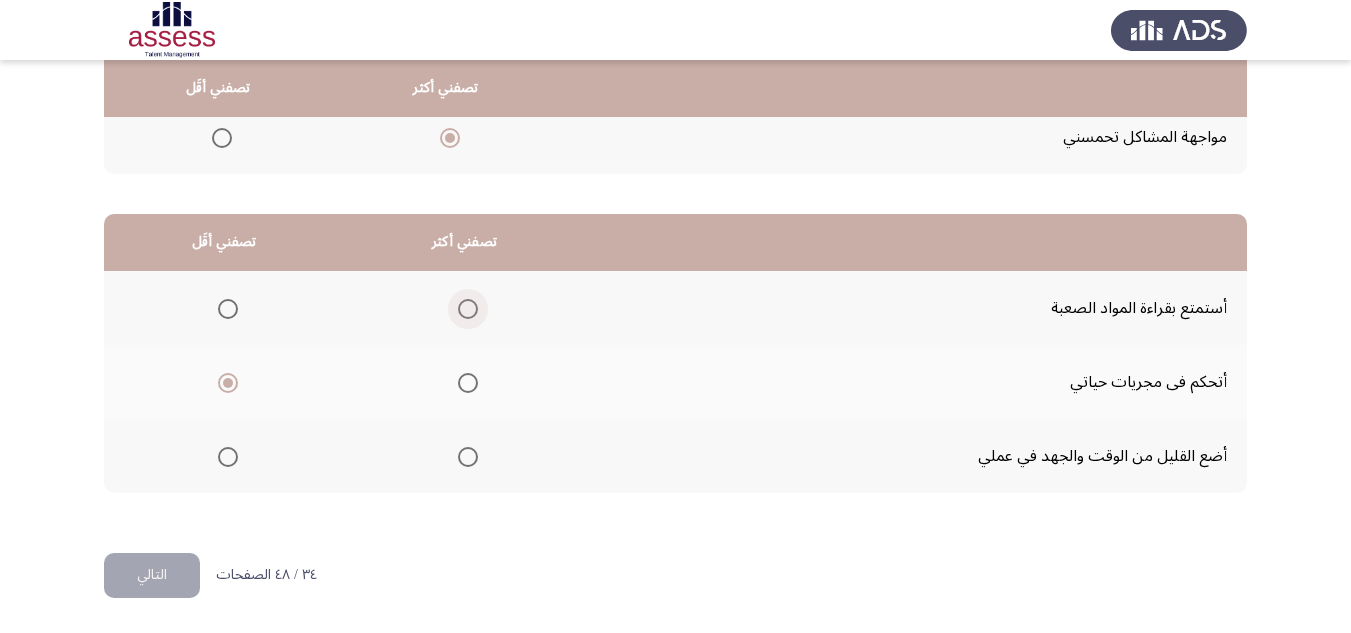 click at bounding box center (468, 309) 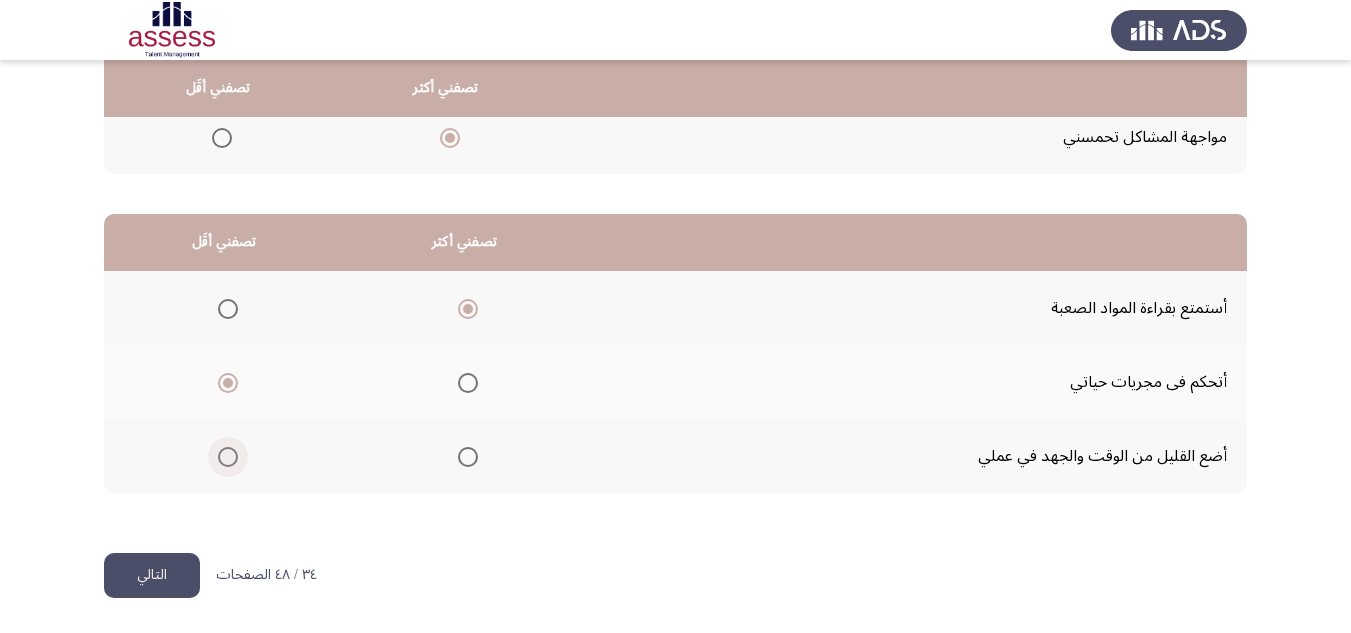 click at bounding box center (228, 457) 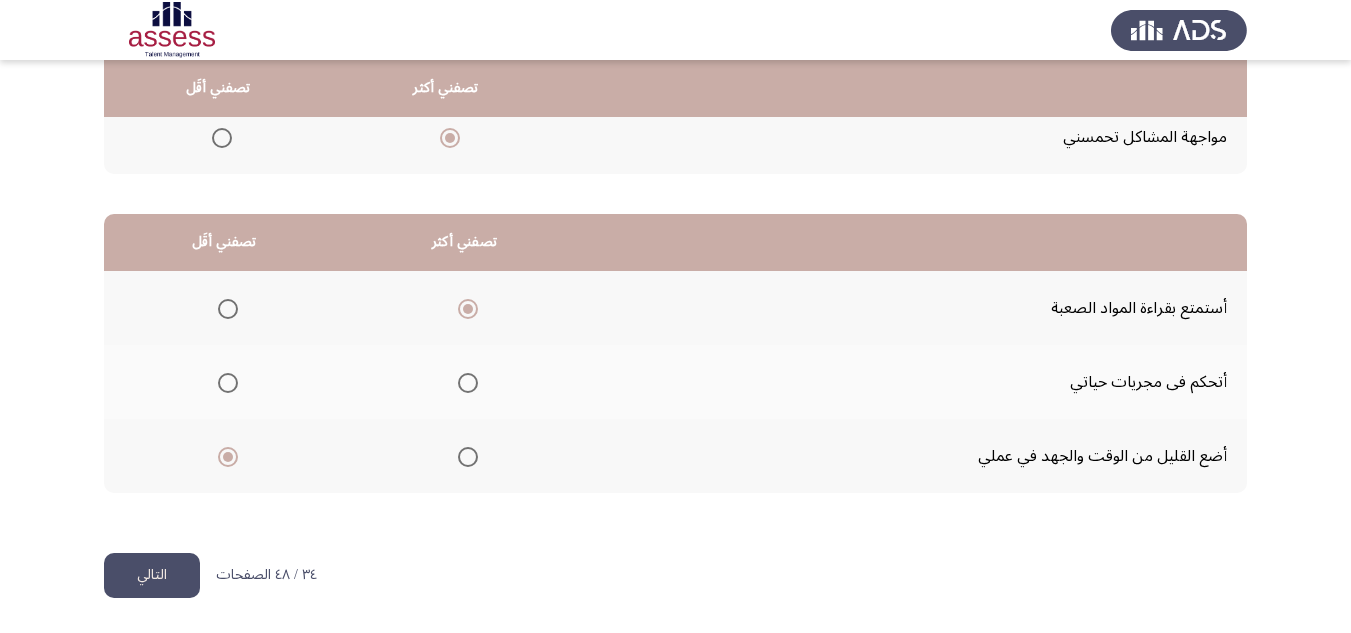 click on "التالي" 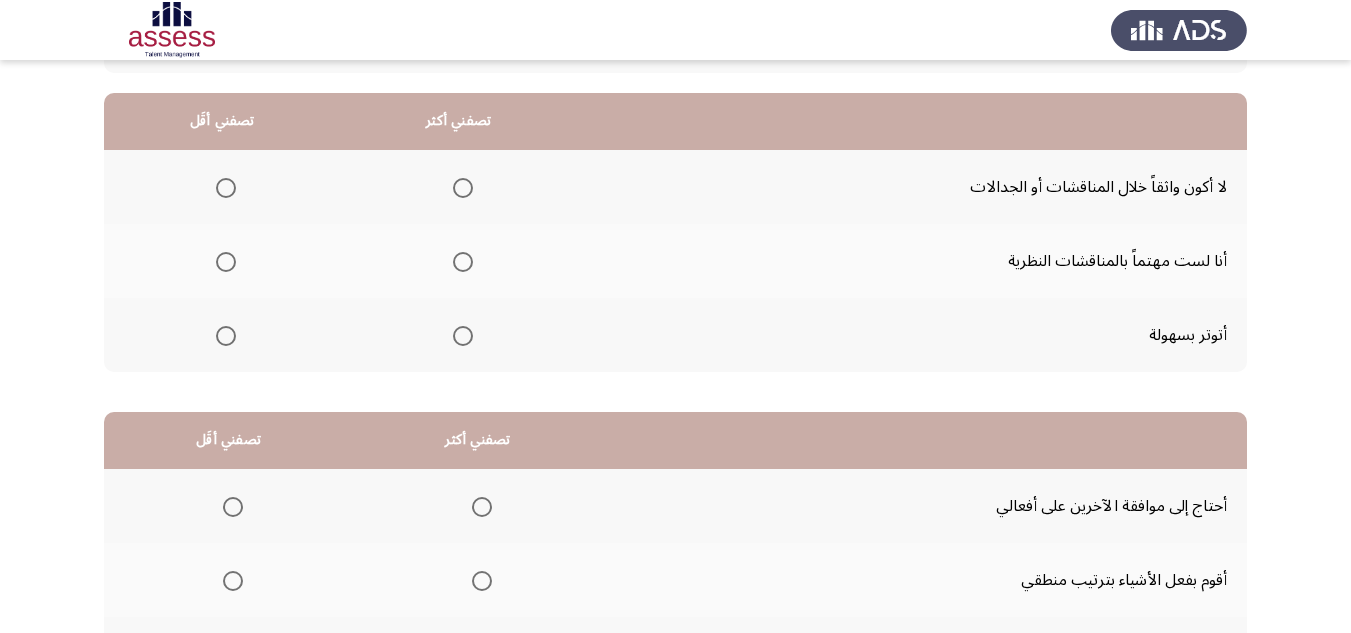 scroll, scrollTop: 177, scrollLeft: 0, axis: vertical 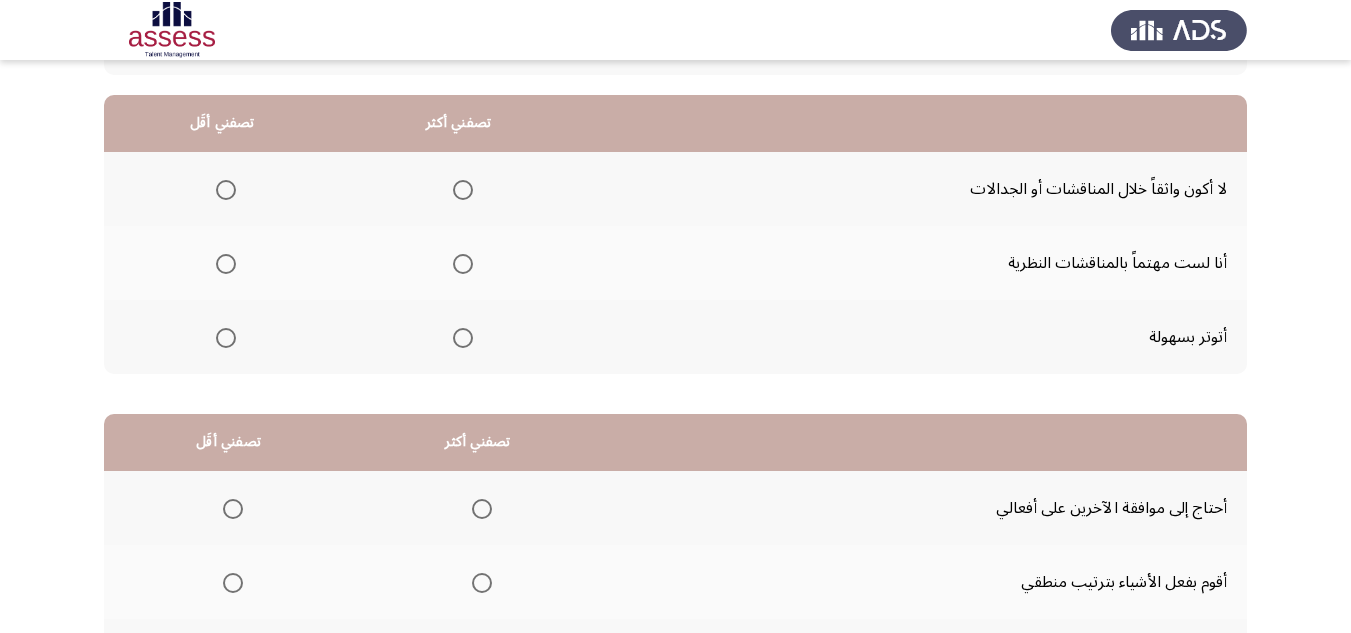 click at bounding box center [463, 264] 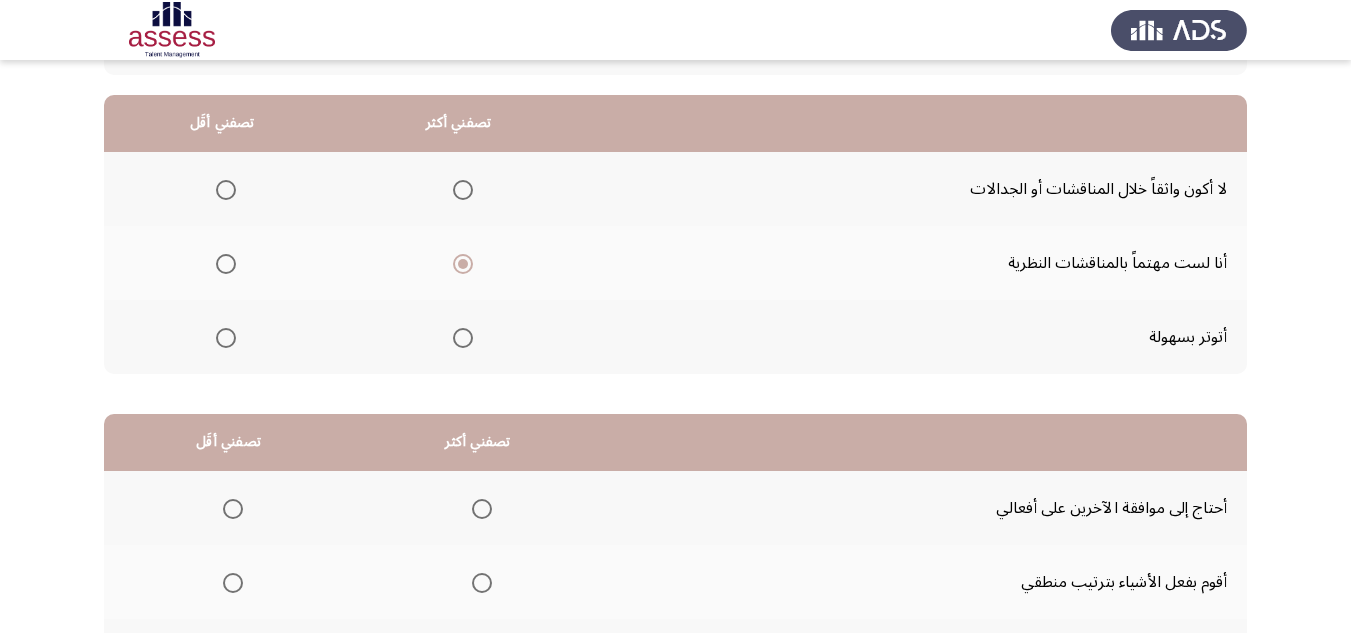 click at bounding box center [226, 190] 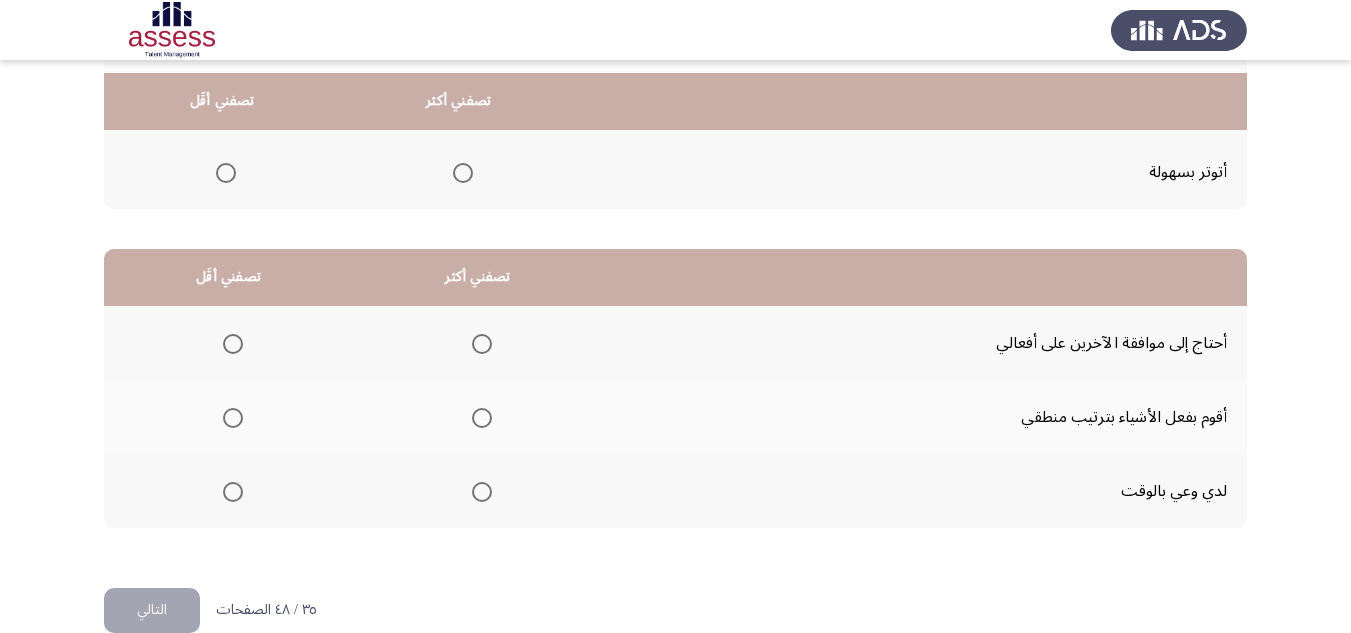 scroll, scrollTop: 377, scrollLeft: 0, axis: vertical 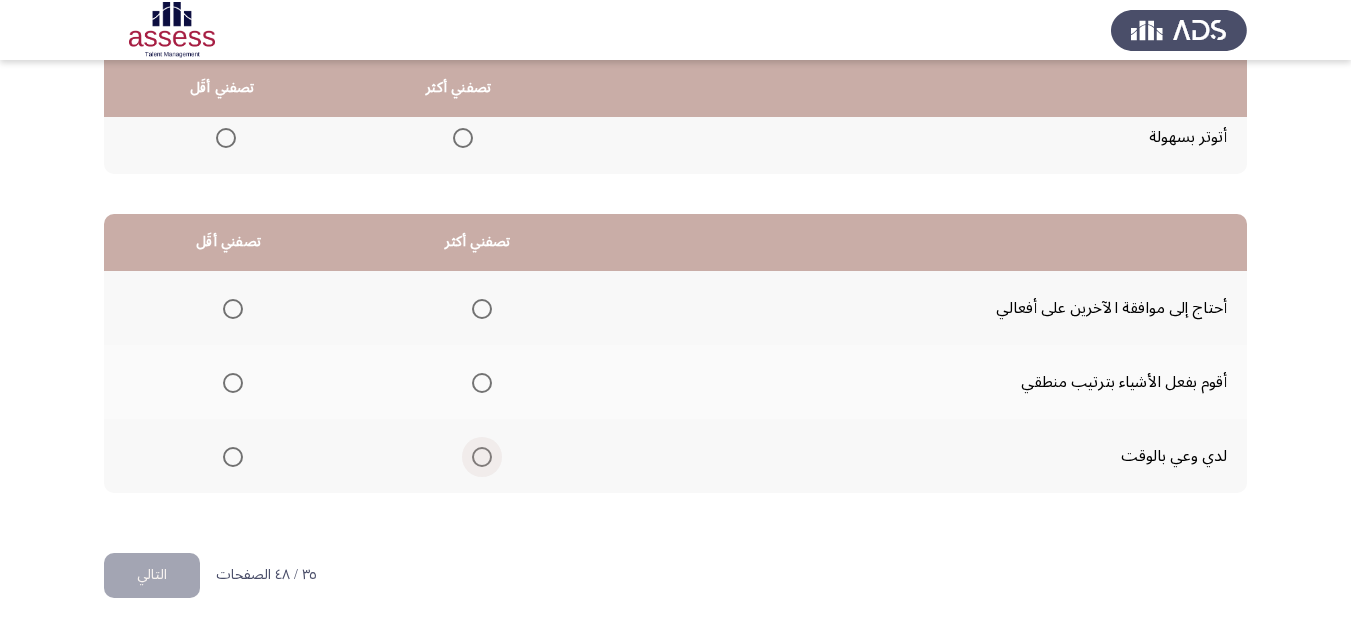 click at bounding box center [482, 457] 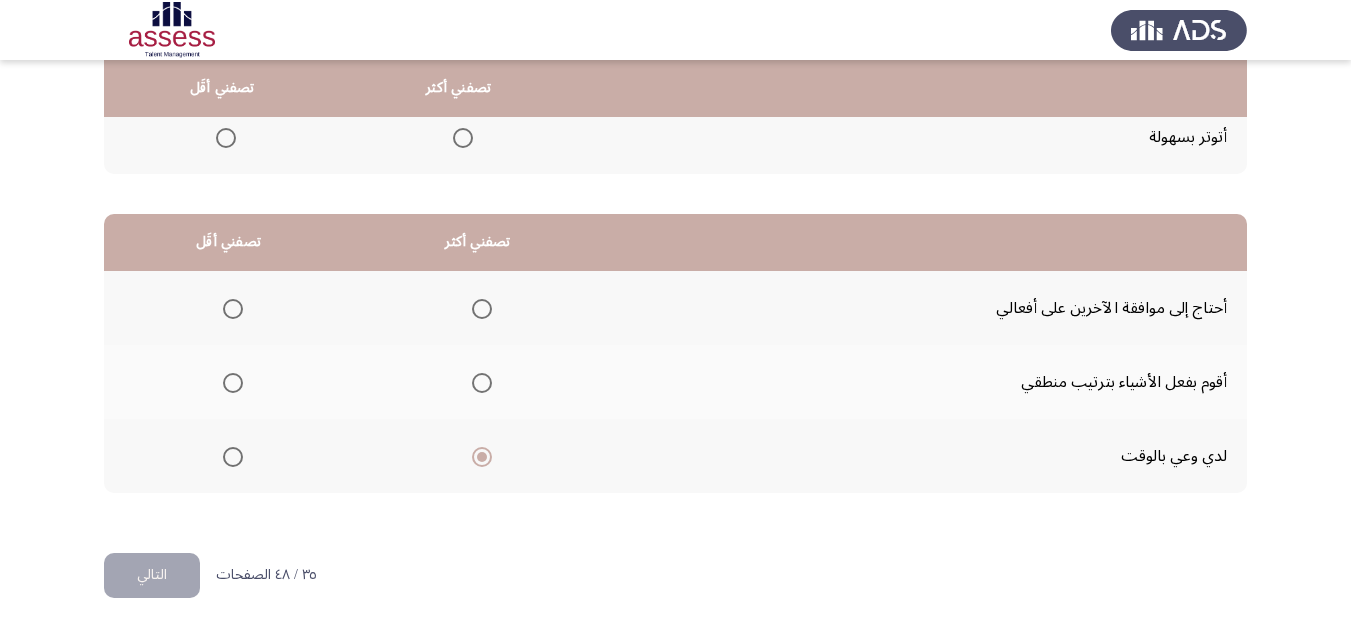 click at bounding box center [233, 309] 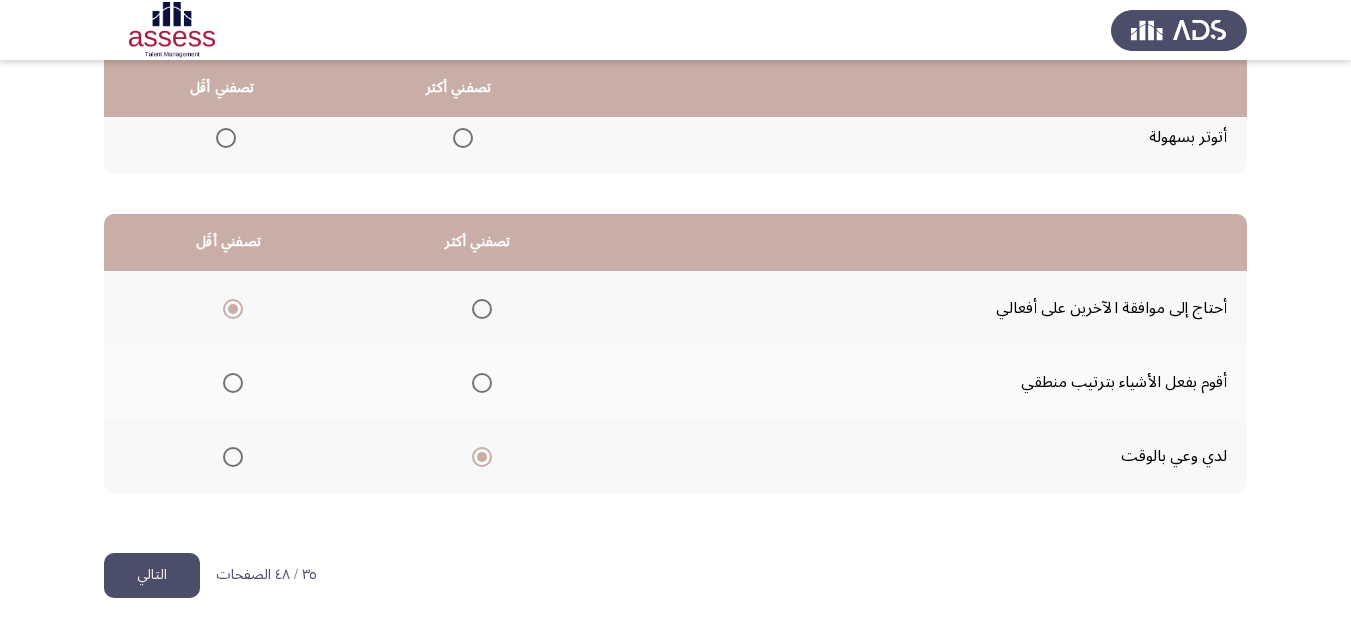 click on "التالي" 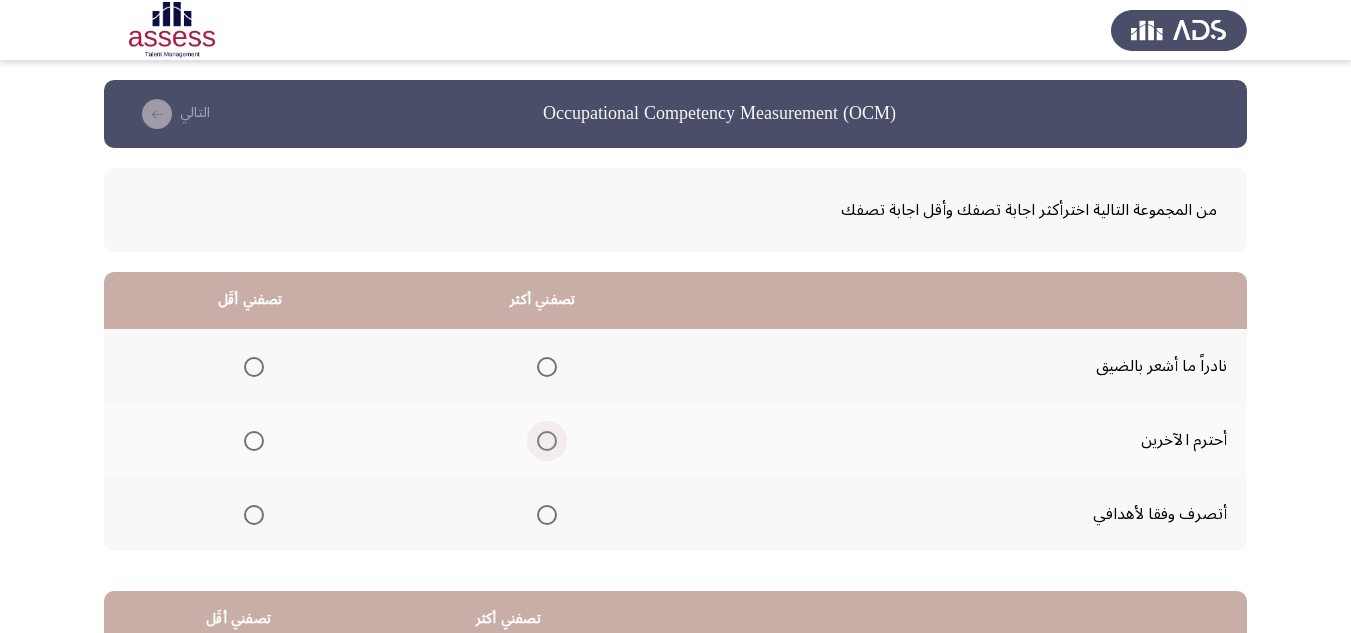 click at bounding box center (547, 441) 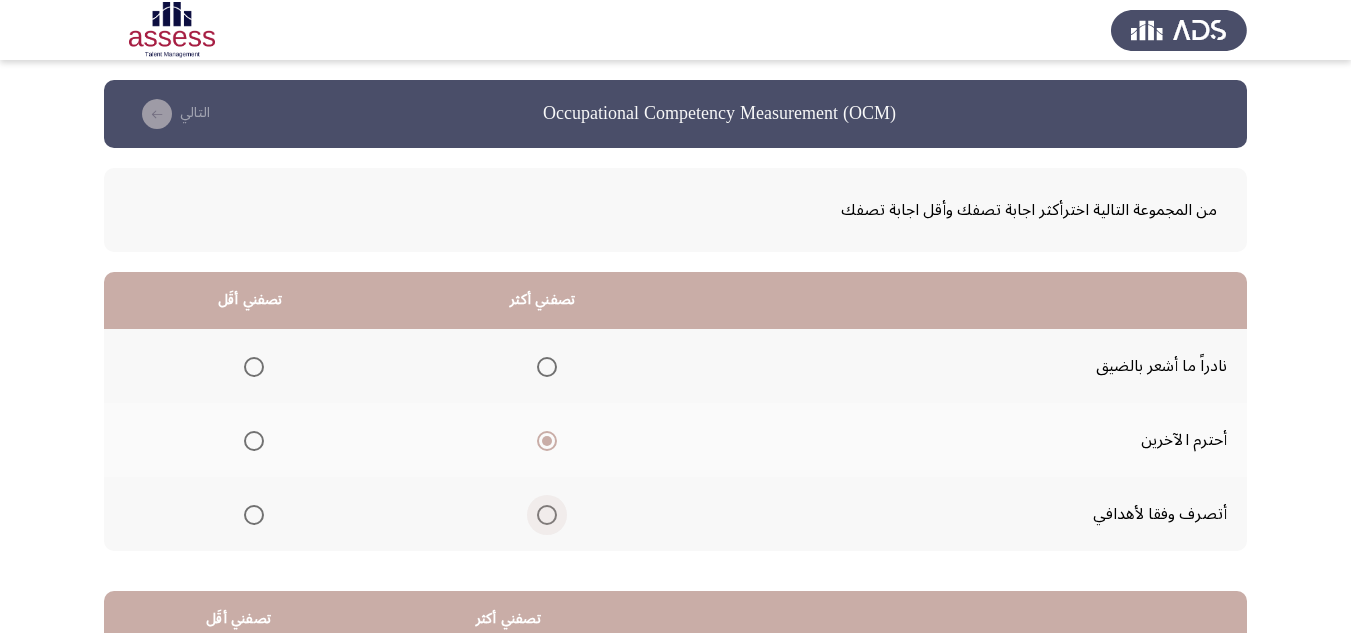 click at bounding box center (547, 515) 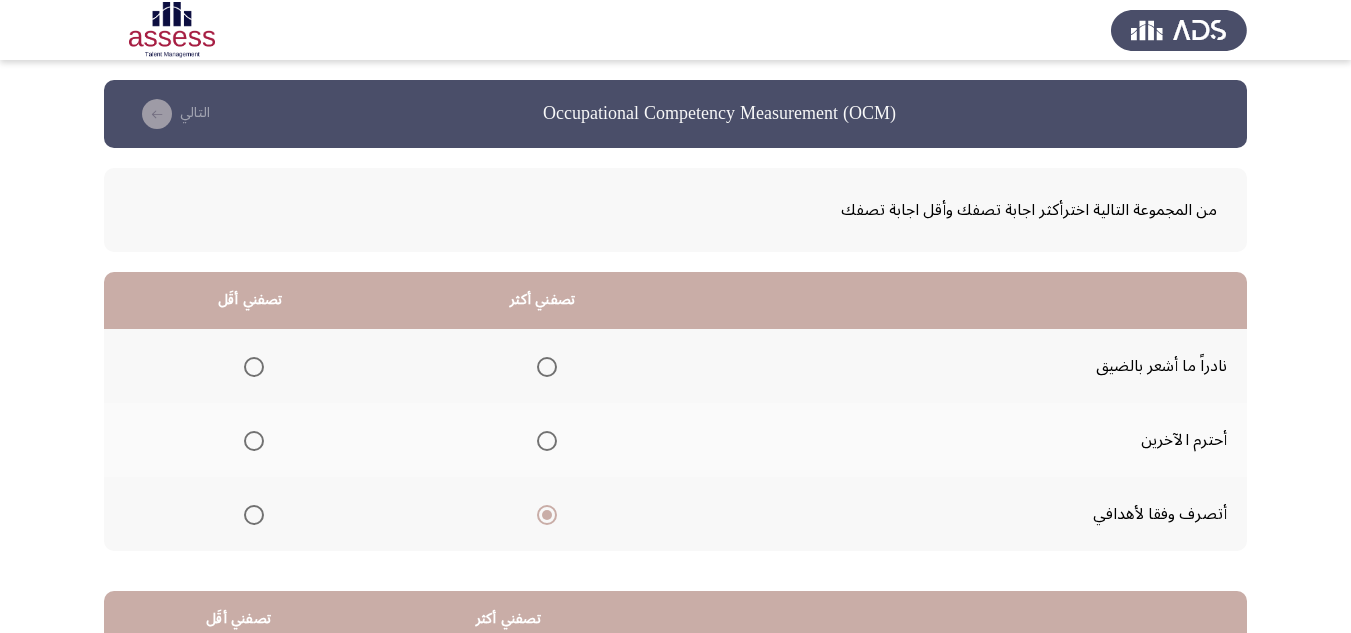 click at bounding box center (254, 367) 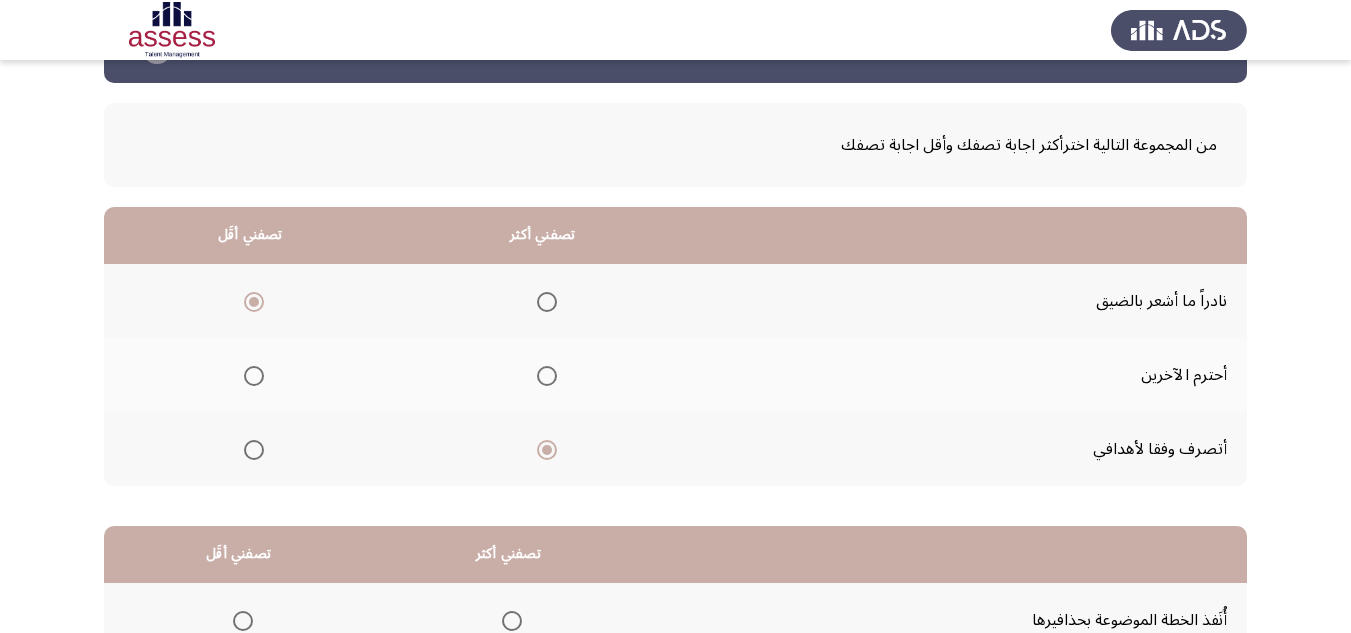 scroll, scrollTop: 100, scrollLeft: 0, axis: vertical 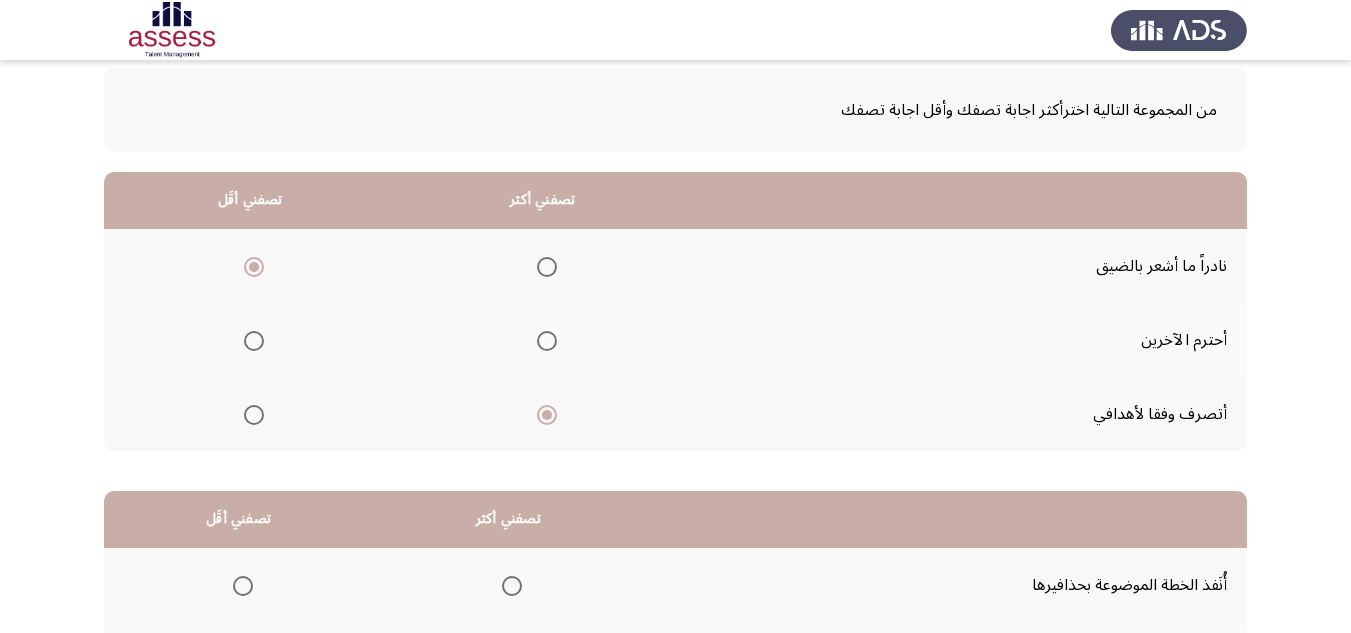click at bounding box center (254, 341) 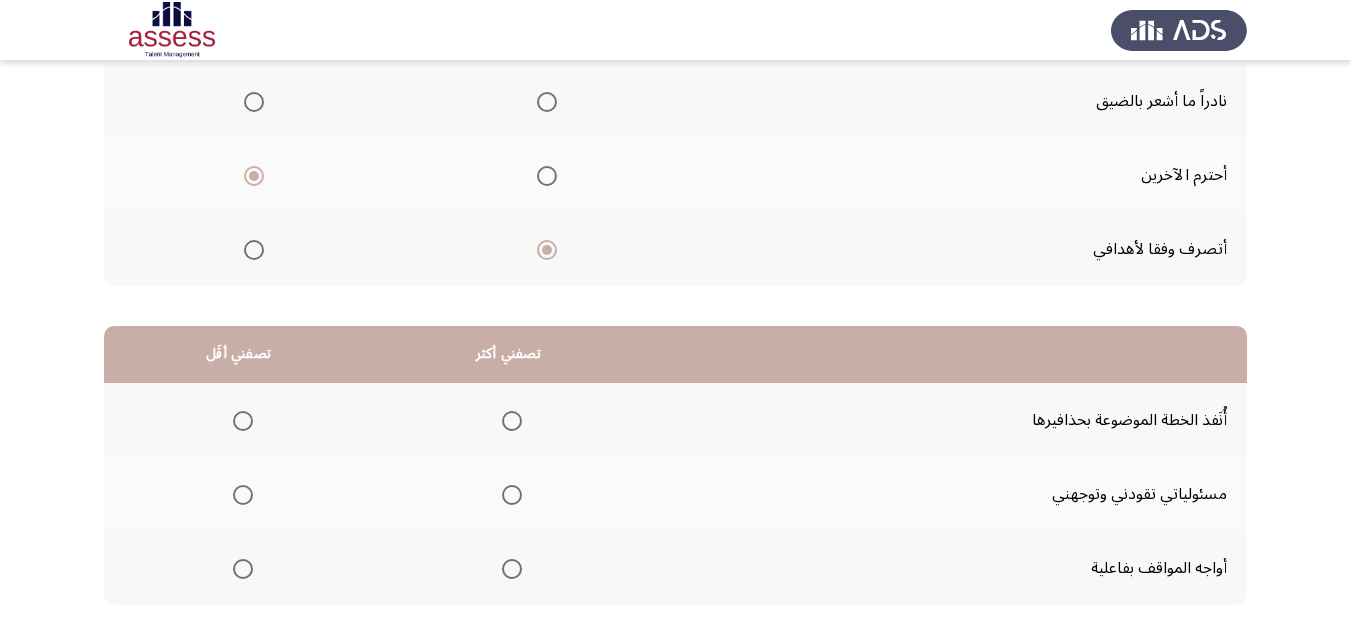 scroll, scrollTop: 300, scrollLeft: 0, axis: vertical 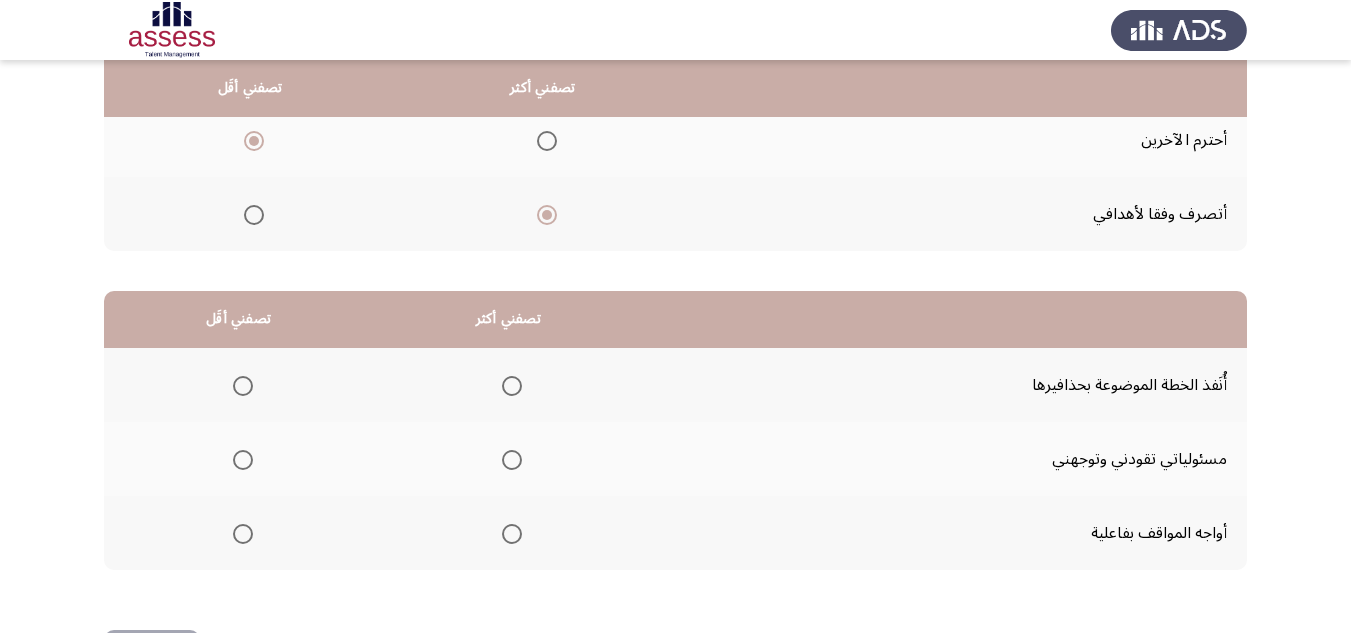 click at bounding box center (512, 460) 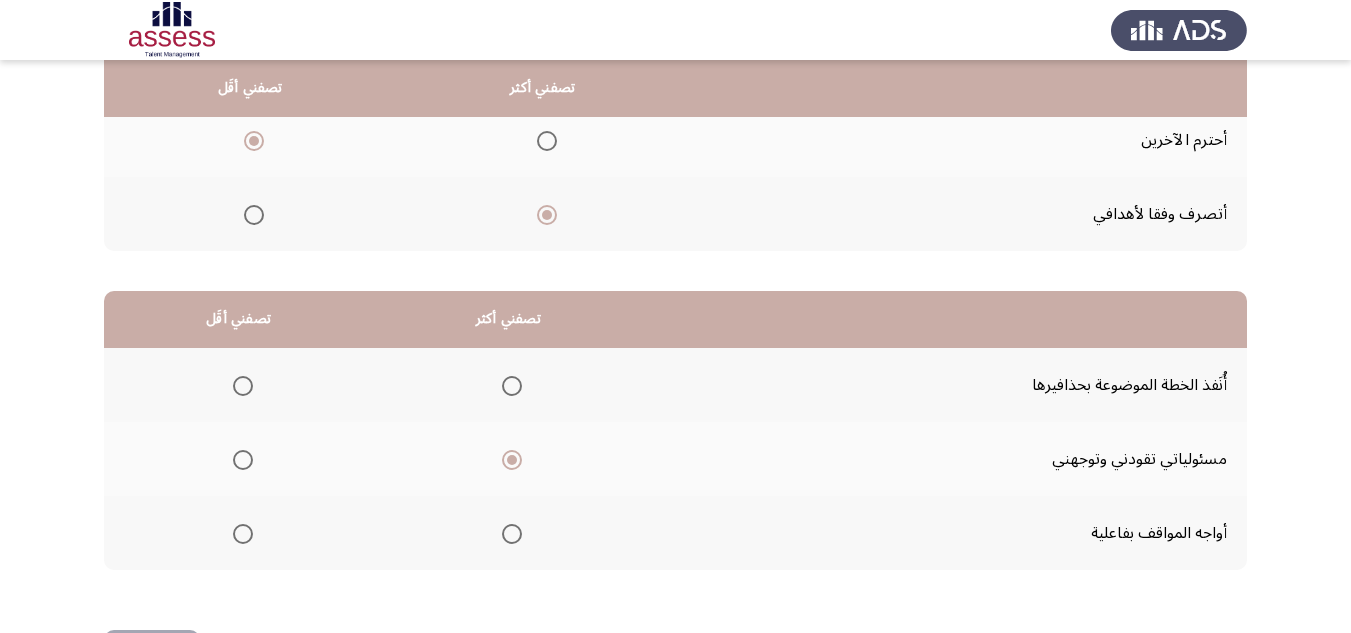 click at bounding box center [243, 386] 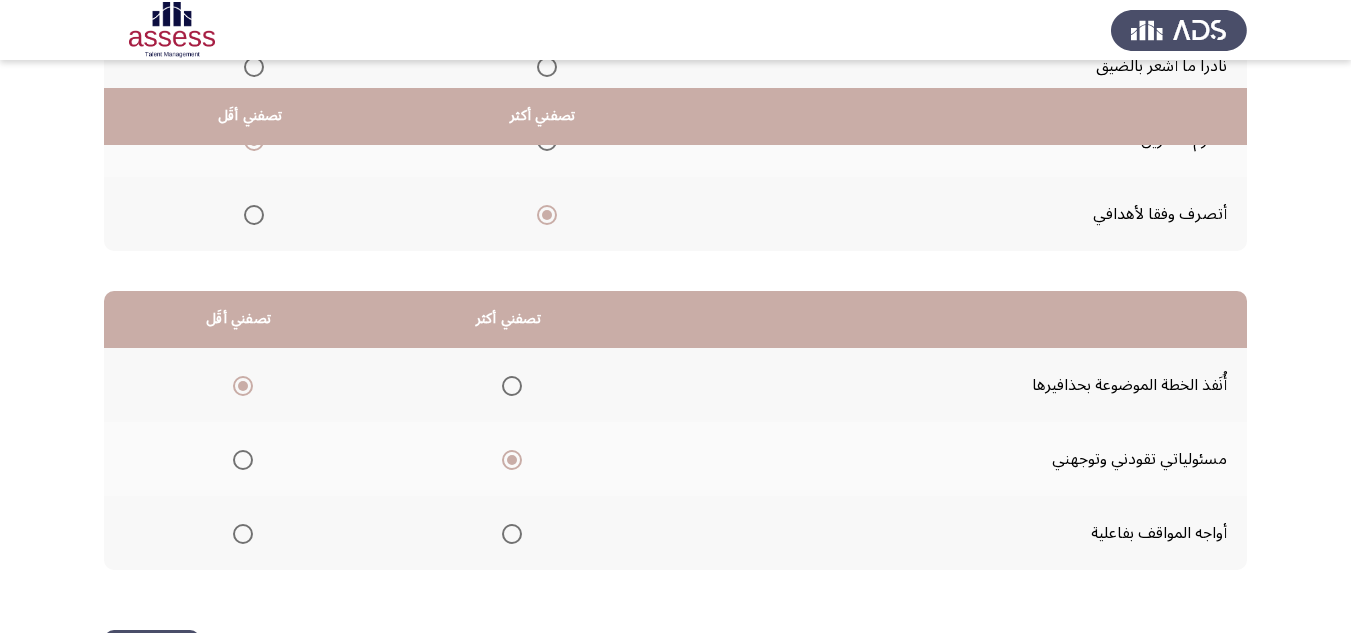 scroll, scrollTop: 377, scrollLeft: 0, axis: vertical 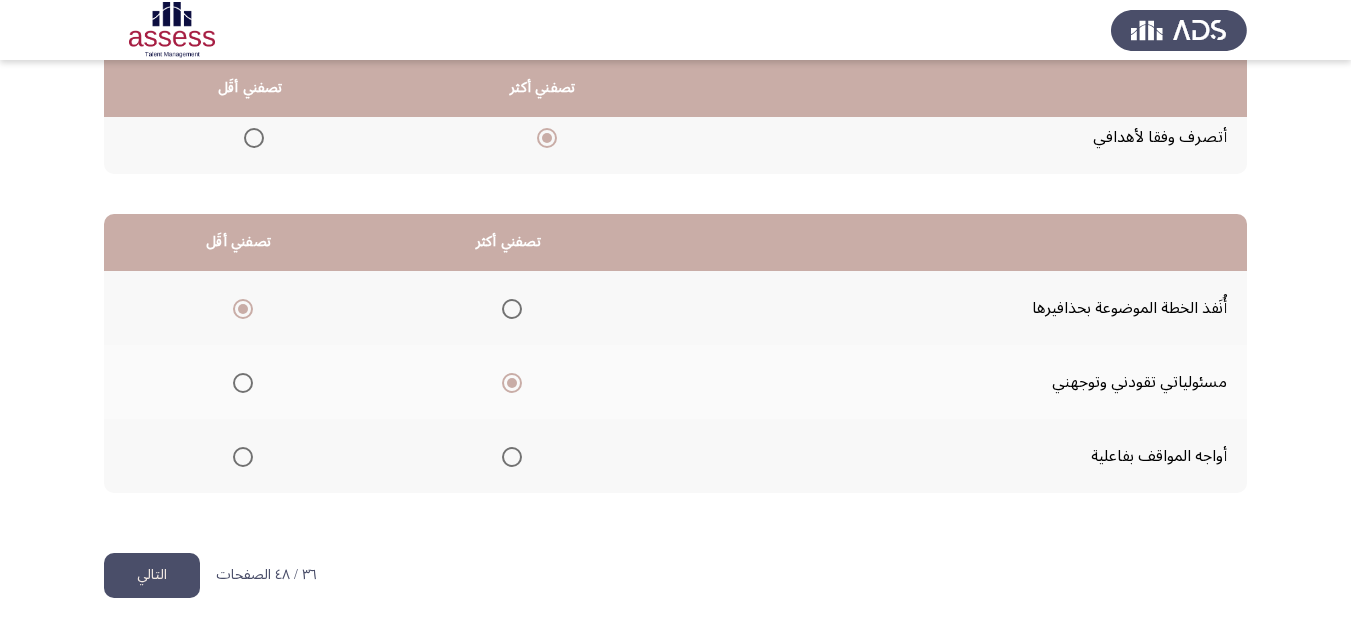 click on "التالي" 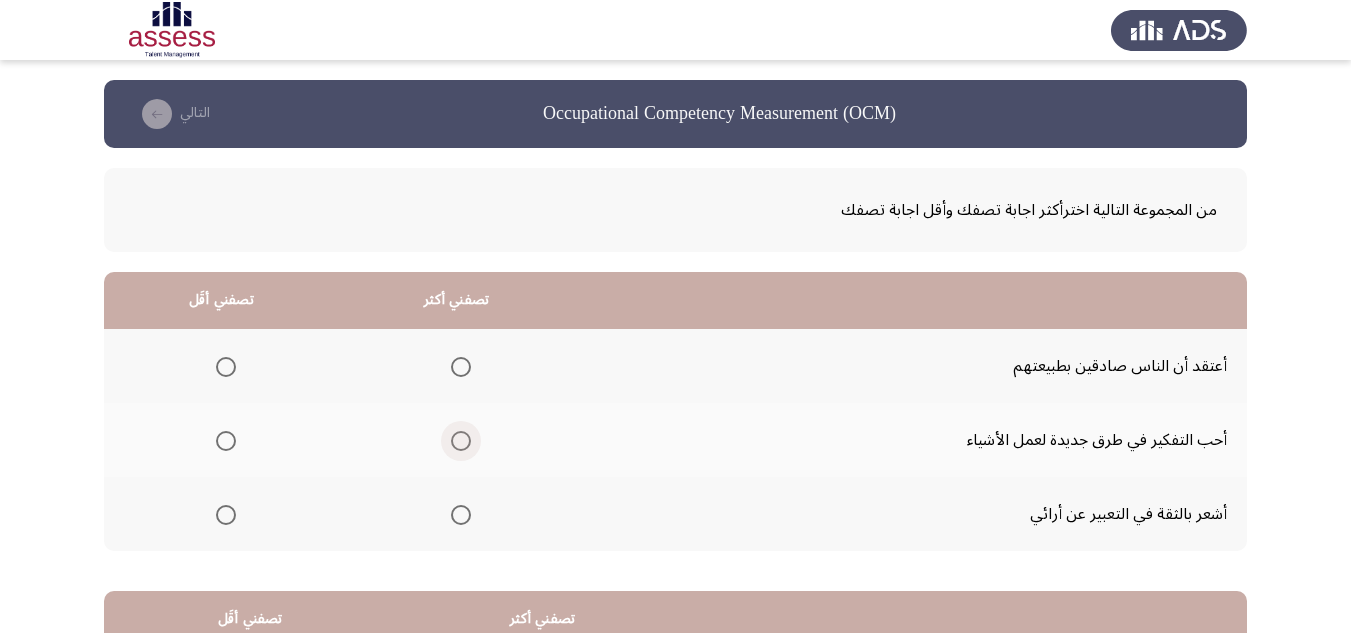 click at bounding box center [461, 441] 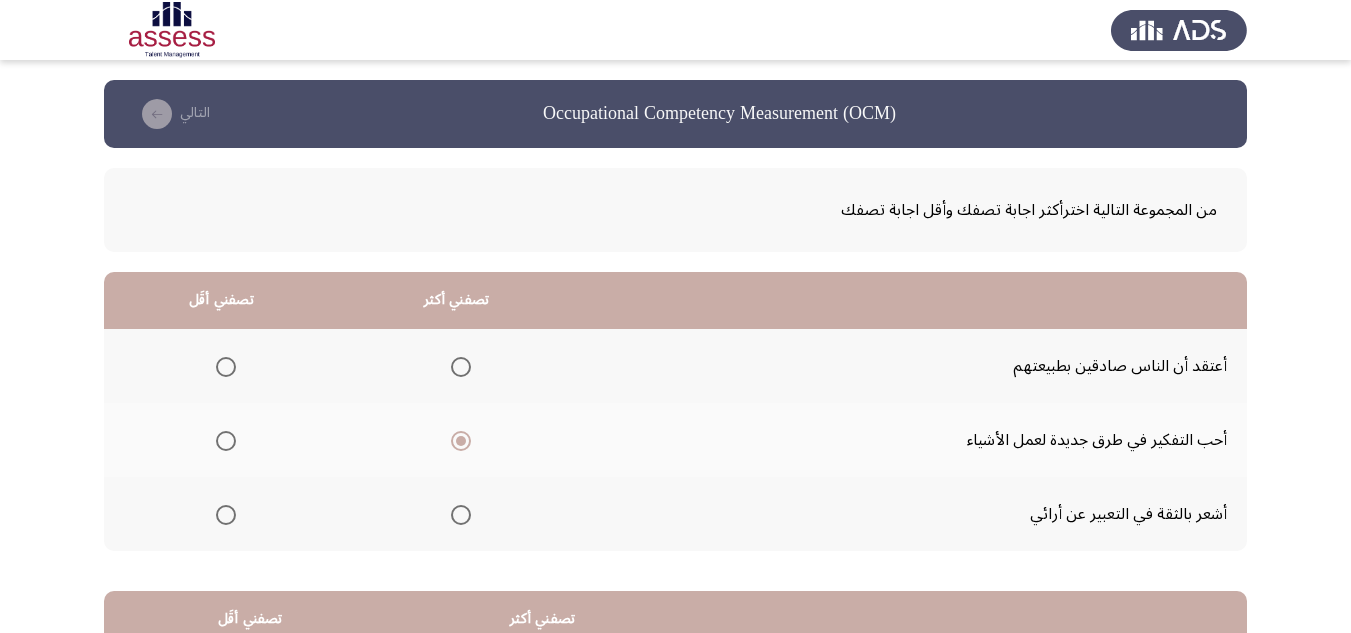 click at bounding box center (226, 367) 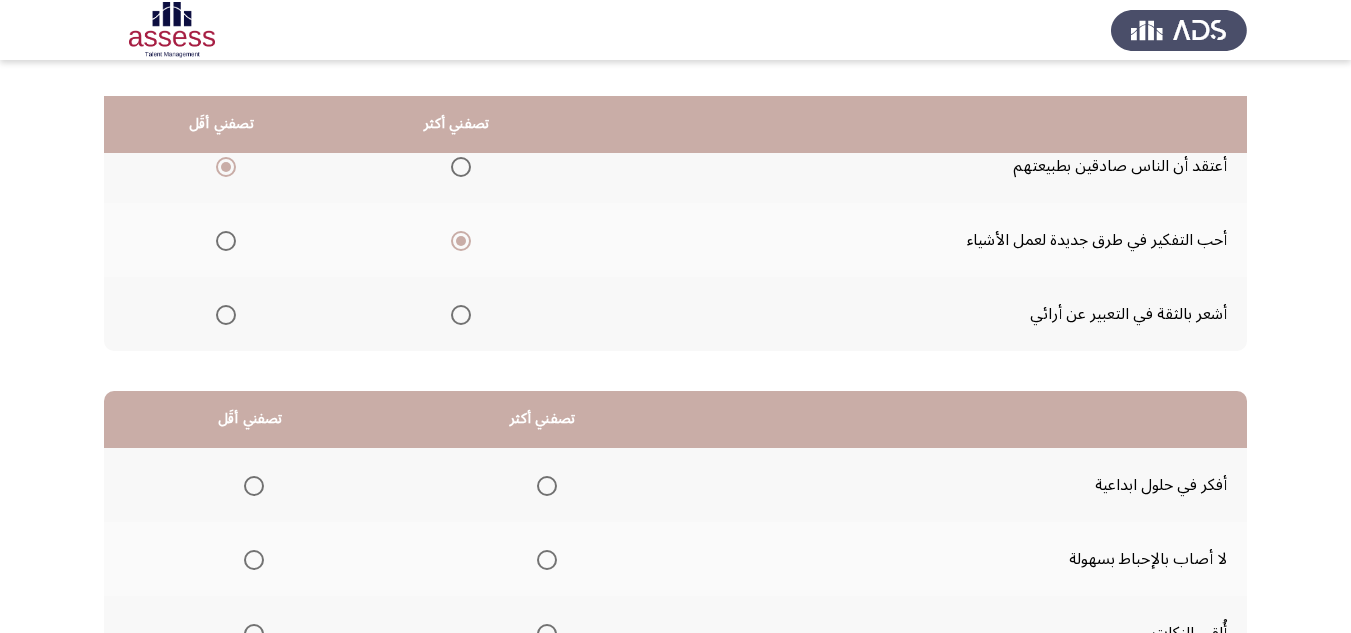 scroll, scrollTop: 300, scrollLeft: 0, axis: vertical 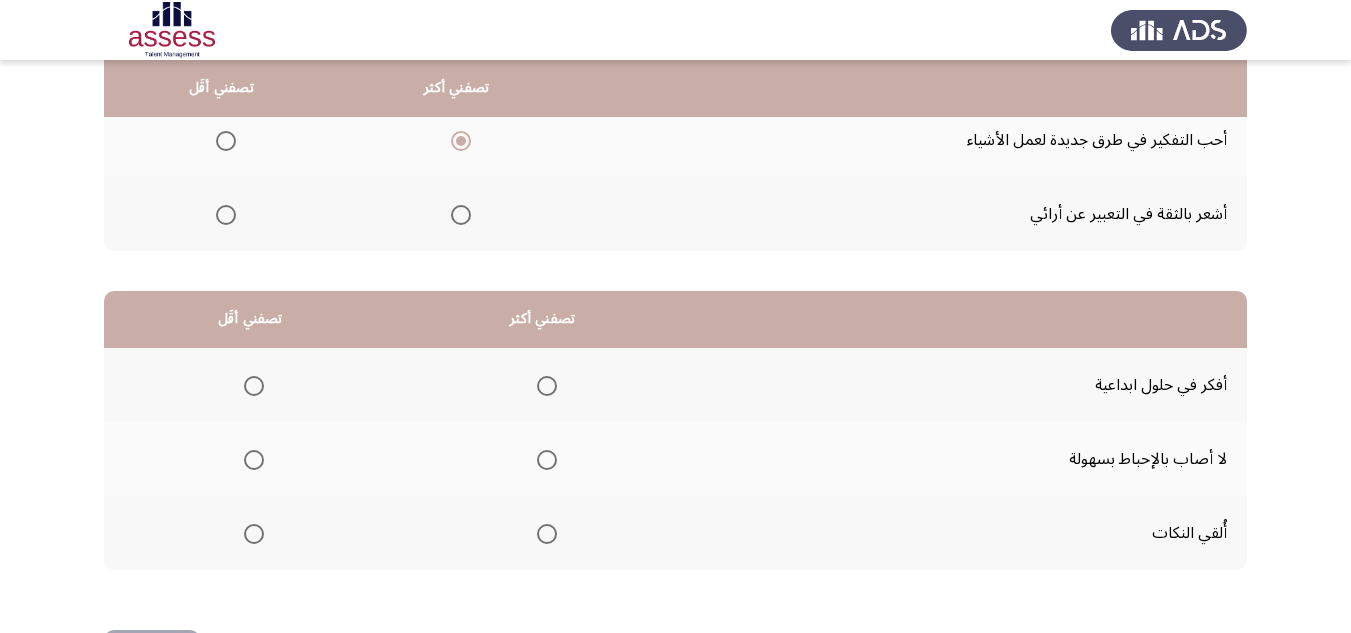 click at bounding box center (547, 386) 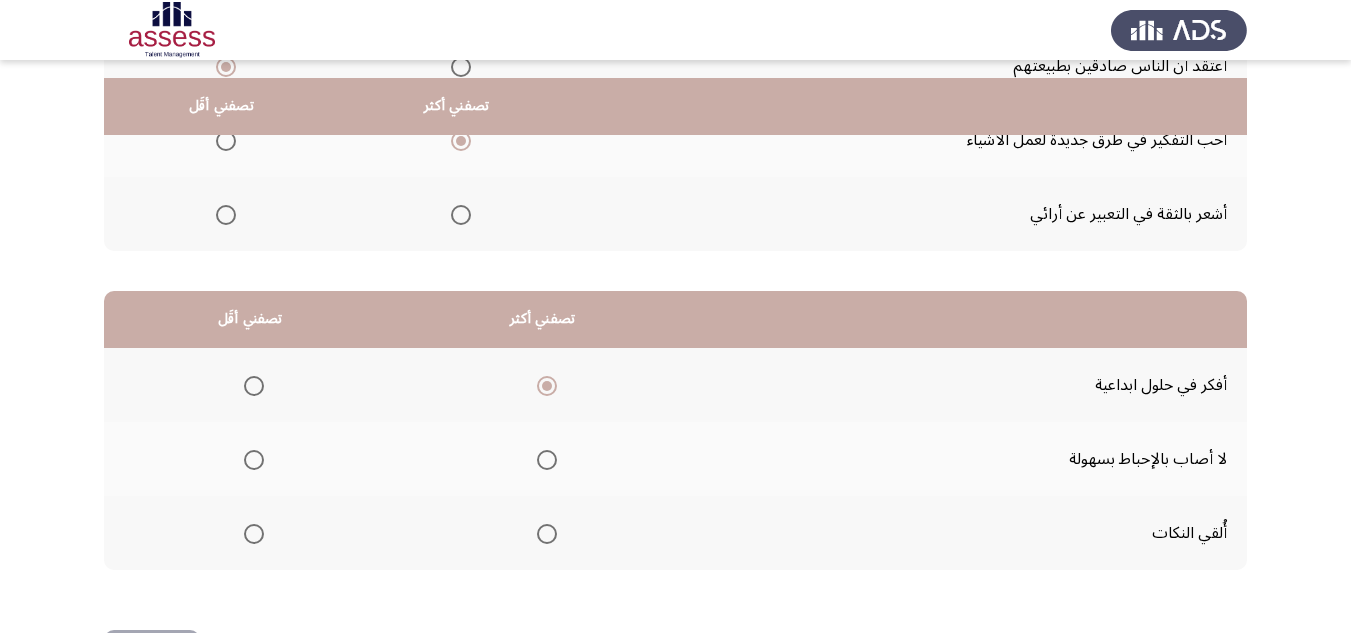 scroll, scrollTop: 377, scrollLeft: 0, axis: vertical 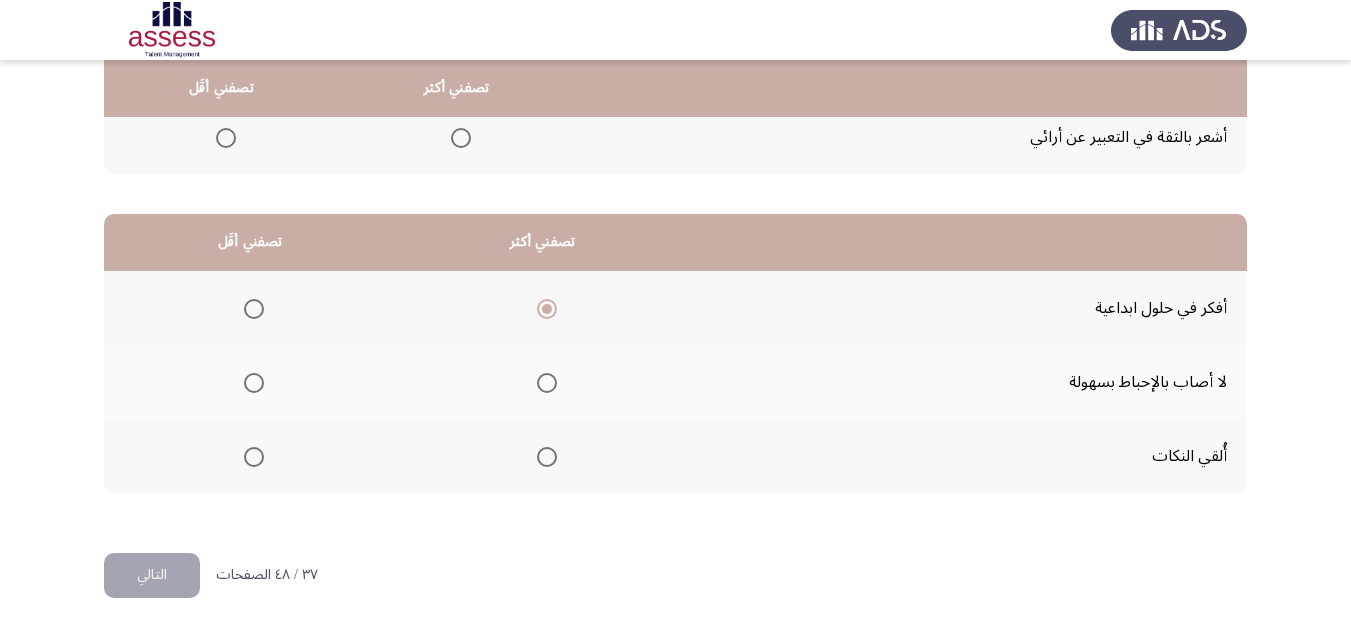 click at bounding box center (254, 457) 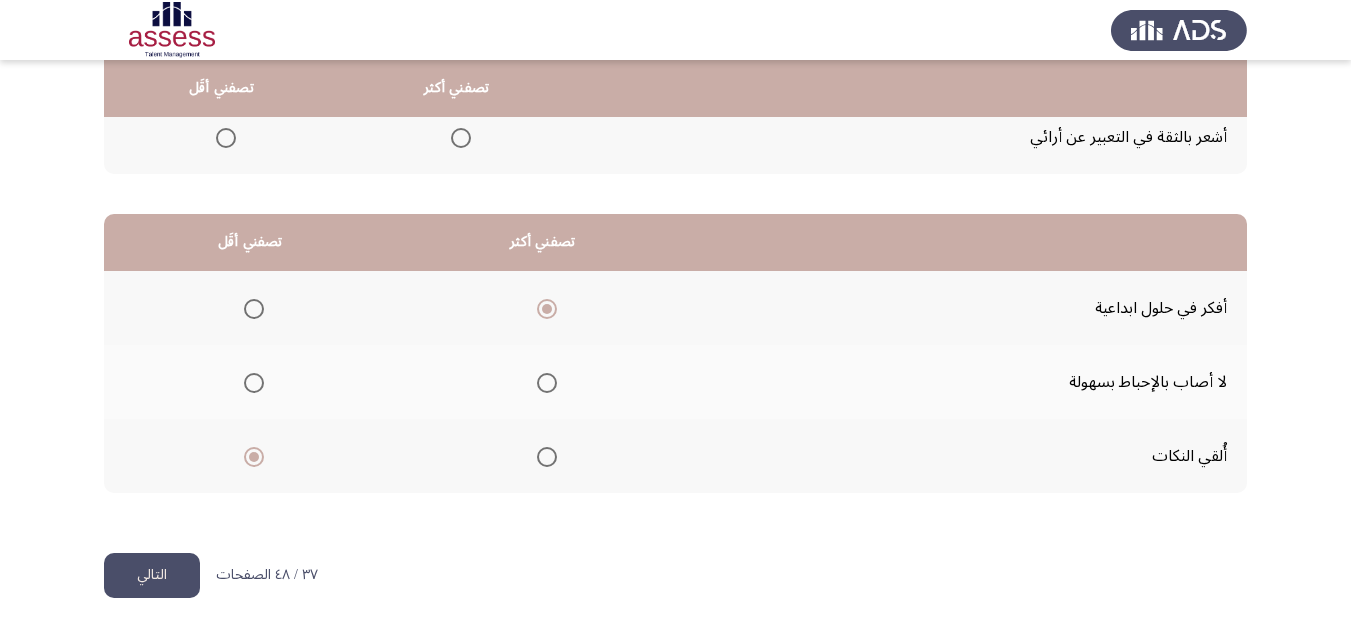 click on "التالي" 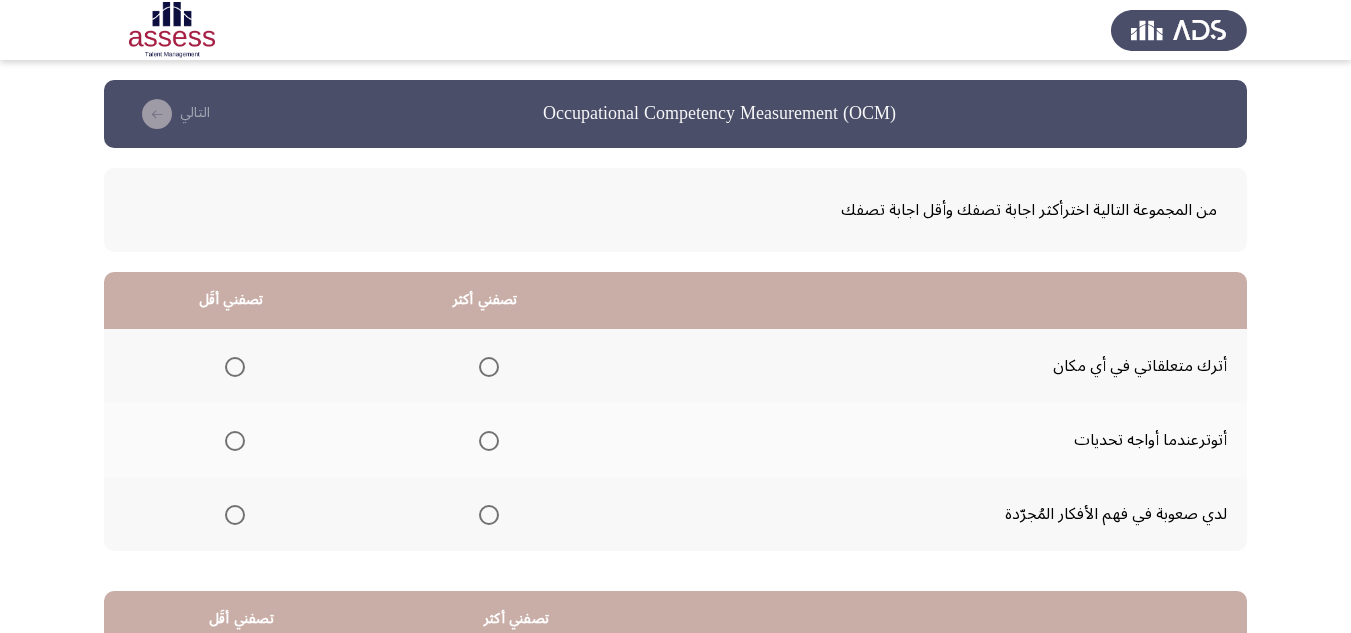 scroll, scrollTop: 100, scrollLeft: 0, axis: vertical 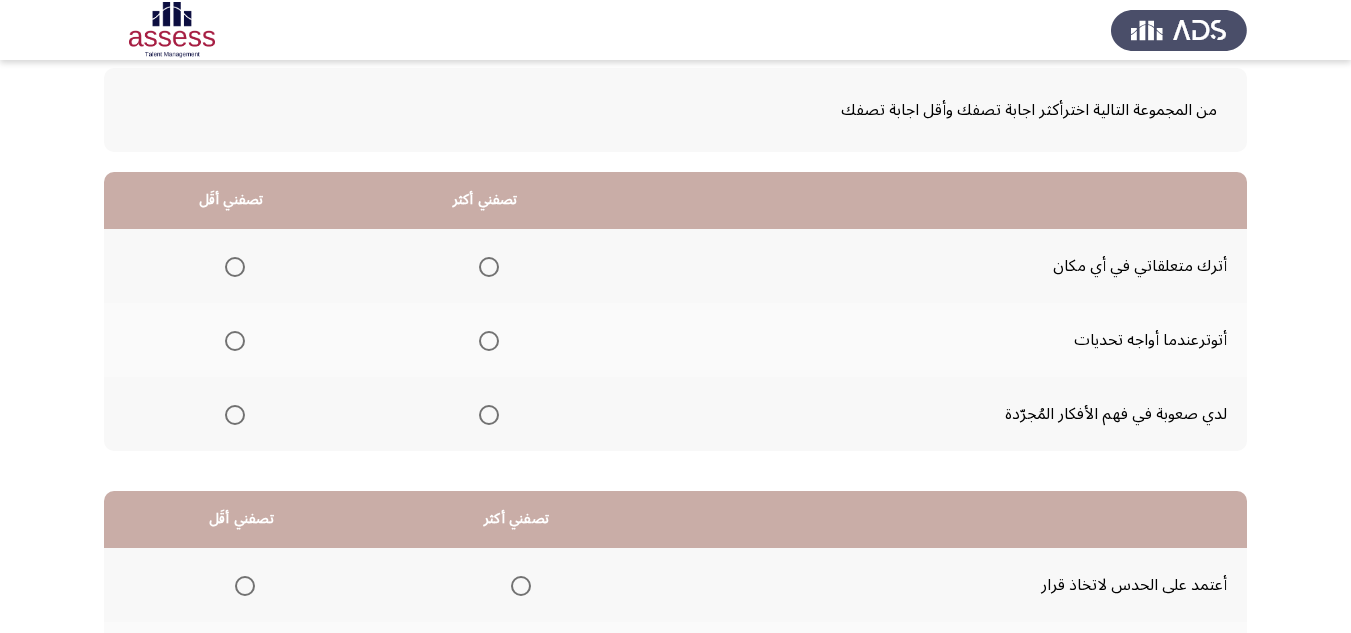 click at bounding box center [235, 341] 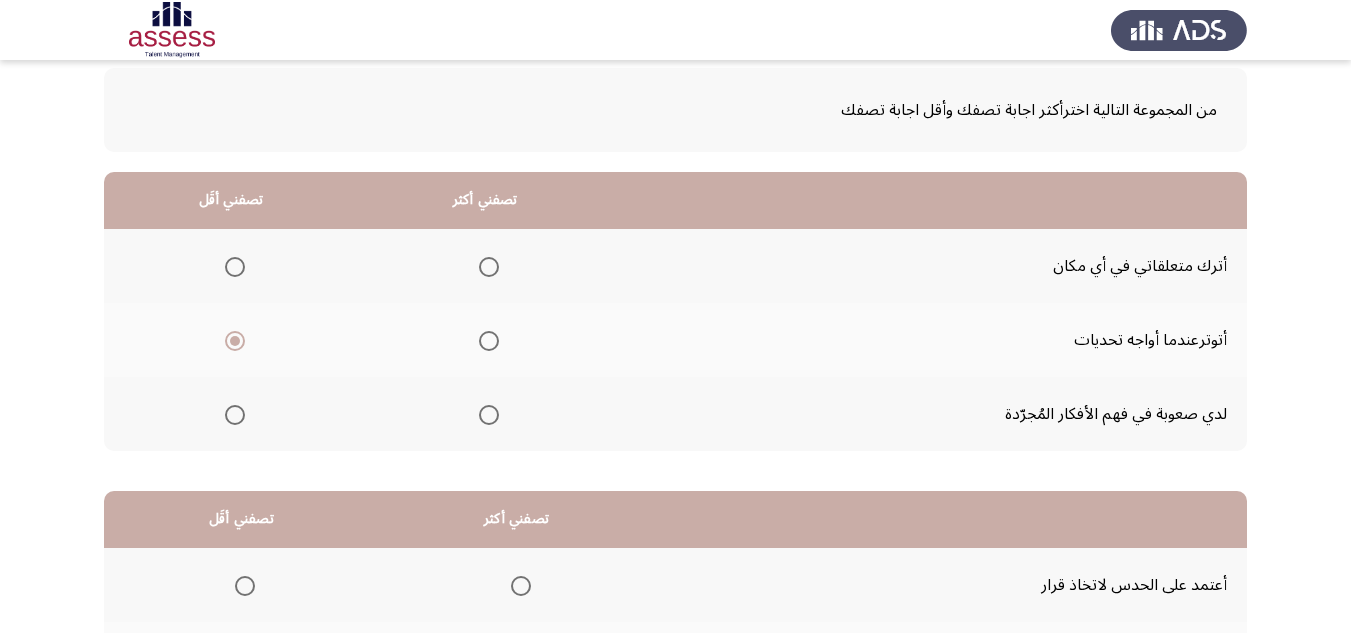click at bounding box center (489, 415) 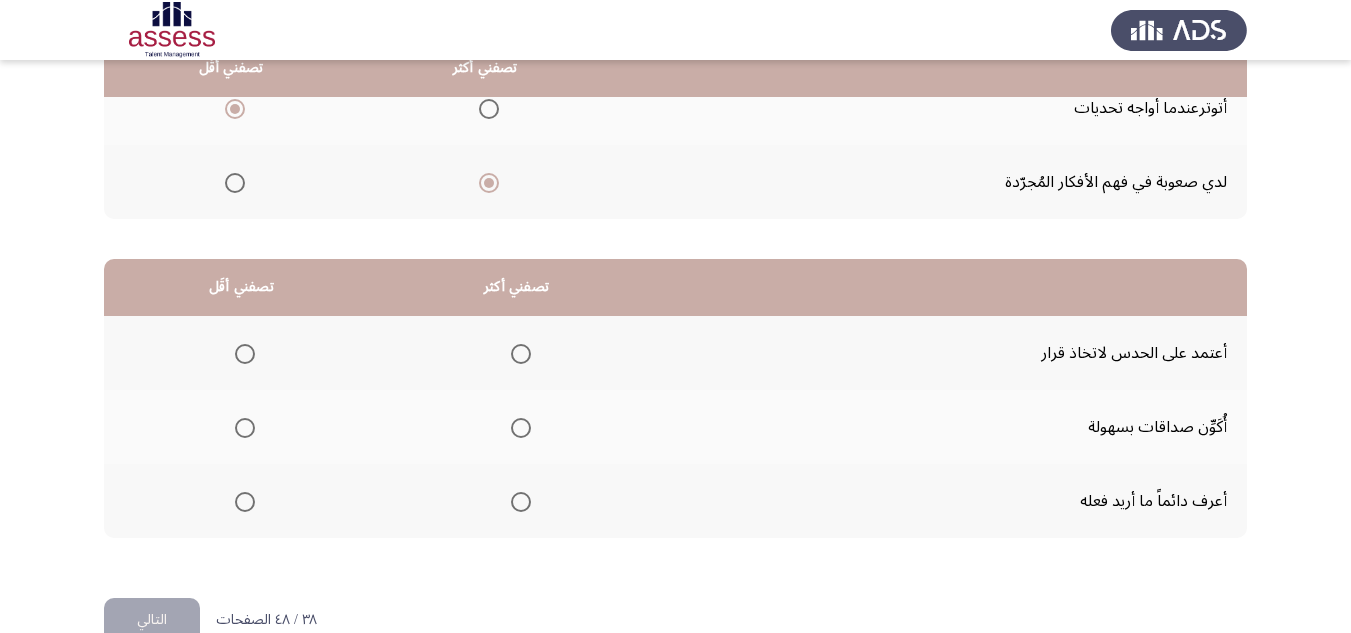scroll, scrollTop: 377, scrollLeft: 0, axis: vertical 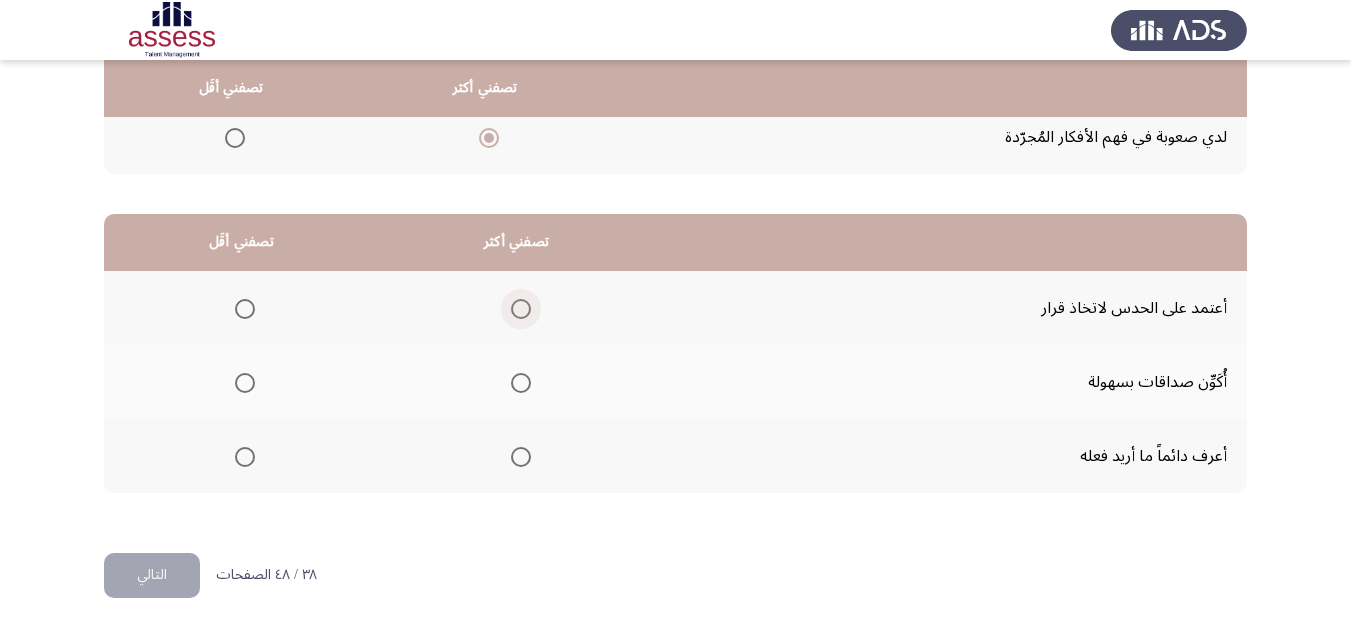 click at bounding box center (521, 309) 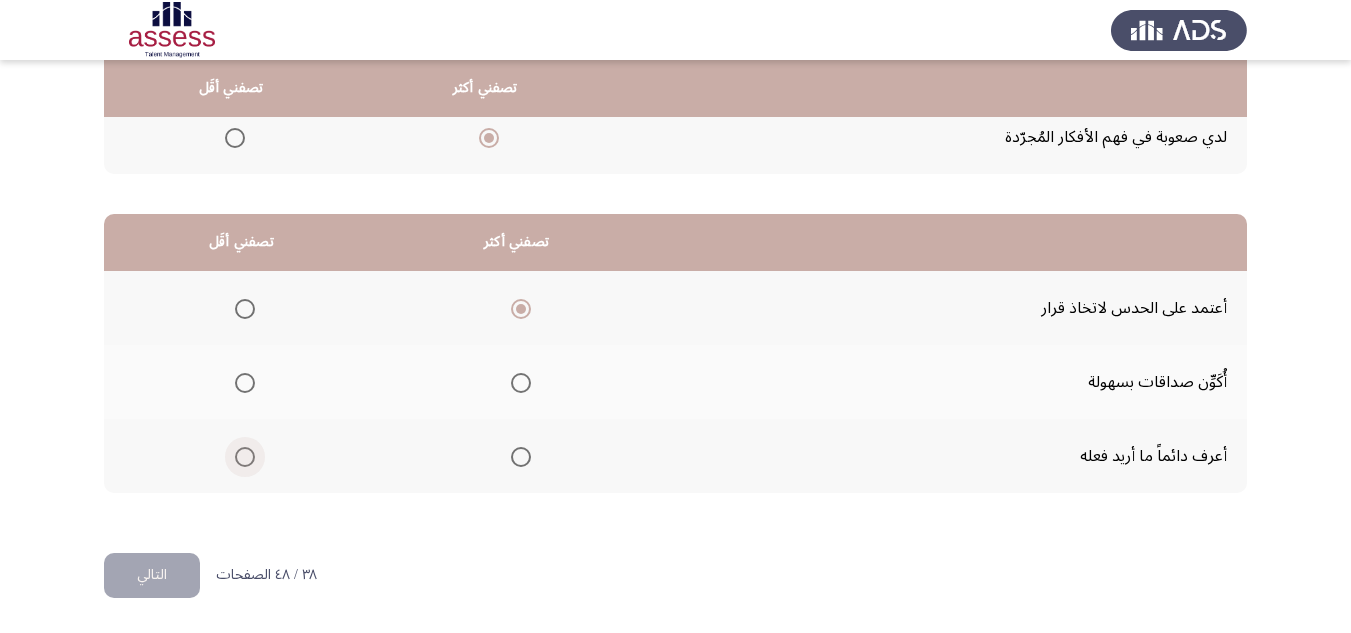 click at bounding box center (245, 457) 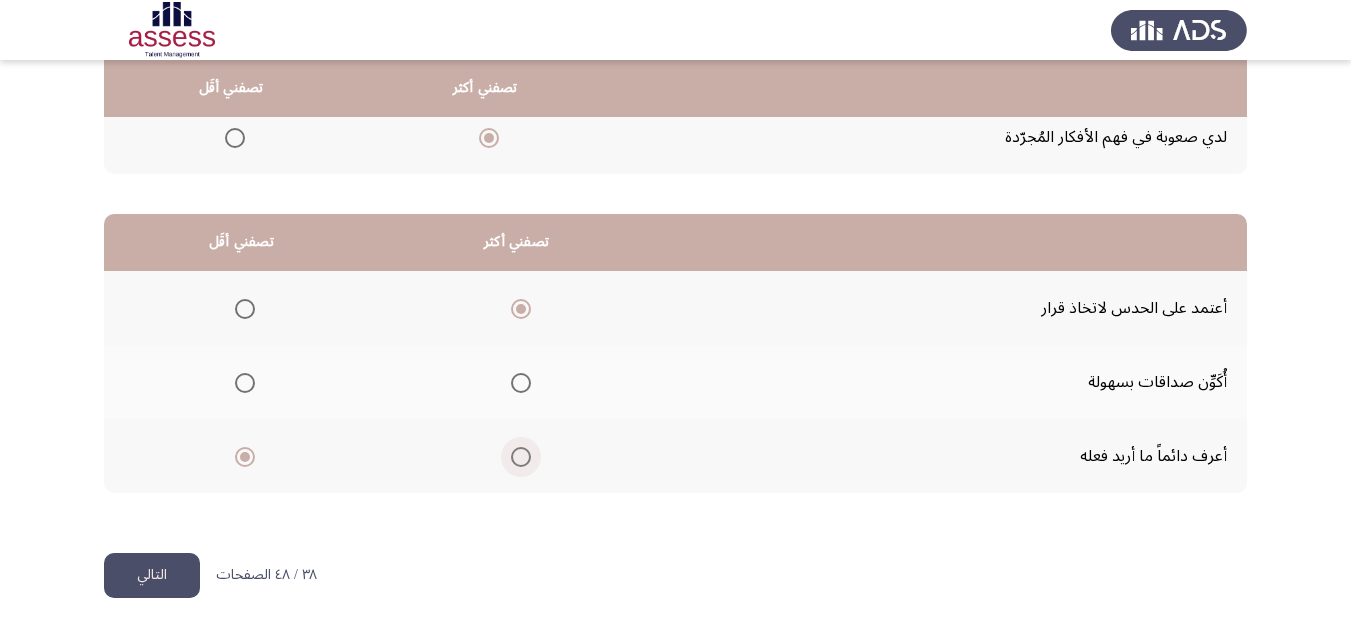 click at bounding box center [521, 457] 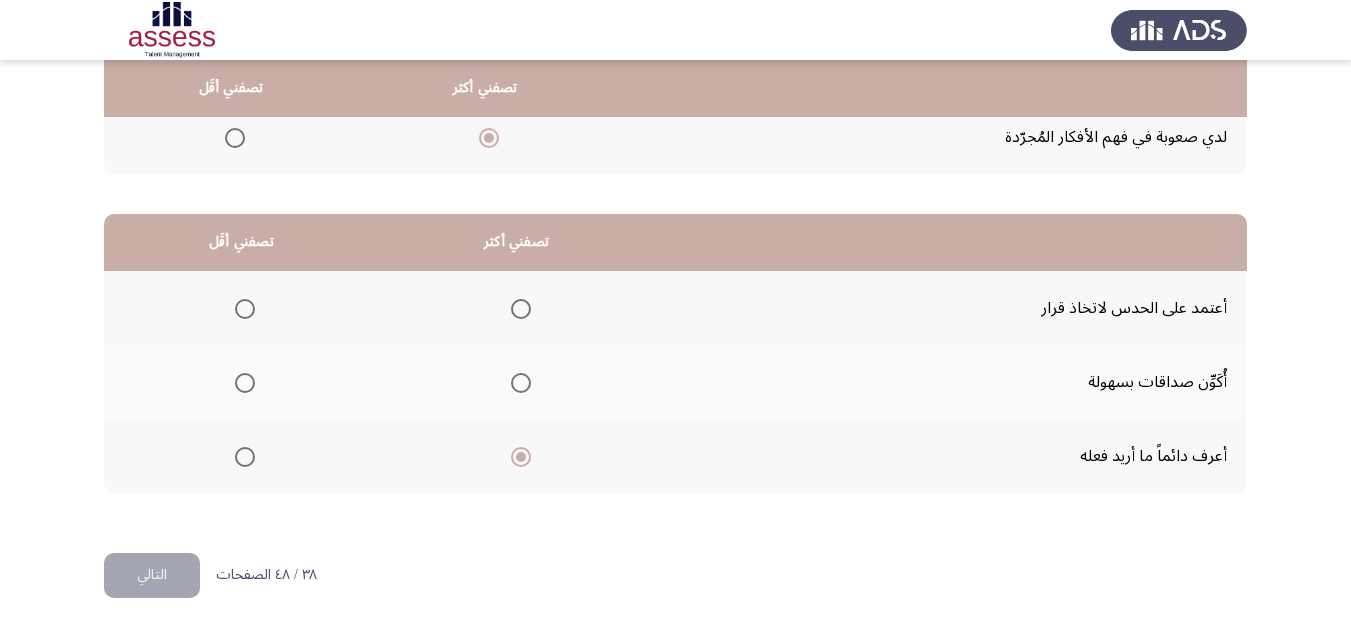 click at bounding box center [245, 383] 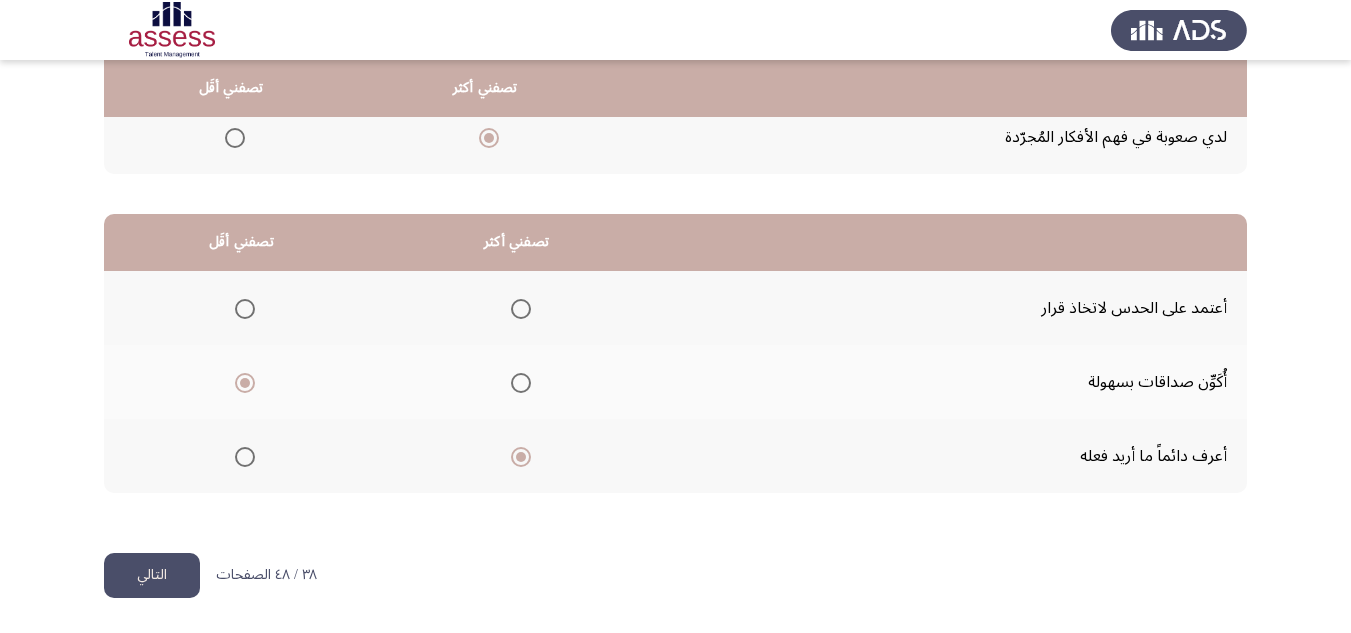 click on "التالي" 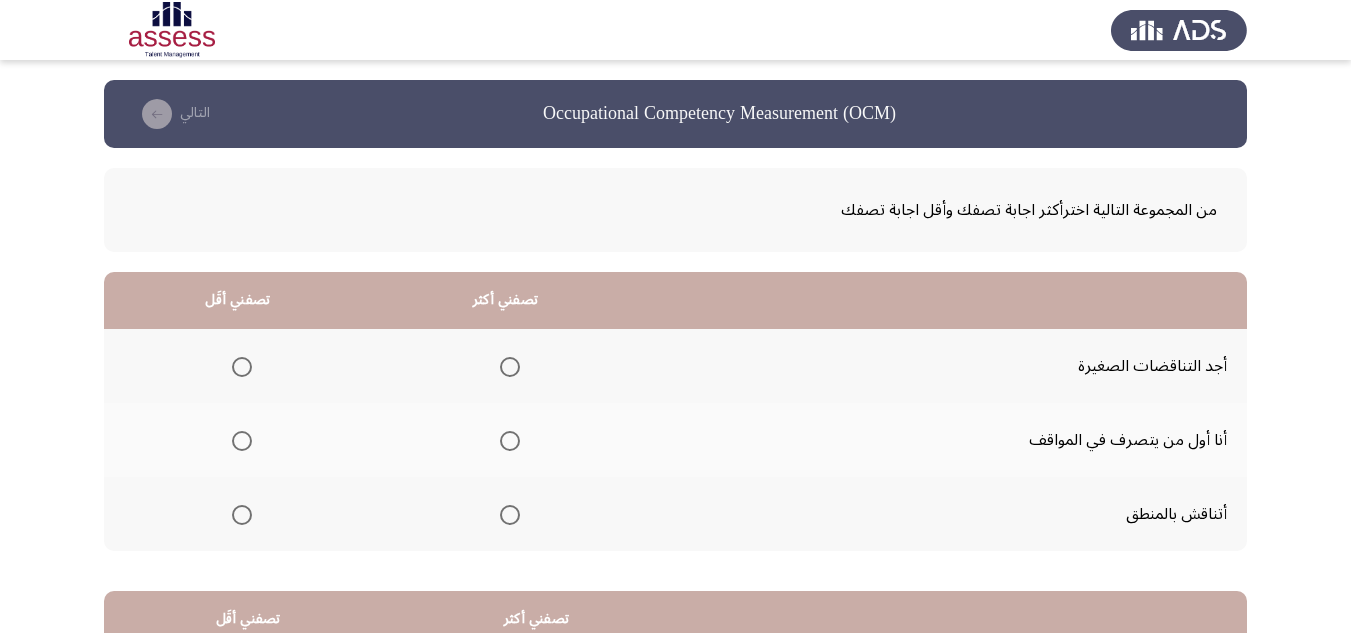 click at bounding box center (510, 441) 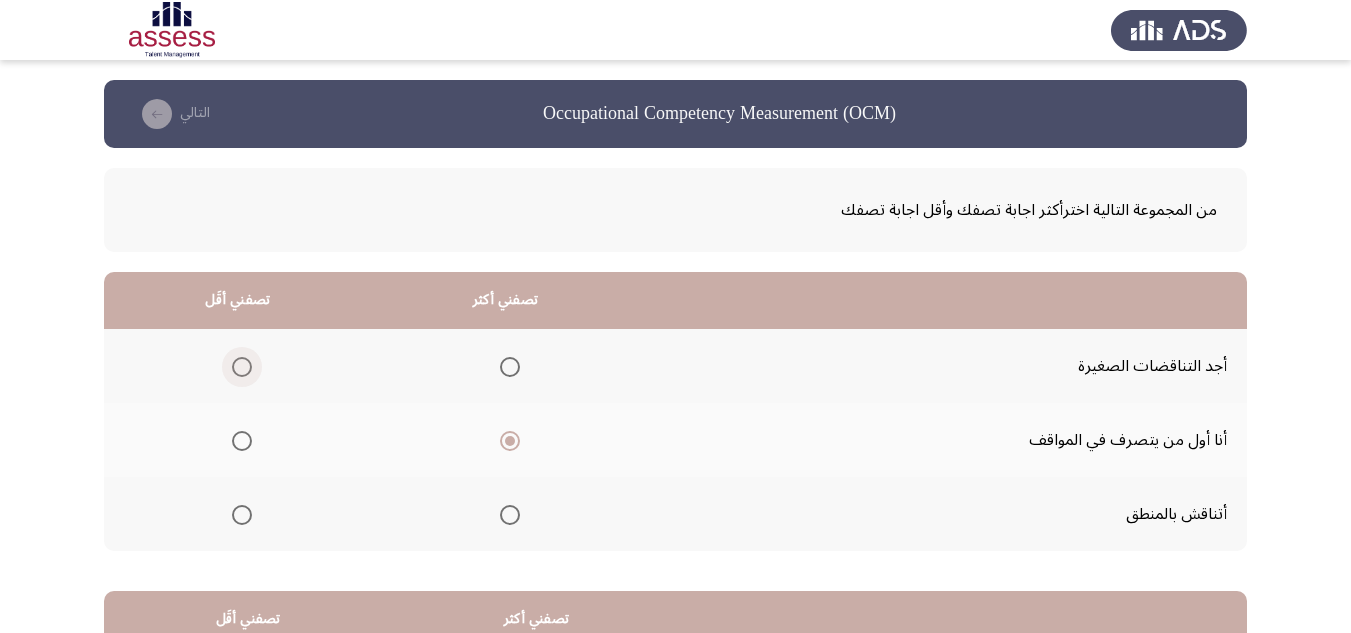 click at bounding box center [242, 367] 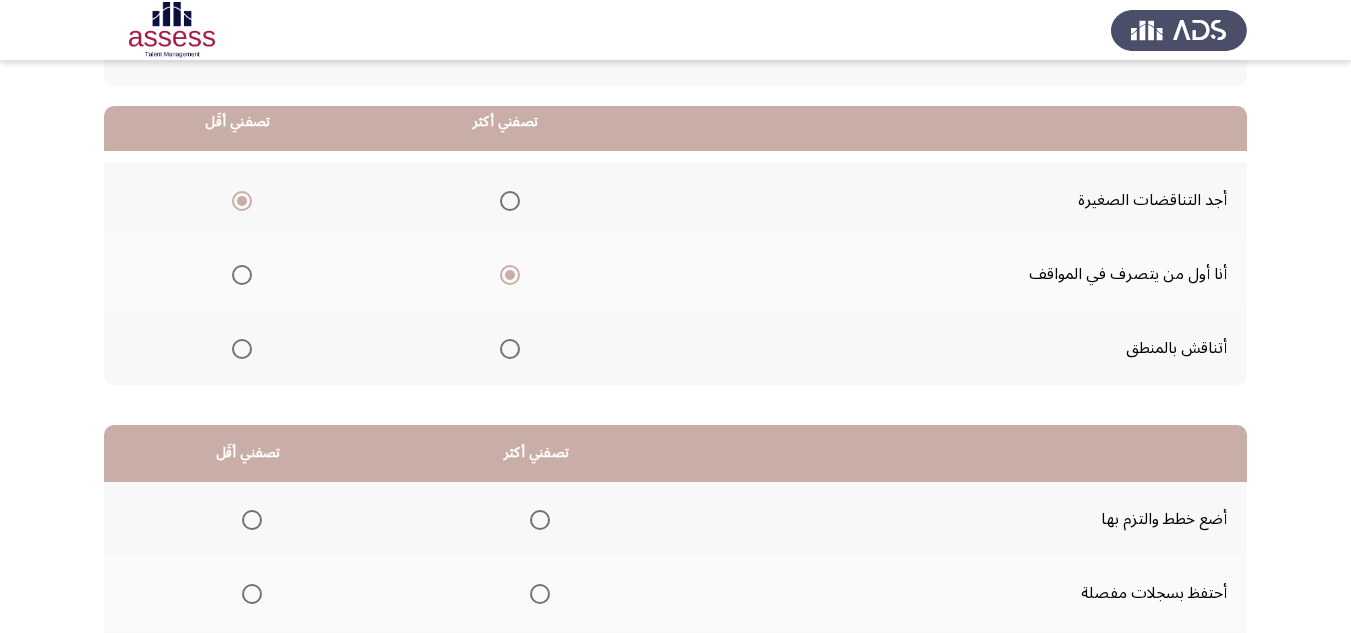 scroll, scrollTop: 200, scrollLeft: 0, axis: vertical 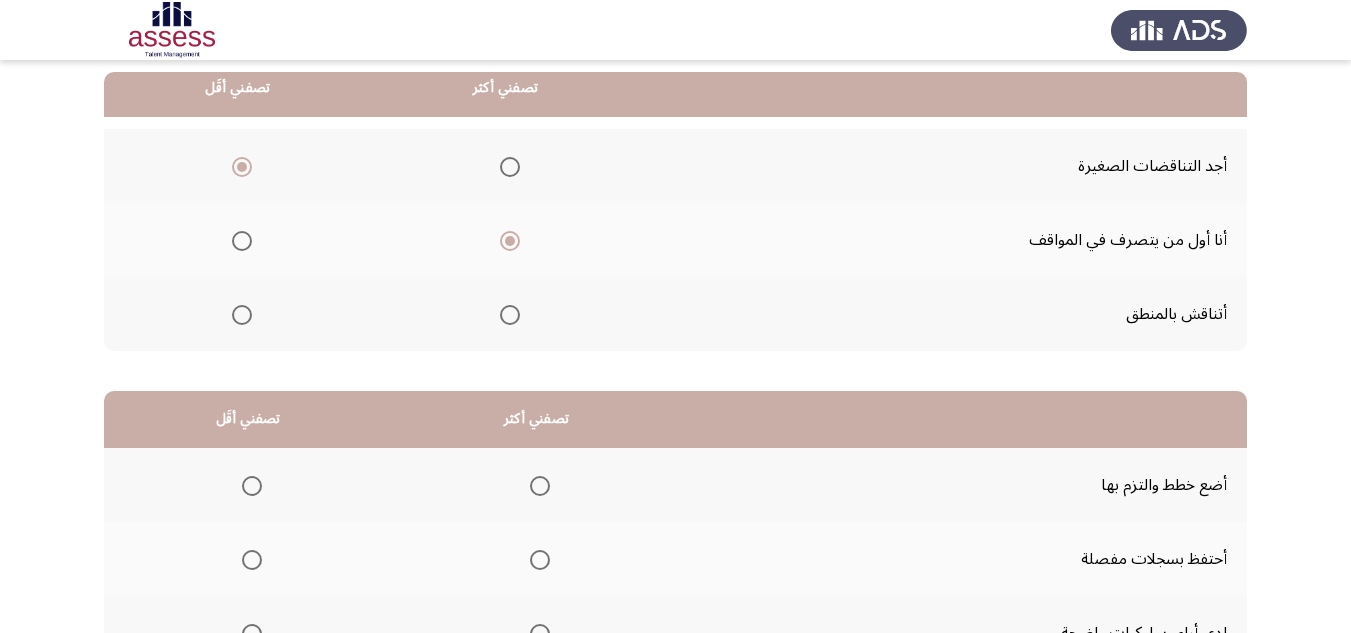click at bounding box center (510, 315) 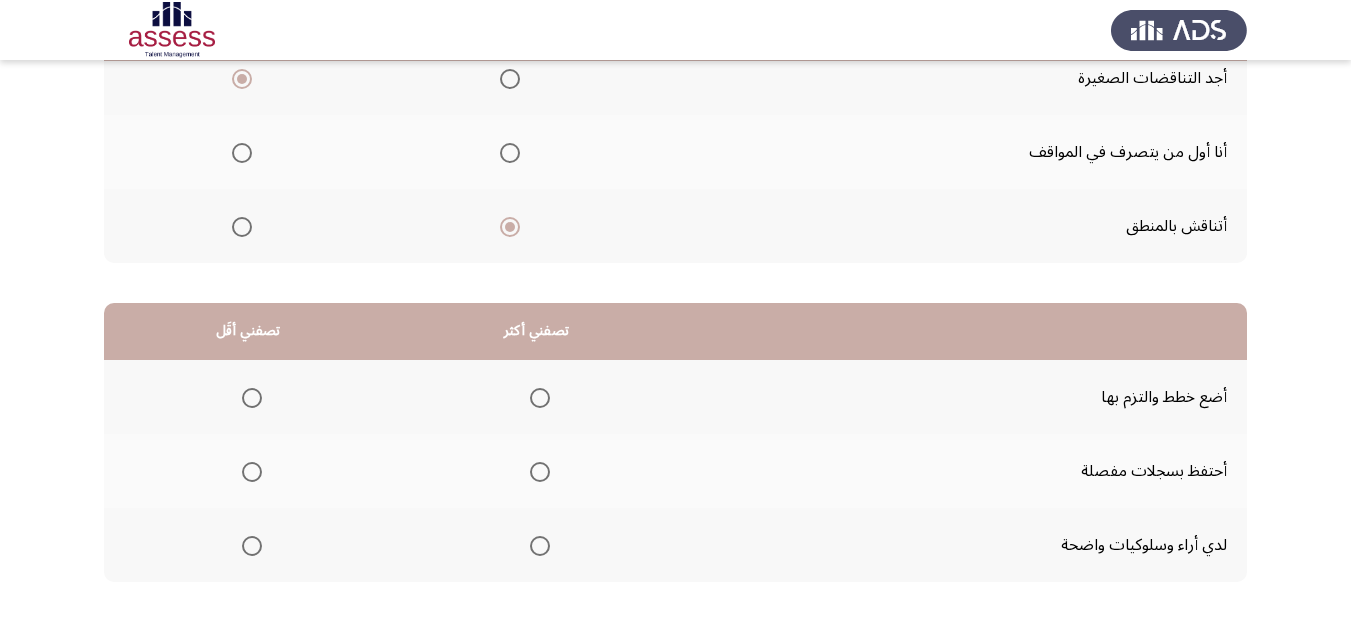 scroll, scrollTop: 300, scrollLeft: 0, axis: vertical 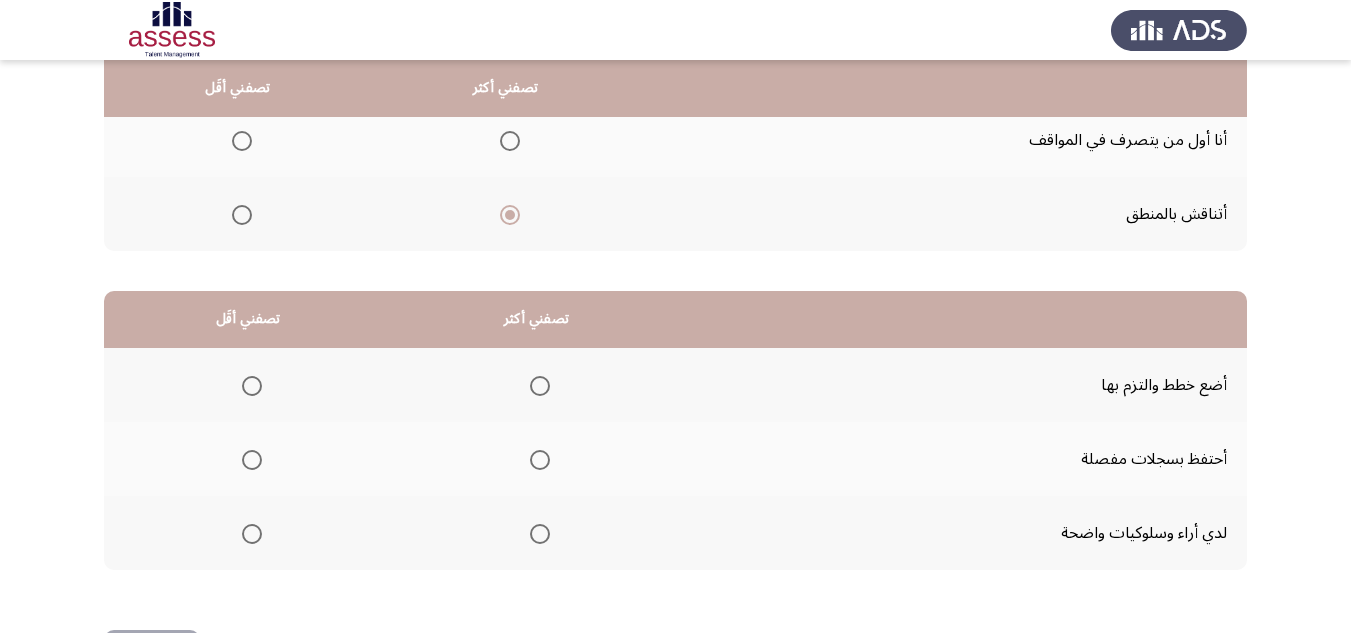 click at bounding box center (540, 386) 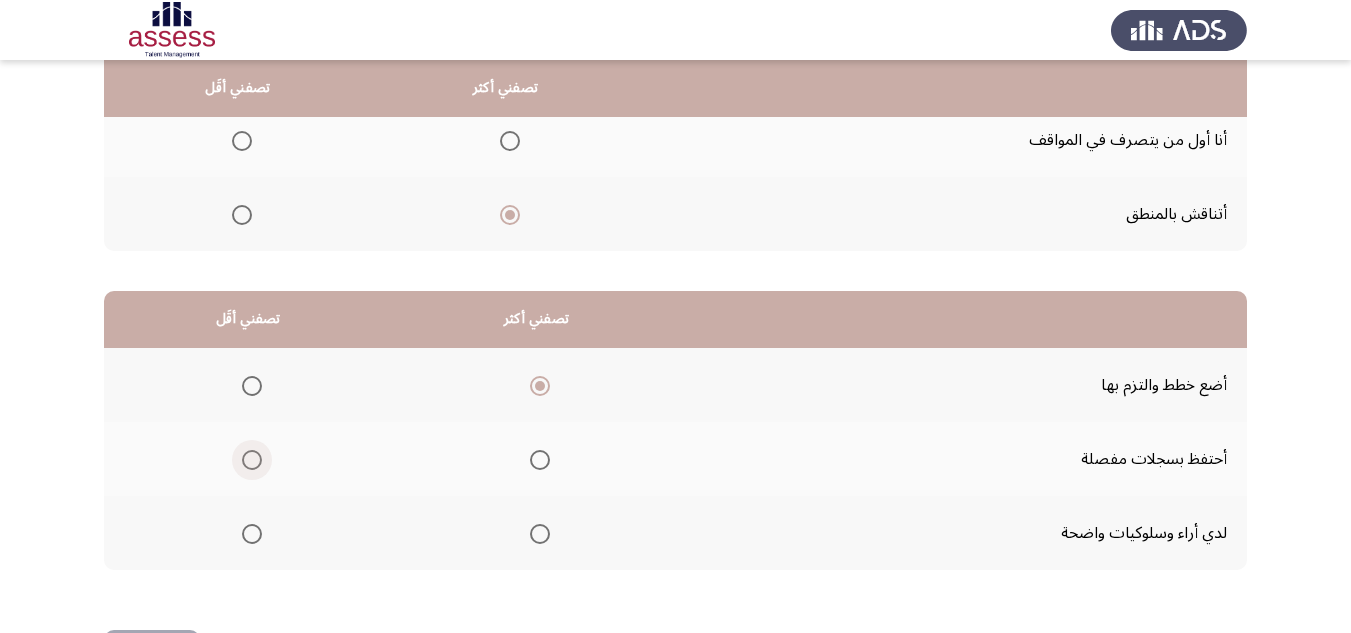click at bounding box center [252, 460] 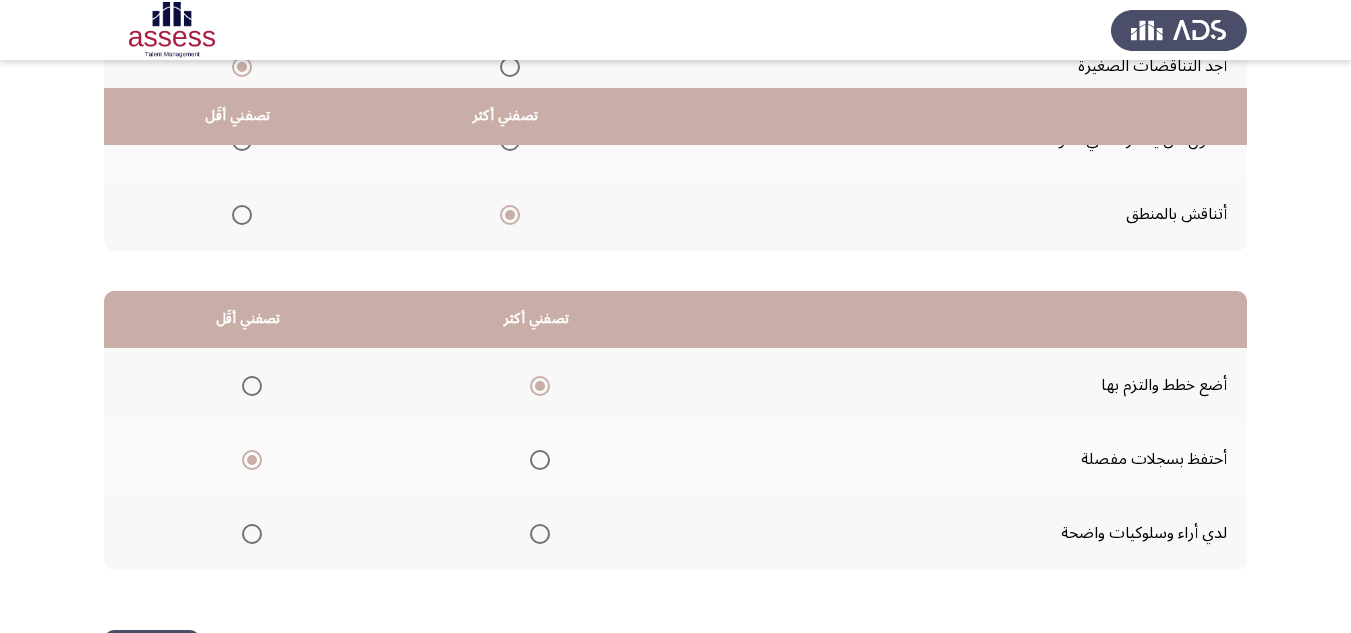 scroll, scrollTop: 377, scrollLeft: 0, axis: vertical 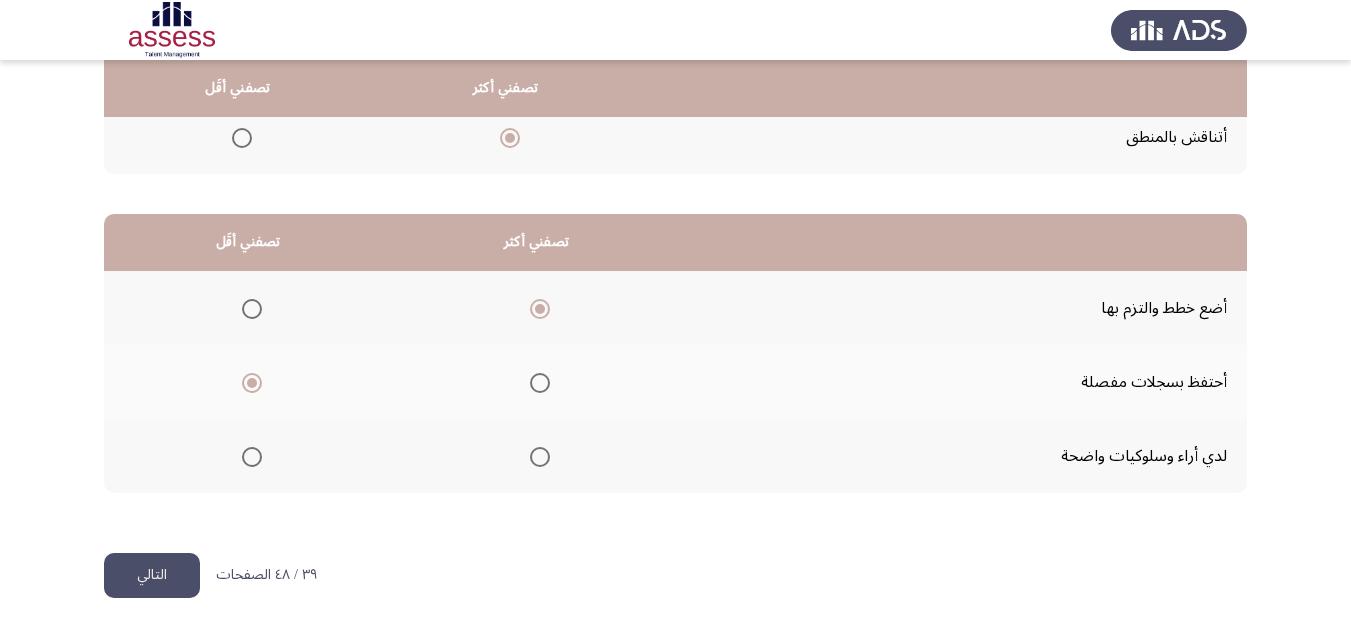 click on "التالي" 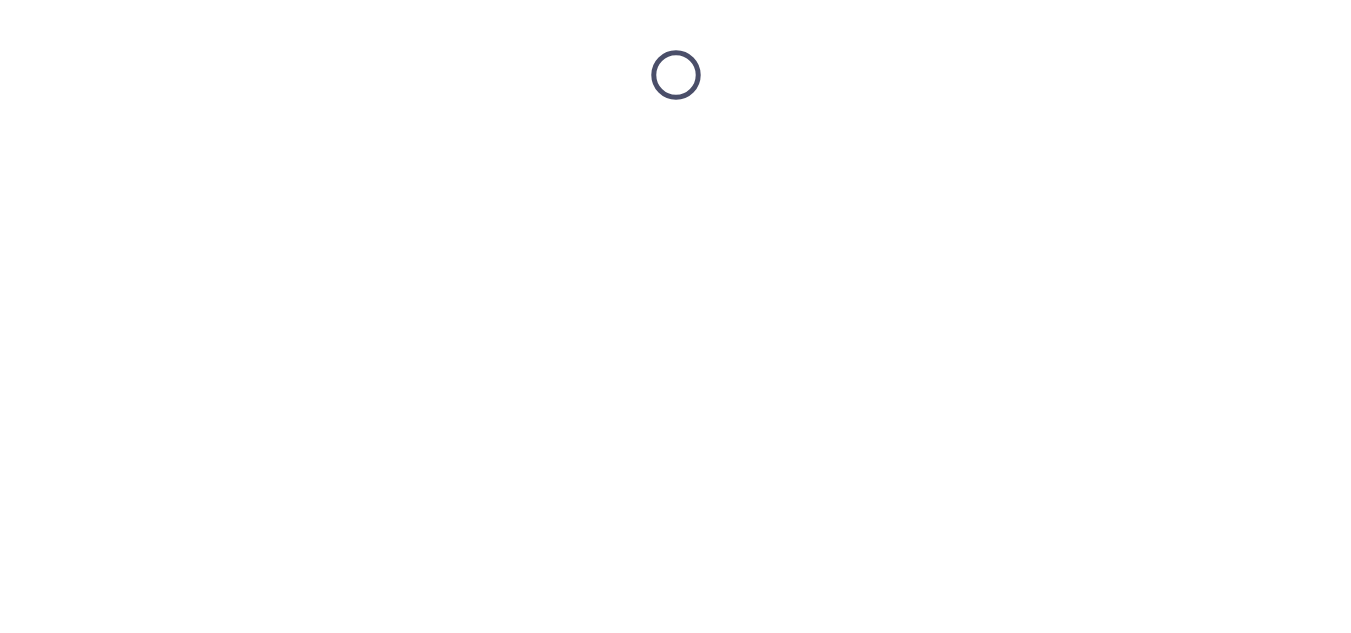 scroll, scrollTop: 0, scrollLeft: 0, axis: both 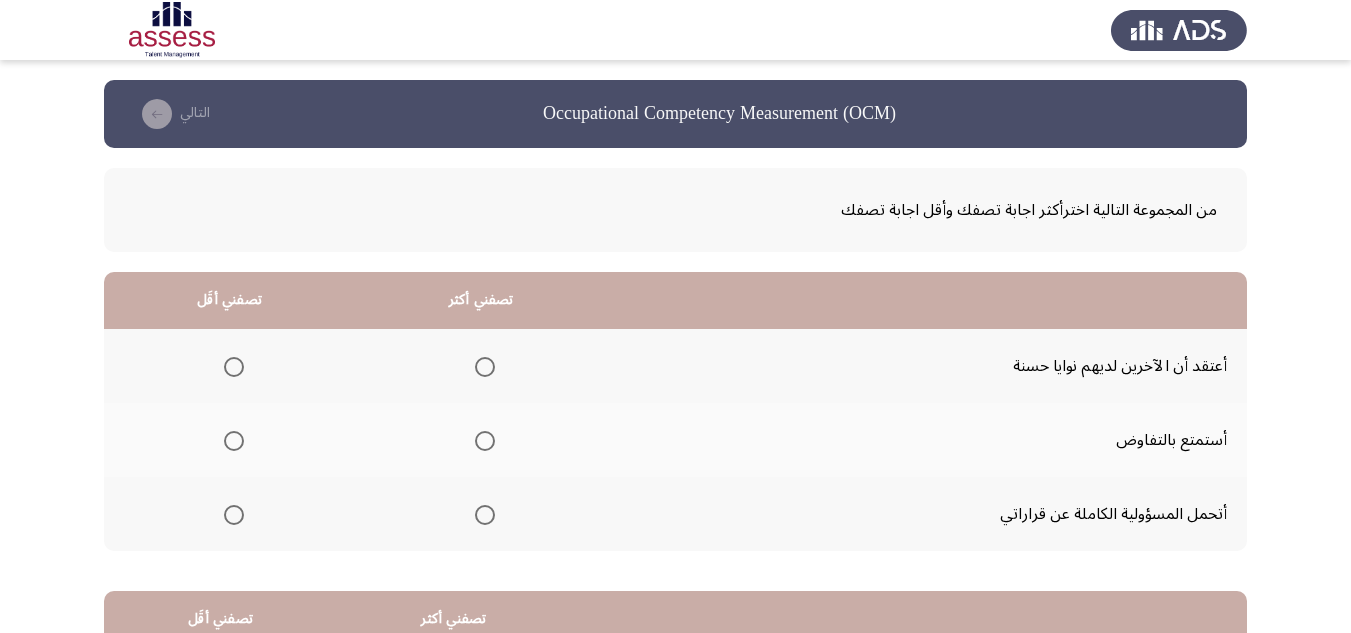 click at bounding box center [485, 441] 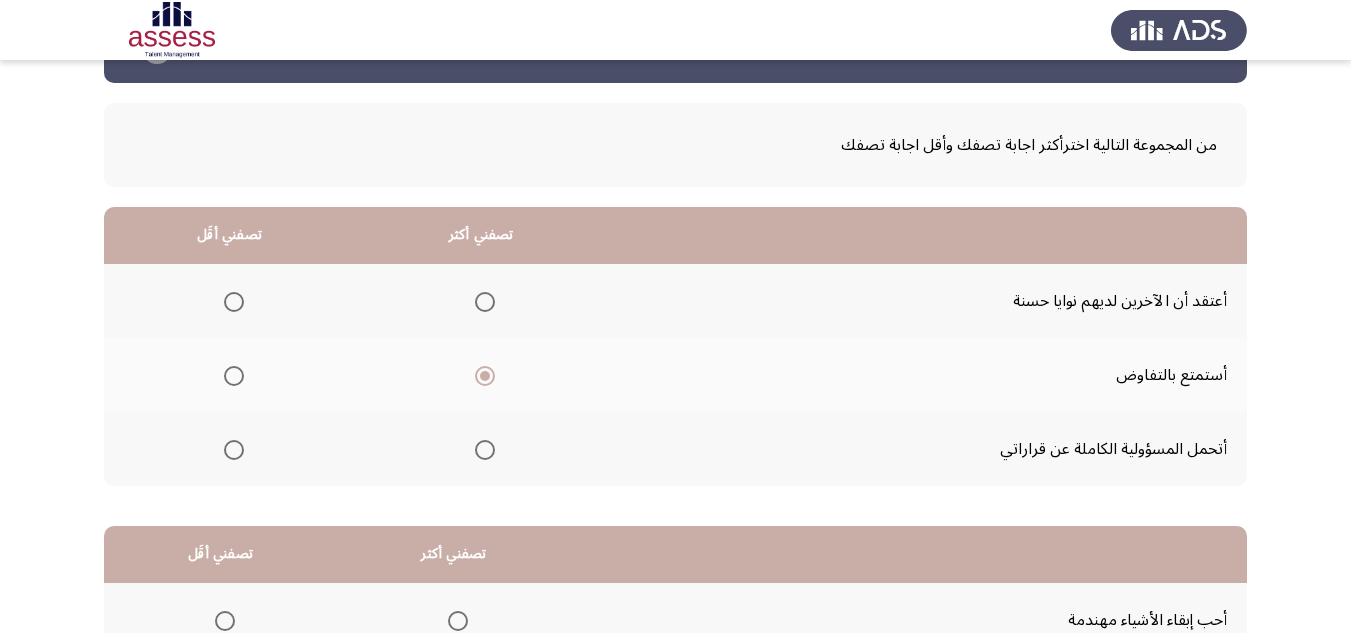 scroll, scrollTop: 100, scrollLeft: 0, axis: vertical 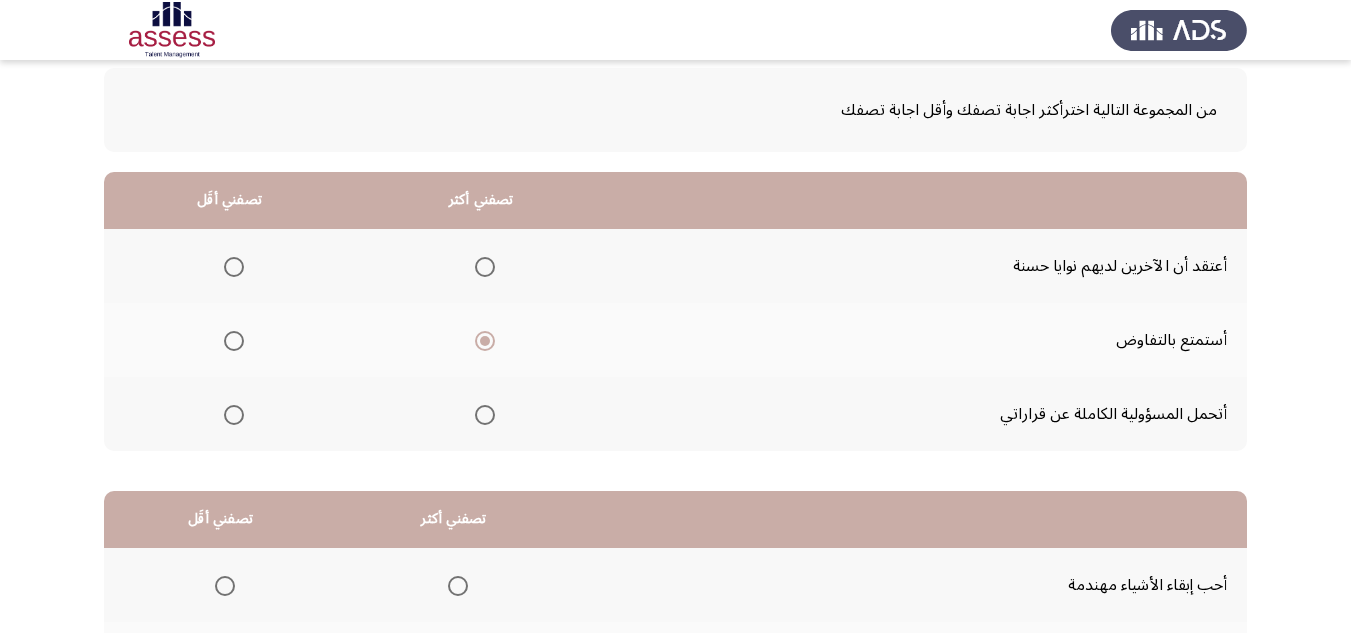 click at bounding box center (234, 267) 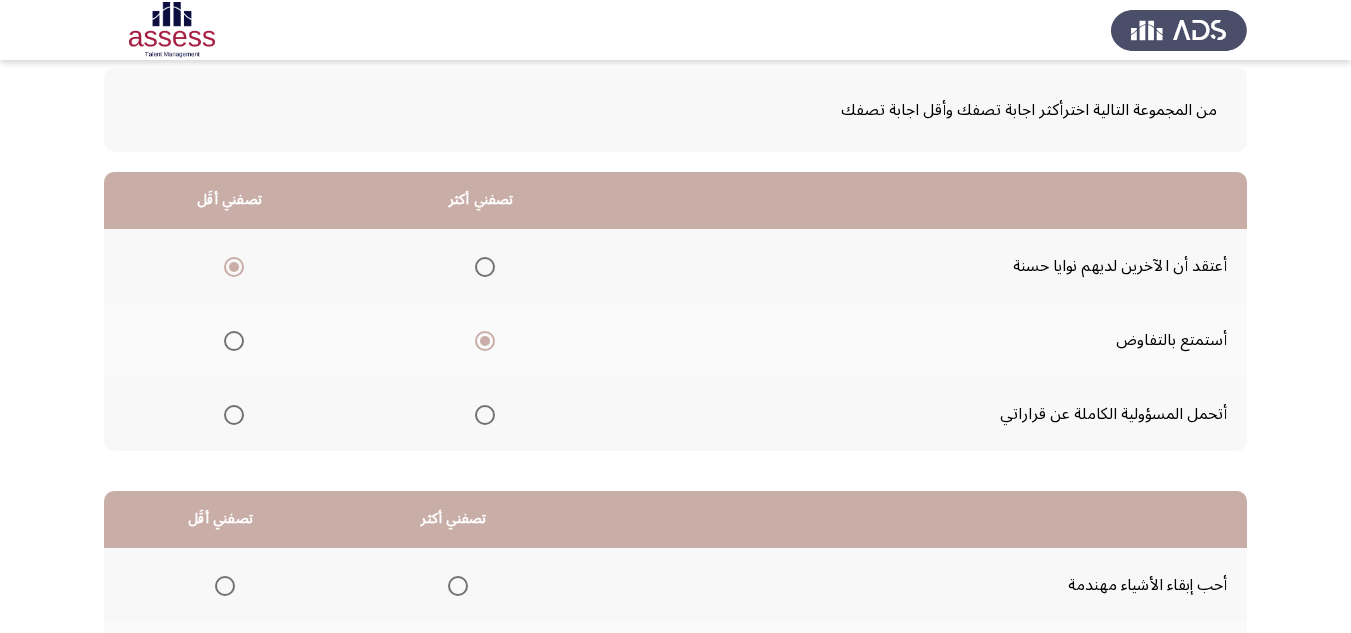 click at bounding box center [485, 415] 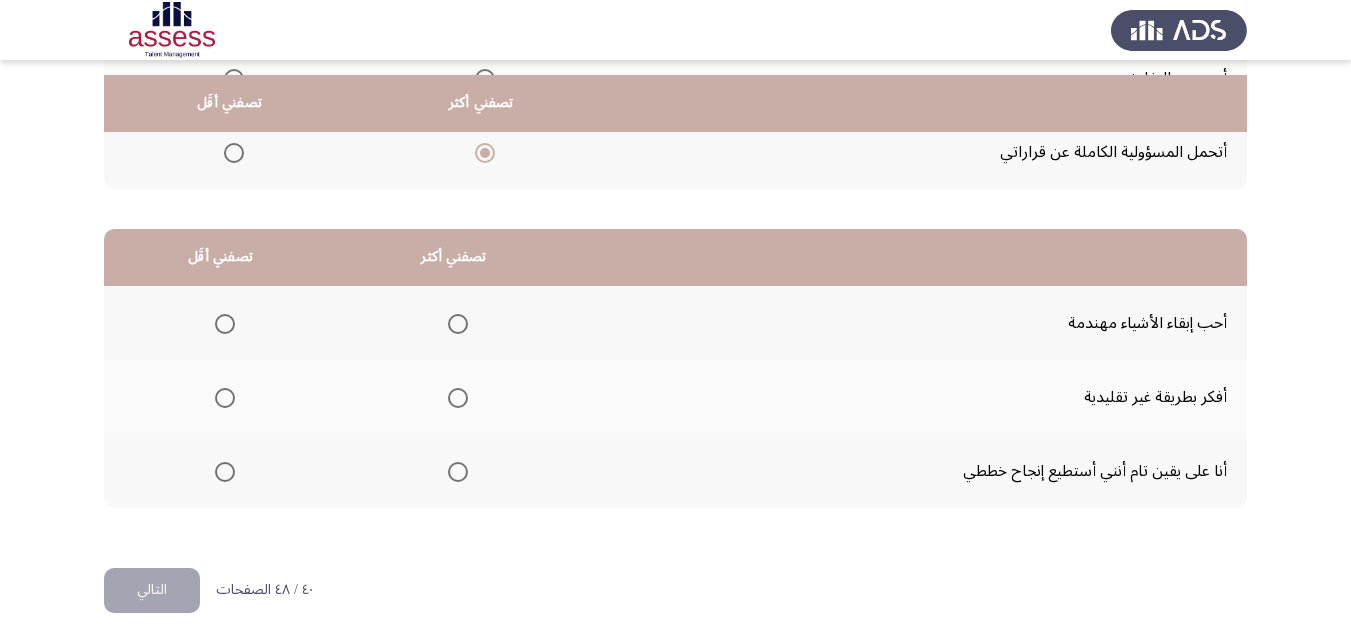 scroll, scrollTop: 377, scrollLeft: 0, axis: vertical 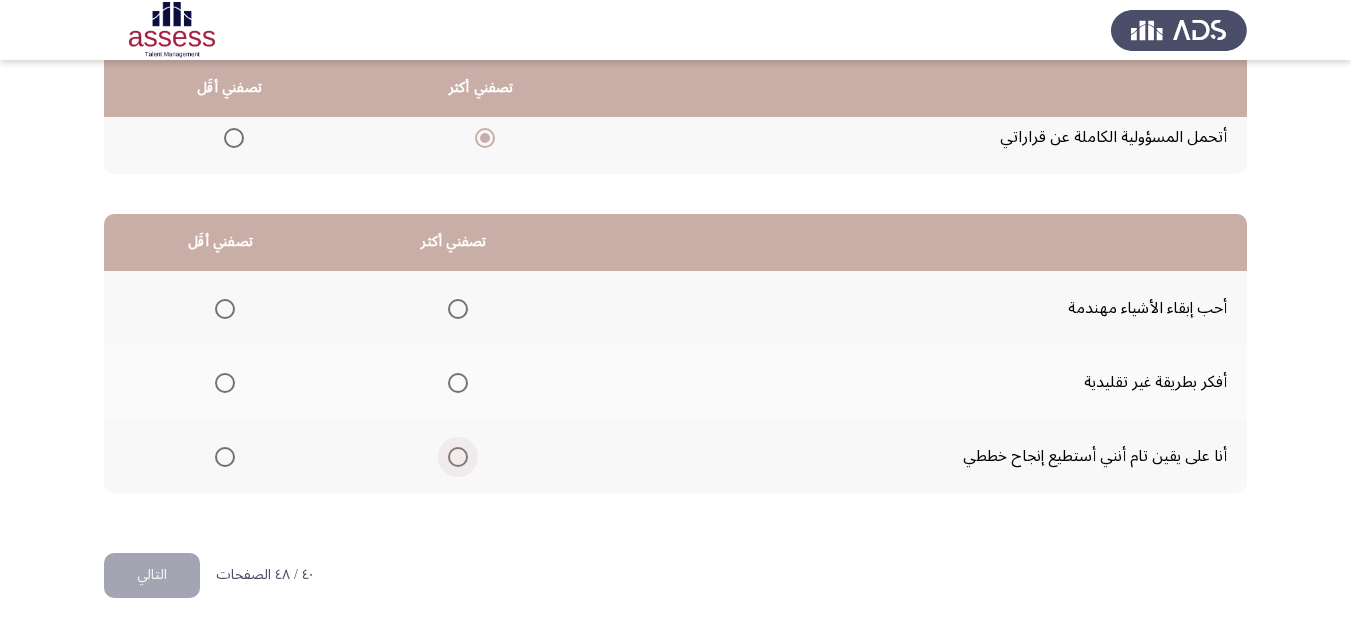 drag, startPoint x: 451, startPoint y: 455, endPoint x: 485, endPoint y: 531, distance: 83.25864 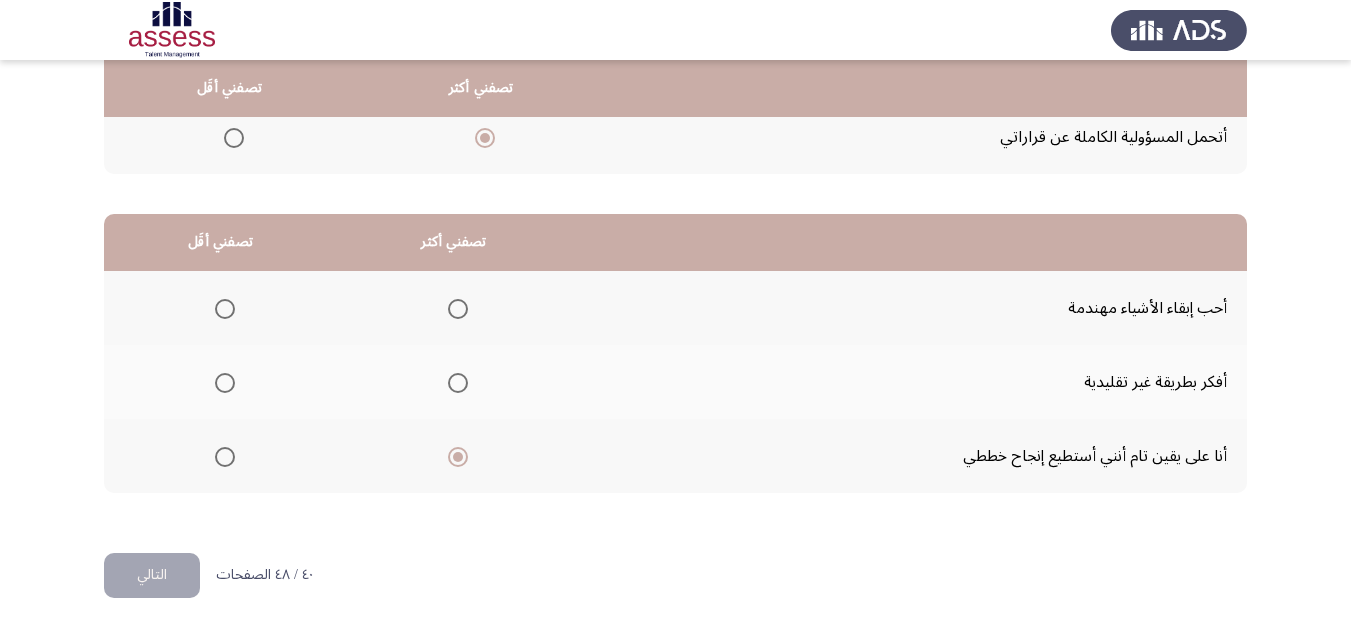 click at bounding box center (225, 309) 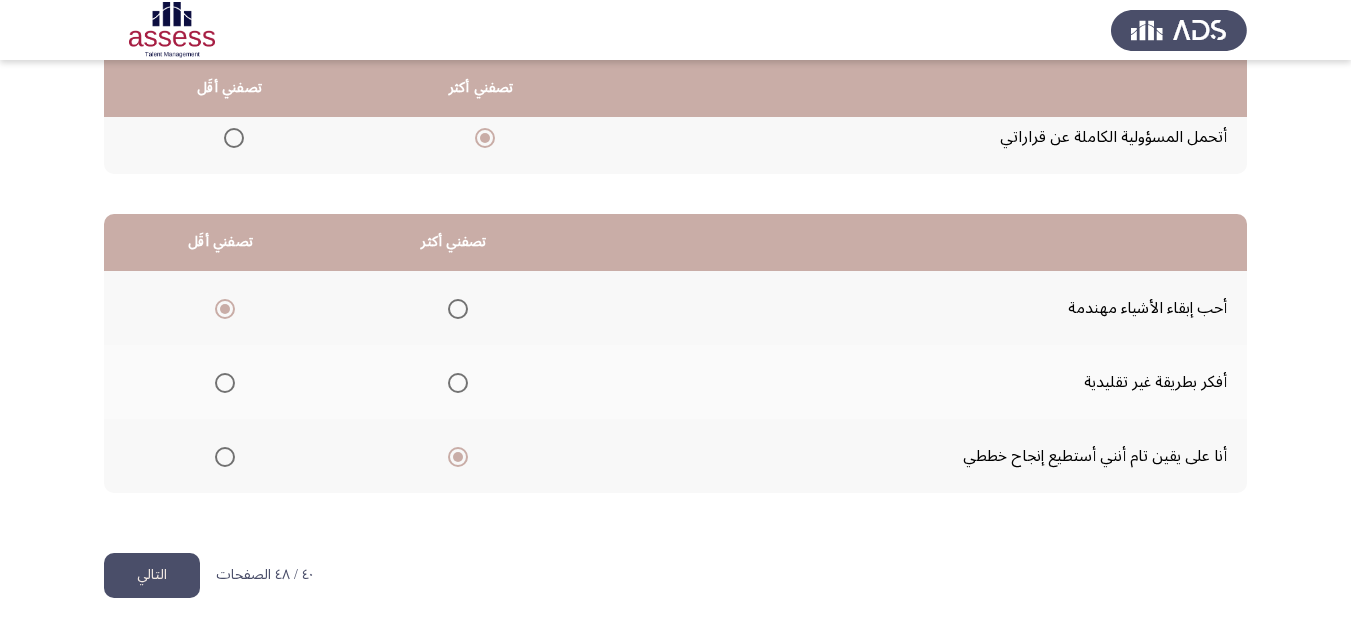 click on "التالي" 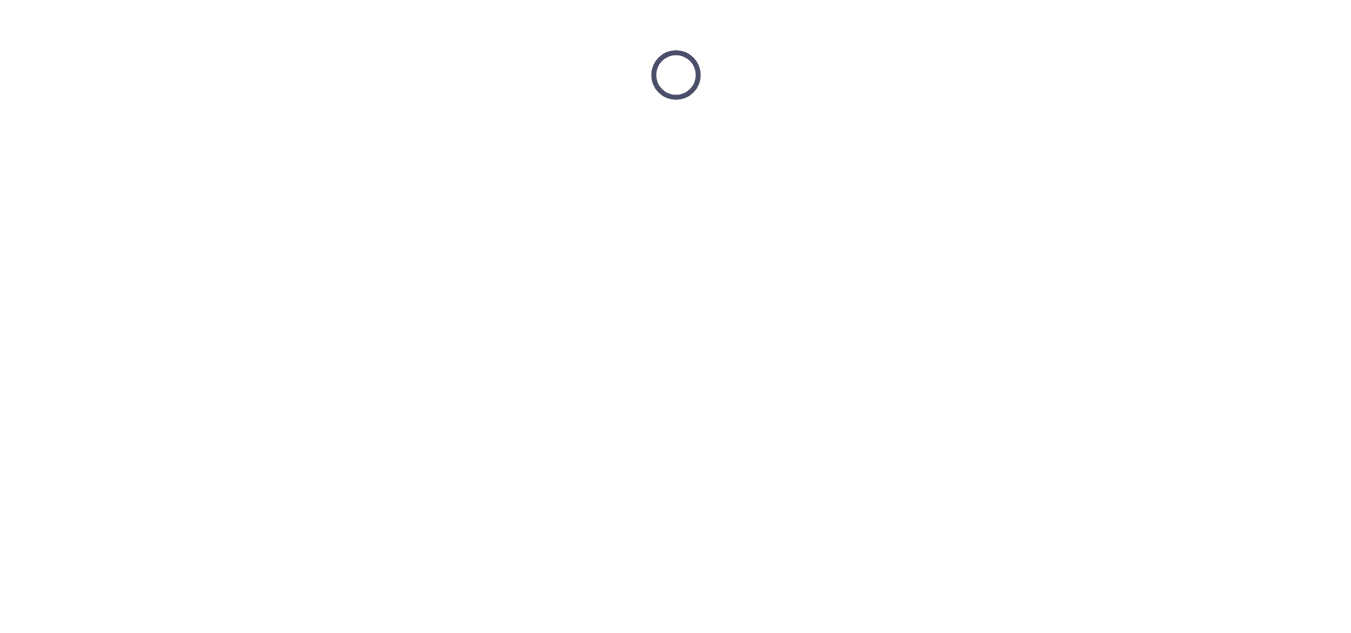 scroll, scrollTop: 0, scrollLeft: 0, axis: both 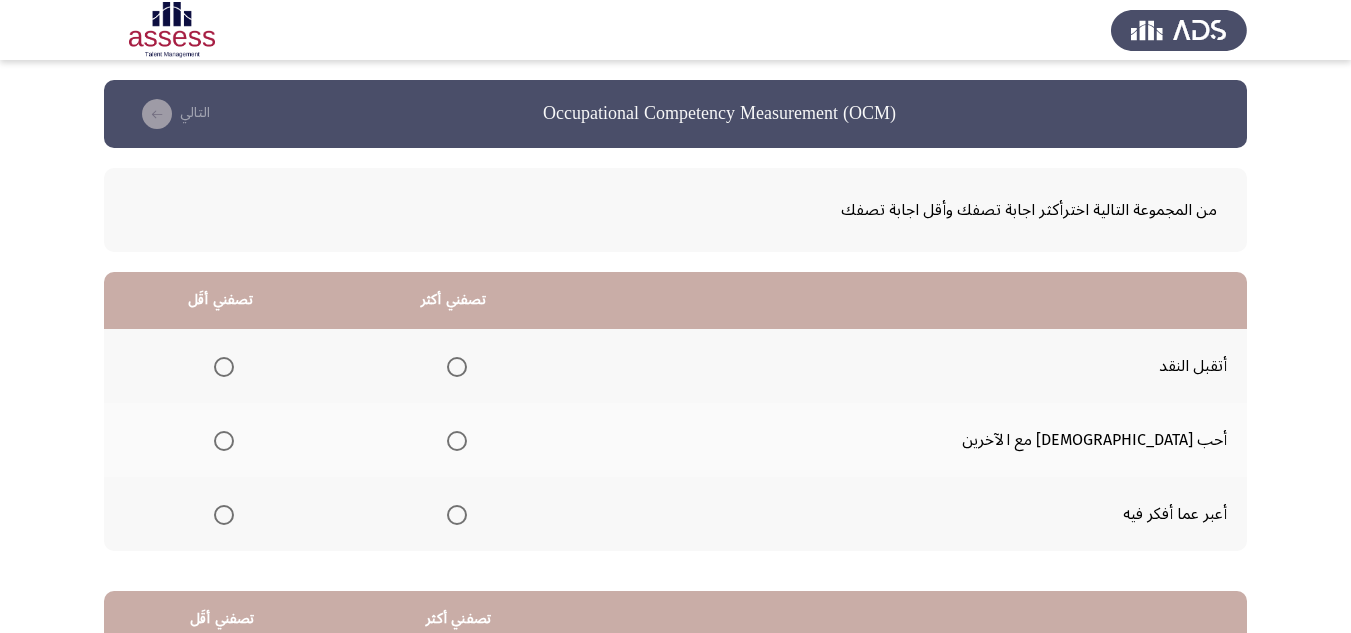click at bounding box center (457, 441) 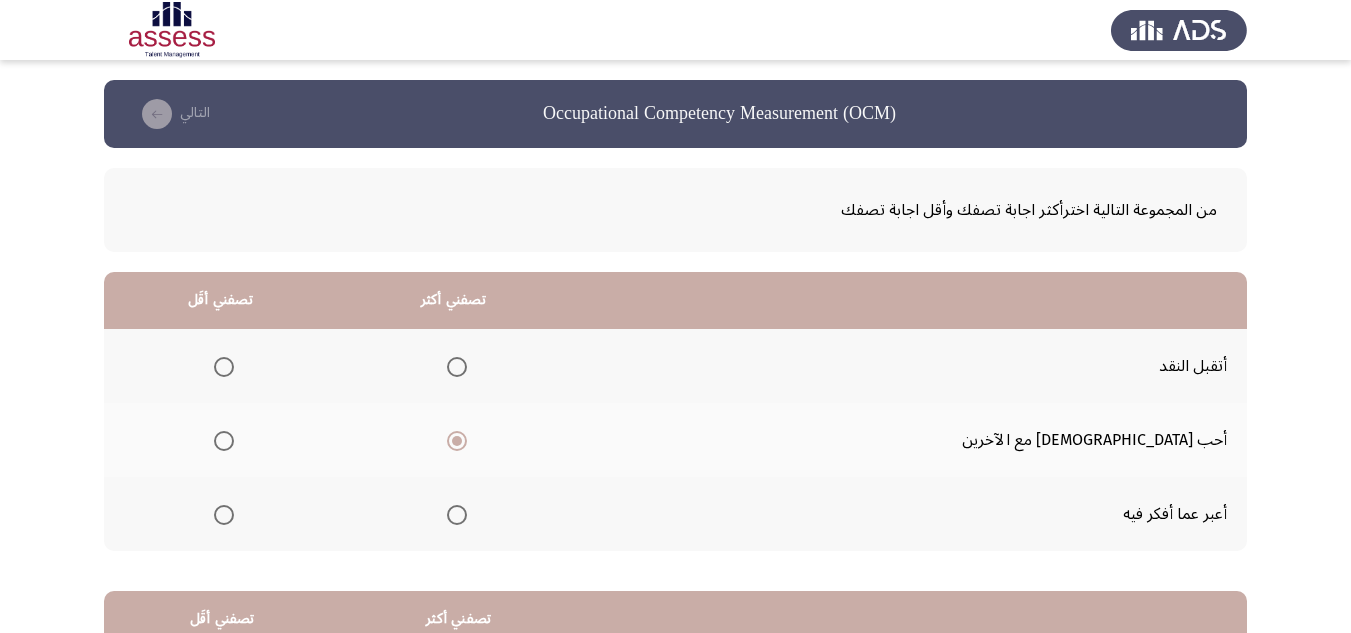 click at bounding box center [224, 515] 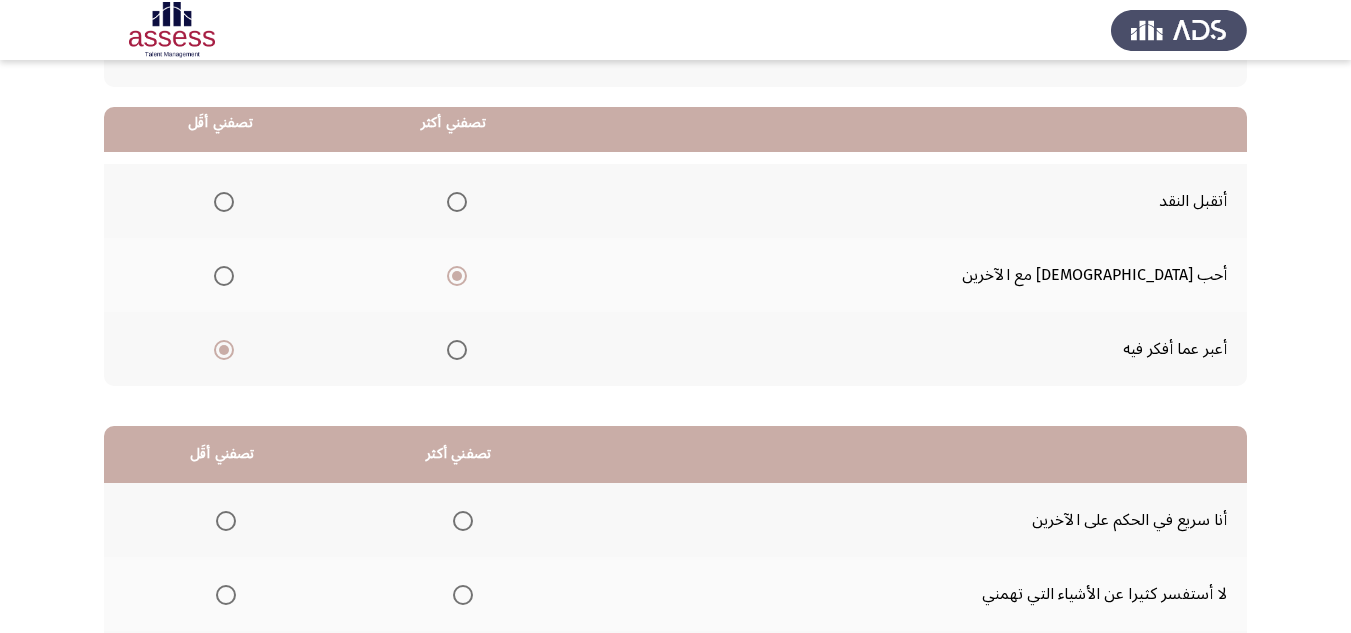 scroll, scrollTop: 200, scrollLeft: 0, axis: vertical 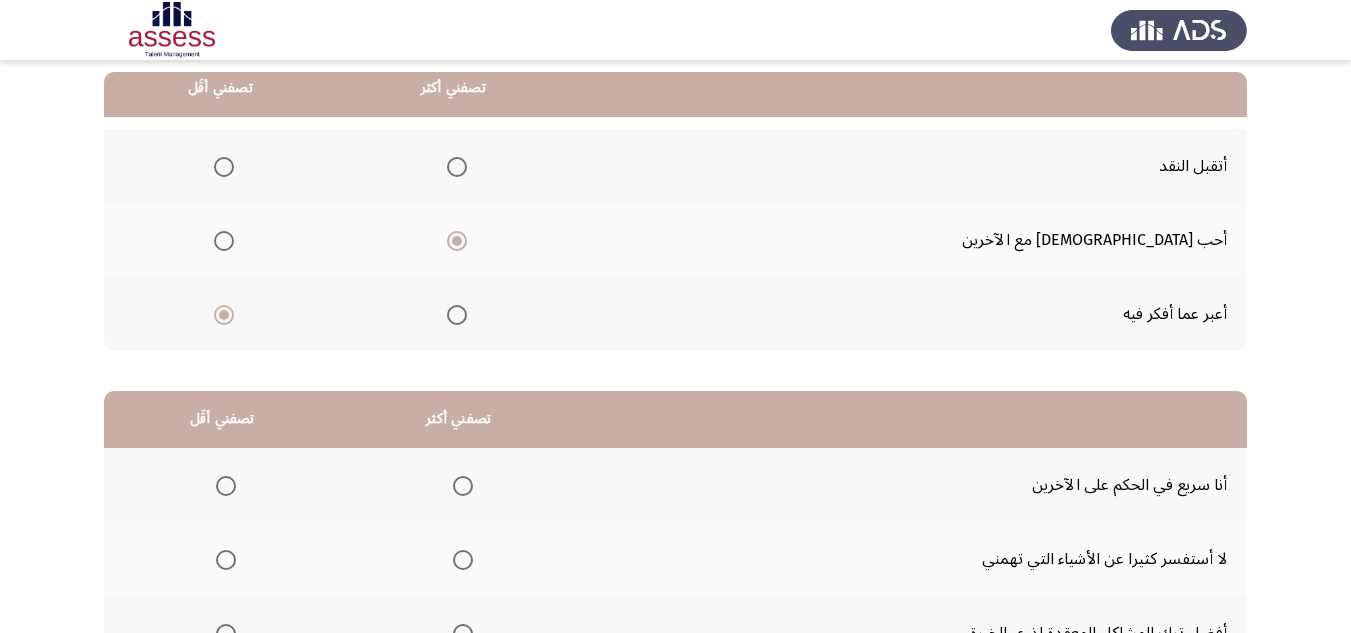 click at bounding box center [457, 167] 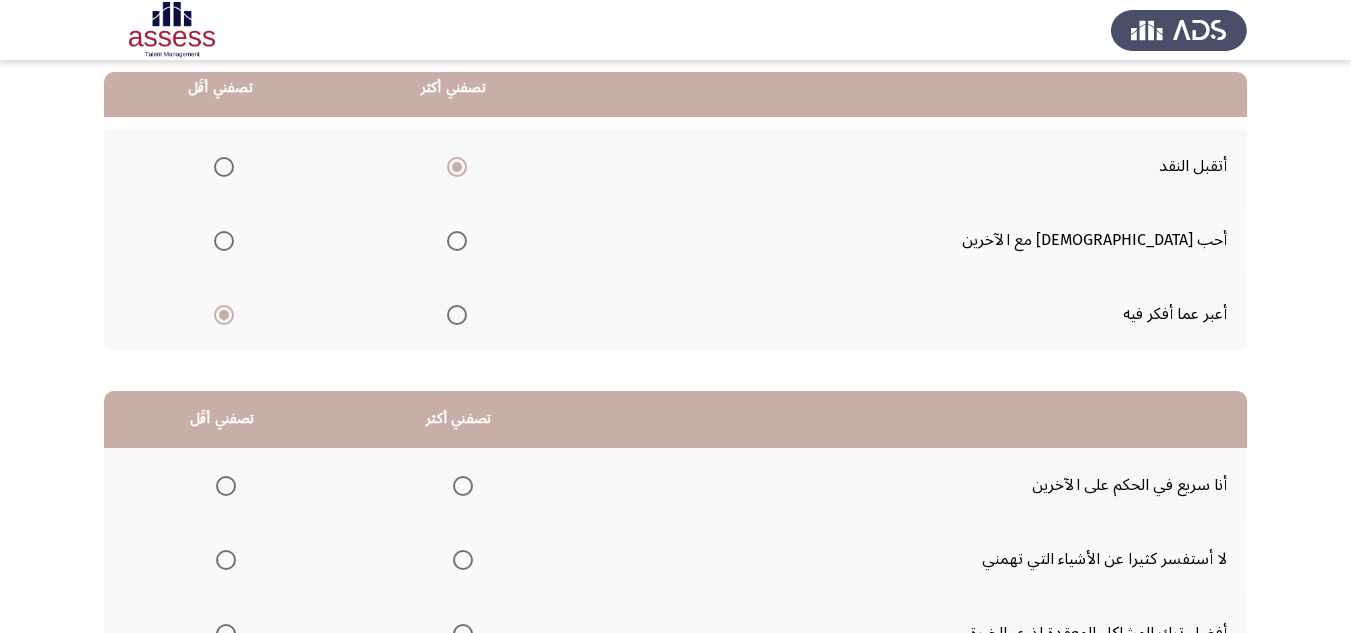 click at bounding box center (457, 241) 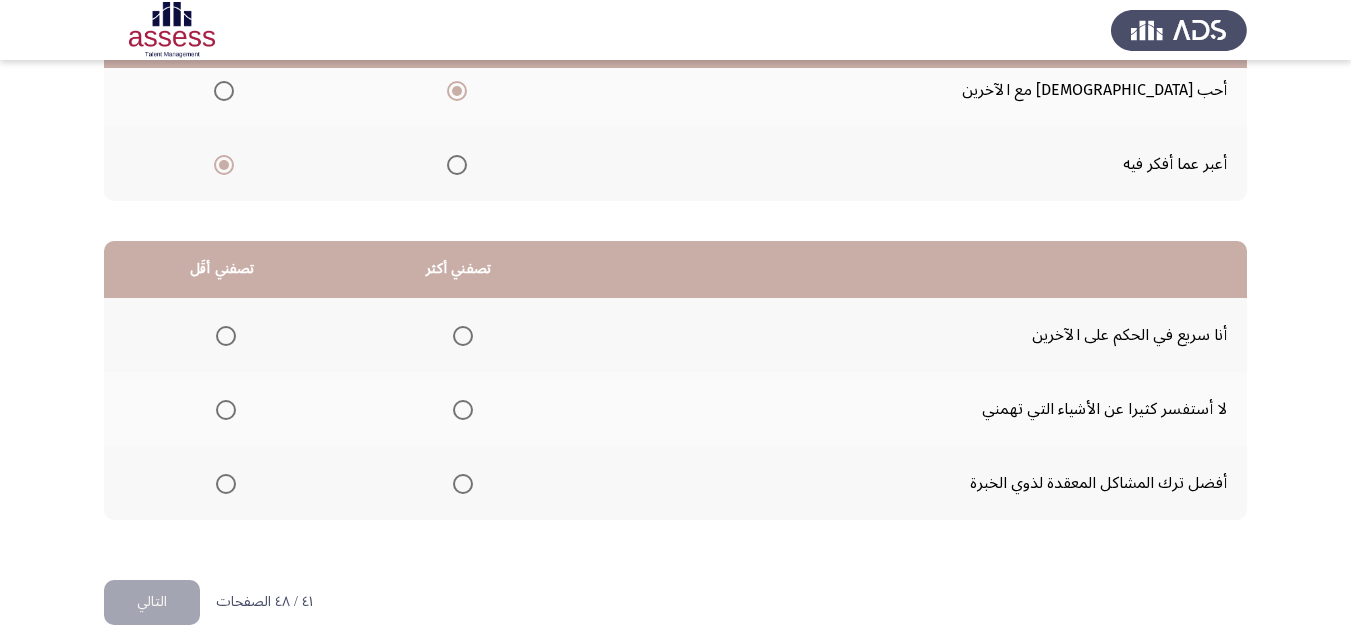 scroll, scrollTop: 377, scrollLeft: 0, axis: vertical 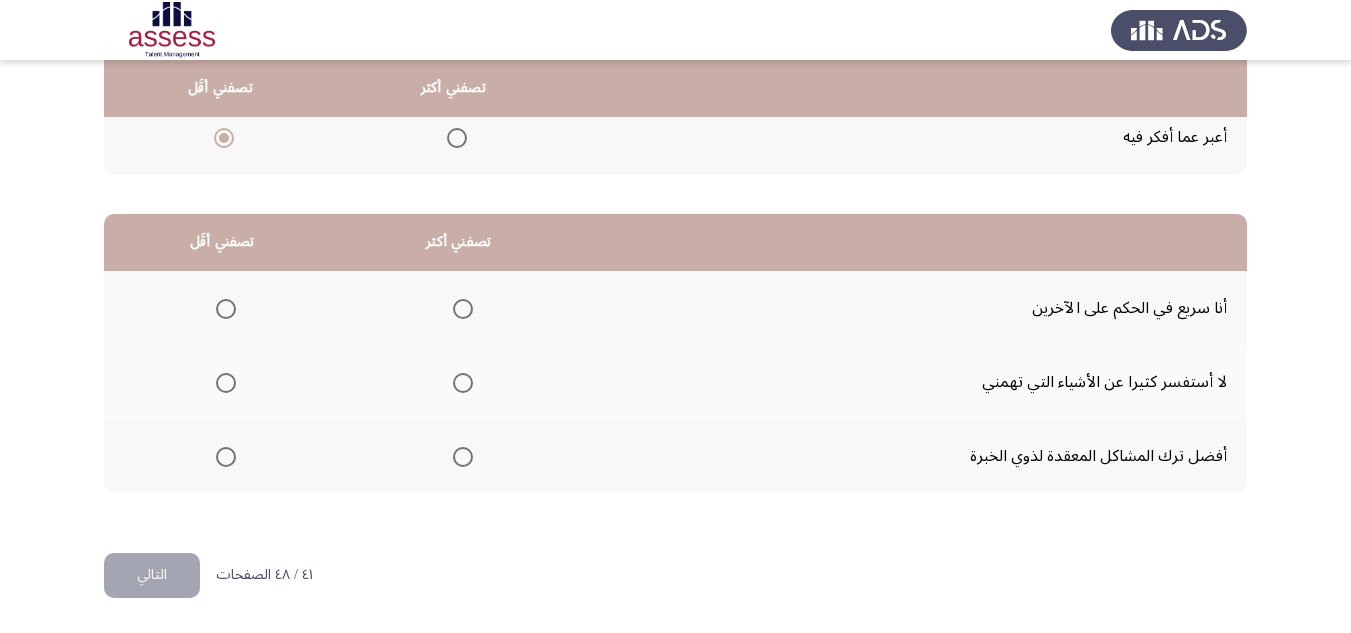 click at bounding box center [226, 309] 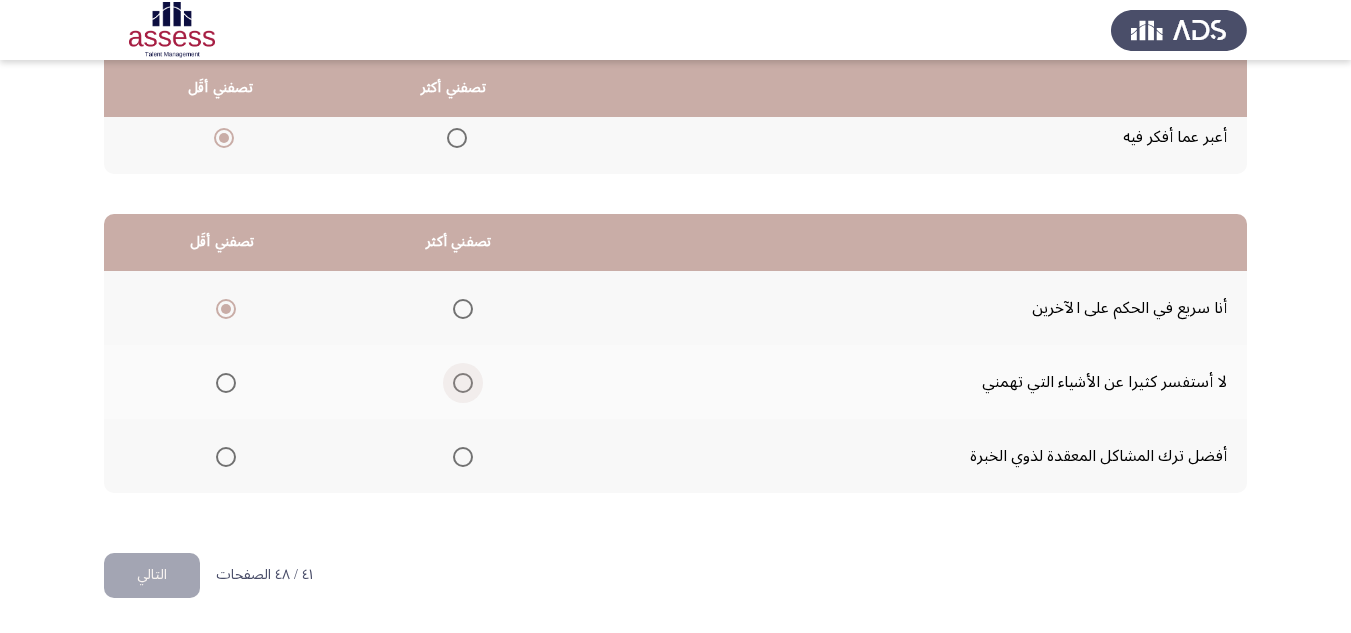 click at bounding box center (463, 383) 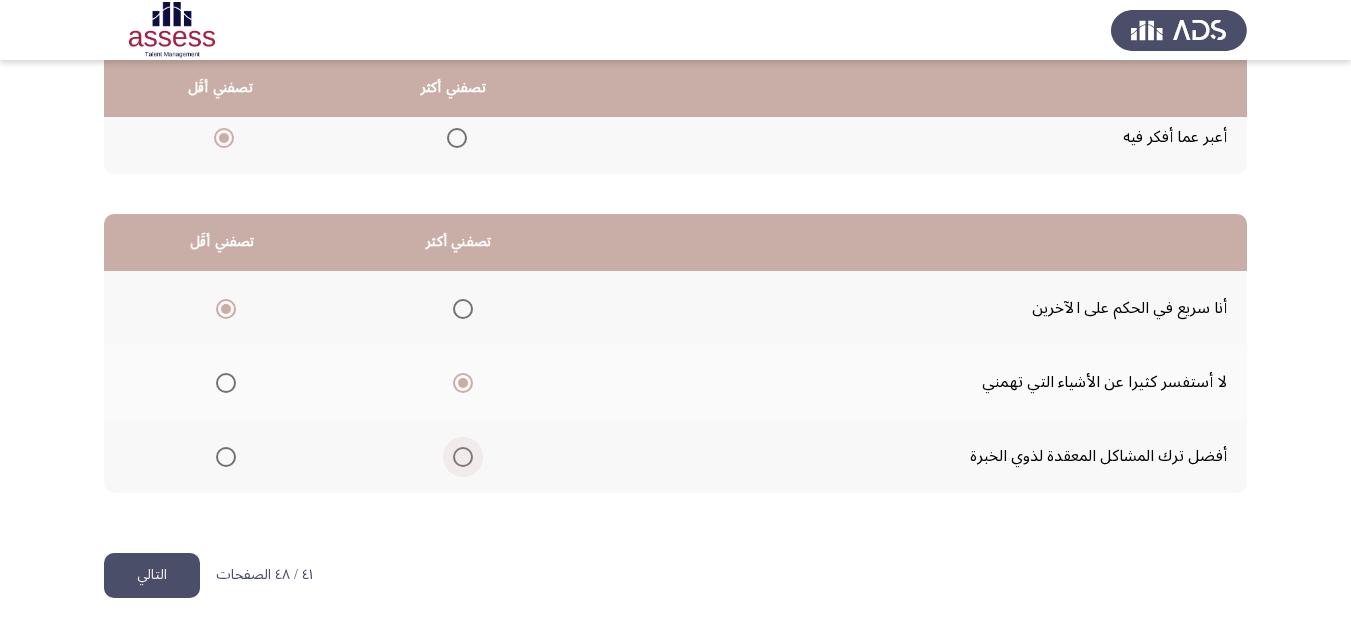 click at bounding box center (463, 457) 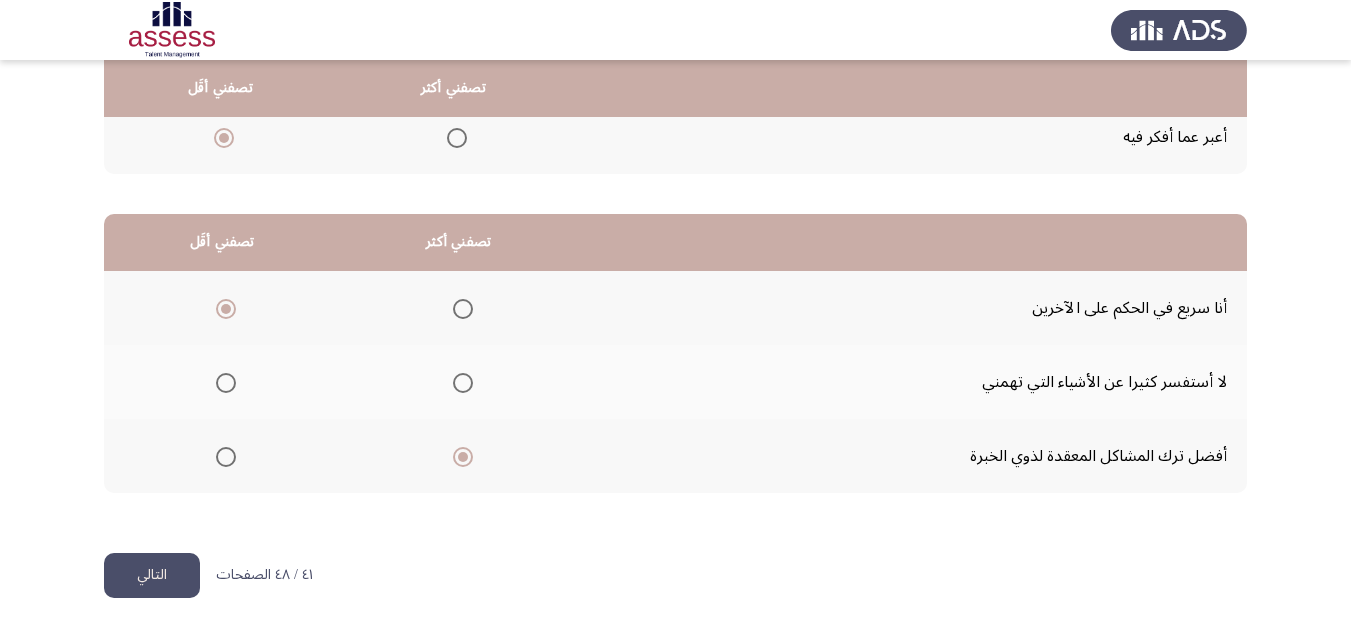 click on "التالي" 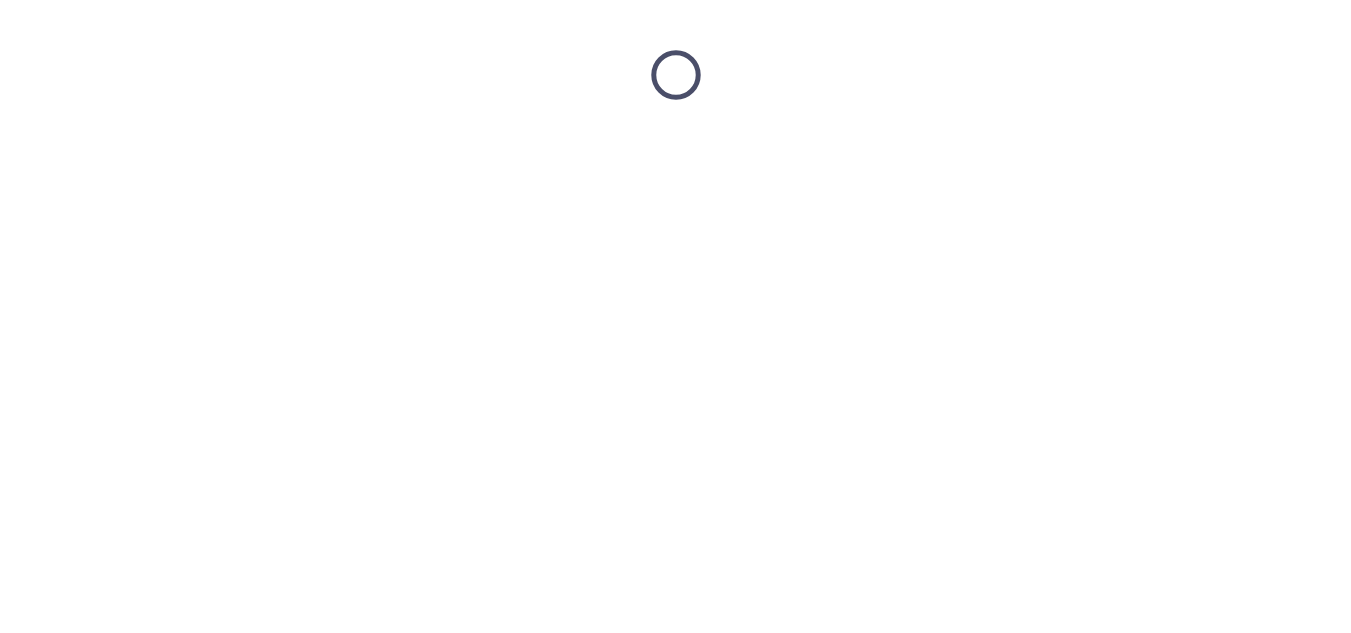 scroll, scrollTop: 0, scrollLeft: 0, axis: both 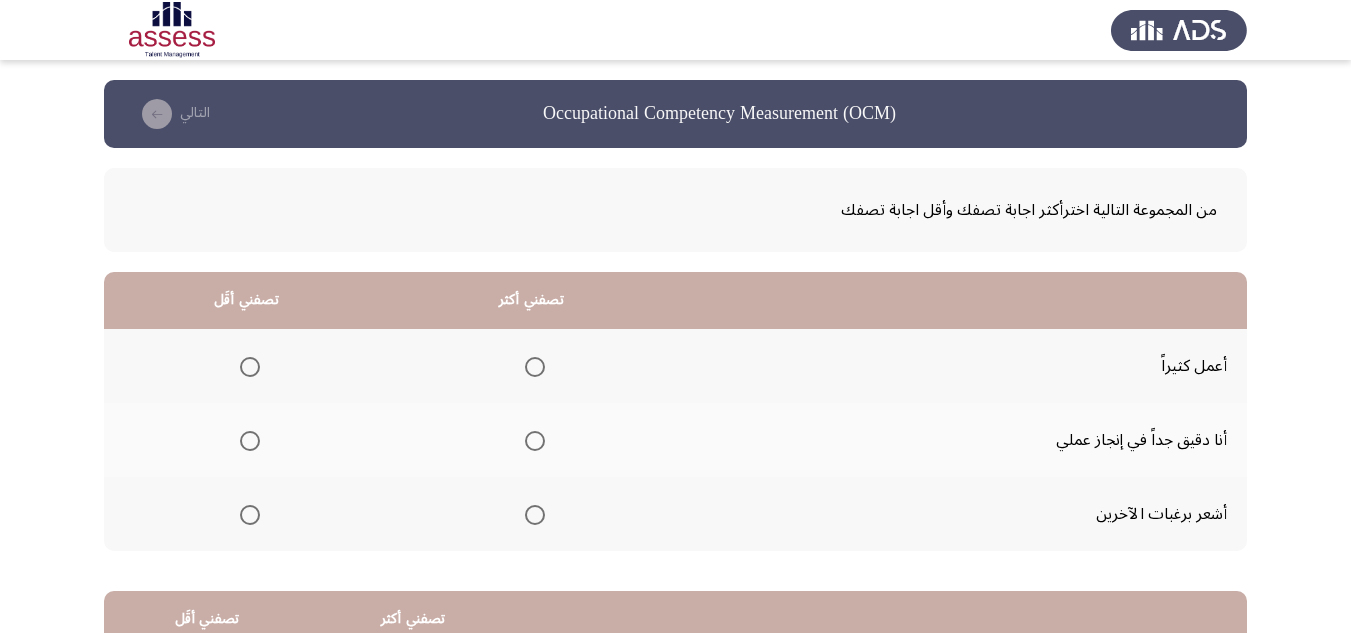 click at bounding box center (535, 441) 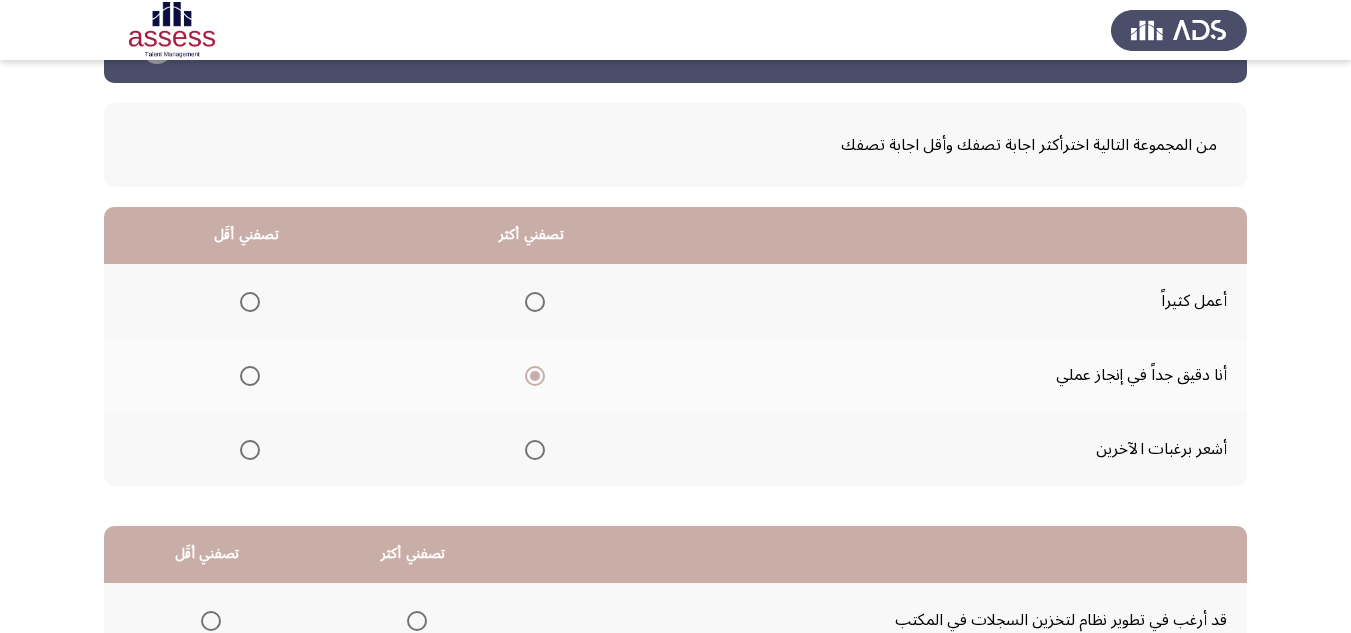 scroll, scrollTop: 100, scrollLeft: 0, axis: vertical 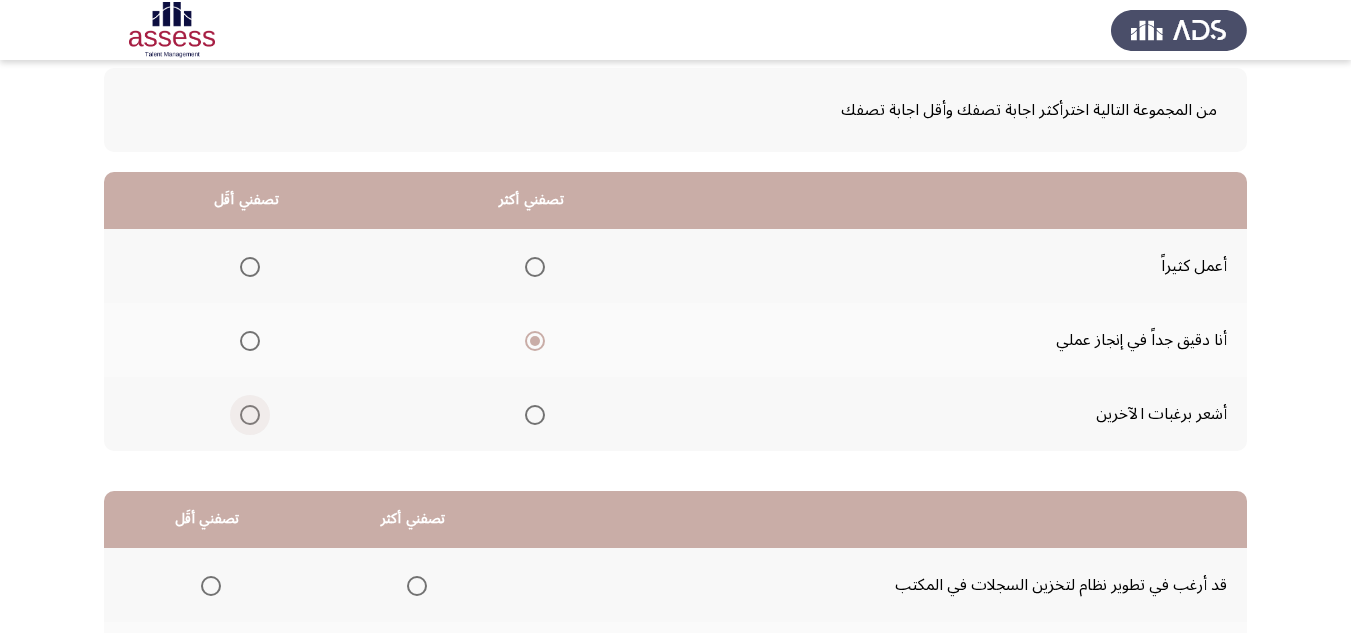 click at bounding box center [250, 415] 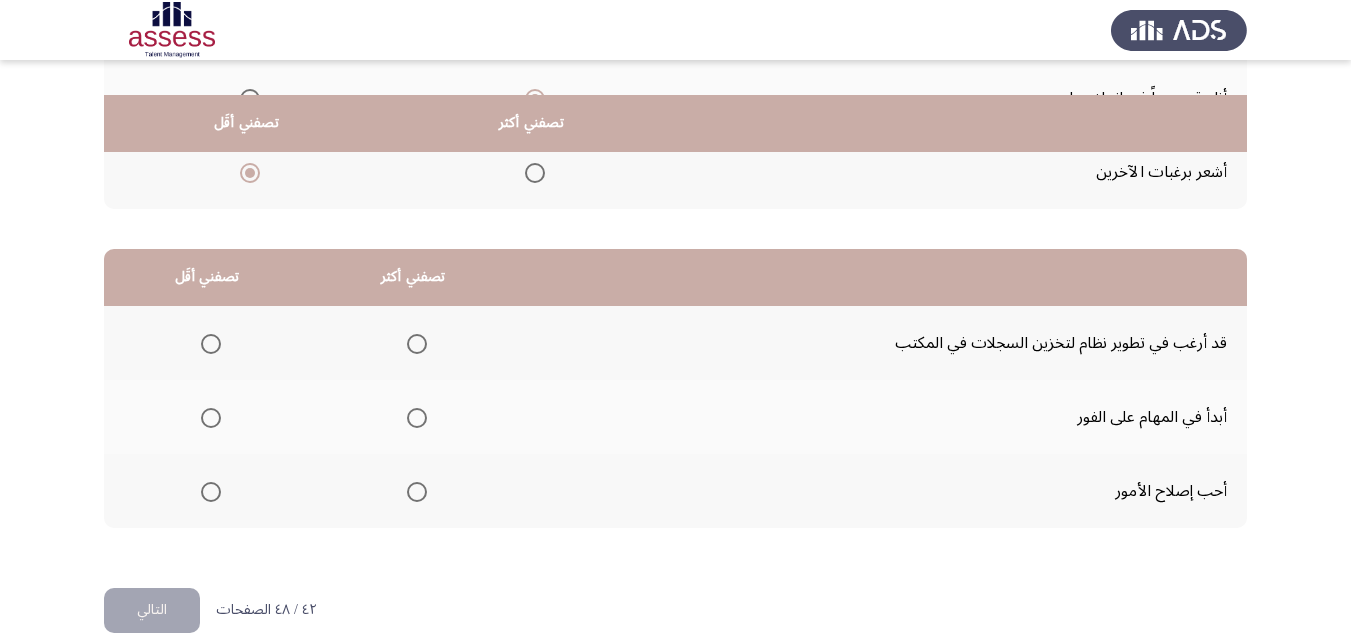 scroll, scrollTop: 377, scrollLeft: 0, axis: vertical 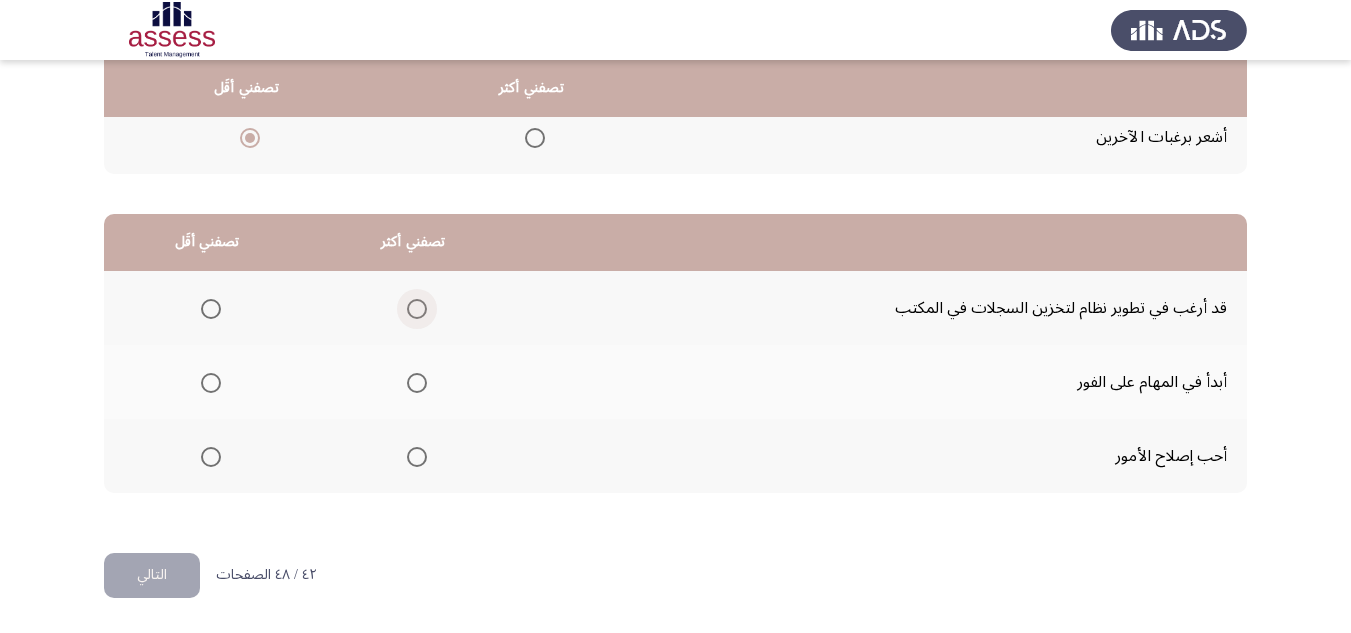click at bounding box center [417, 309] 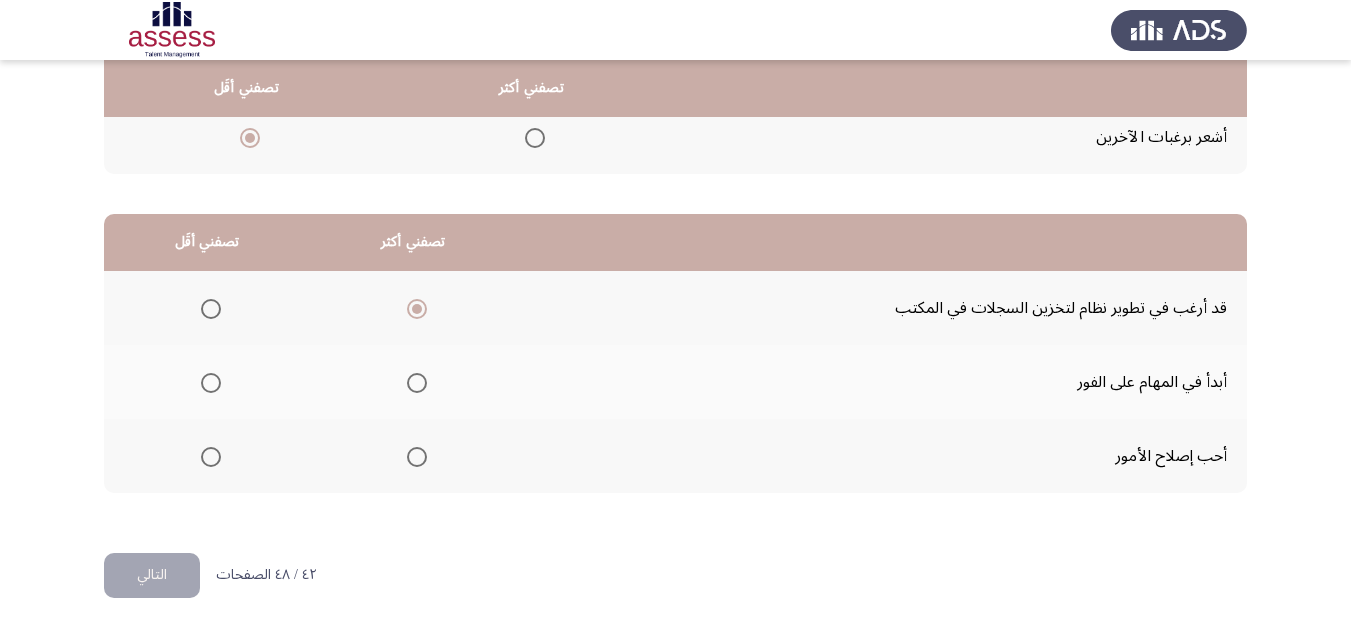 click at bounding box center (211, 383) 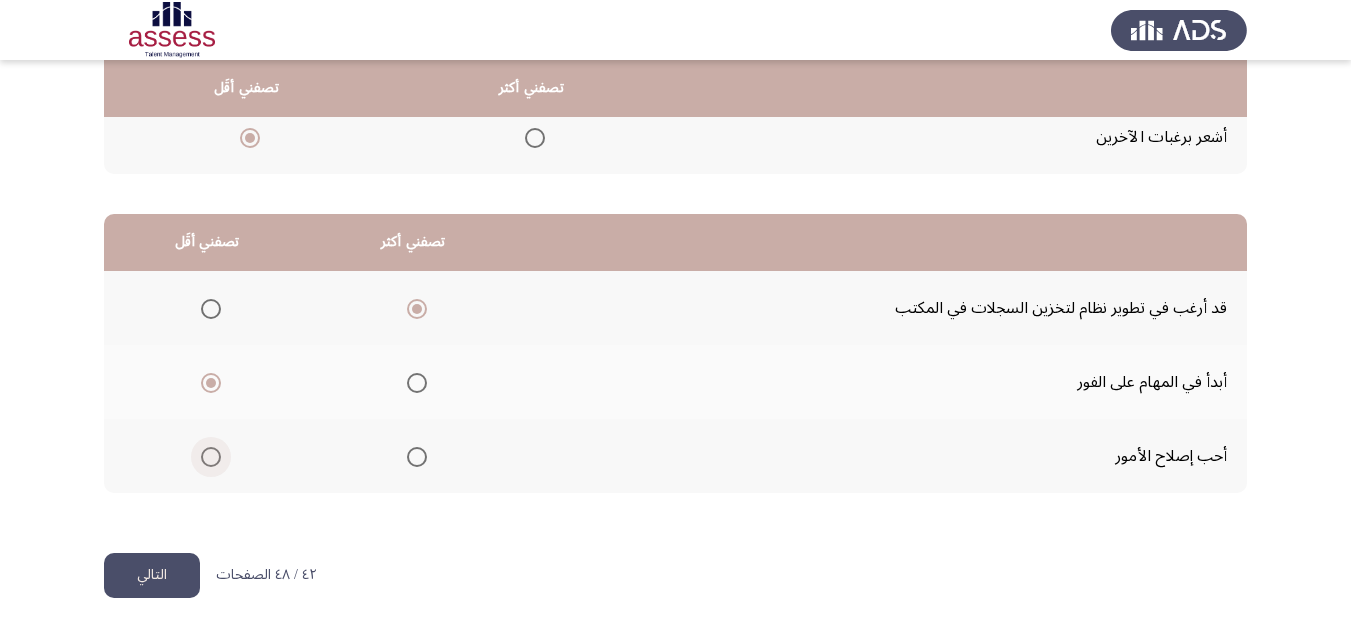 click at bounding box center [211, 457] 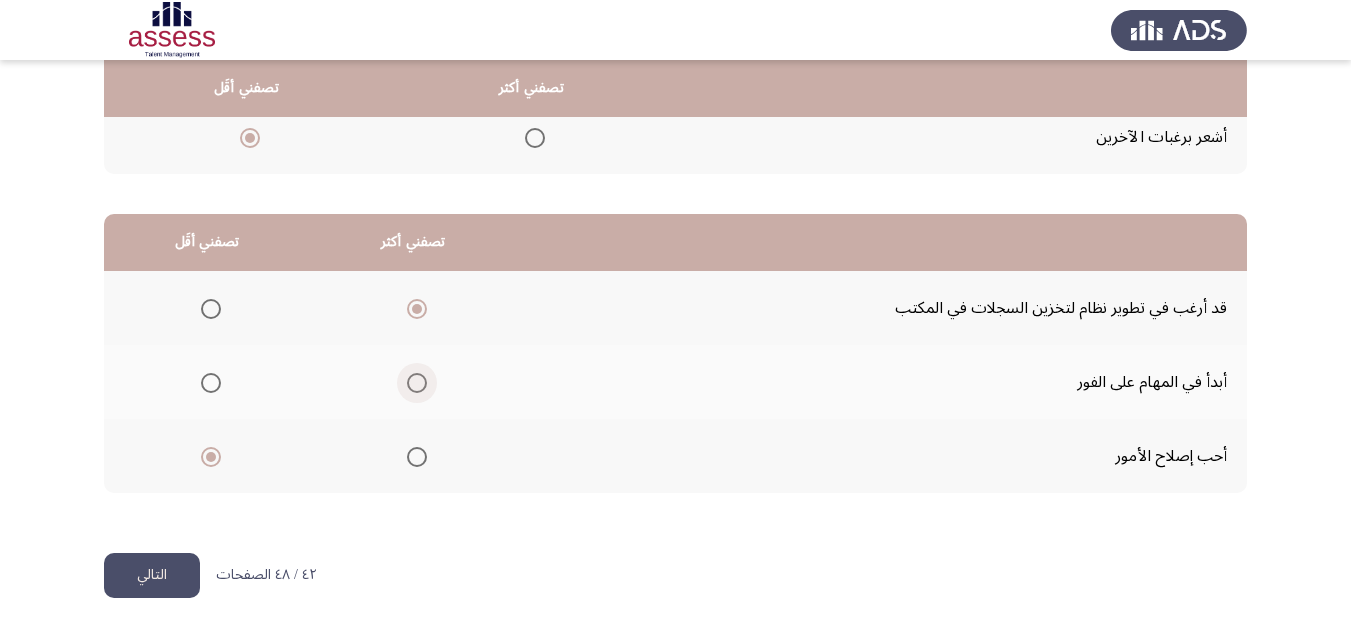 click at bounding box center [417, 383] 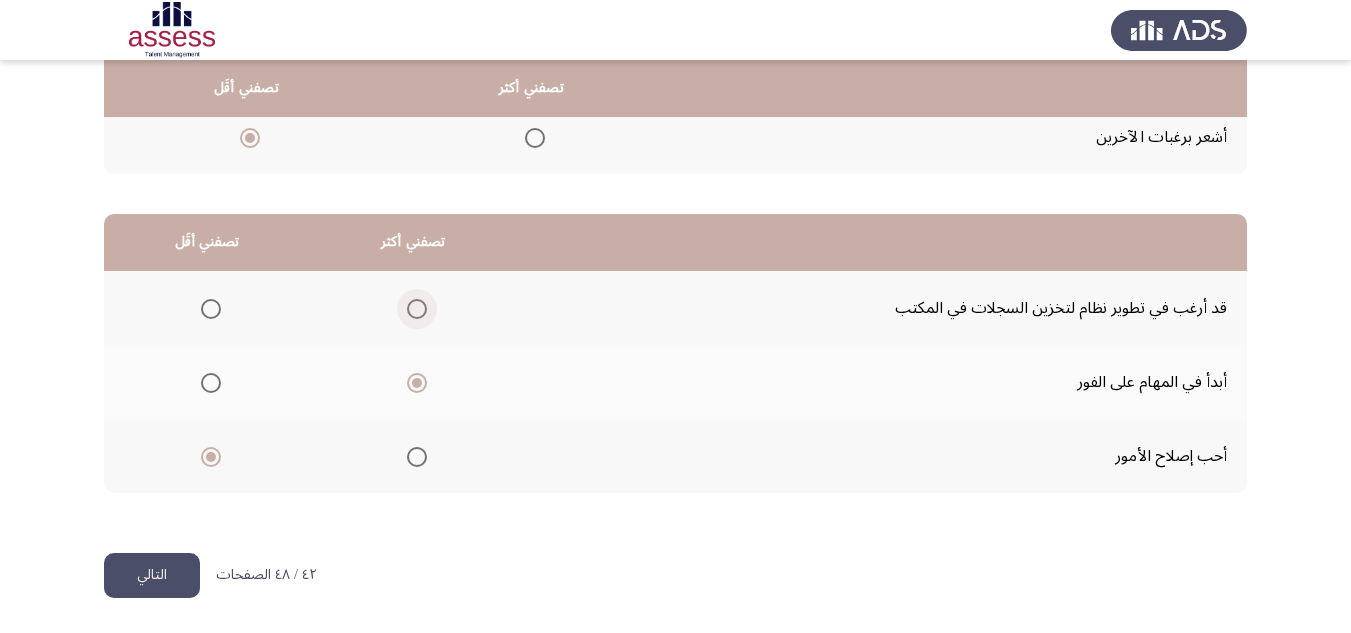click at bounding box center [417, 309] 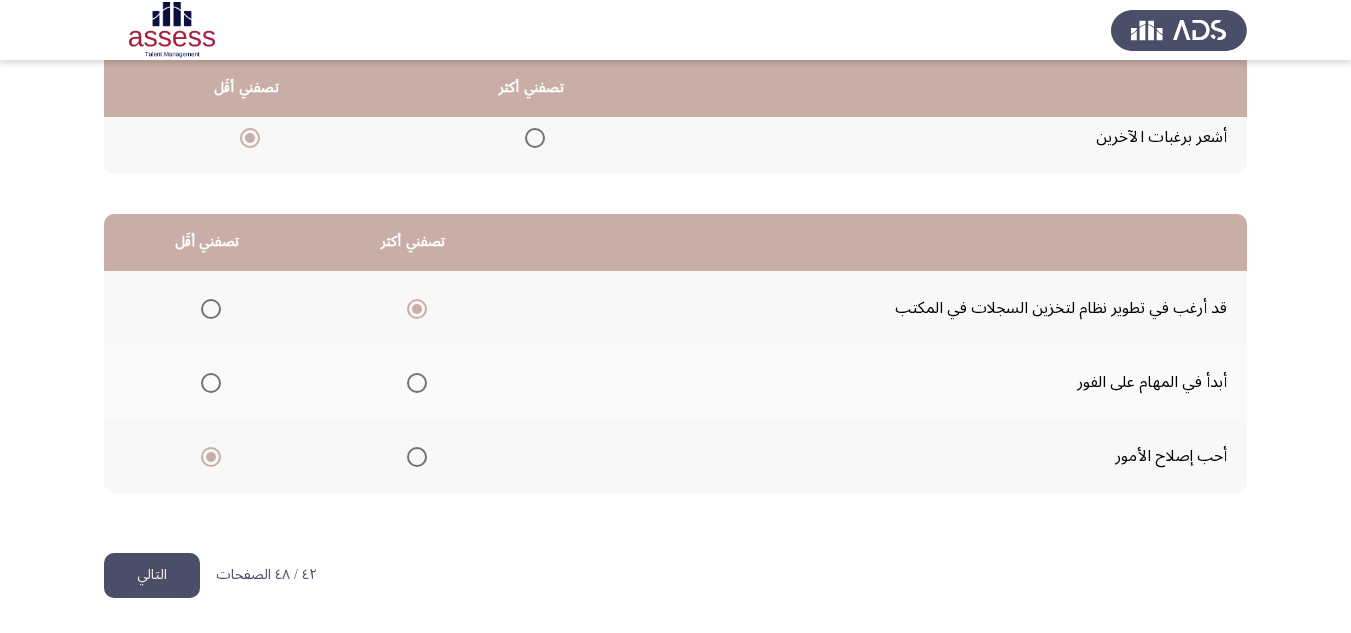 click on "التالي" 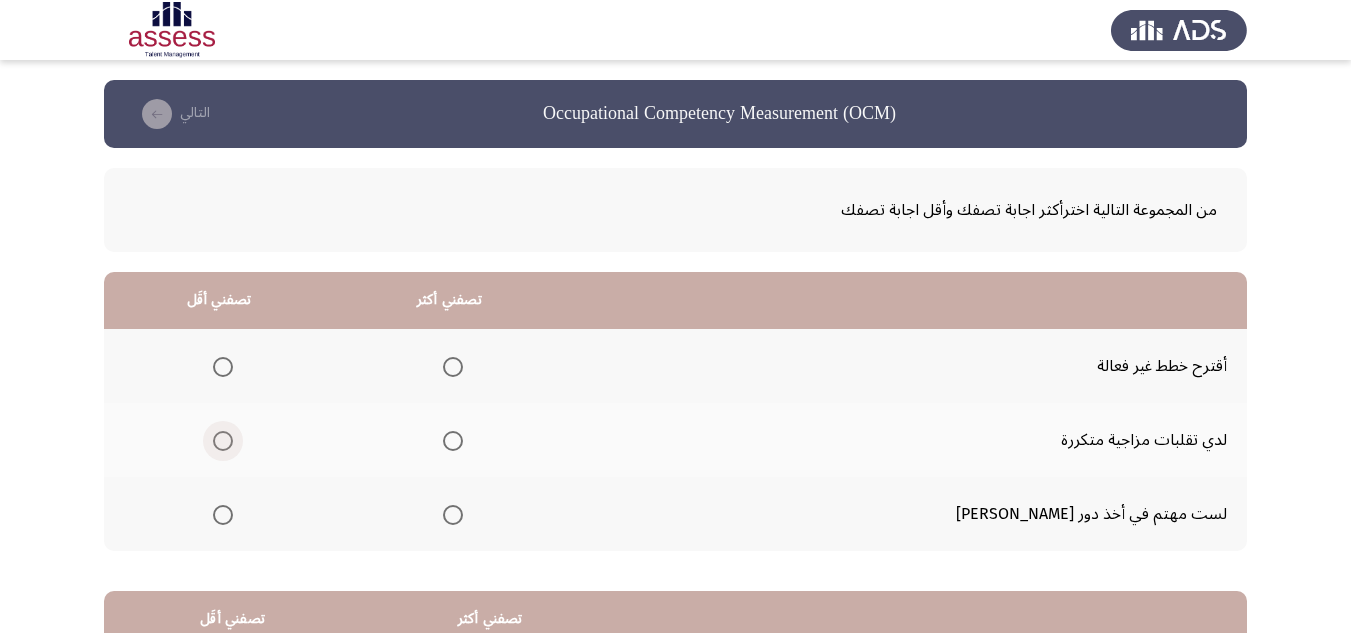 click at bounding box center [223, 441] 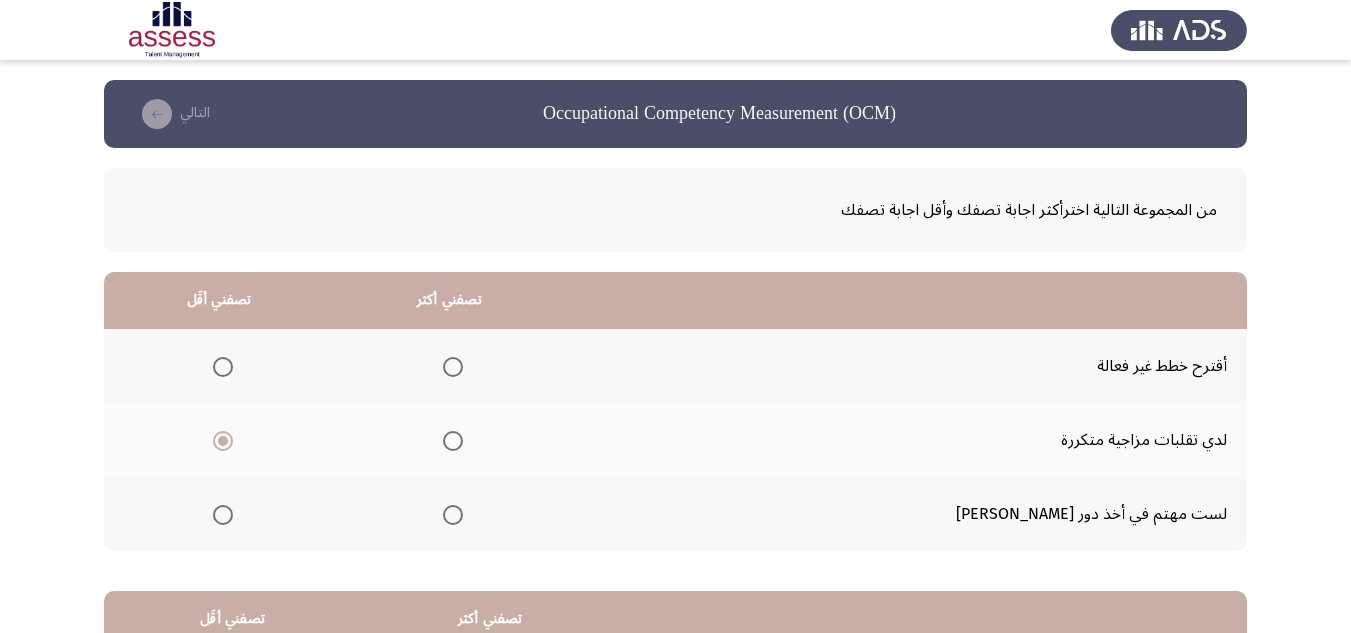 click at bounding box center (453, 515) 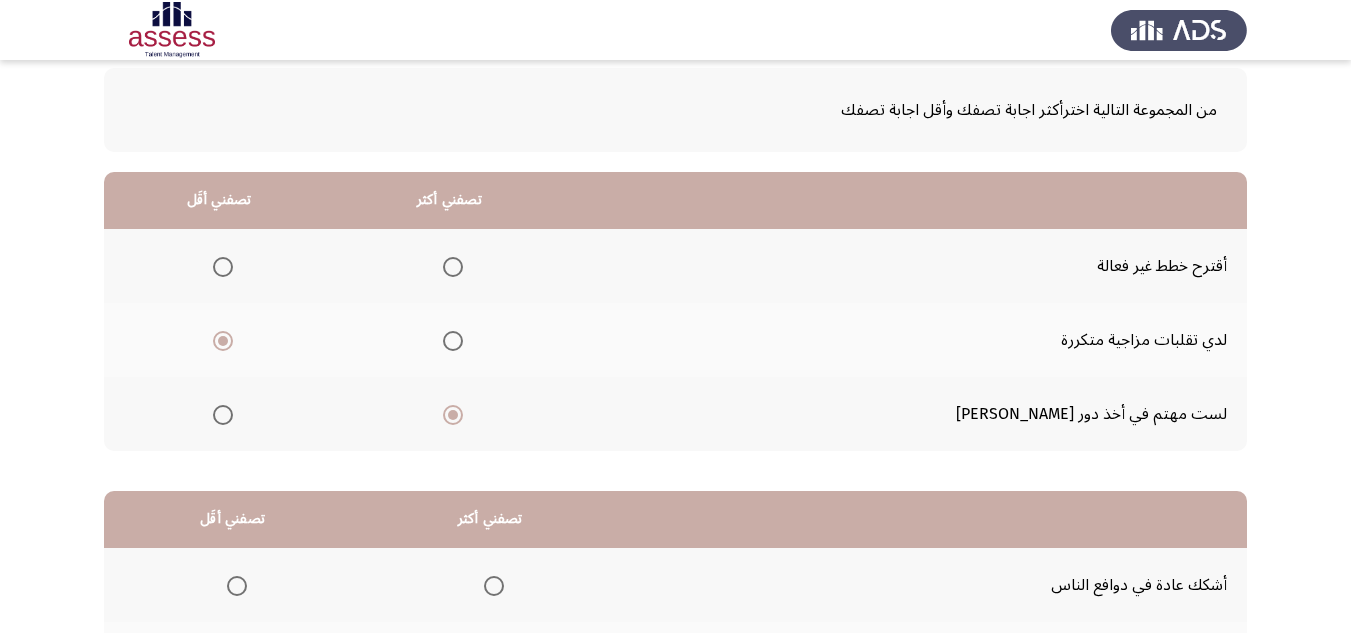 scroll, scrollTop: 200, scrollLeft: 0, axis: vertical 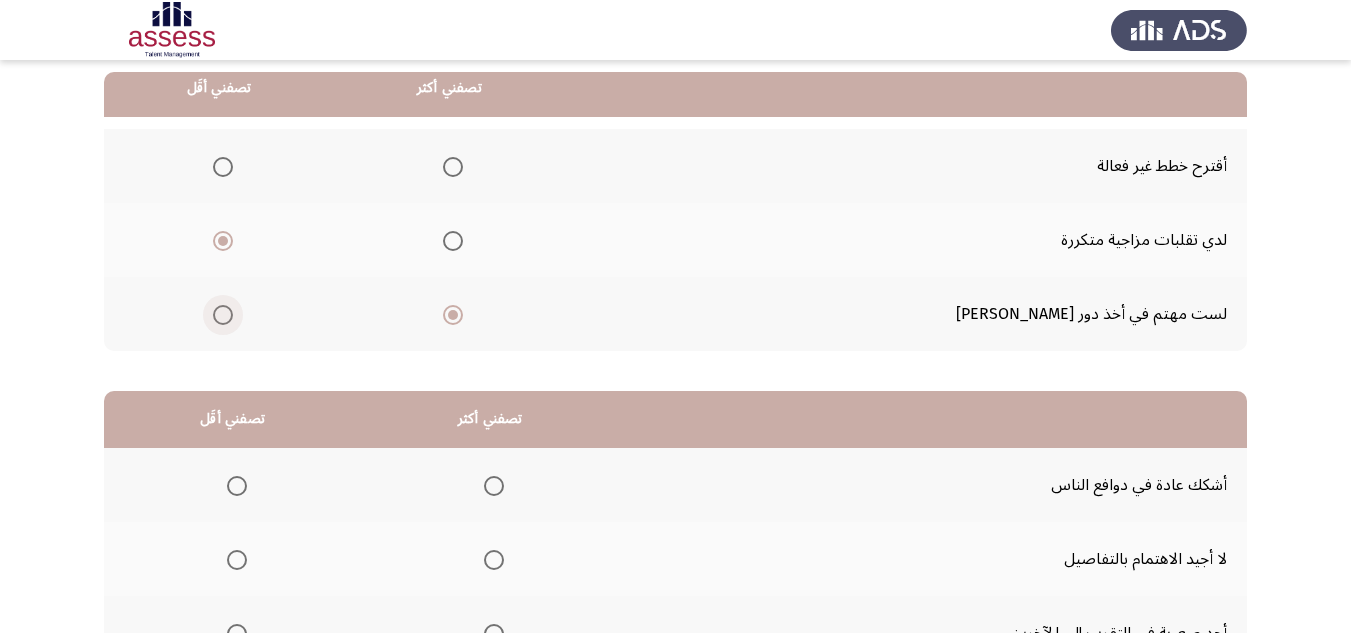 click at bounding box center (223, 315) 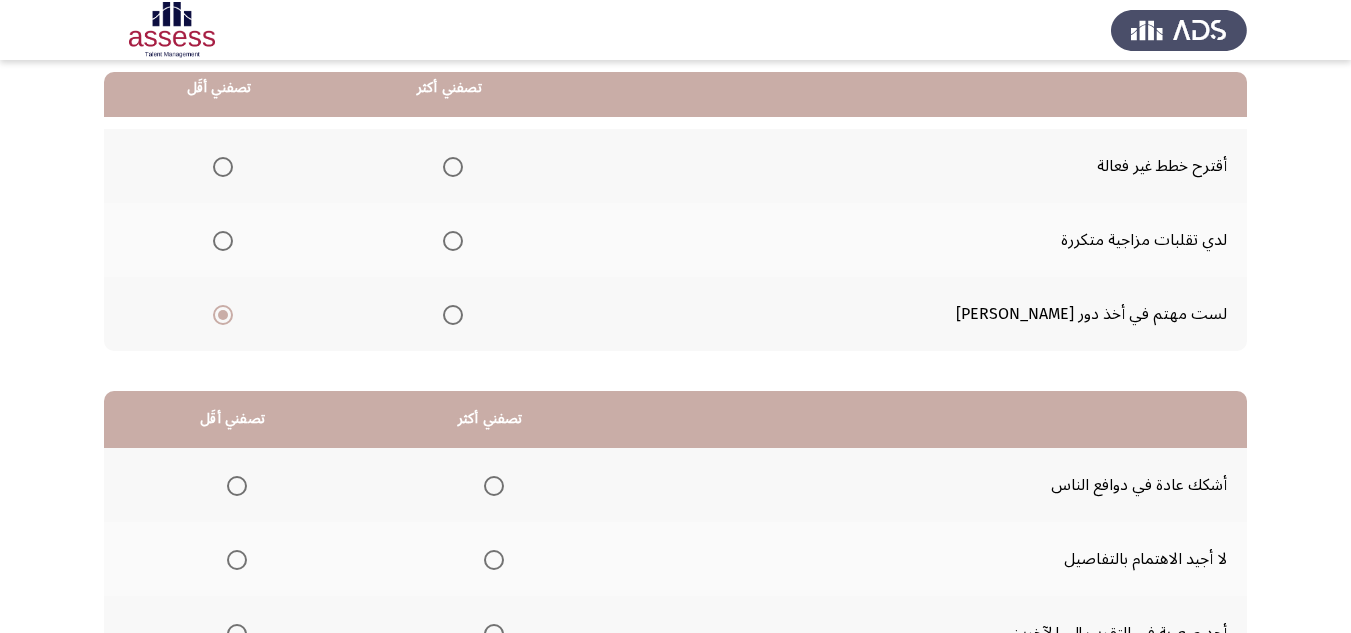 click at bounding box center (223, 241) 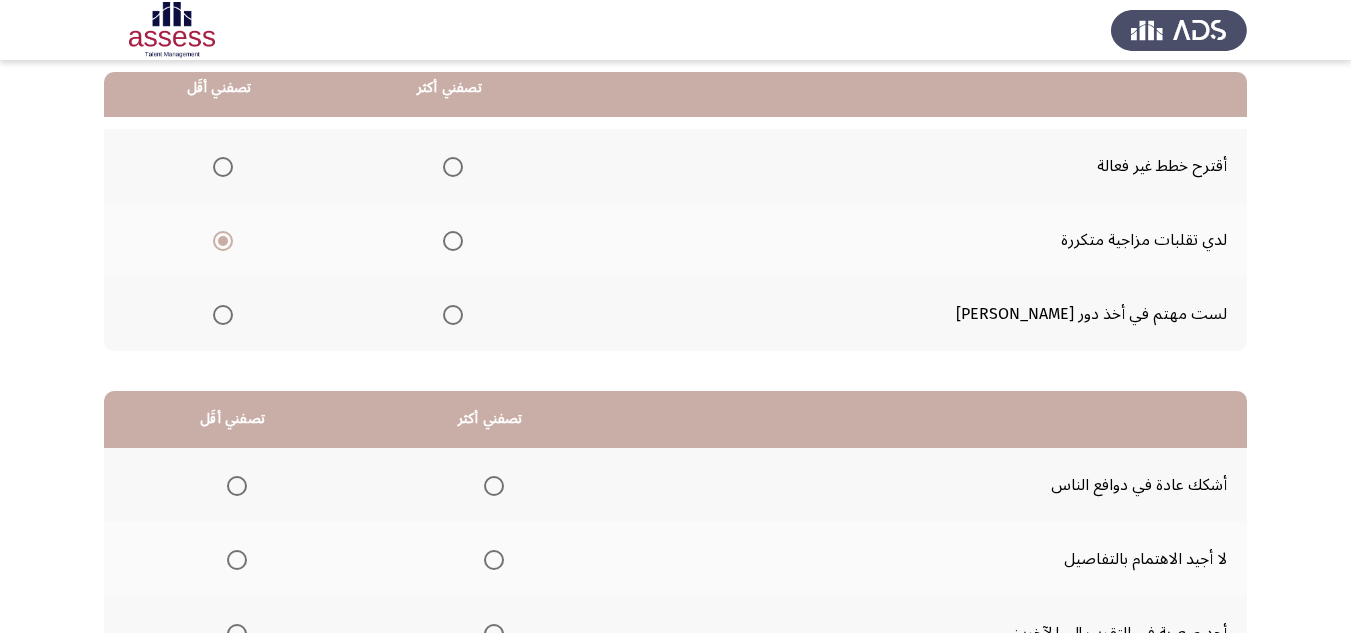 click at bounding box center (453, 167) 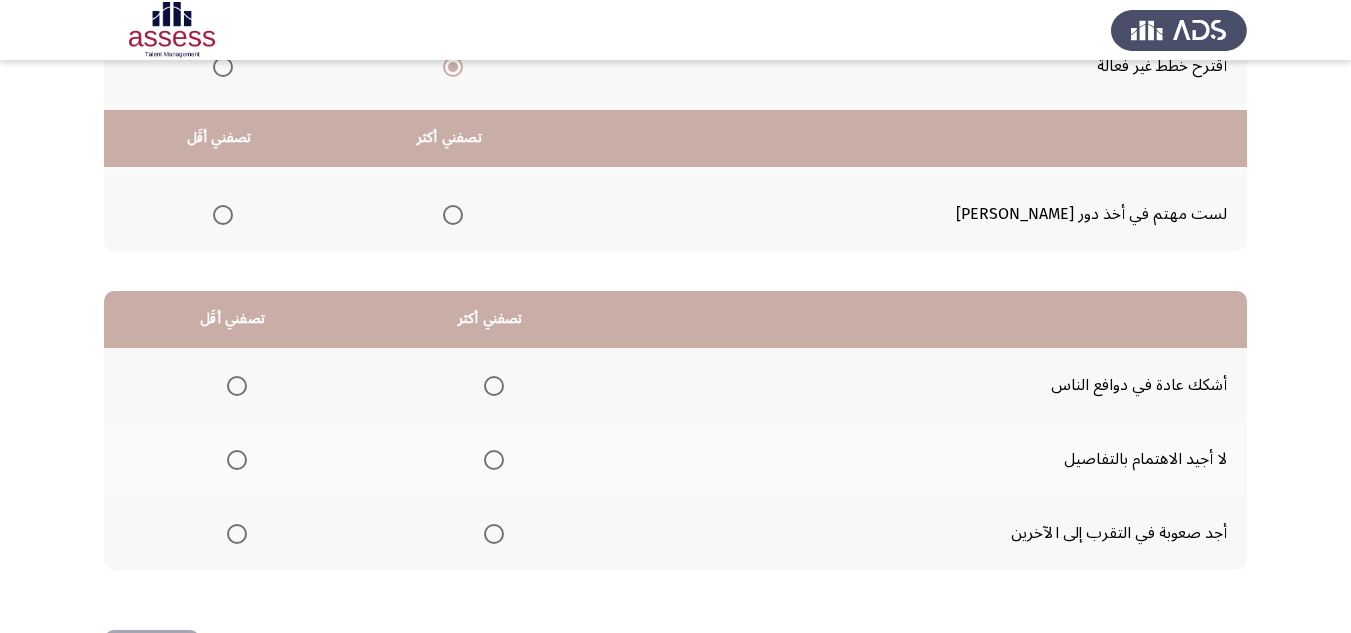 scroll, scrollTop: 377, scrollLeft: 0, axis: vertical 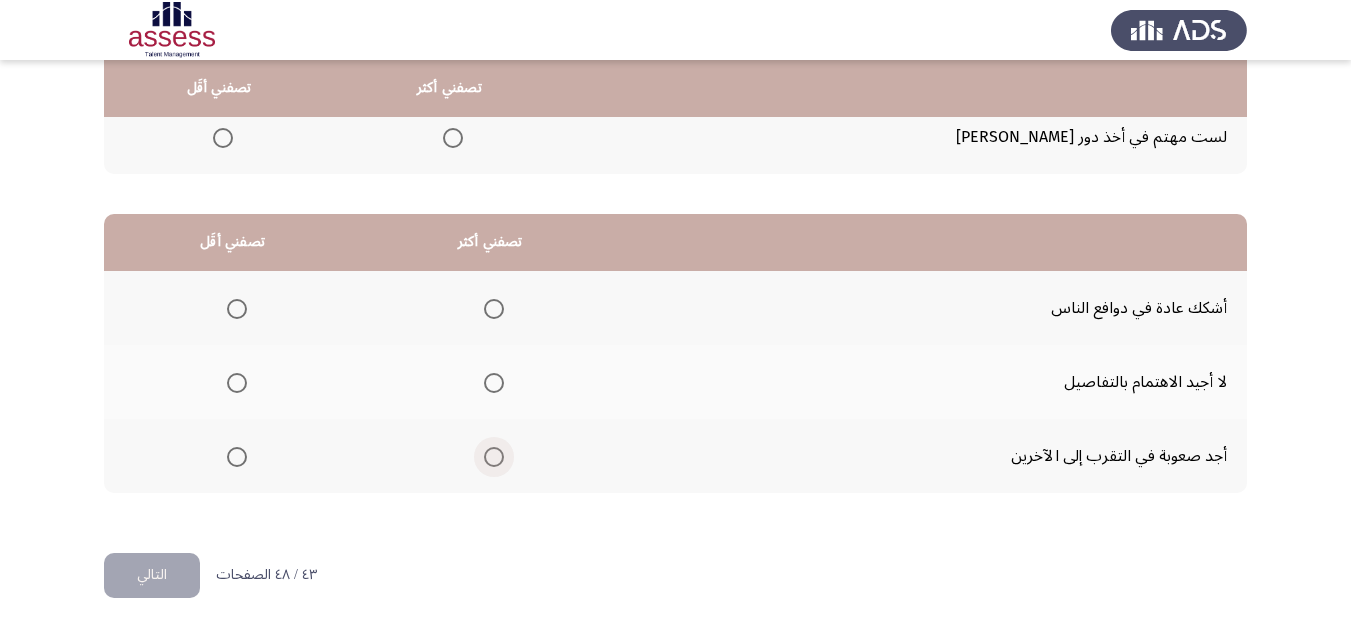 click at bounding box center [494, 457] 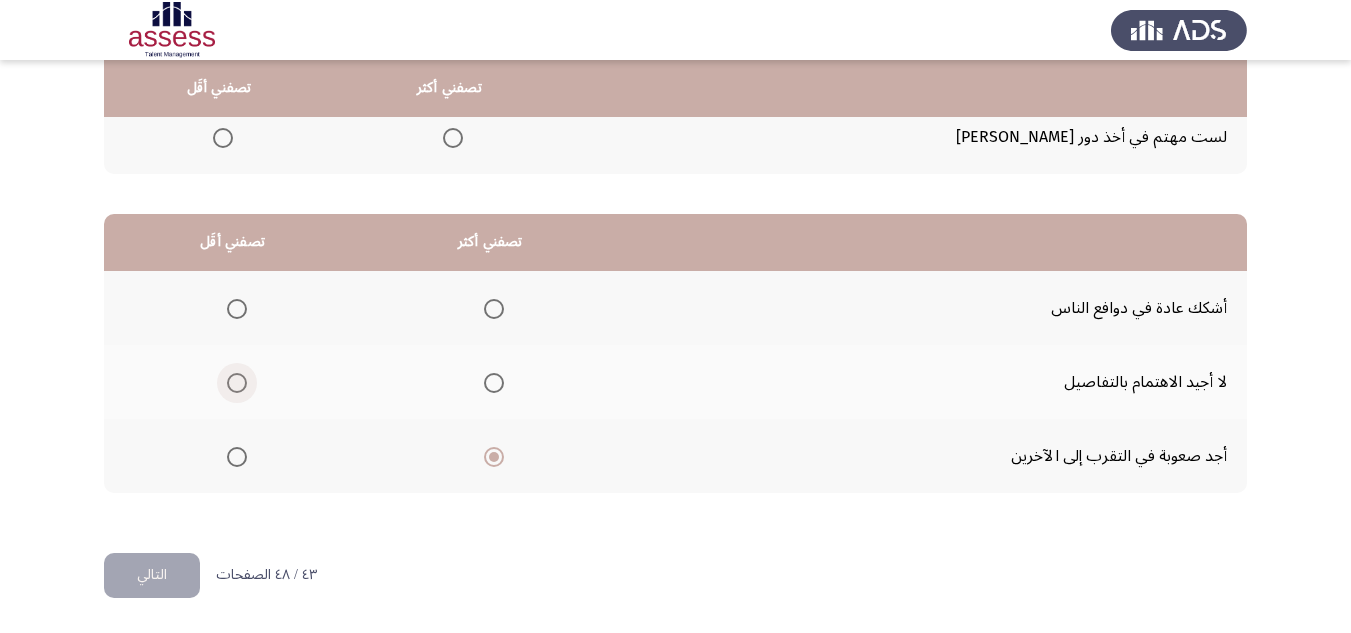click at bounding box center [237, 383] 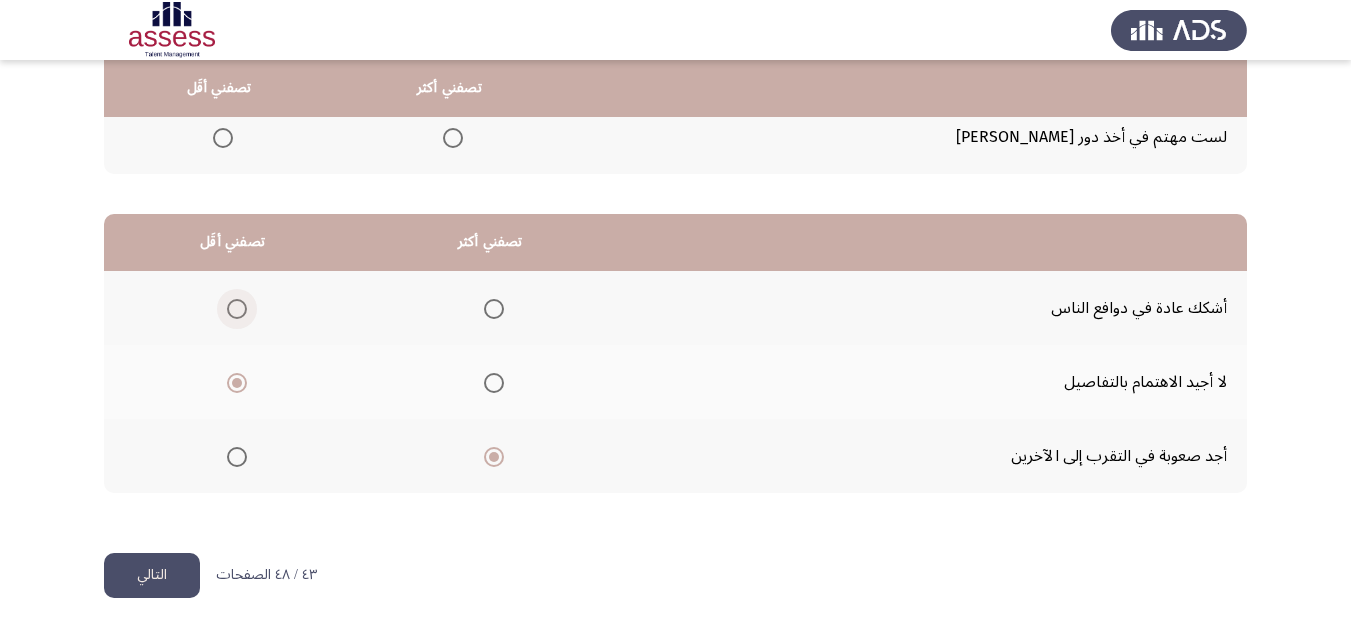 click at bounding box center (237, 309) 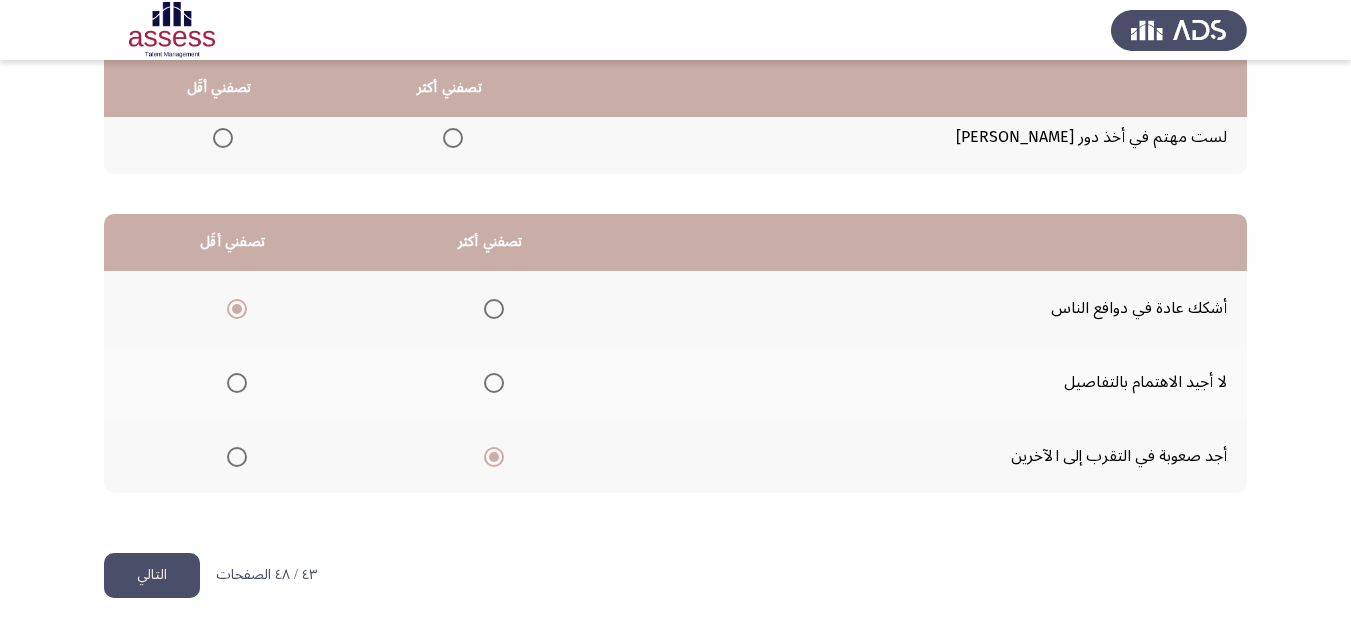 click at bounding box center [237, 383] 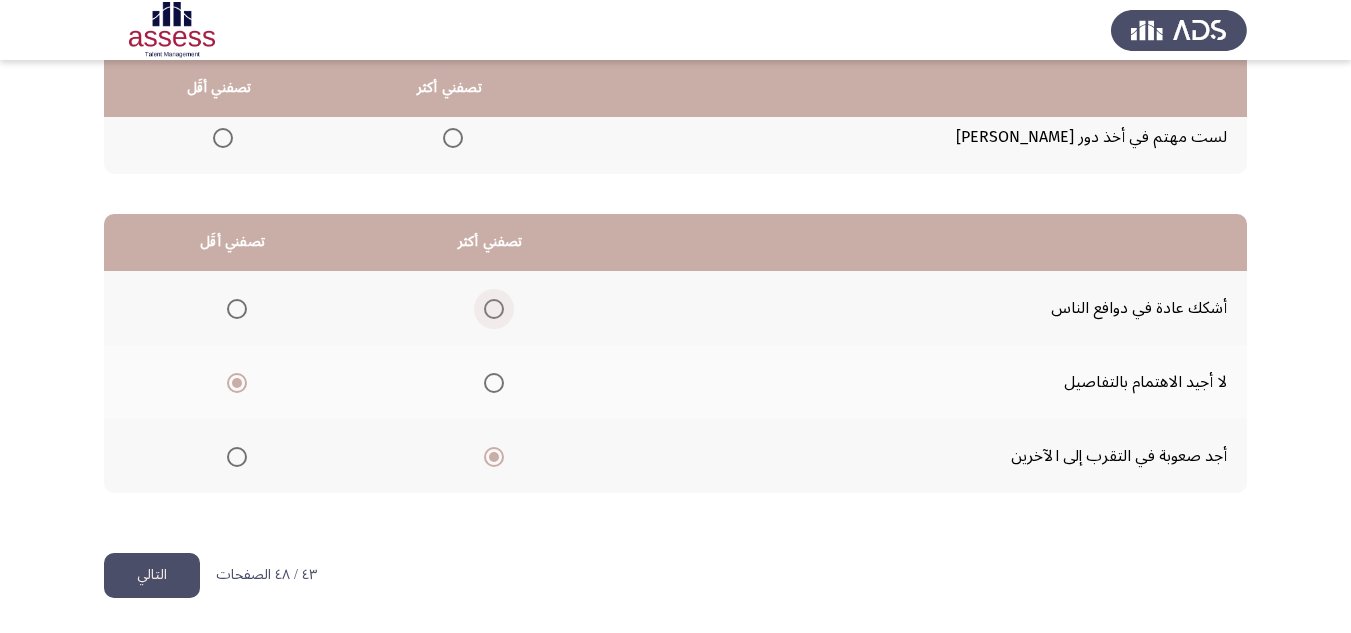 click at bounding box center [494, 309] 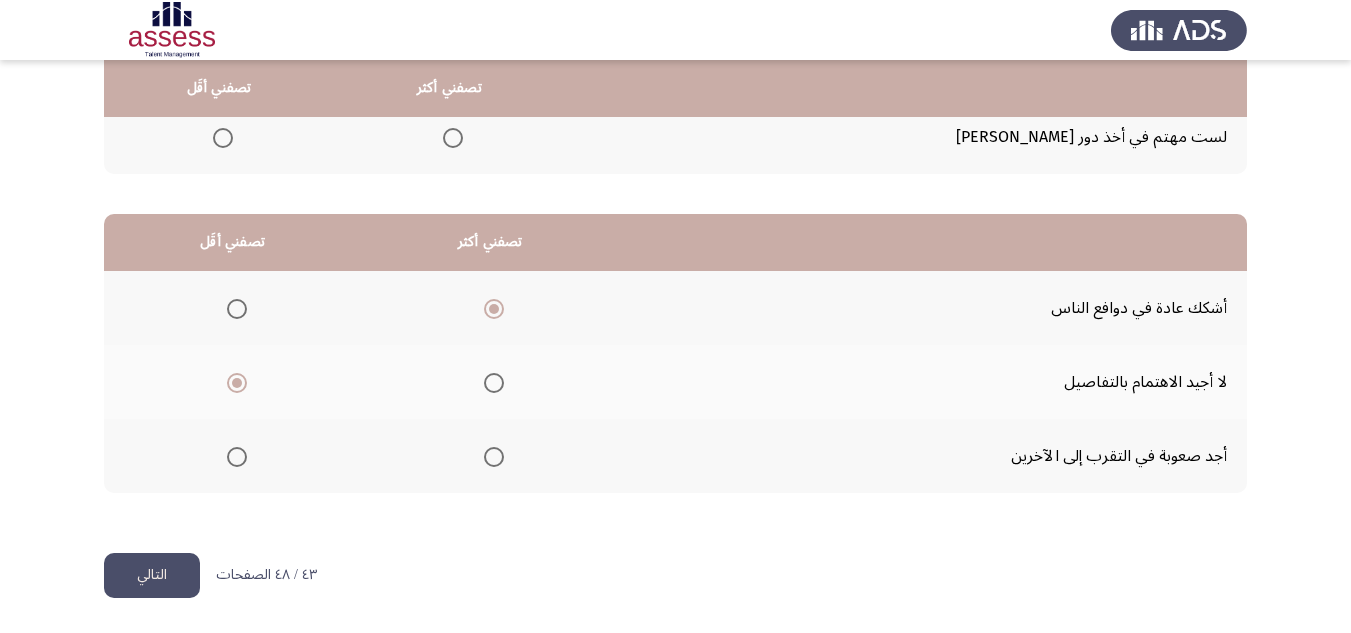 click on "التالي" 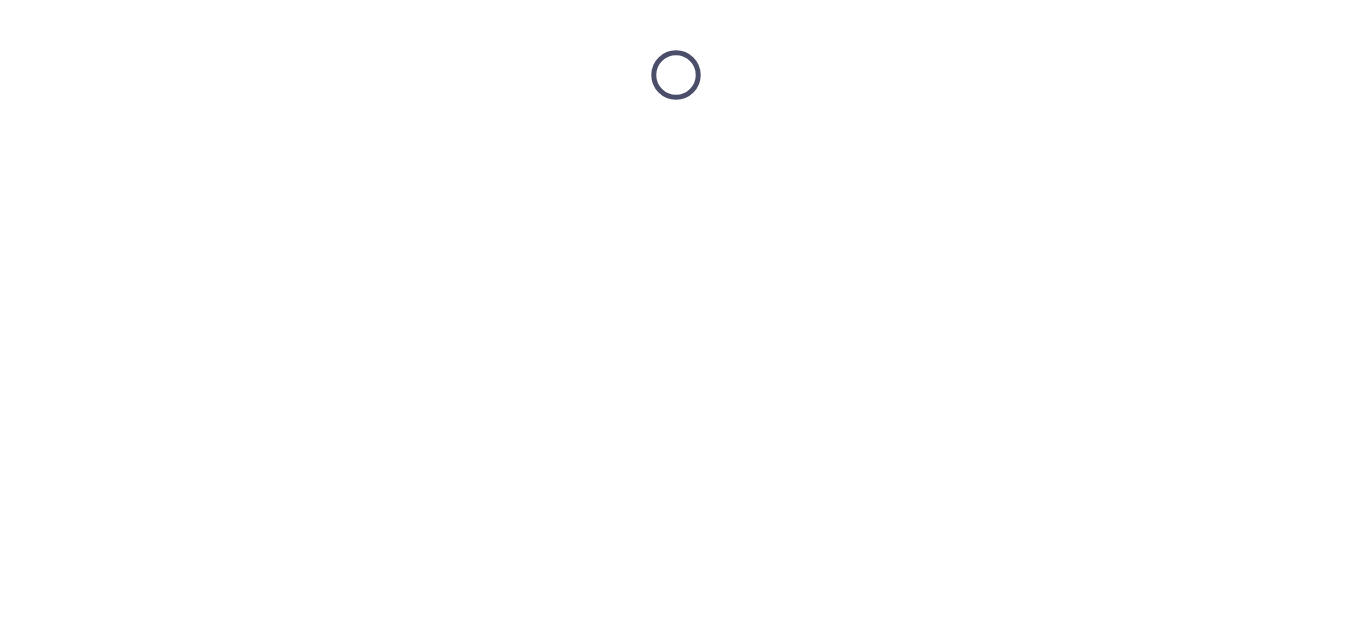 scroll, scrollTop: 0, scrollLeft: 0, axis: both 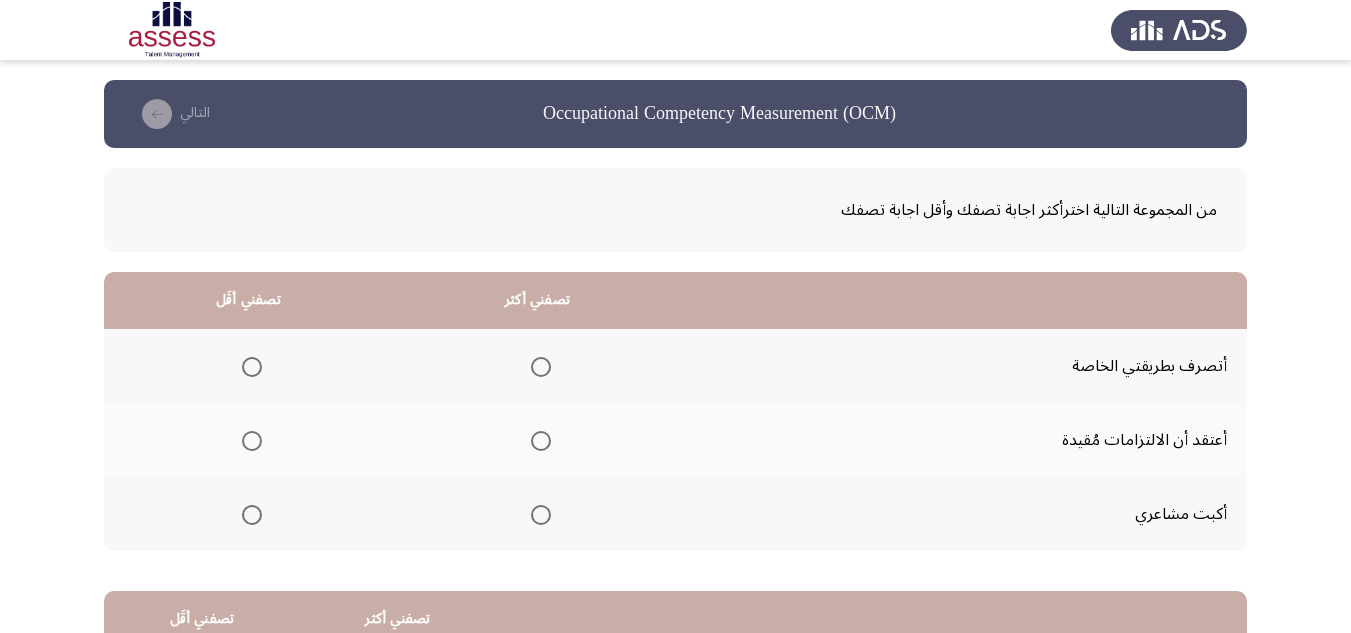 click at bounding box center (541, 441) 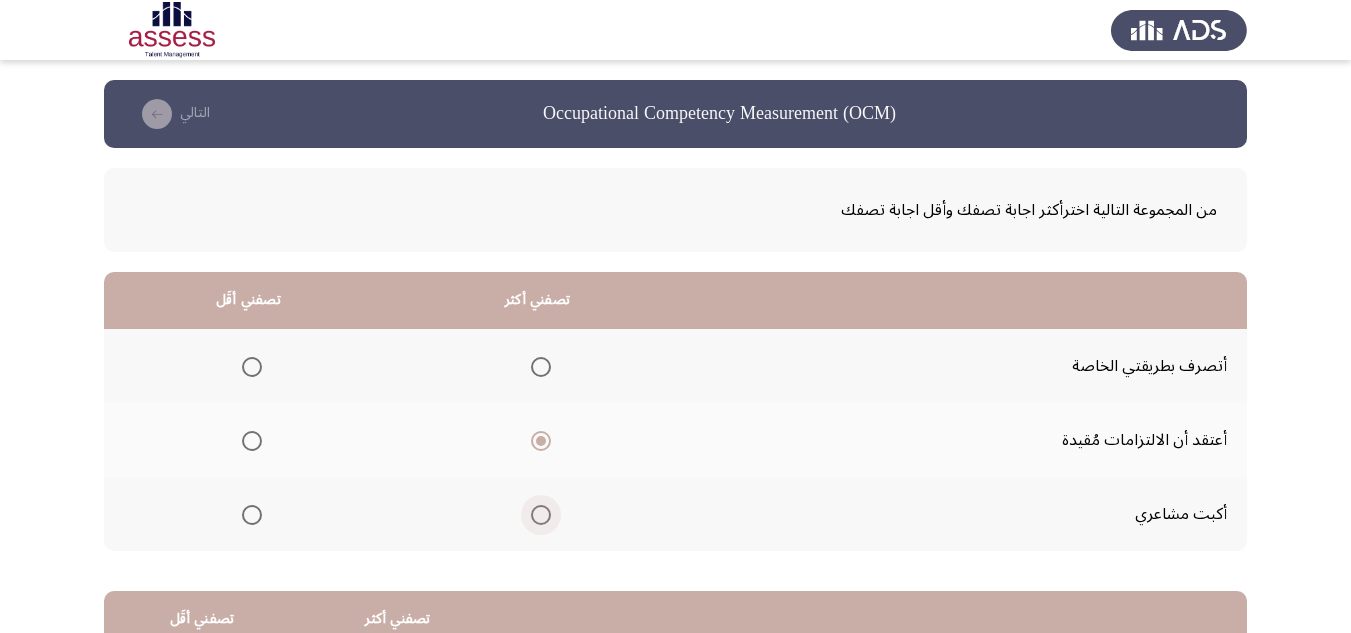 click at bounding box center (541, 515) 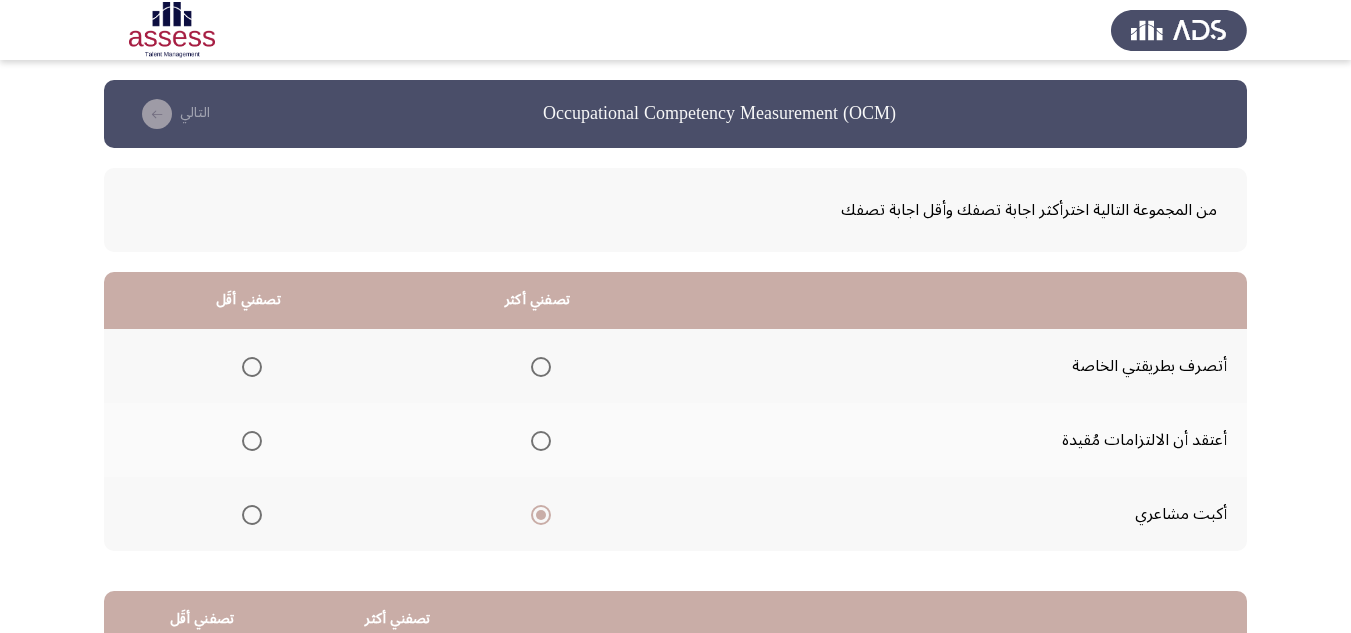 click at bounding box center [252, 441] 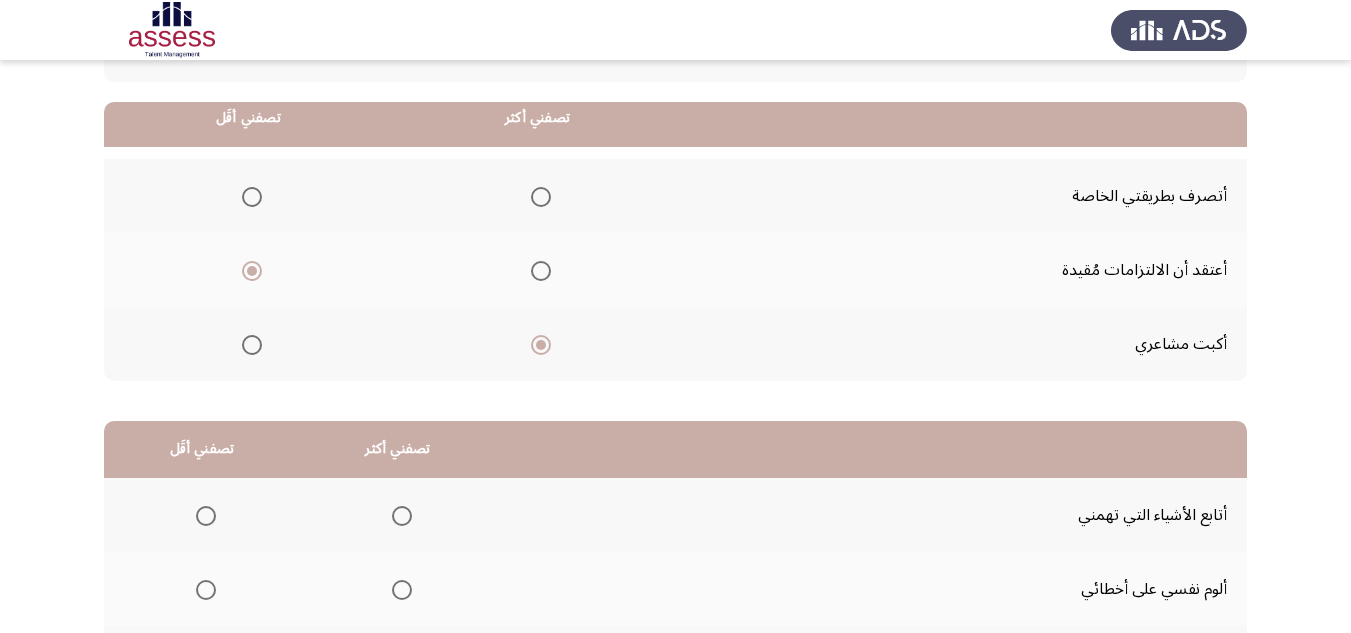 scroll, scrollTop: 200, scrollLeft: 0, axis: vertical 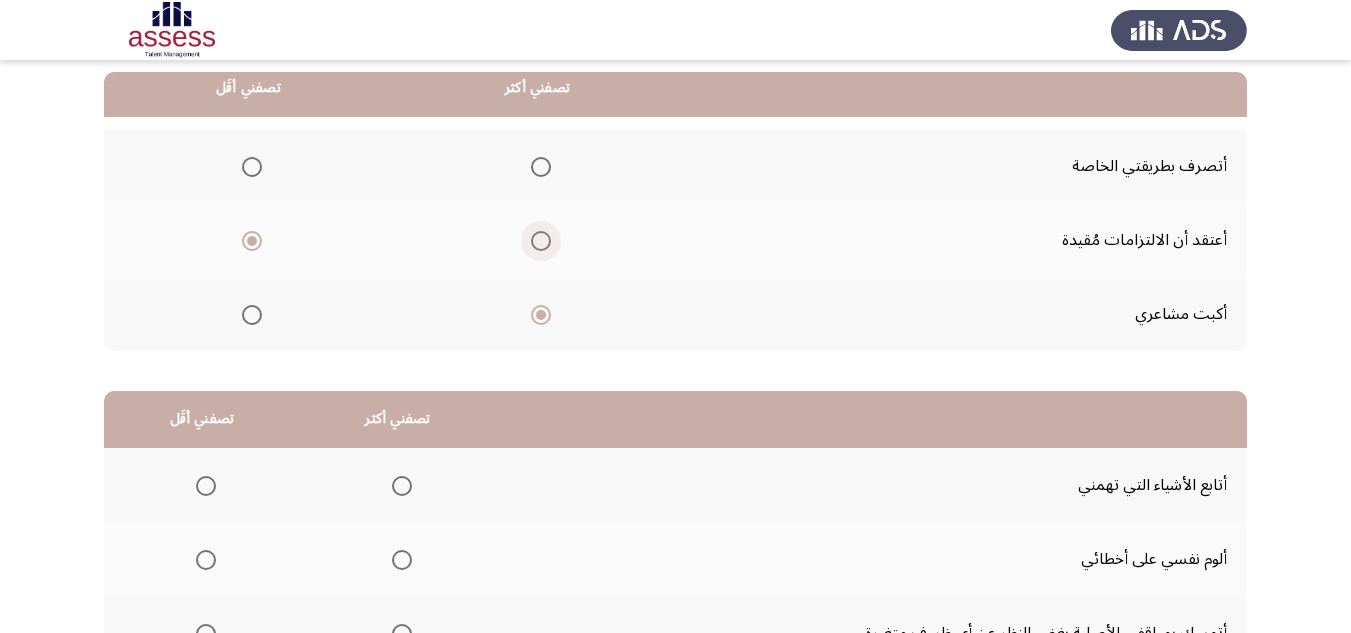 click at bounding box center (541, 241) 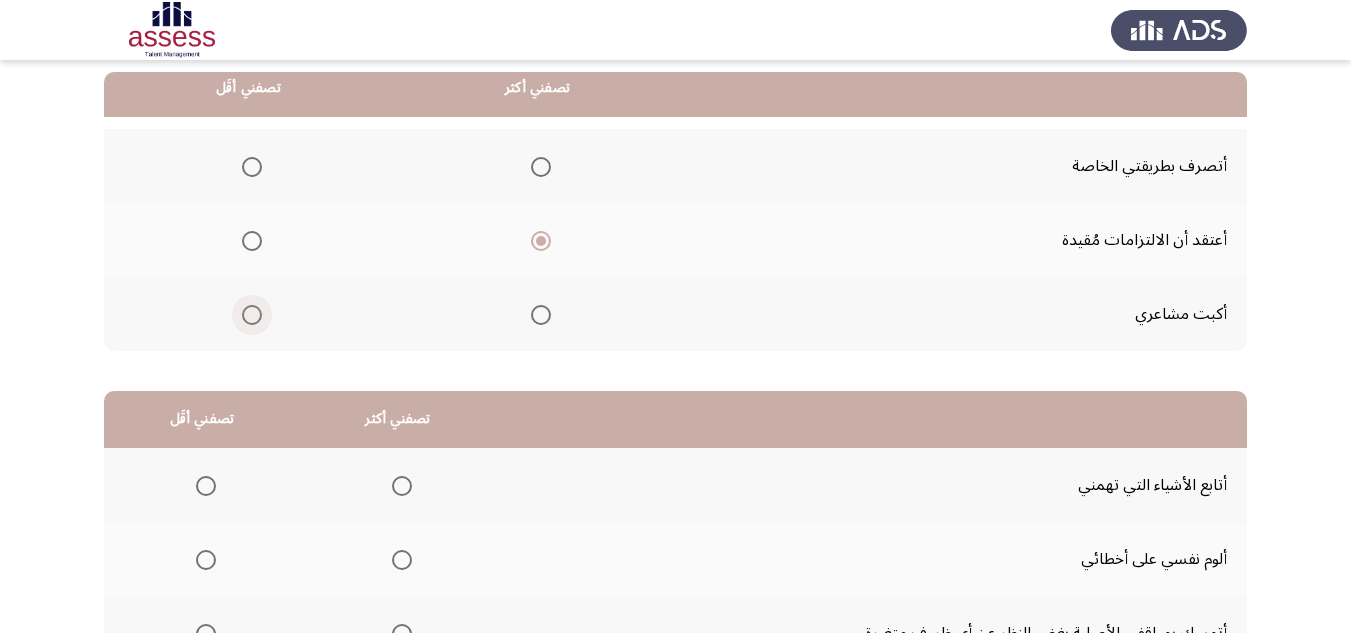 click at bounding box center (252, 315) 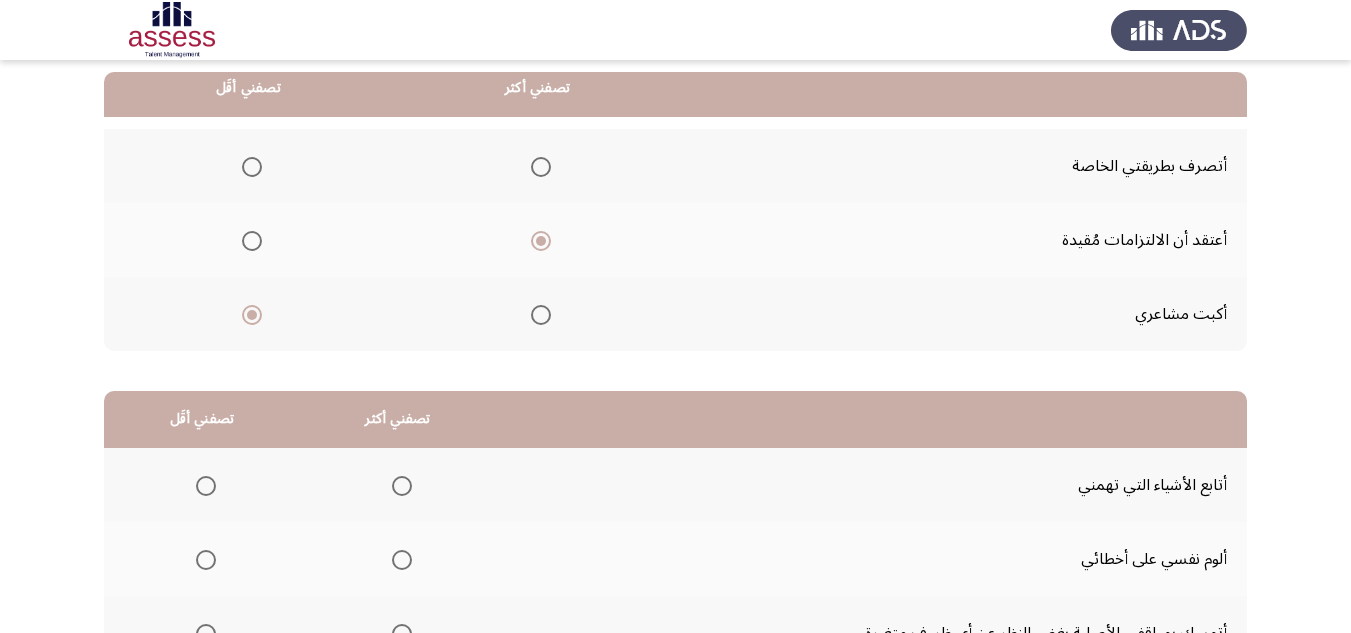 click at bounding box center [252, 167] 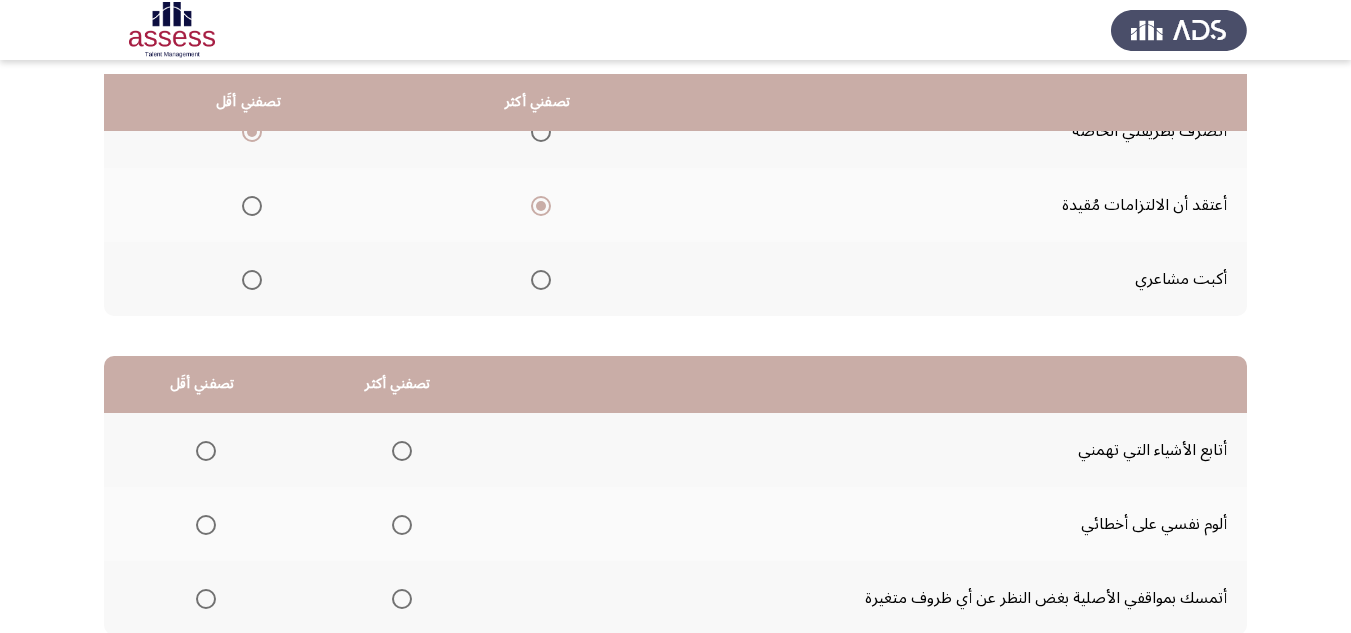 scroll, scrollTop: 200, scrollLeft: 0, axis: vertical 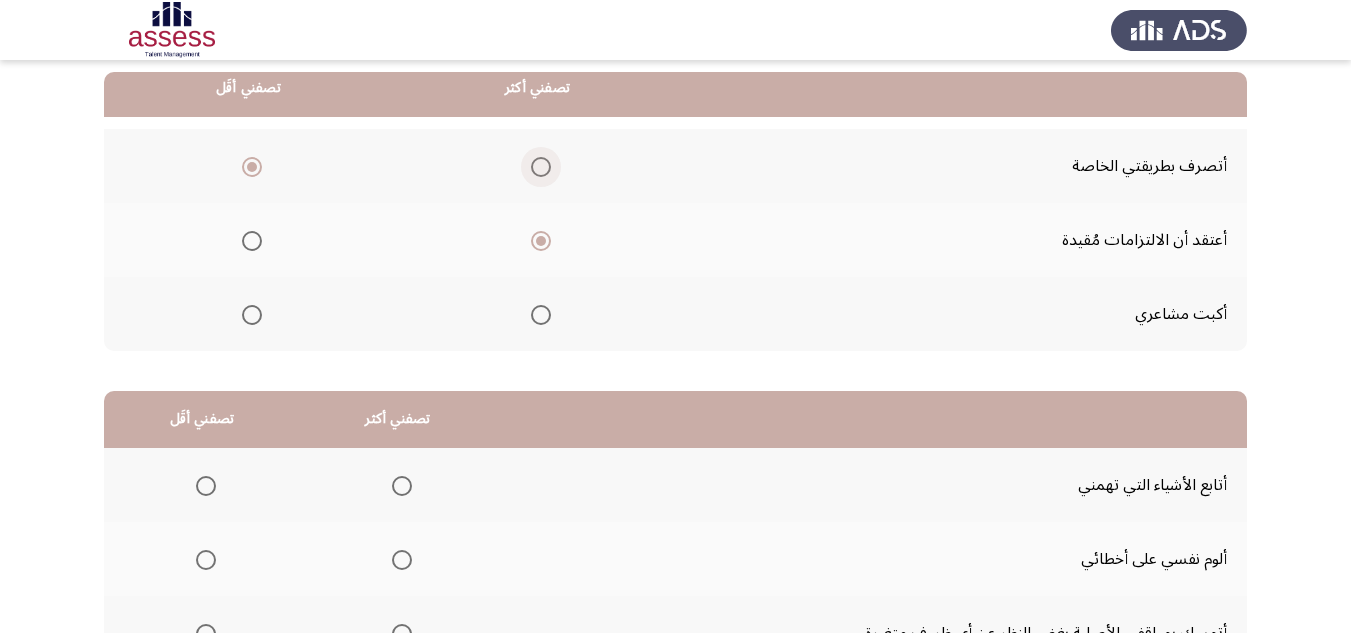 click at bounding box center [541, 167] 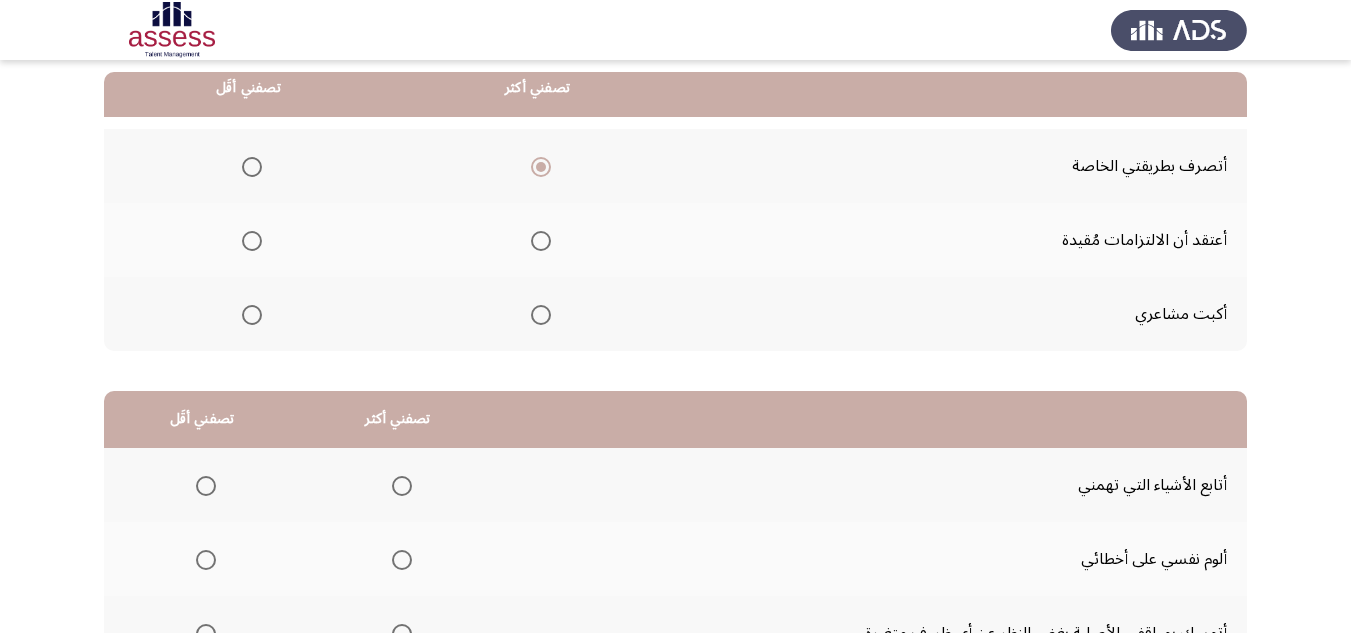 click at bounding box center (252, 241) 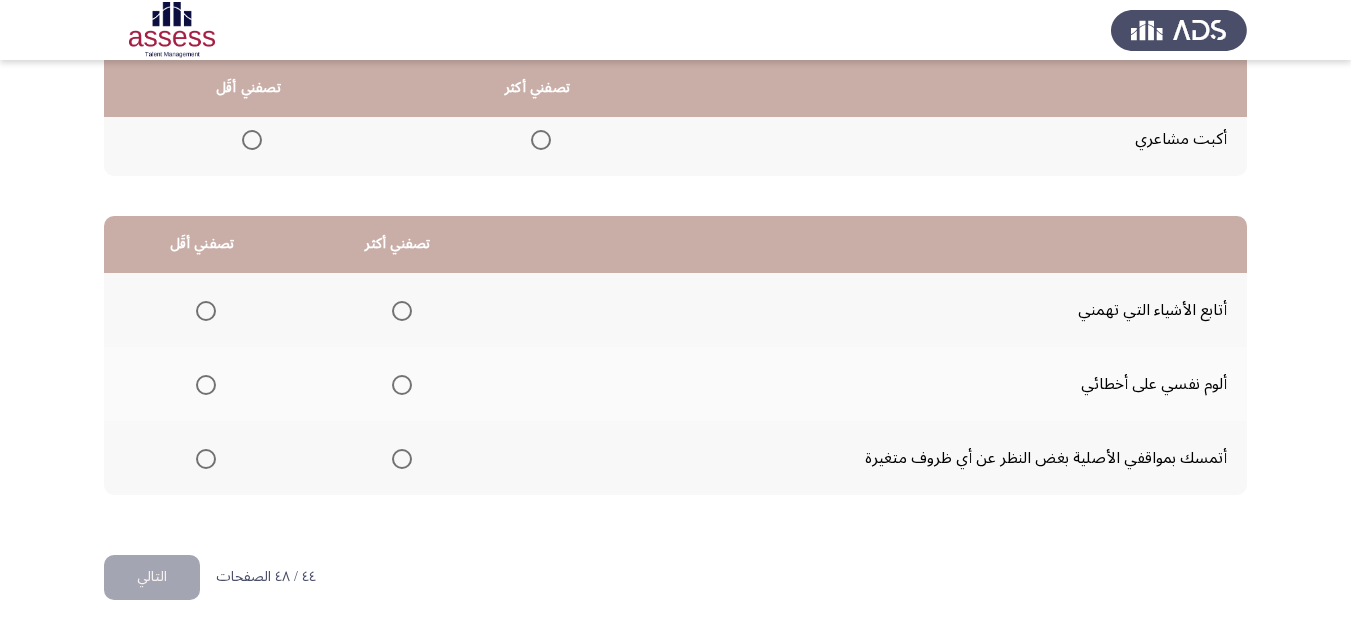 scroll, scrollTop: 377, scrollLeft: 0, axis: vertical 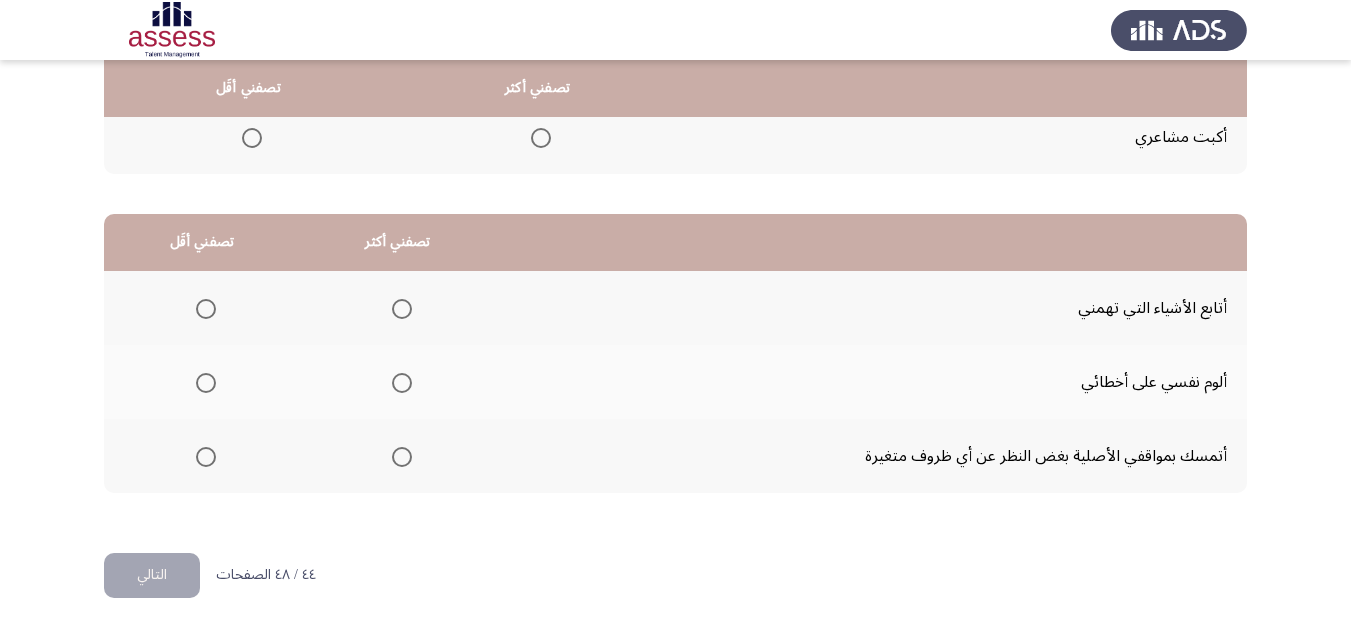 click at bounding box center (206, 383) 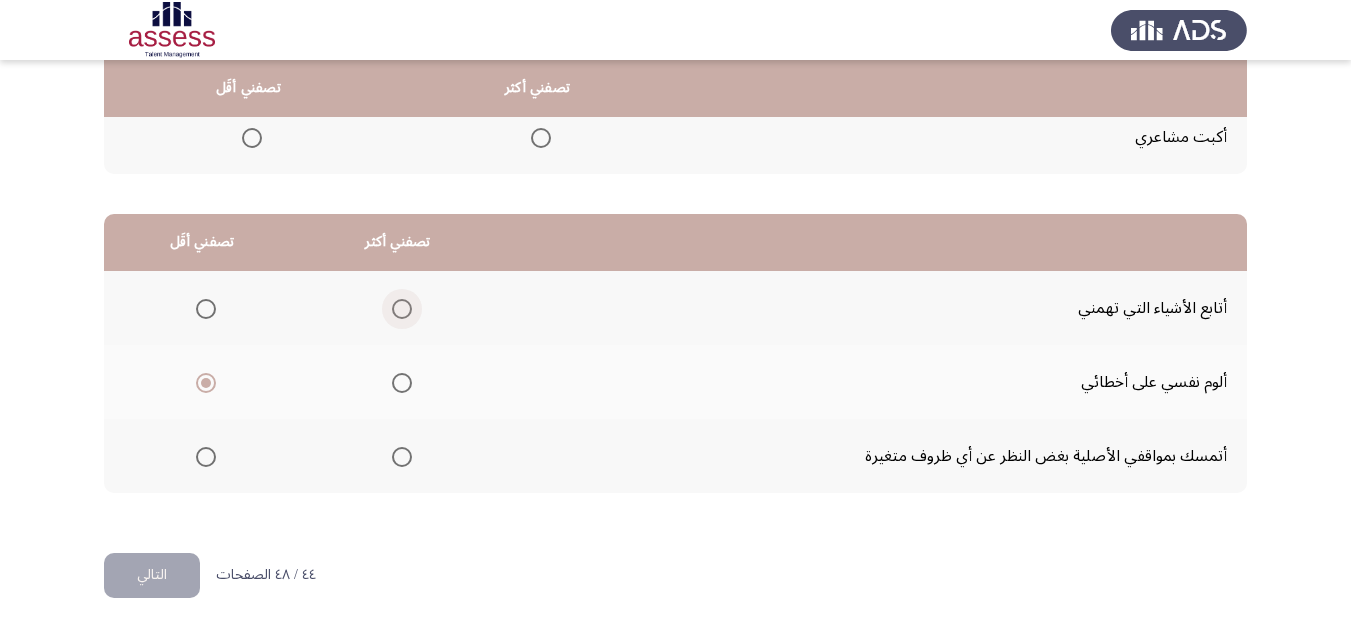 click at bounding box center [402, 309] 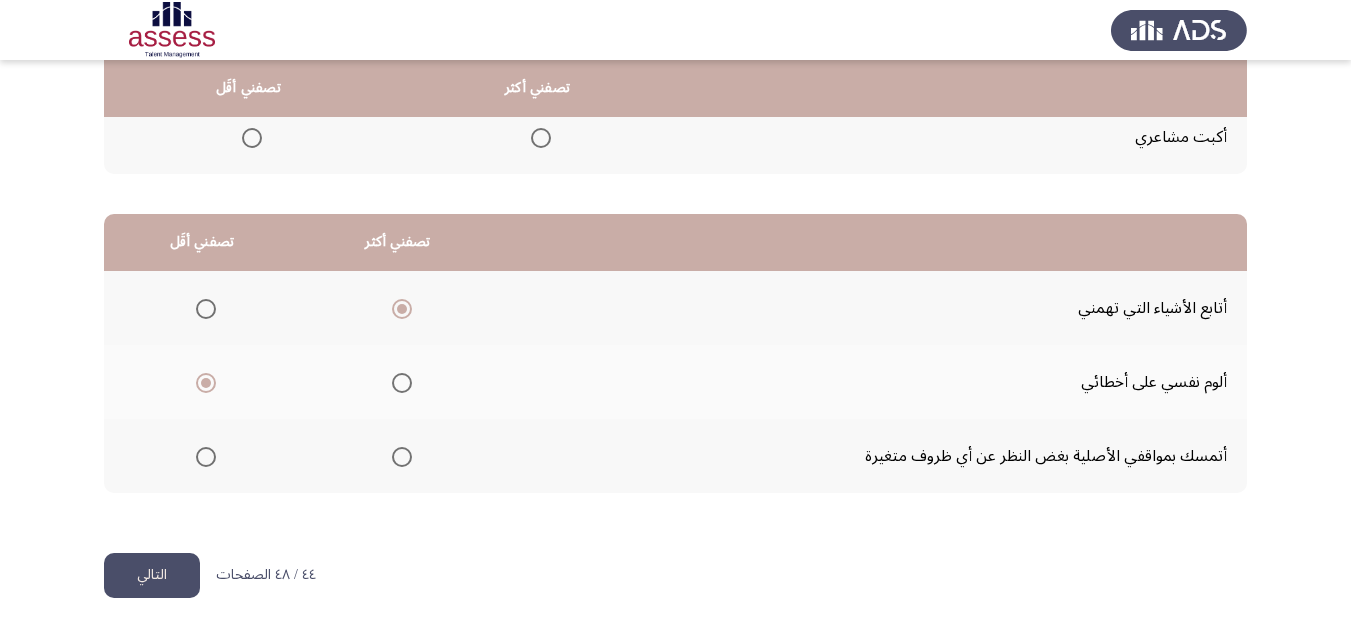 click on "التالي" 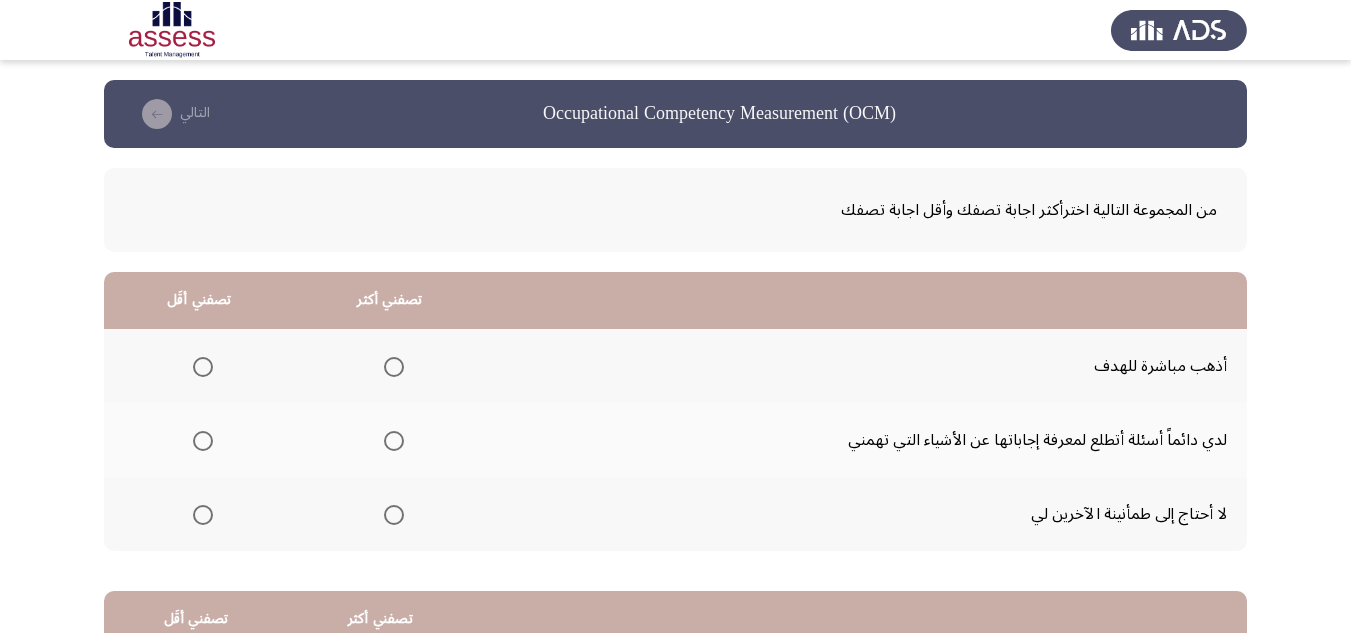 click at bounding box center [394, 367] 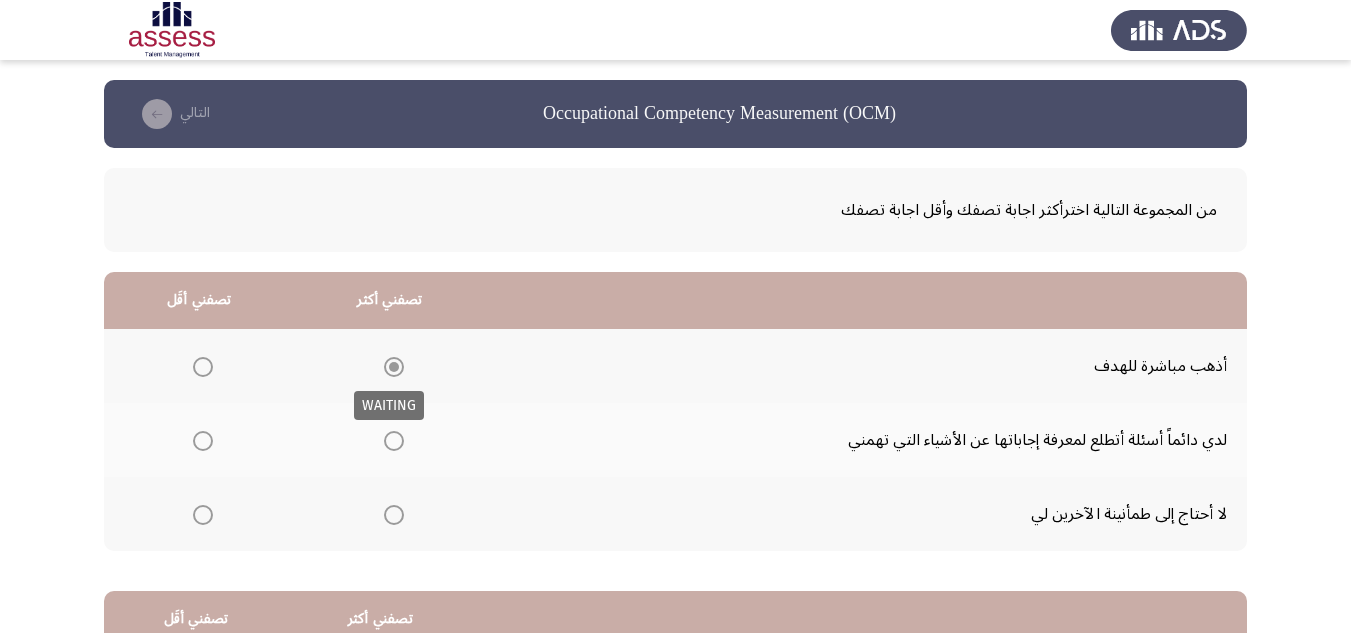 click at bounding box center [394, 367] 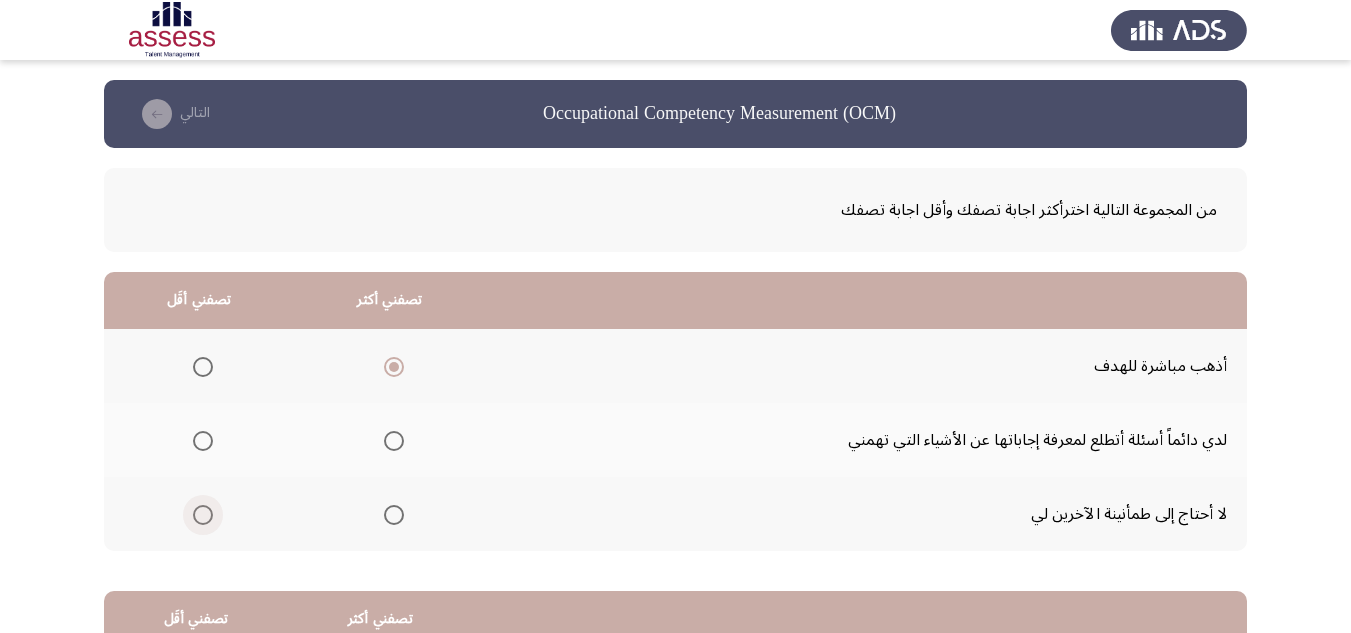 click at bounding box center [203, 515] 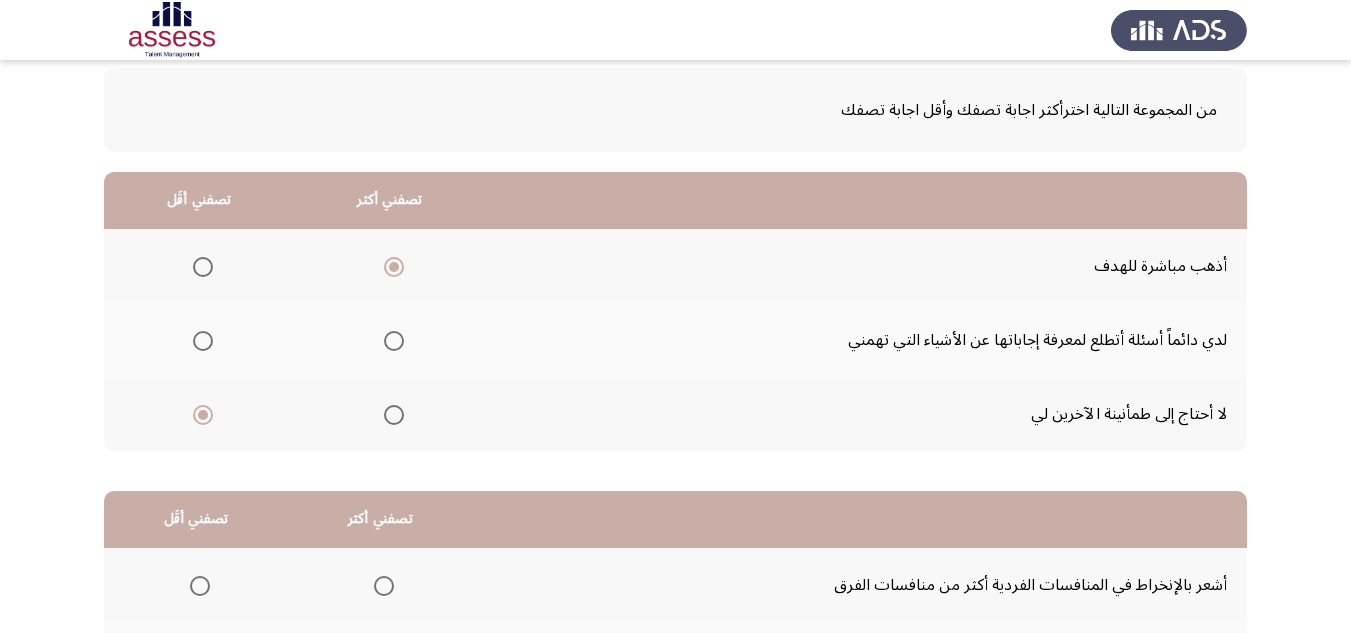 scroll, scrollTop: 200, scrollLeft: 0, axis: vertical 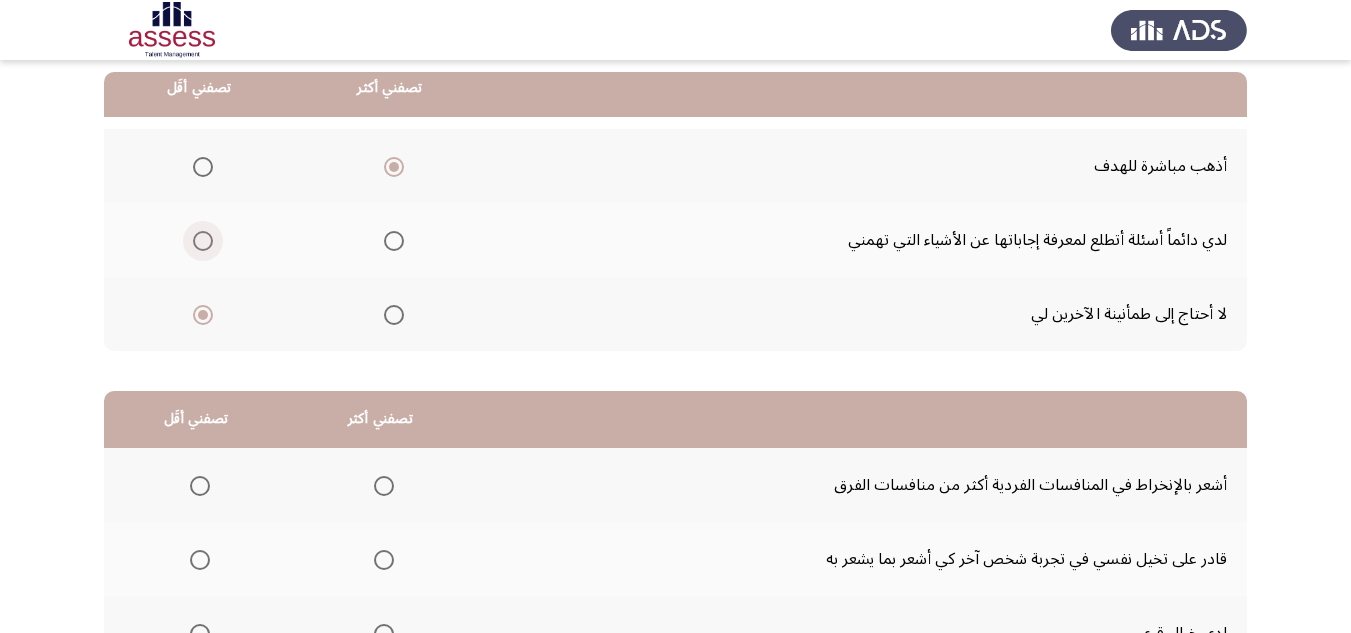 click at bounding box center [199, 241] 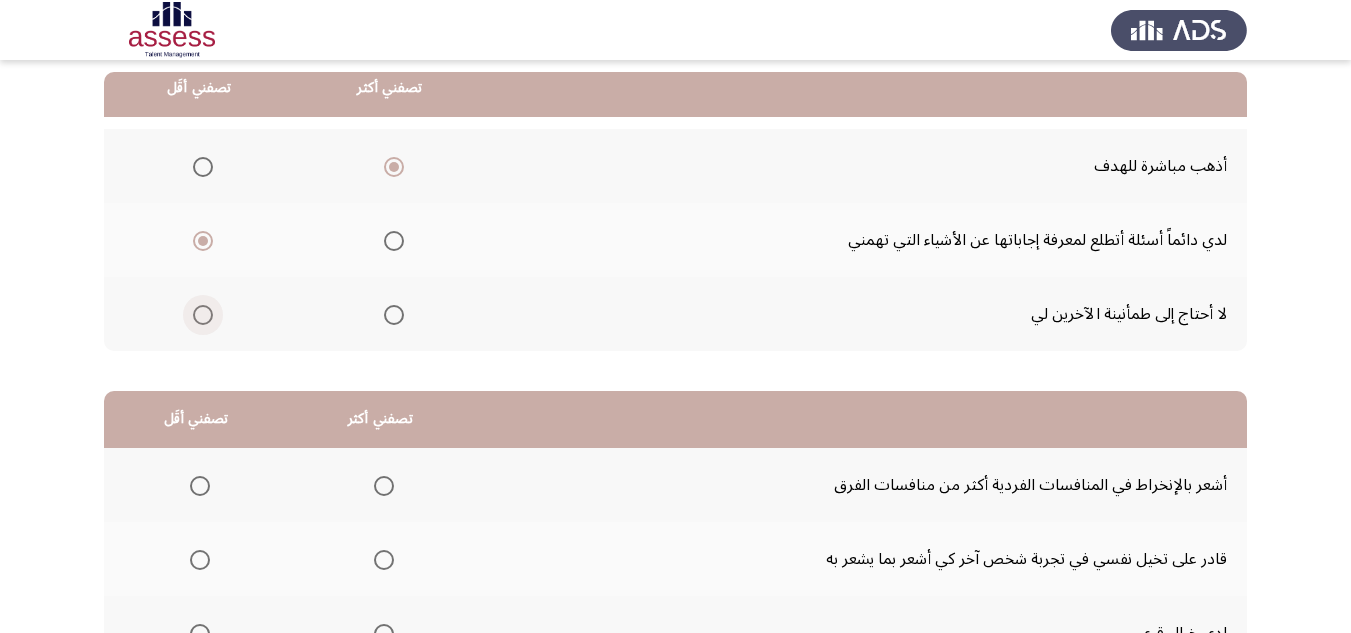 click at bounding box center (203, 315) 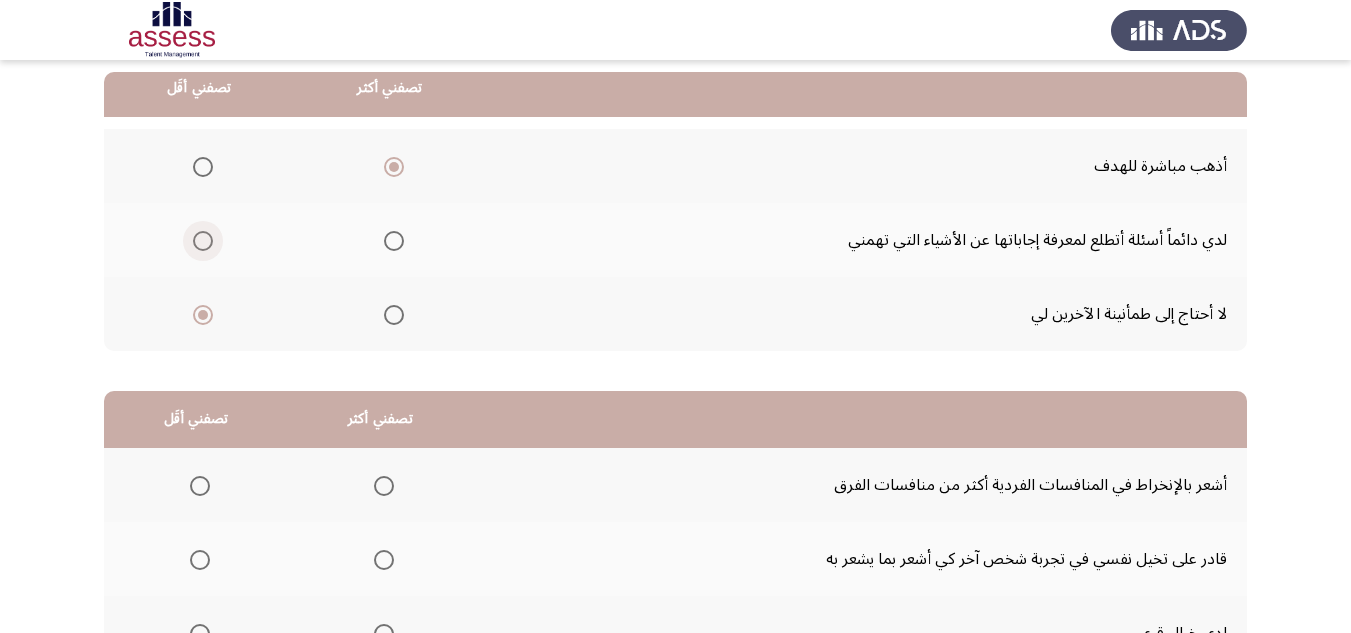 click at bounding box center (203, 241) 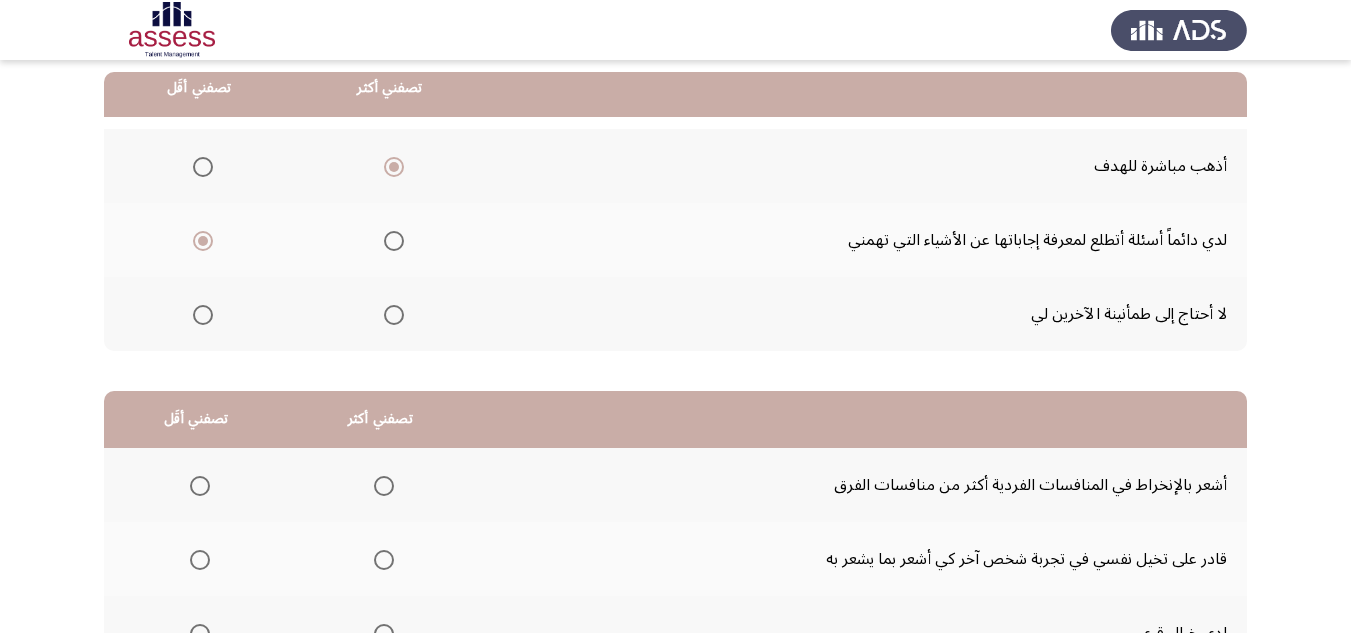 click at bounding box center (203, 315) 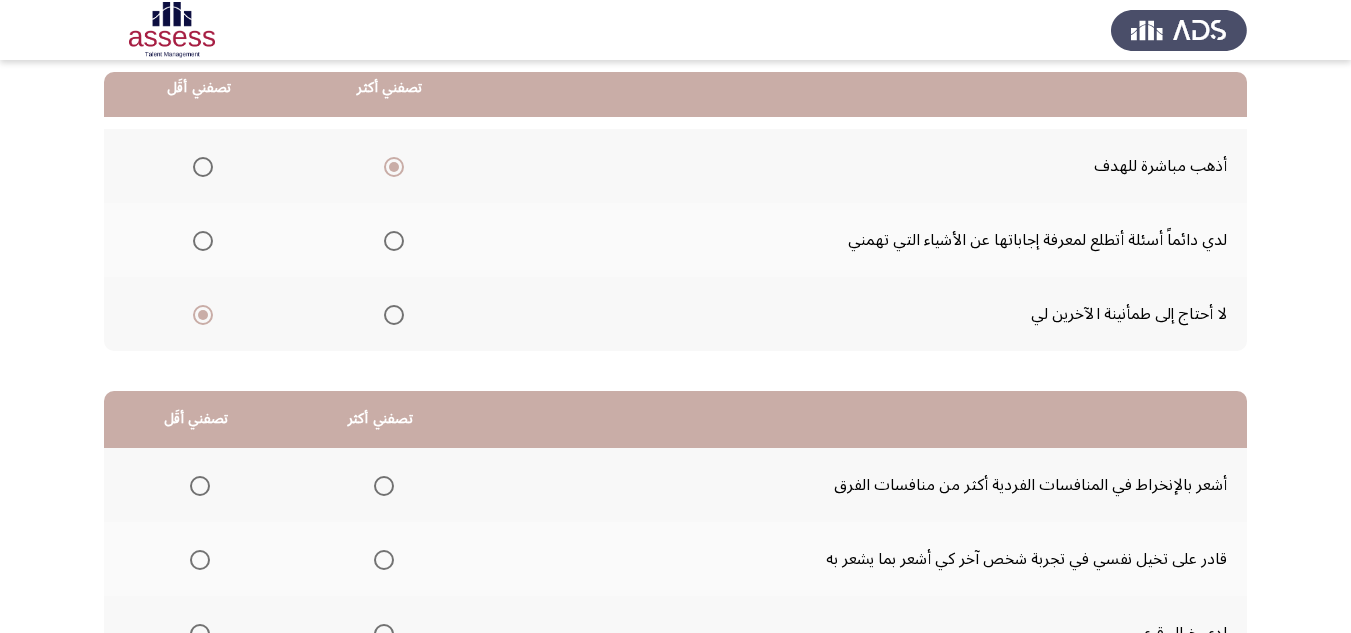 click at bounding box center [203, 241] 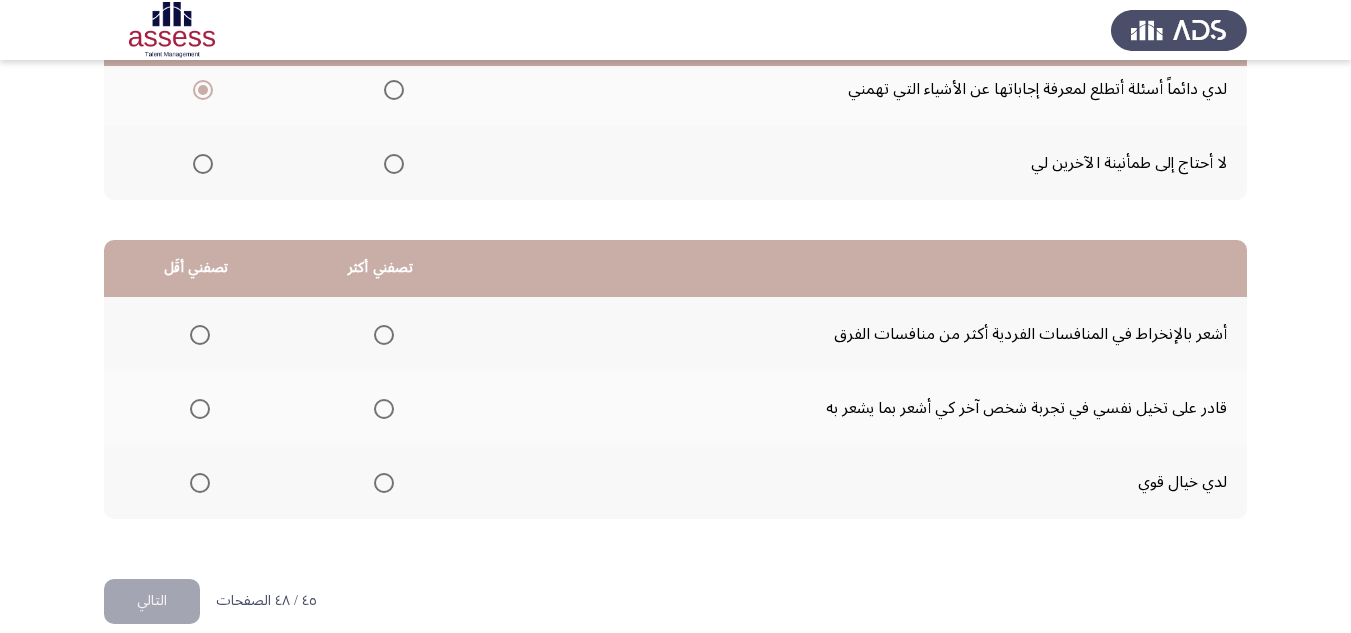 scroll, scrollTop: 377, scrollLeft: 0, axis: vertical 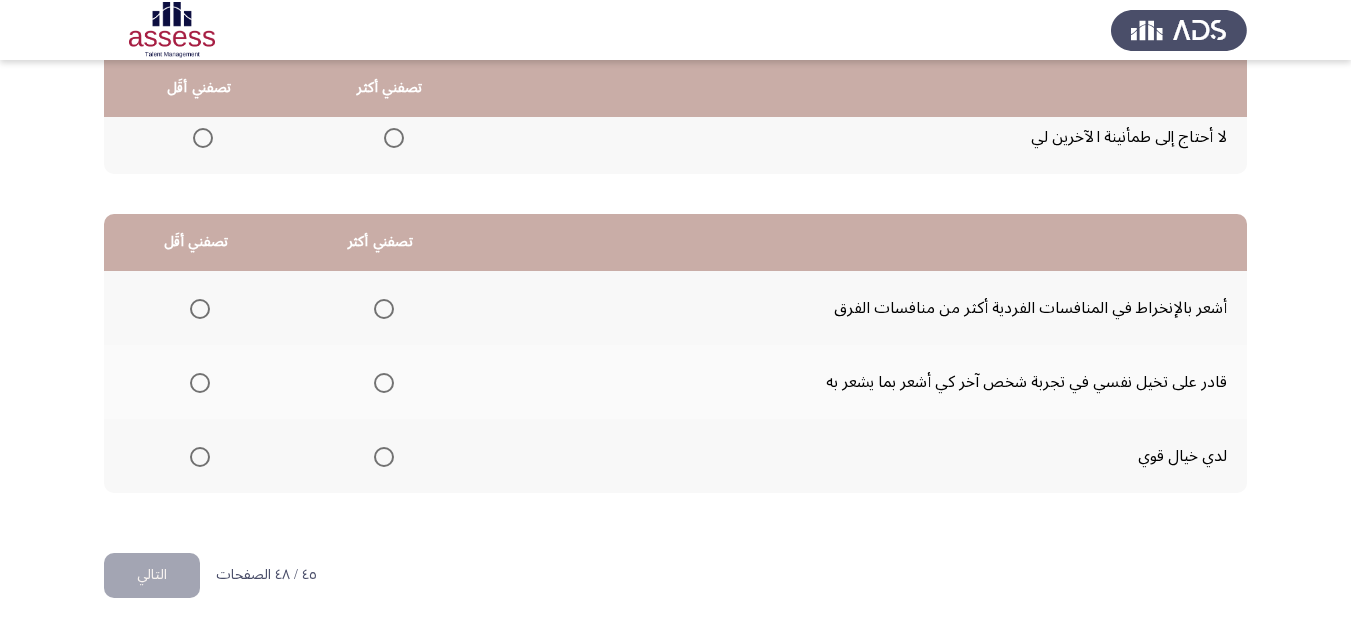click 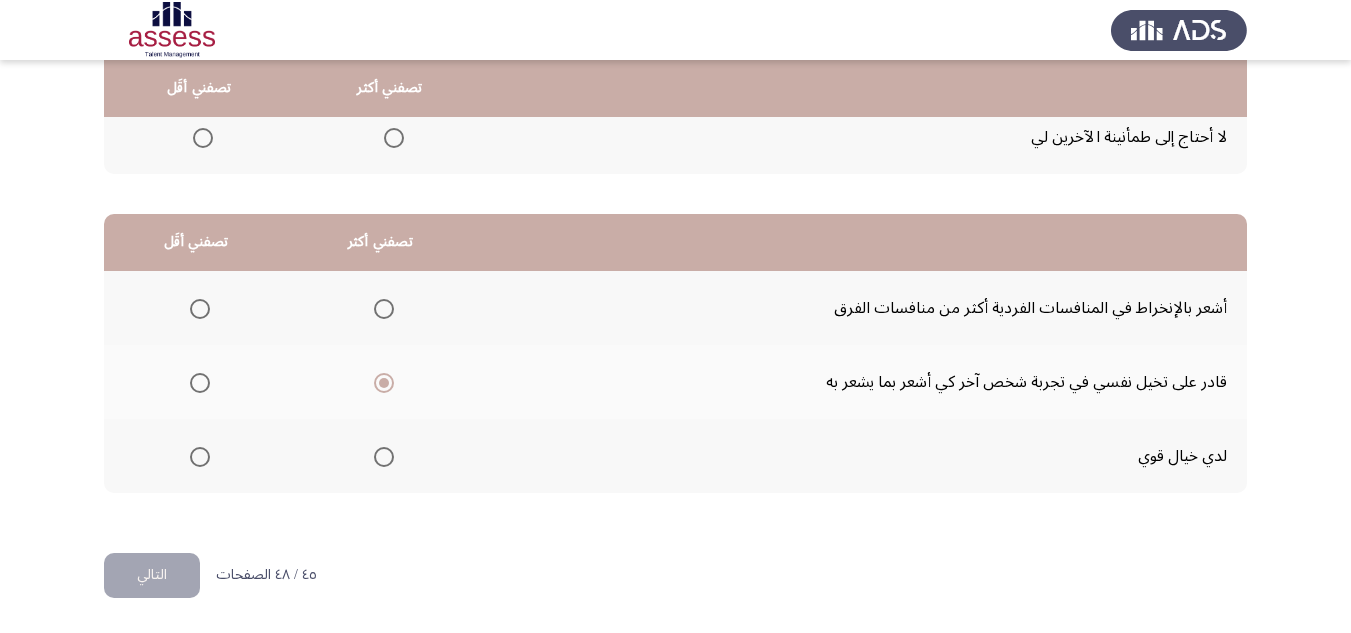 click at bounding box center [200, 309] 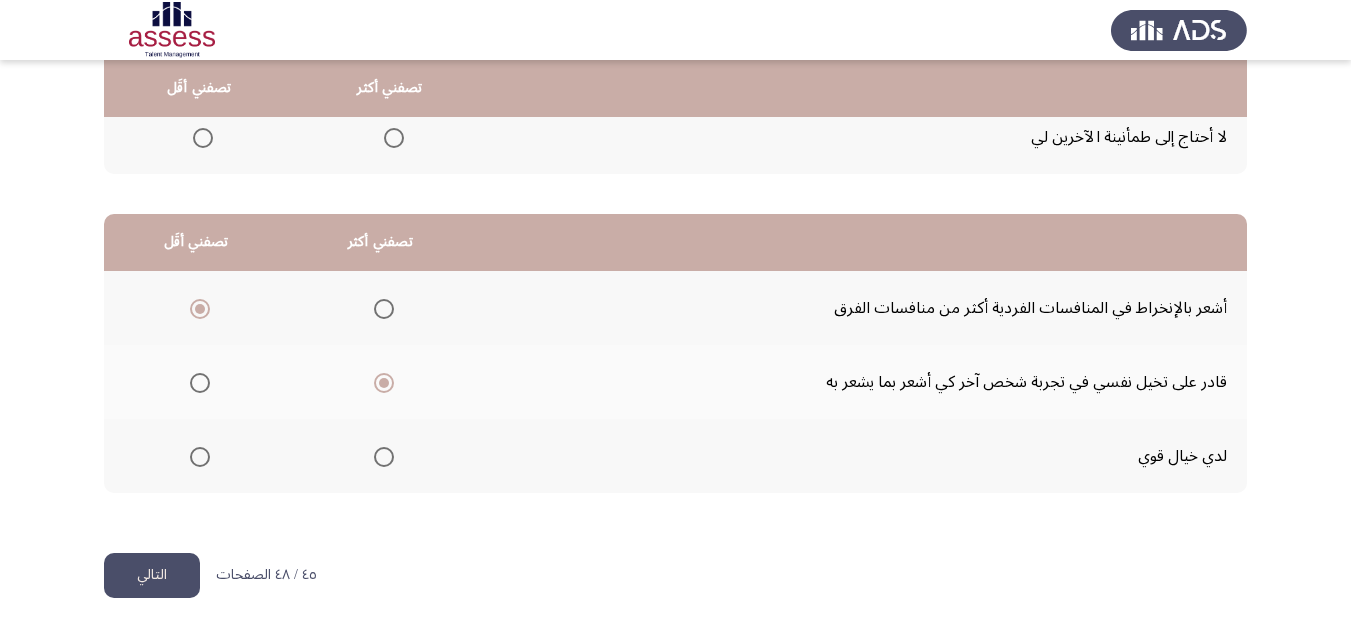 click on "التالي" 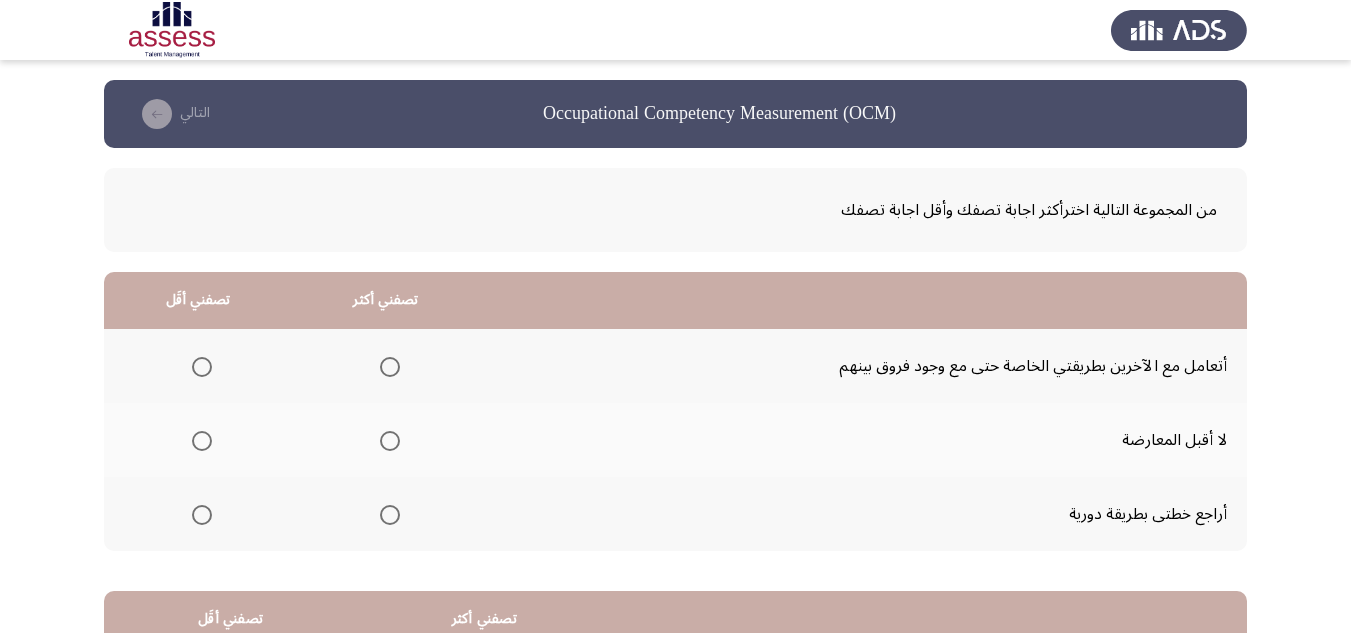 click at bounding box center (390, 367) 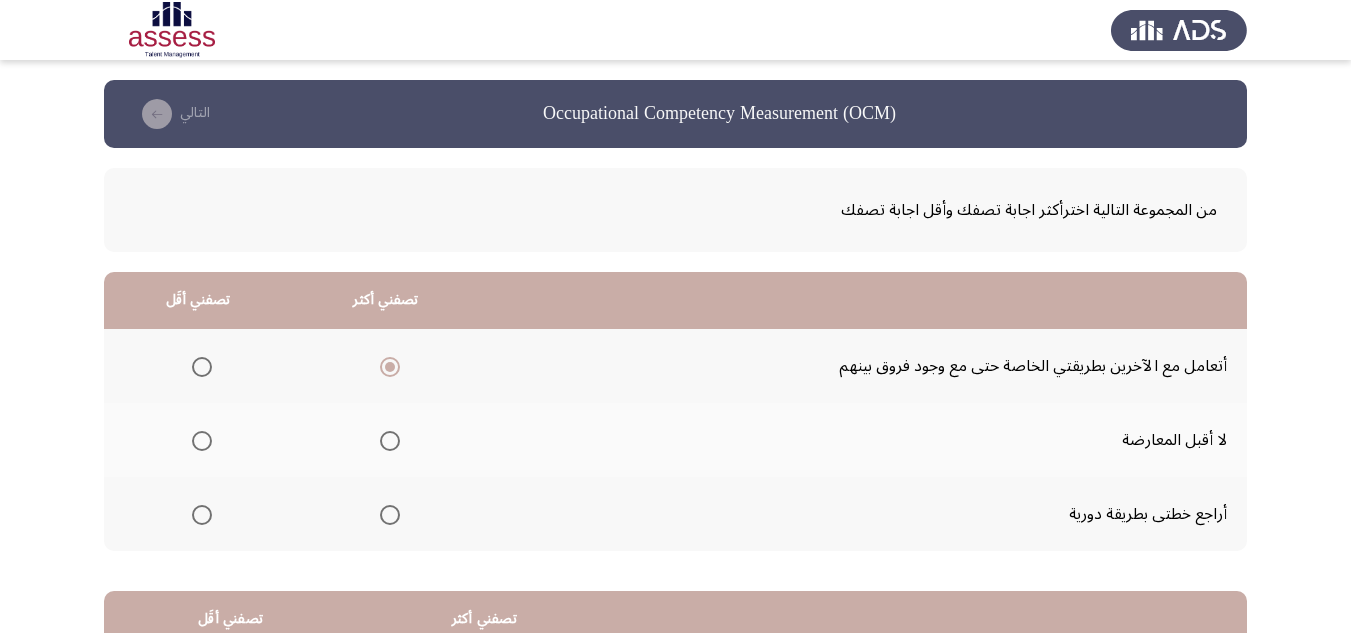 click at bounding box center (202, 441) 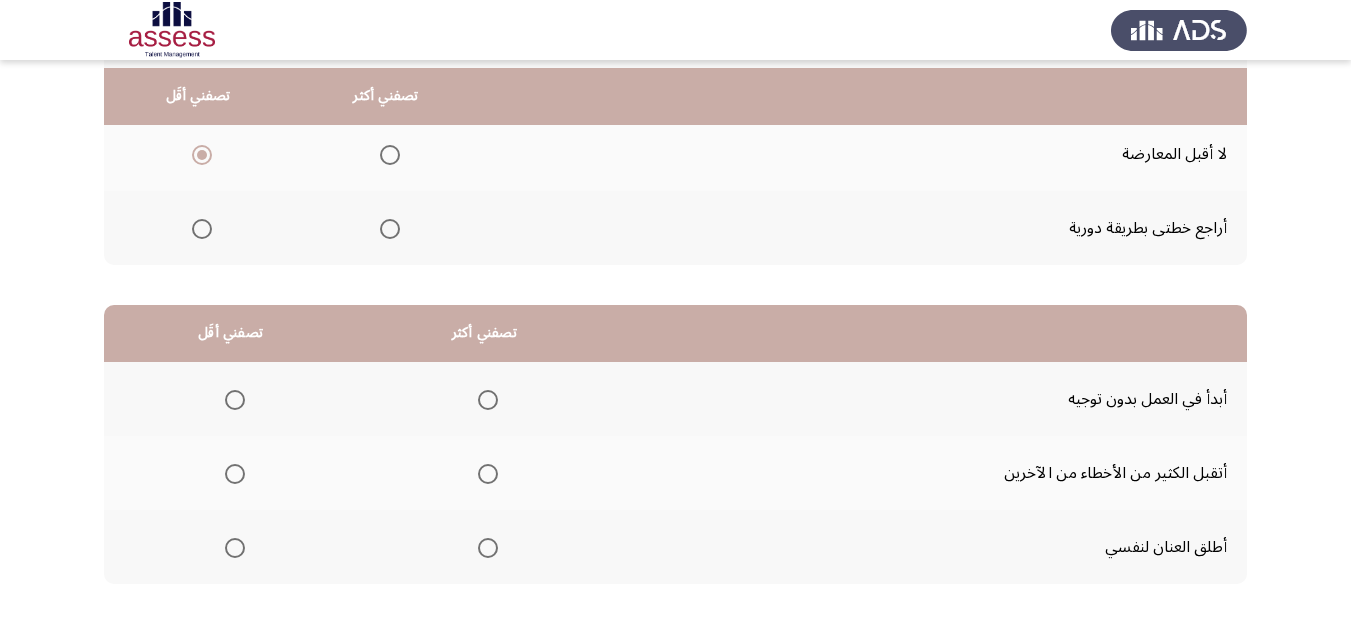 scroll, scrollTop: 300, scrollLeft: 0, axis: vertical 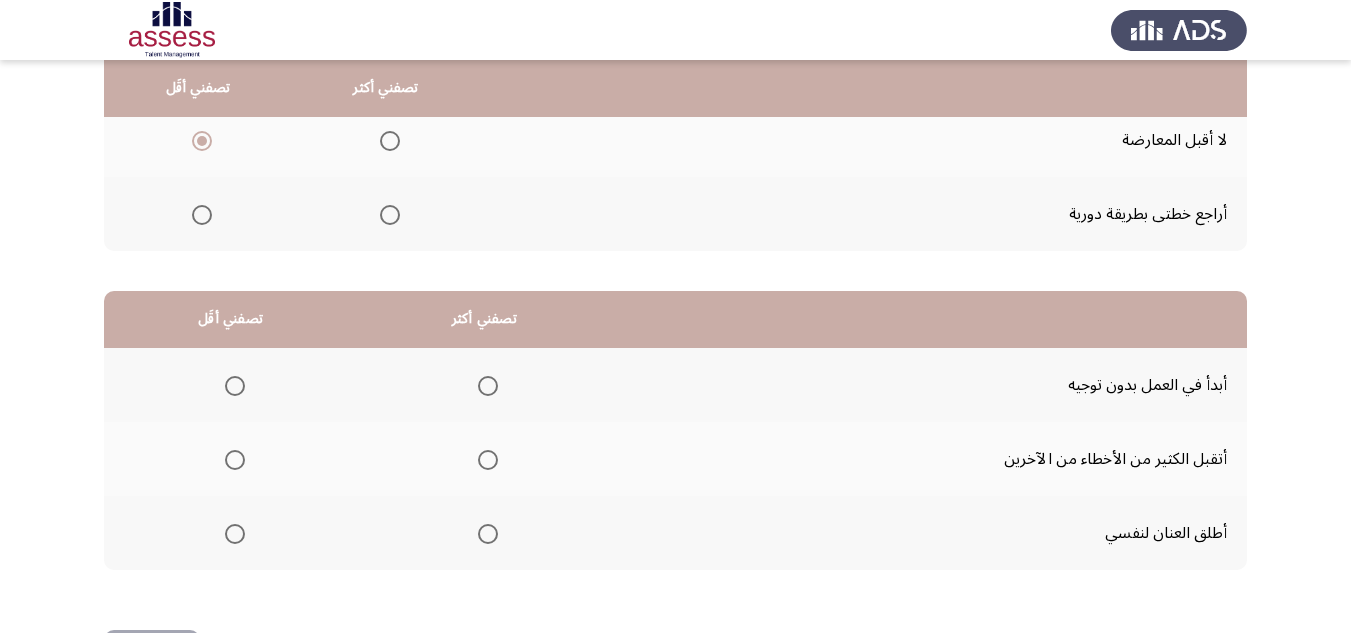 click at bounding box center (488, 534) 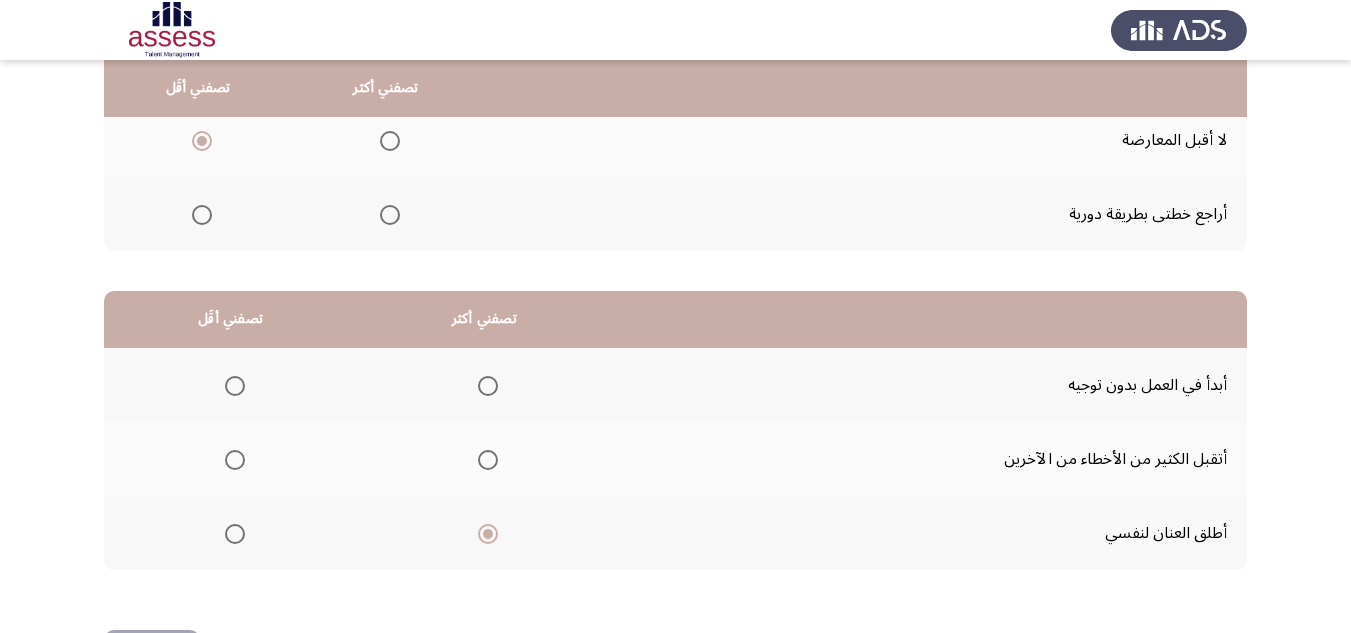 click at bounding box center (235, 386) 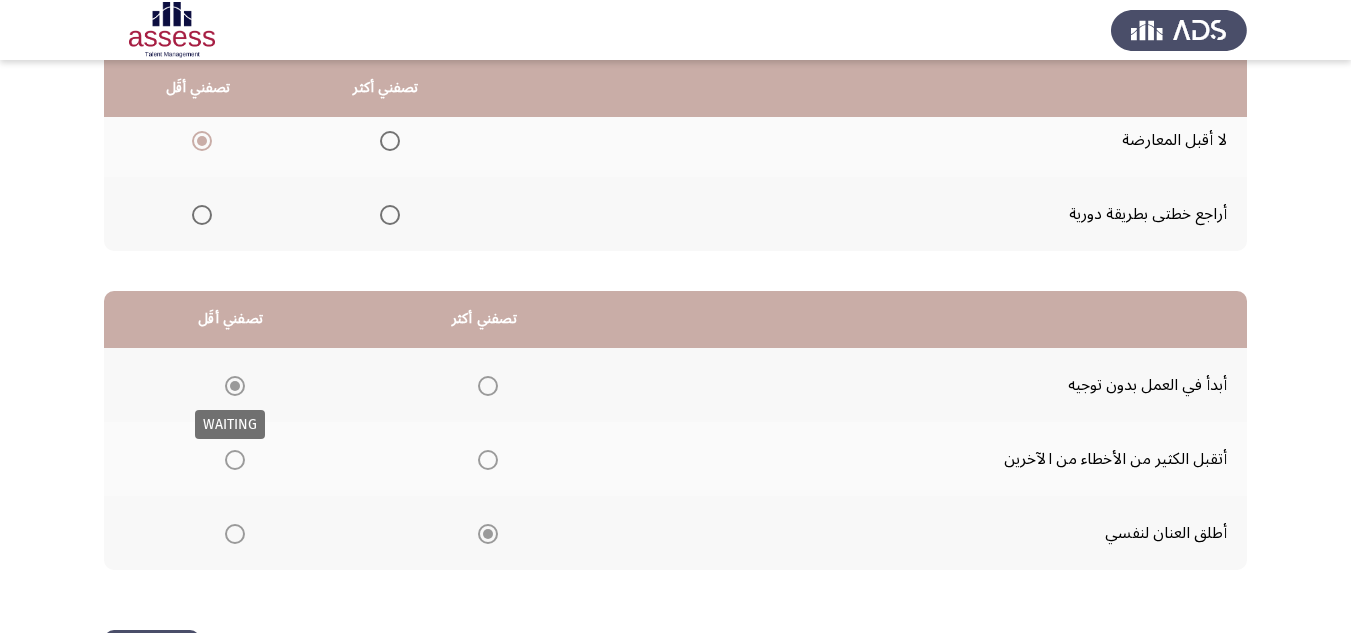 click at bounding box center [235, 386] 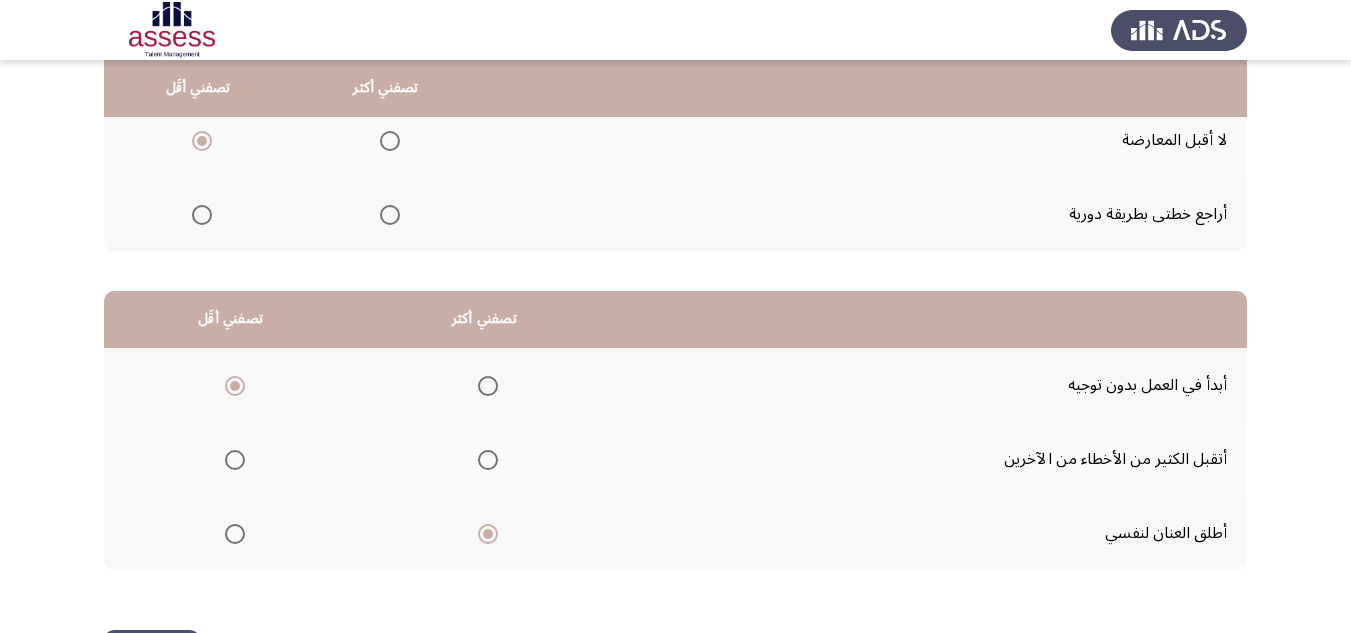 click at bounding box center (488, 386) 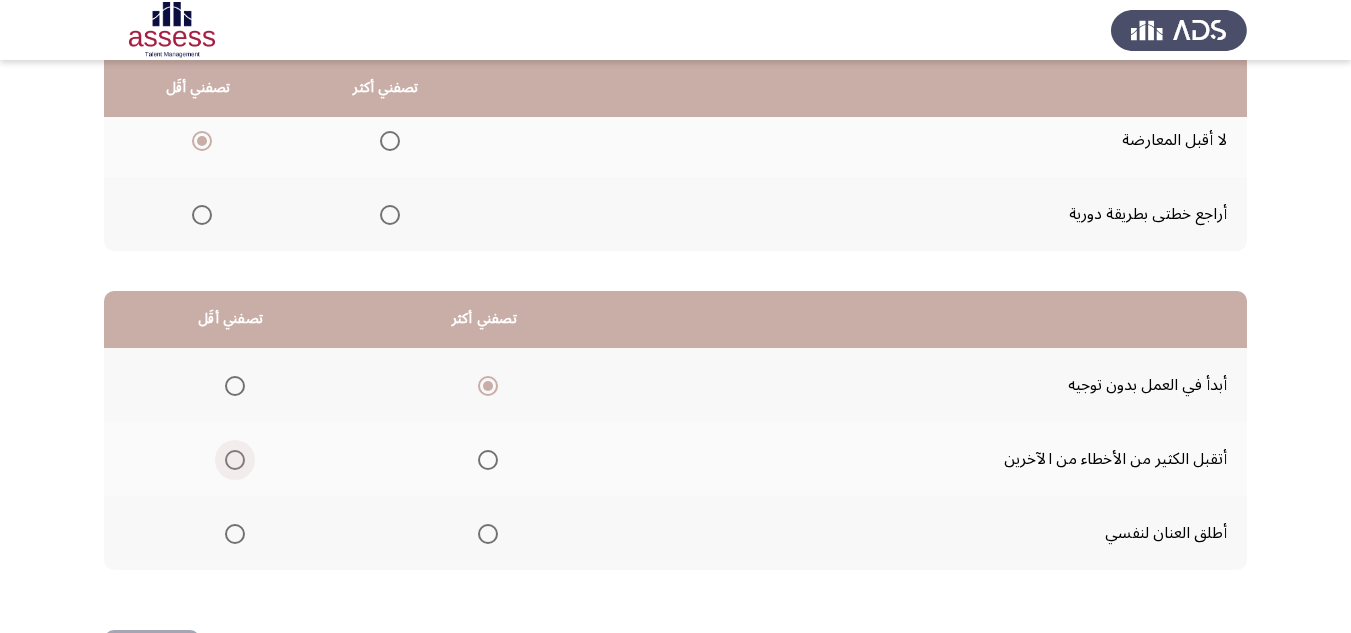click at bounding box center (235, 460) 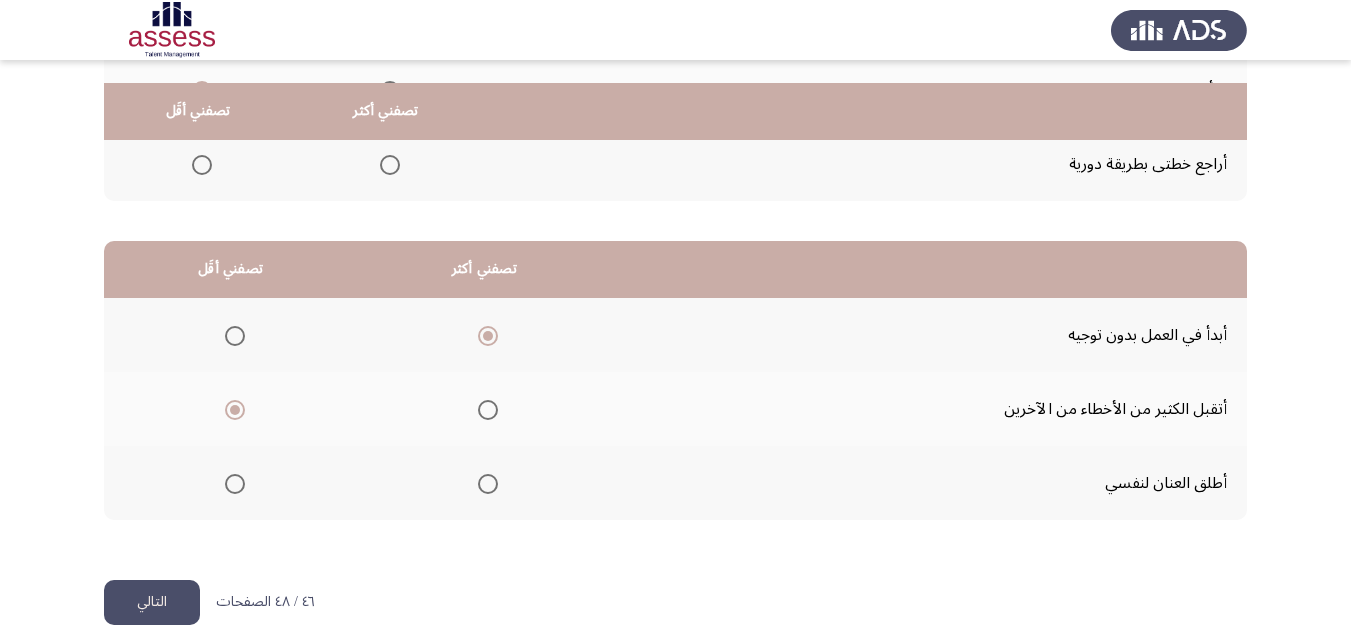 scroll, scrollTop: 377, scrollLeft: 0, axis: vertical 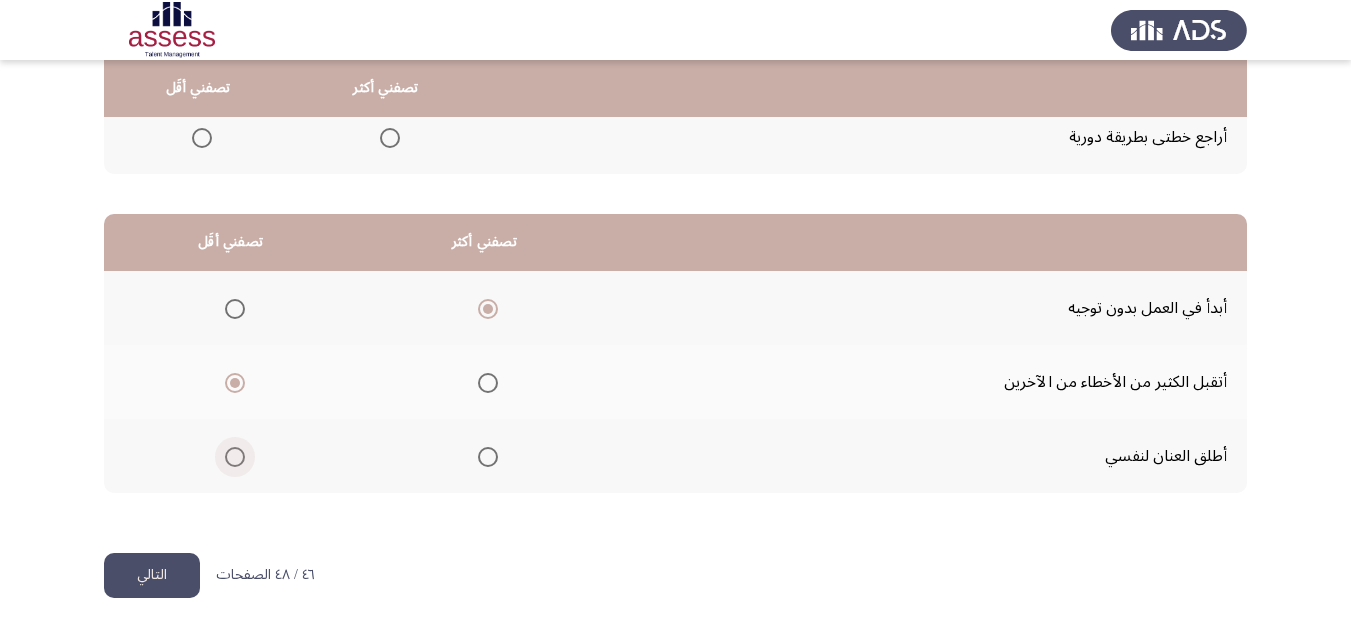 click at bounding box center (235, 457) 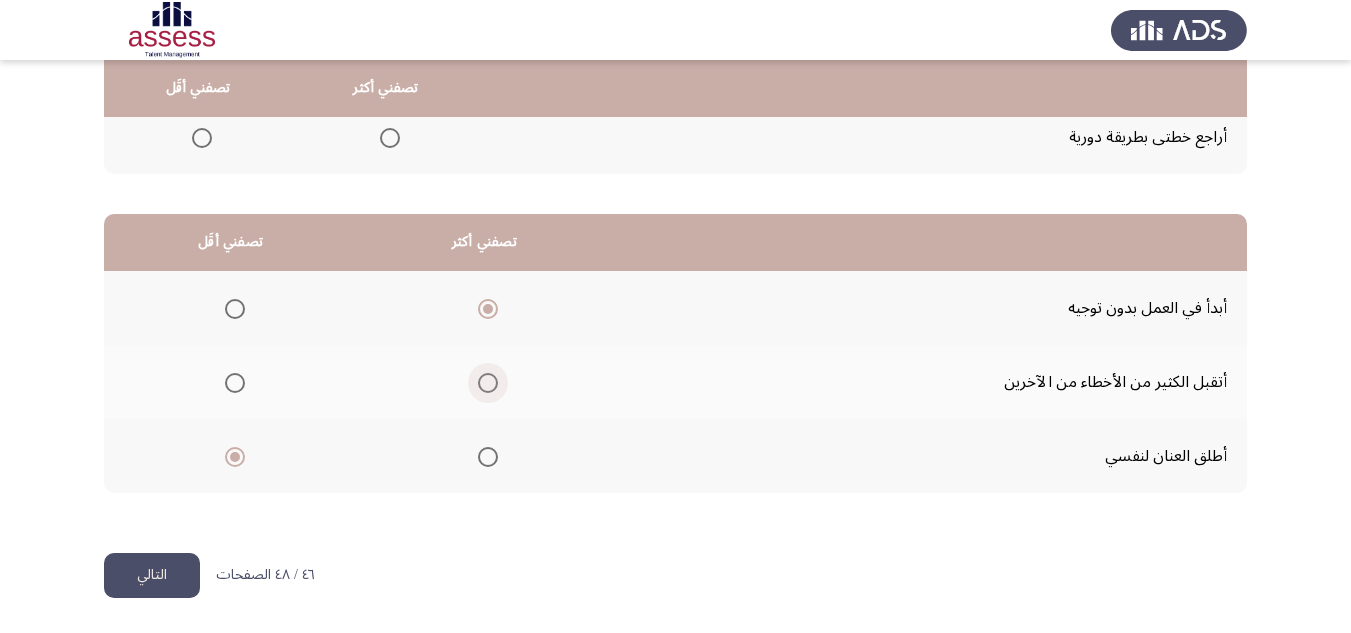 click at bounding box center [488, 383] 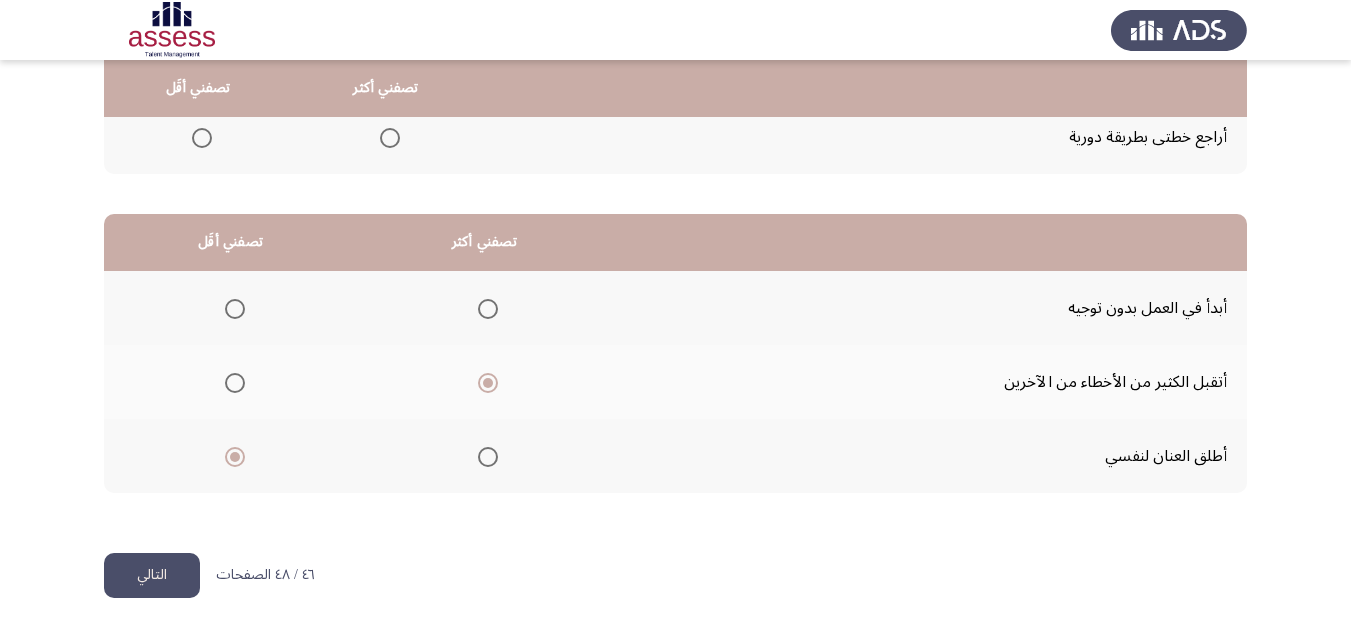 click at bounding box center [488, 457] 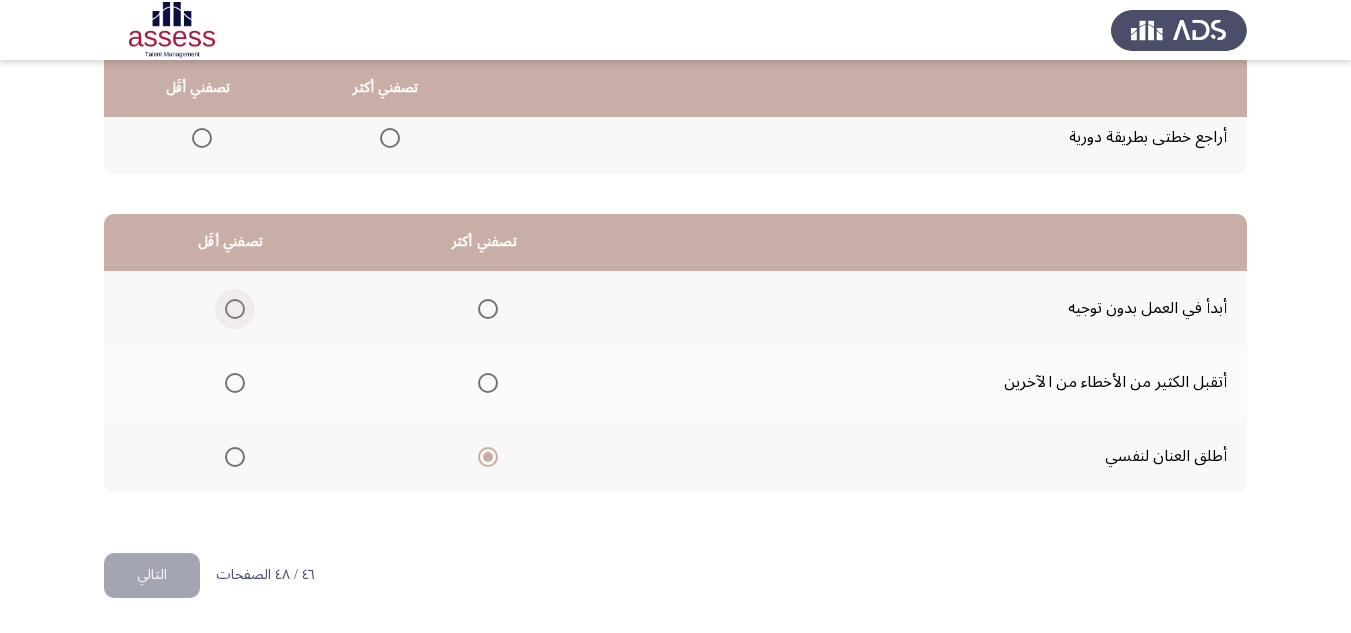 click at bounding box center (235, 309) 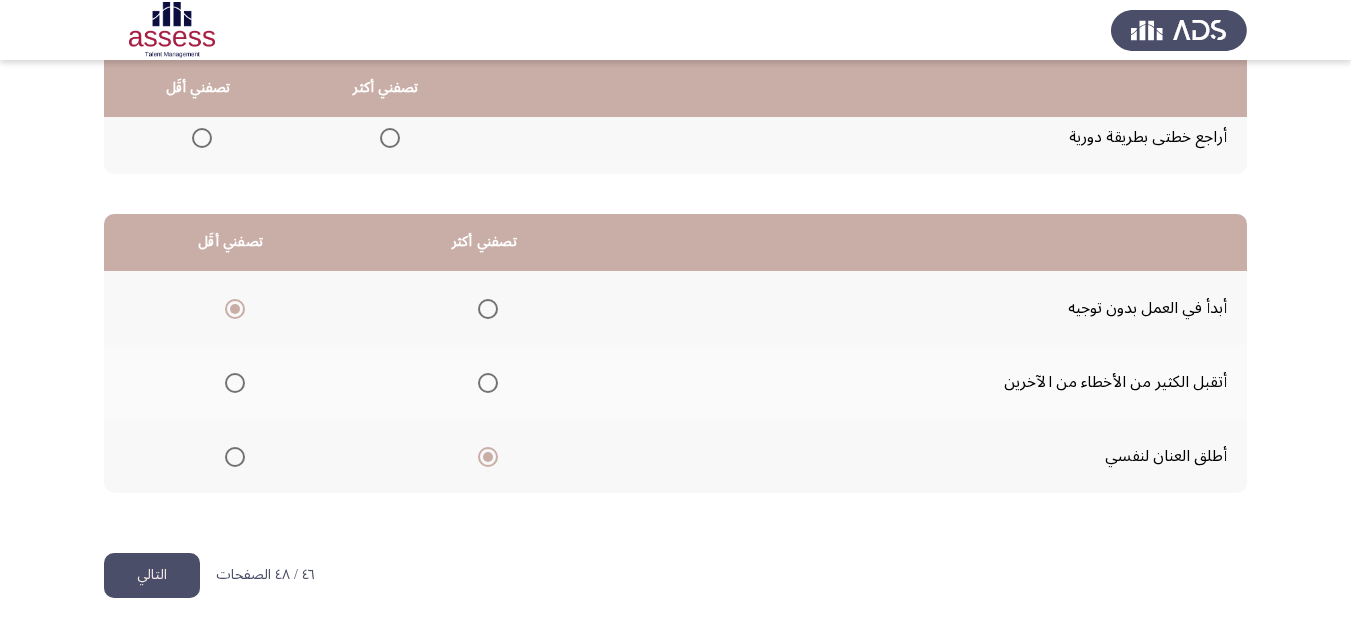 click on "التالي" 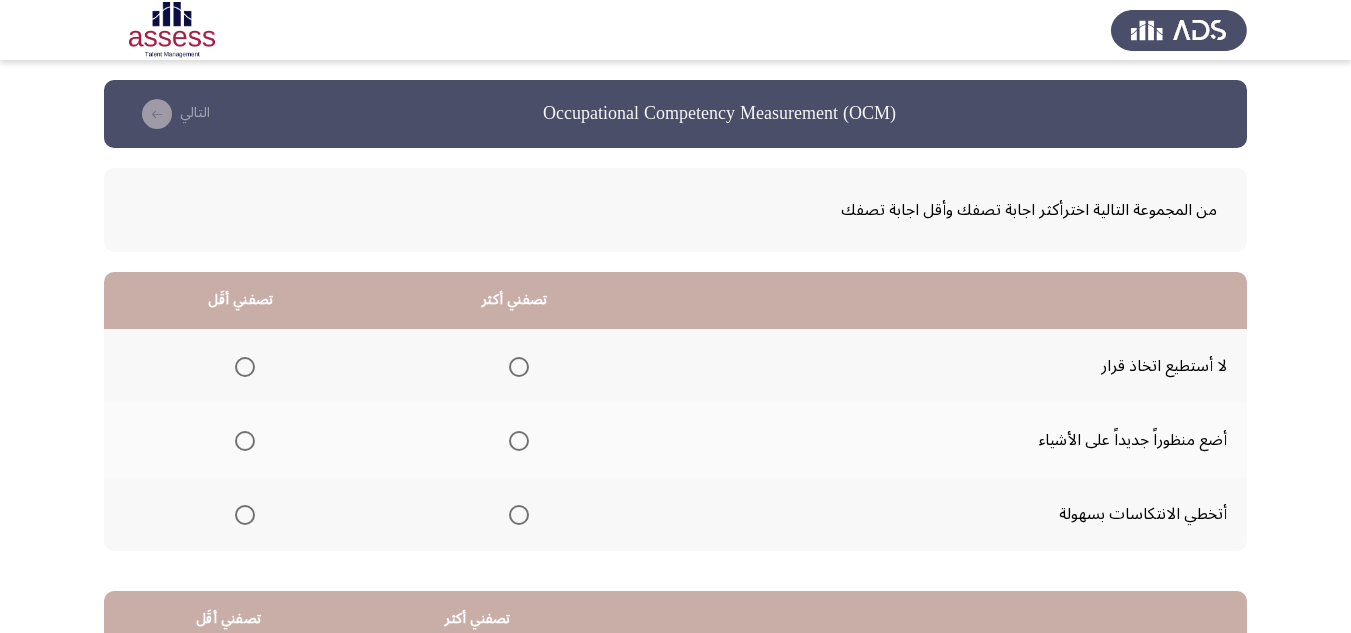 click at bounding box center (245, 367) 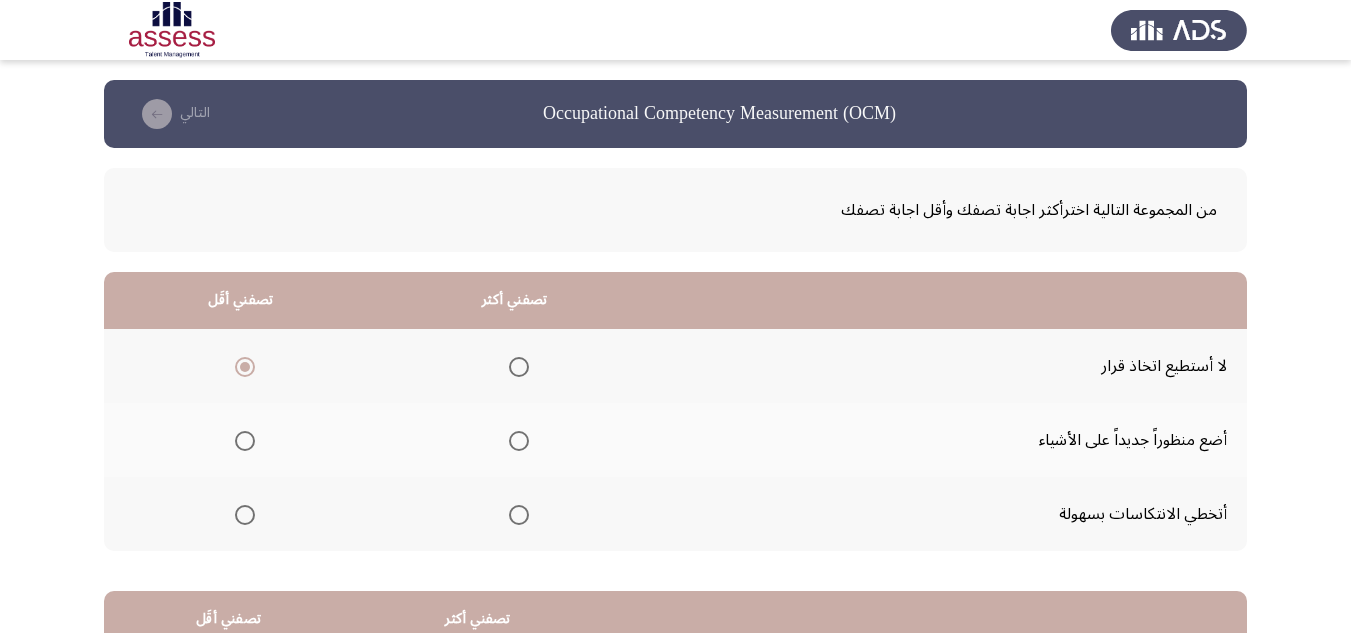 click at bounding box center [519, 441] 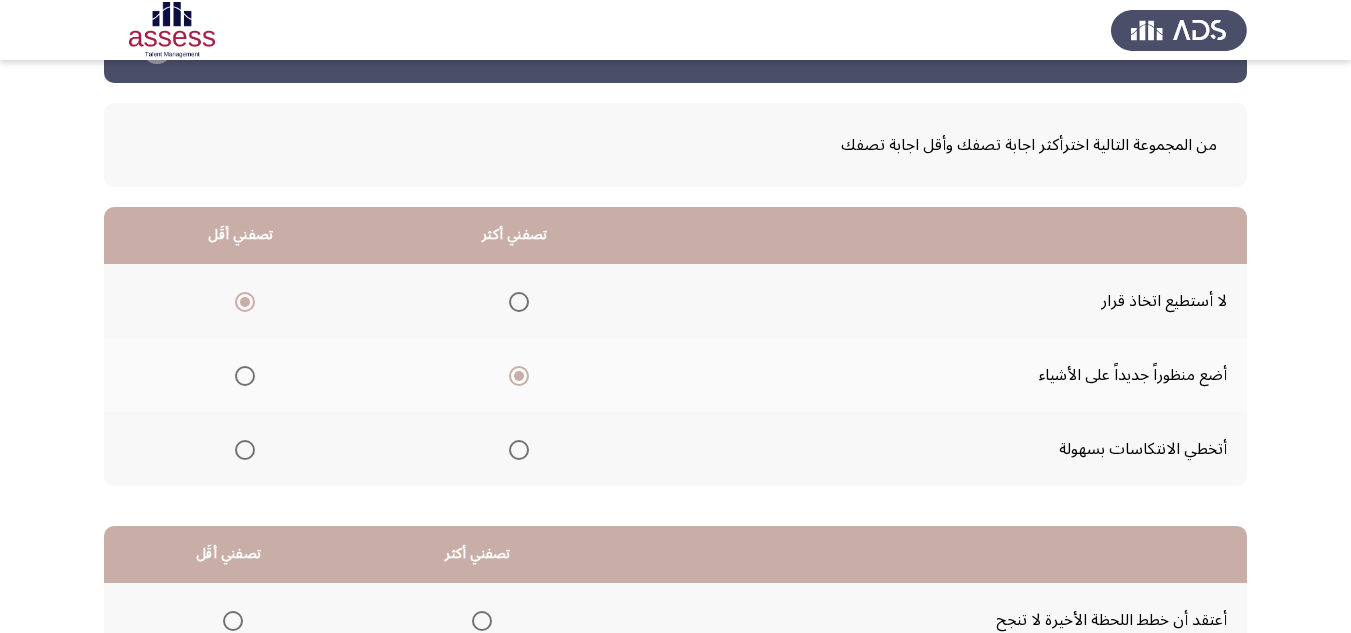 scroll, scrollTop: 100, scrollLeft: 0, axis: vertical 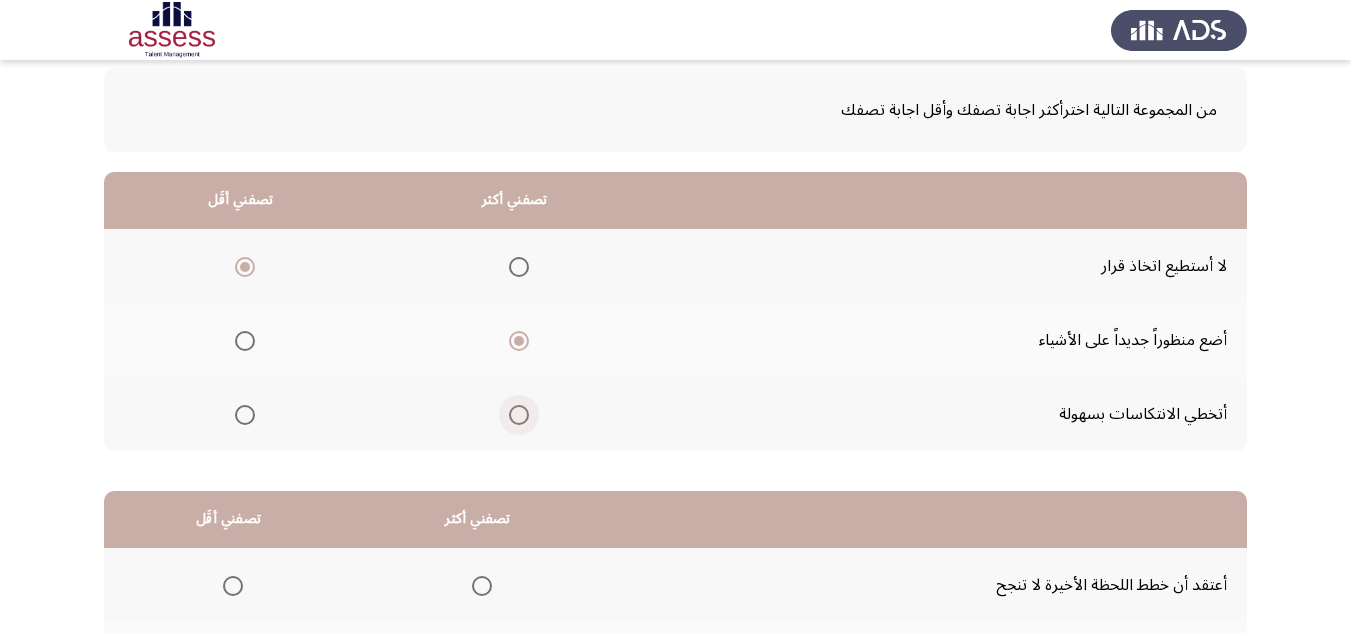 click at bounding box center (519, 415) 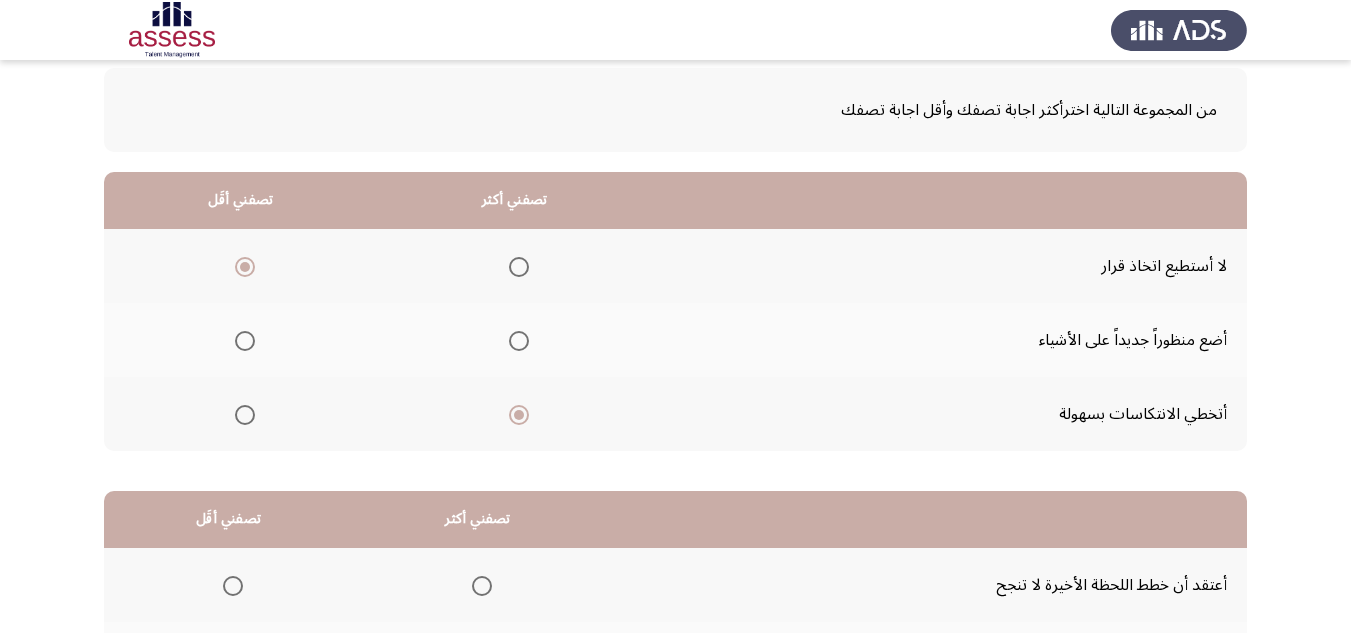 scroll, scrollTop: 200, scrollLeft: 0, axis: vertical 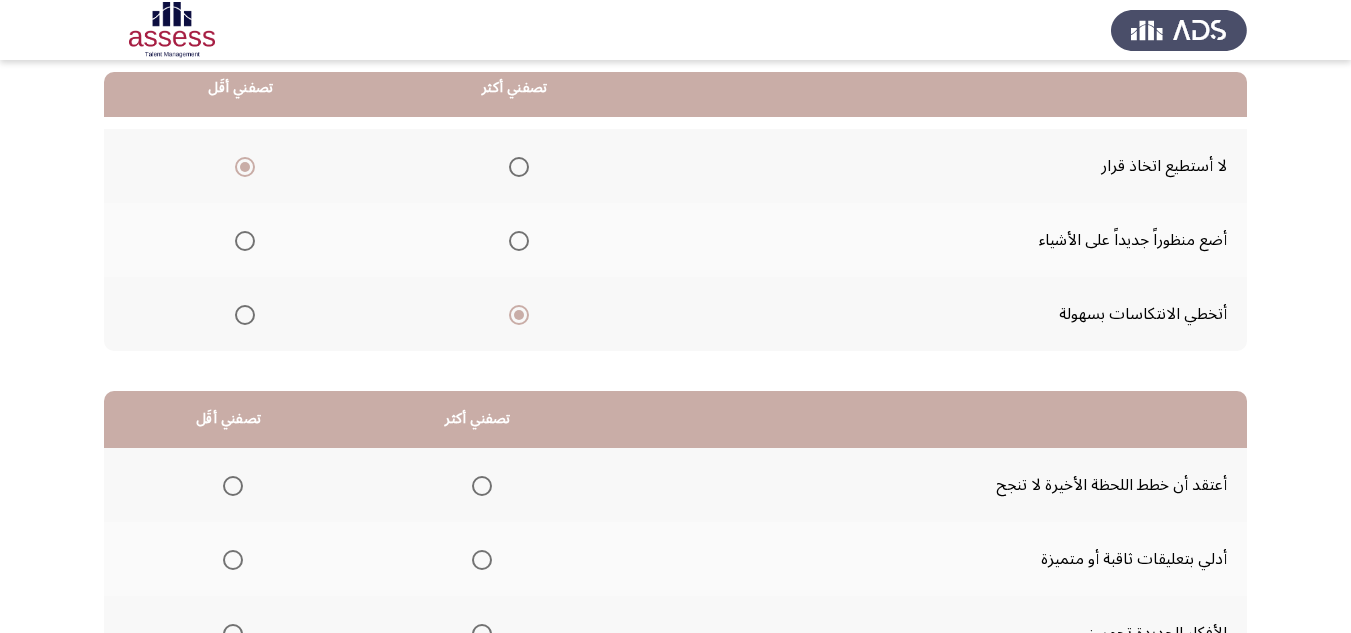click at bounding box center (519, 241) 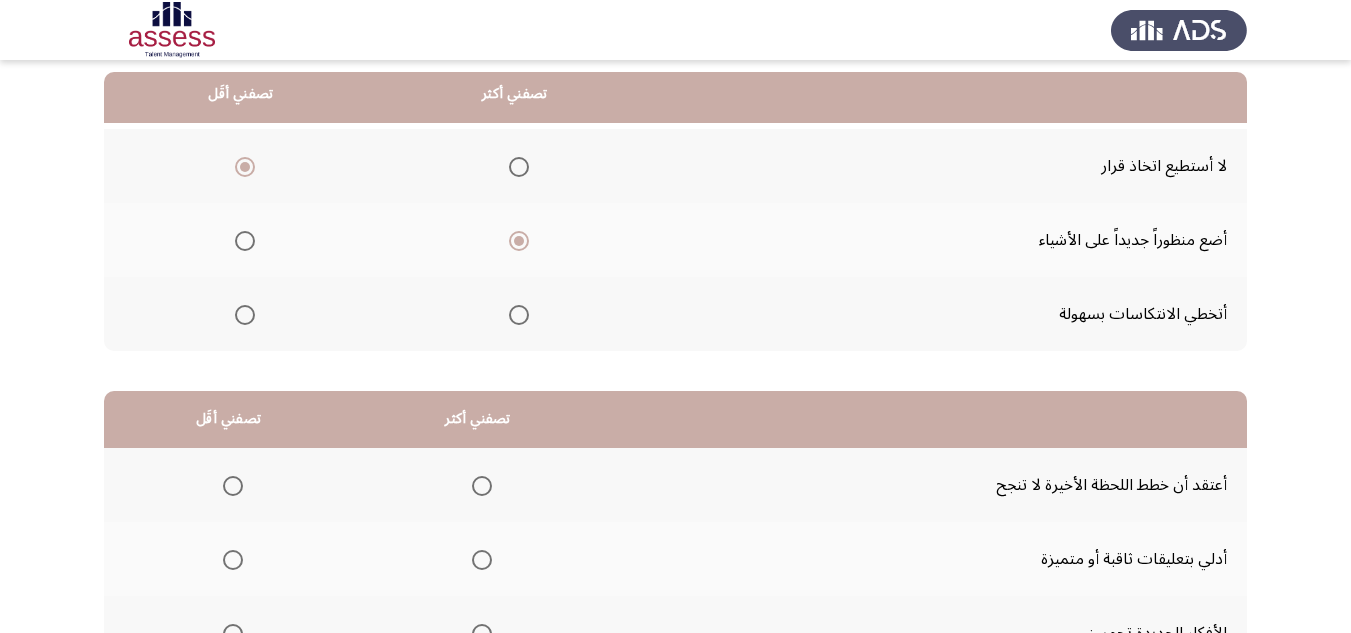 scroll, scrollTop: 300, scrollLeft: 0, axis: vertical 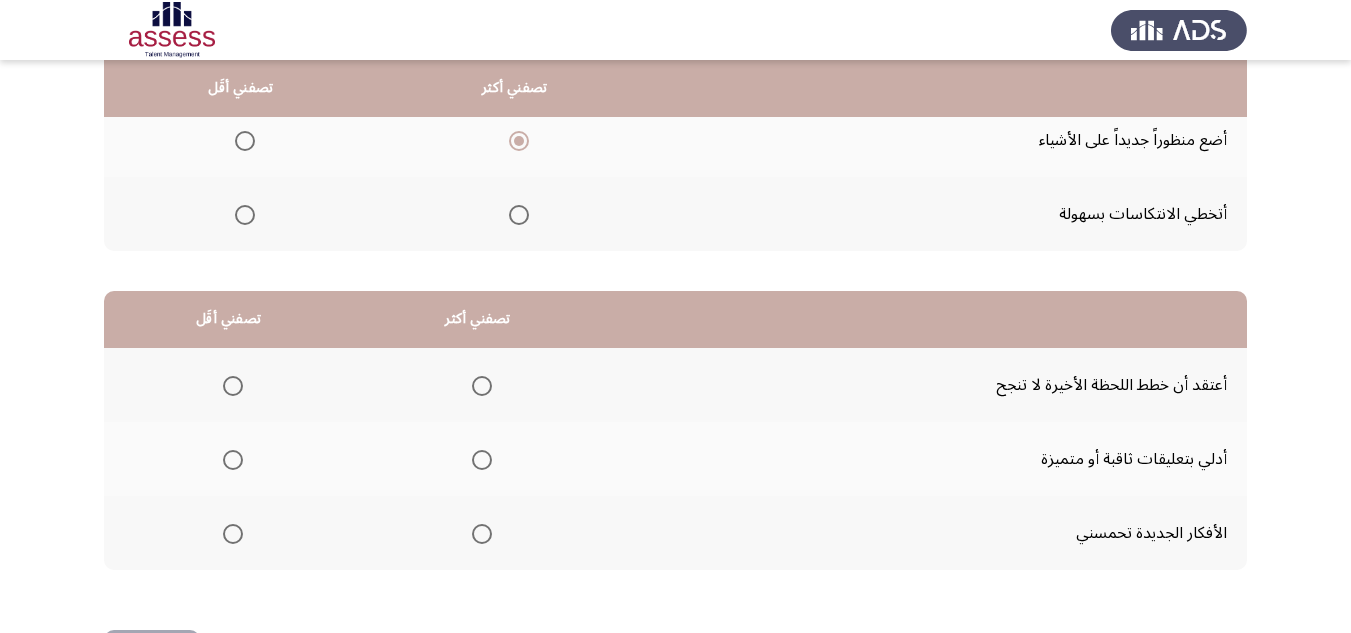 click at bounding box center (233, 386) 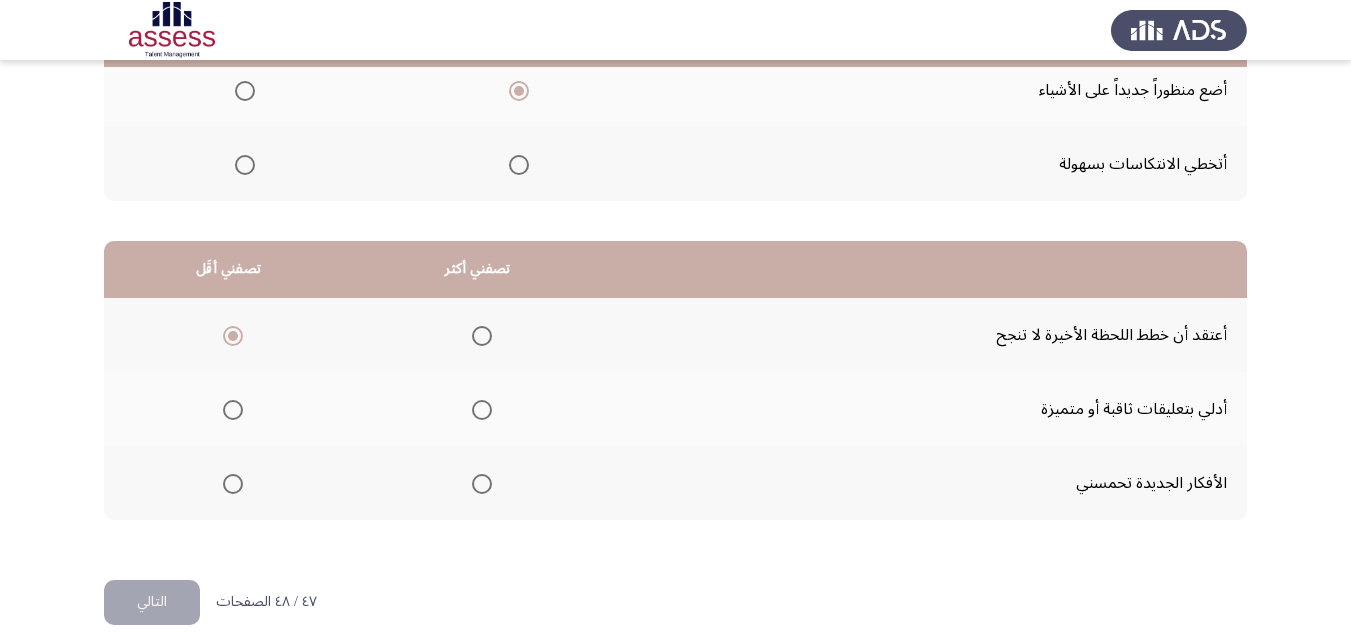 scroll, scrollTop: 377, scrollLeft: 0, axis: vertical 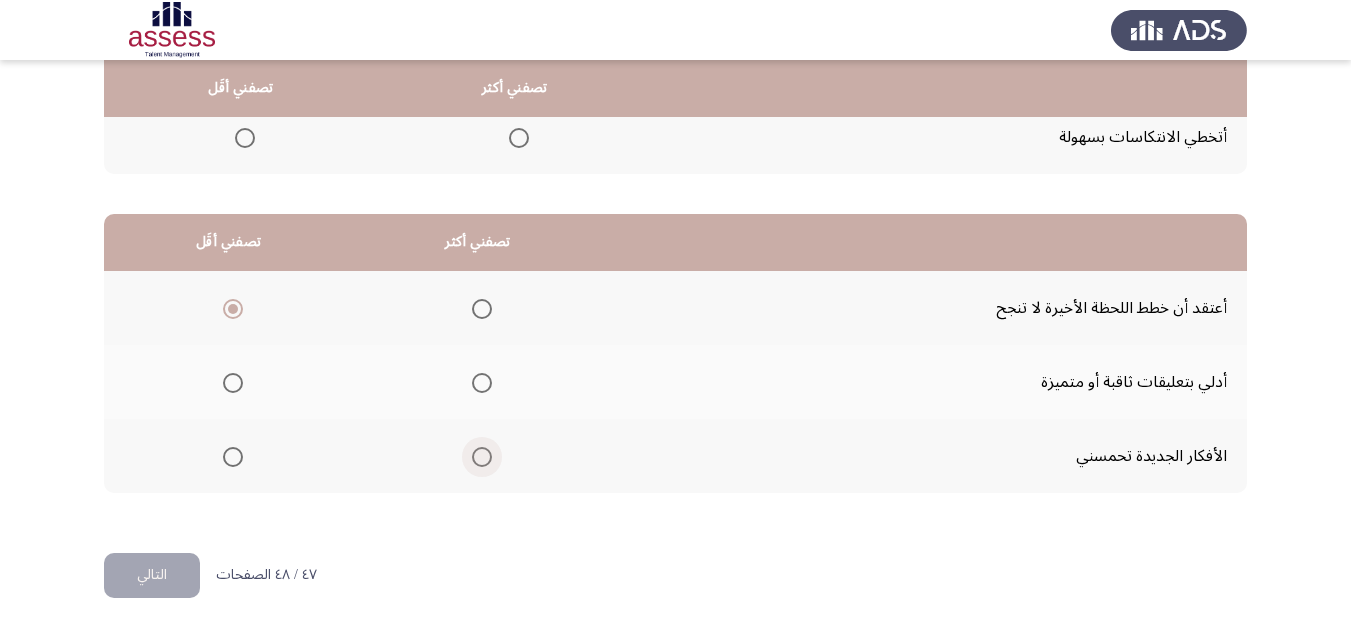 click at bounding box center [482, 457] 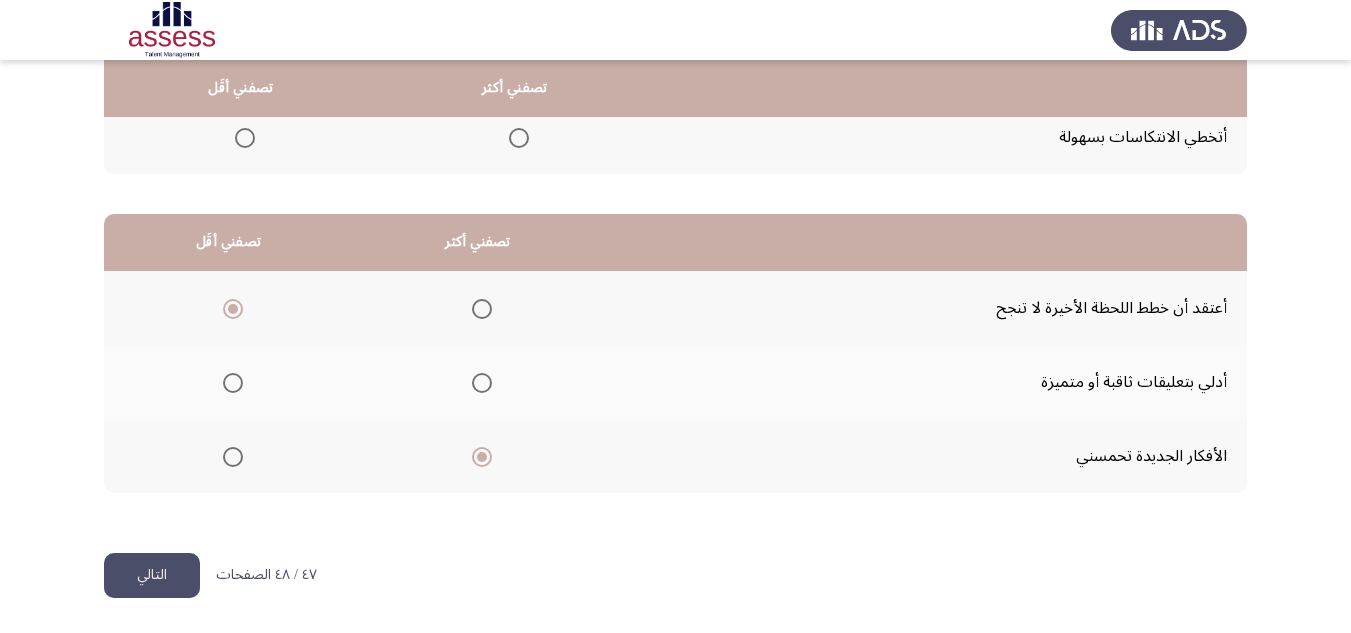 click at bounding box center [482, 383] 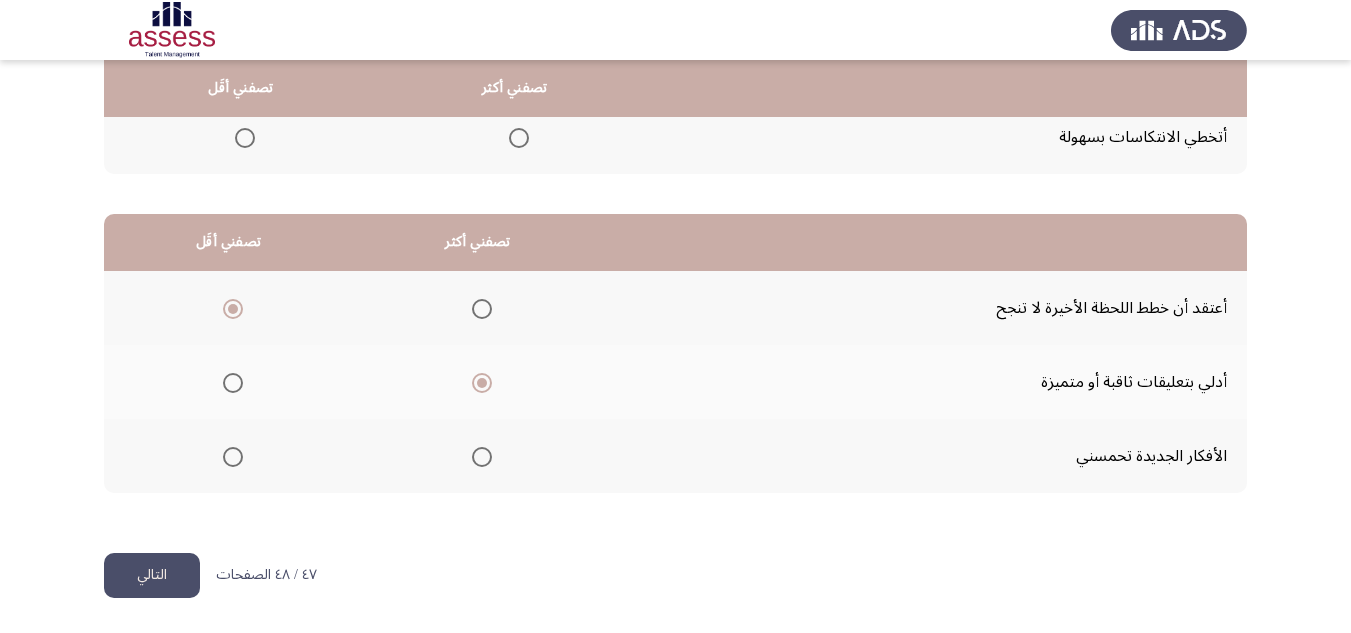 click on "التالي" 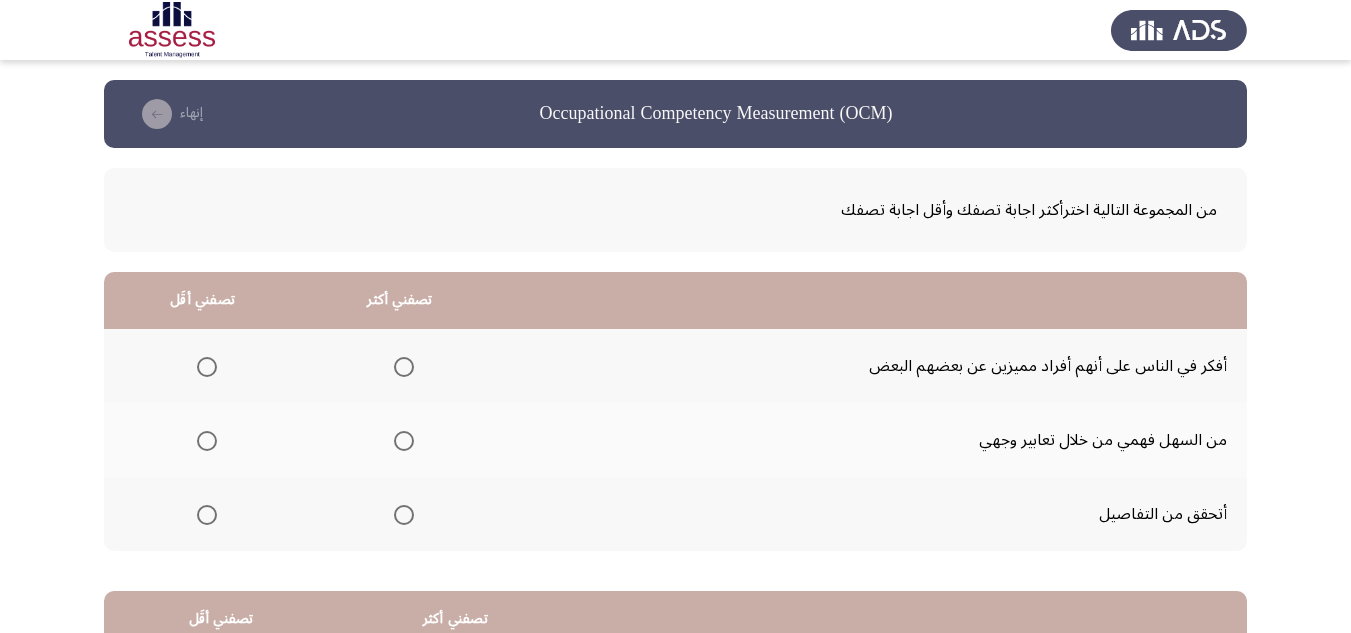 click at bounding box center [404, 367] 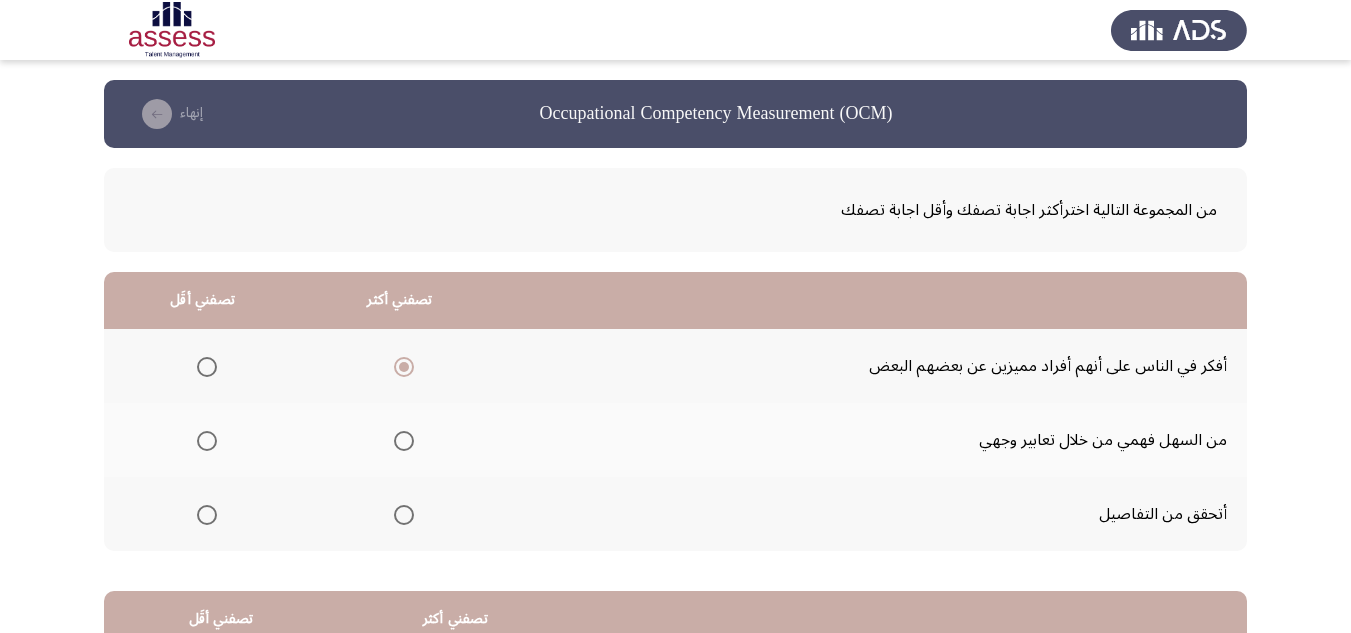 click at bounding box center (207, 441) 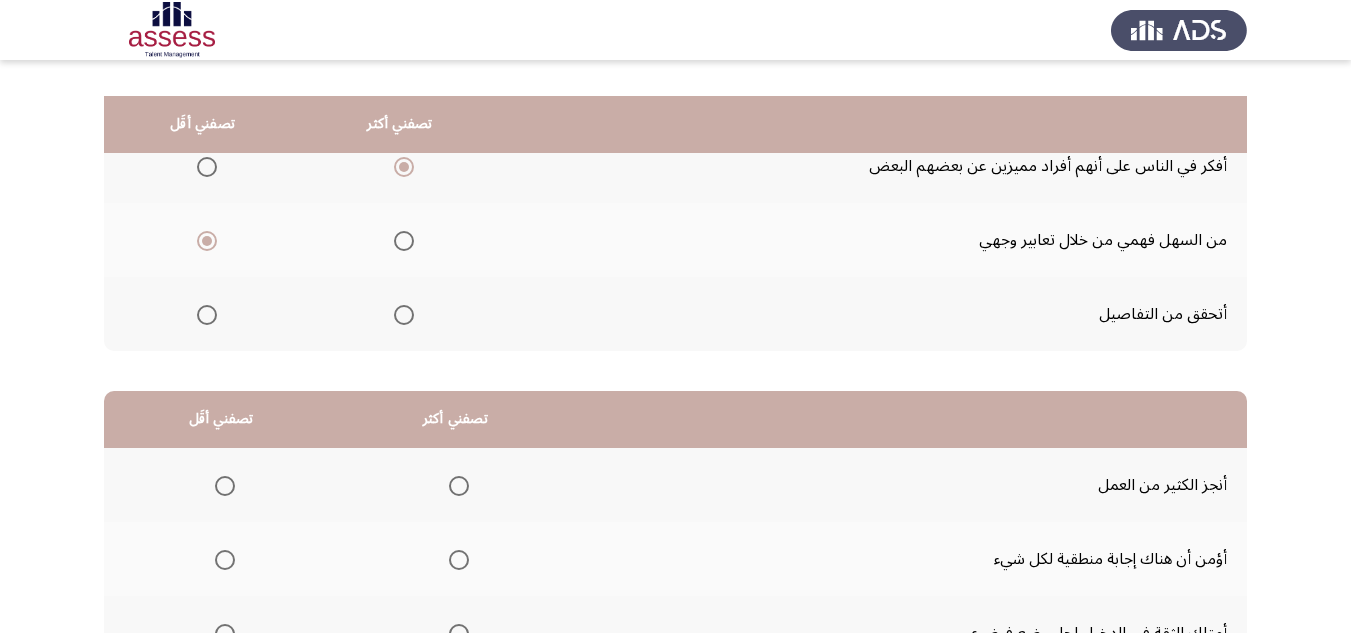scroll, scrollTop: 300, scrollLeft: 0, axis: vertical 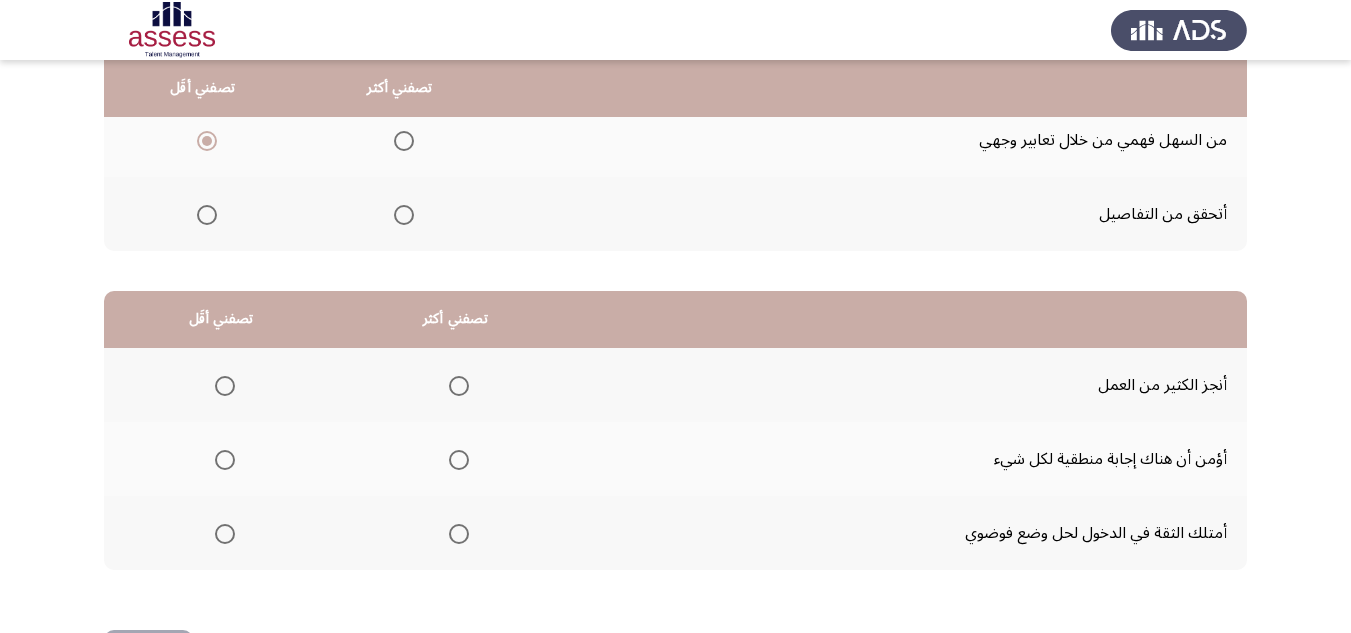 click at bounding box center (459, 534) 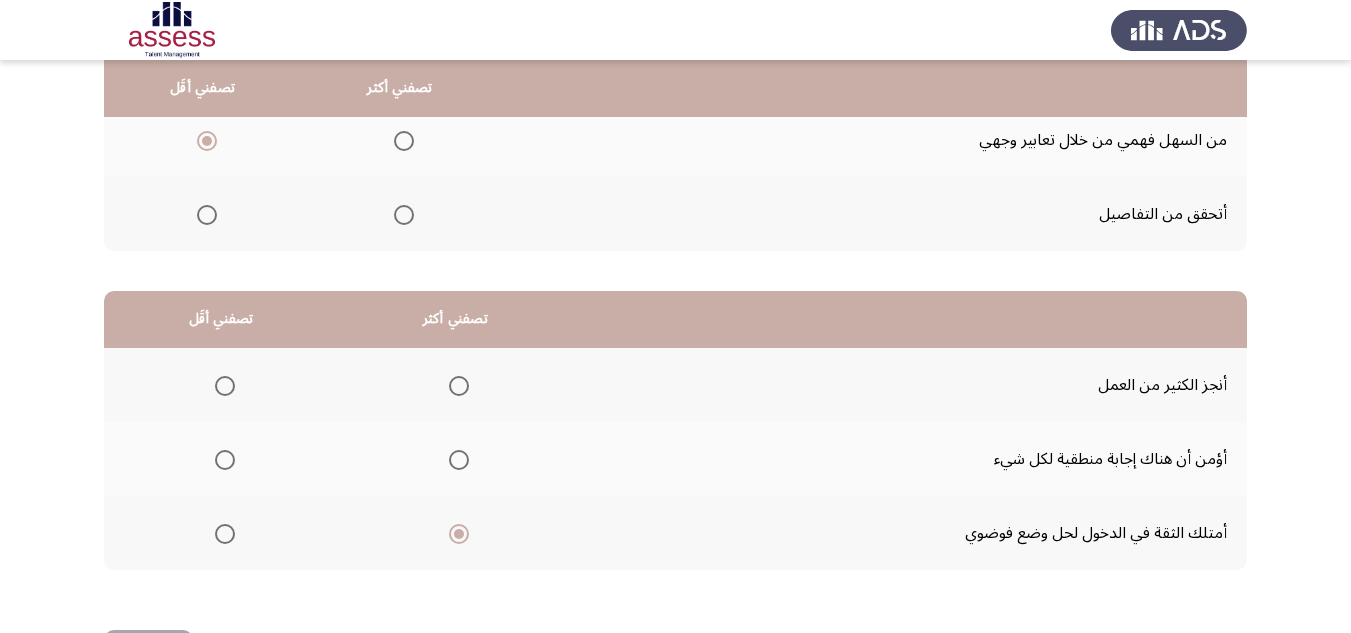 click at bounding box center [225, 460] 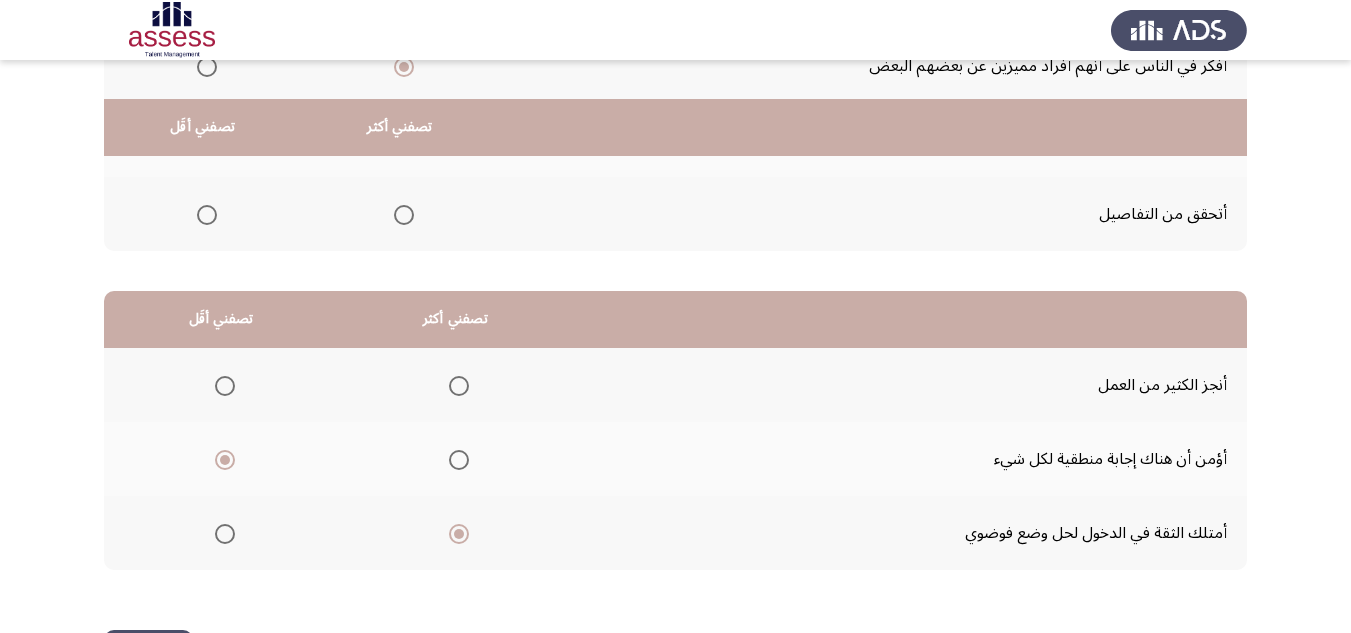 scroll, scrollTop: 377, scrollLeft: 0, axis: vertical 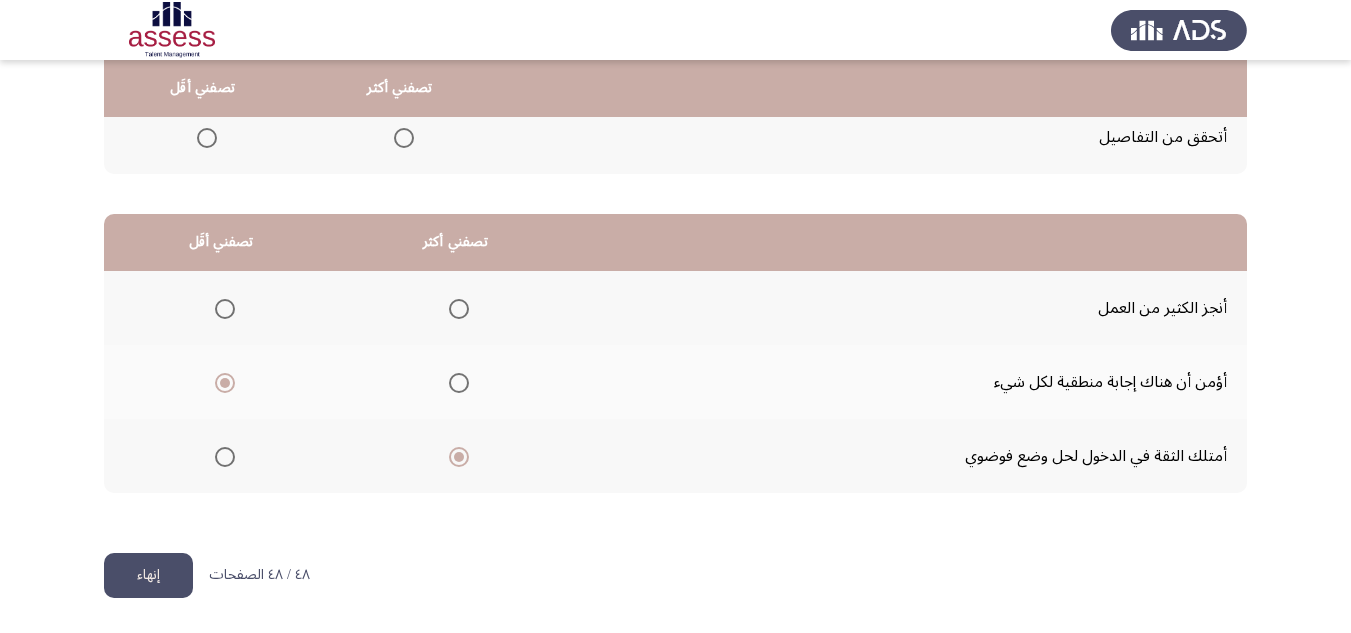click on "إنهاء" 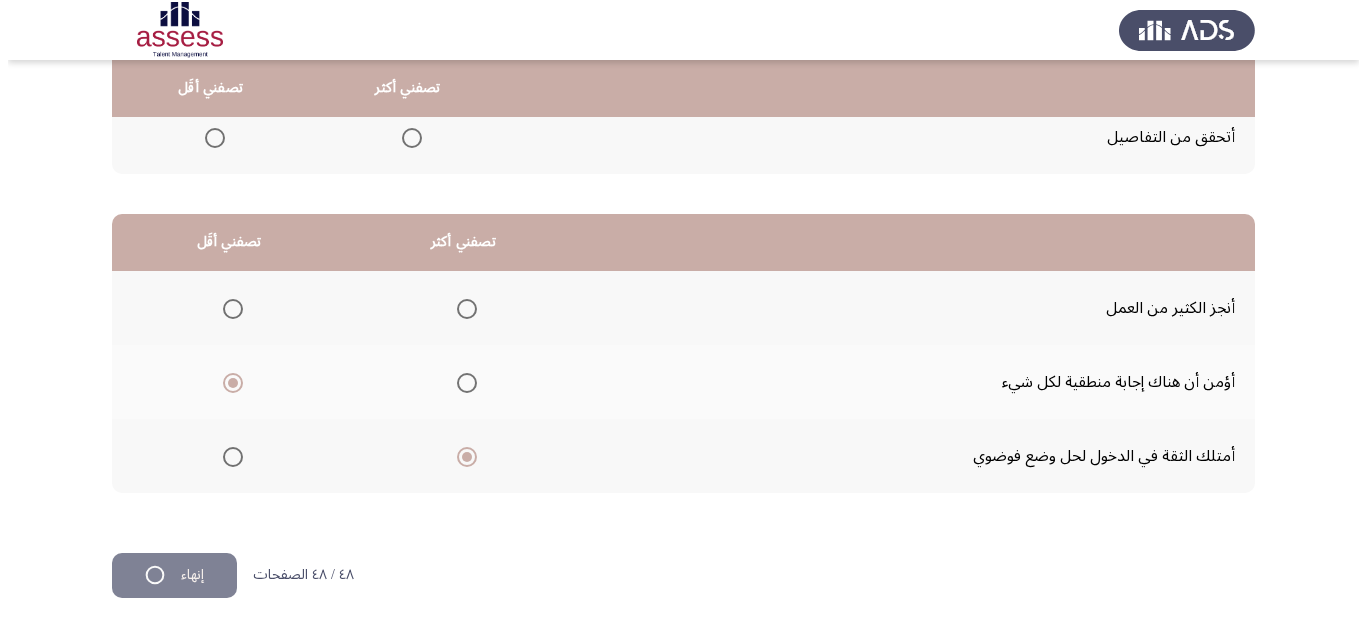 scroll, scrollTop: 0, scrollLeft: 0, axis: both 